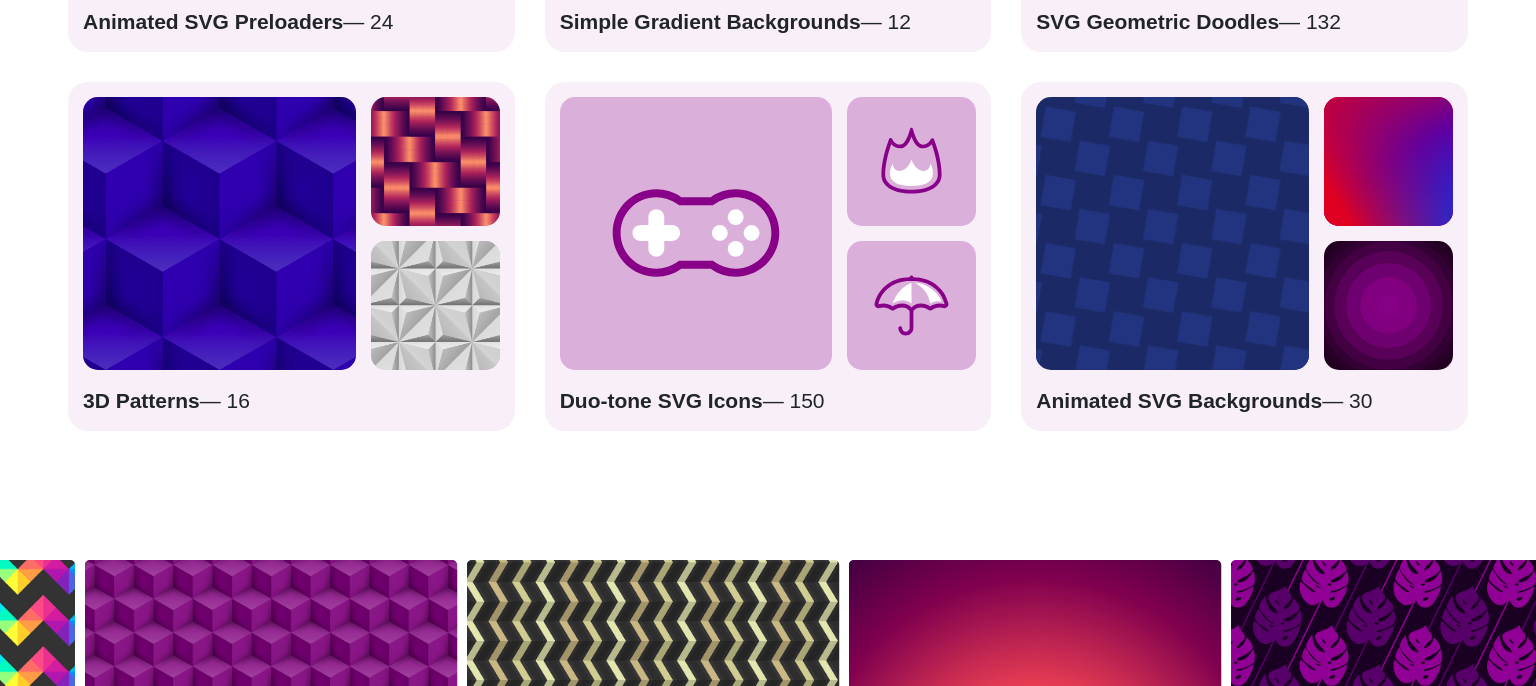 scroll, scrollTop: 3590, scrollLeft: 0, axis: vertical 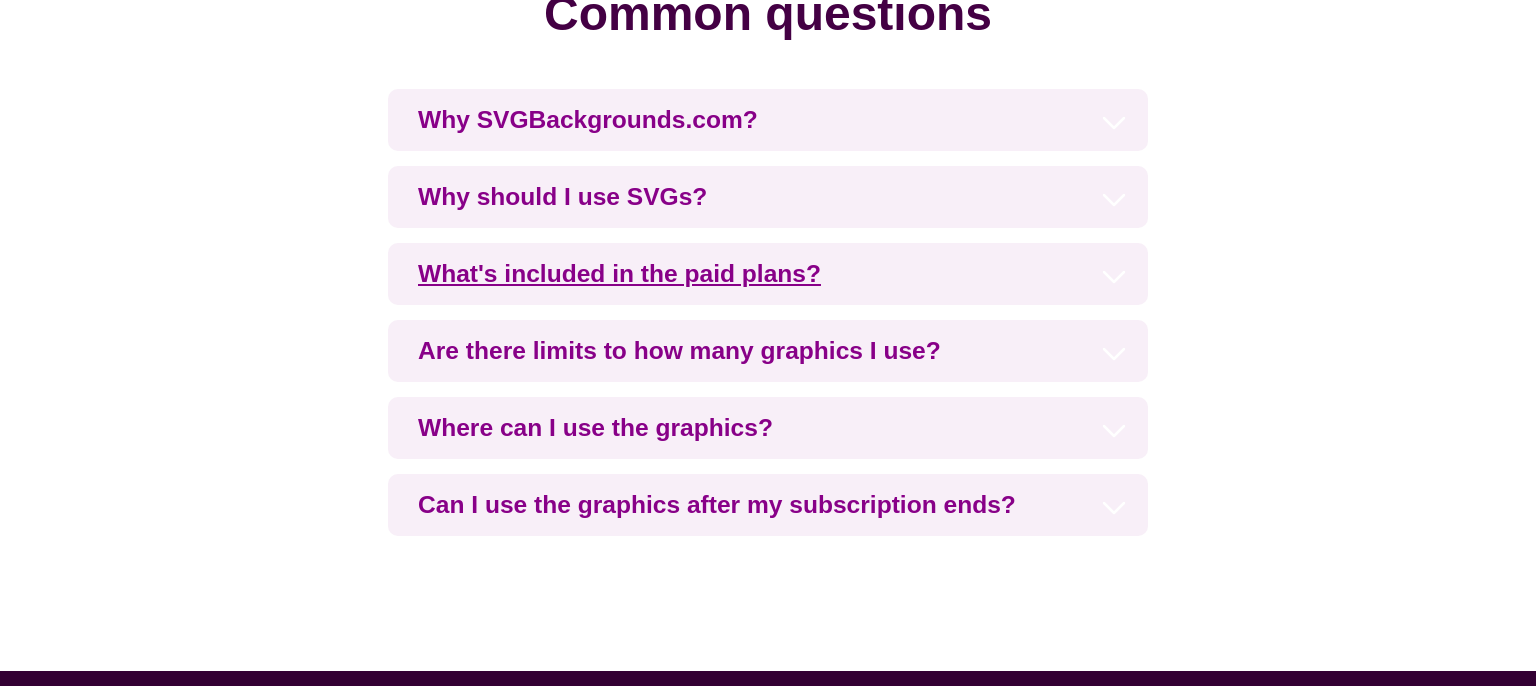 click on "What's included in the paid plans?" at bounding box center (768, 274) 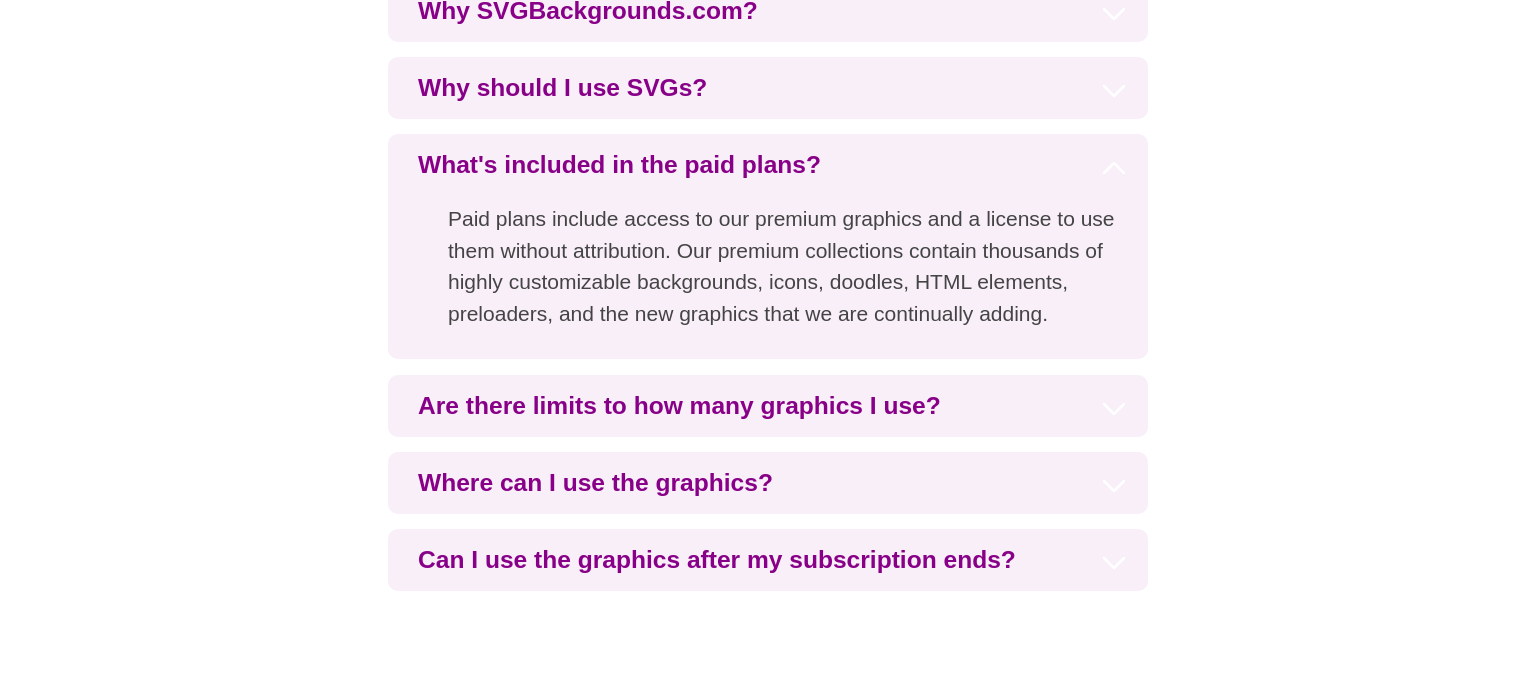 scroll, scrollTop: 4830, scrollLeft: 0, axis: vertical 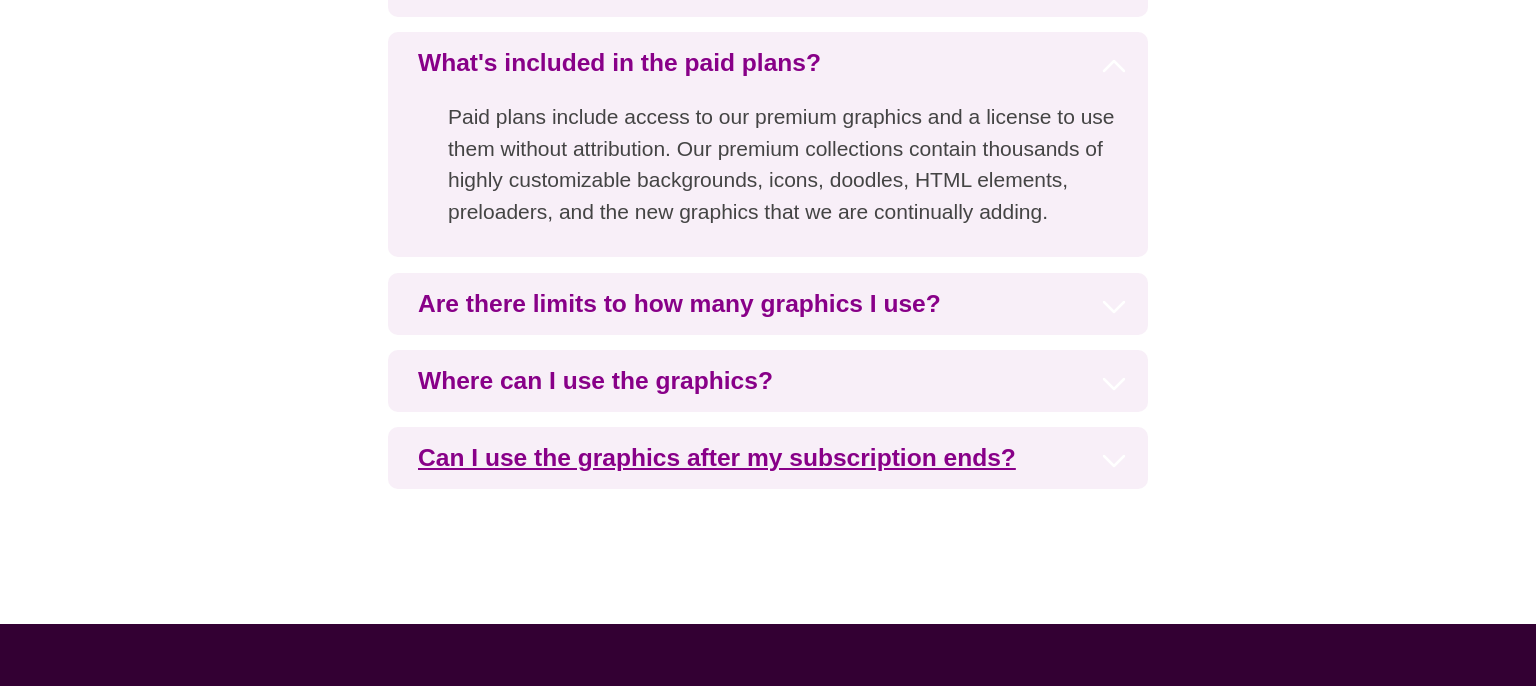 click on "Can I use the graphics after my subscription ends?" at bounding box center [768, 458] 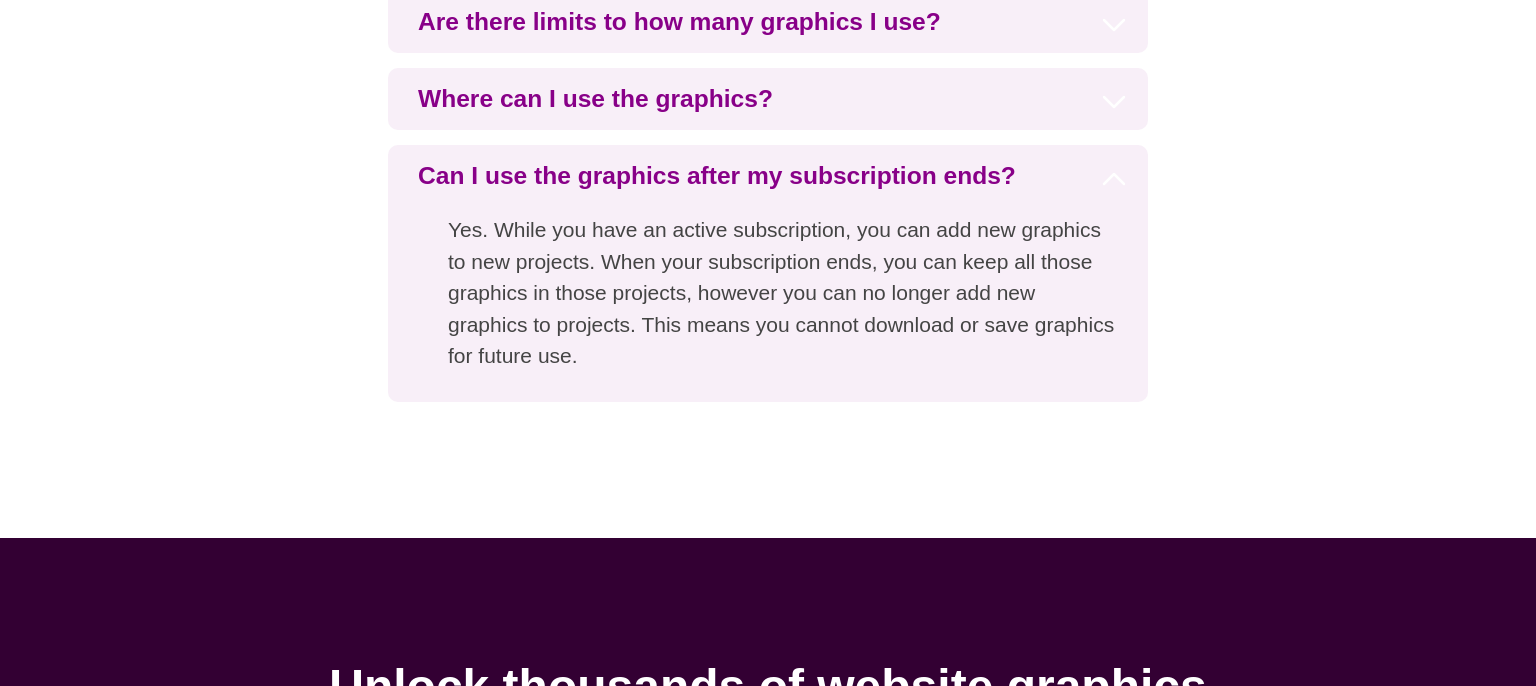 scroll, scrollTop: 5147, scrollLeft: 0, axis: vertical 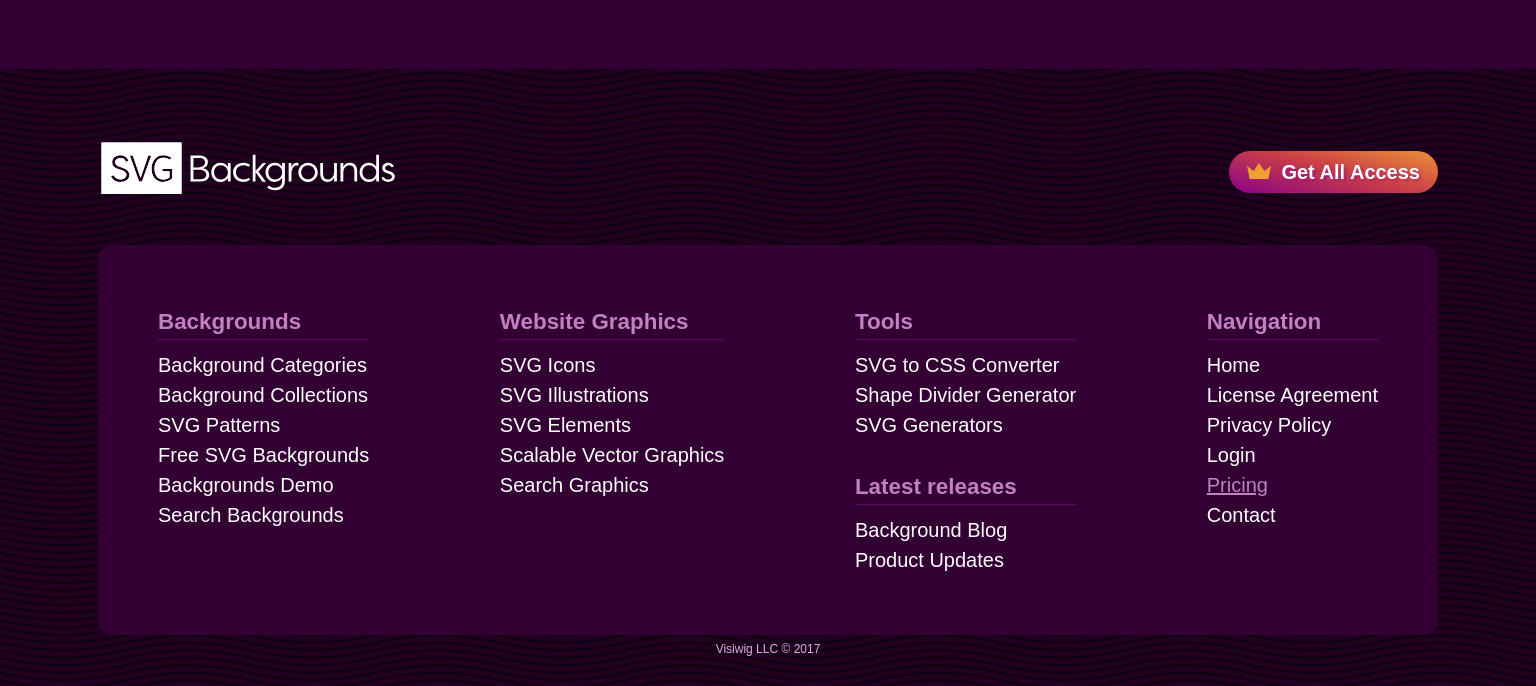 click on "Pricing" at bounding box center (1237, 485) 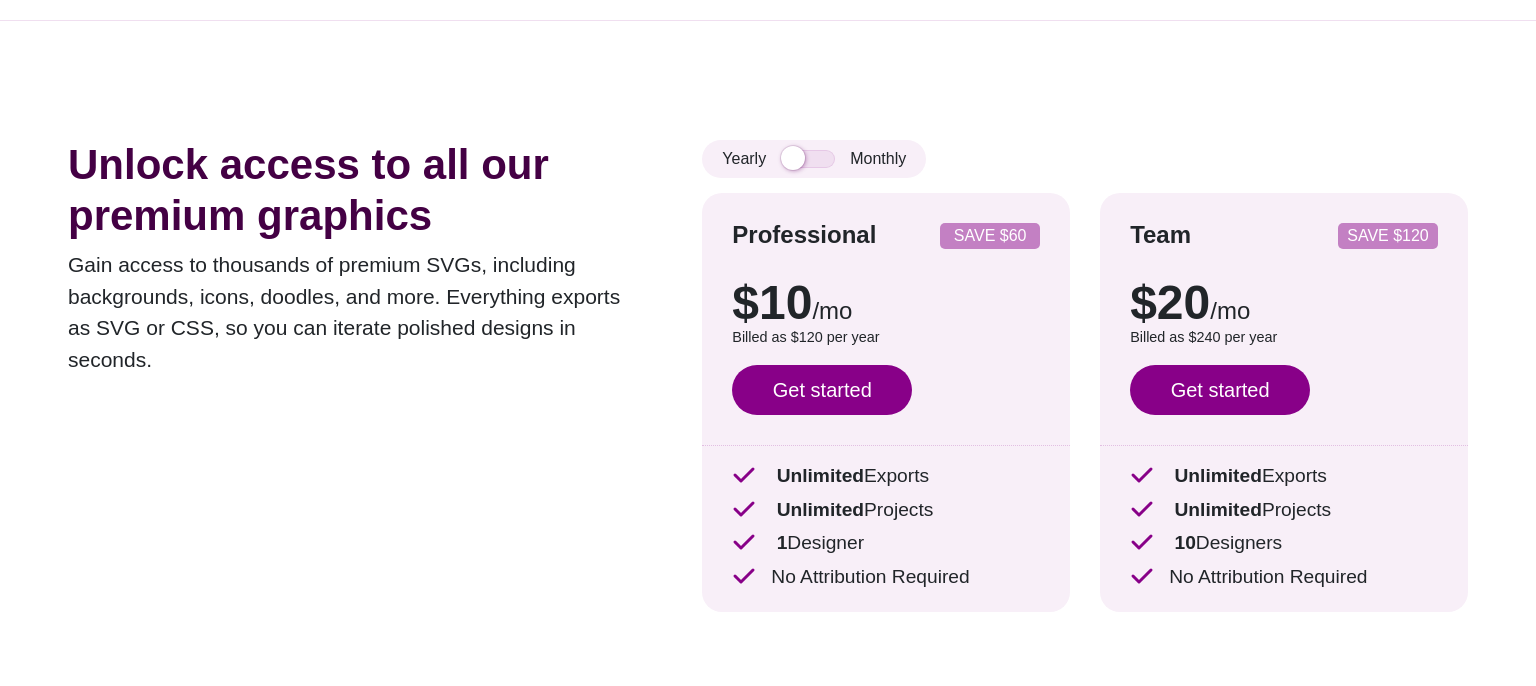 scroll, scrollTop: 105, scrollLeft: 0, axis: vertical 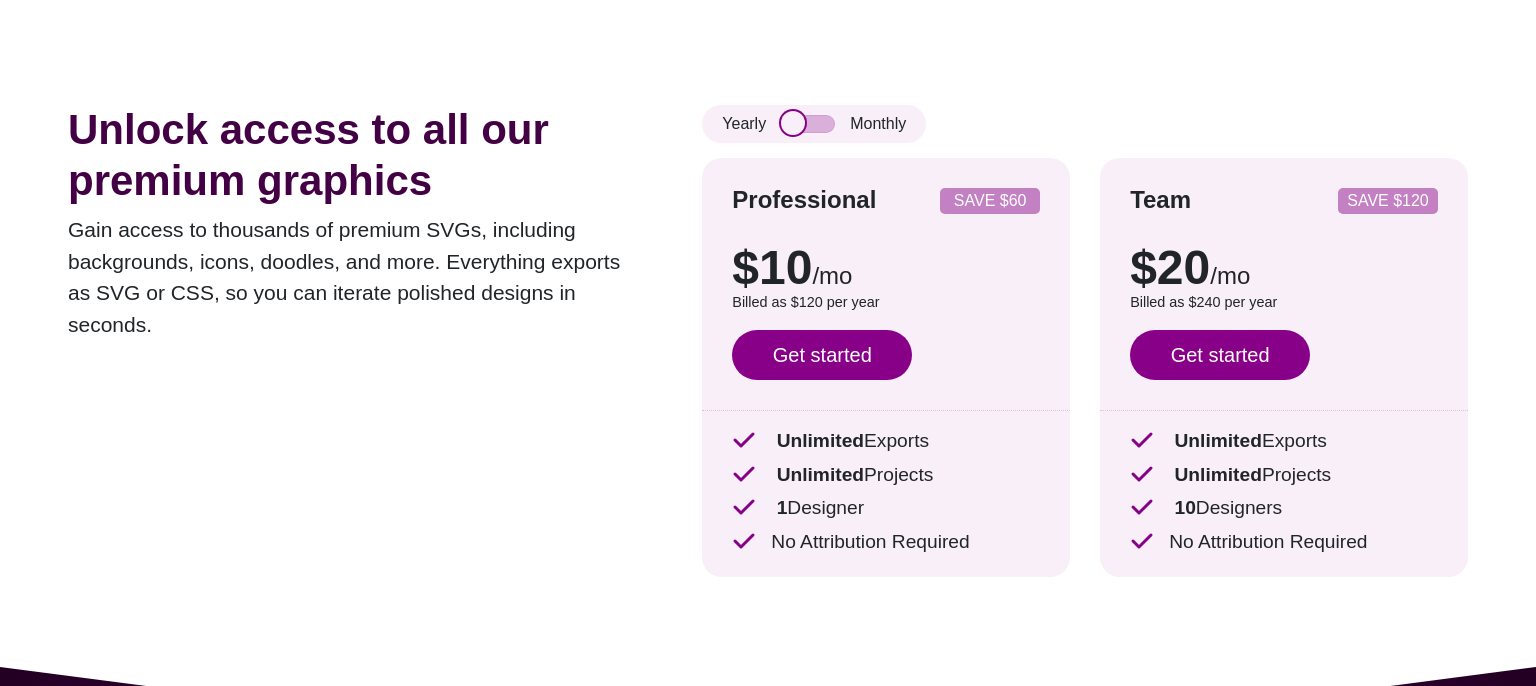 click at bounding box center (808, 124) 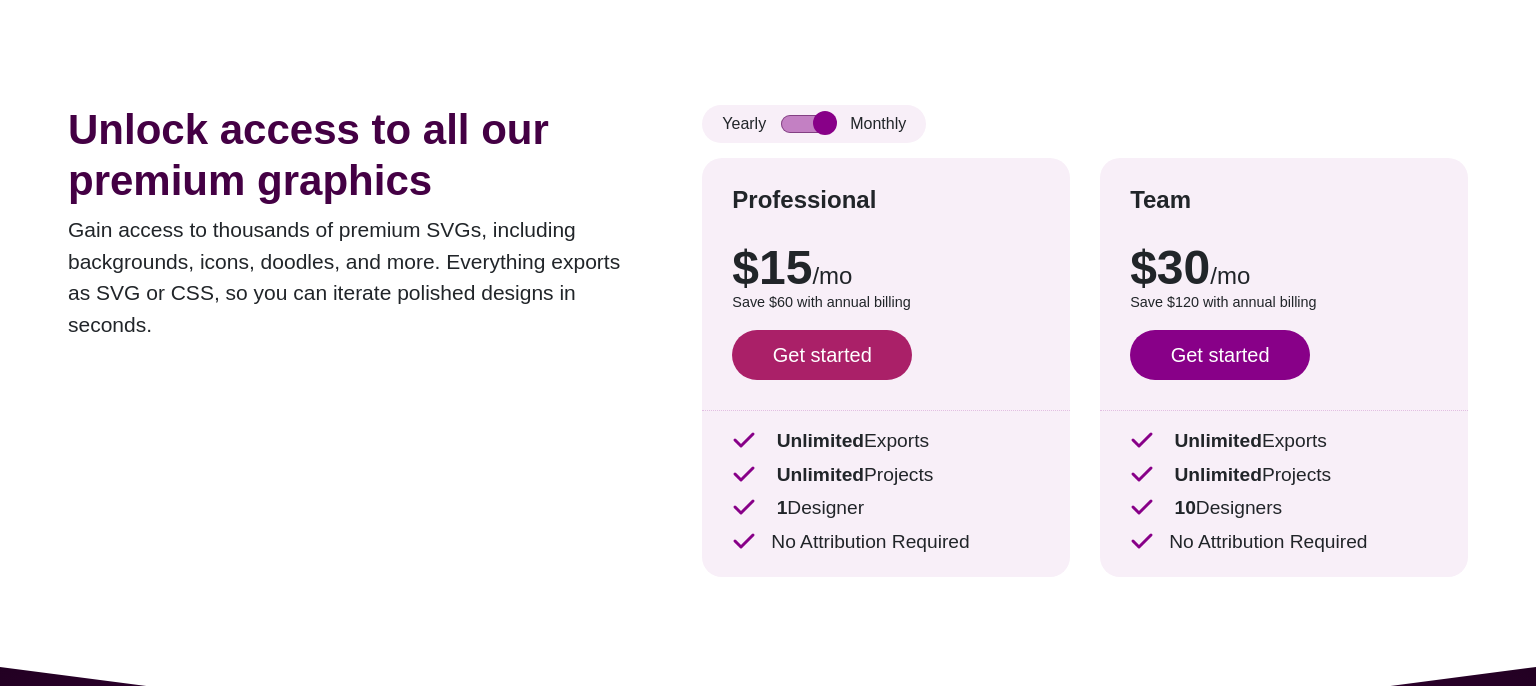 click on "Get started" at bounding box center [822, 355] 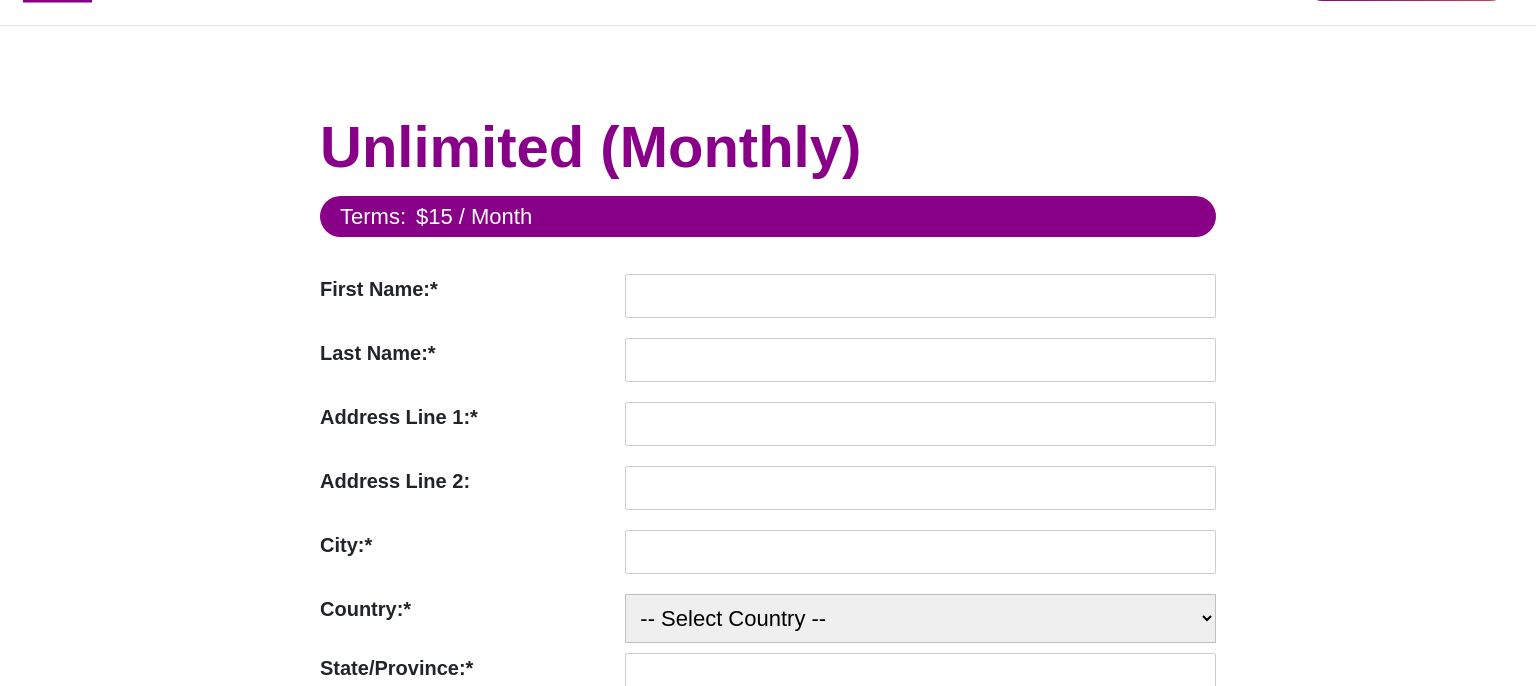 scroll, scrollTop: 105, scrollLeft: 0, axis: vertical 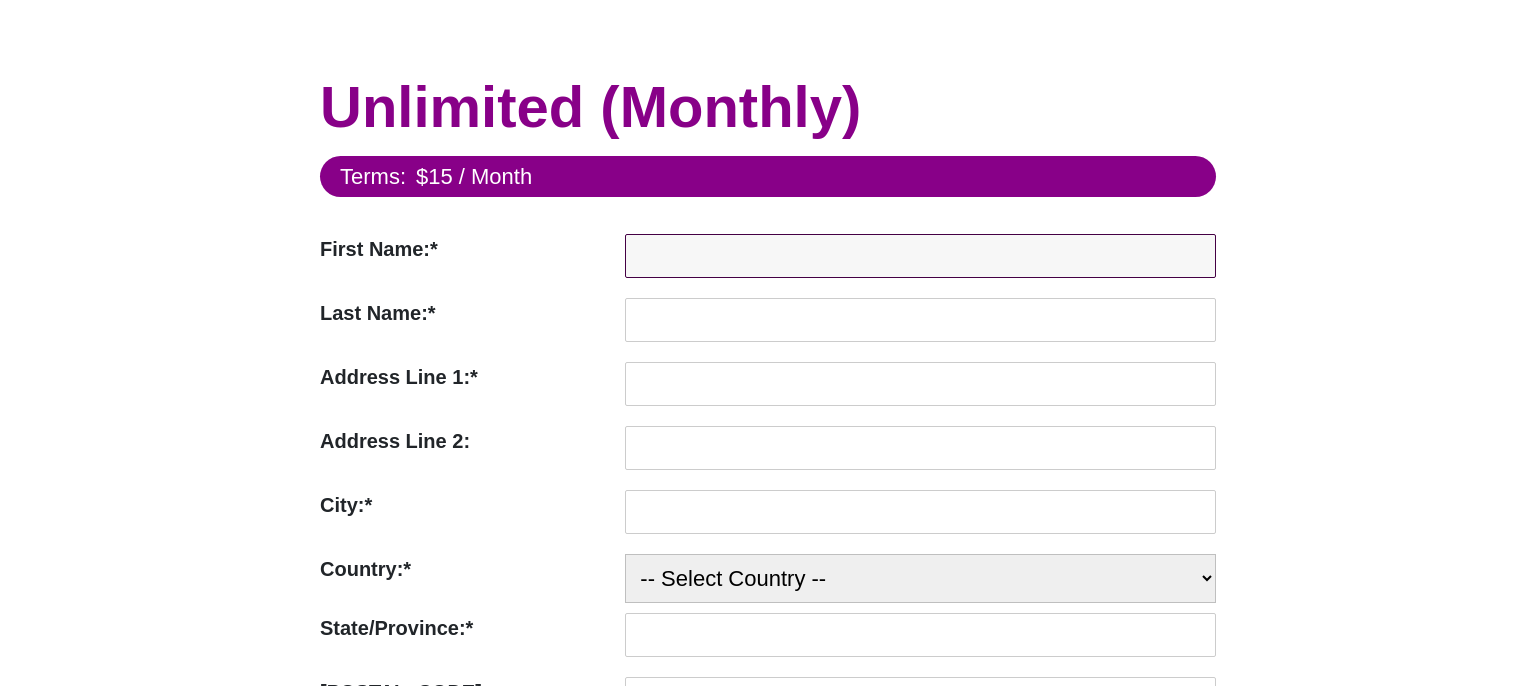 click on "First Name:*" at bounding box center (920, 256) 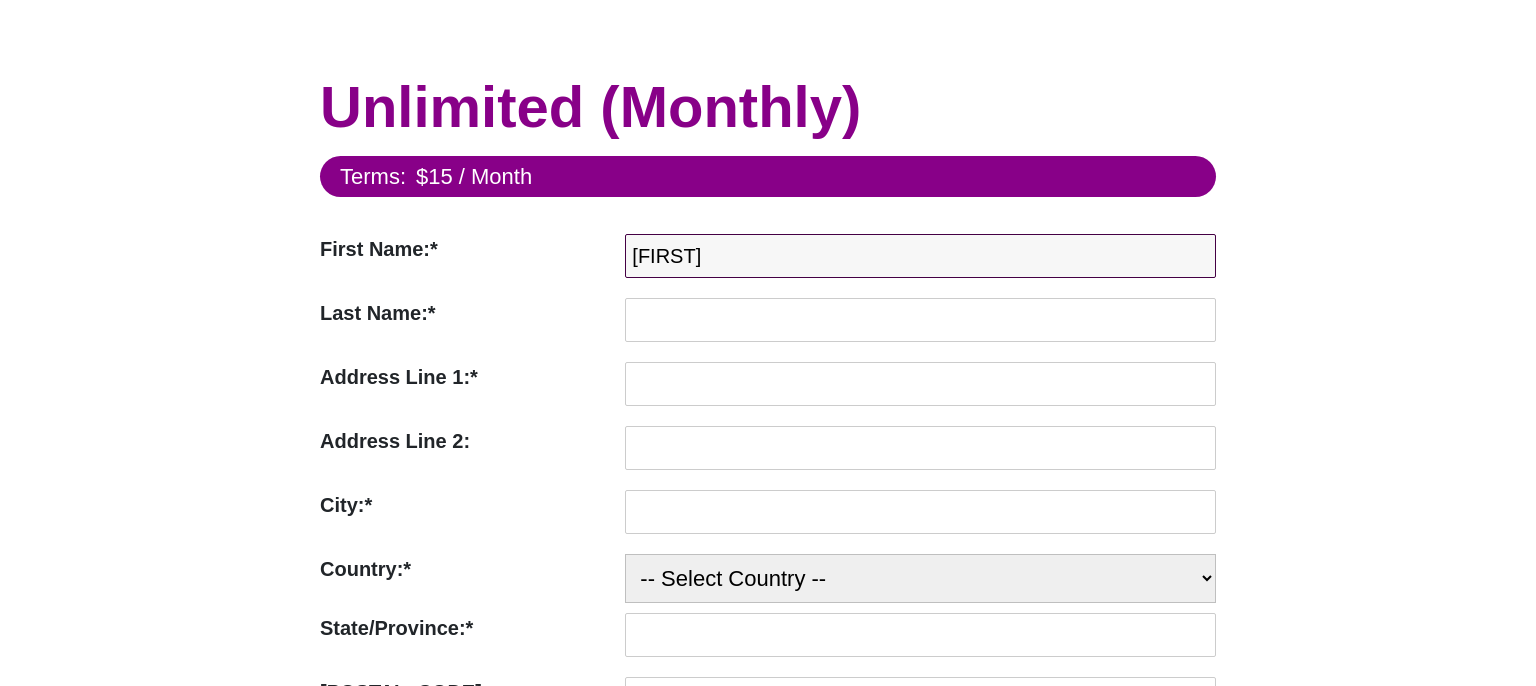 click on "[FIRST]" at bounding box center [920, 256] 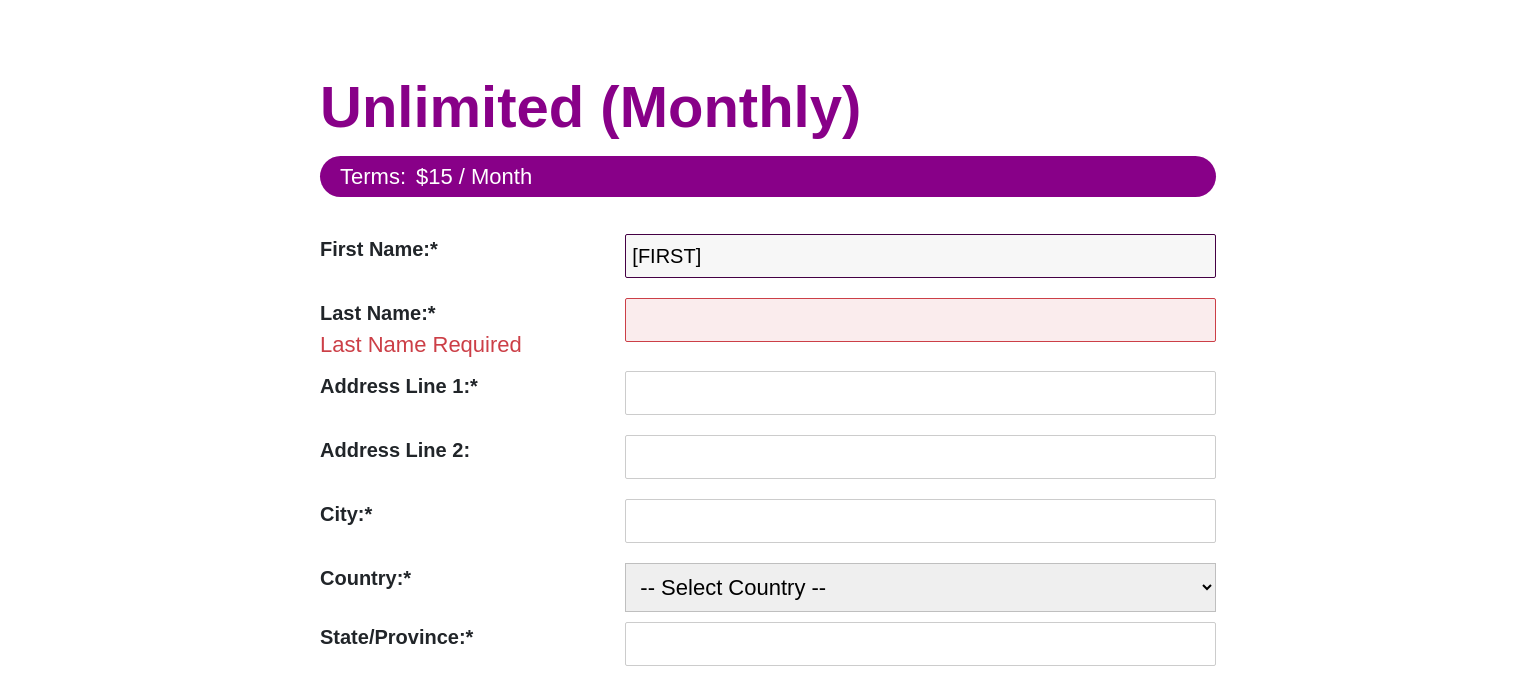 type on "[FIRST]" 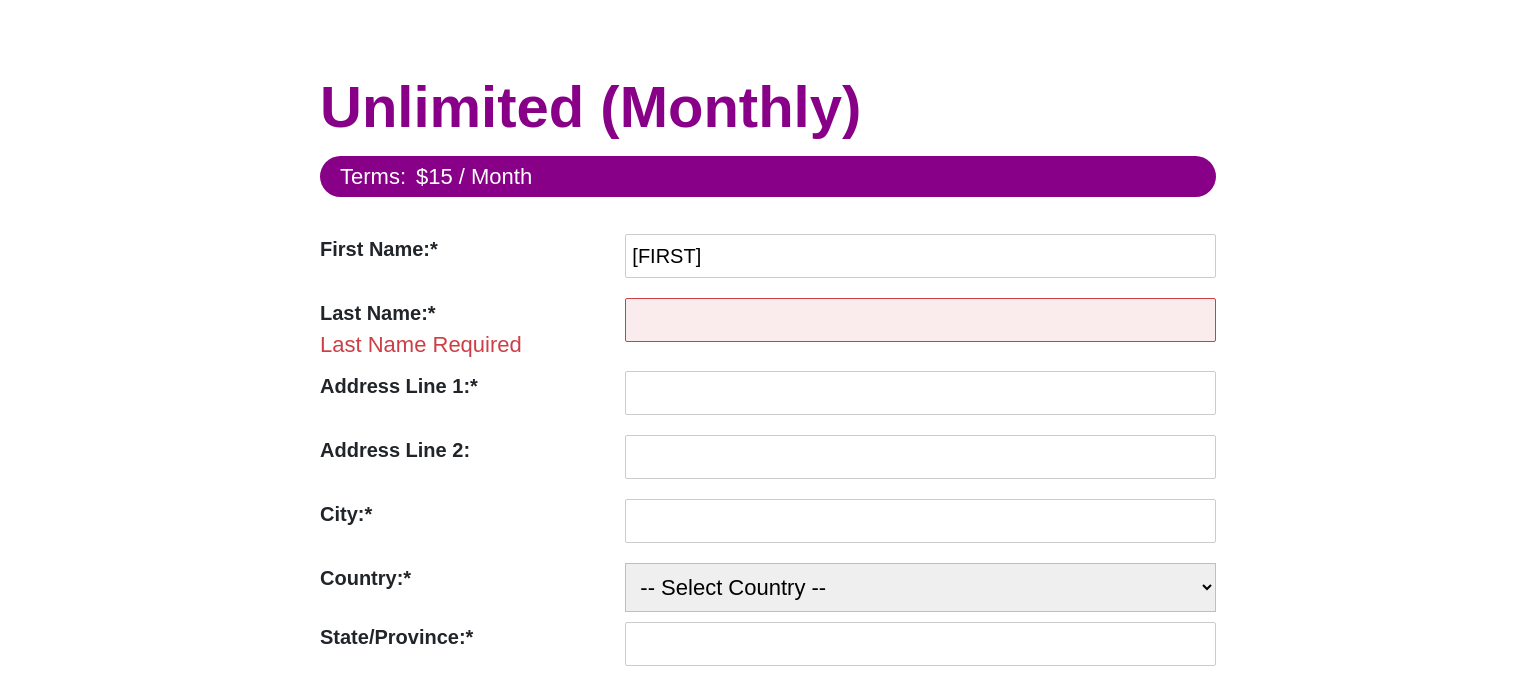 click on "Last Name:*" at bounding box center [920, 320] 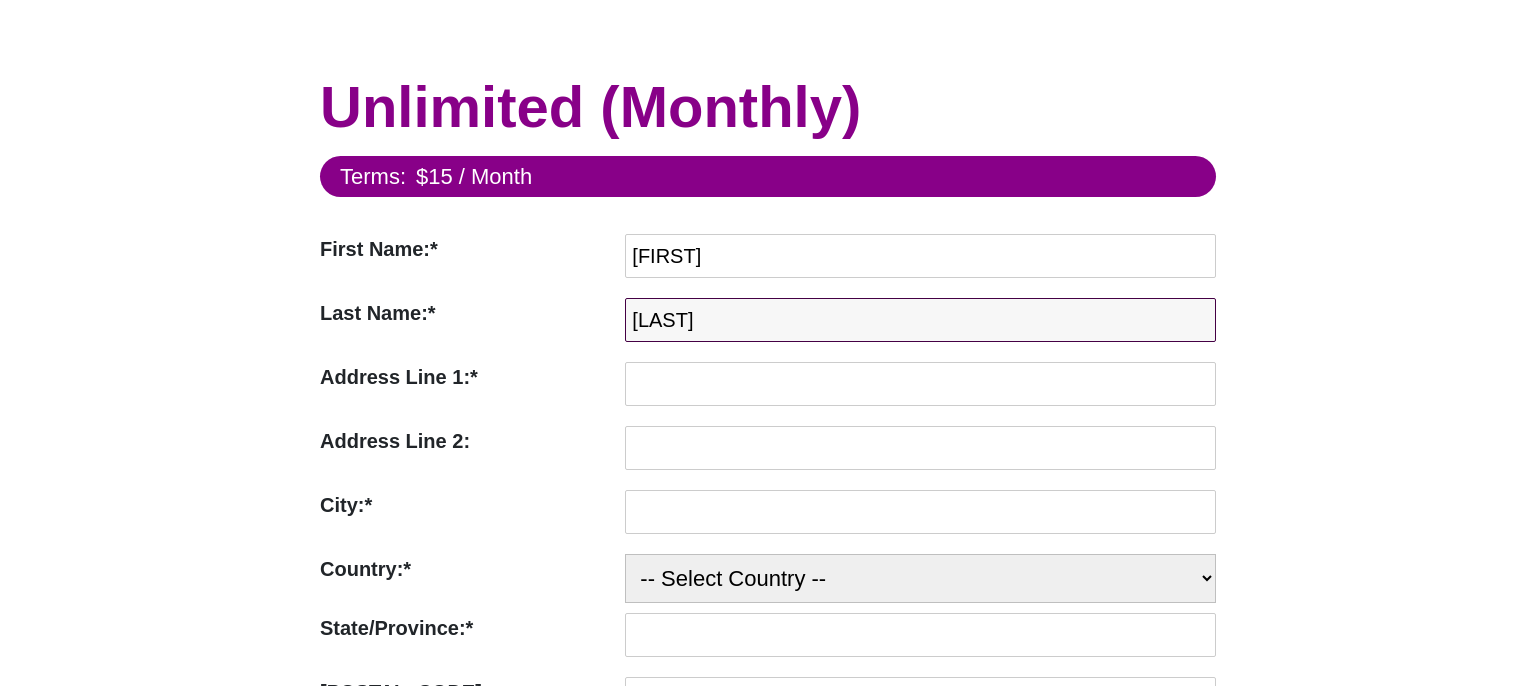 type on "[LAST]" 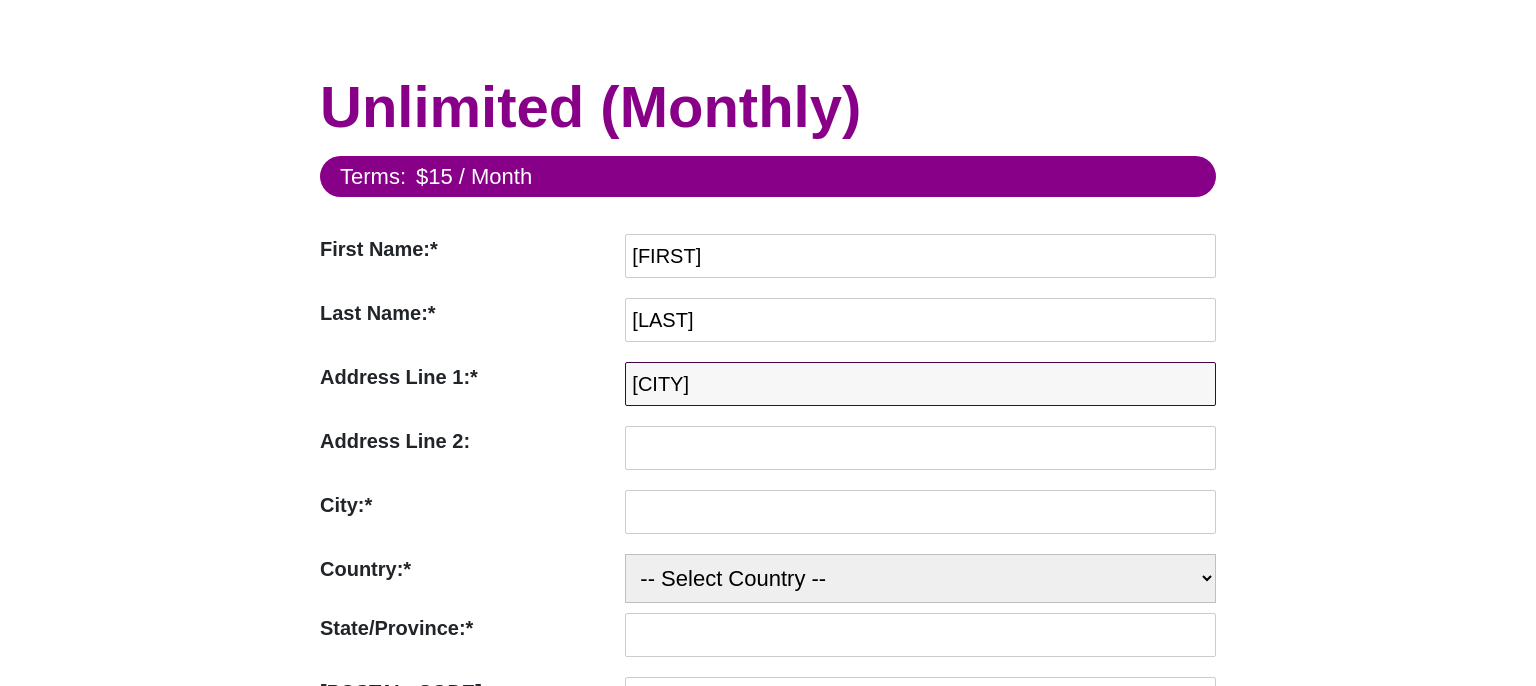 type on "[CITY]" 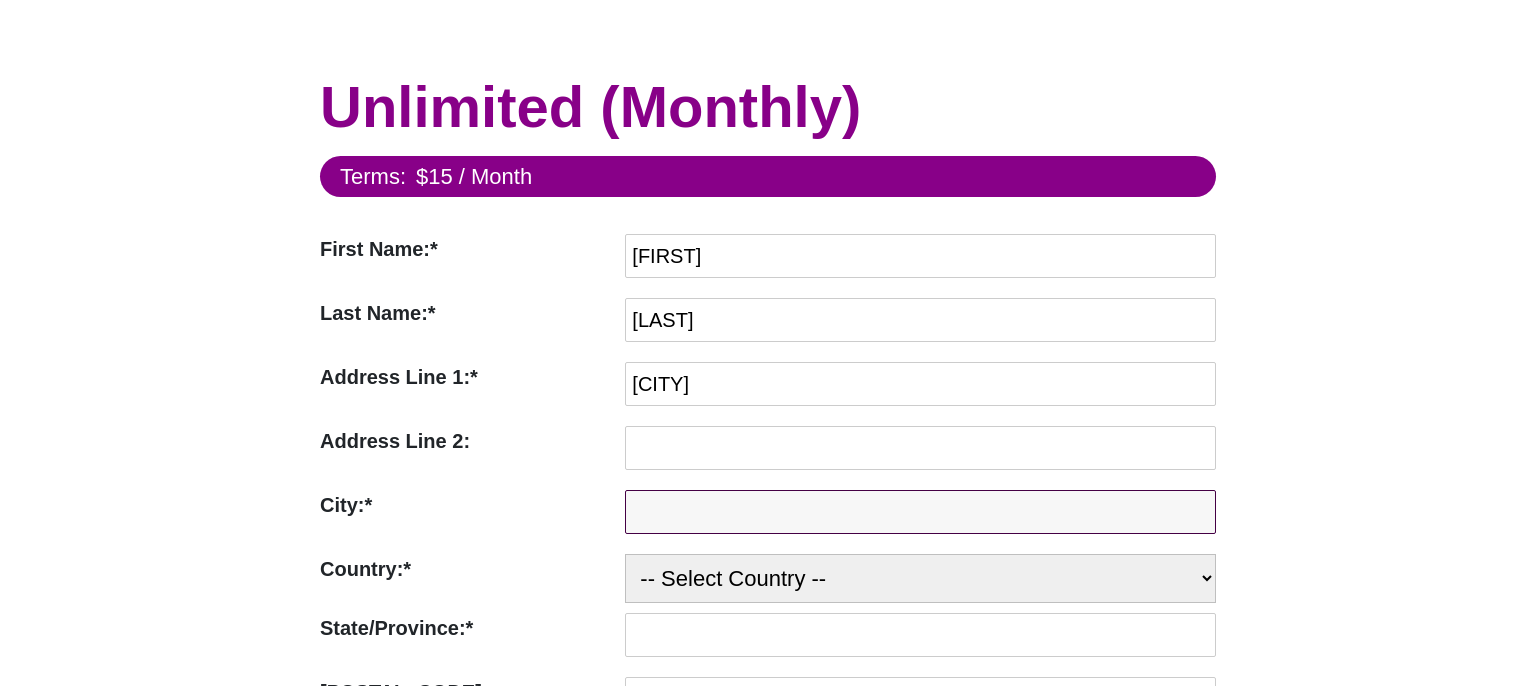 click on "City:*" at bounding box center [920, 512] 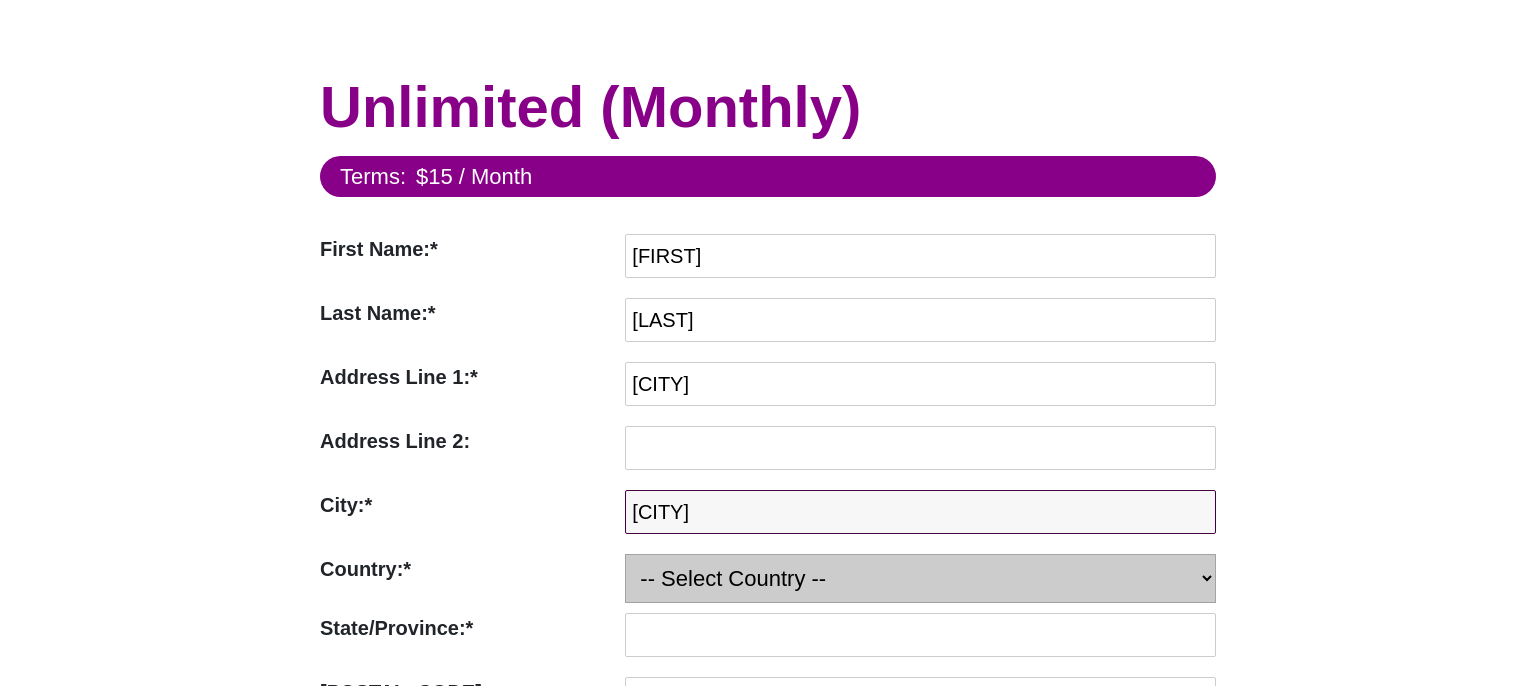 type on "[CITY]" 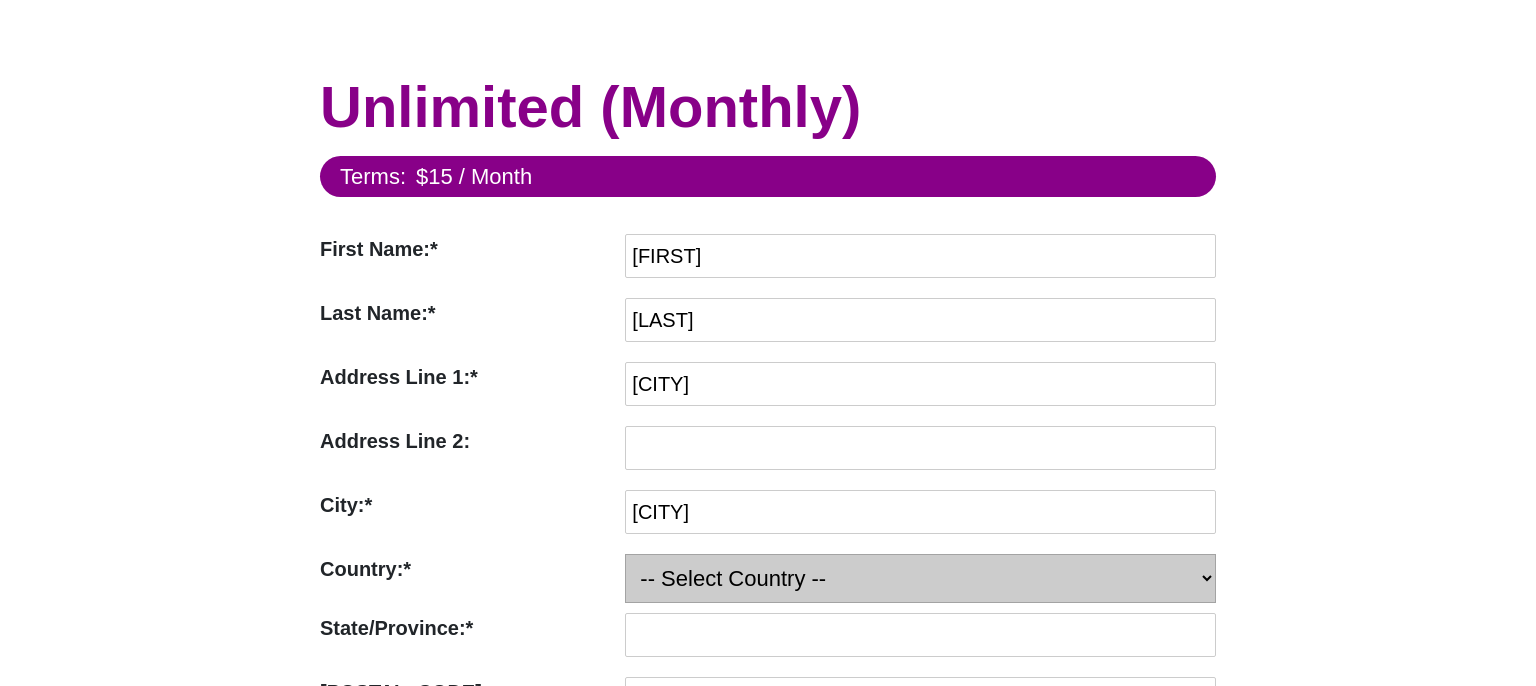 click on "-- Select Country --
United States (US)
[COUNTRY]
[COUNTRY]
[COUNTRY]
[COUNTRY]
[COUNTRY]
[COUNTRY]
[COUNTRY]
[COUNTRY]
[COUNTRY]
[COUNTRY]
[COUNTRY]
[COUNTRY]" at bounding box center [920, 578] 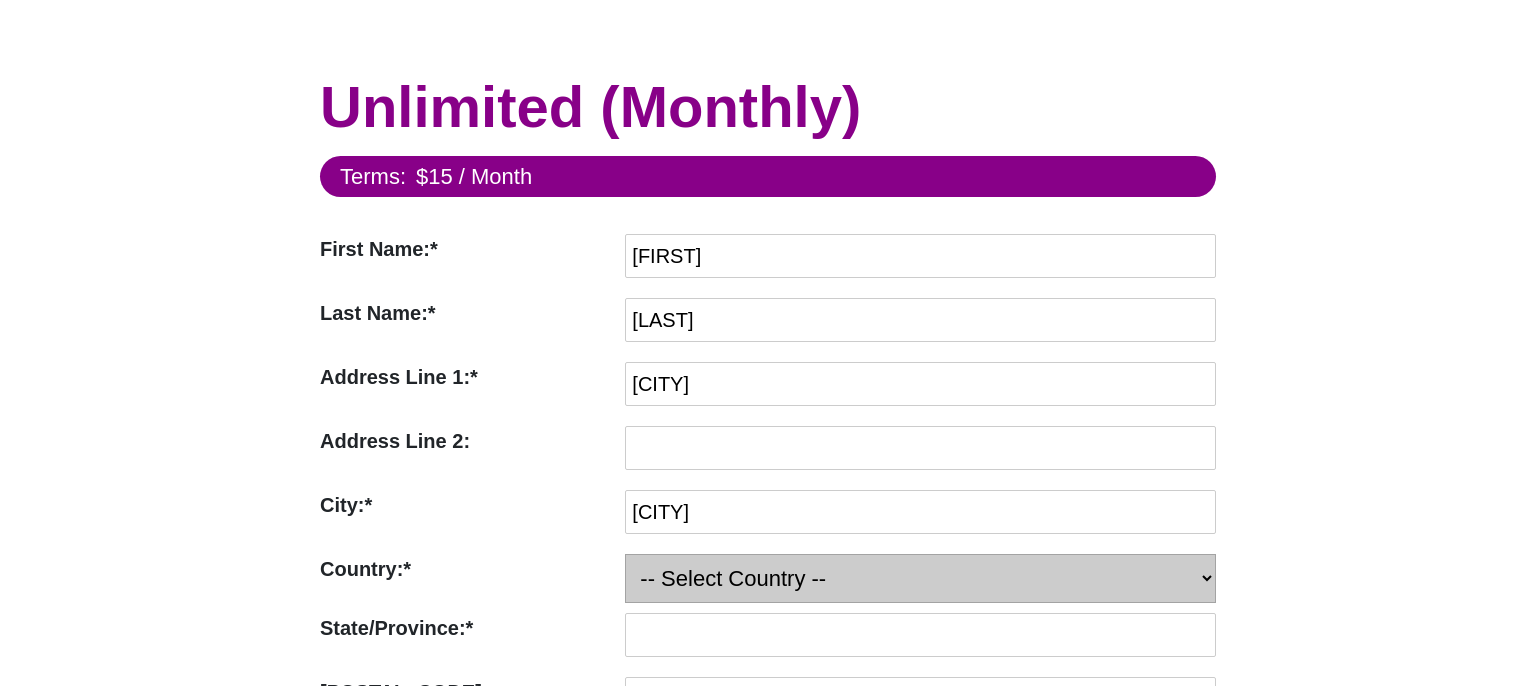 select on "BG" 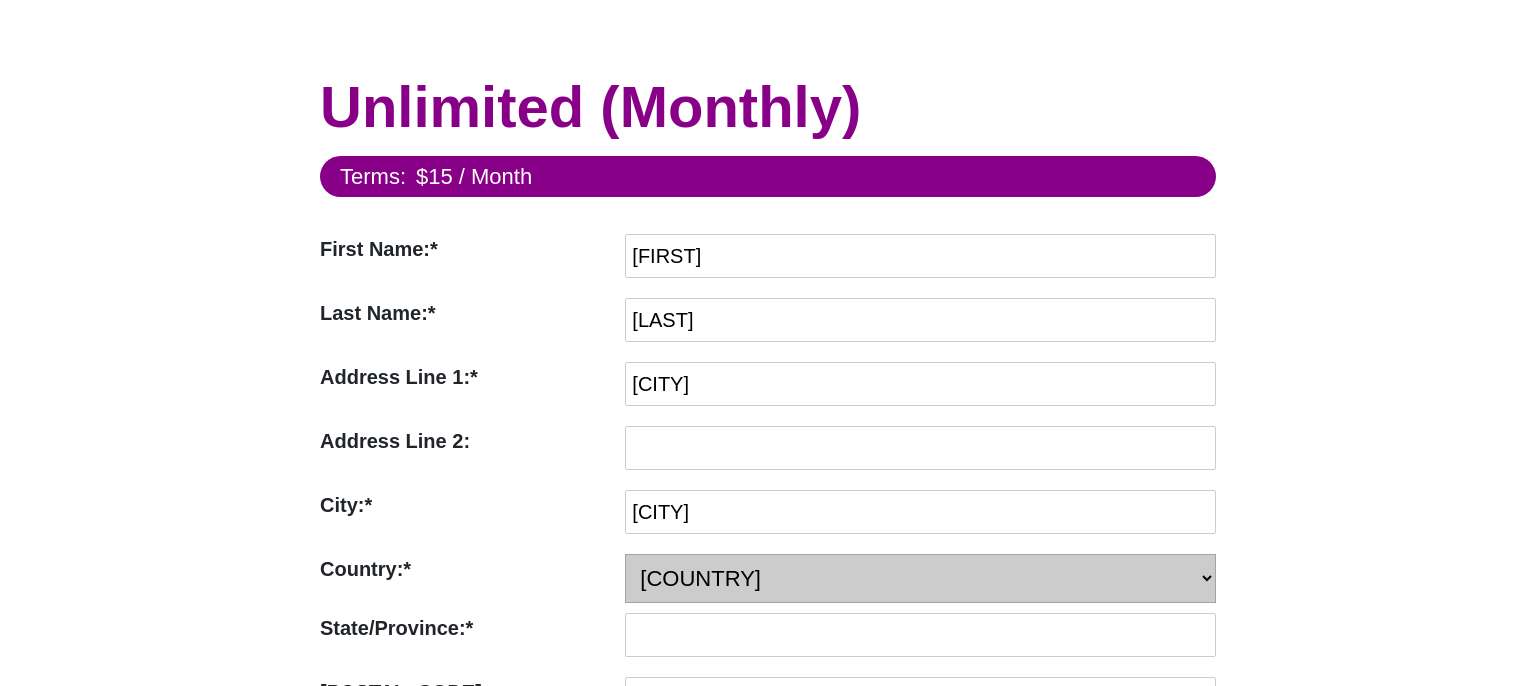 click on "[COUNTRY]" at bounding box center [0, 0] 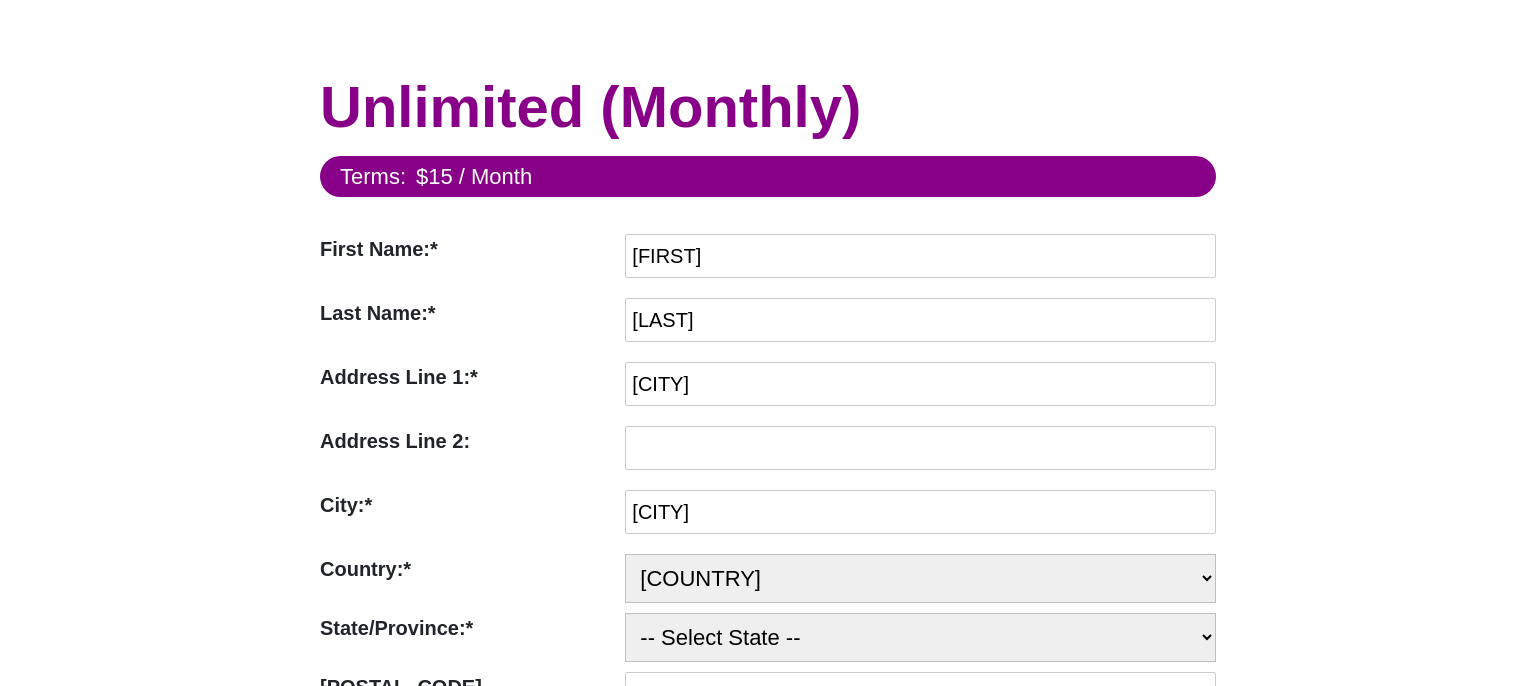 click on "First Name:*
First Name Required
[FIRST]
Last Name:*
Last Name Required
[LAST]
Address Line 1:*
Address Line 1 is Required
[ADDRESS]
Address Line 2:
Address Line 2 is not valid
City:*
City is Required
[CITY]
Country:*
Country is Required
-- Select Country --
United States (US)
[COUNTRY]" at bounding box center [768, 887] 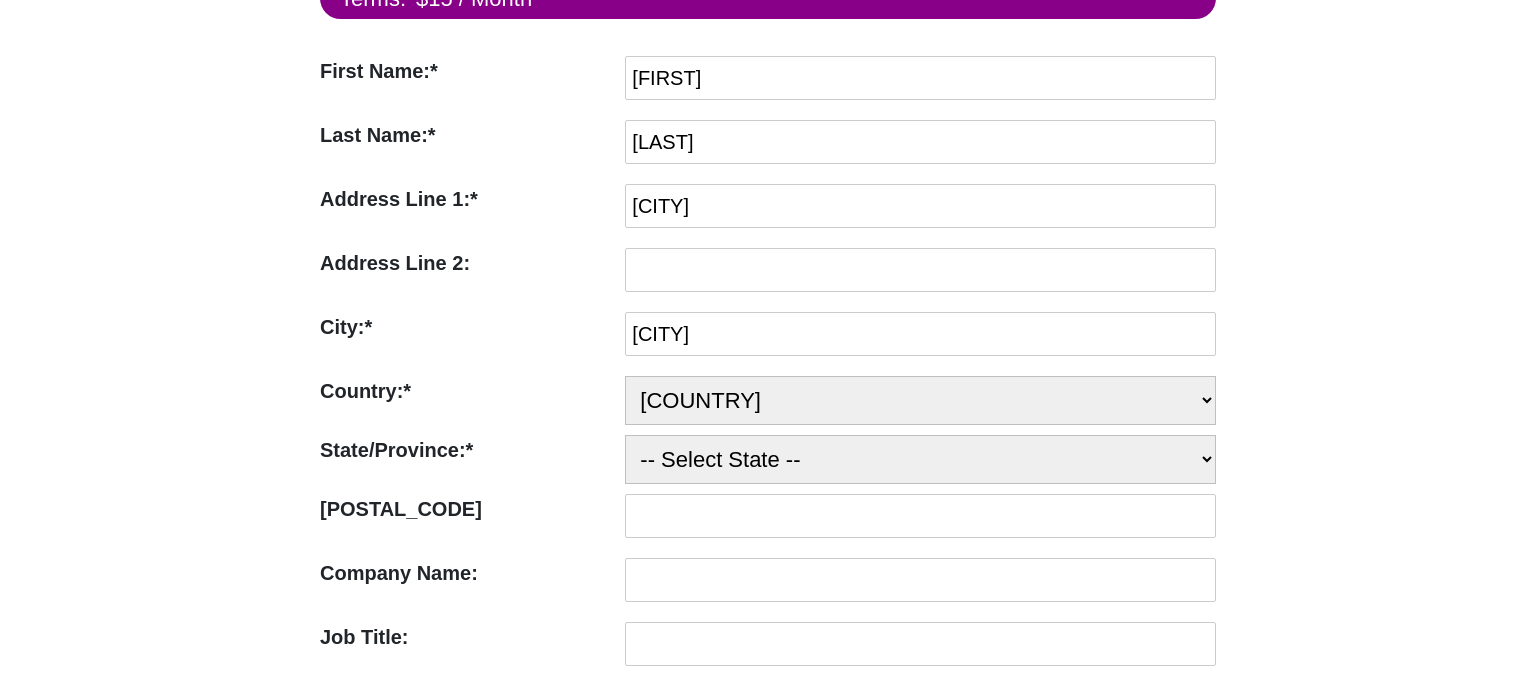scroll, scrollTop: 316, scrollLeft: 0, axis: vertical 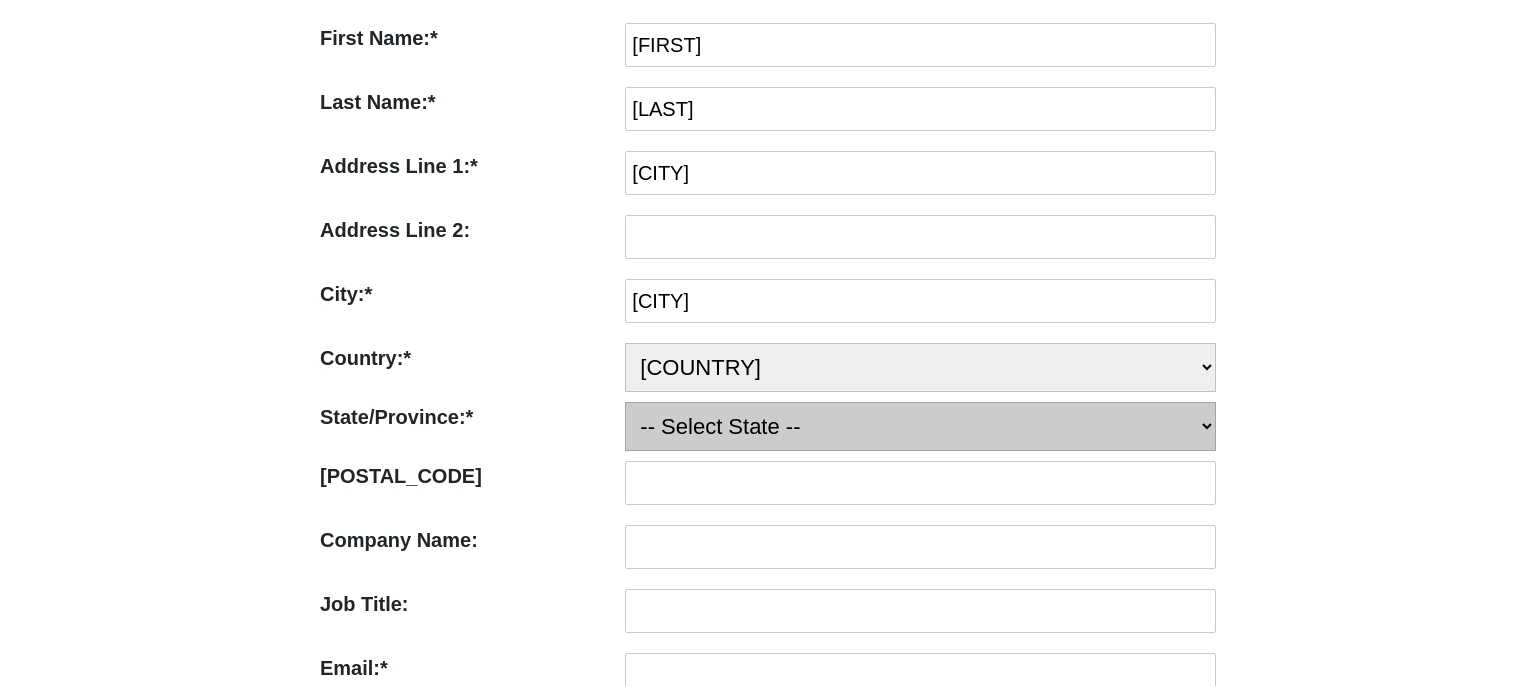 click on "-- Select State -- [CITY] [CITY] [CITY] [CITY] [CITY] [CITY] [CITY] [CITY] [CITY] [CITY] [CITY] [CITY] [CITY] [CITY] [CITY] [CITY] [CITY] [CITY] [CITY] [CITY]" at bounding box center [920, 426] 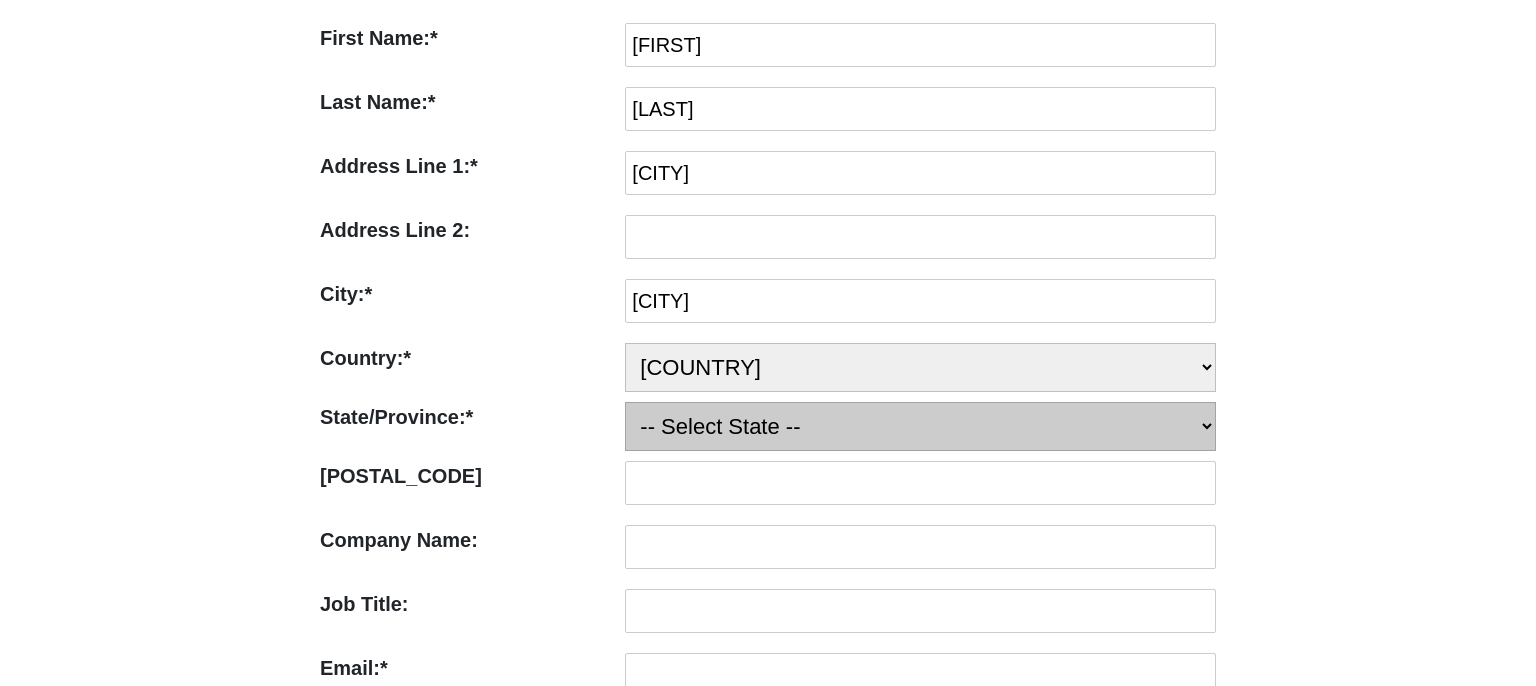 select on "BG-22" 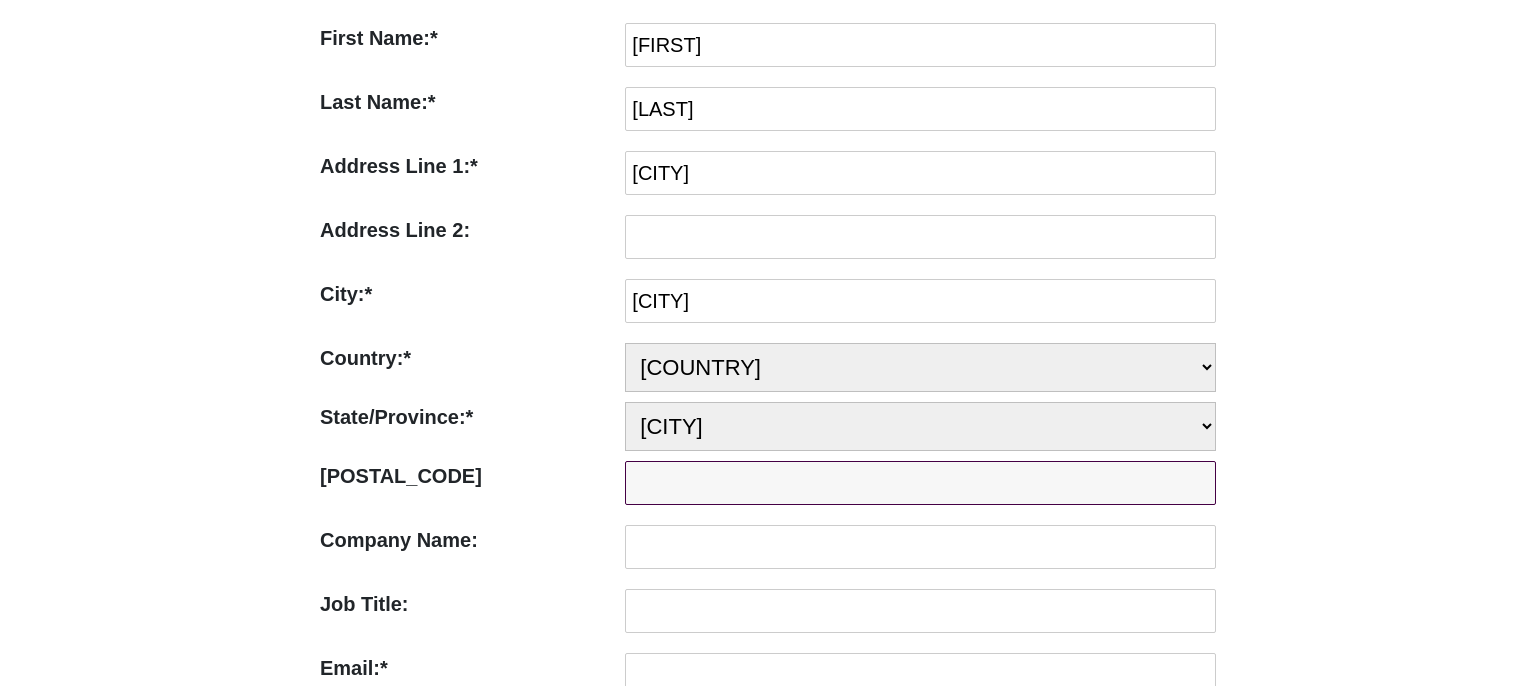 click on "[POSTAL_CODE]" at bounding box center (920, 483) 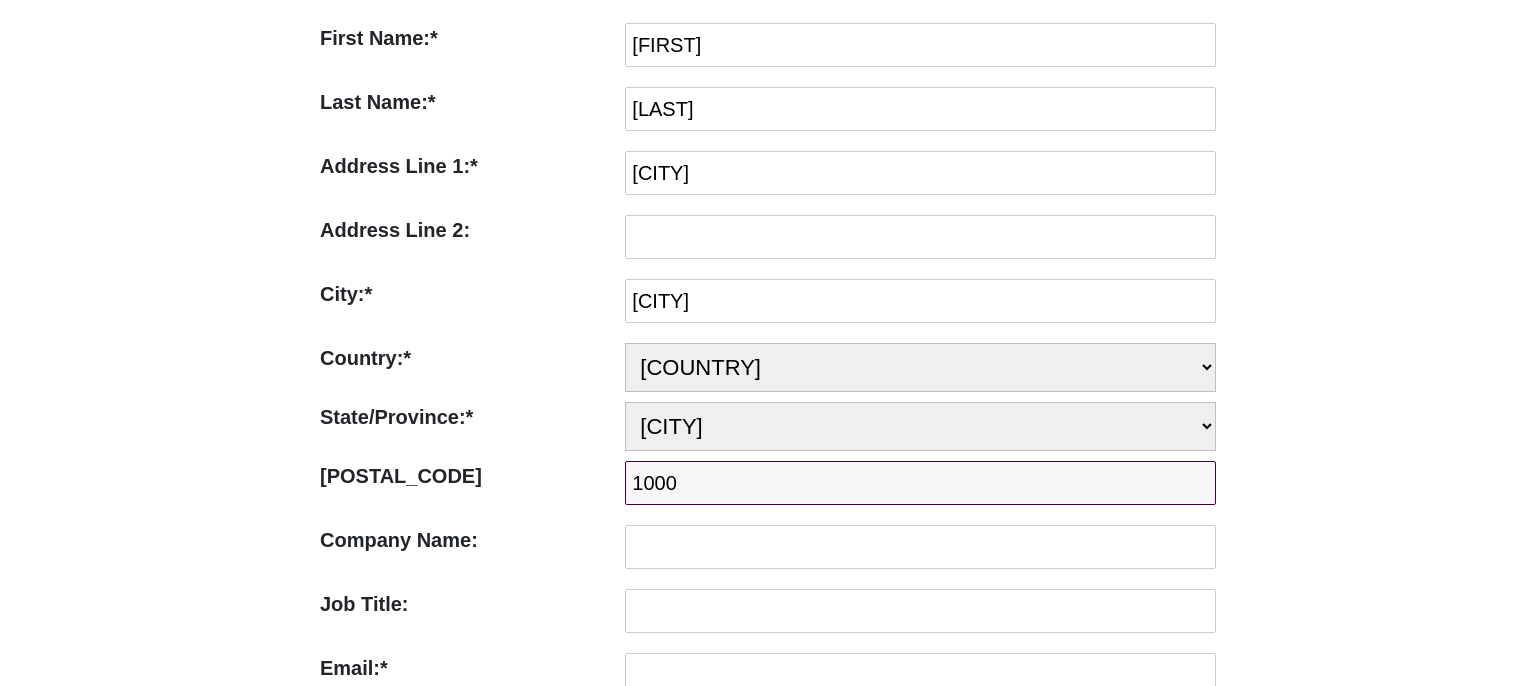 type on "1000" 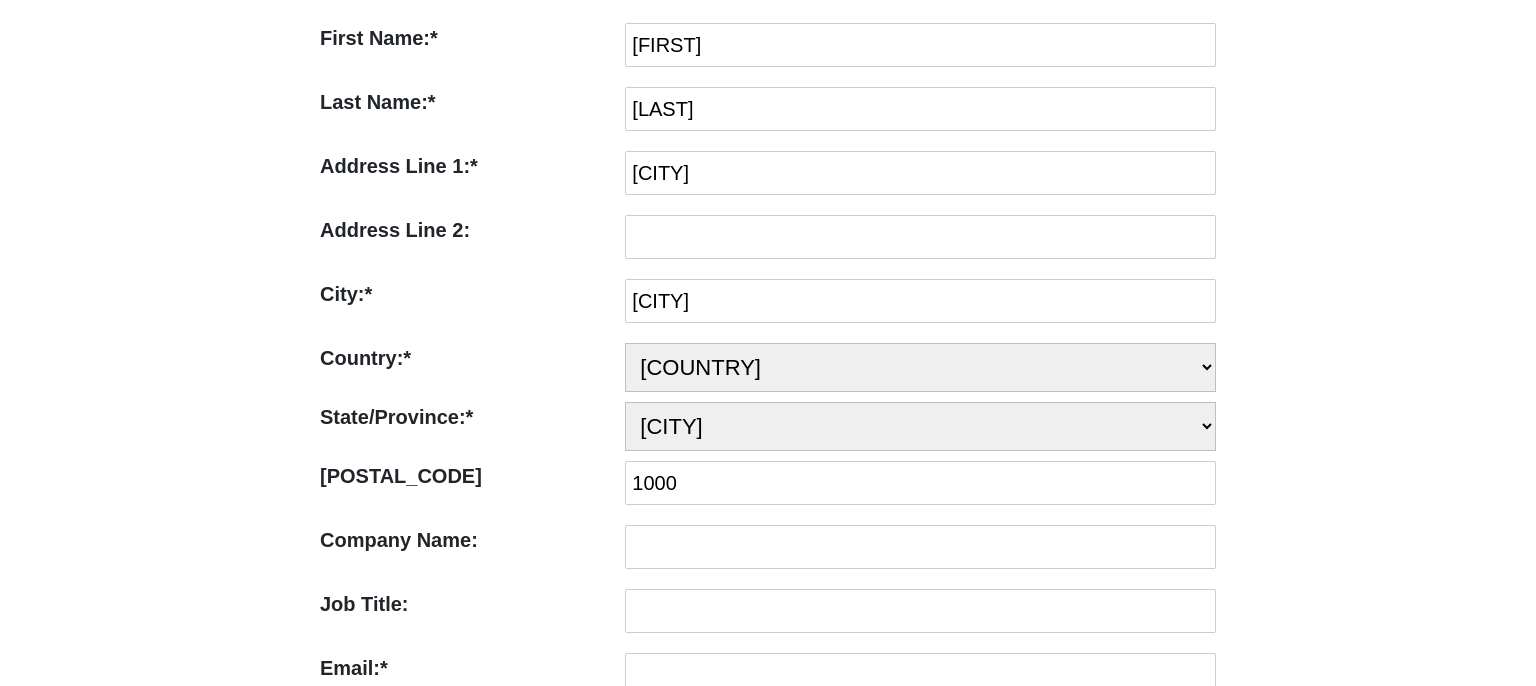 click on "First Name:*
First Name Required
[FIRST]
Last Name:*
Last Name Required
[LAST]
Address Line 1:*
Address Line 1 is Required
[ADDRESS]
Address Line 2:
Address Line 2 is not valid
City:*
City is Required
[CITY]
Country:*
Country is Required
-- Select Country --
United States (US)
[COUNTRY]" at bounding box center [768, 676] 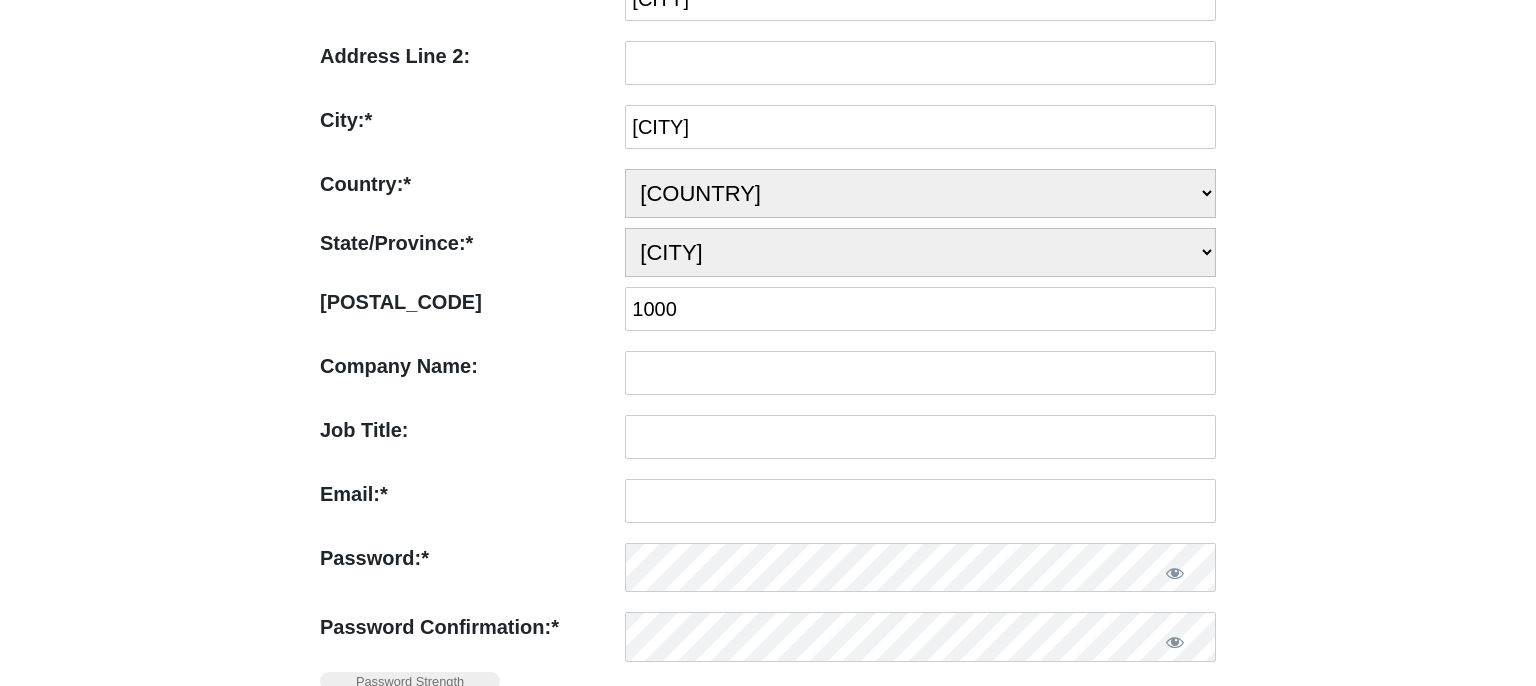 scroll, scrollTop: 528, scrollLeft: 0, axis: vertical 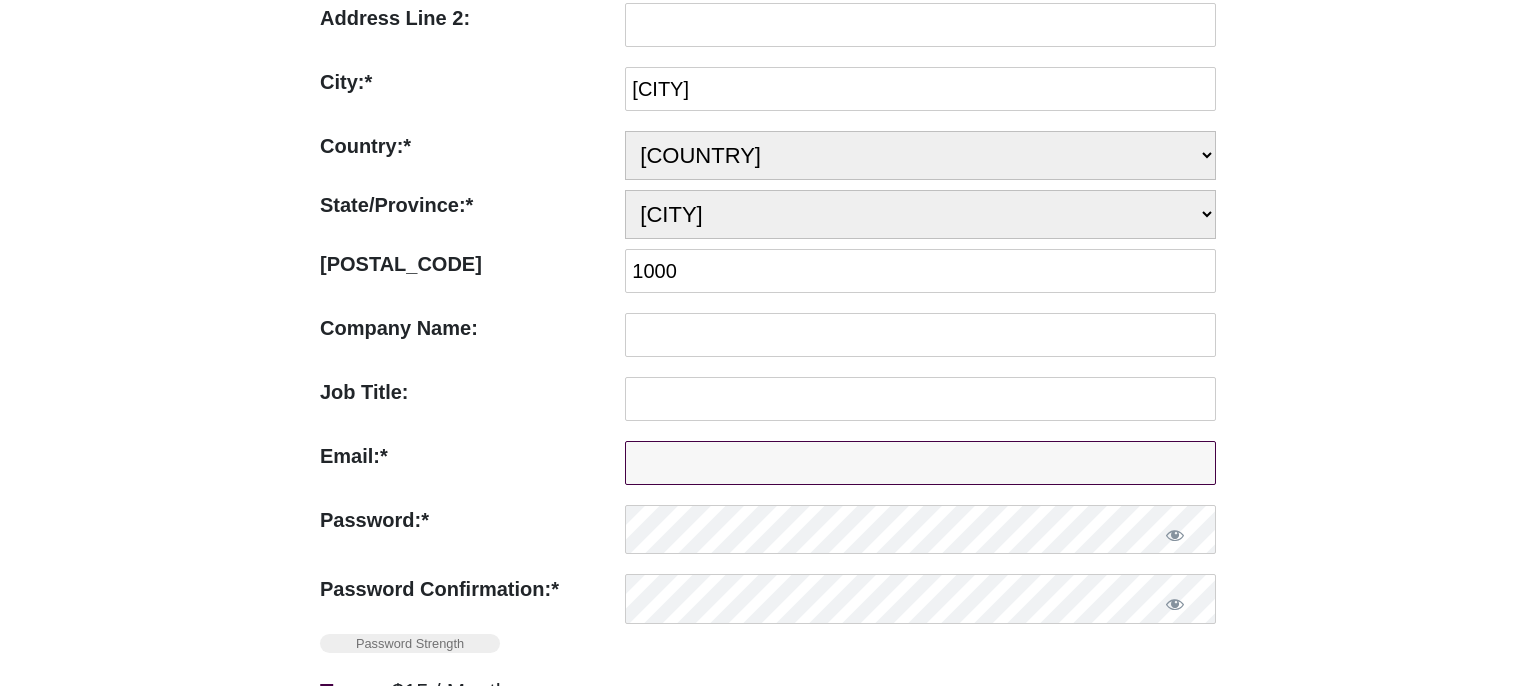 click on "Email:*" at bounding box center (920, 463) 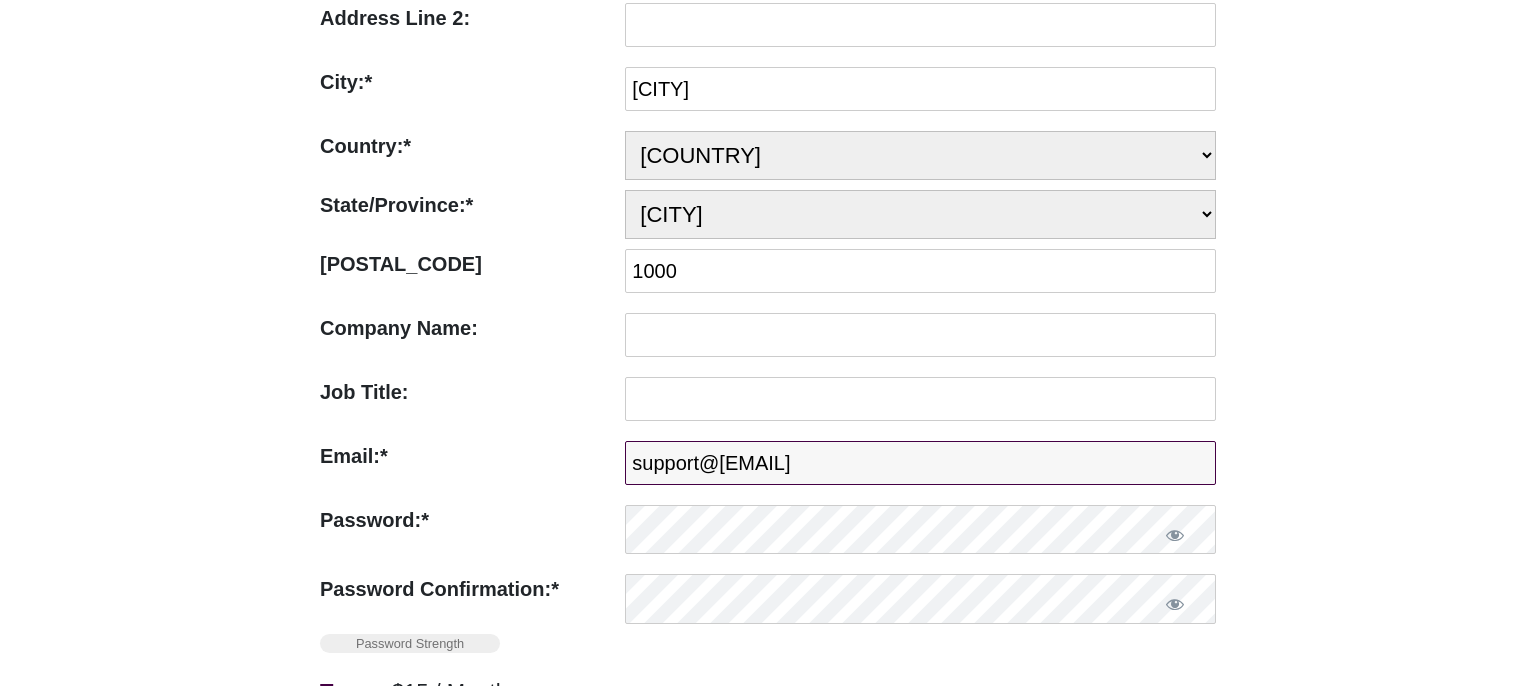 type on "support@[EMAIL]" 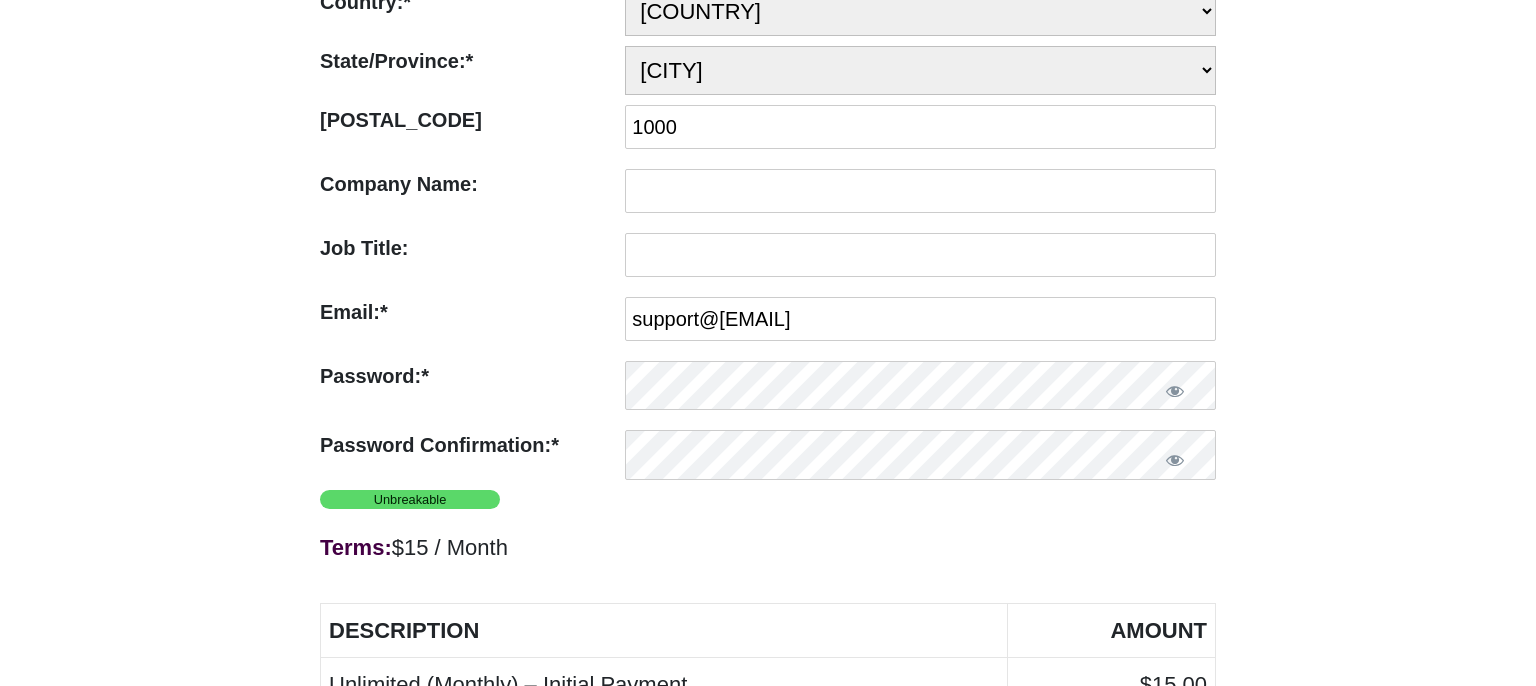 scroll, scrollTop: 739, scrollLeft: 0, axis: vertical 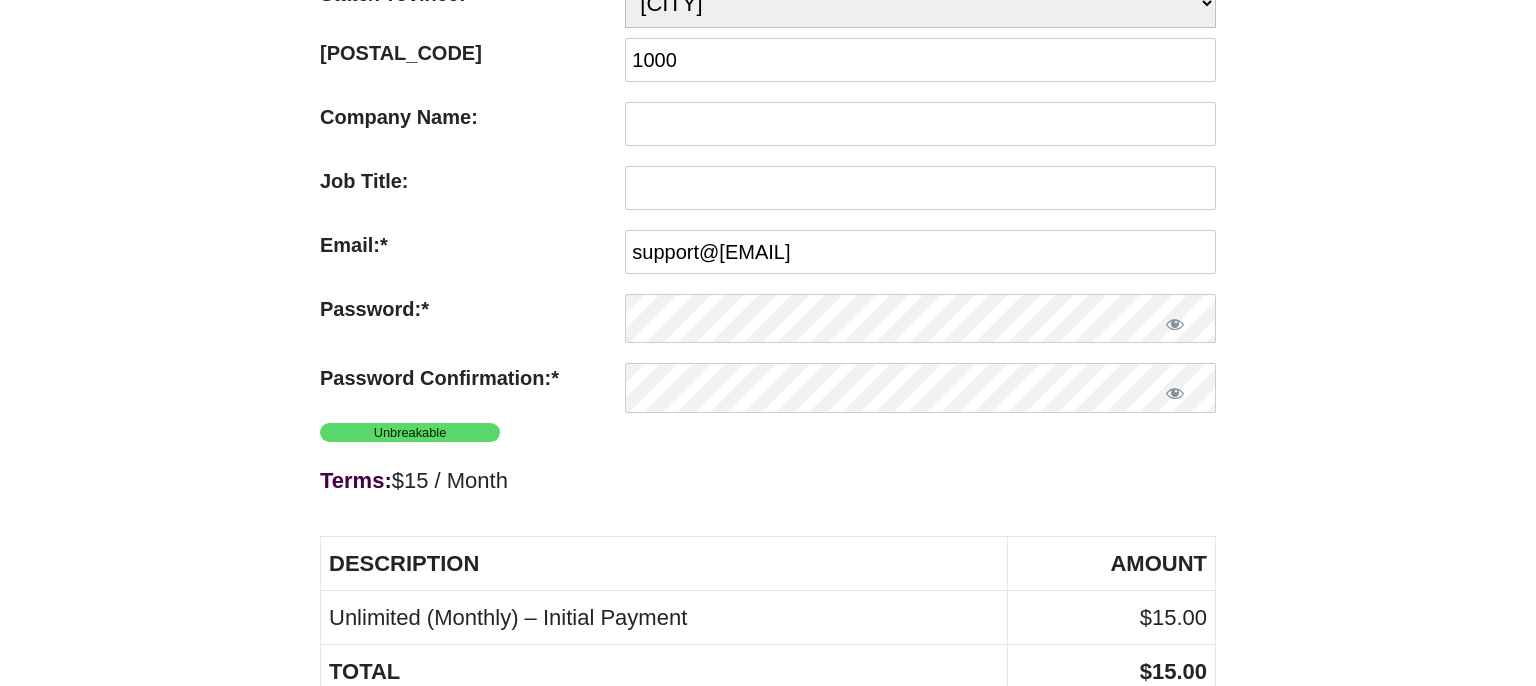 click on "Terms:  $15 / Month" at bounding box center [768, 480] 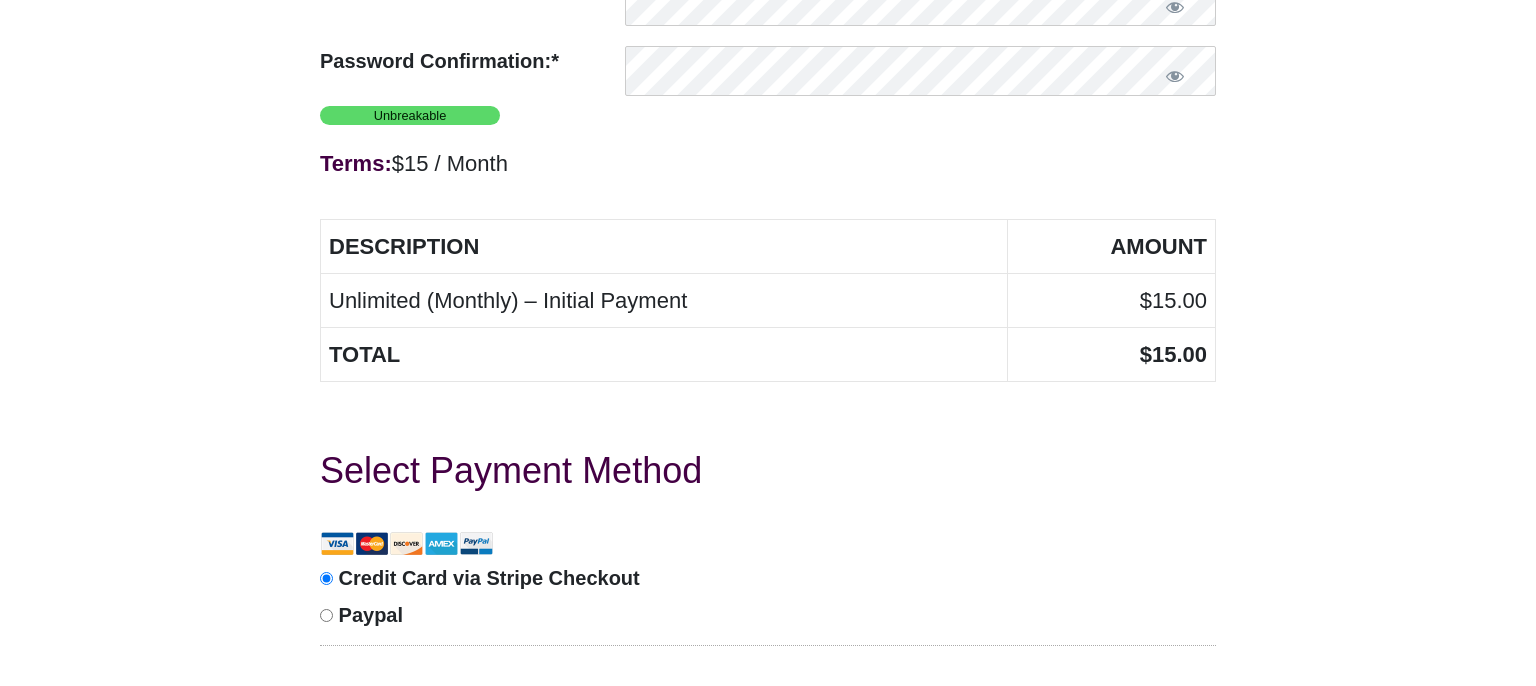 scroll, scrollTop: 1267, scrollLeft: 0, axis: vertical 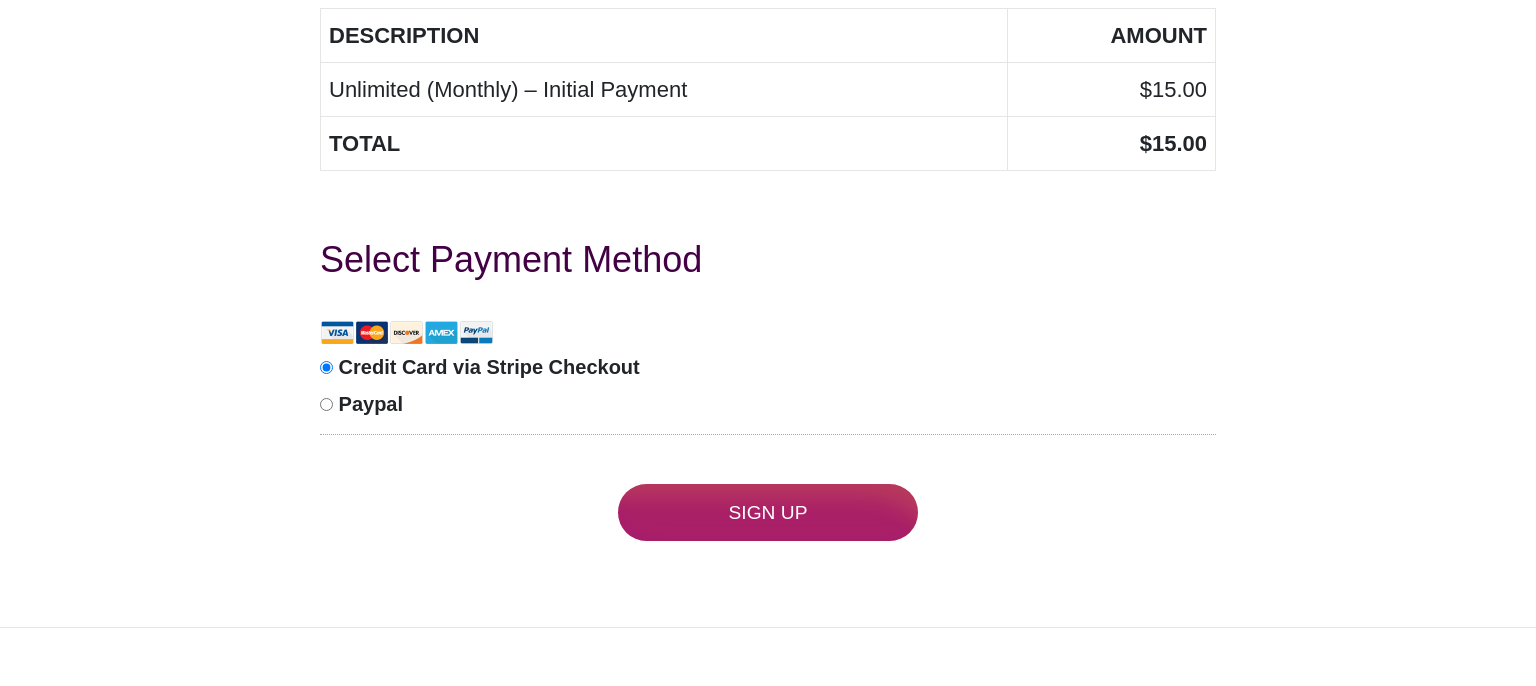click on "Paypal" at bounding box center (371, 404) 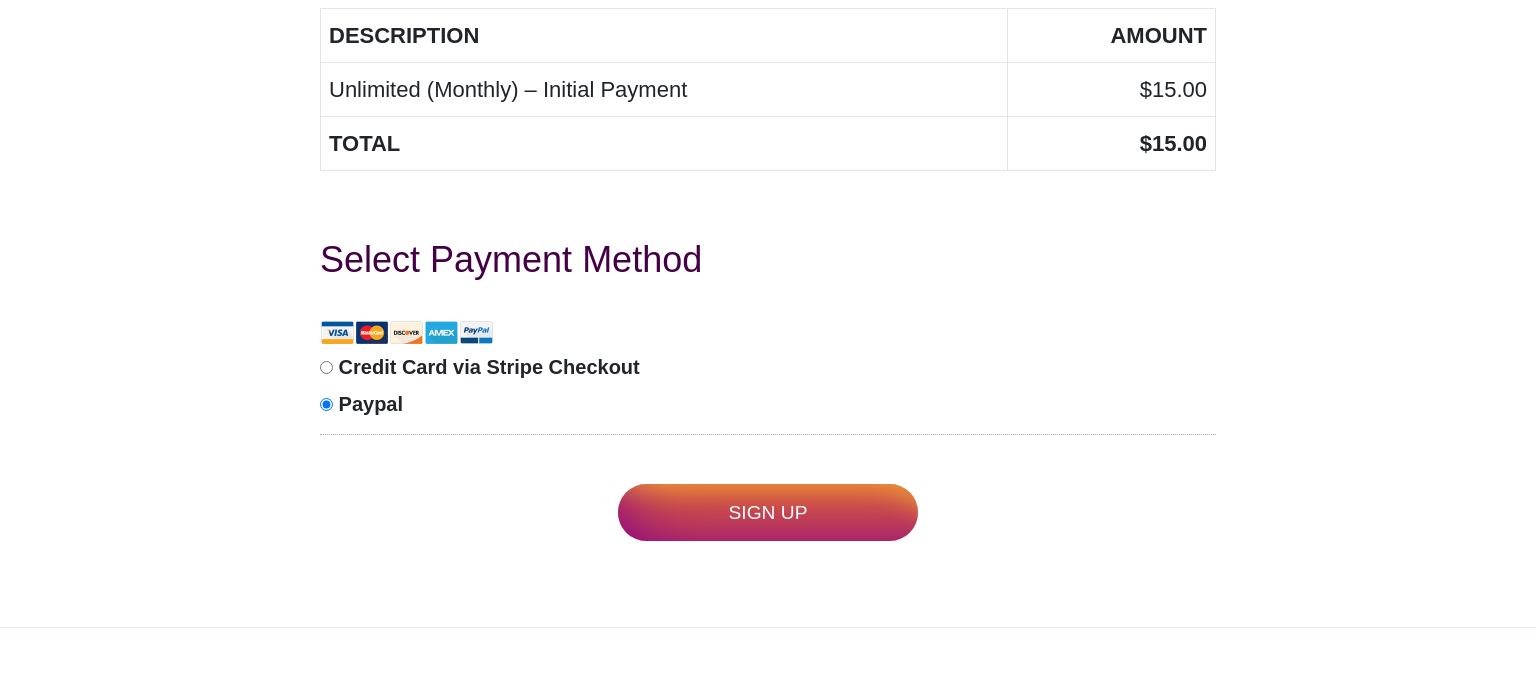 click on "Sign Up" at bounding box center [768, 512] 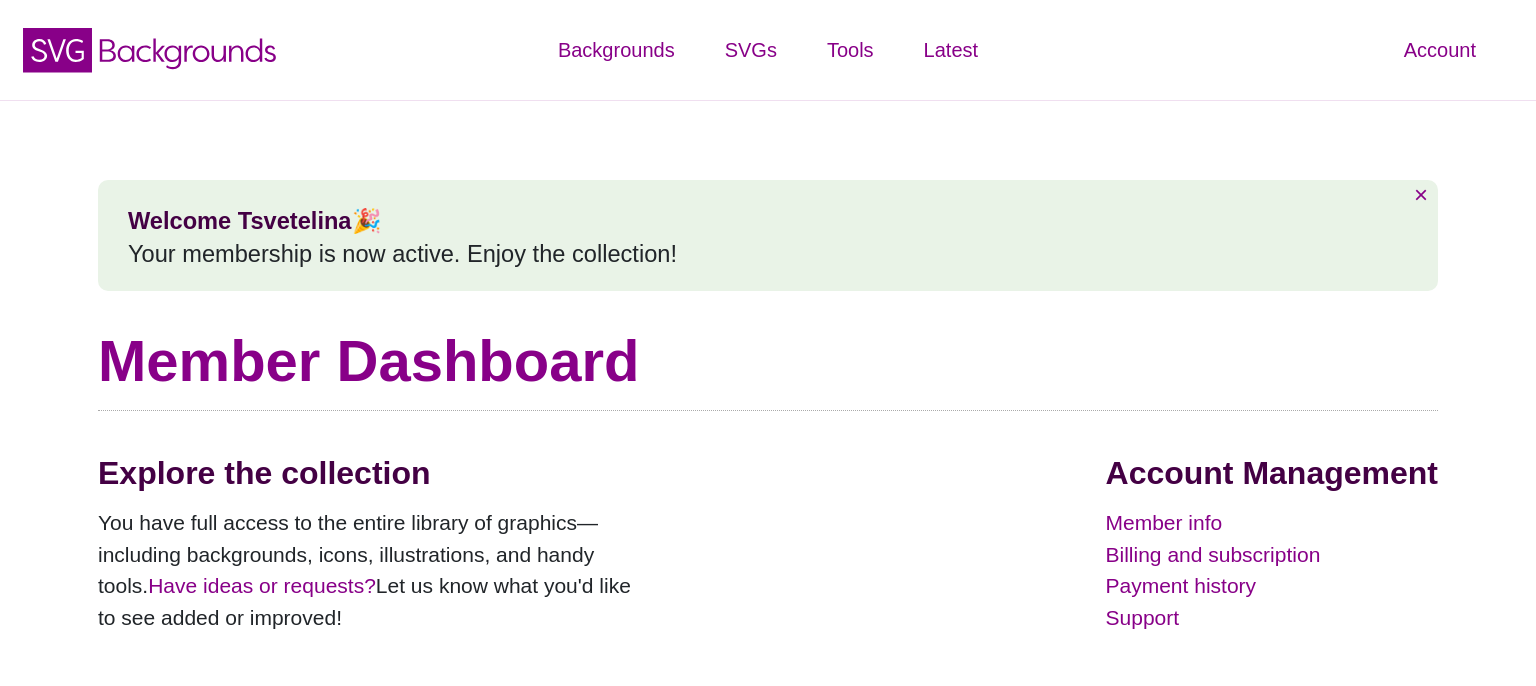 scroll, scrollTop: 0, scrollLeft: 0, axis: both 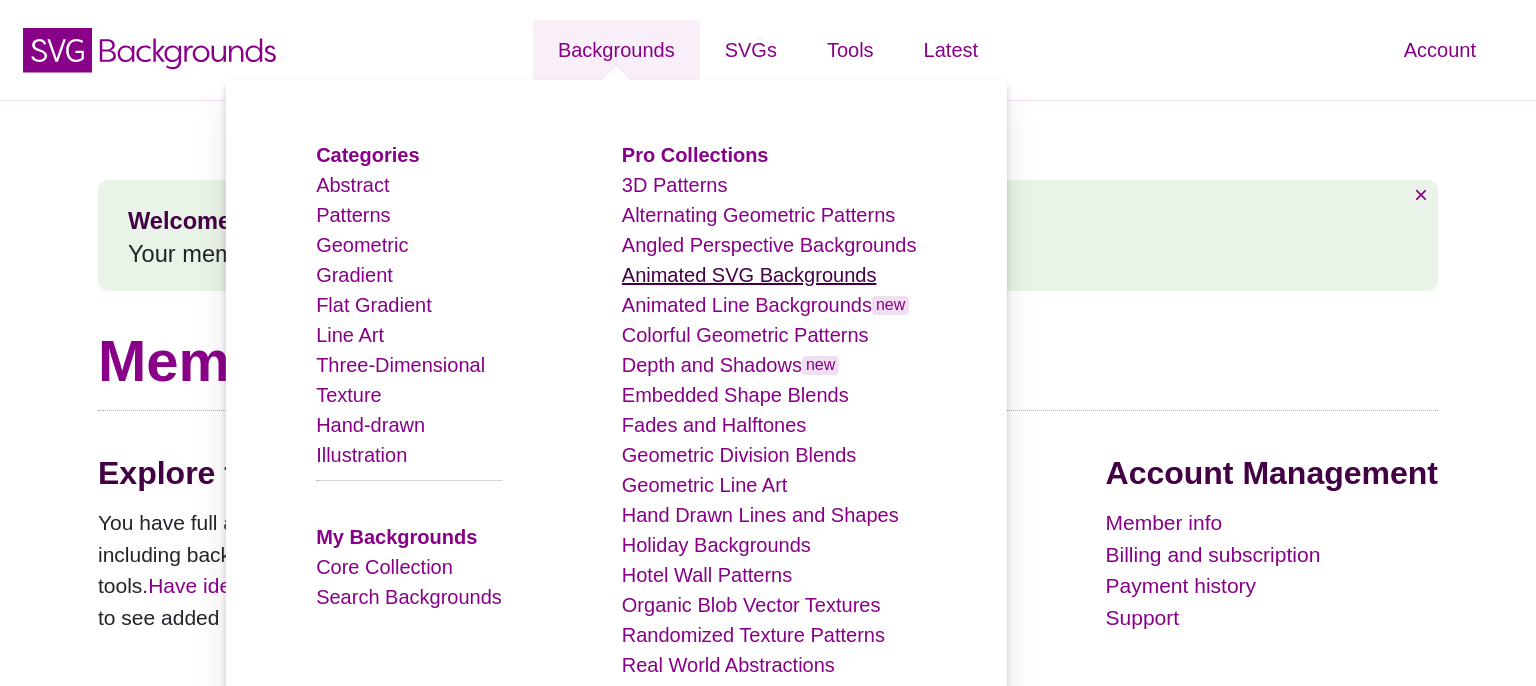 click on "Animated SVG Backgrounds" at bounding box center (749, 275) 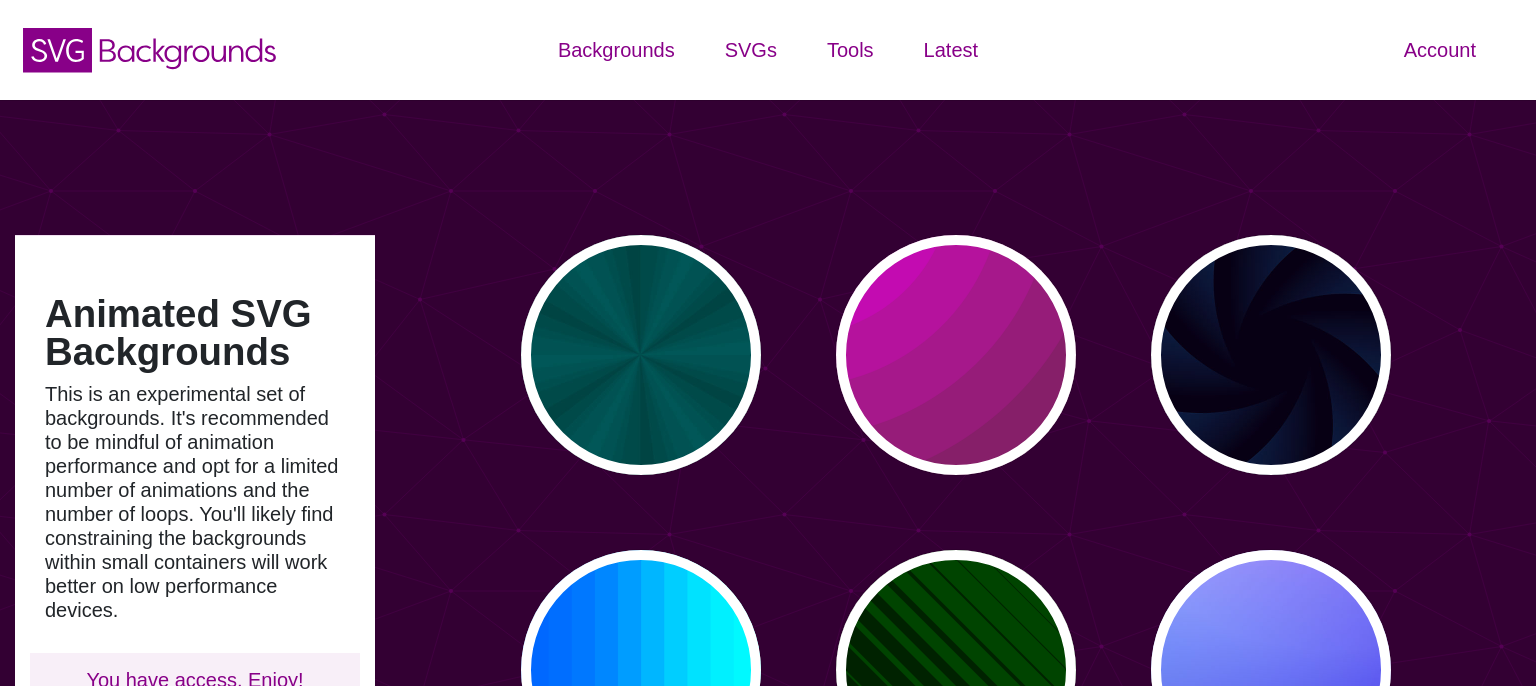 scroll, scrollTop: 0, scrollLeft: 0, axis: both 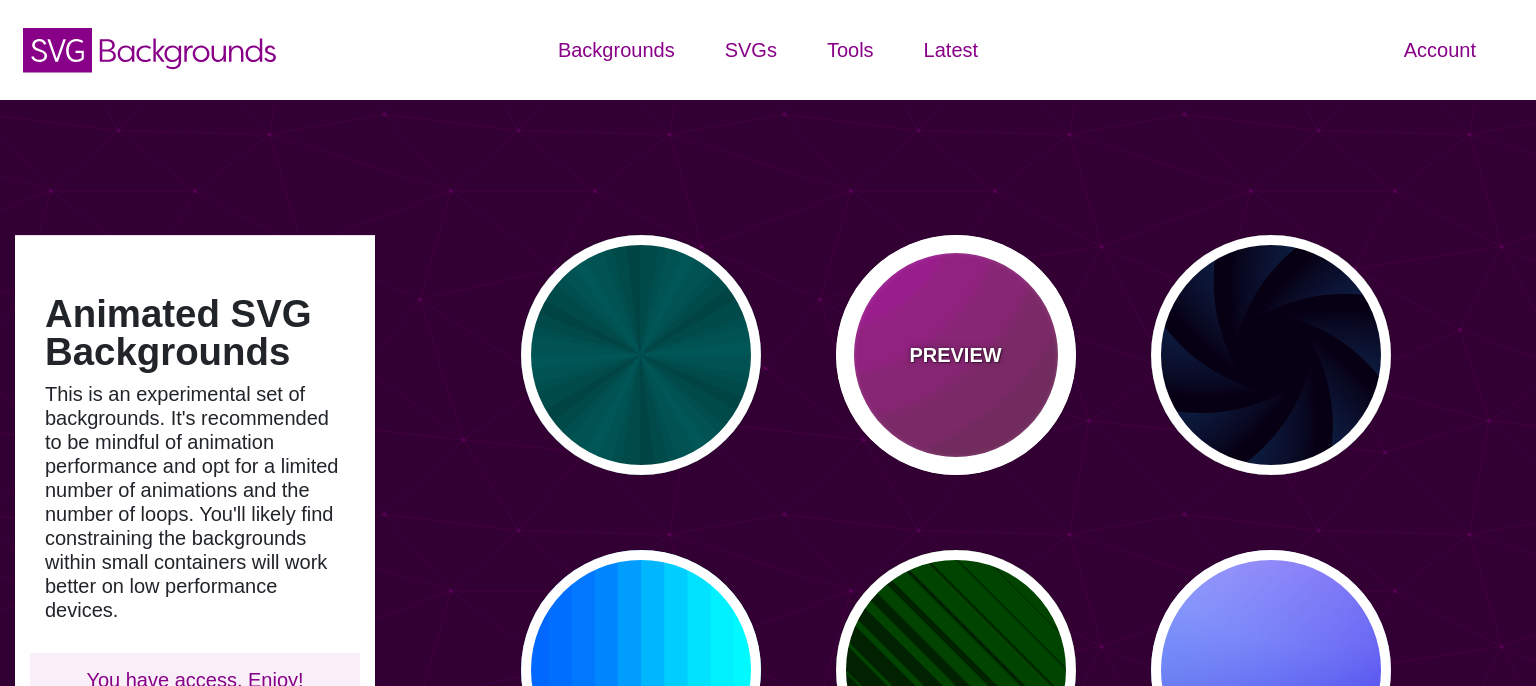 click on "PREVIEW" at bounding box center (955, 355) 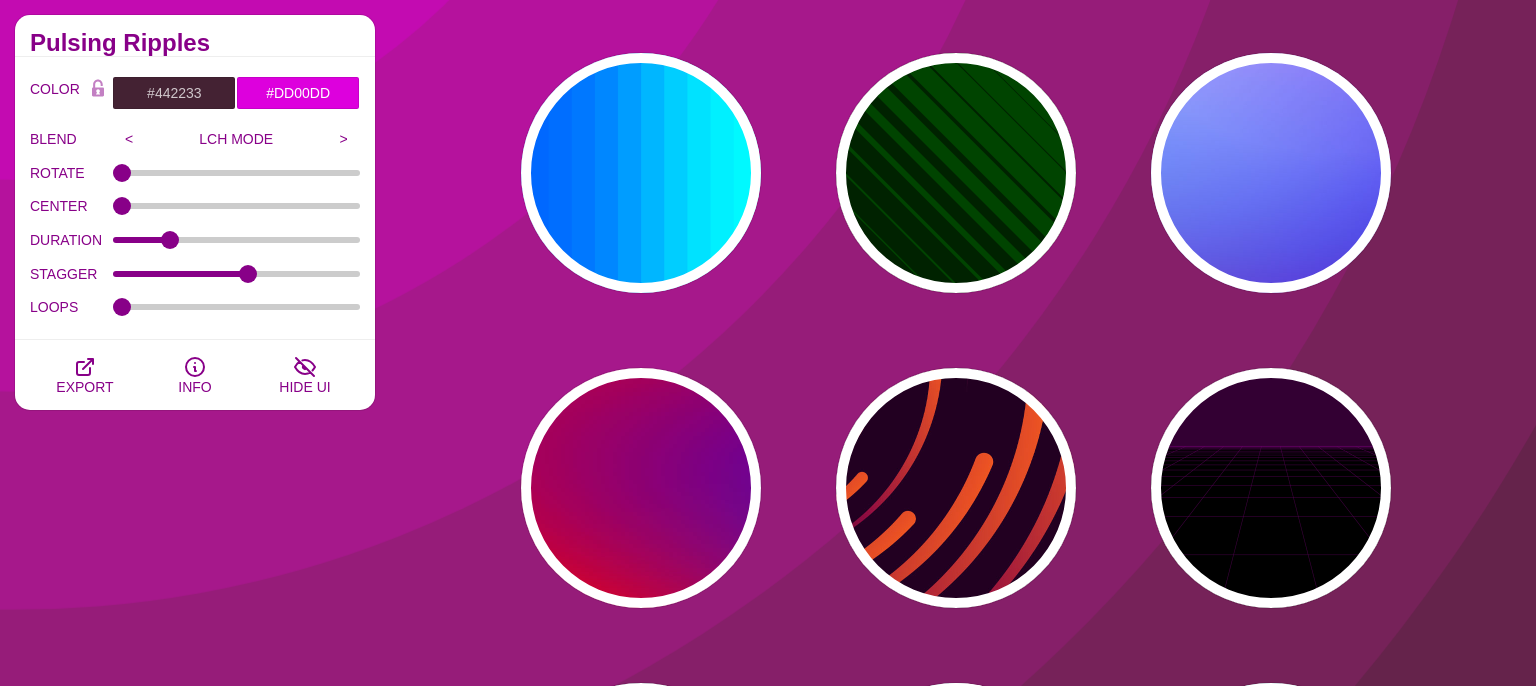 scroll, scrollTop: 528, scrollLeft: 0, axis: vertical 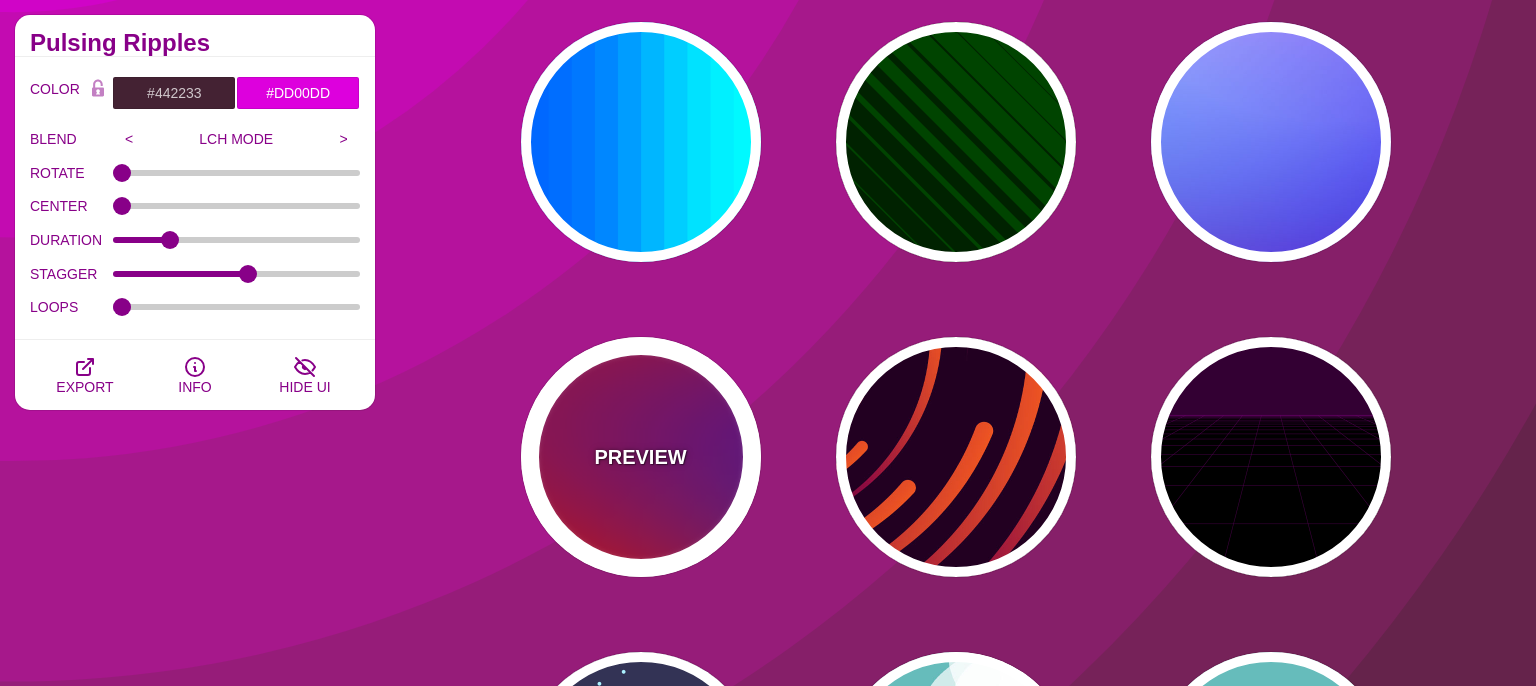 click on "PREVIEW" at bounding box center (640, 457) 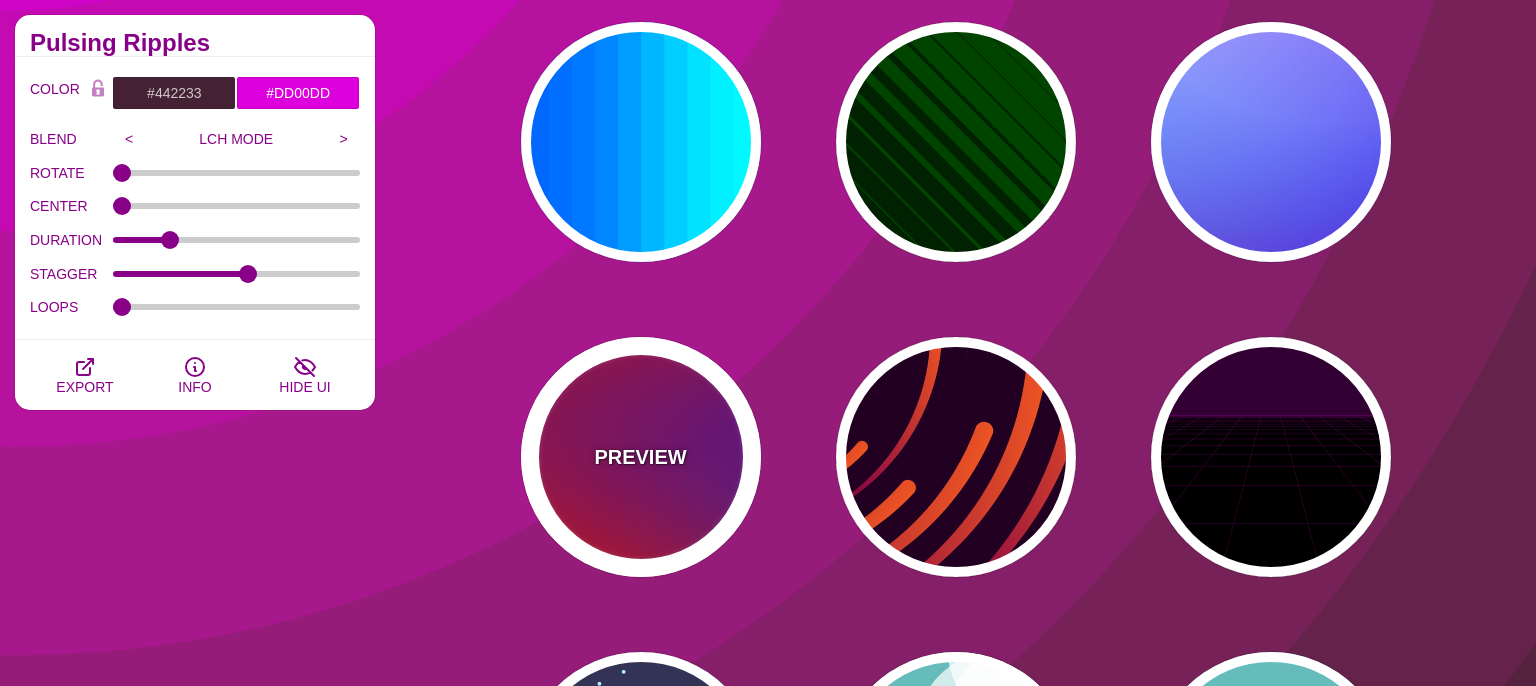 type on "#FF0000" 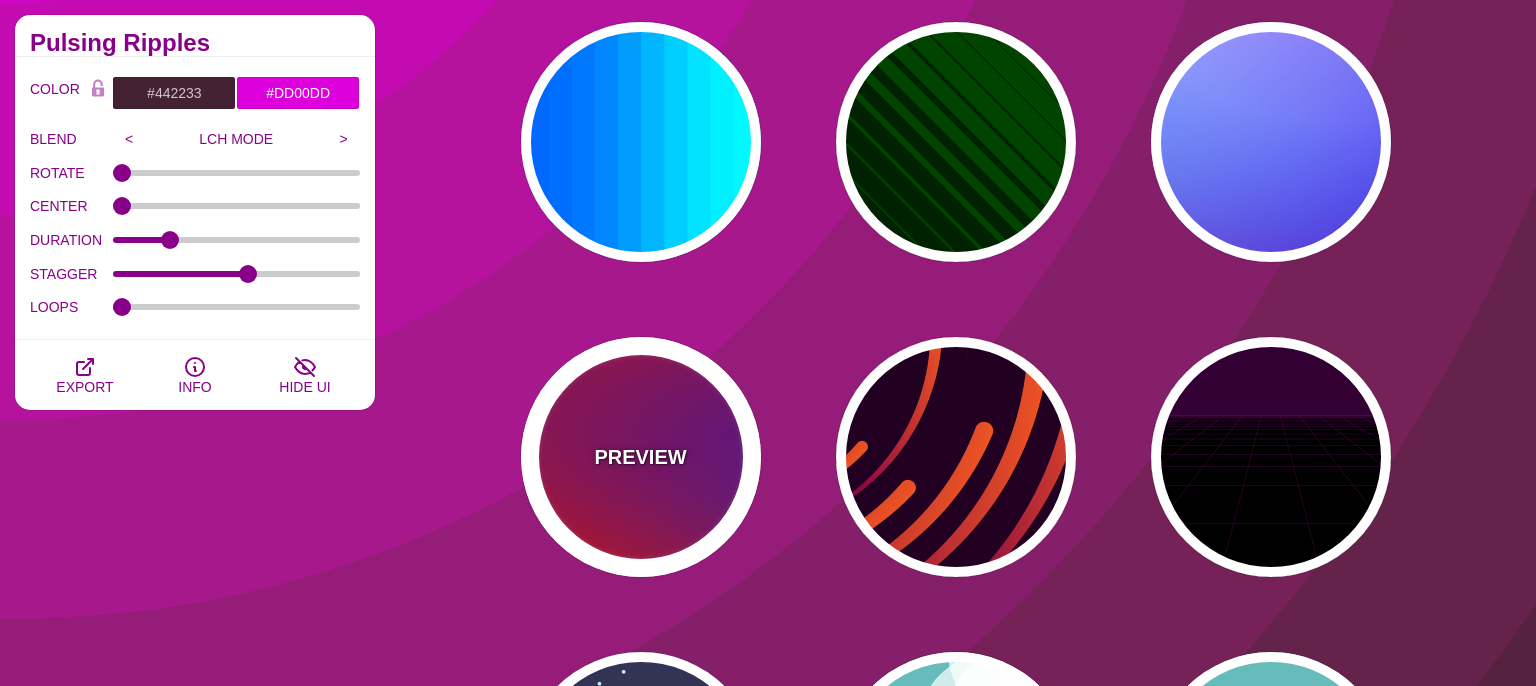 type on "#800080" 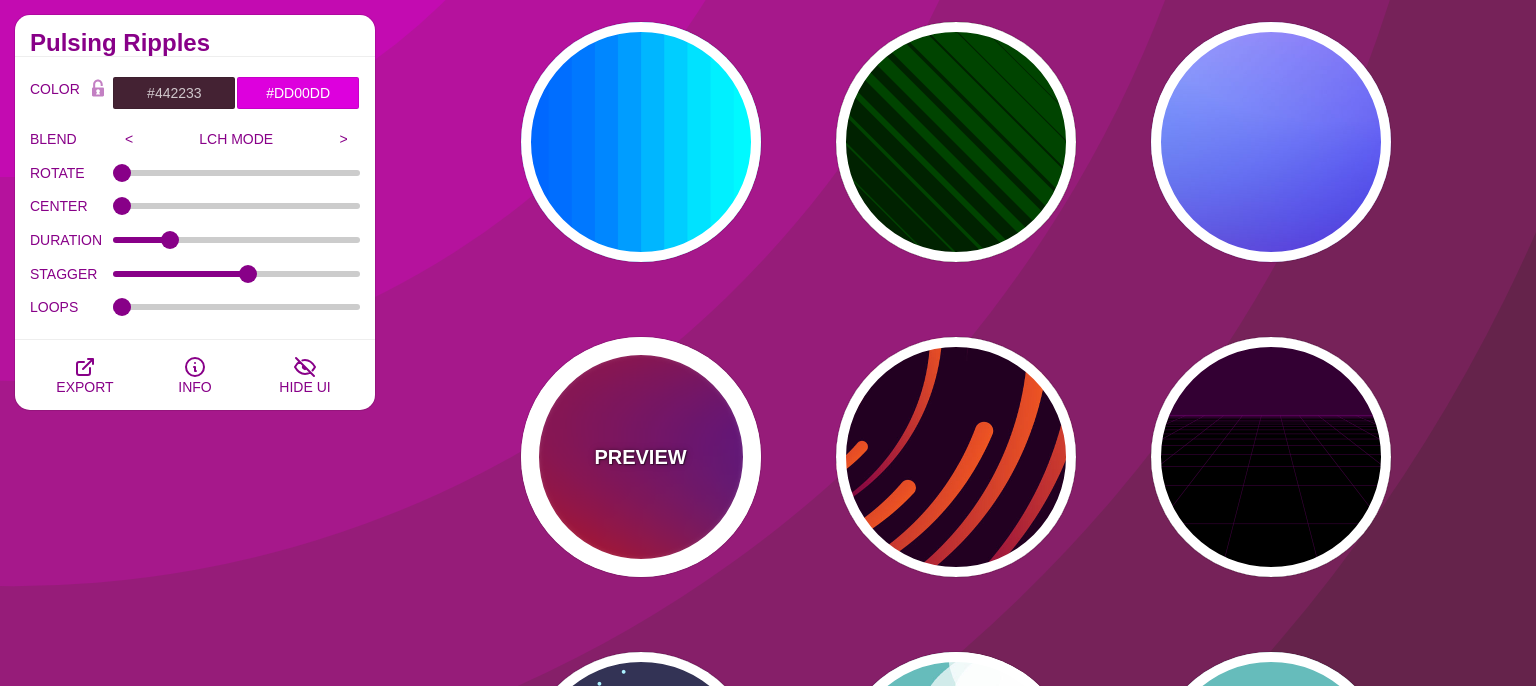 type on "#0000FF" 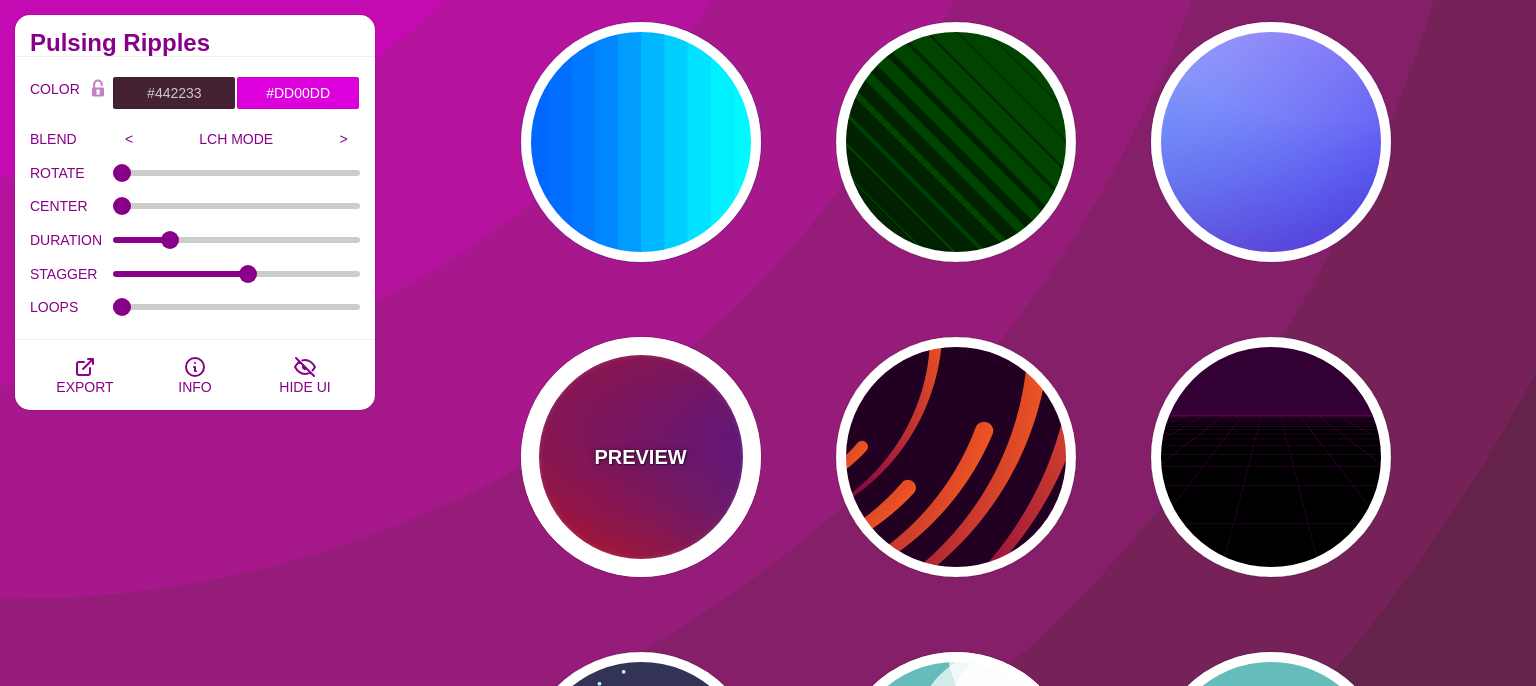 type on "#00EEBB" 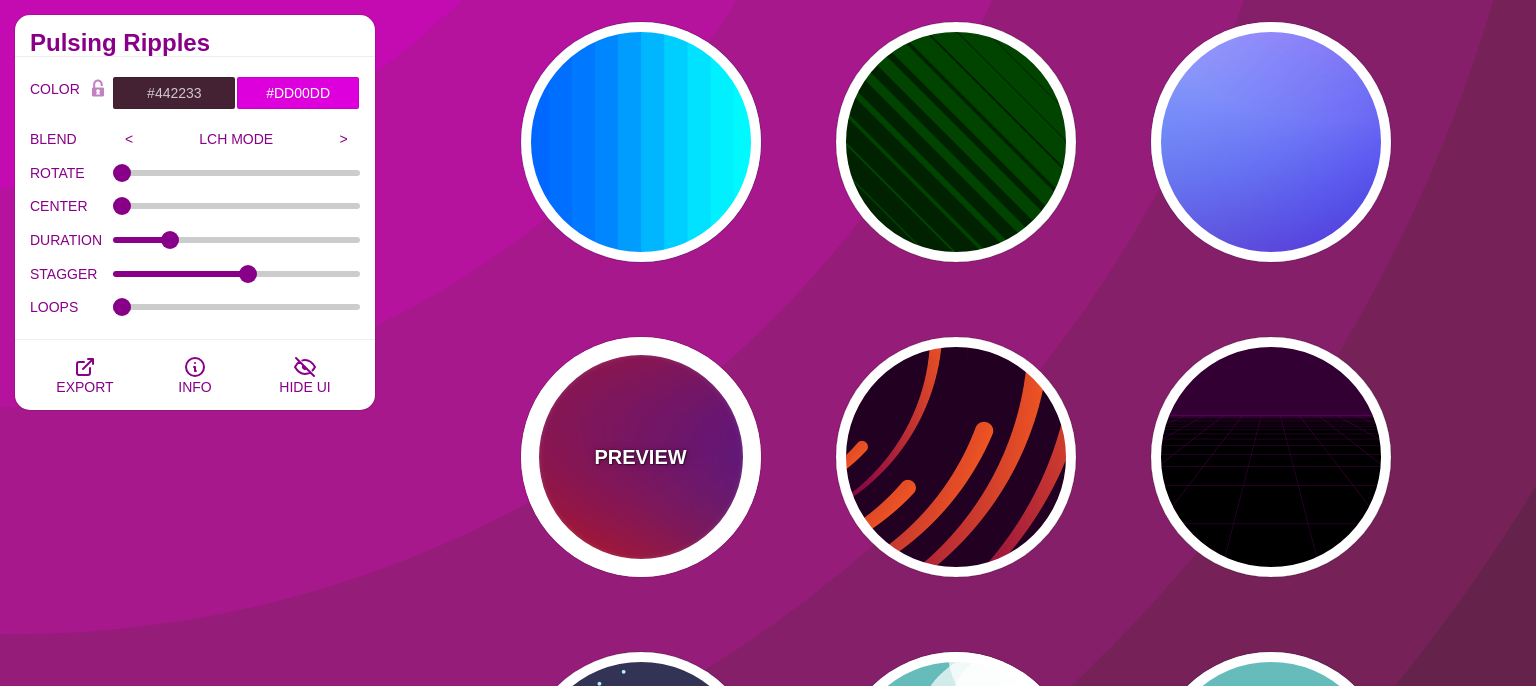 type on "#FFFF00" 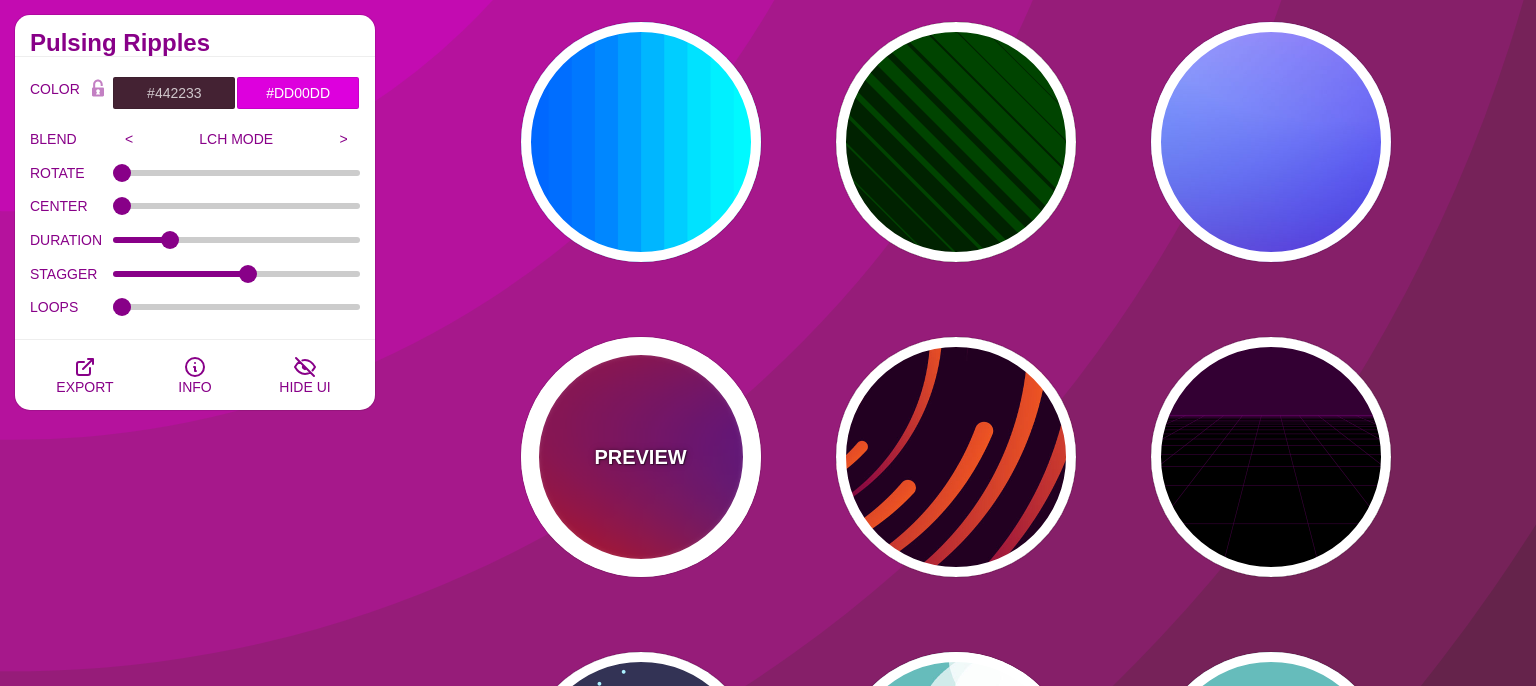 type on "#FFA500" 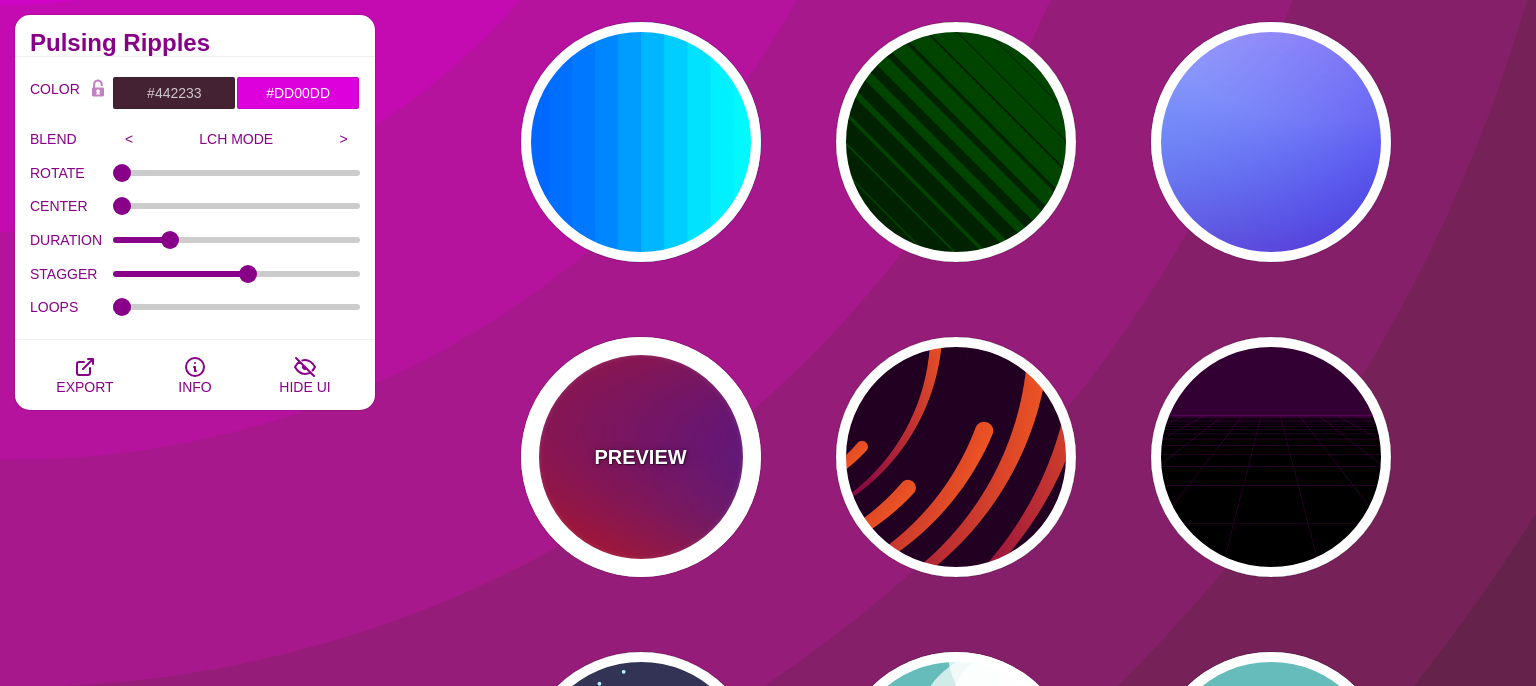 type on "1" 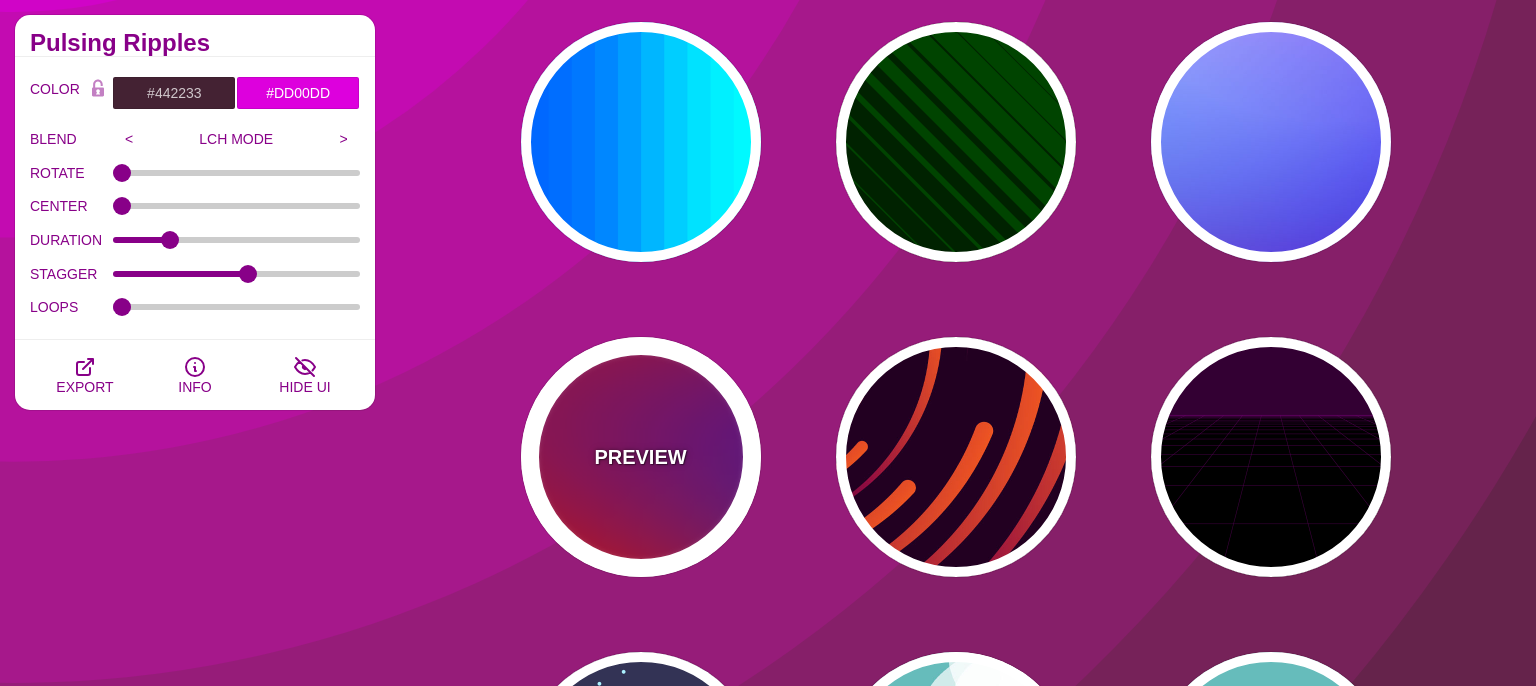 type on "20" 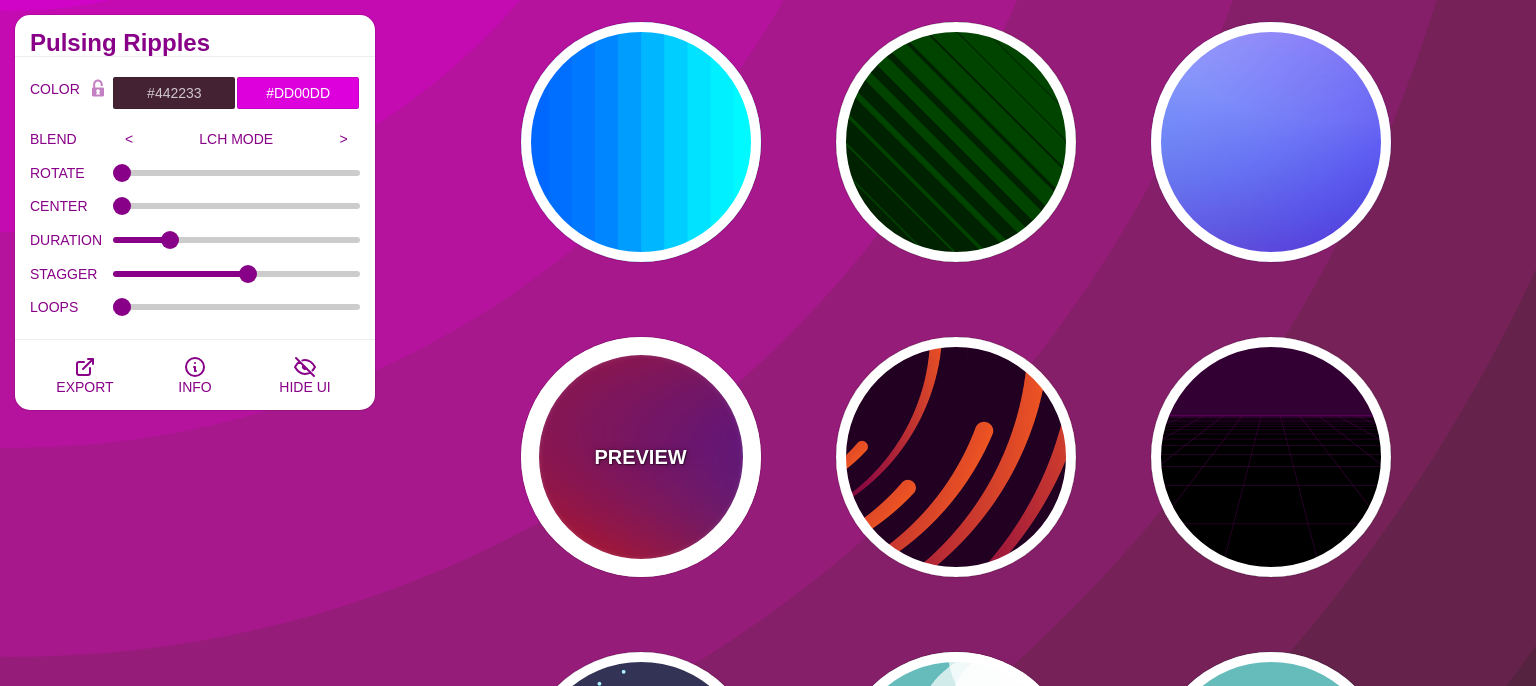 type on "0" 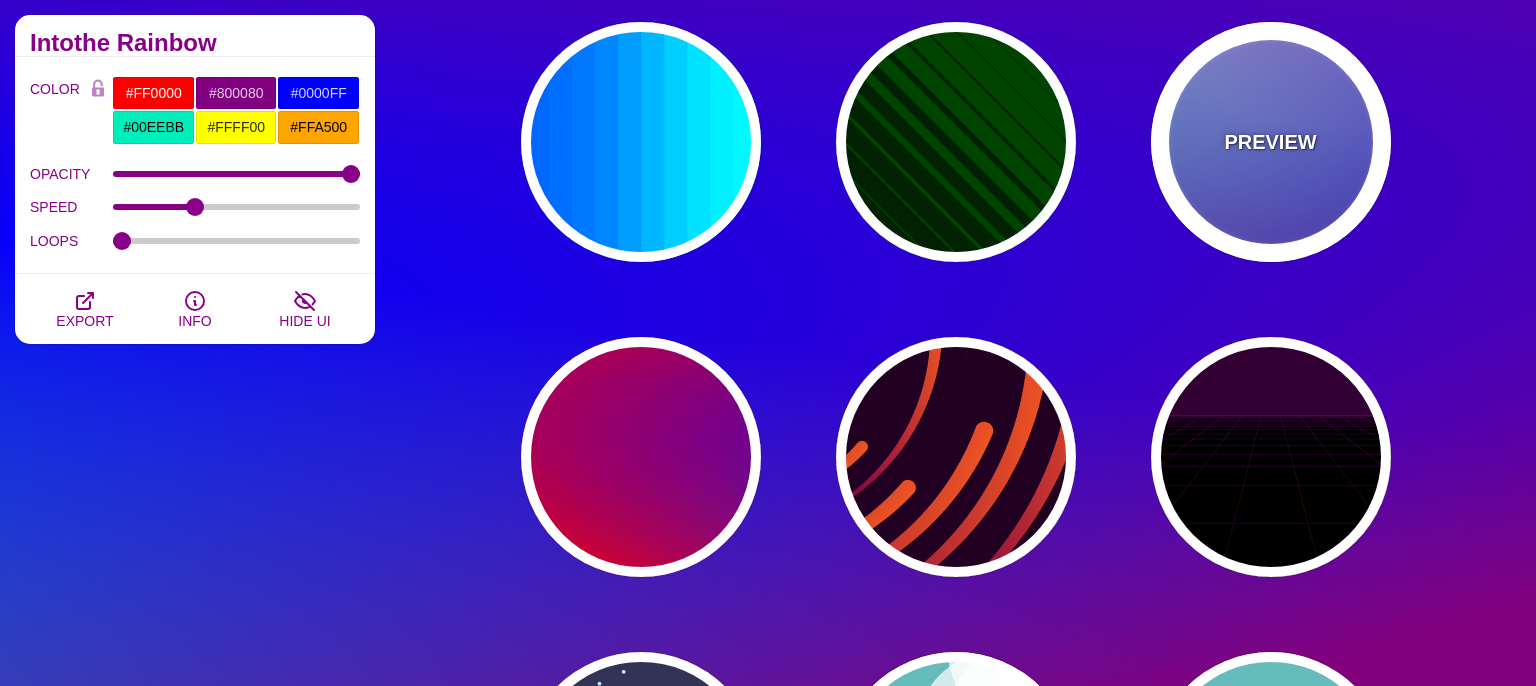 click on "PREVIEW" at bounding box center (1270, 142) 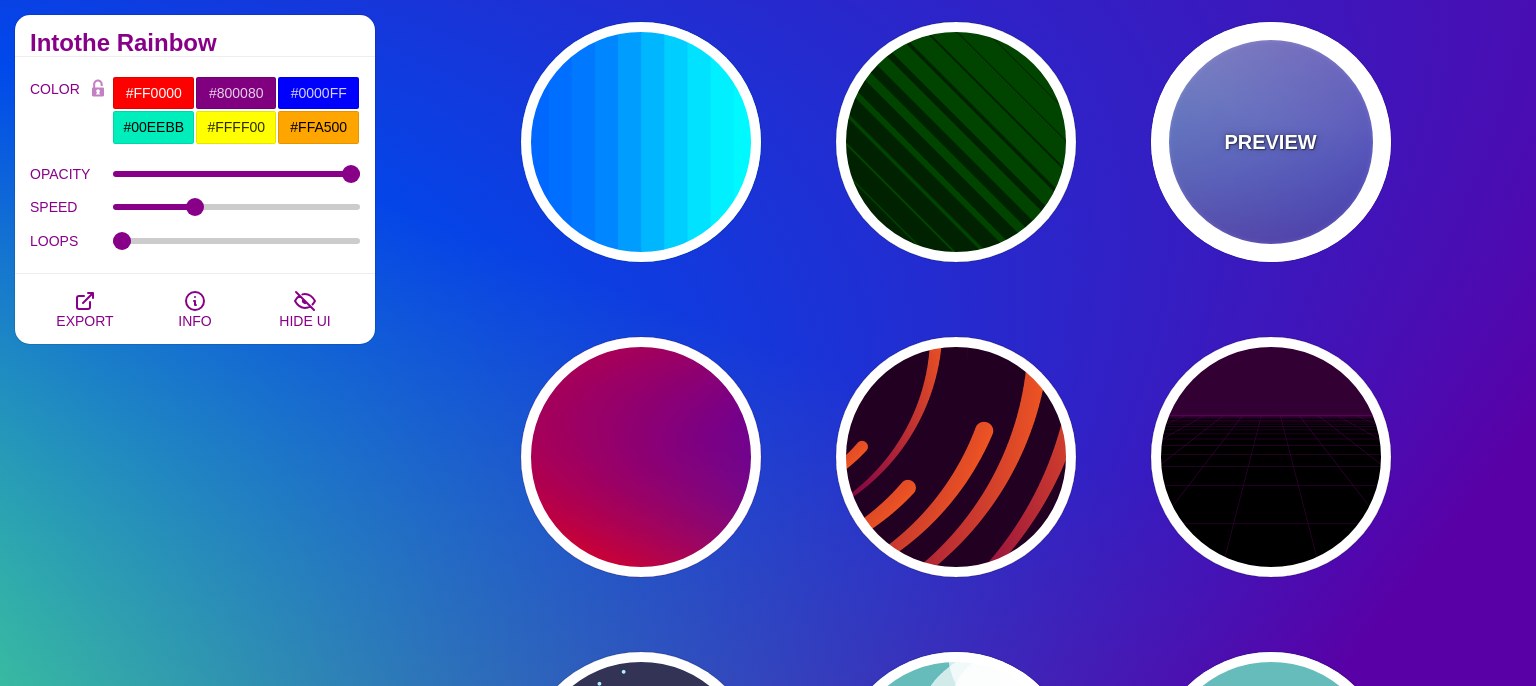 type on "#0000FF" 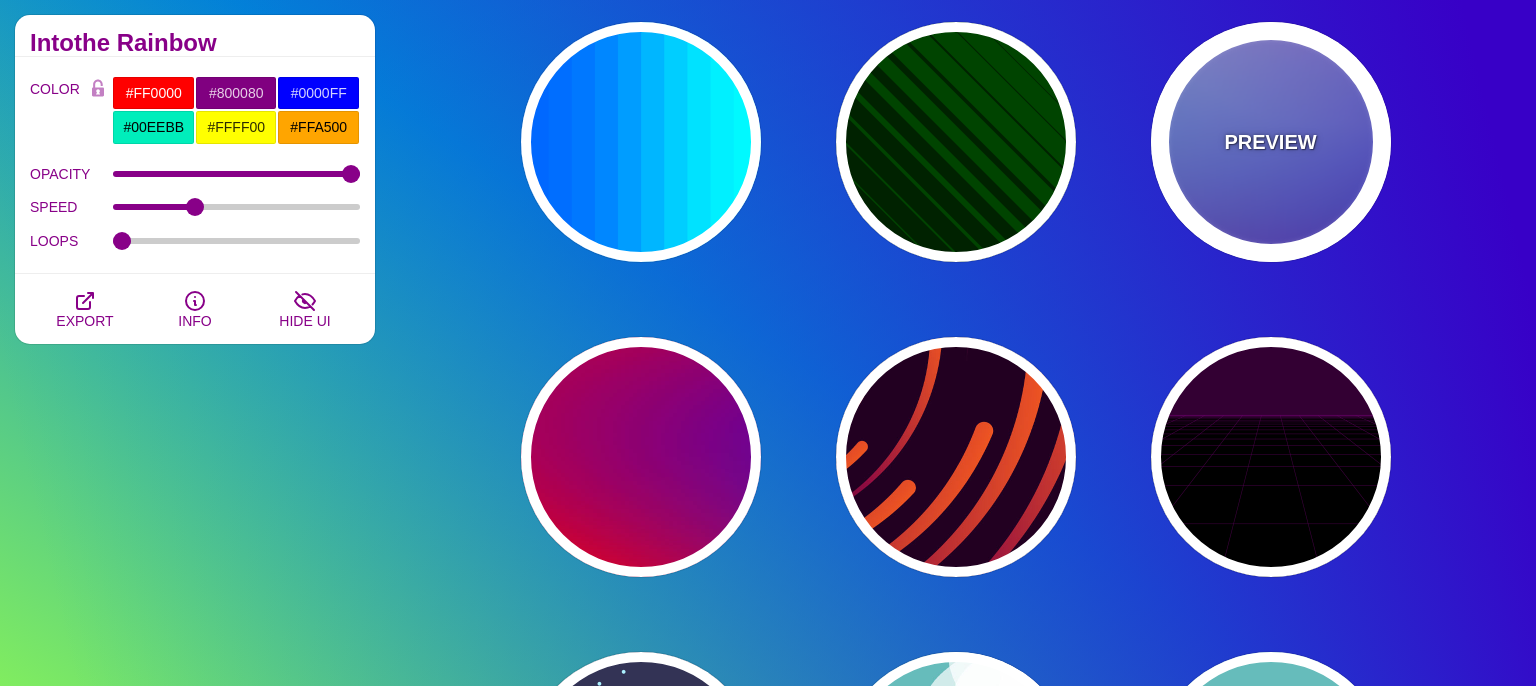 type on "#0099FF" 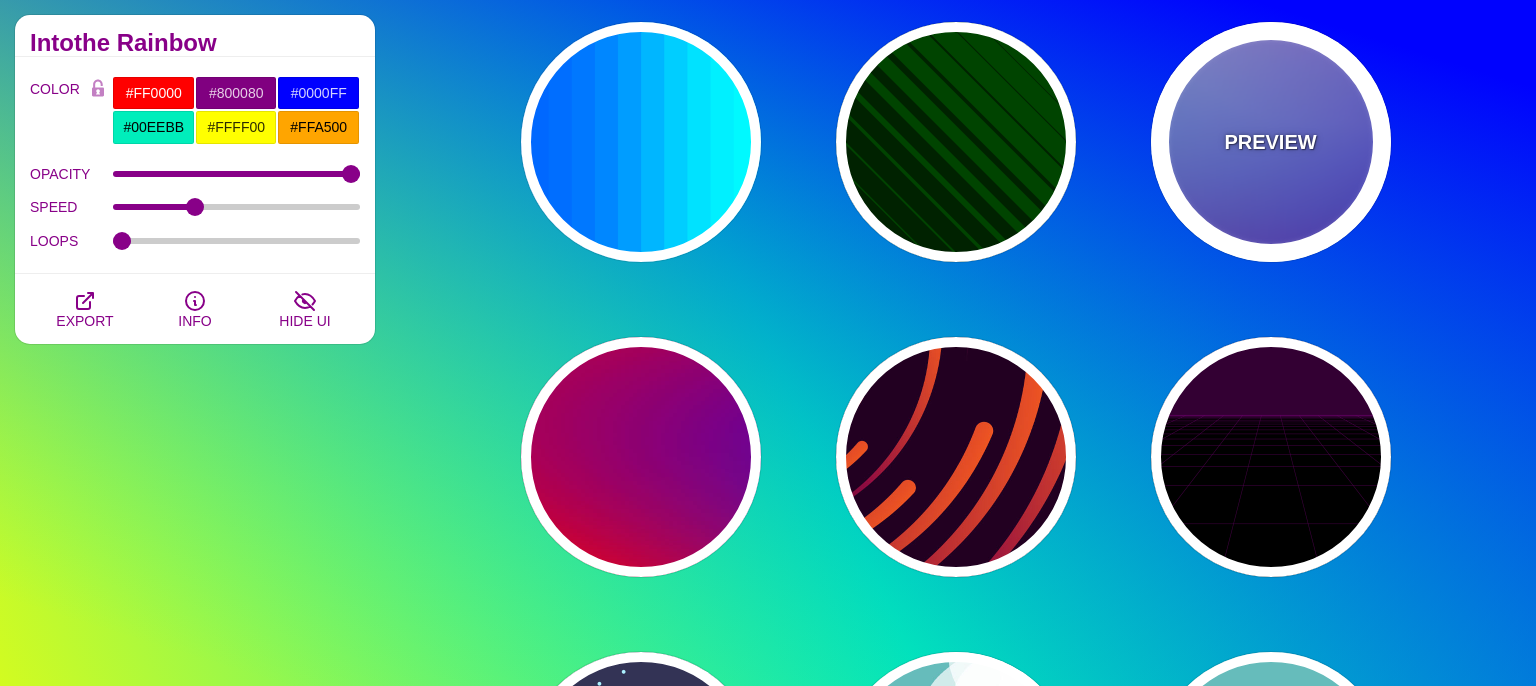 type on "#FFFFFF" 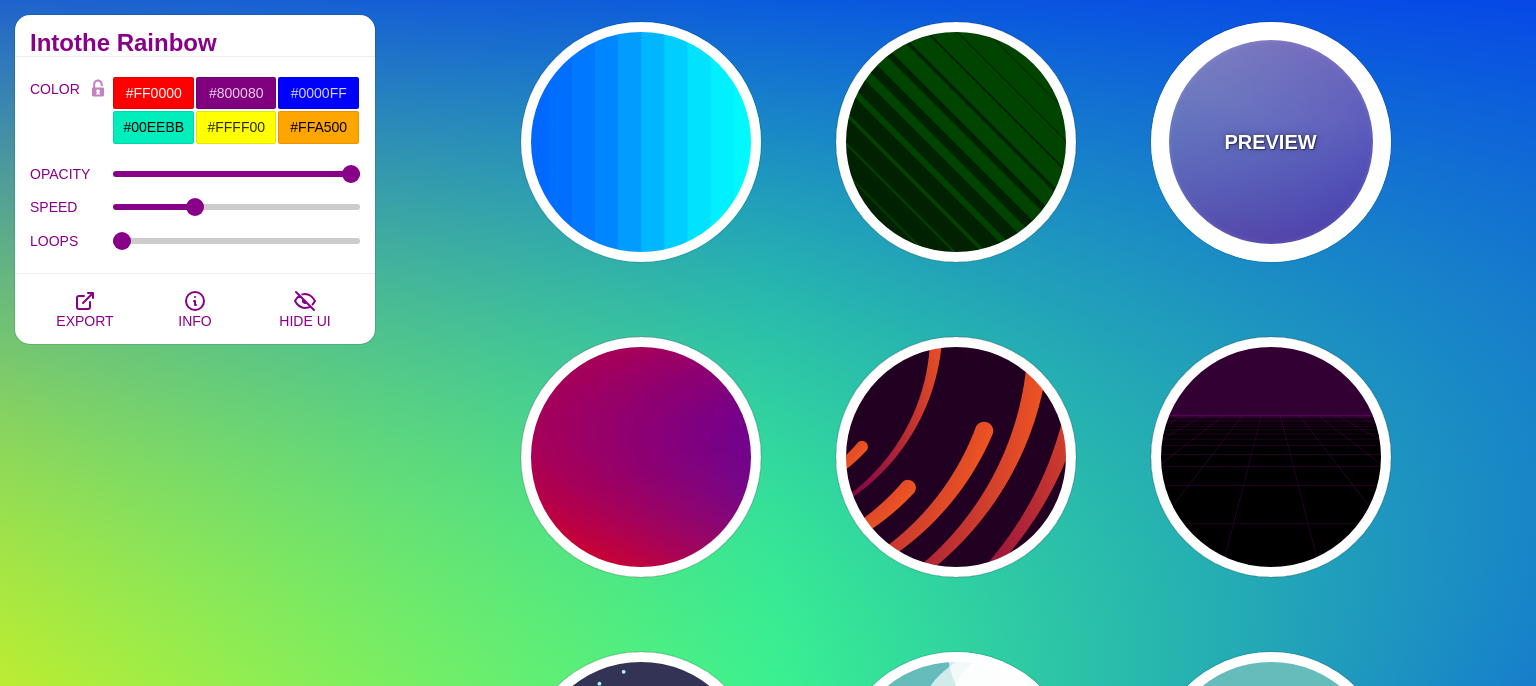 type on "#FF99FF" 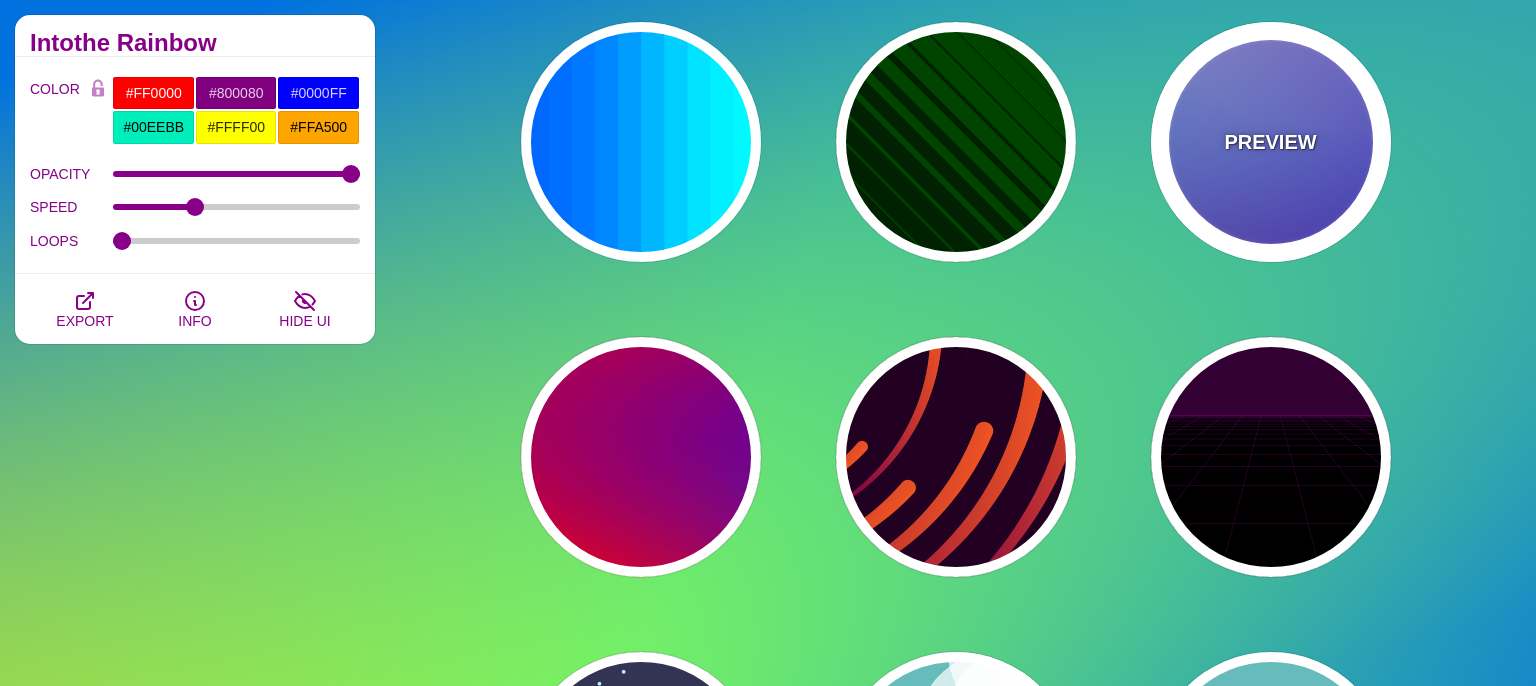 type on "#880088" 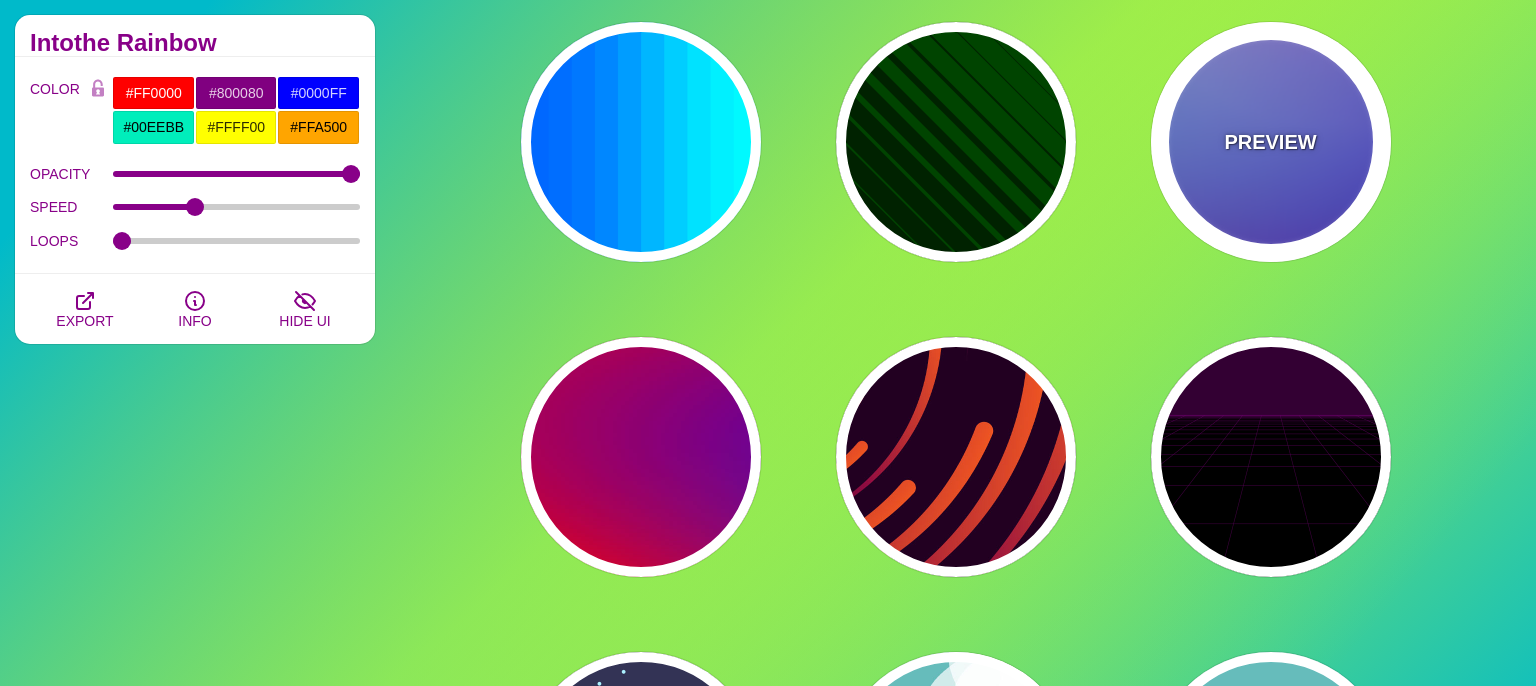 type on "12" 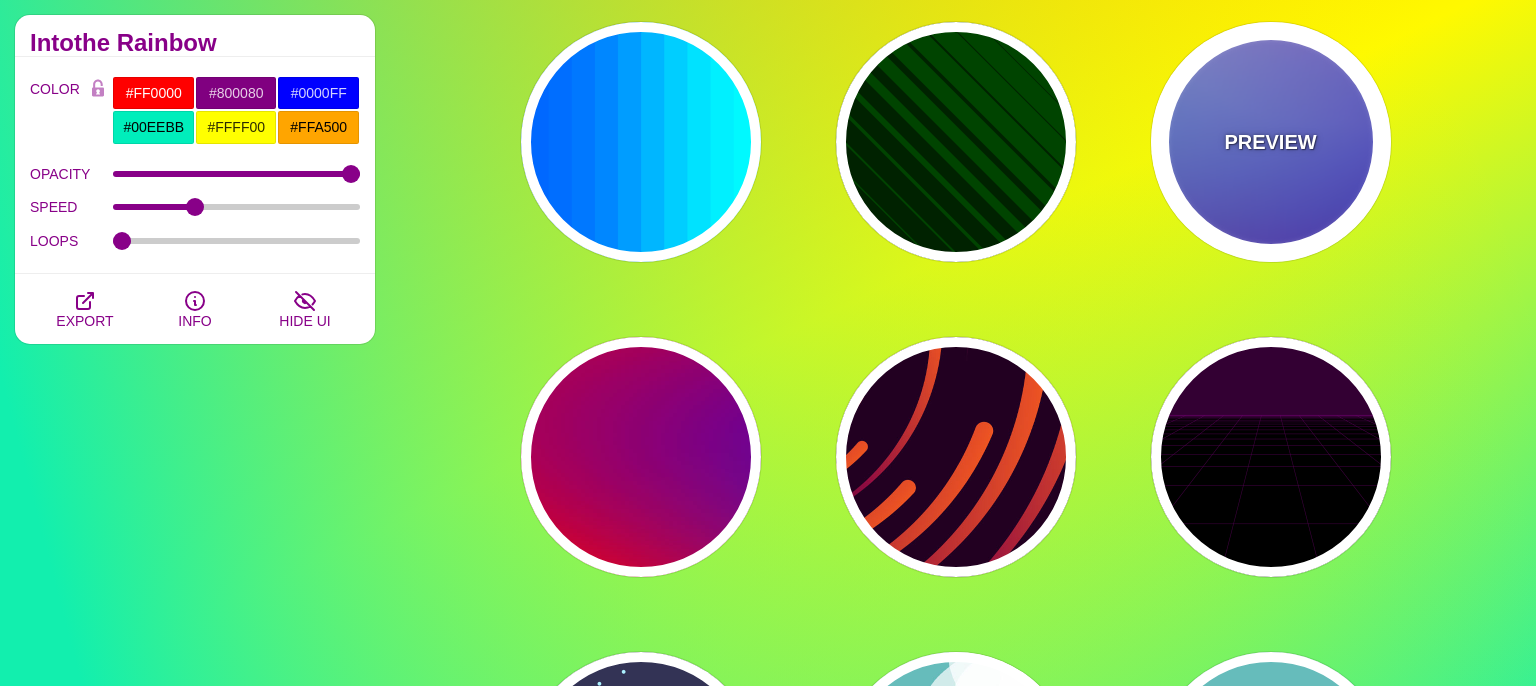 type on "0" 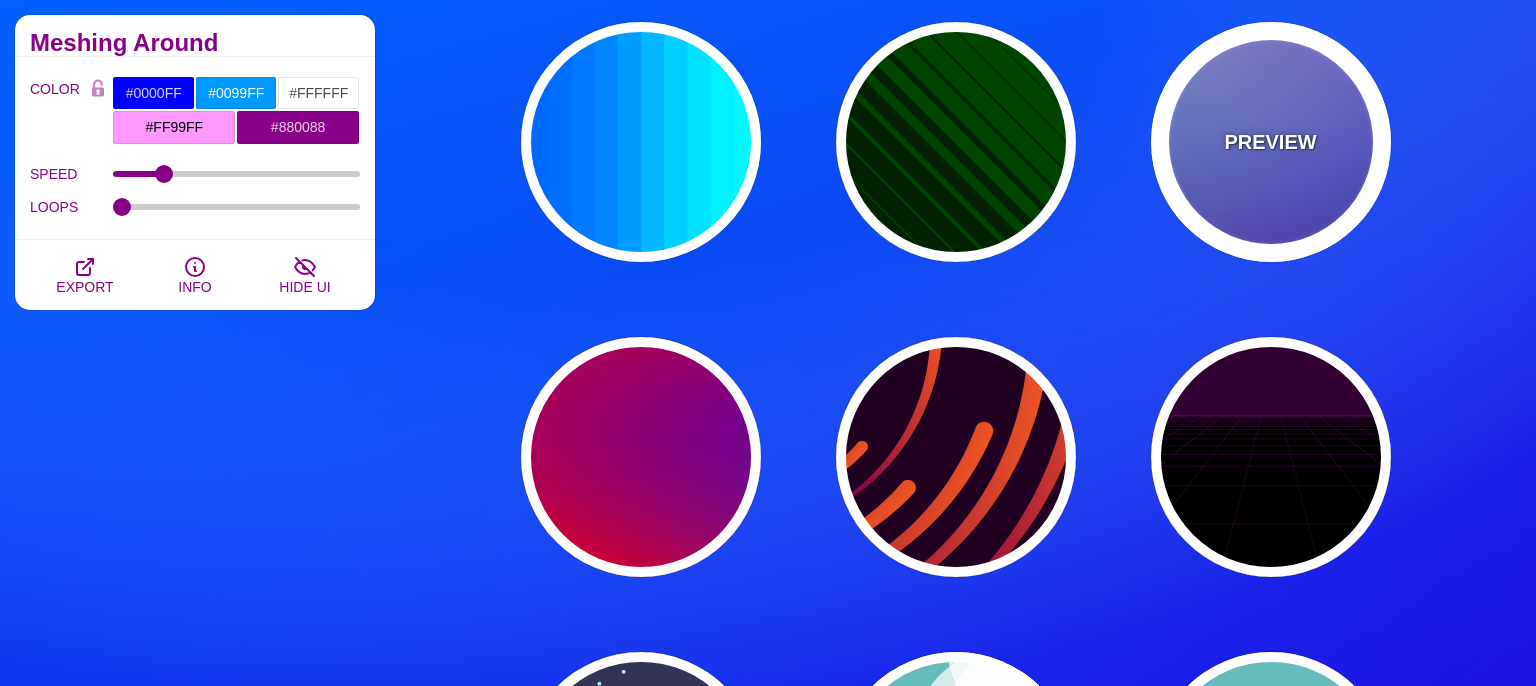 scroll, scrollTop: 739, scrollLeft: 0, axis: vertical 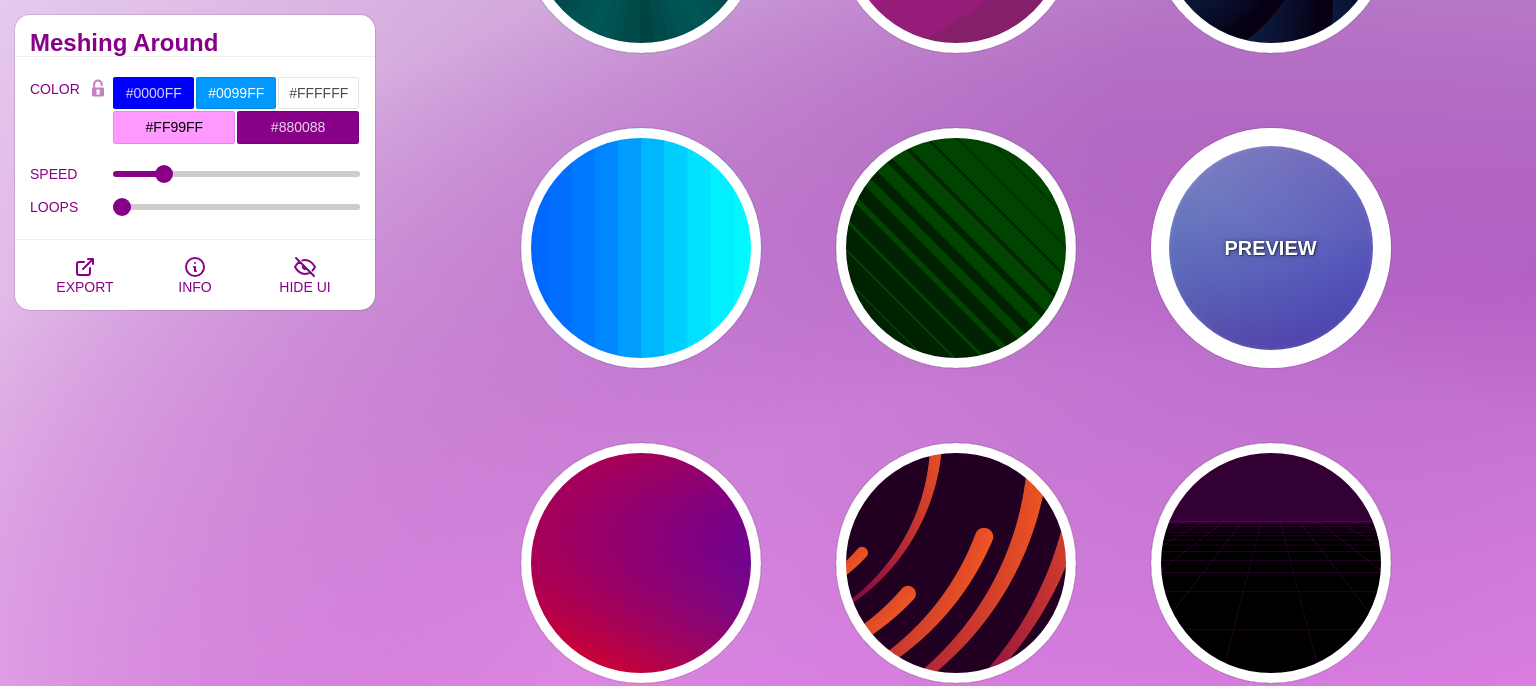 click on "PREVIEW" at bounding box center (1270, 248) 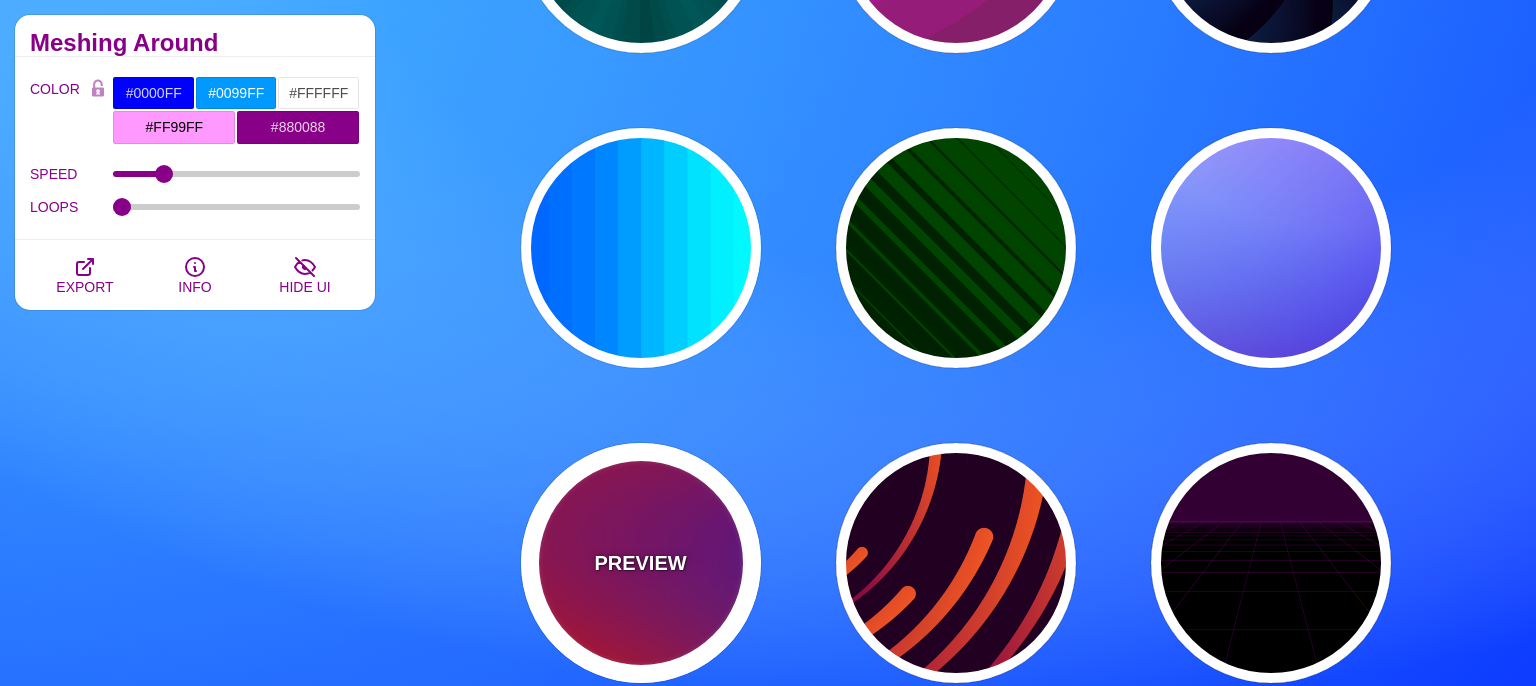 click on "PREVIEW" at bounding box center [640, 563] 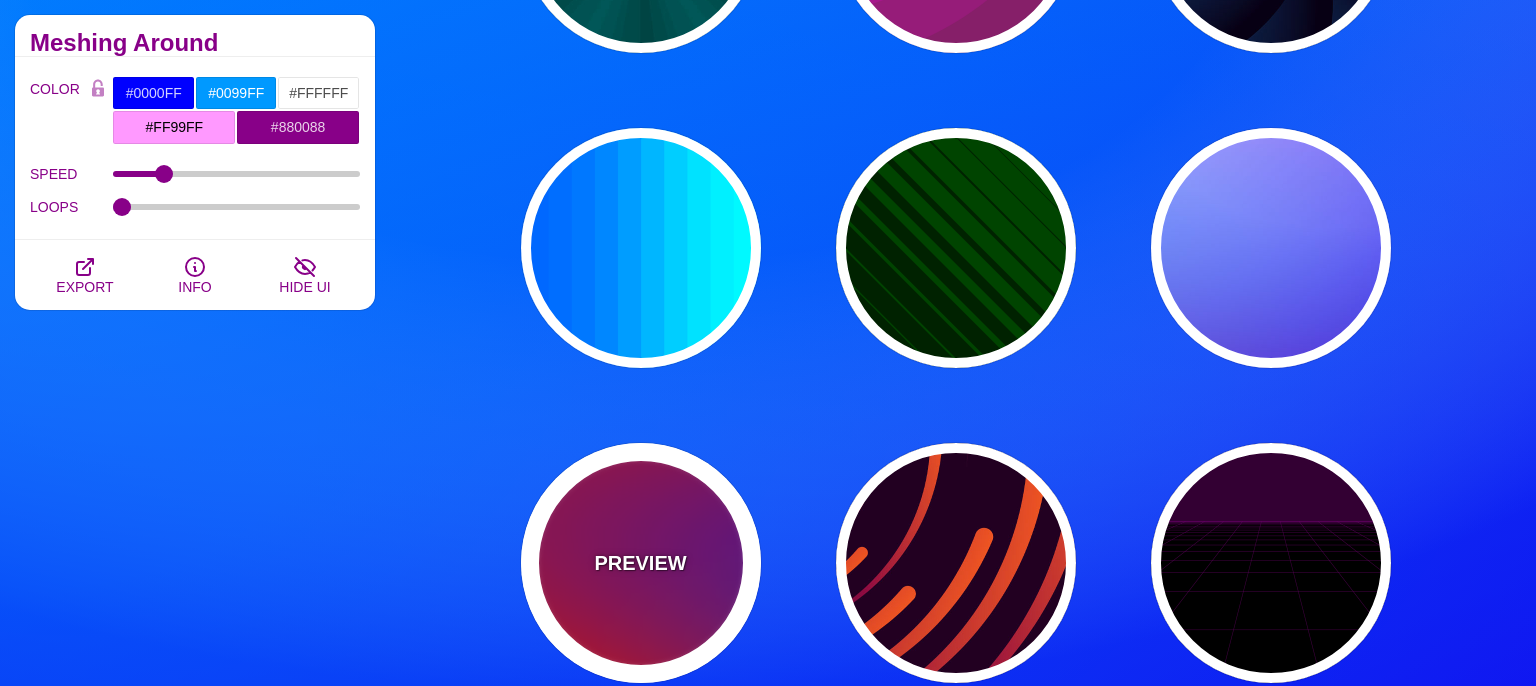 type on "#FF0000" 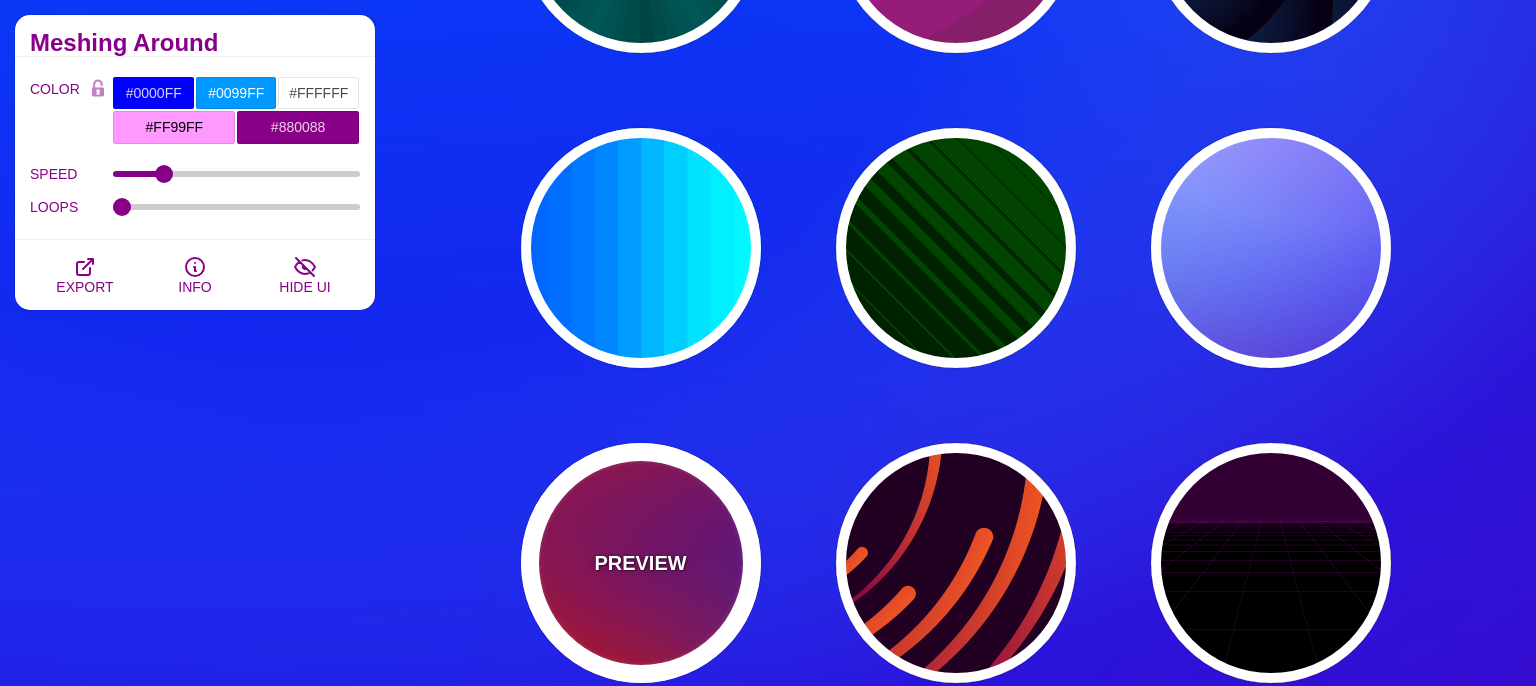 type on "#800080" 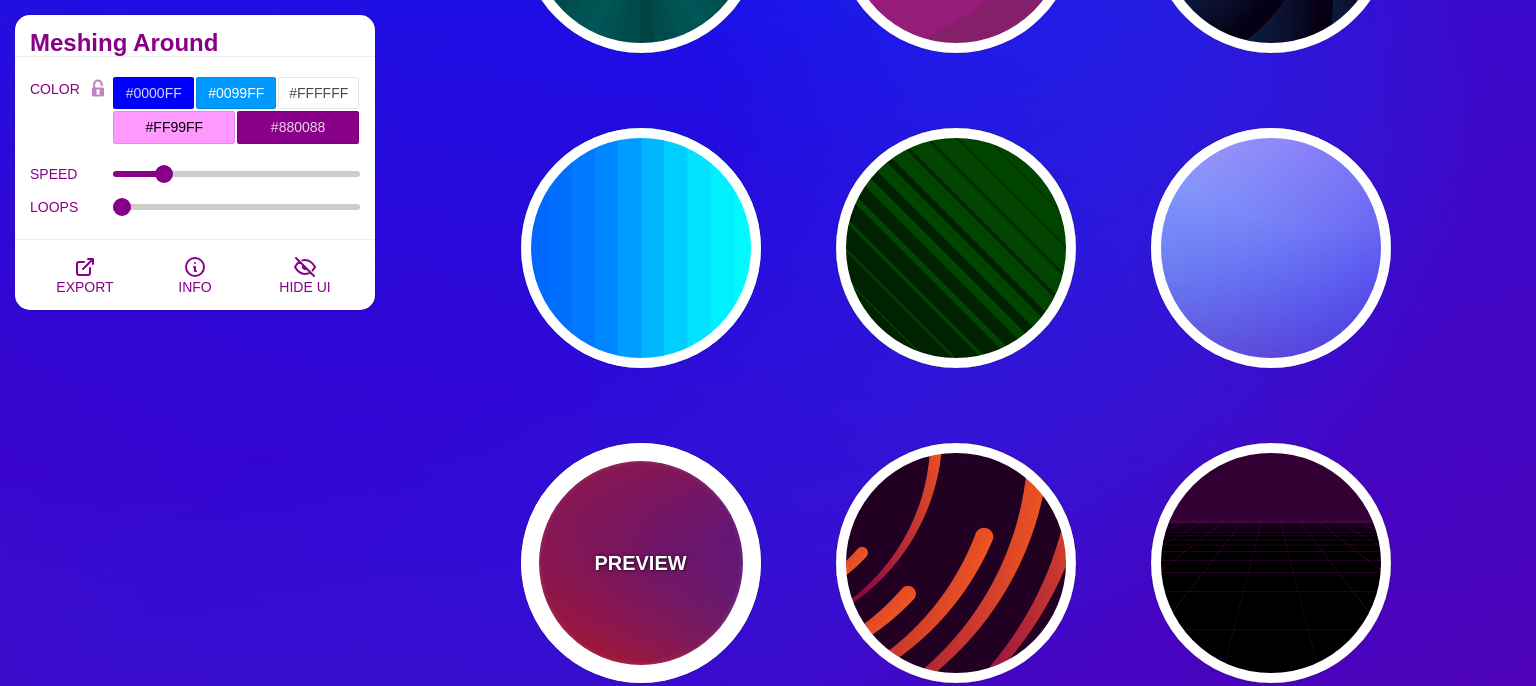 type on "#0000FF" 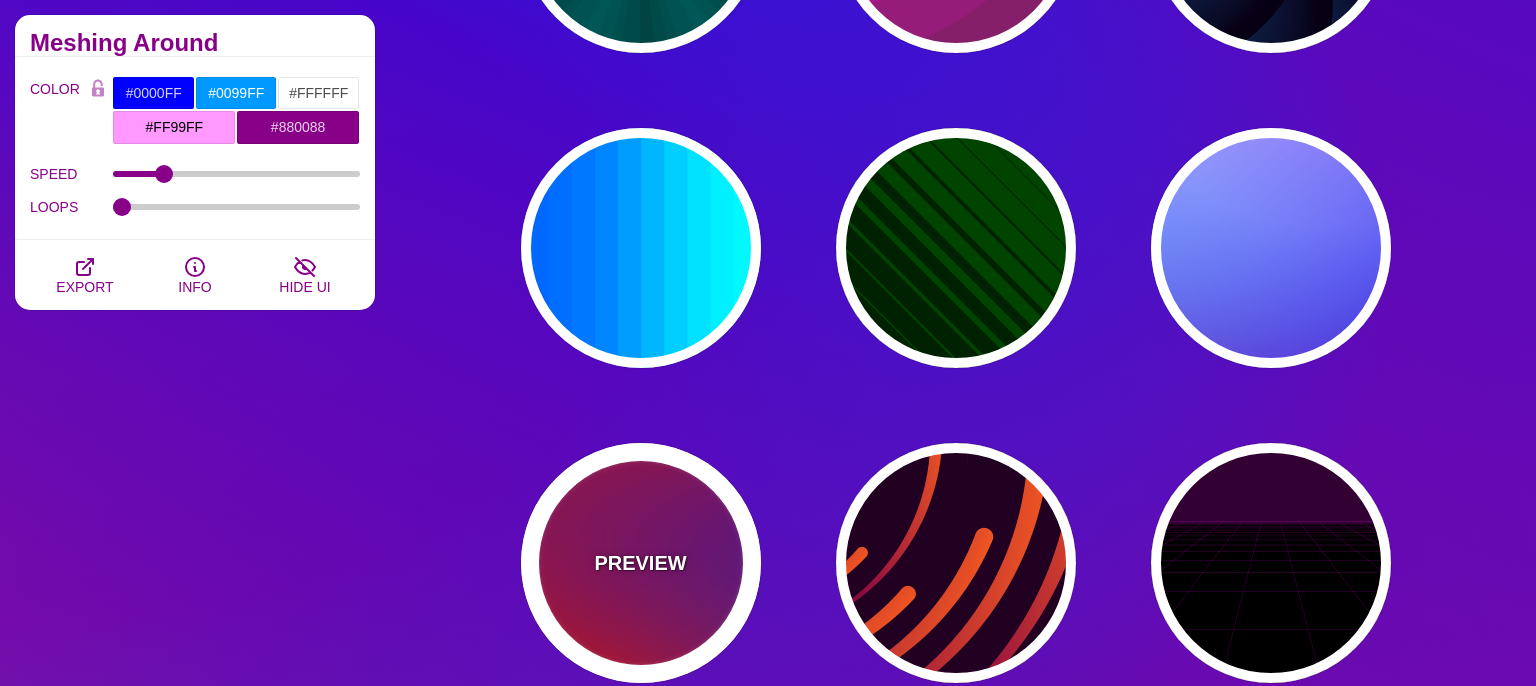 type on "#00EEBB" 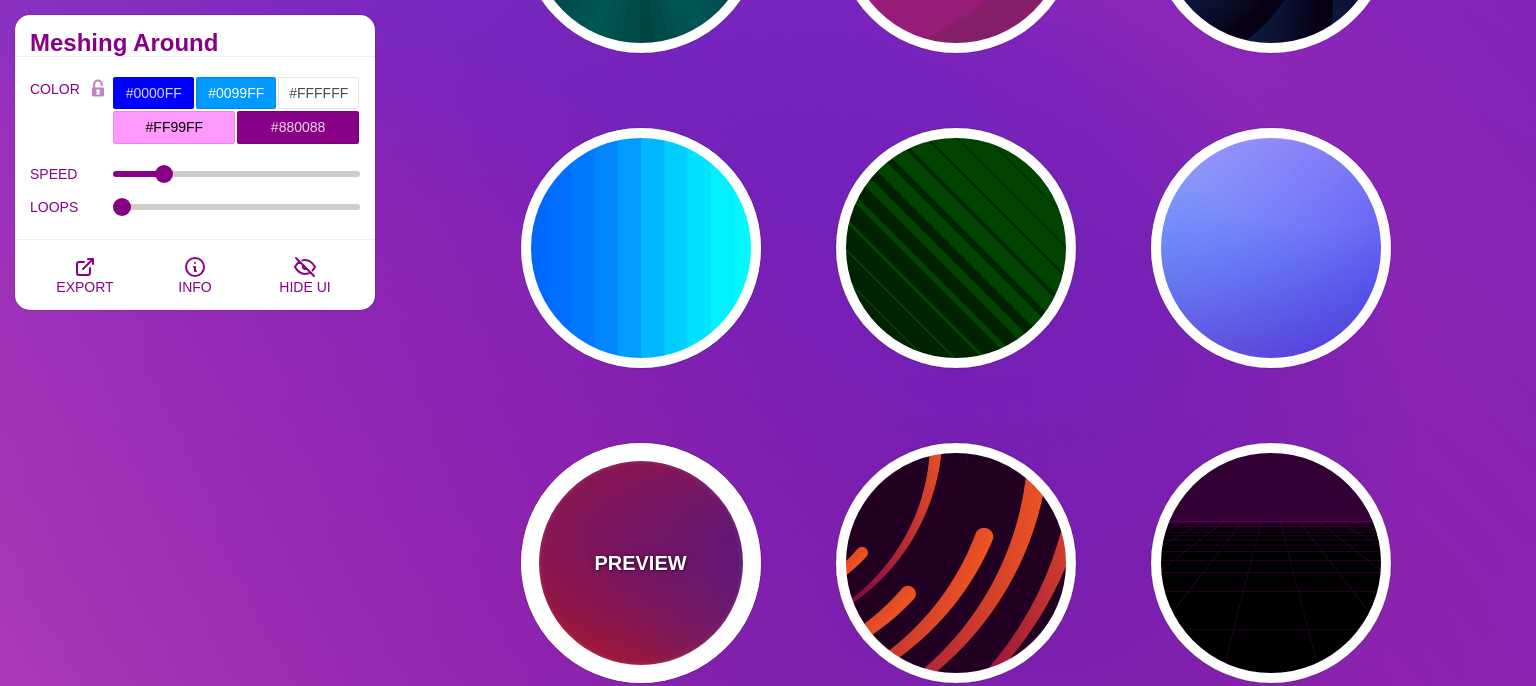 type on "#FFFF00" 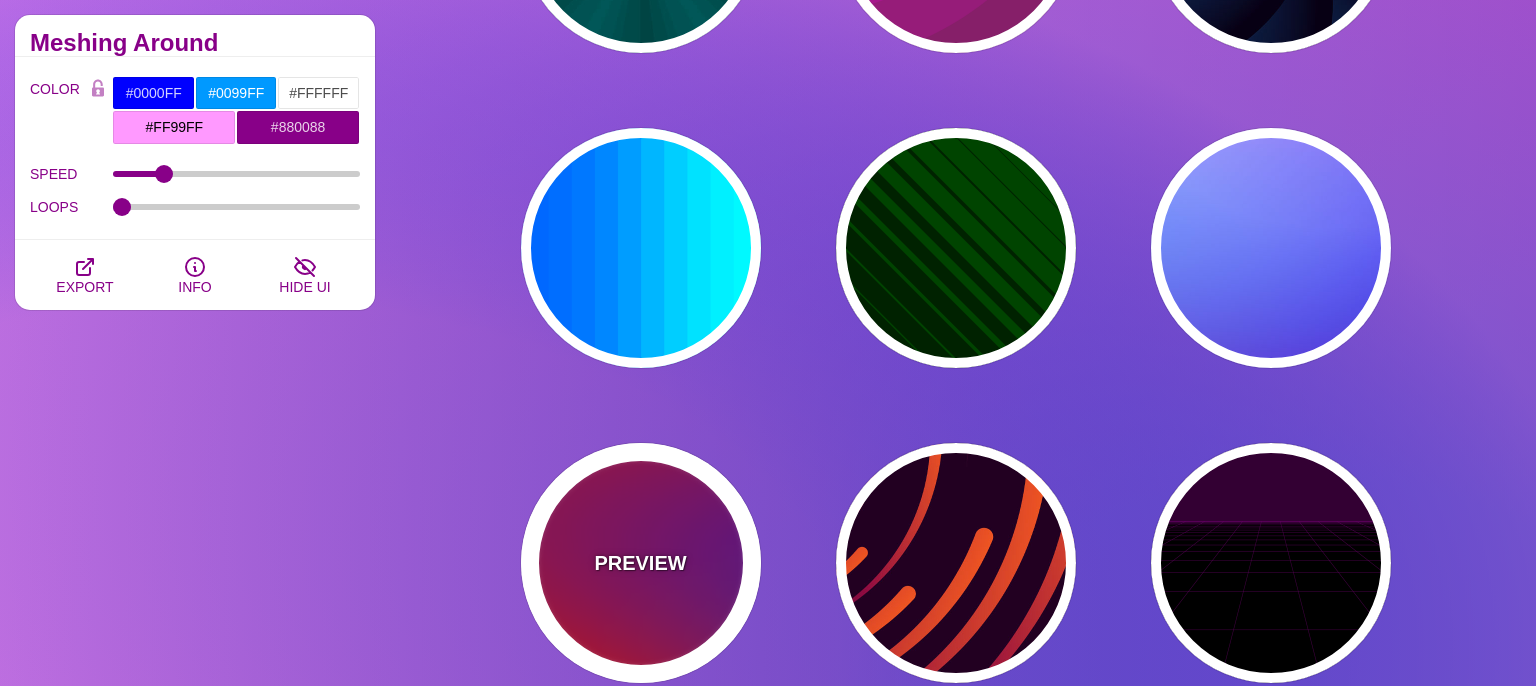 type on "1" 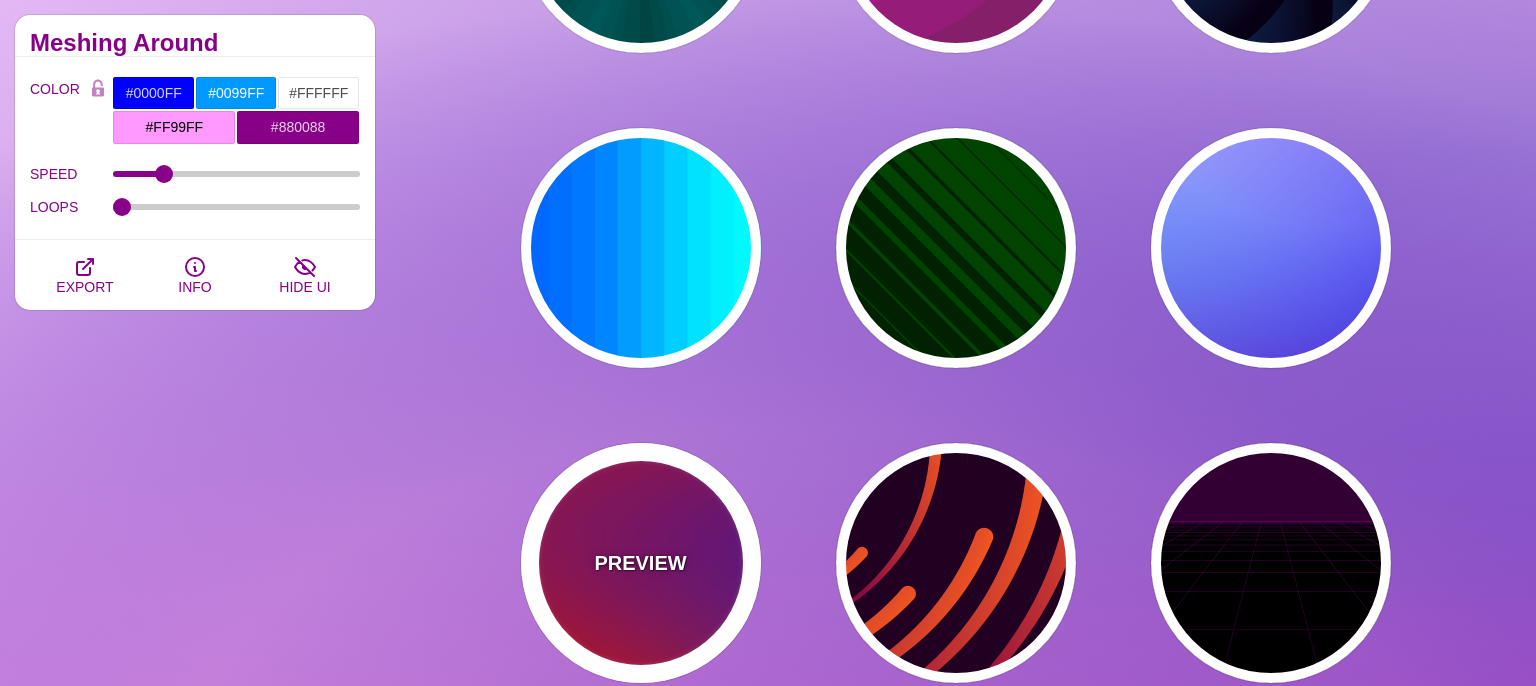 type on "20" 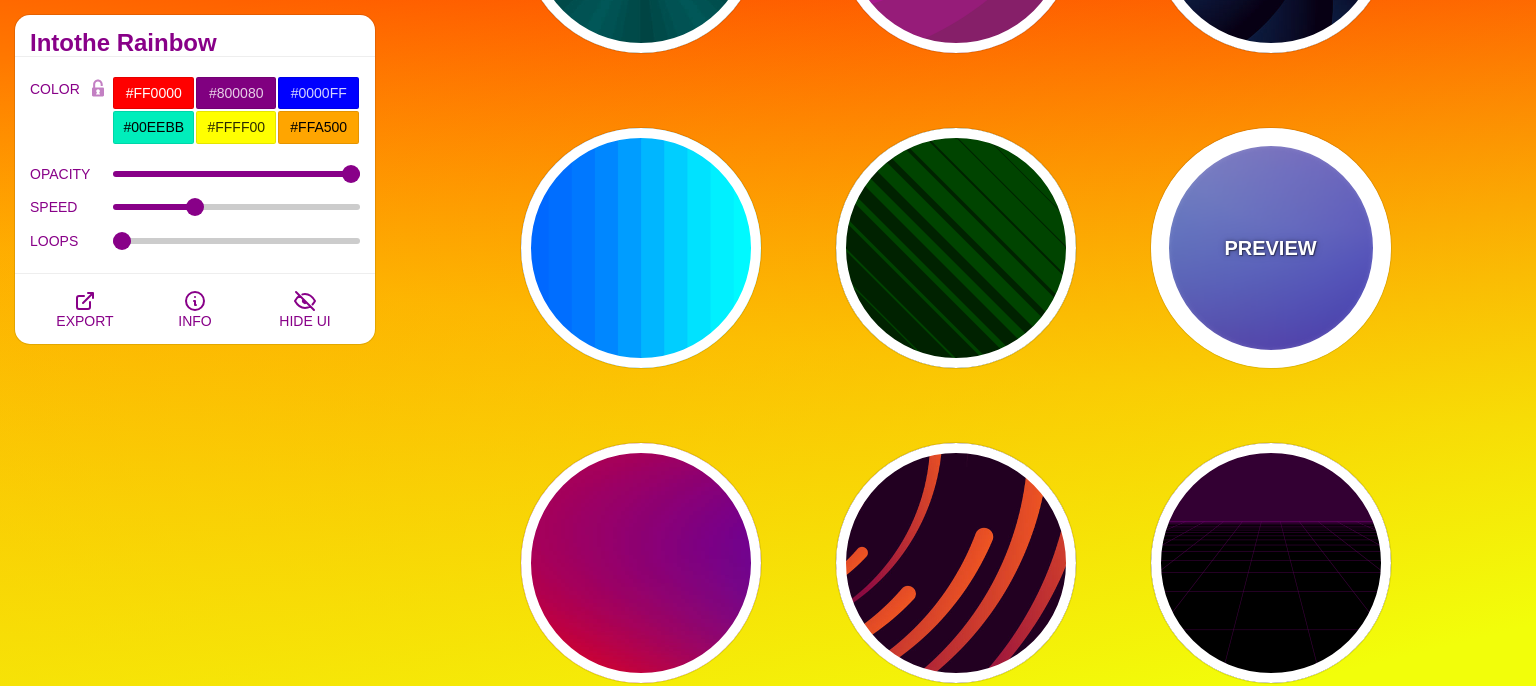 click on "PREVIEW" at bounding box center (1271, 248) 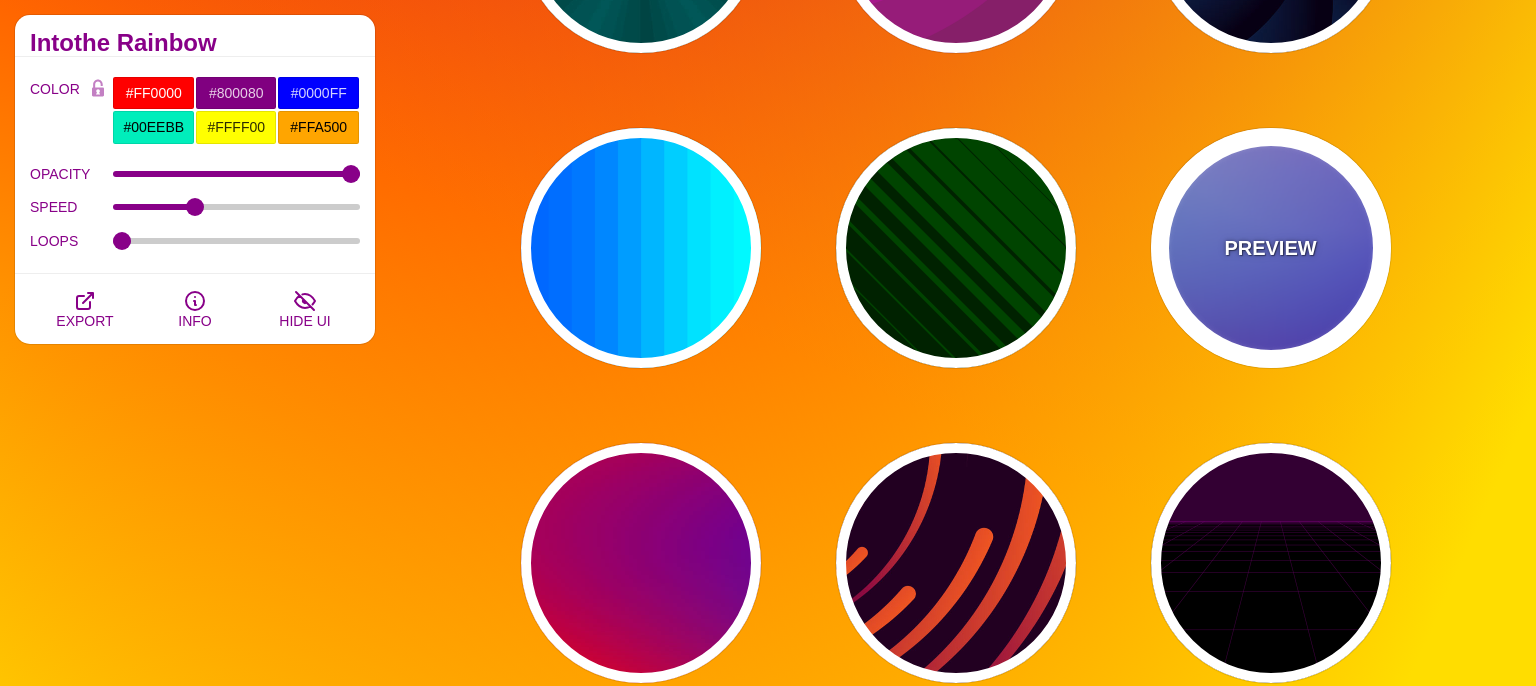 type on "#0000FF" 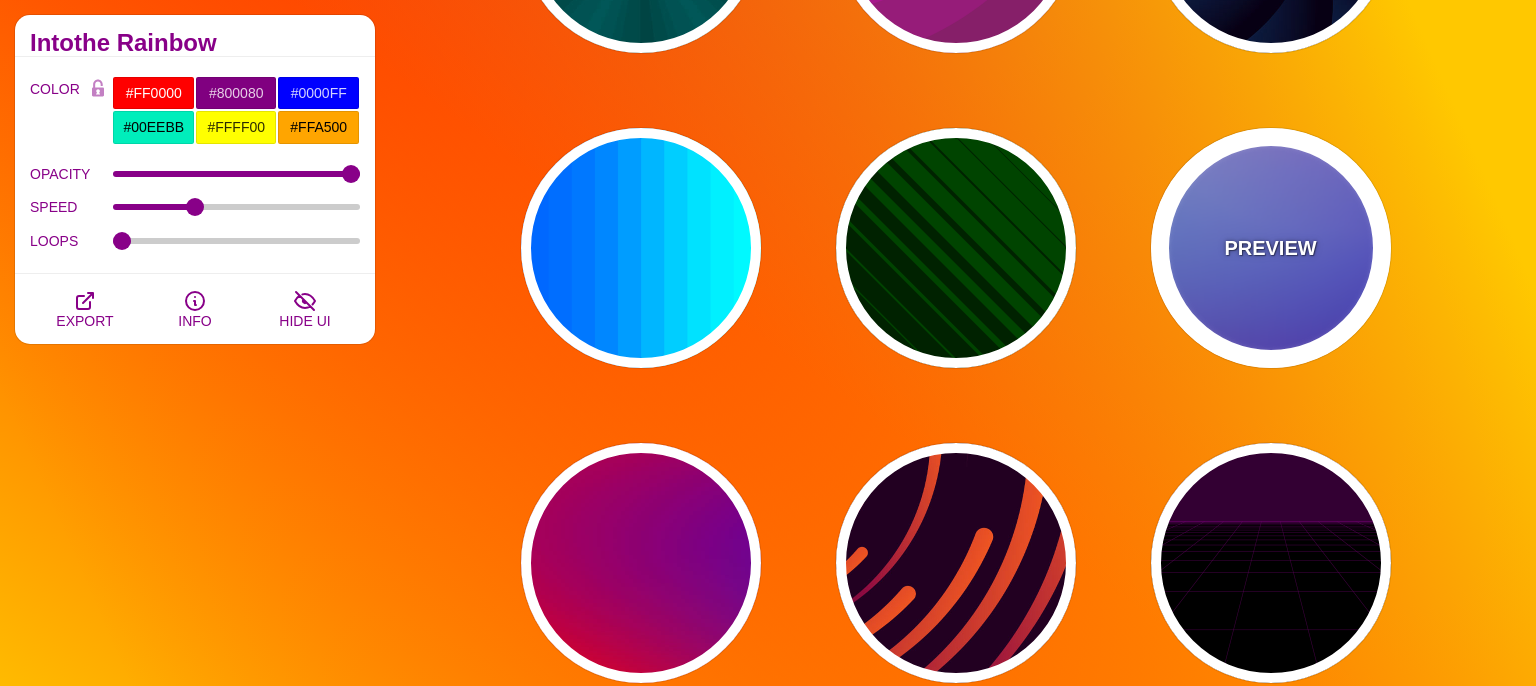 type on "#0099FF" 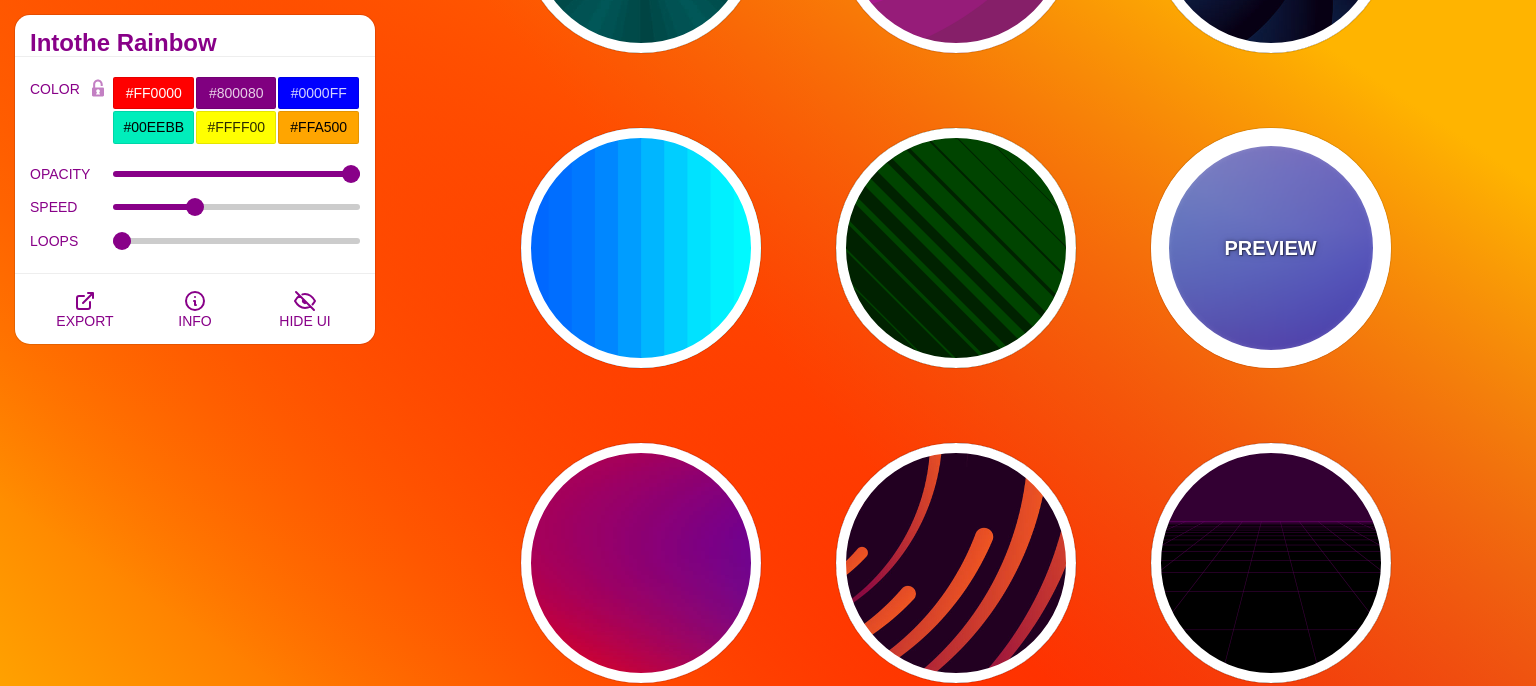 type on "#FFFFFF" 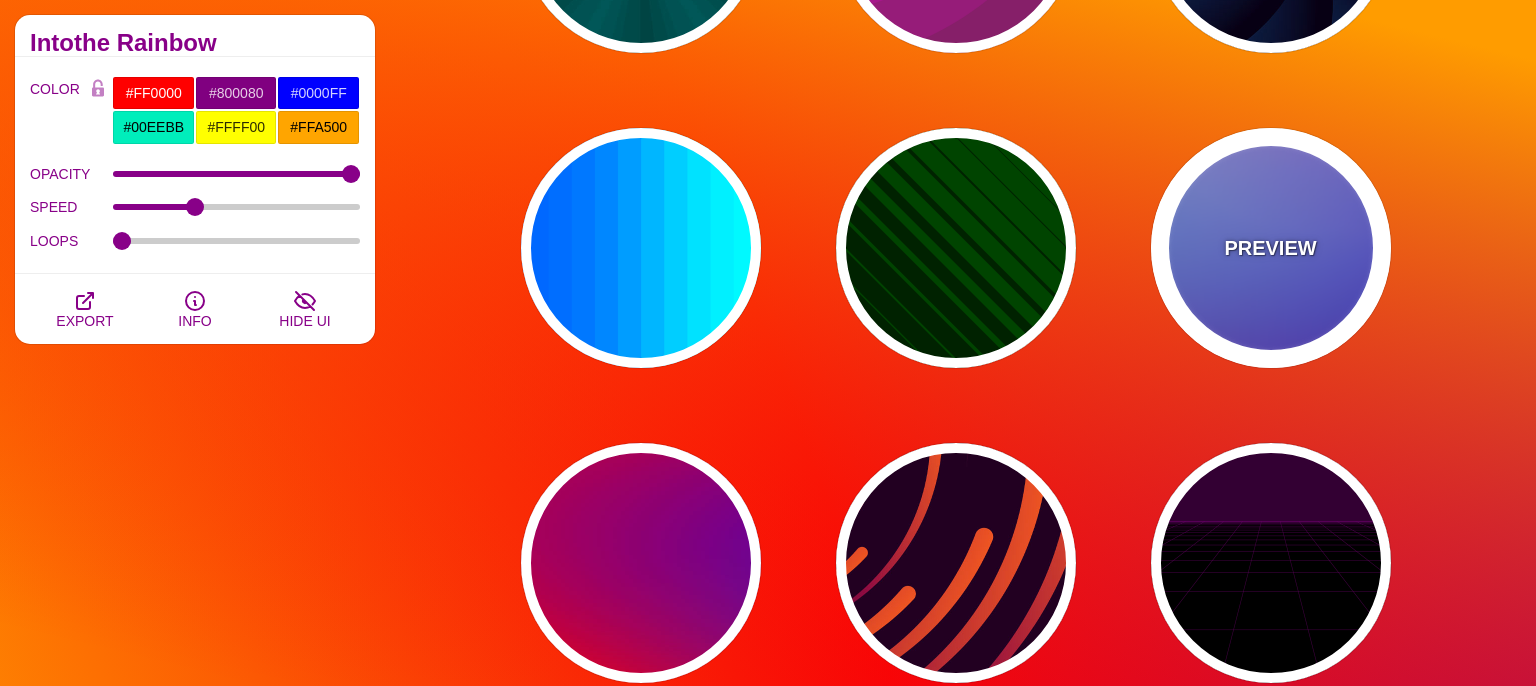 type on "#FF99FF" 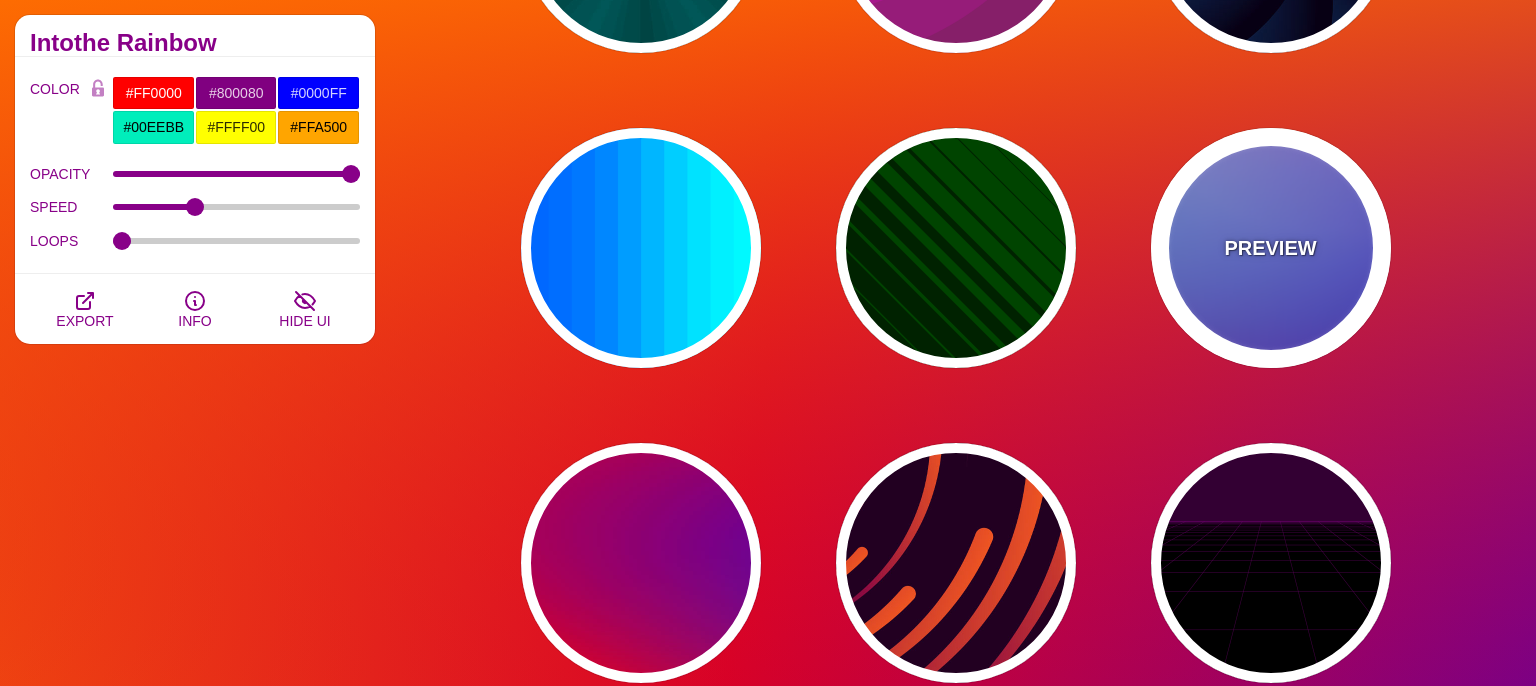 type on "#880088" 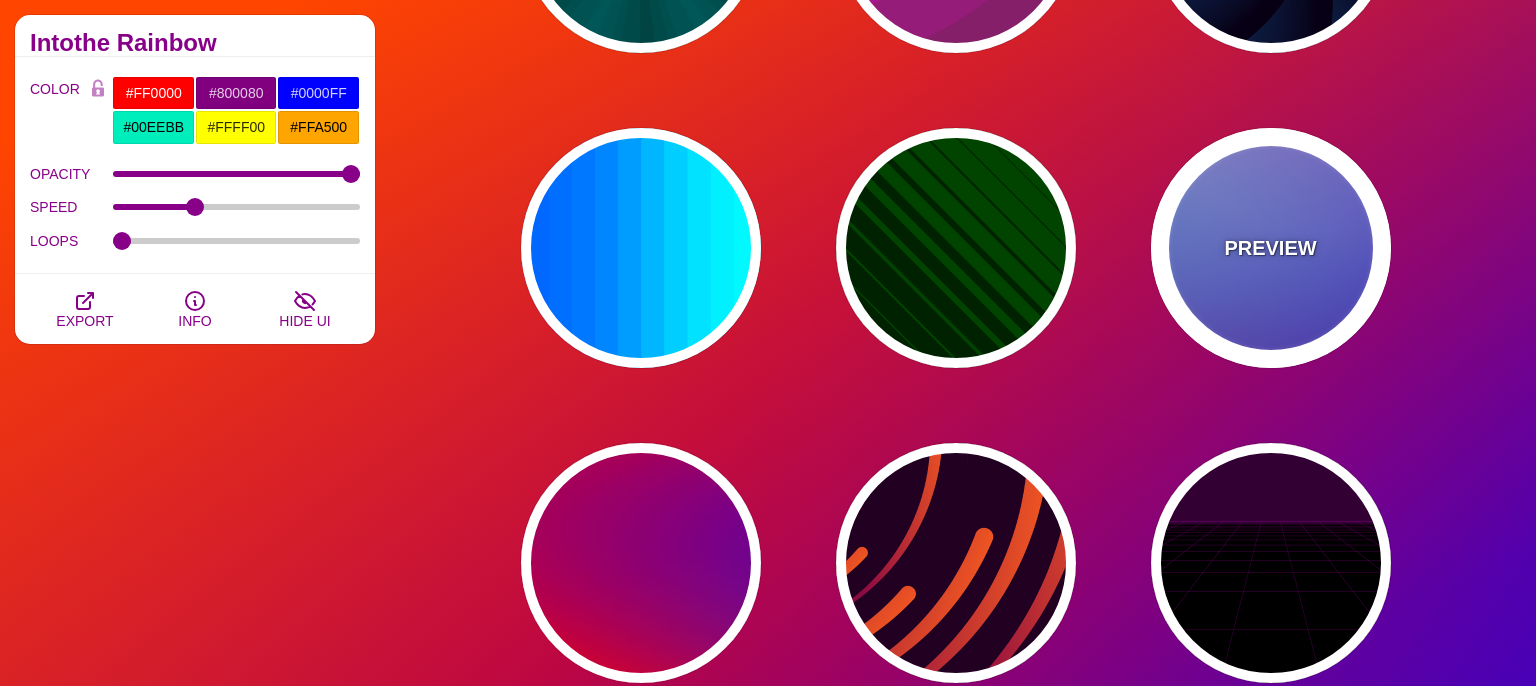type on "12" 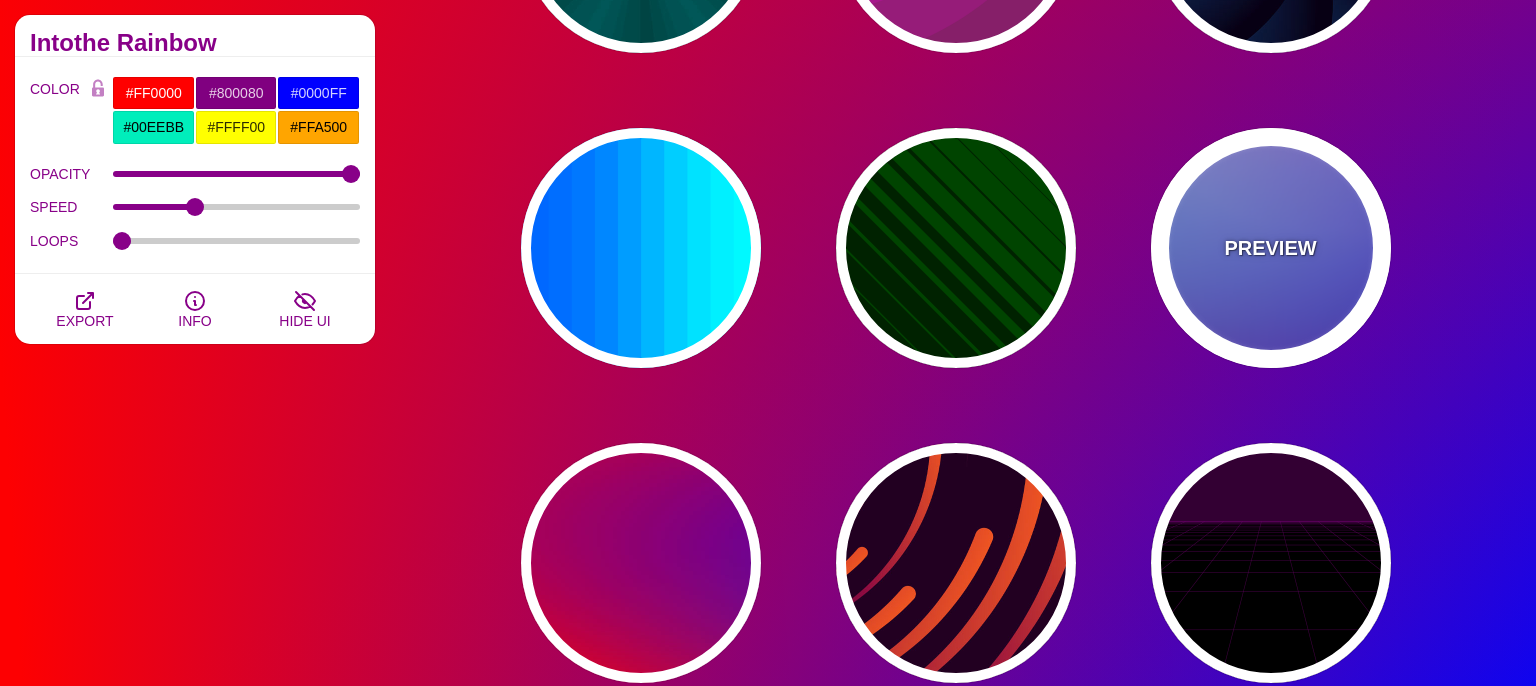 type on "0" 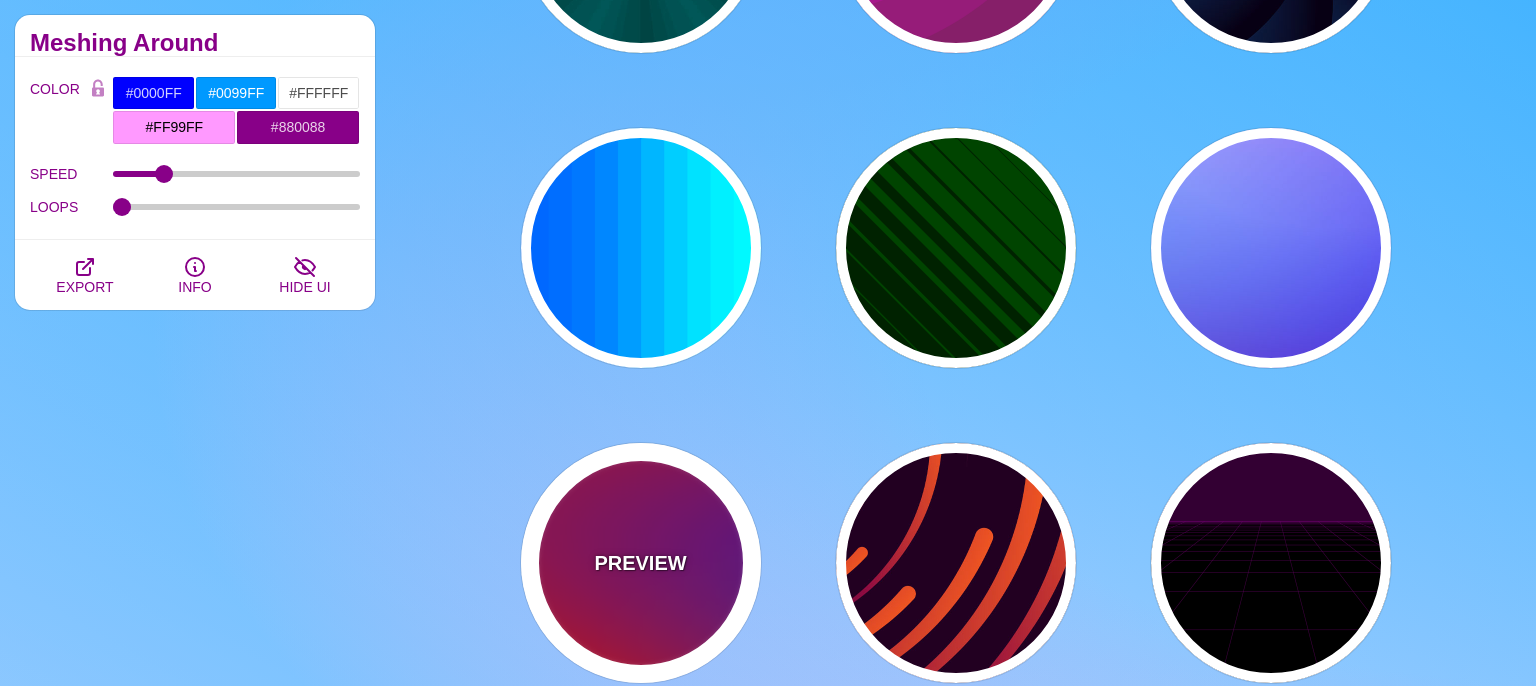 click on "PREVIEW" at bounding box center (641, 563) 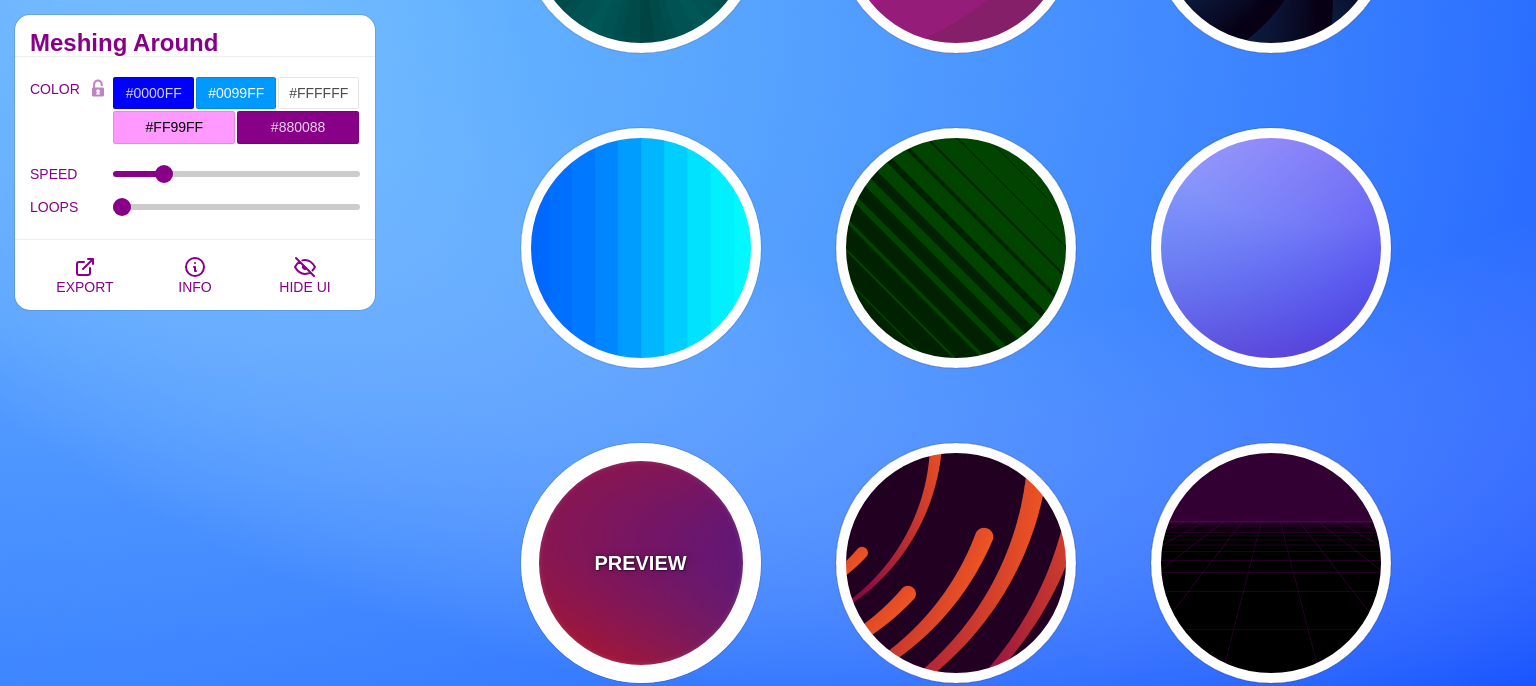 type on "#FF0000" 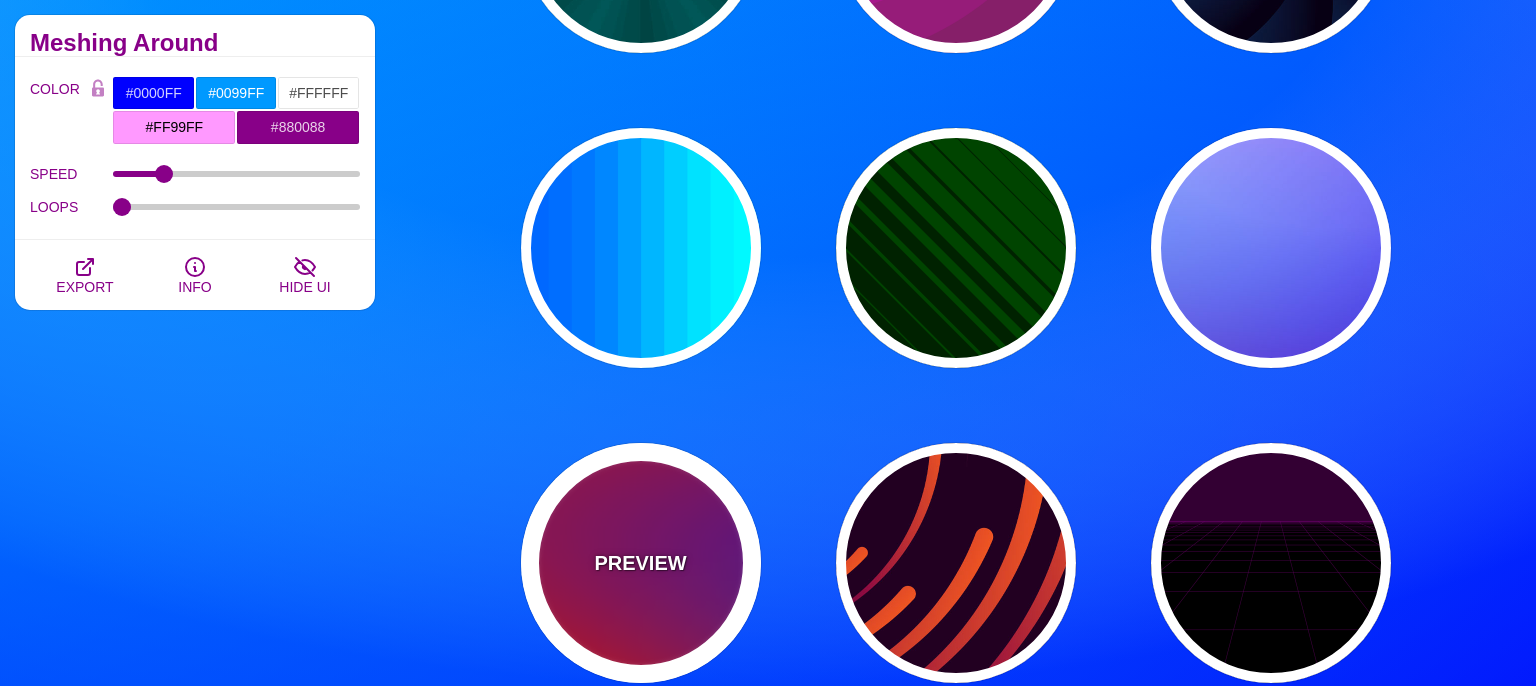 type on "#800080" 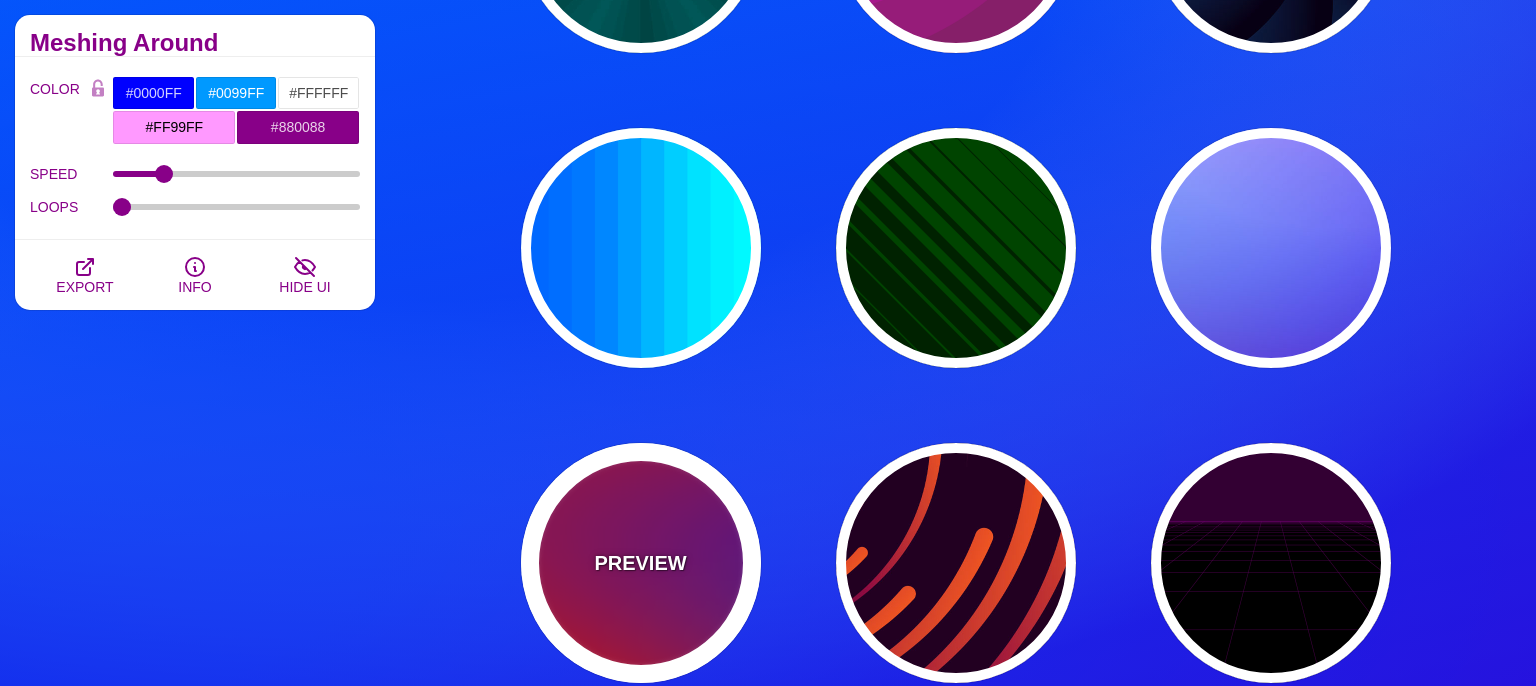 type on "#0000FF" 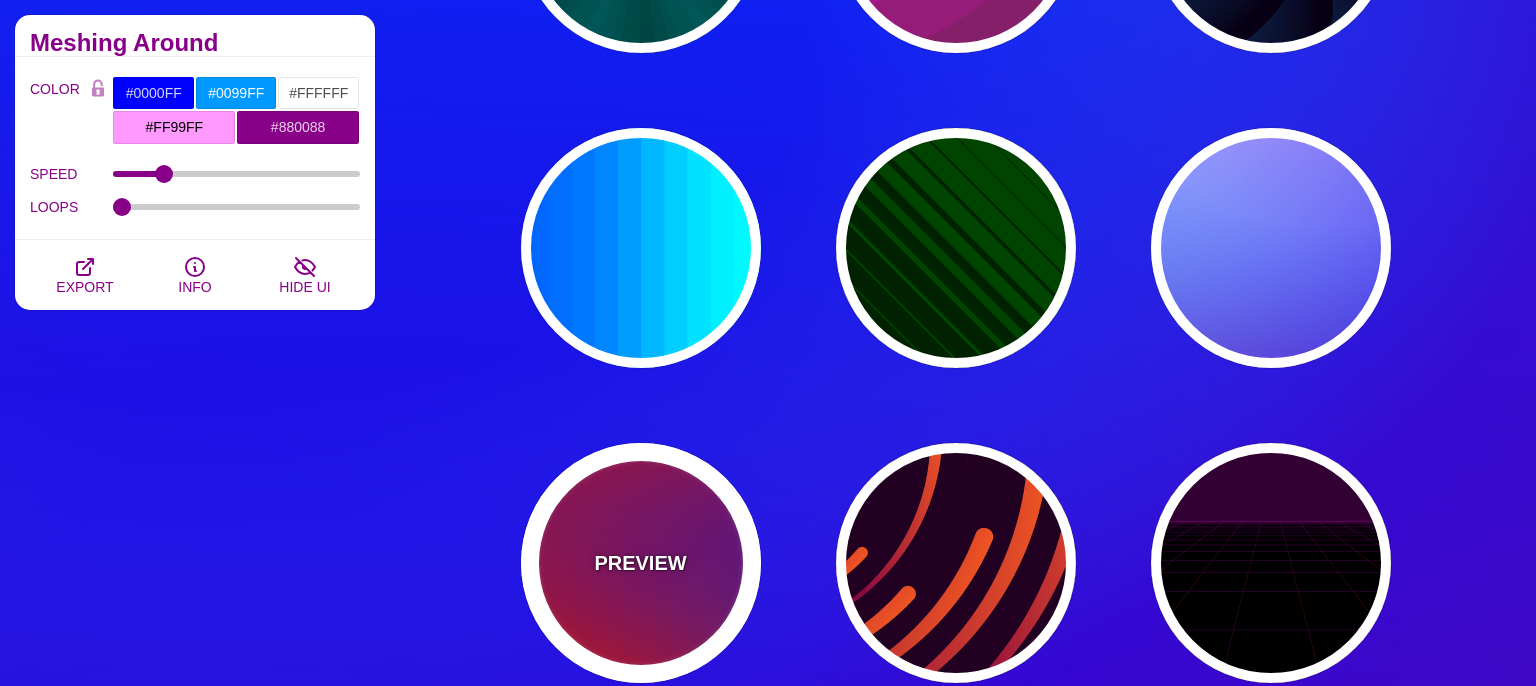 type on "#00EEBB" 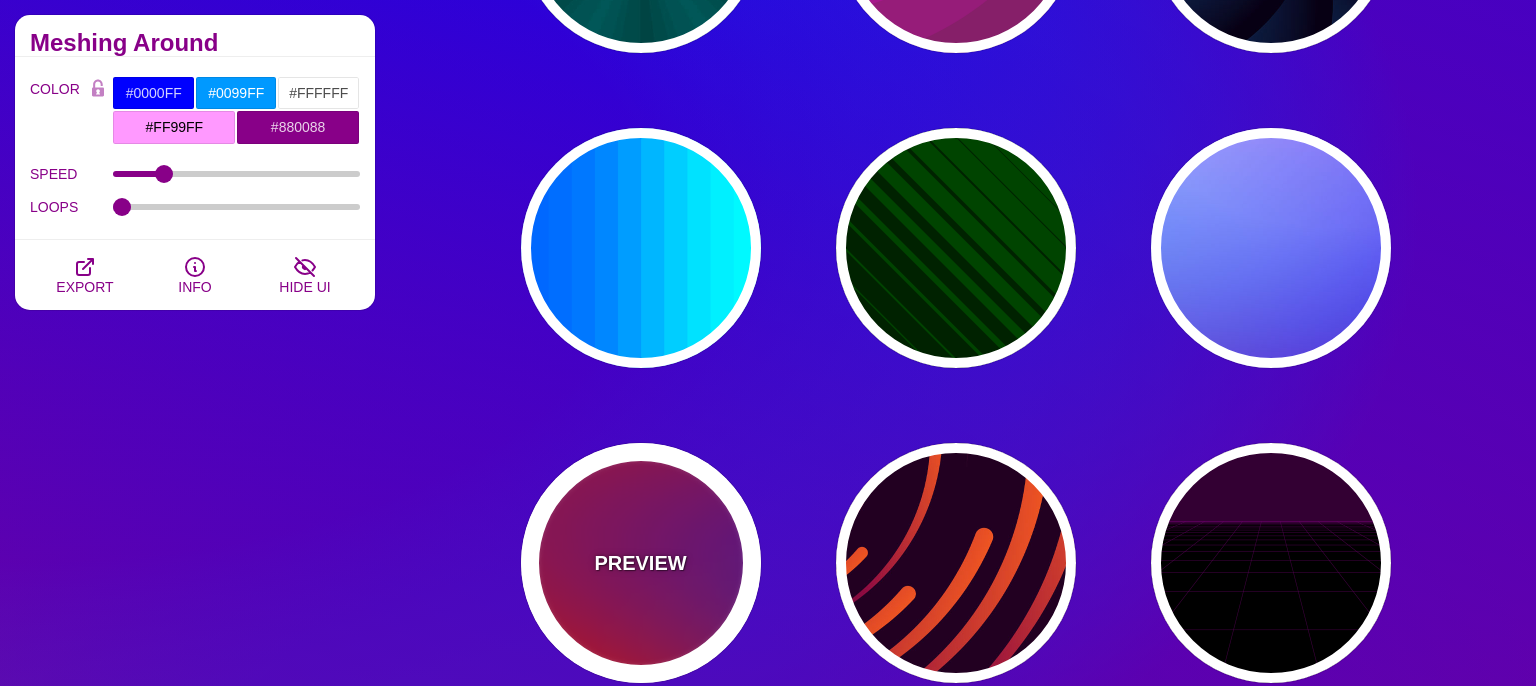 type on "#FFFF00" 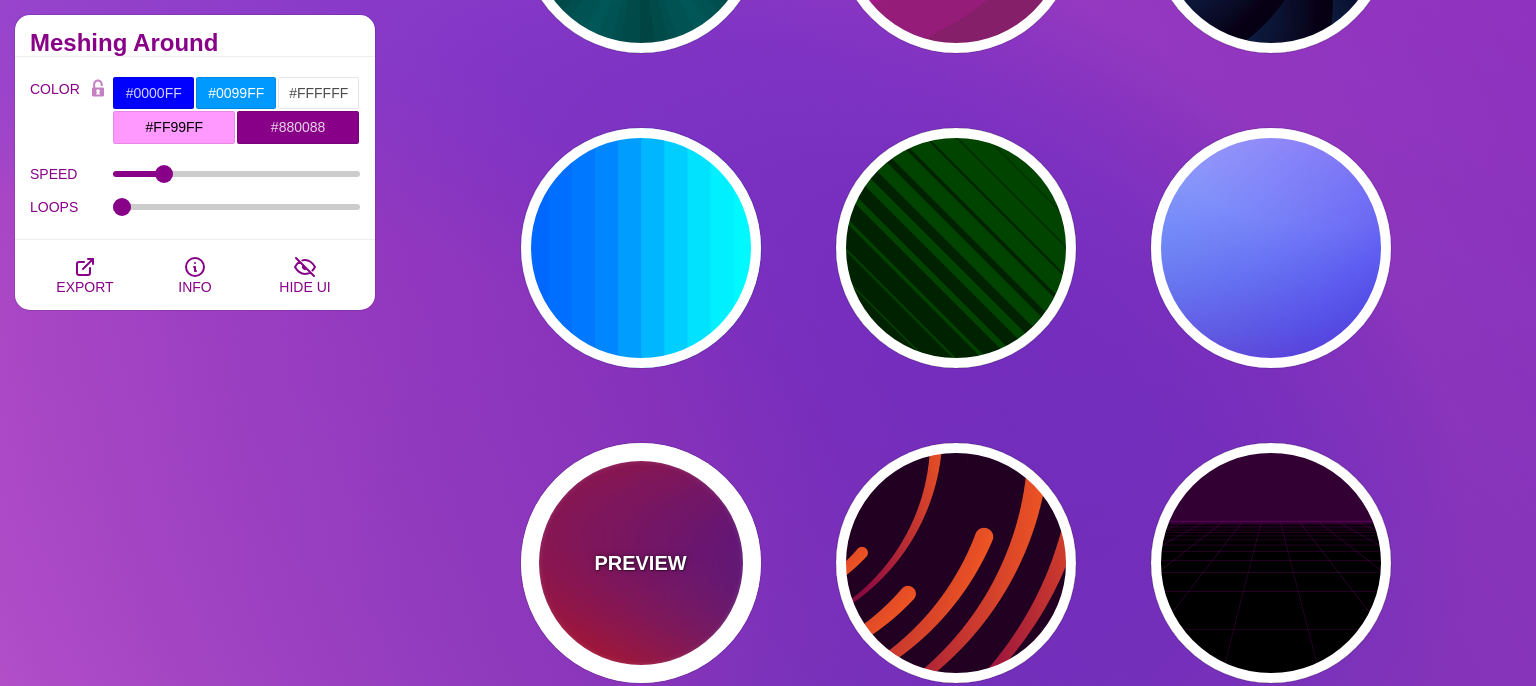 type on "1" 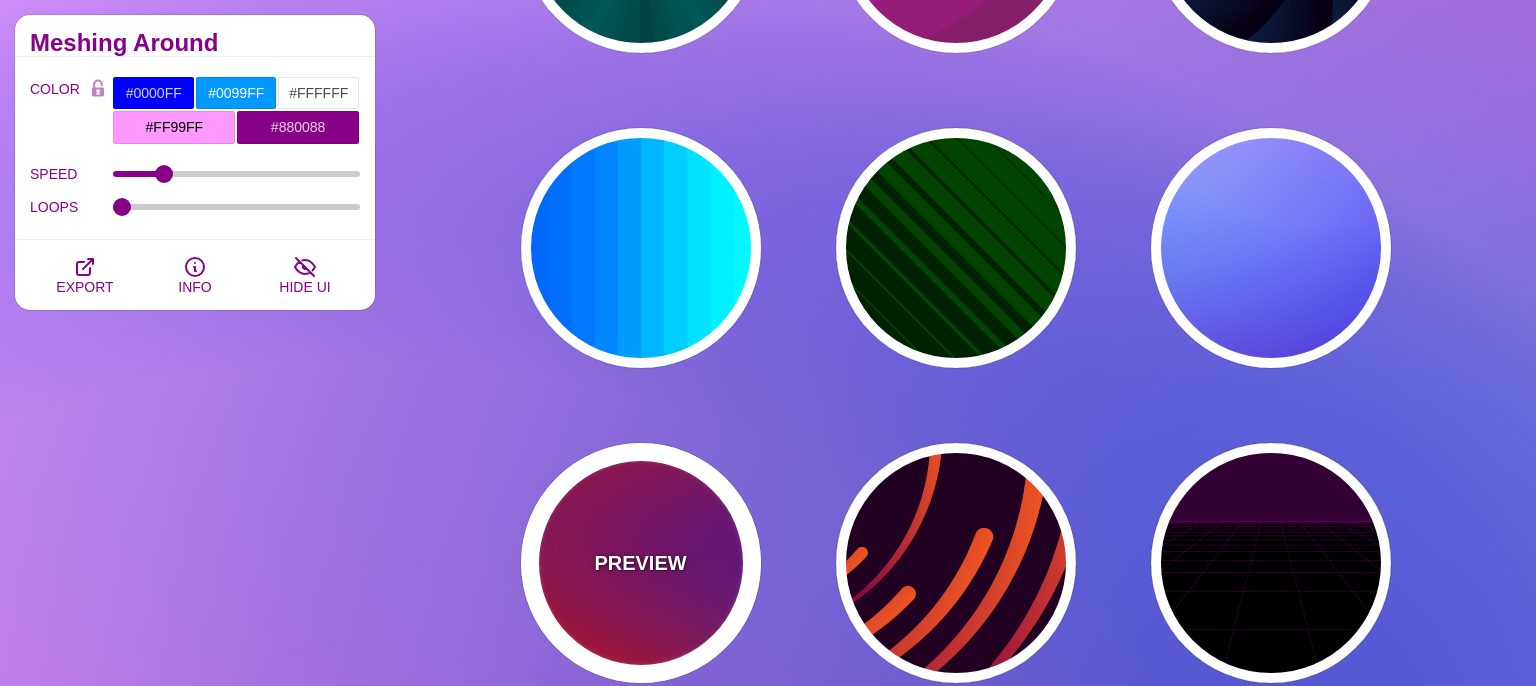type on "20" 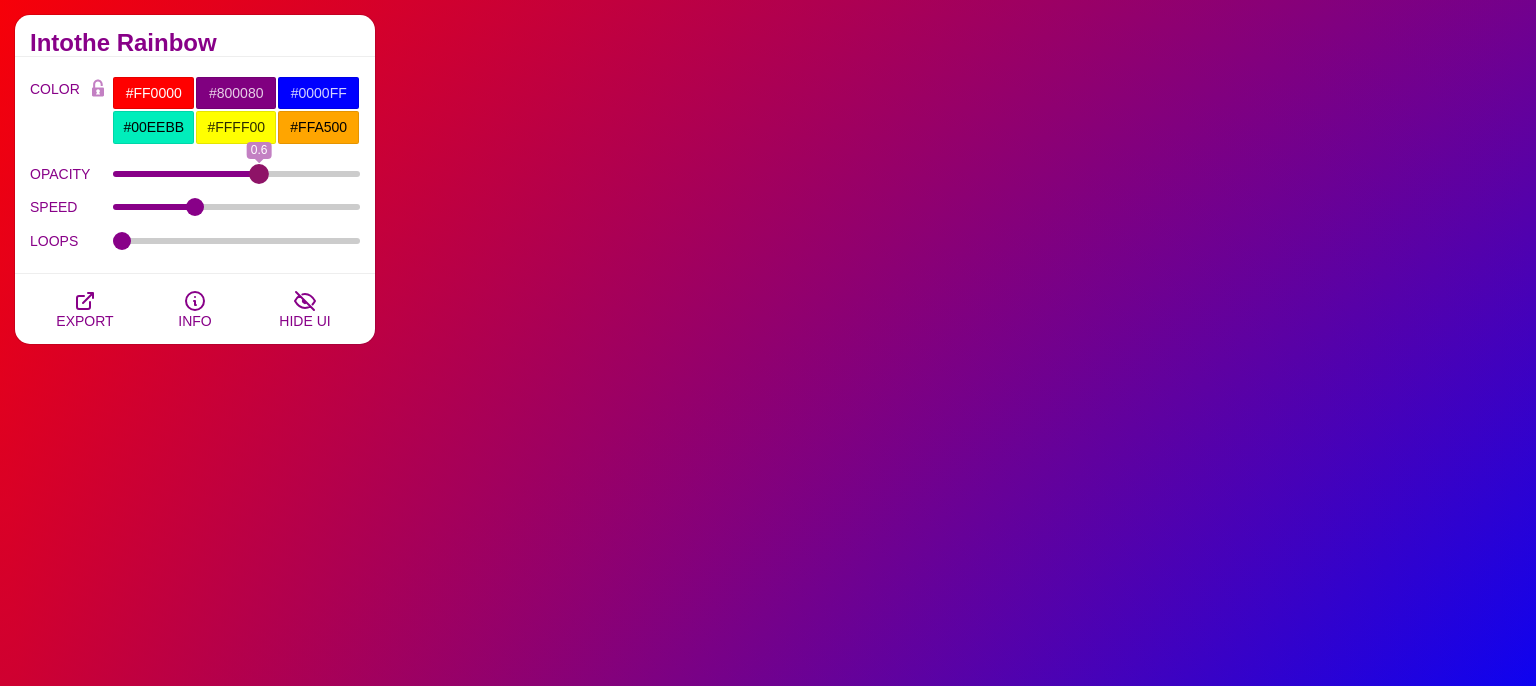 drag, startPoint x: 346, startPoint y: 174, endPoint x: 260, endPoint y: 181, distance: 86.28442 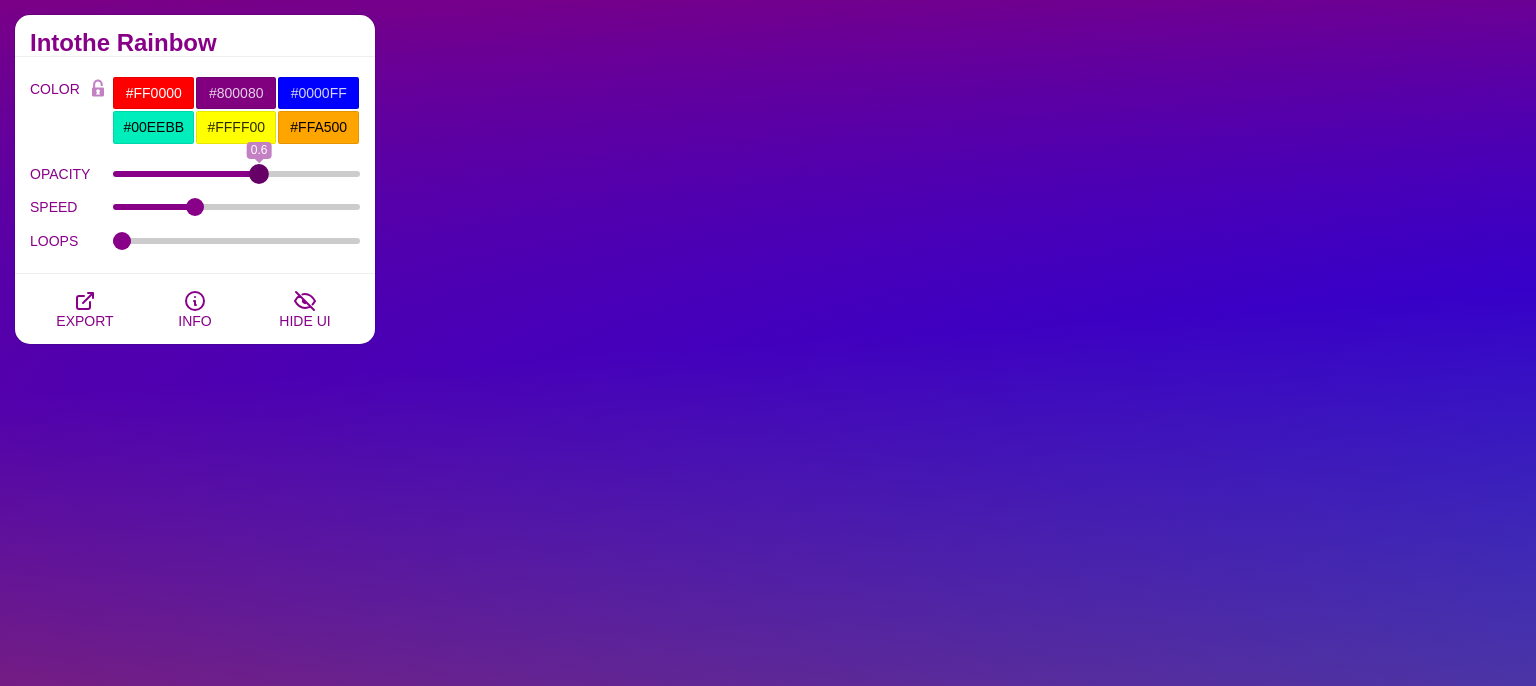 click on "OPACITY" at bounding box center [237, 174] 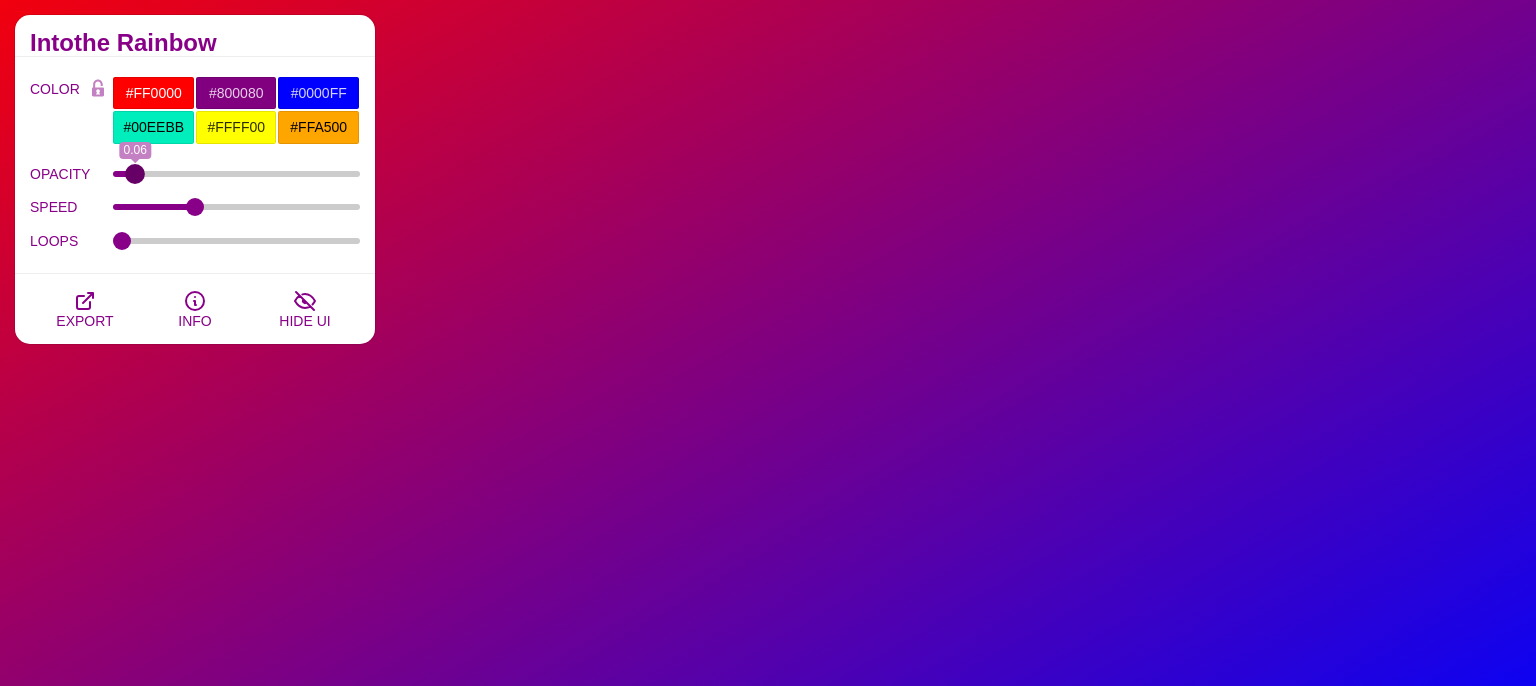 drag, startPoint x: 257, startPoint y: 174, endPoint x: 134, endPoint y: 178, distance: 123.065025 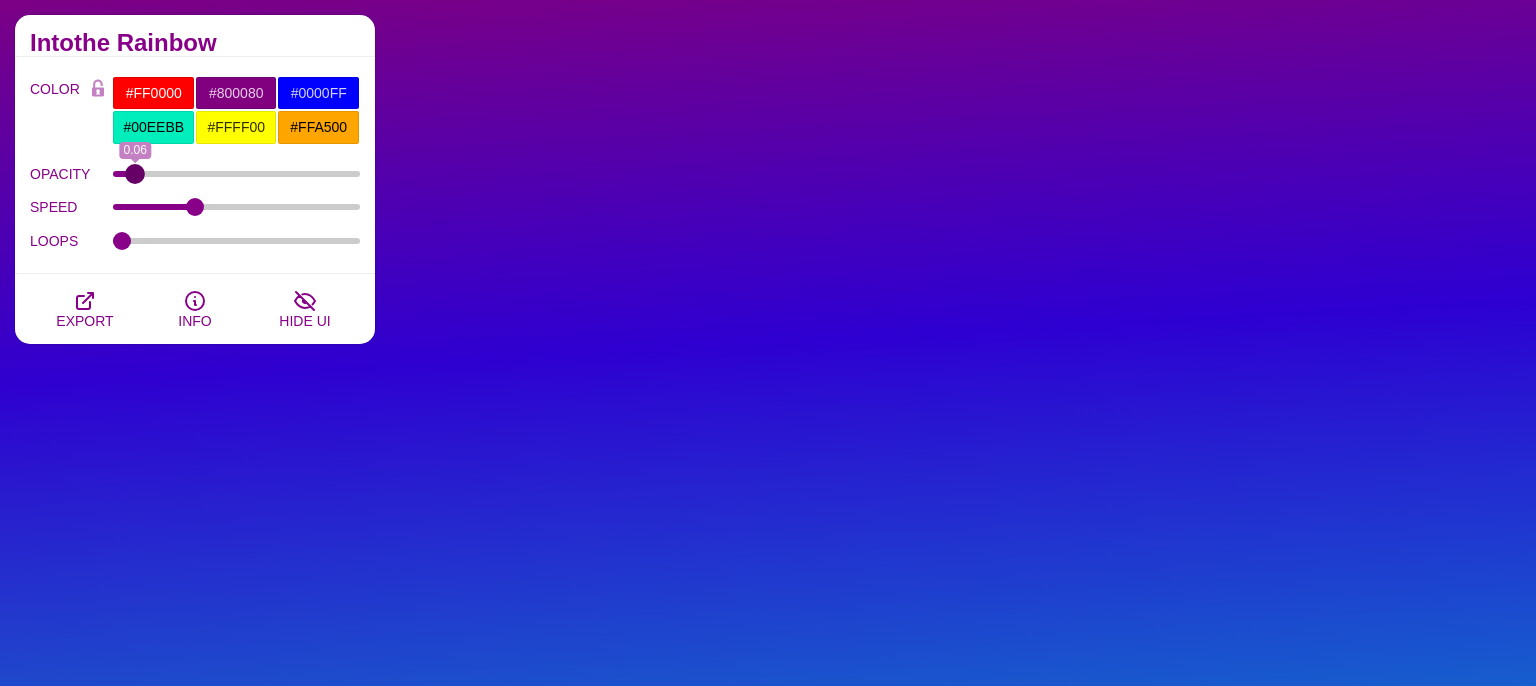 click on "OPACITY" at bounding box center [237, 174] 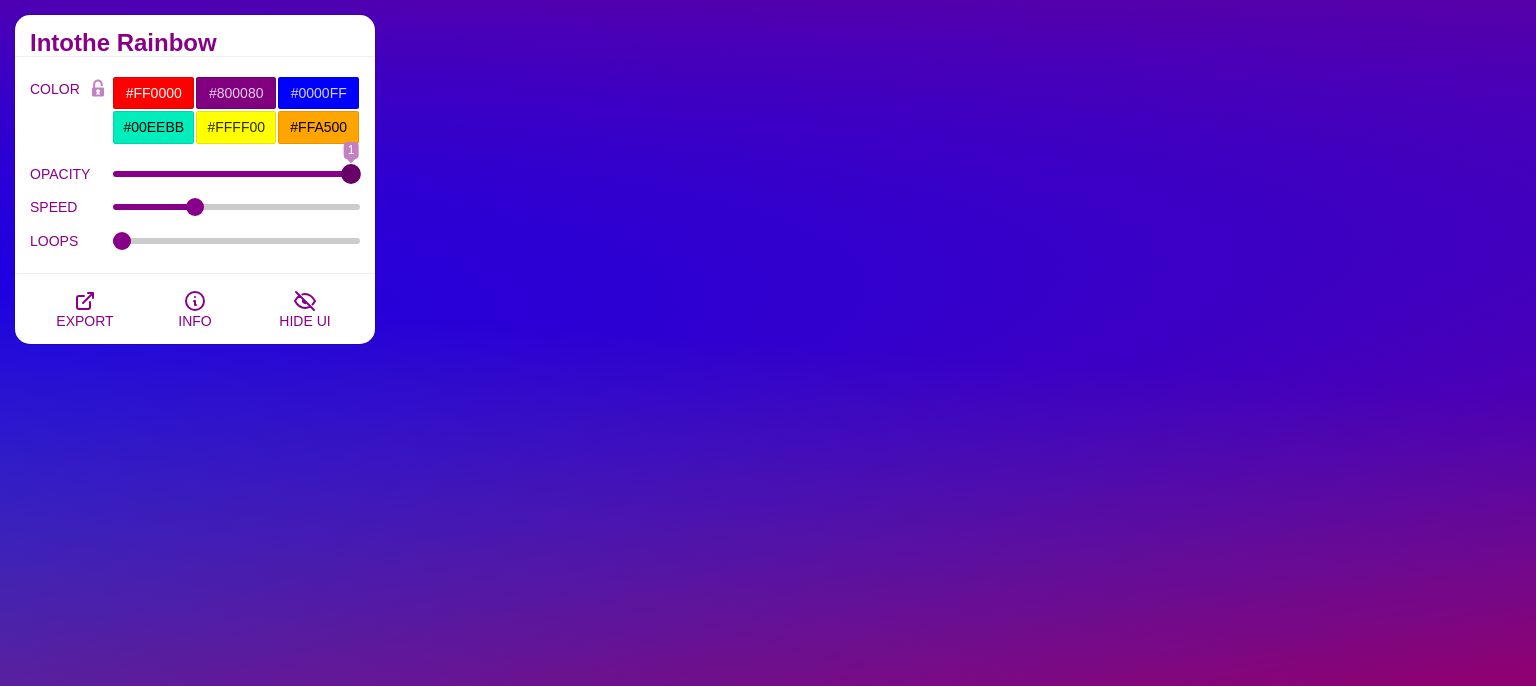 drag, startPoint x: 138, startPoint y: 172, endPoint x: 377, endPoint y: 179, distance: 239.1025 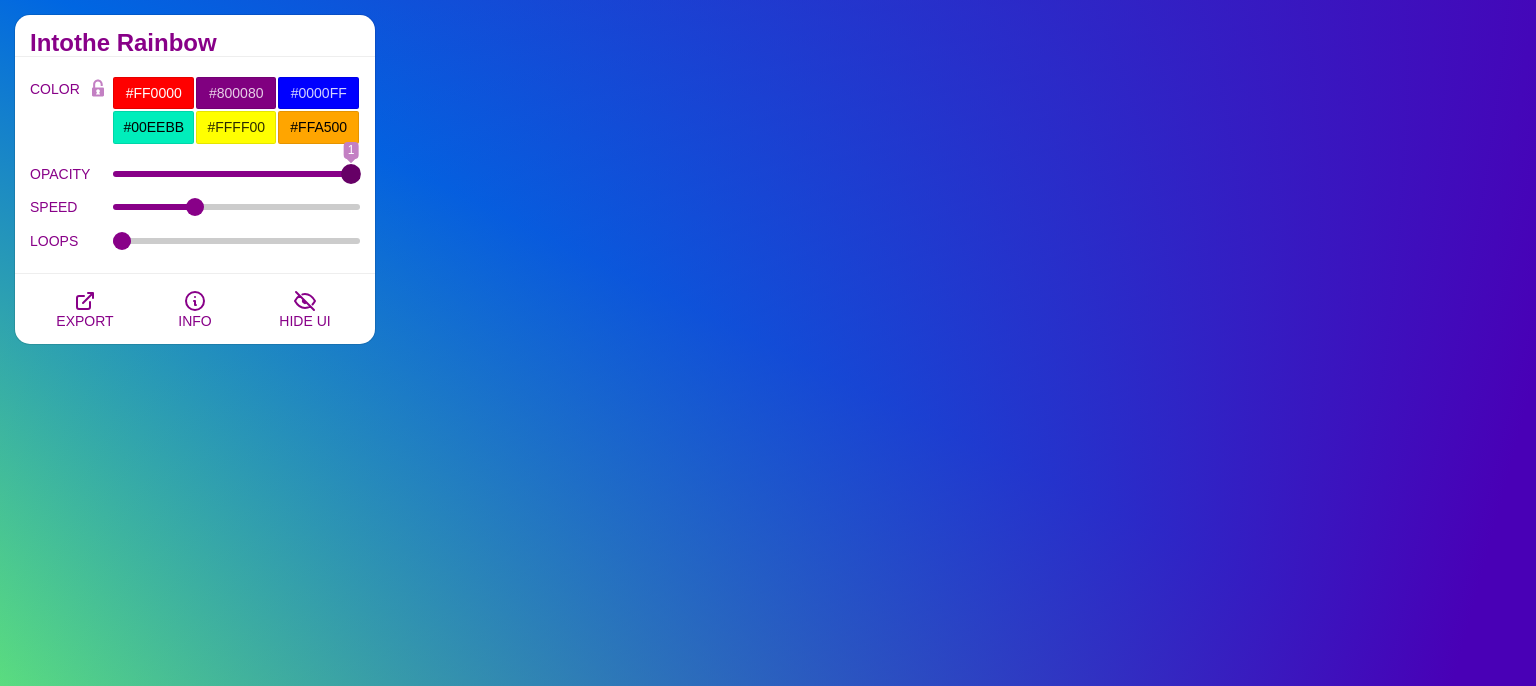 type on "1" 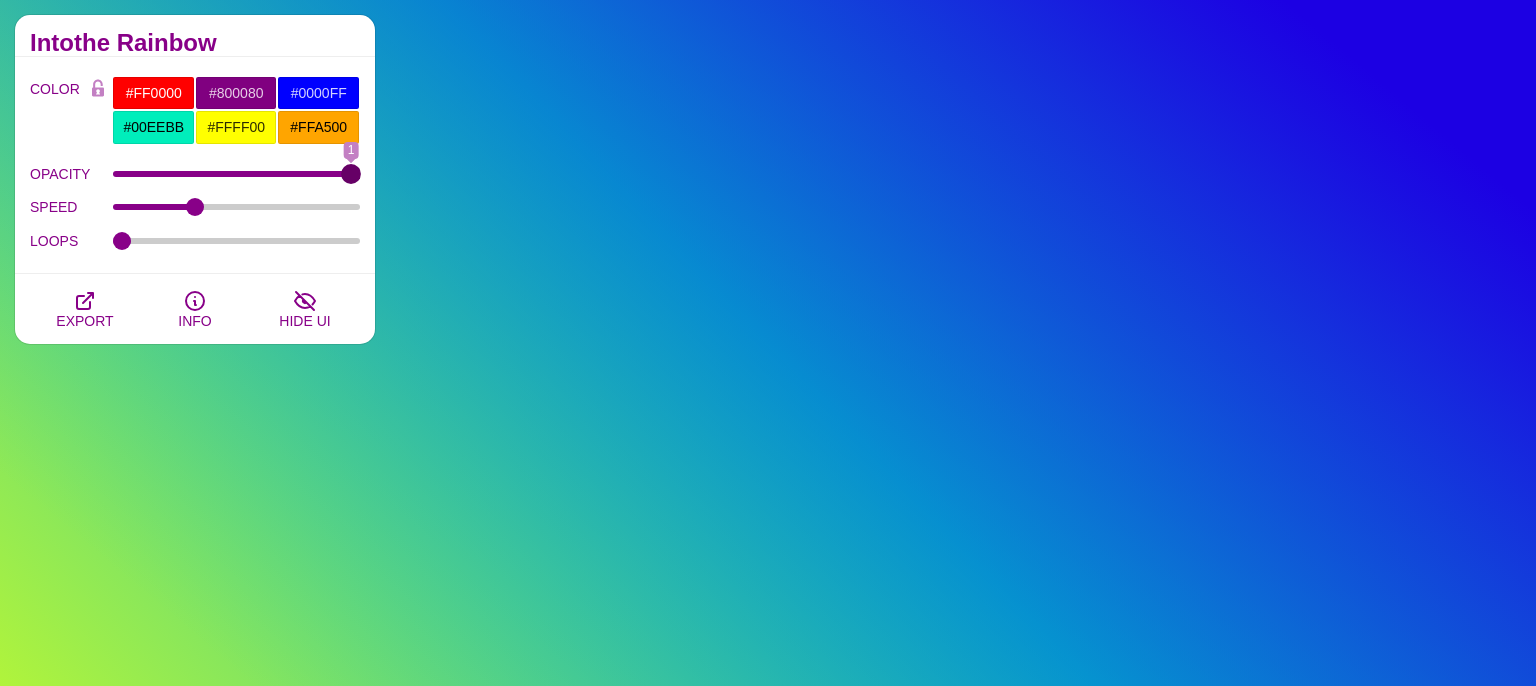 click on "OPACITY" at bounding box center (237, 174) 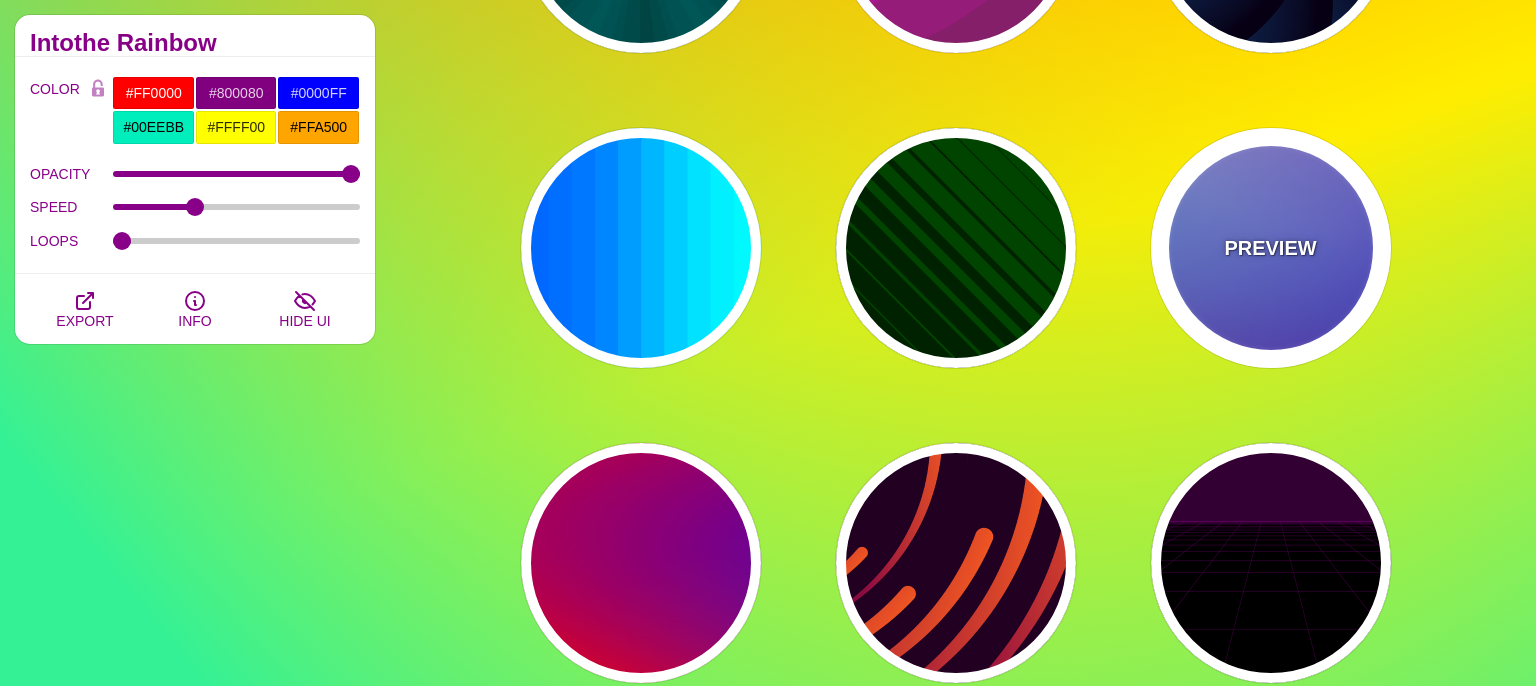 click on "PREVIEW" at bounding box center (1270, 248) 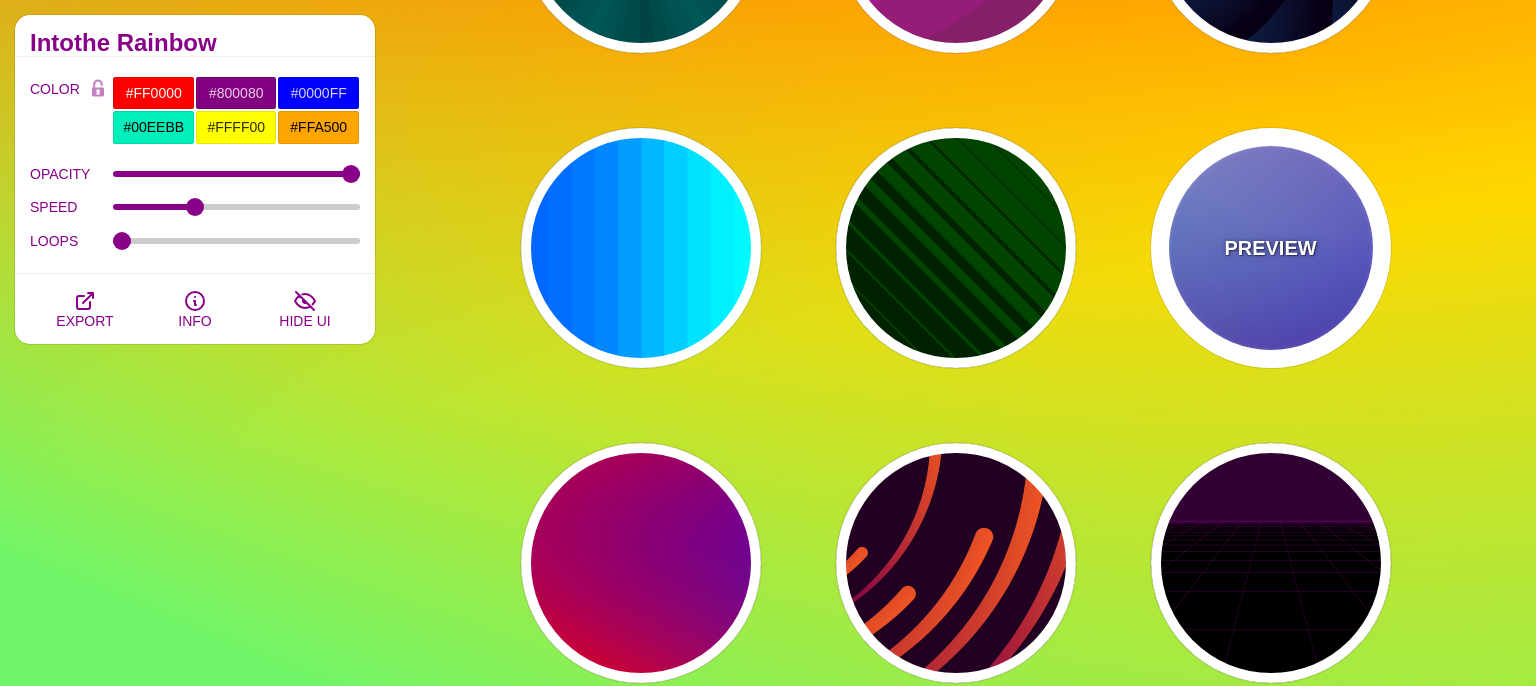 type on "#0000FF" 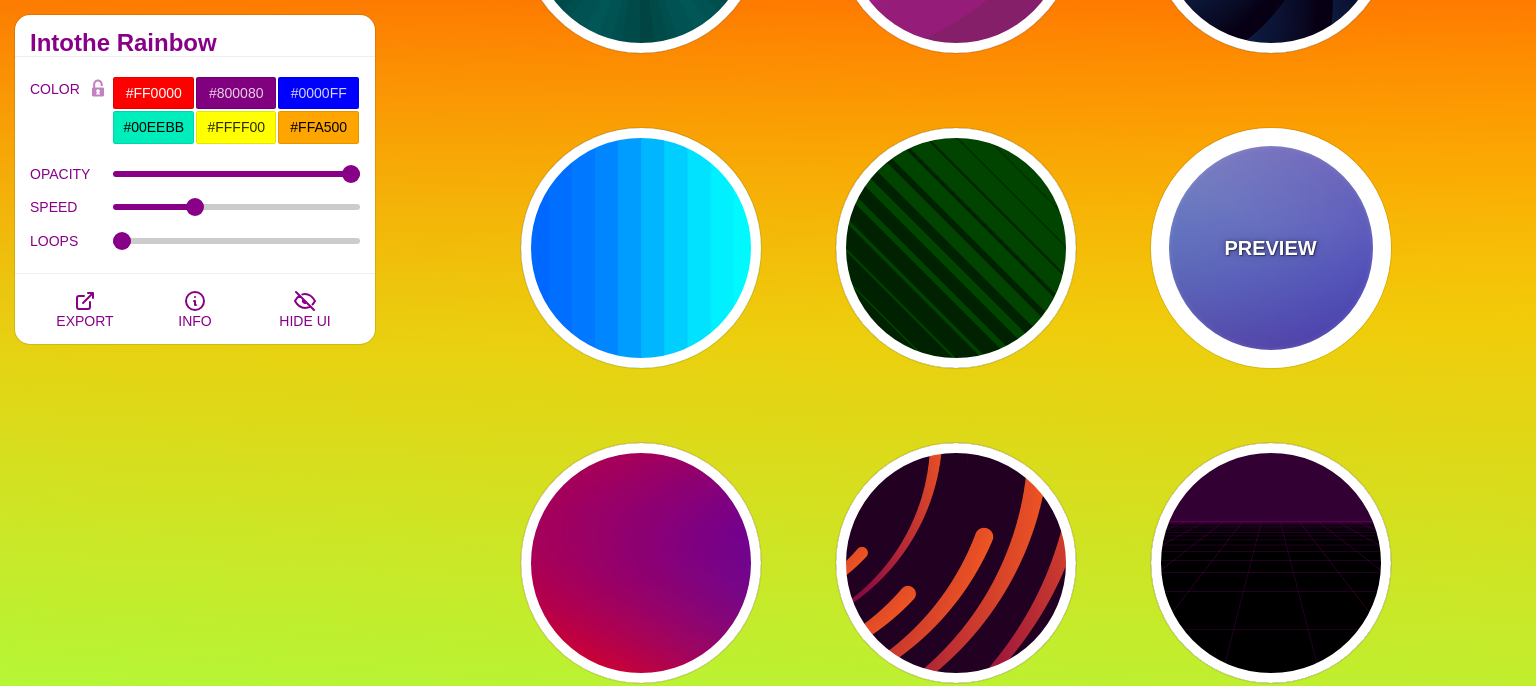 type on "#0099FF" 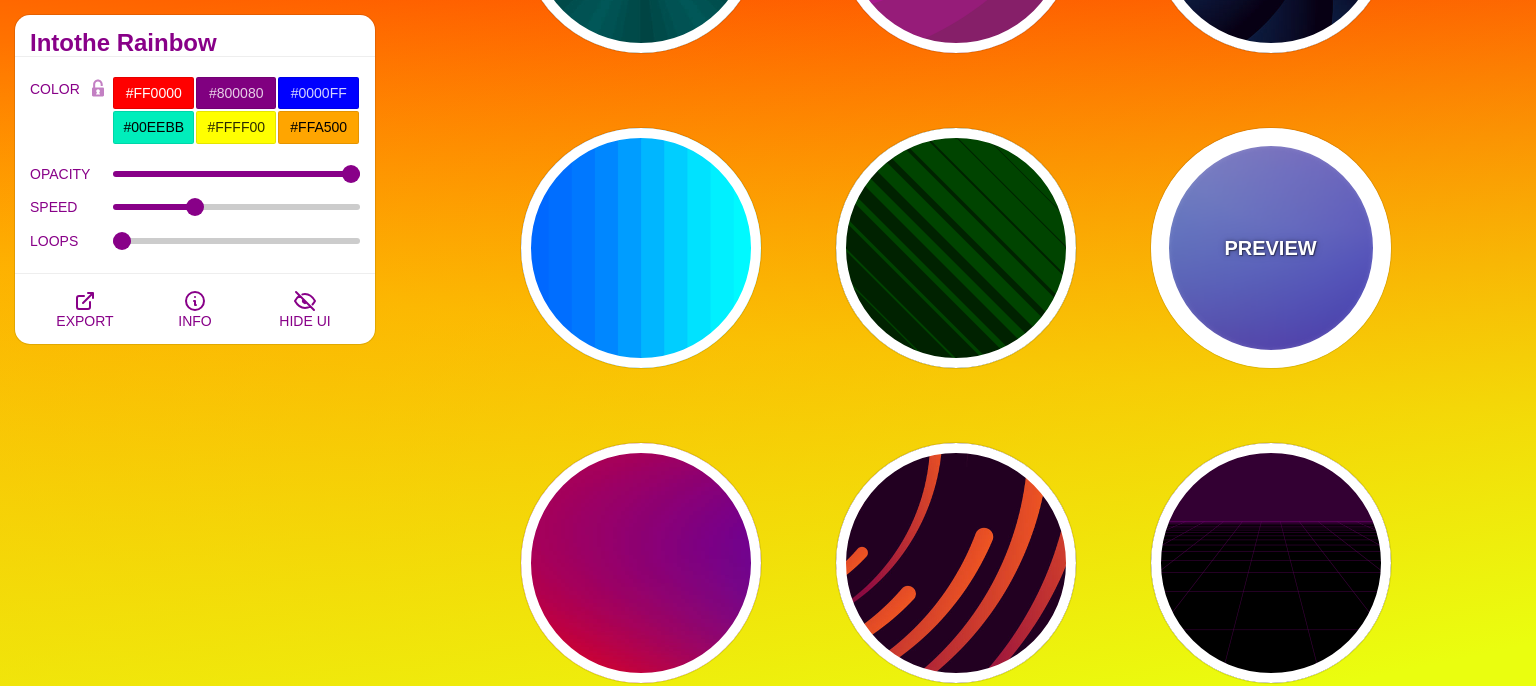 type on "#FFFFFF" 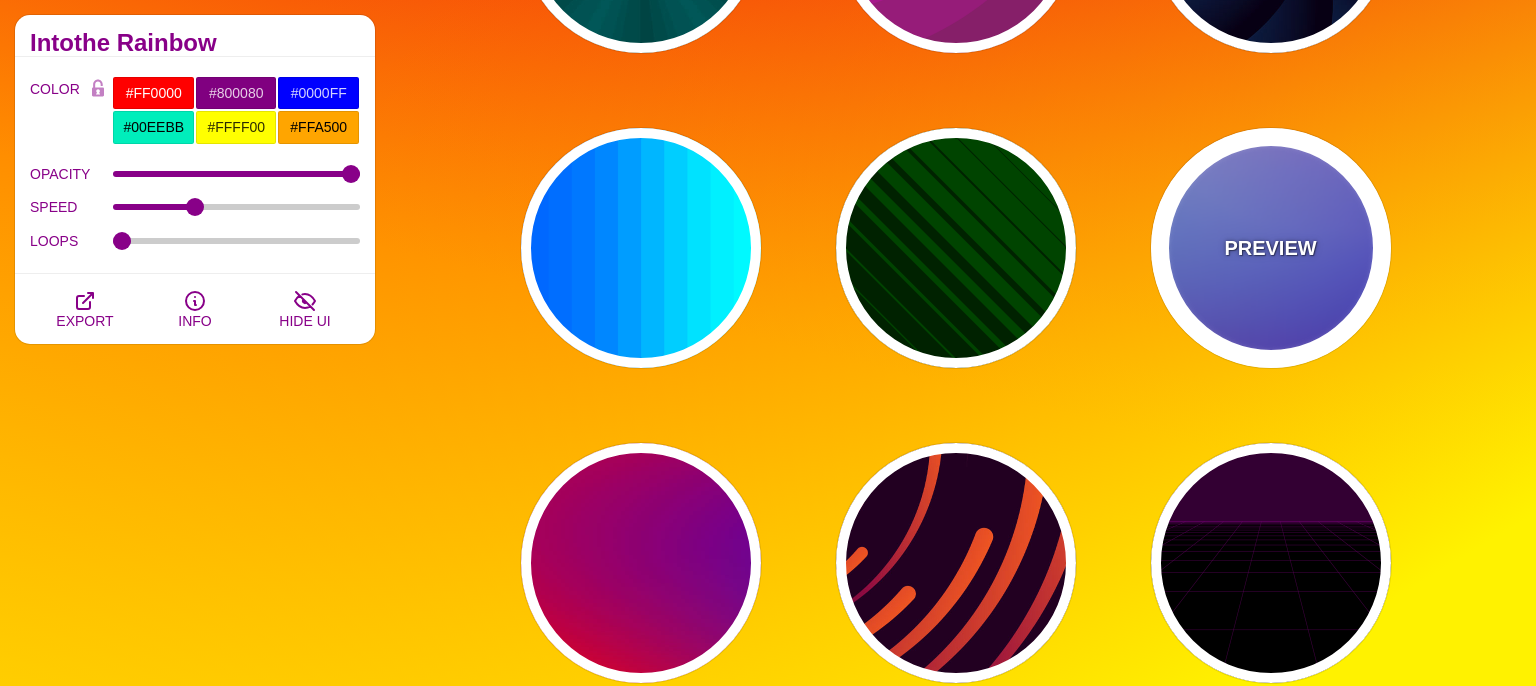 type on "#FF99FF" 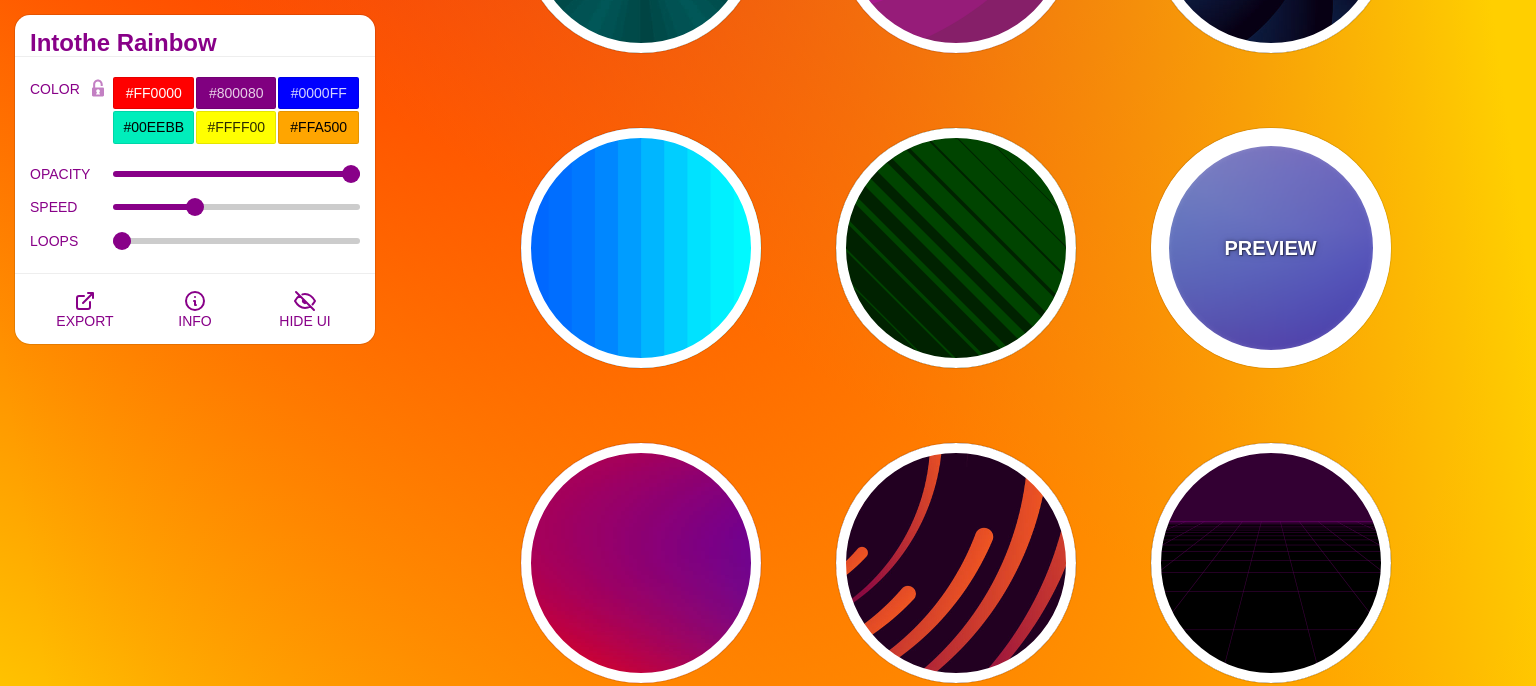 type on "#880088" 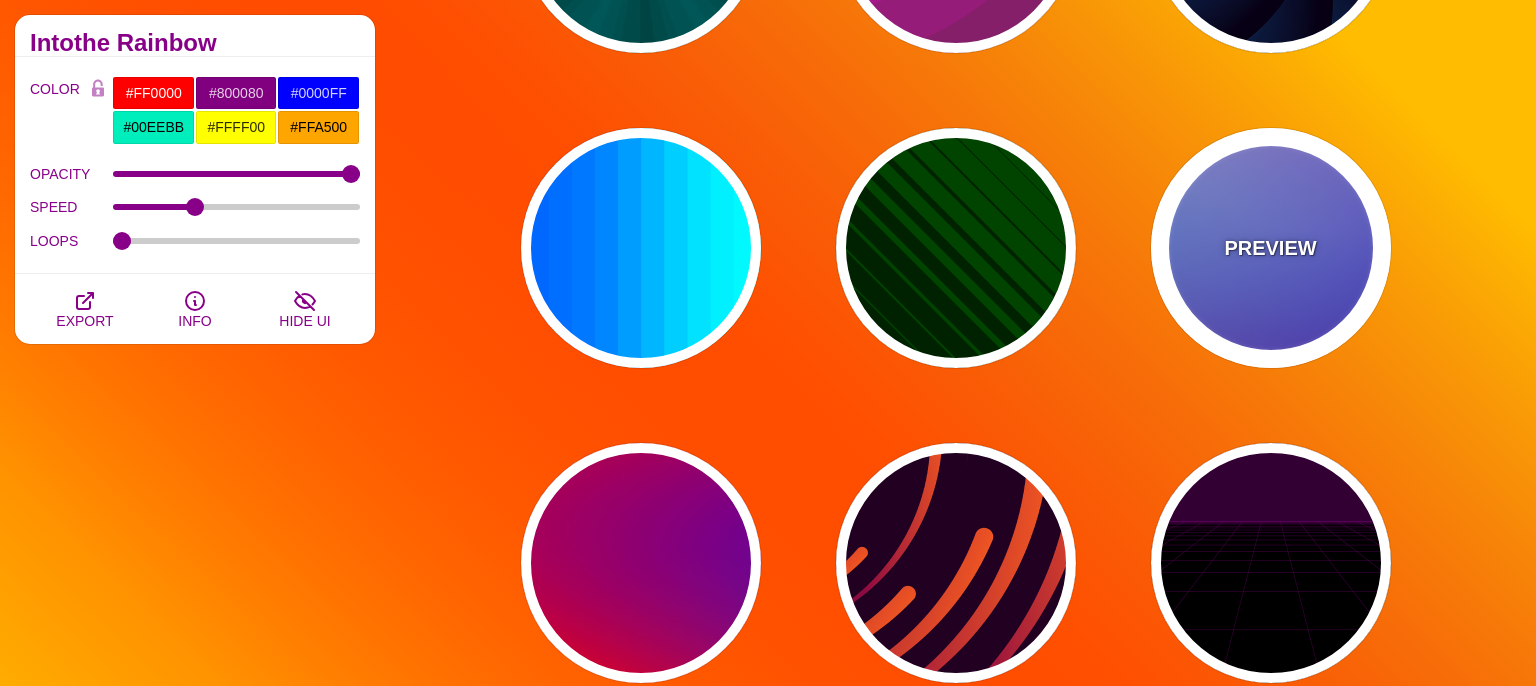 type on "12" 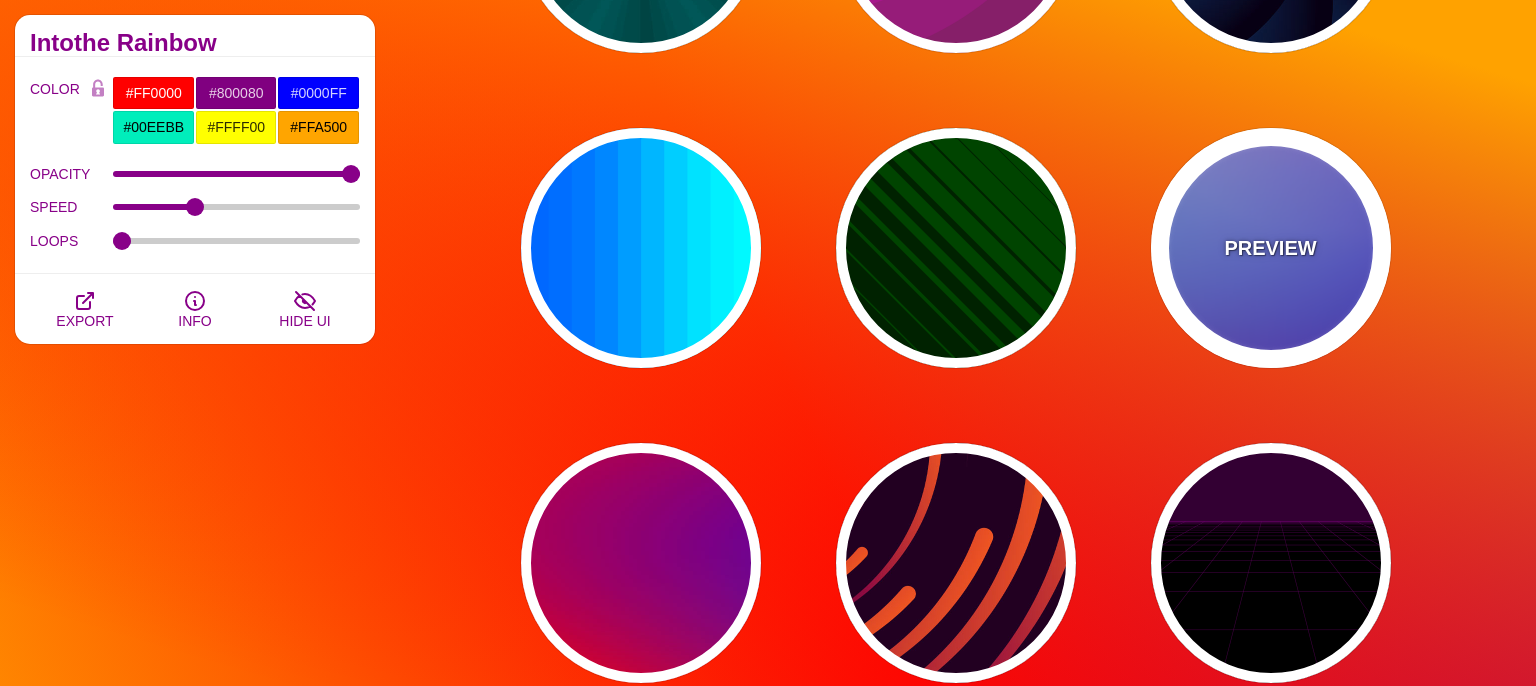 type on "0" 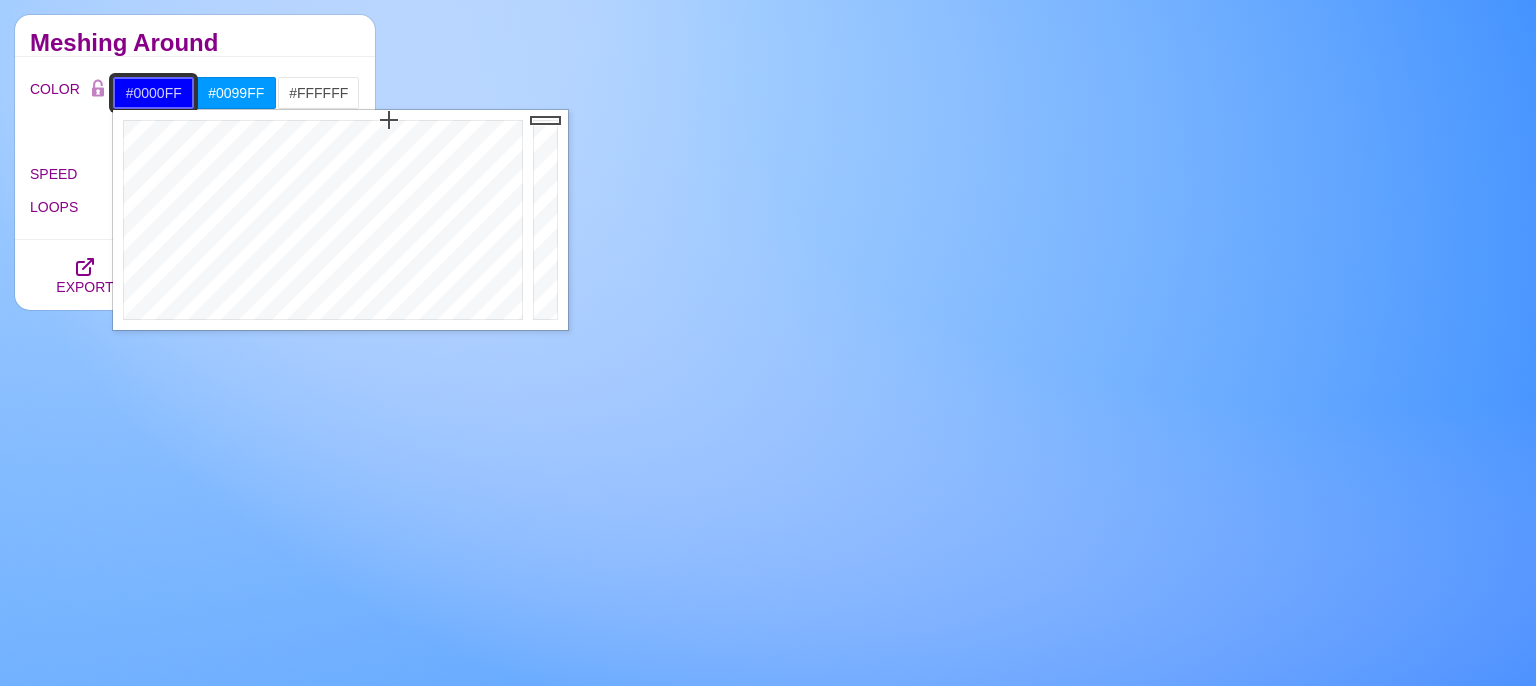 click on "#0000FF" at bounding box center [153, 93] 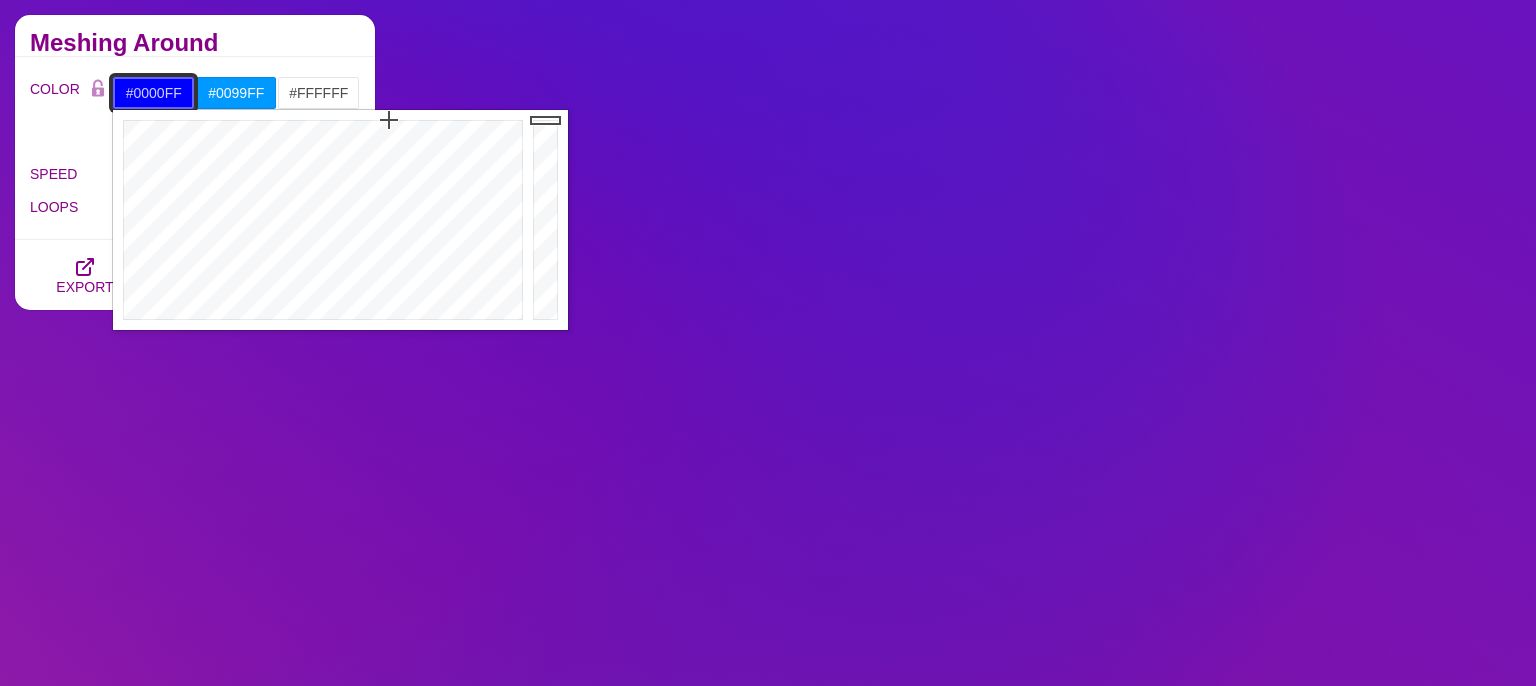 drag, startPoint x: 182, startPoint y: 86, endPoint x: 168, endPoint y: 85, distance: 14.035668 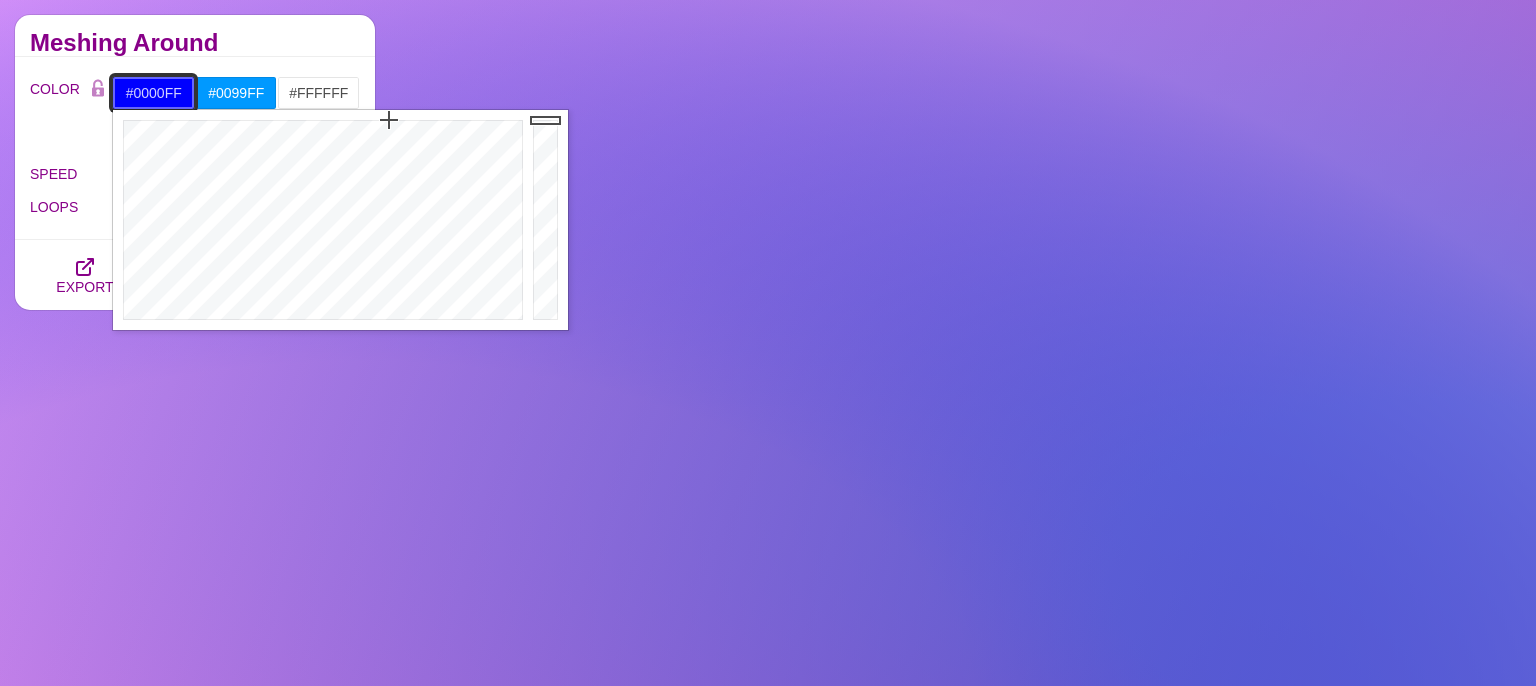 click on "#0000FF" at bounding box center [153, 93] 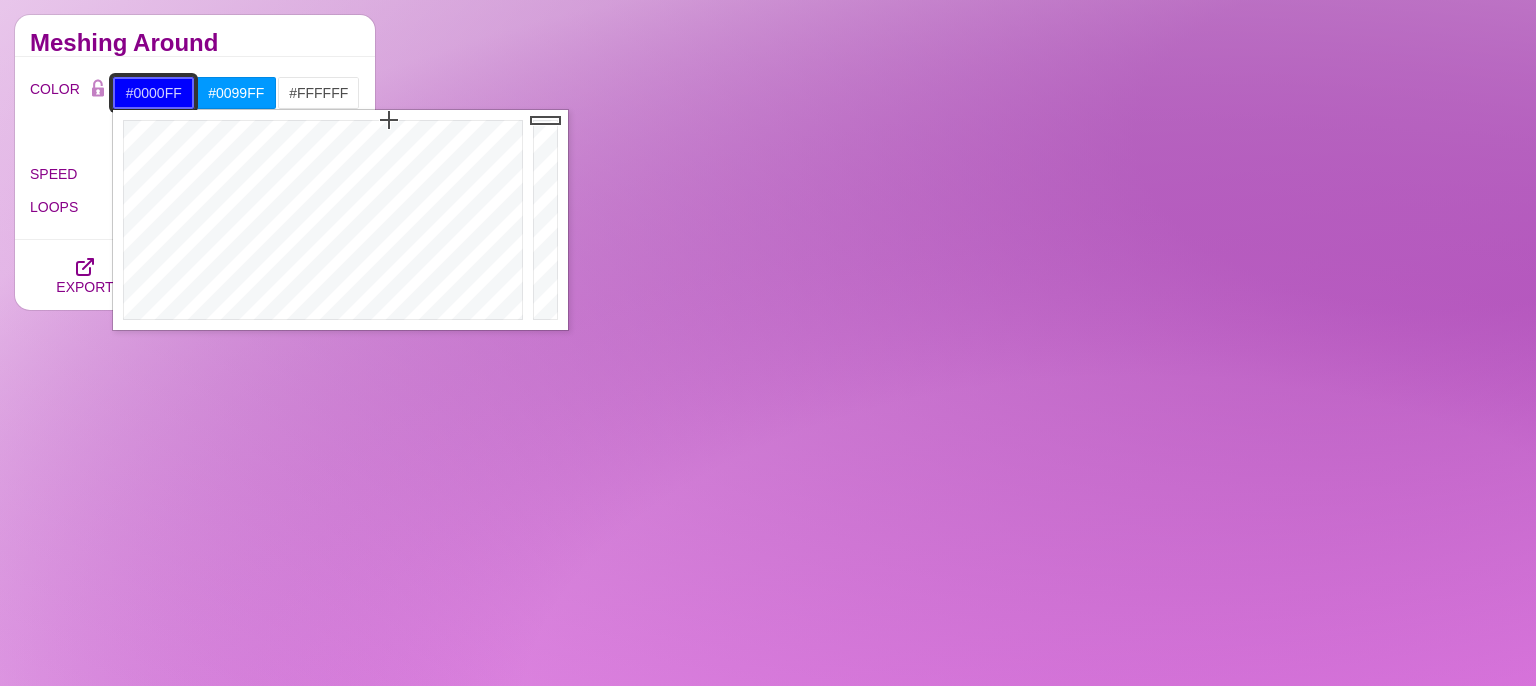 drag, startPoint x: 168, startPoint y: 85, endPoint x: 95, endPoint y: 84, distance: 73.00685 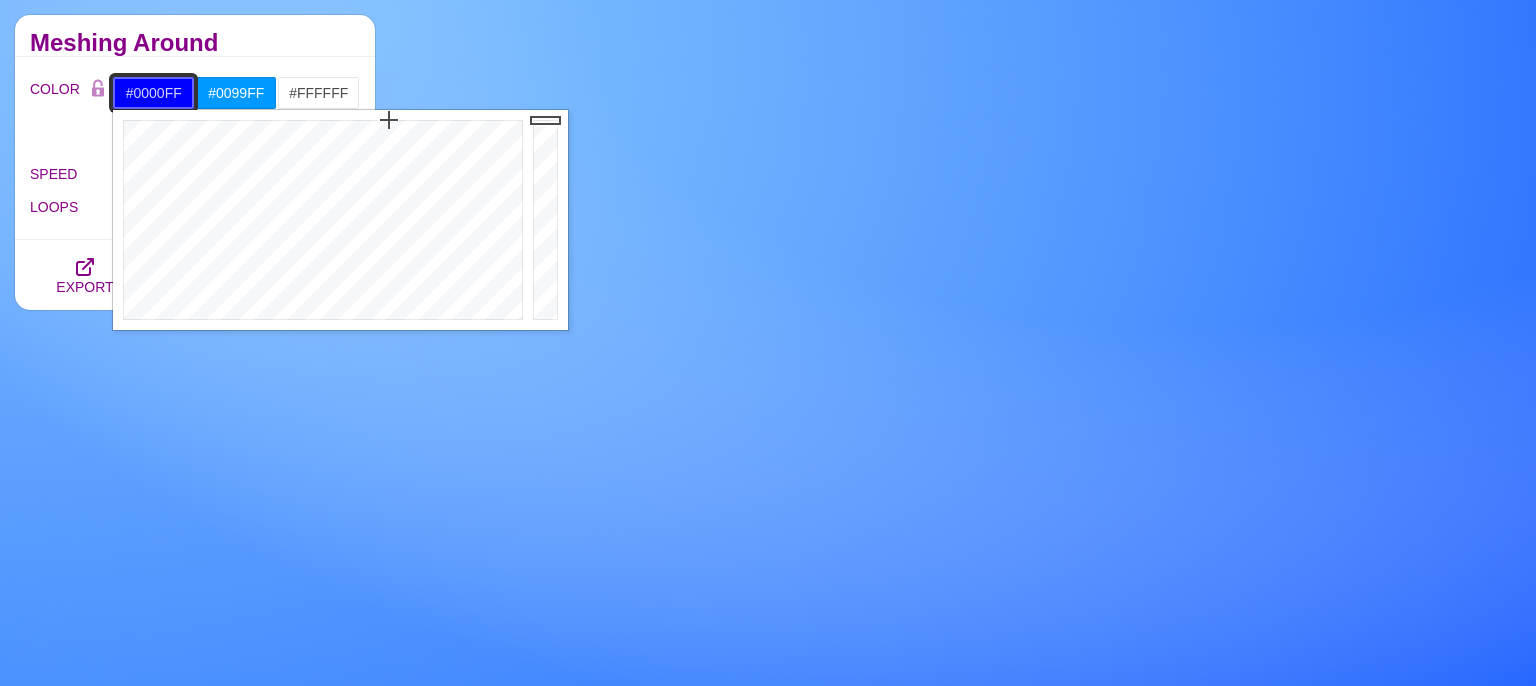 click on "#0000FF" at bounding box center (153, 93) 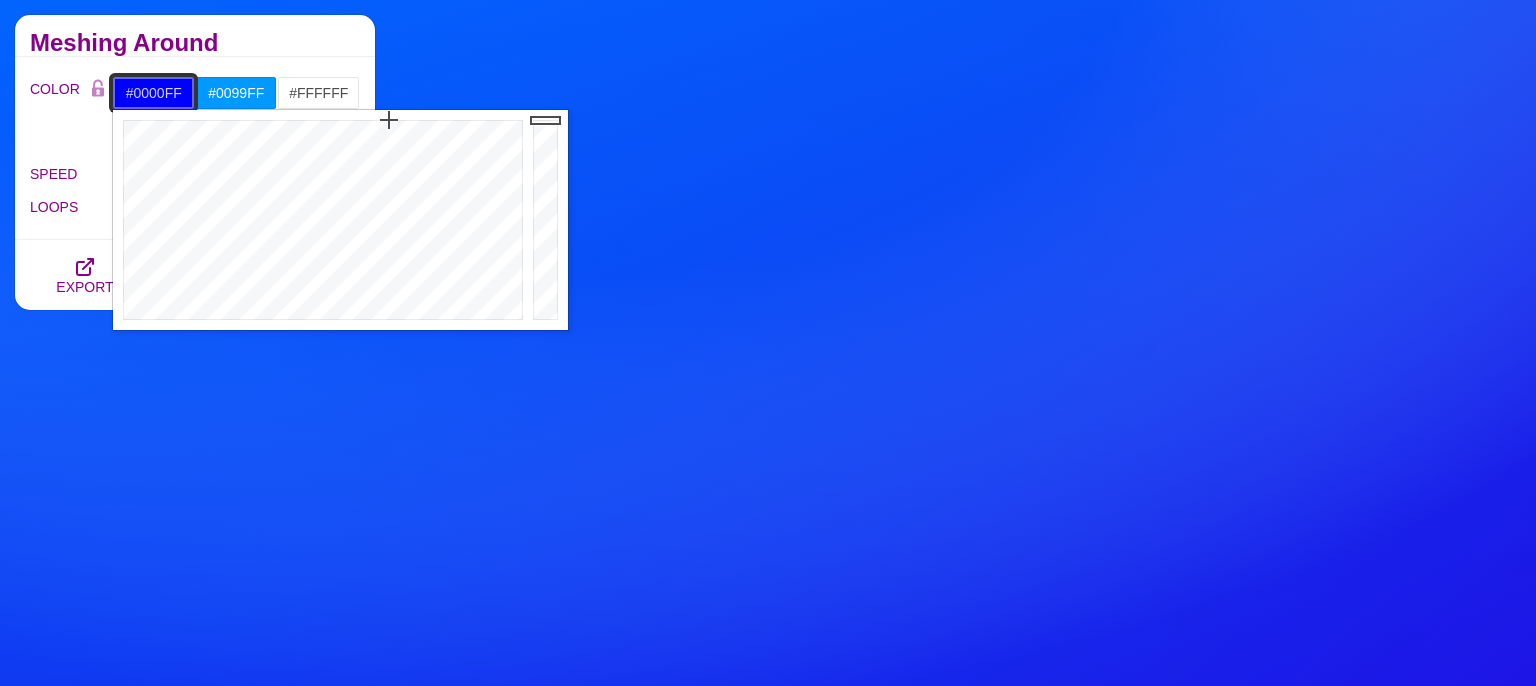 drag, startPoint x: 183, startPoint y: 90, endPoint x: 0, endPoint y: 74, distance: 183.69812 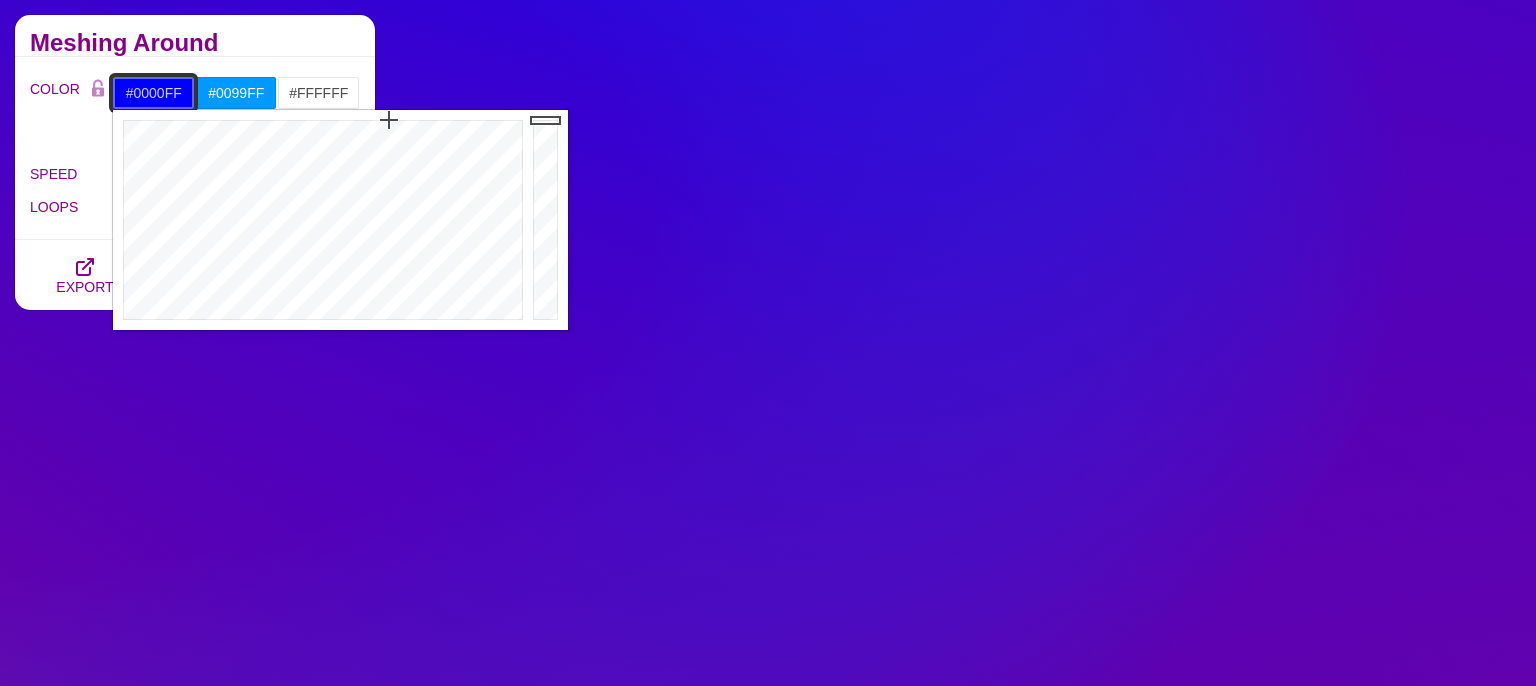 click on "#0000FF" at bounding box center (153, 93) 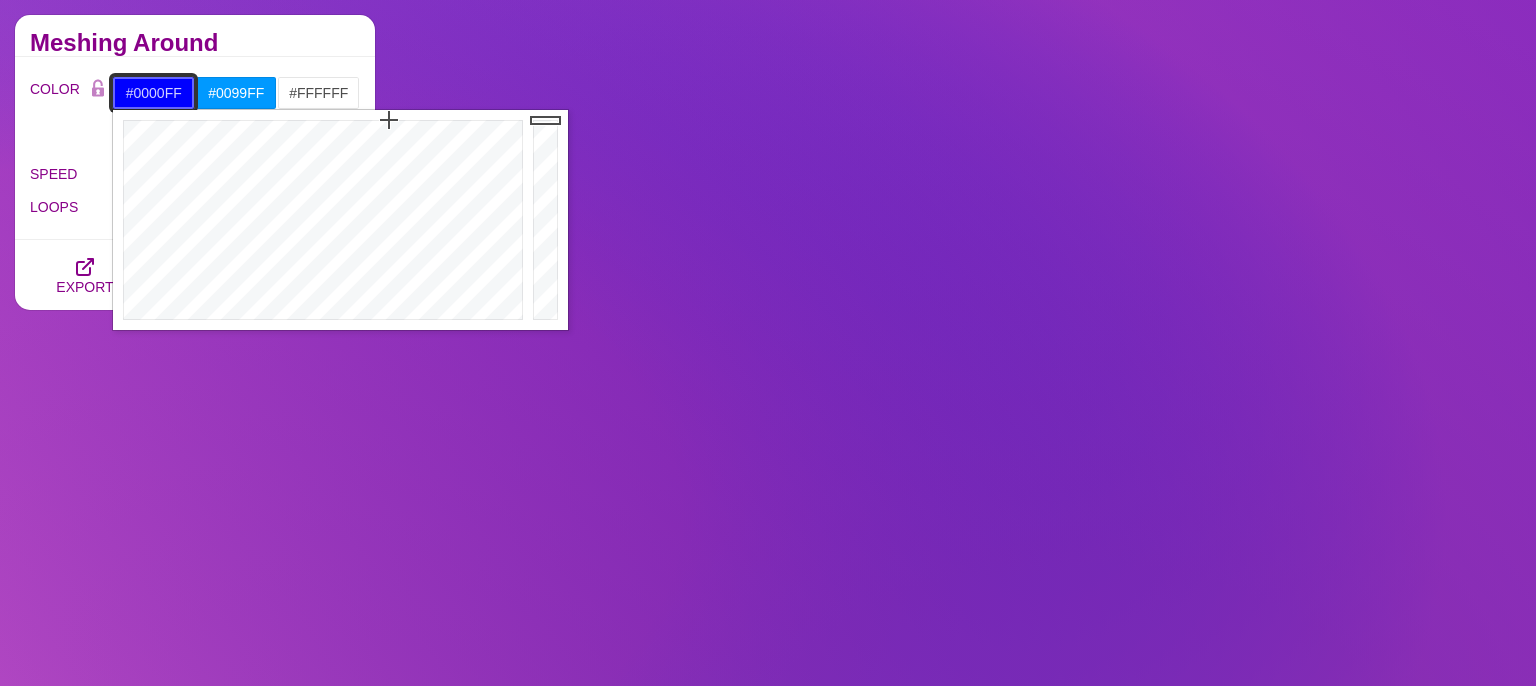 paste on "a9cc28" 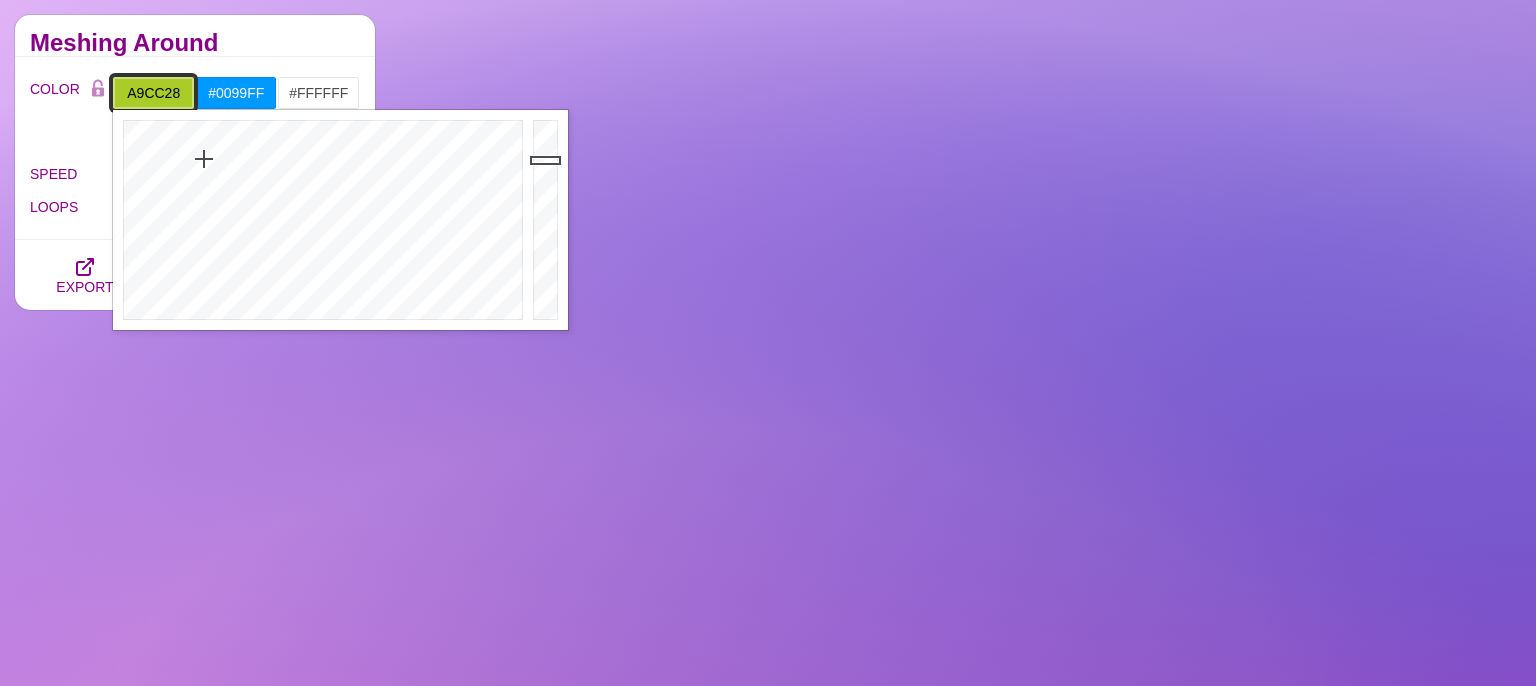 type on "#A9CC28" 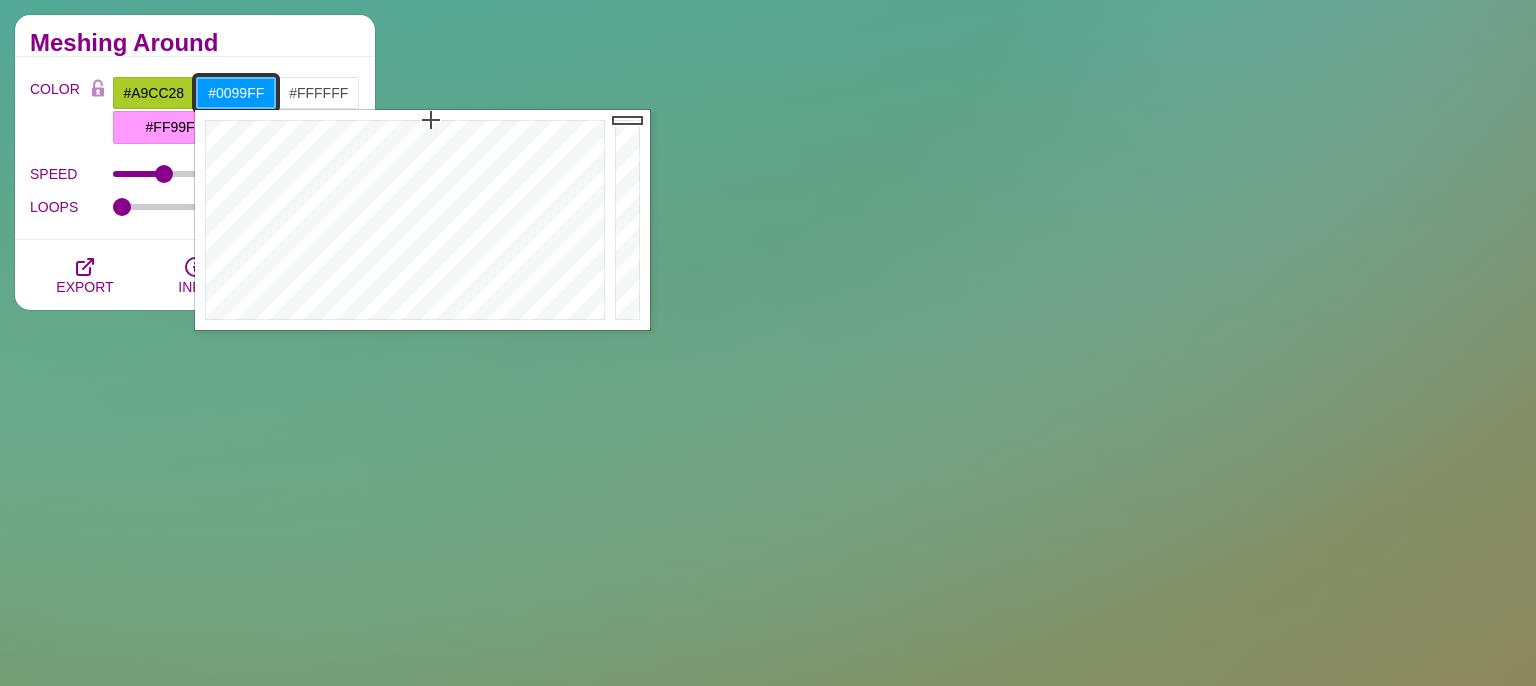 click on "#0099FF" at bounding box center [236, 93] 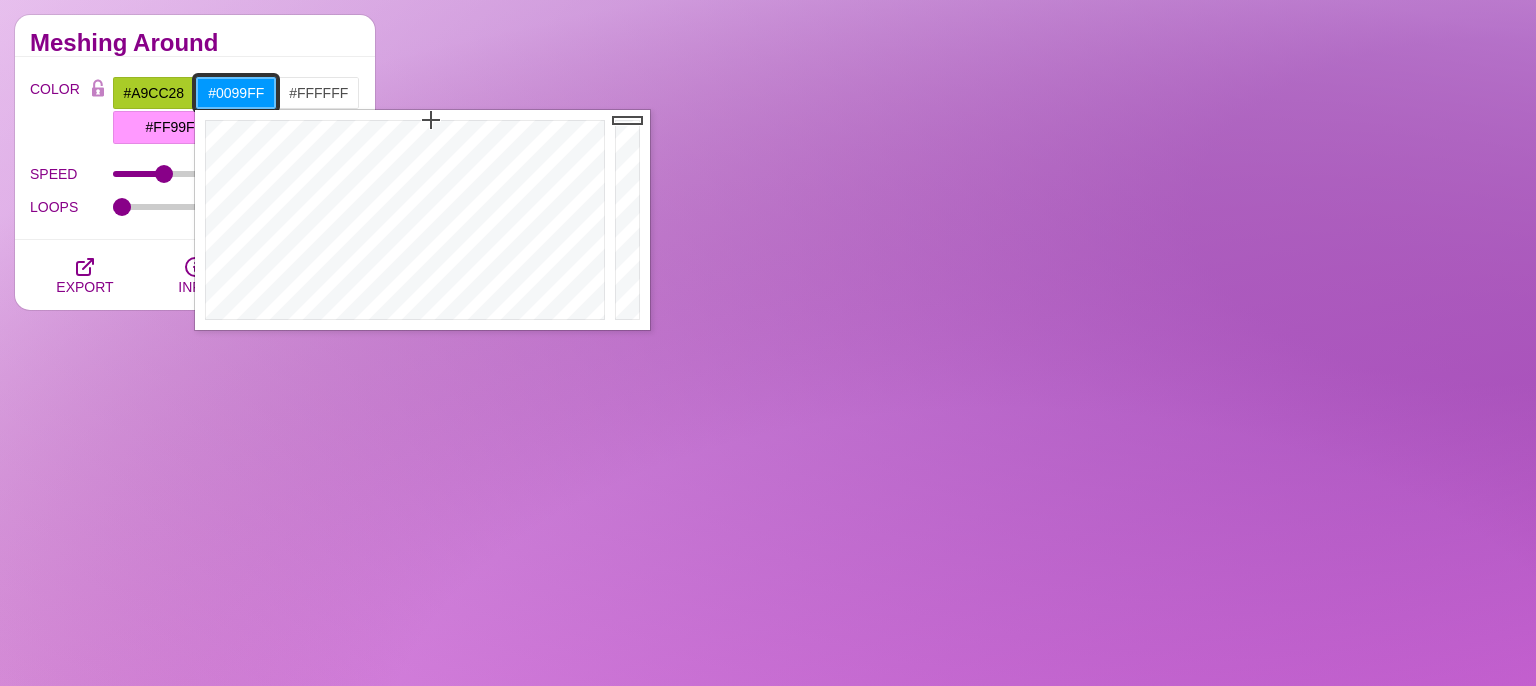 click on "#0099FF" at bounding box center (236, 93) 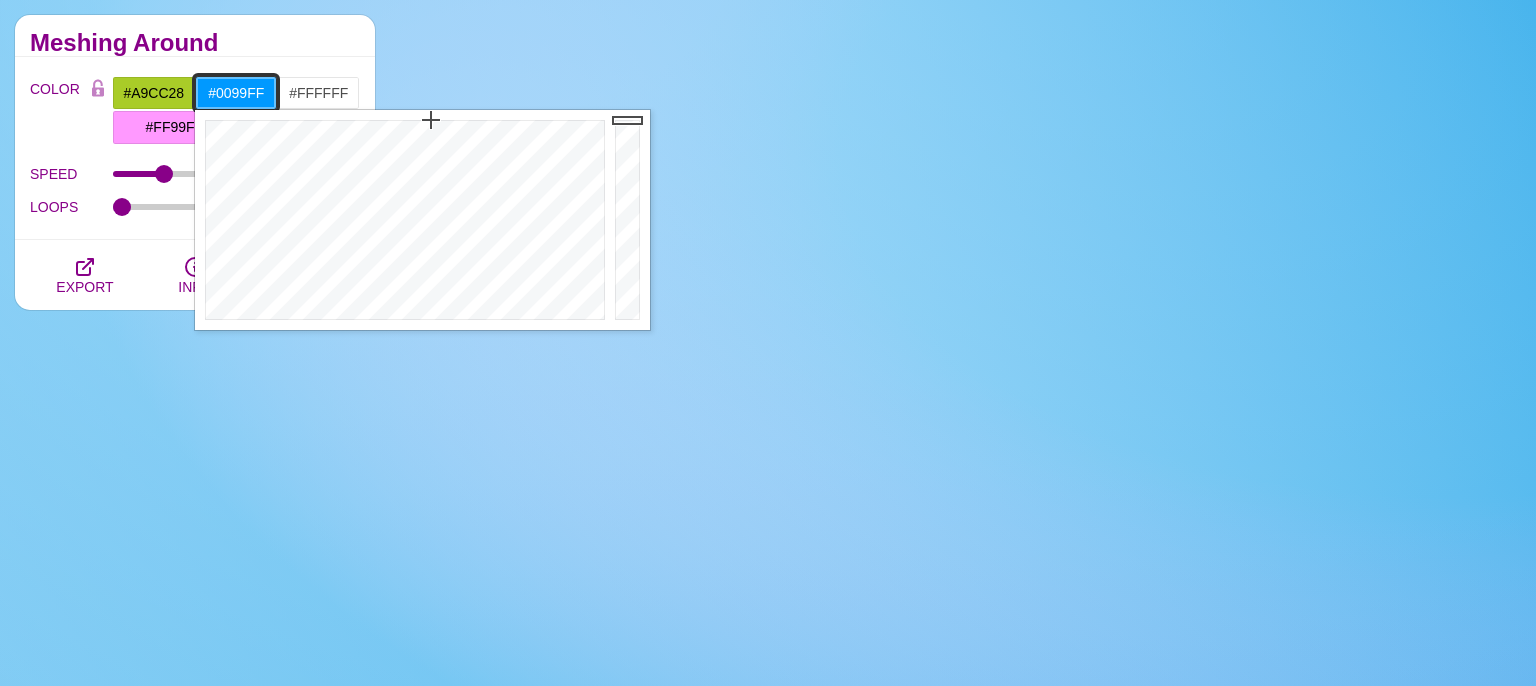 click on "#0099FF" at bounding box center [236, 93] 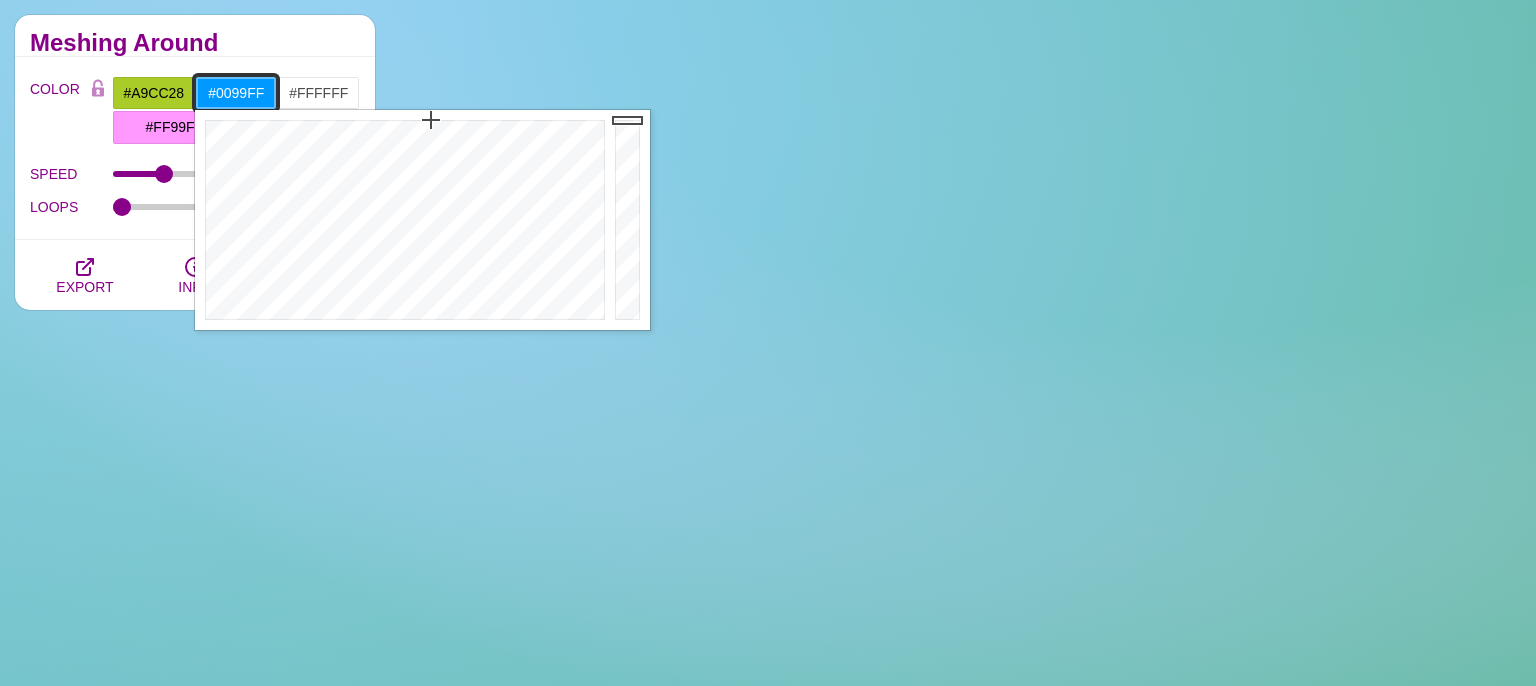 click on "#0099FF" at bounding box center (236, 93) 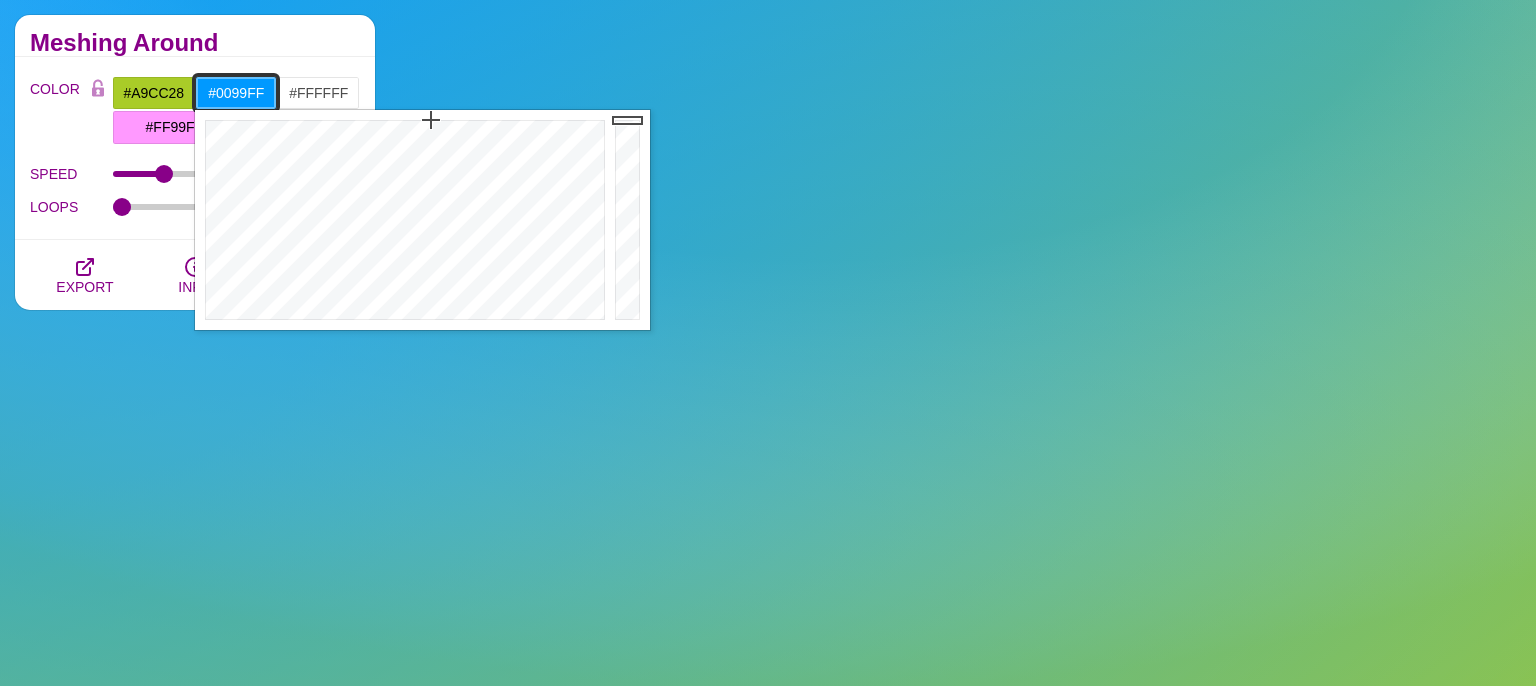 paste on "1e1c31" 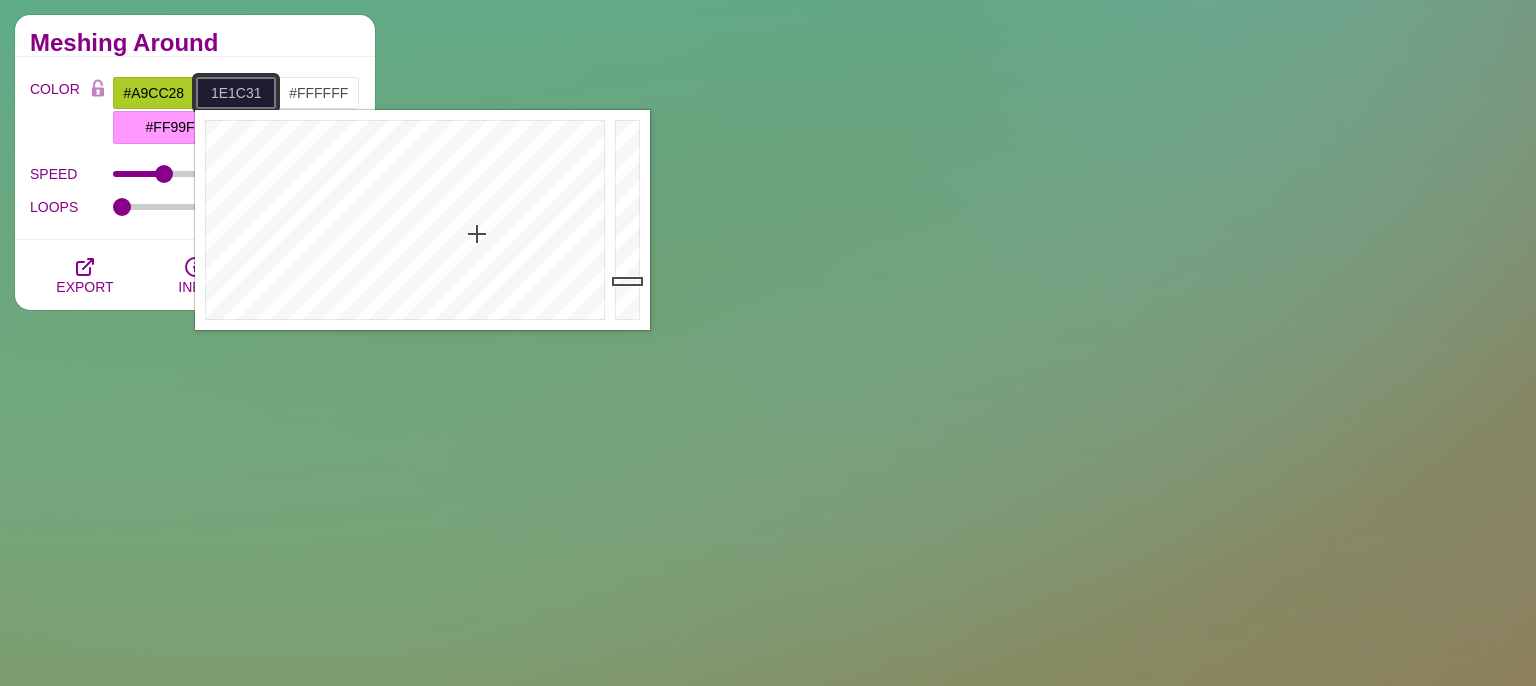 click on "1e1c31" at bounding box center [236, 93] 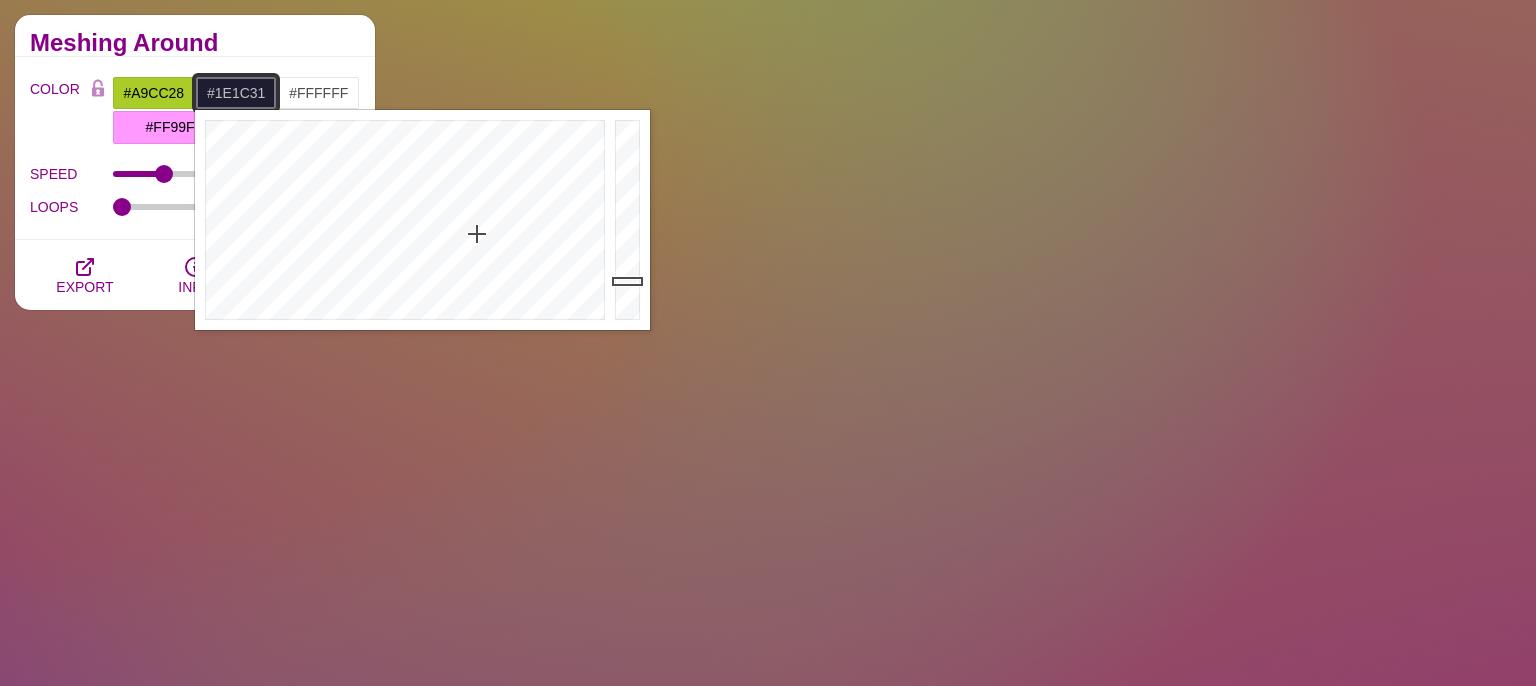 type on "#1E1C31" 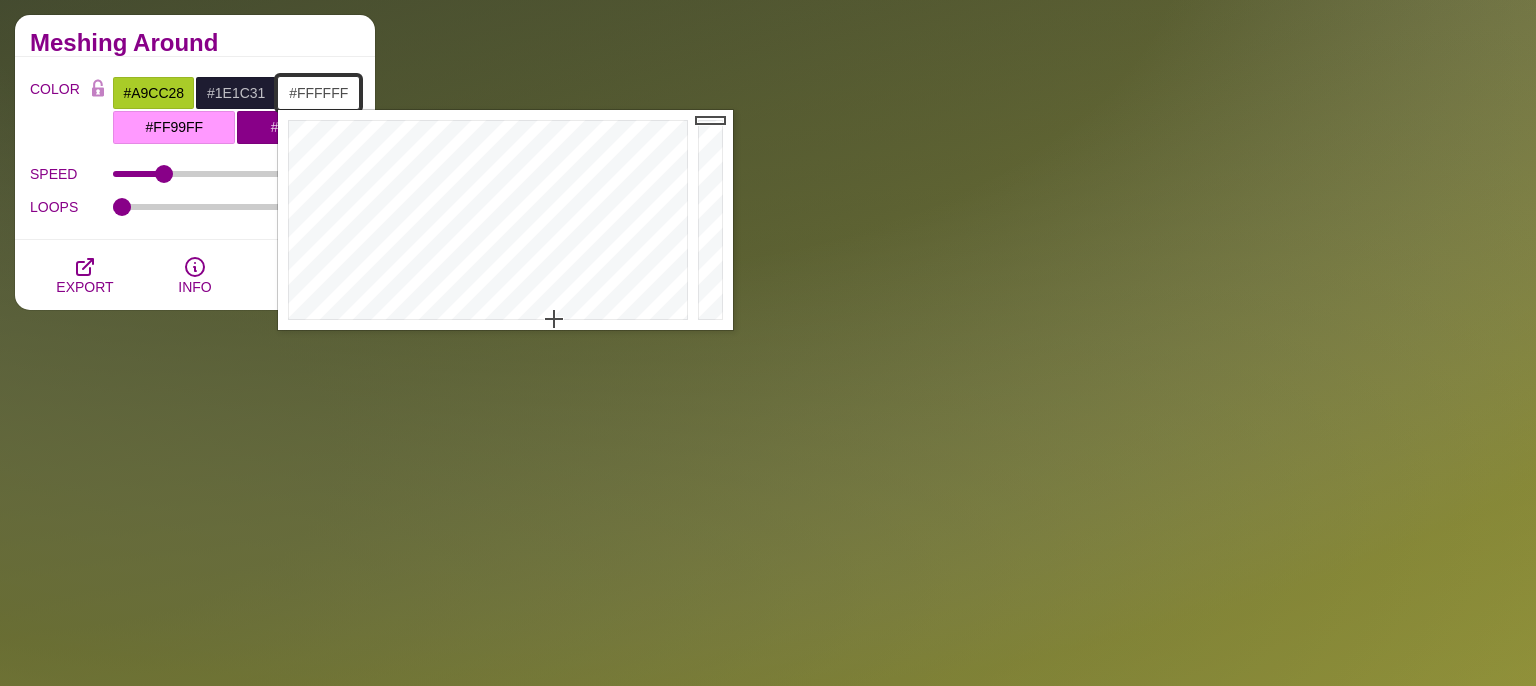 click on "#FFFFFF" at bounding box center (318, 93) 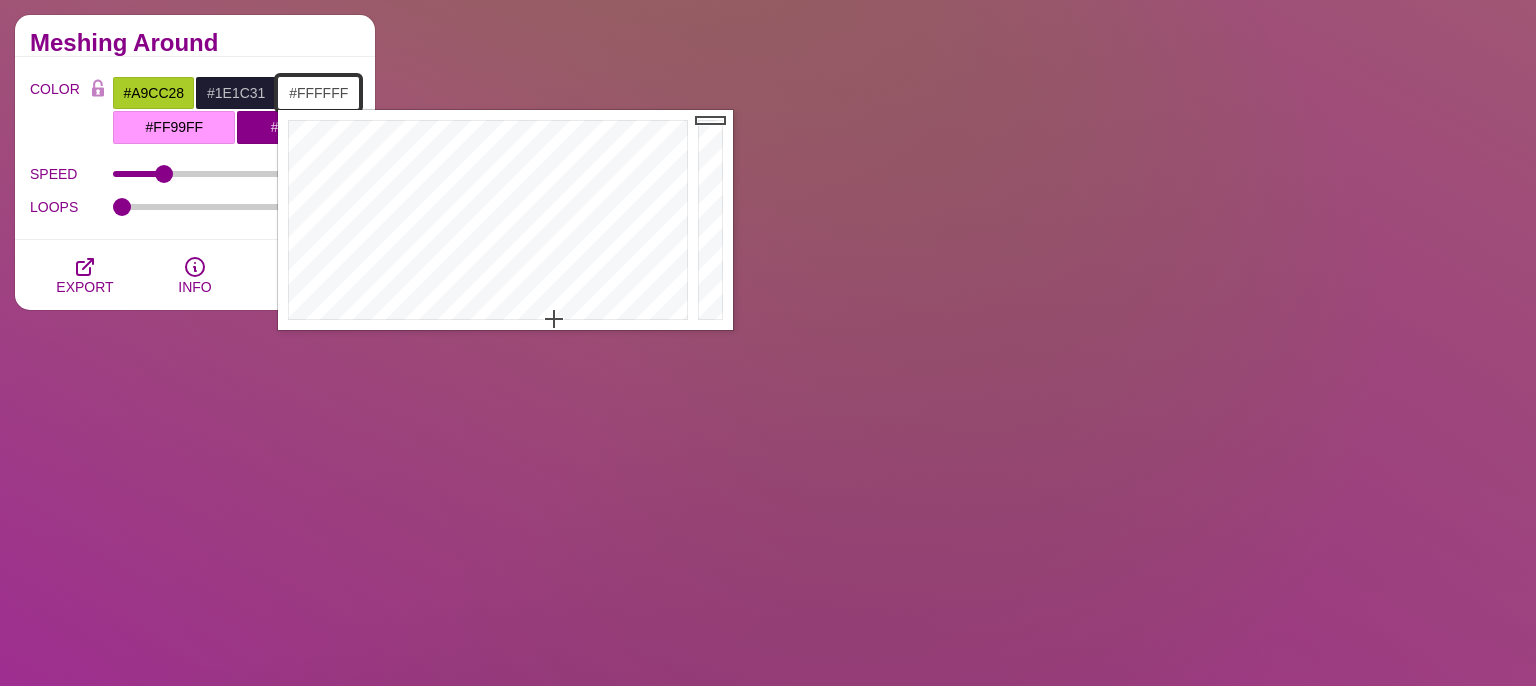 click on "#FFFFFF" at bounding box center (318, 93) 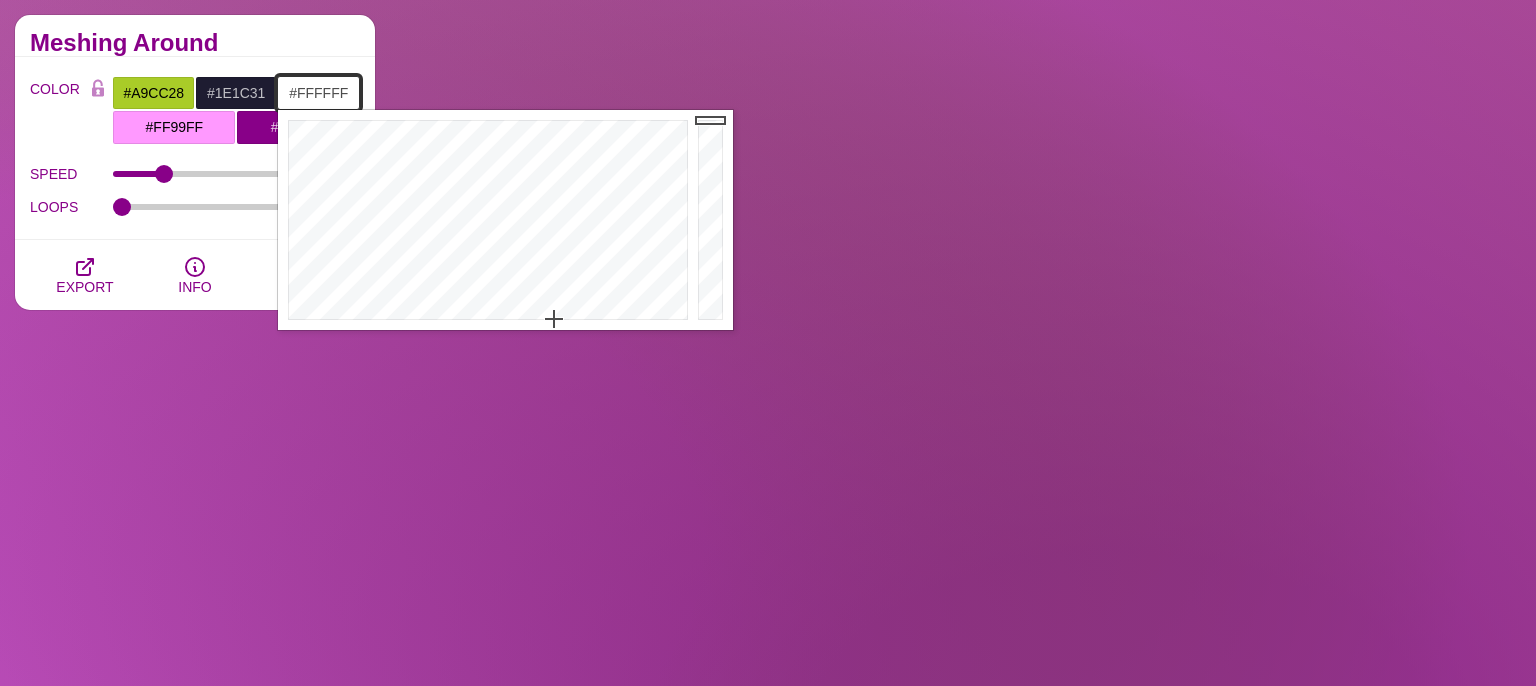 drag, startPoint x: 300, startPoint y: 91, endPoint x: 379, endPoint y: 103, distance: 79.9062 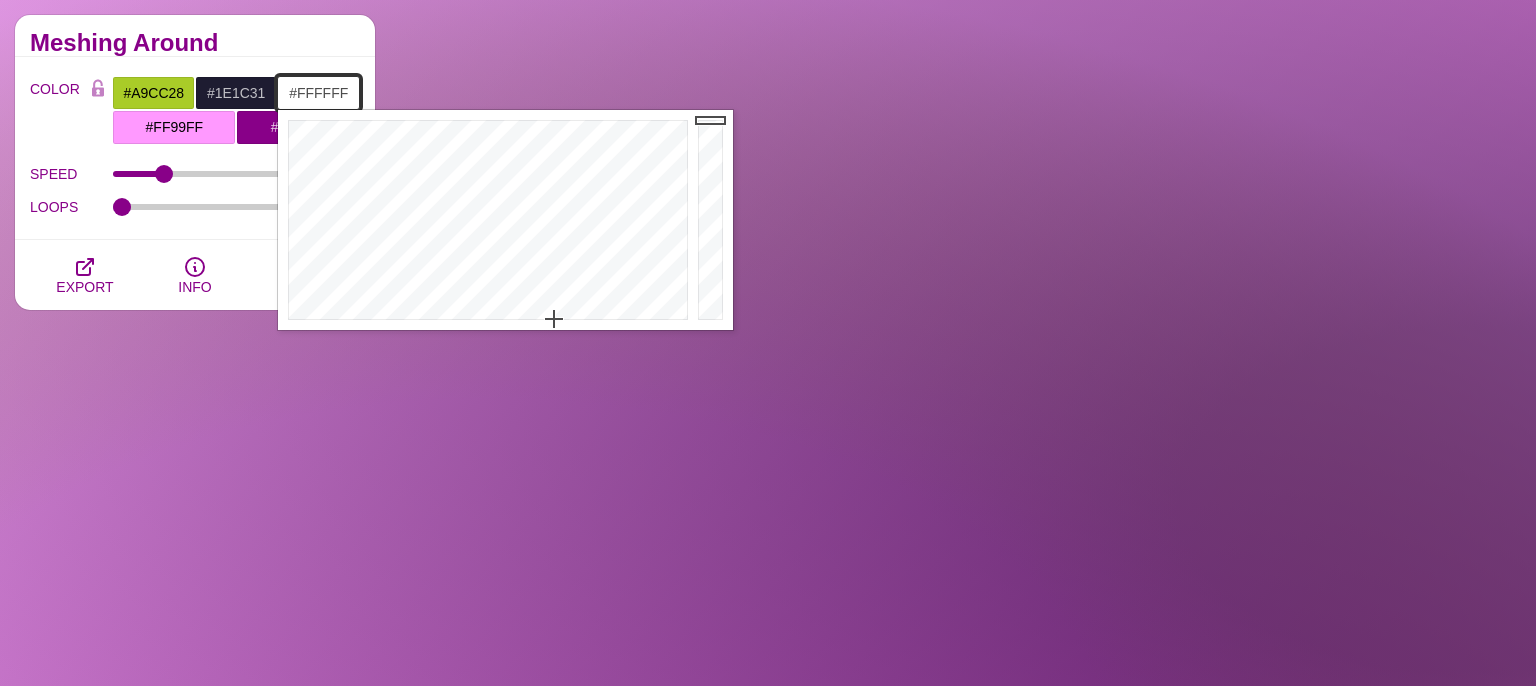 click on "#FFFFFF" at bounding box center [318, 93] 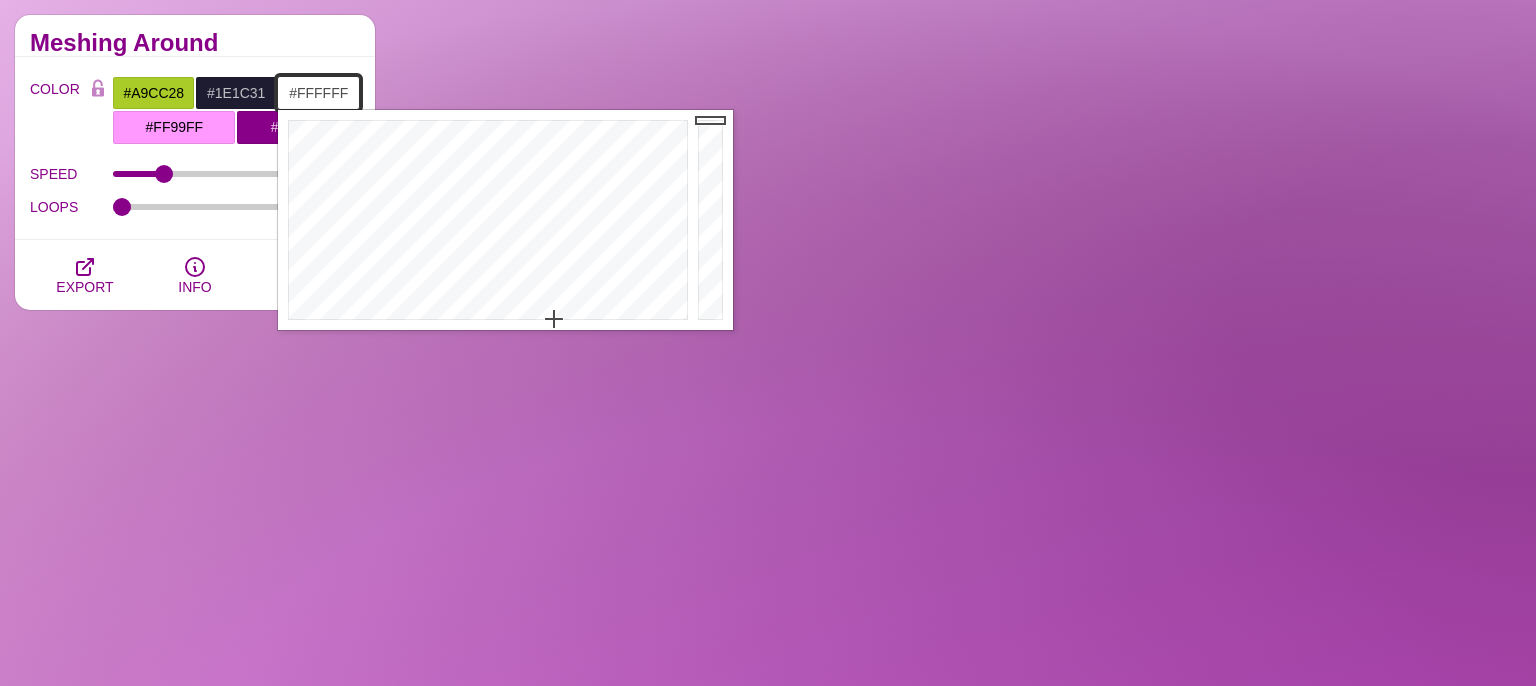 paste on "01c57d" 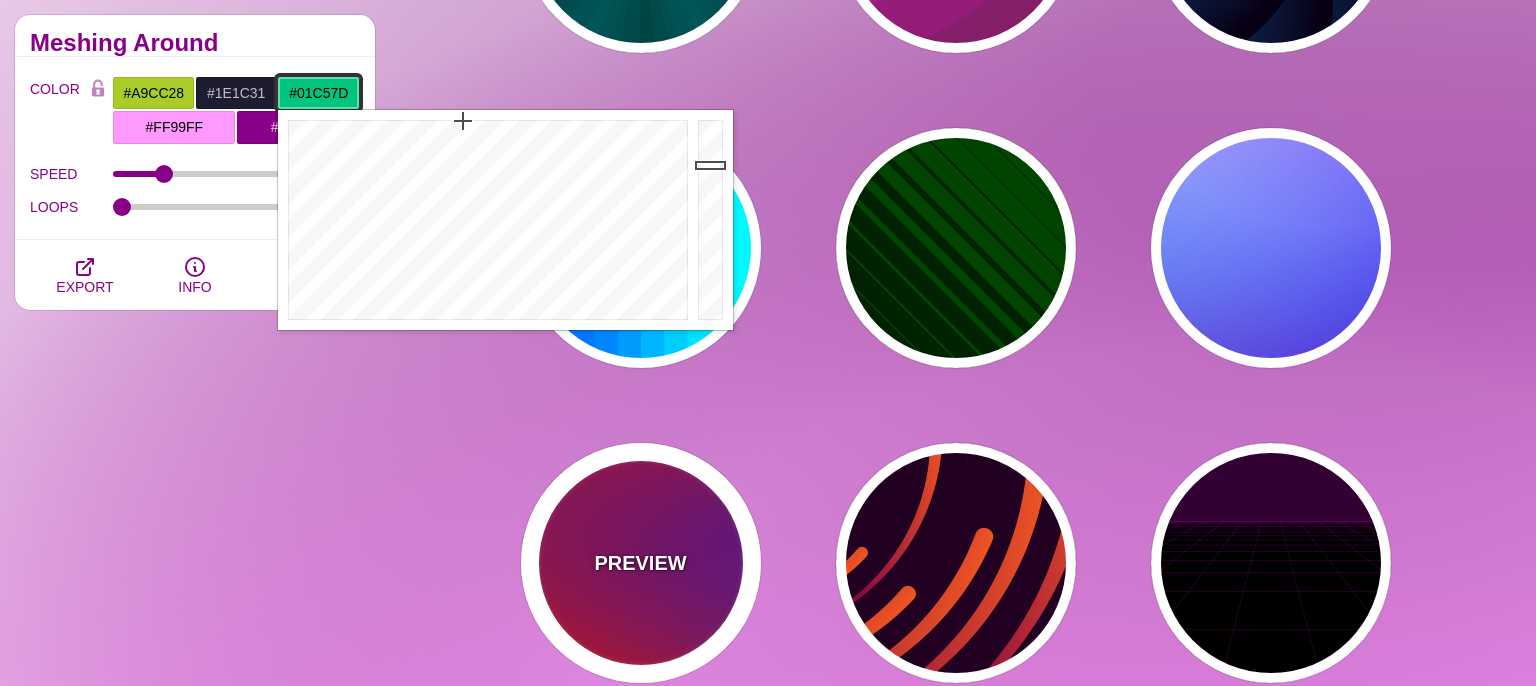 type on "#01C57D" 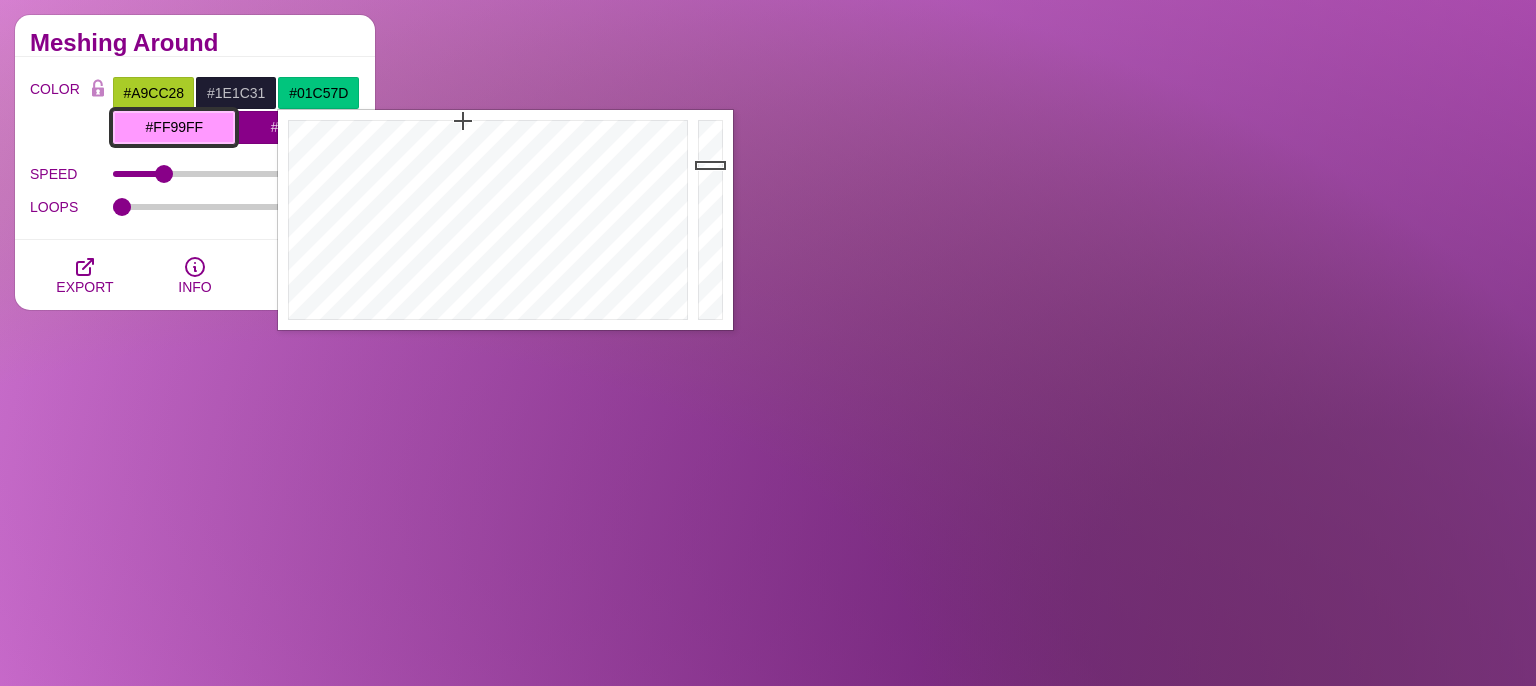 click on "#FF99FF" at bounding box center (174, 127) 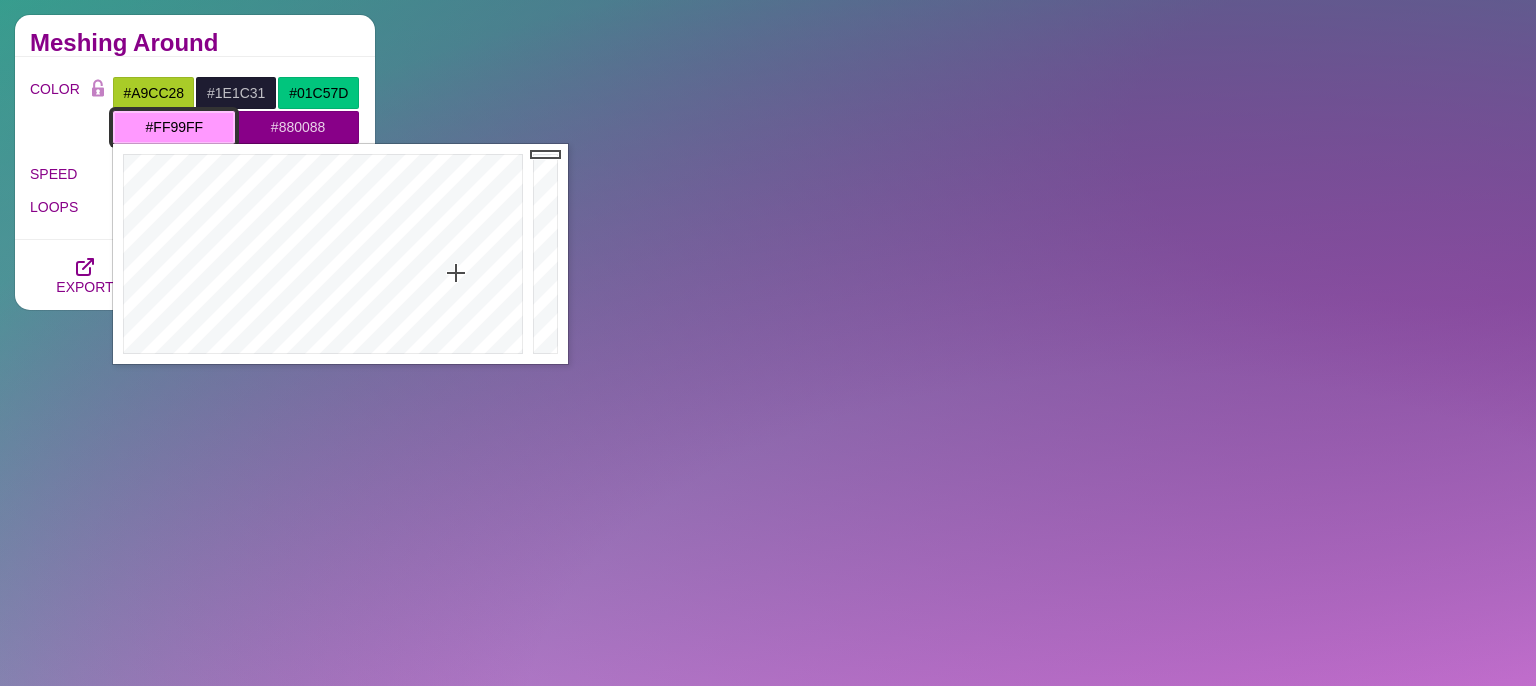 drag, startPoint x: 128, startPoint y: 123, endPoint x: 46, endPoint y: 117, distance: 82.219215 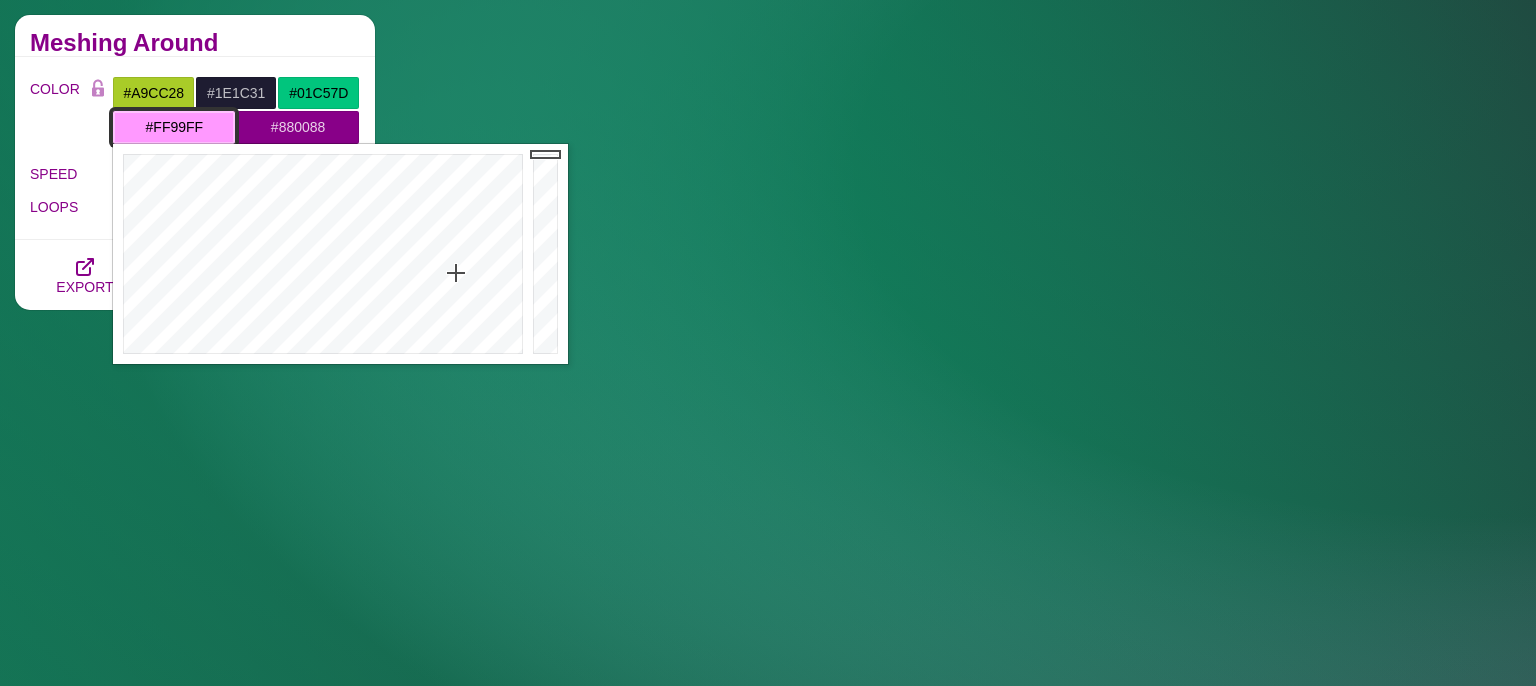 click on "#FF99FF" at bounding box center (174, 127) 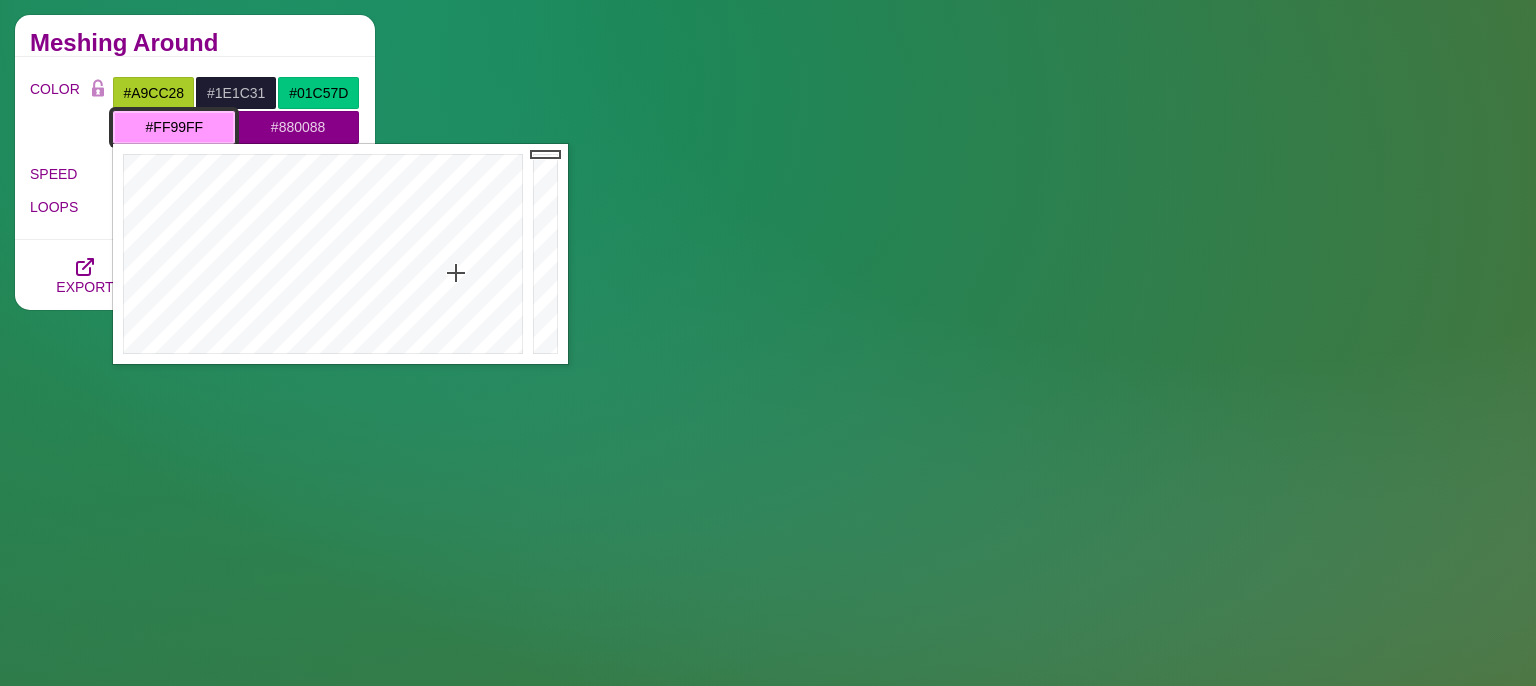 paste on "537d95" 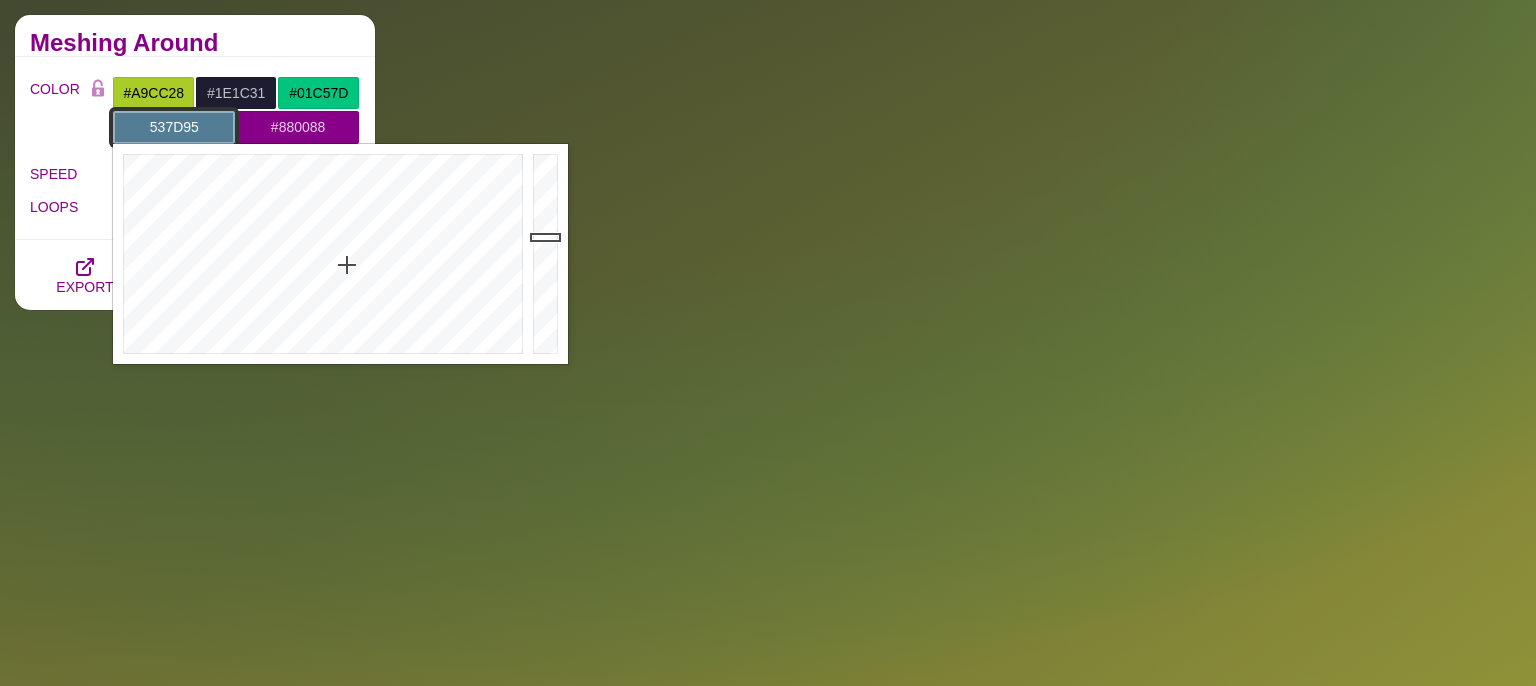 type on "#537D95" 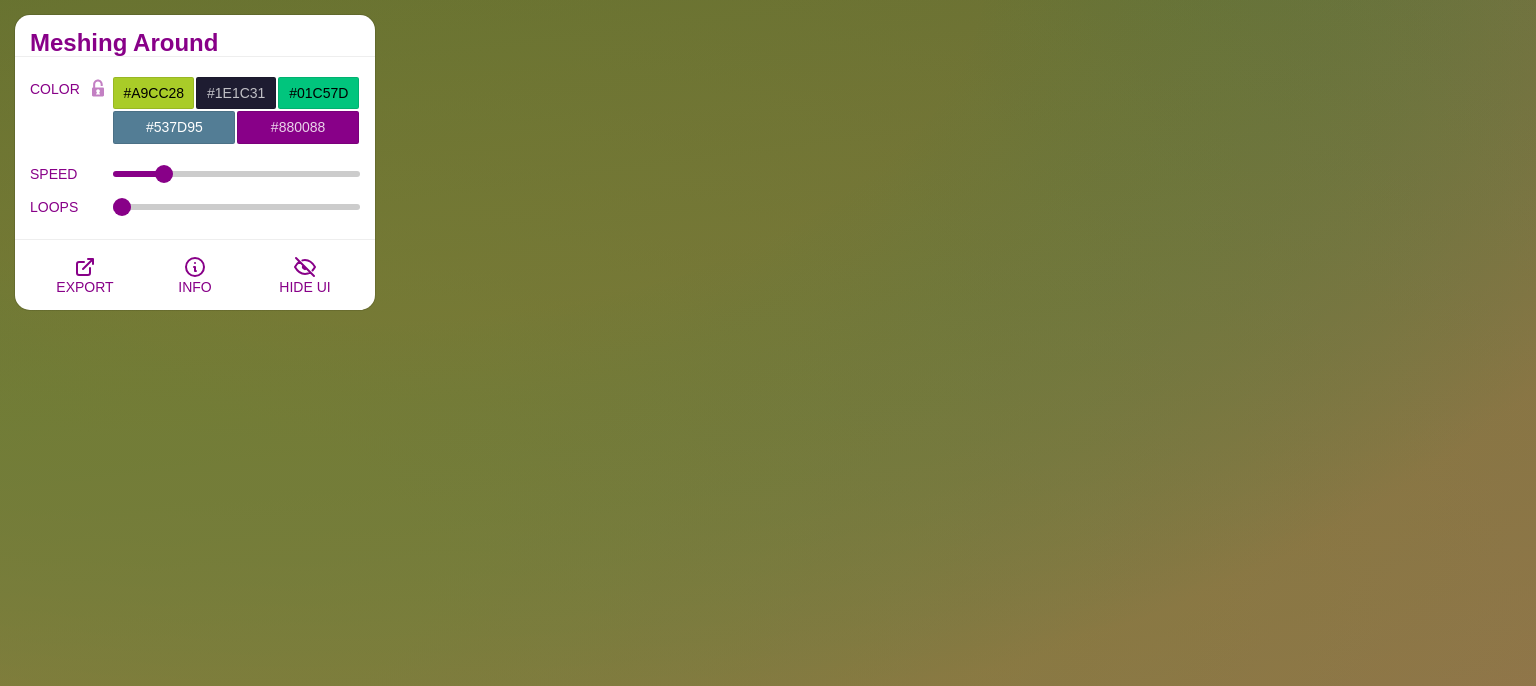 click on "COLOR" at bounding box center (56, 110) 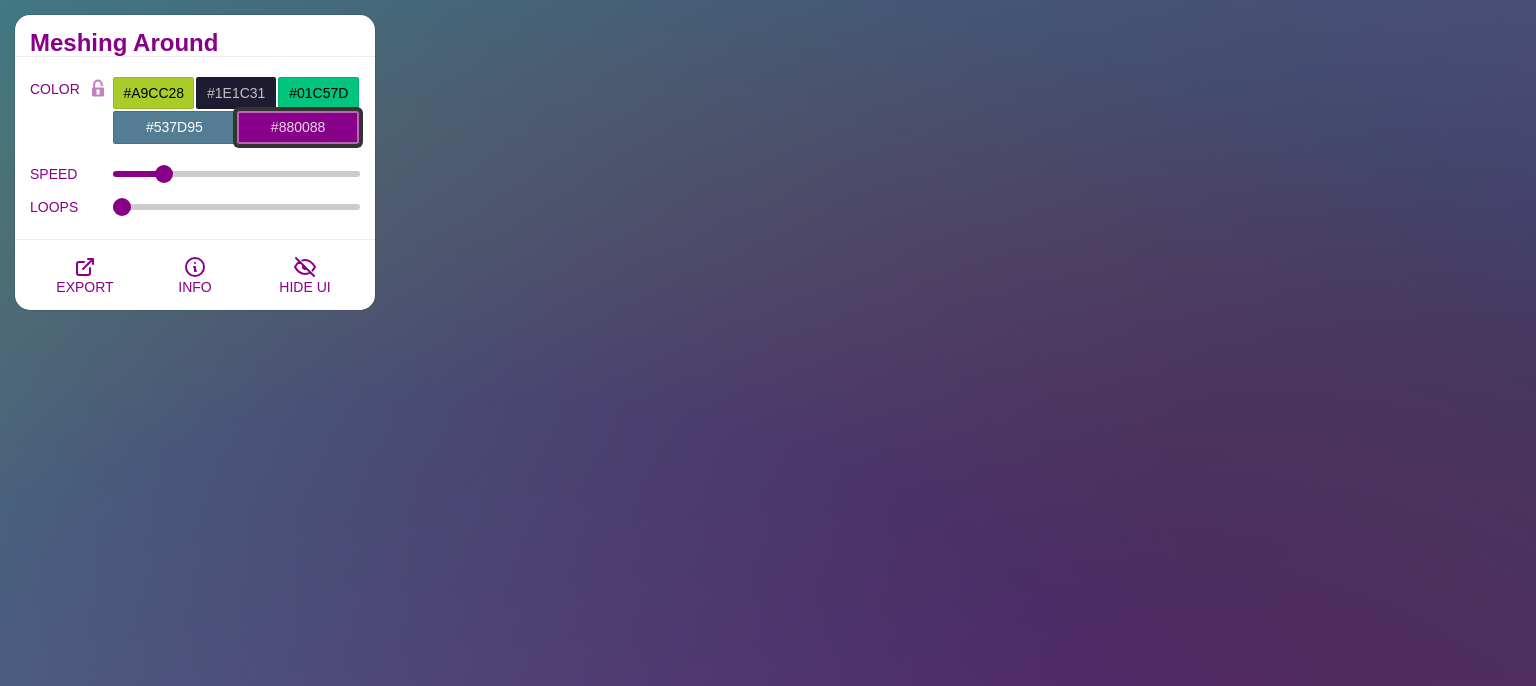 click on "#880088" at bounding box center [298, 127] 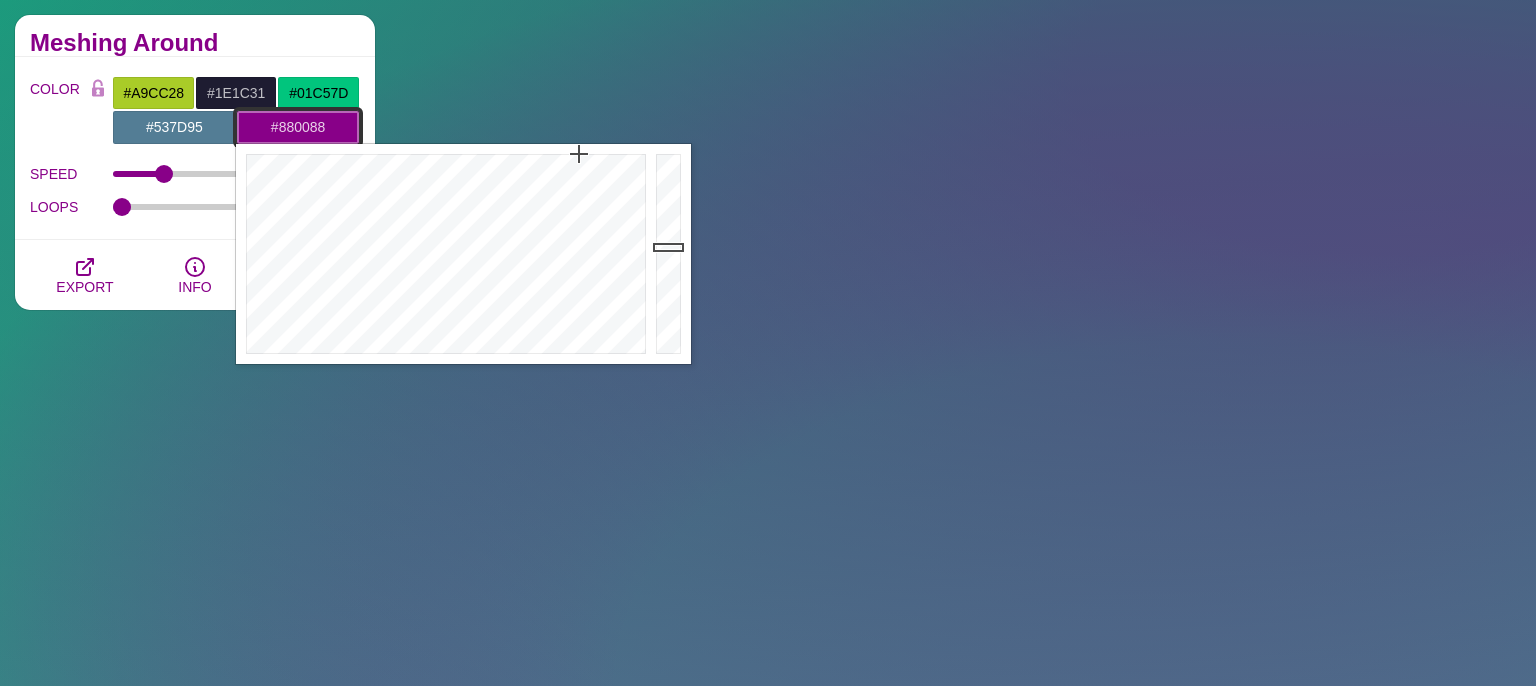 drag, startPoint x: 254, startPoint y: 125, endPoint x: 248, endPoint y: 147, distance: 22.803509 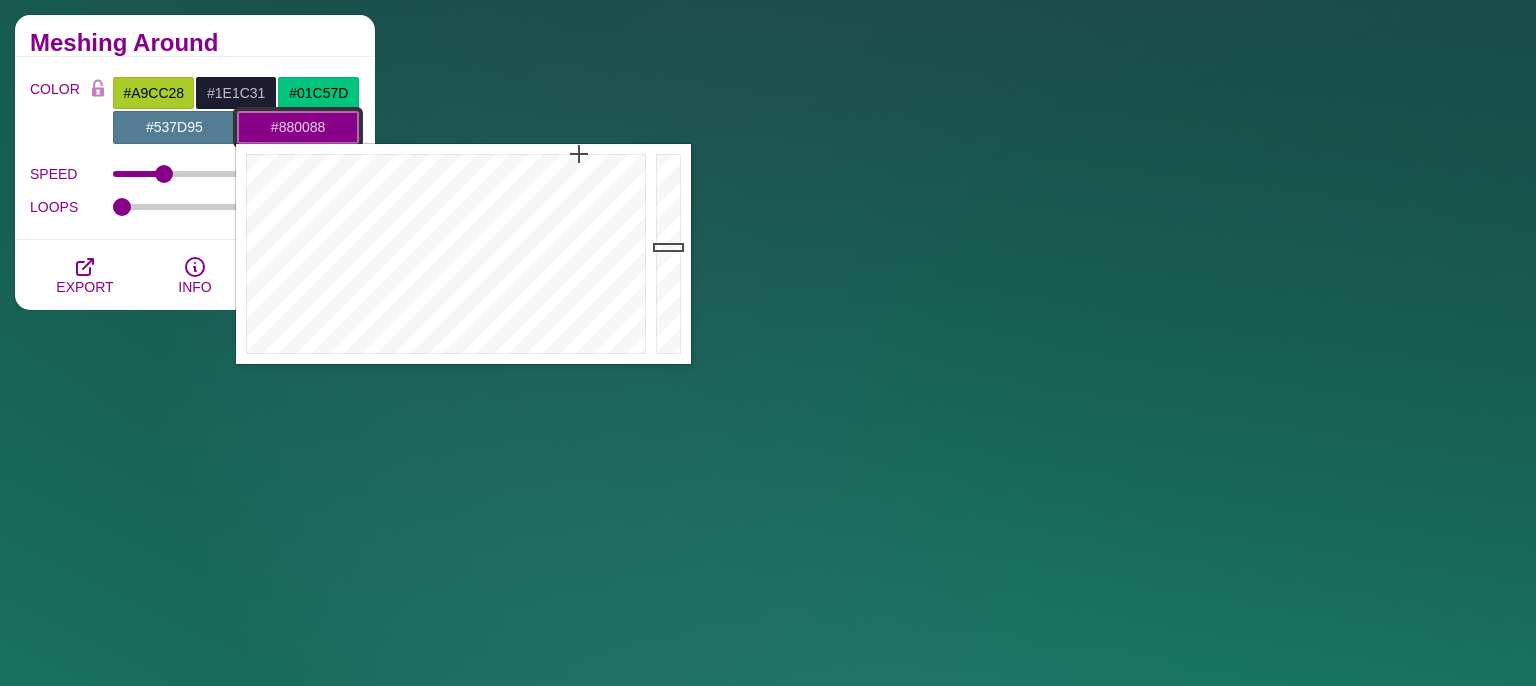click on "#880088" at bounding box center (298, 127) 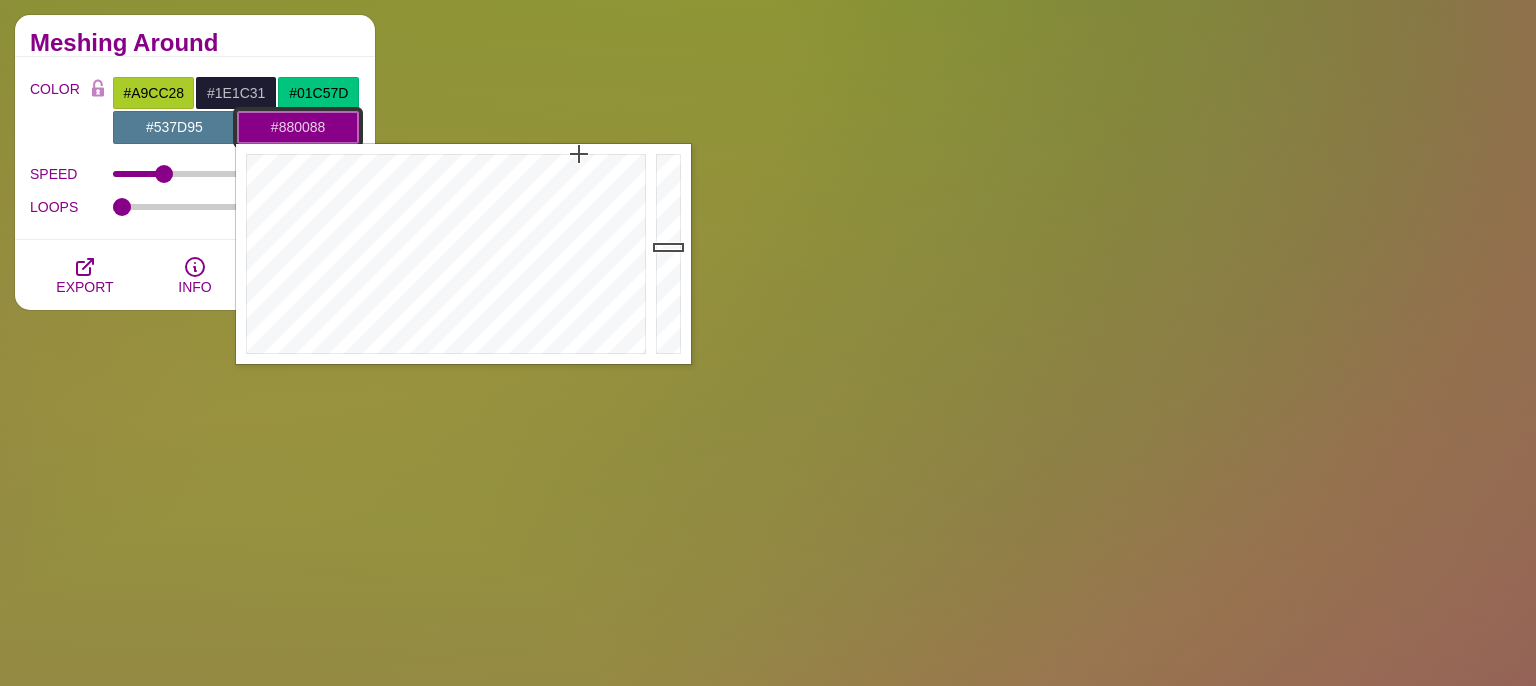 drag, startPoint x: 220, startPoint y: 112, endPoint x: 177, endPoint y: 106, distance: 43.416588 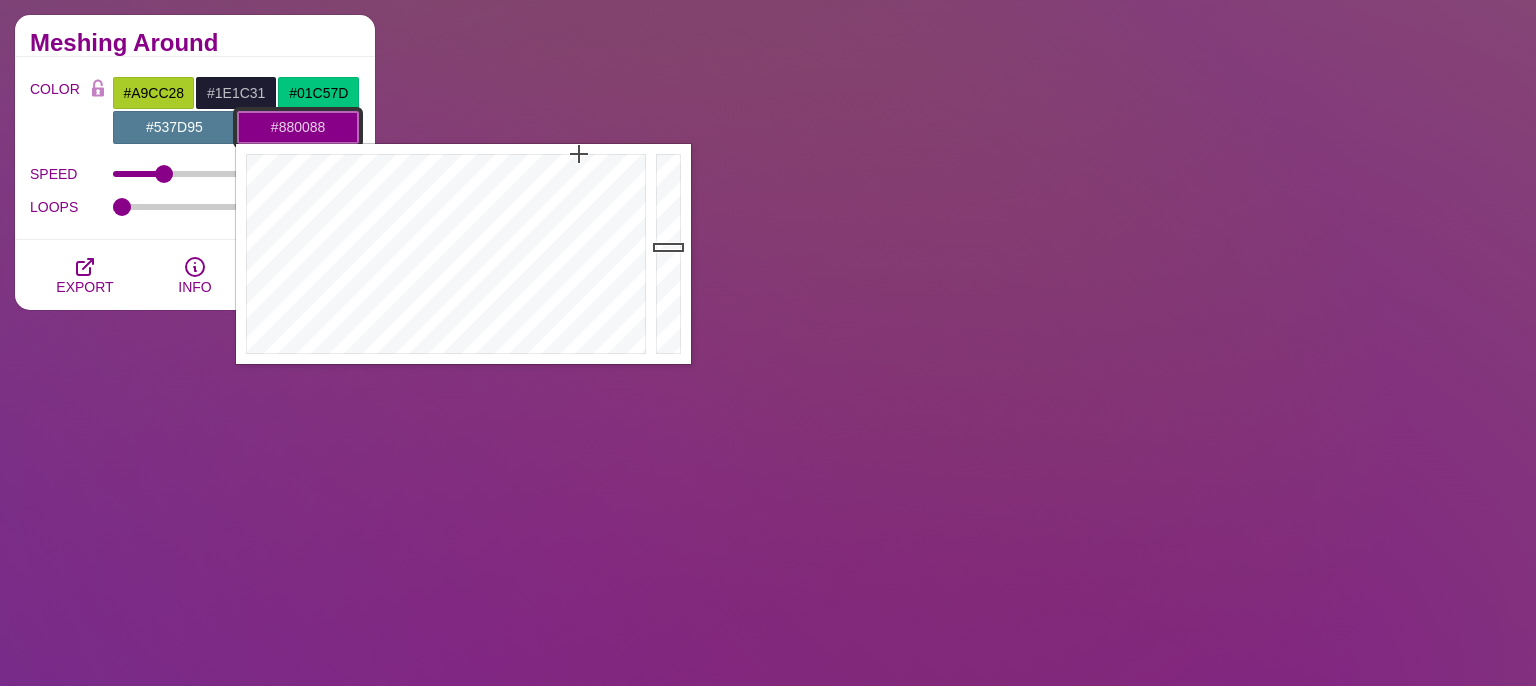 click on "#880088" at bounding box center (298, 127) 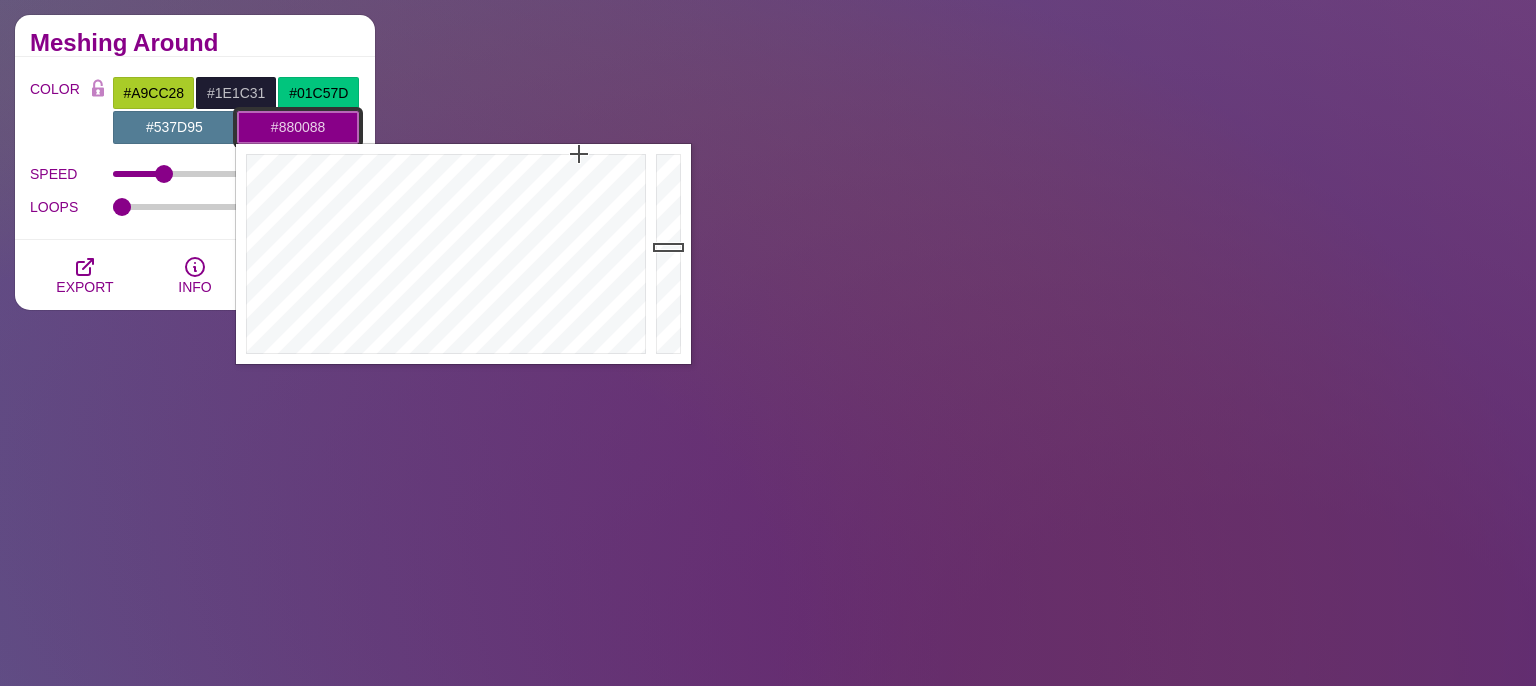 paste on "537d95" 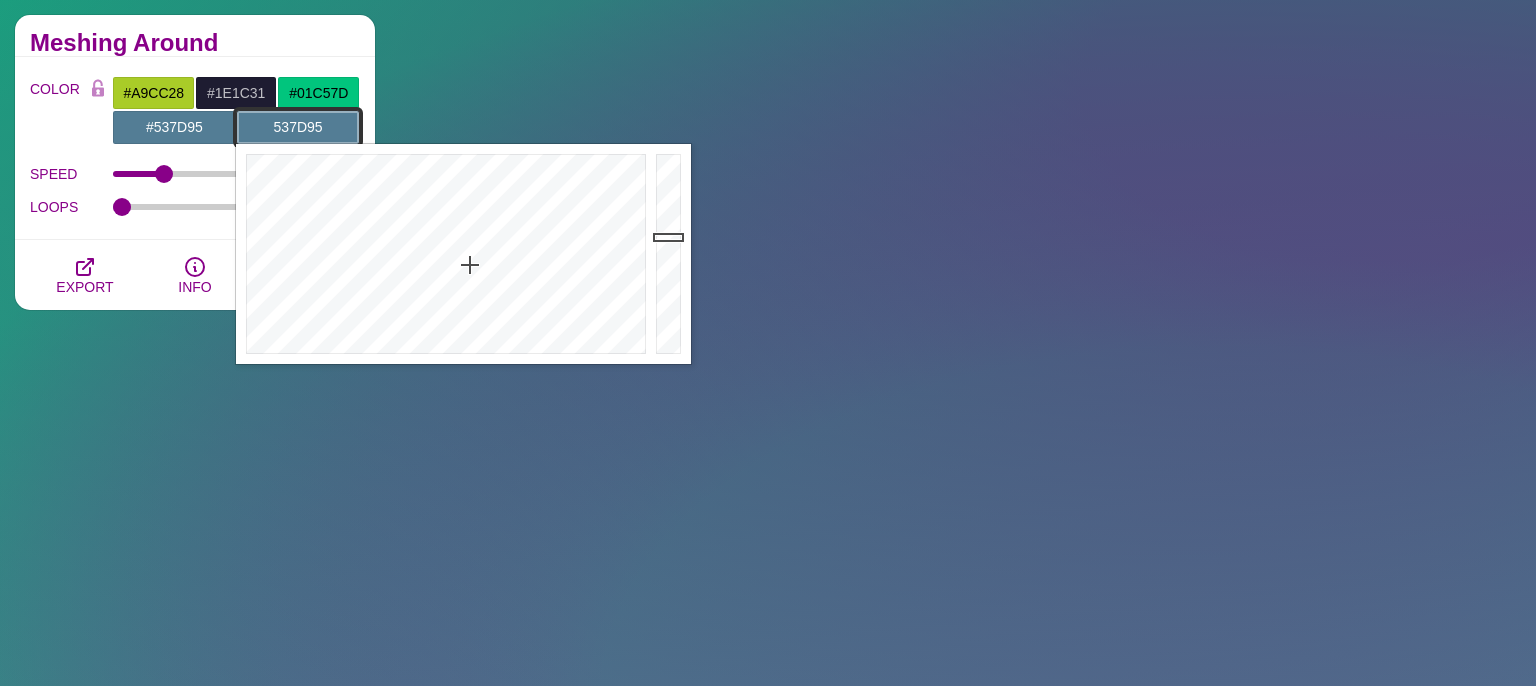 click on "537d95" at bounding box center [298, 127] 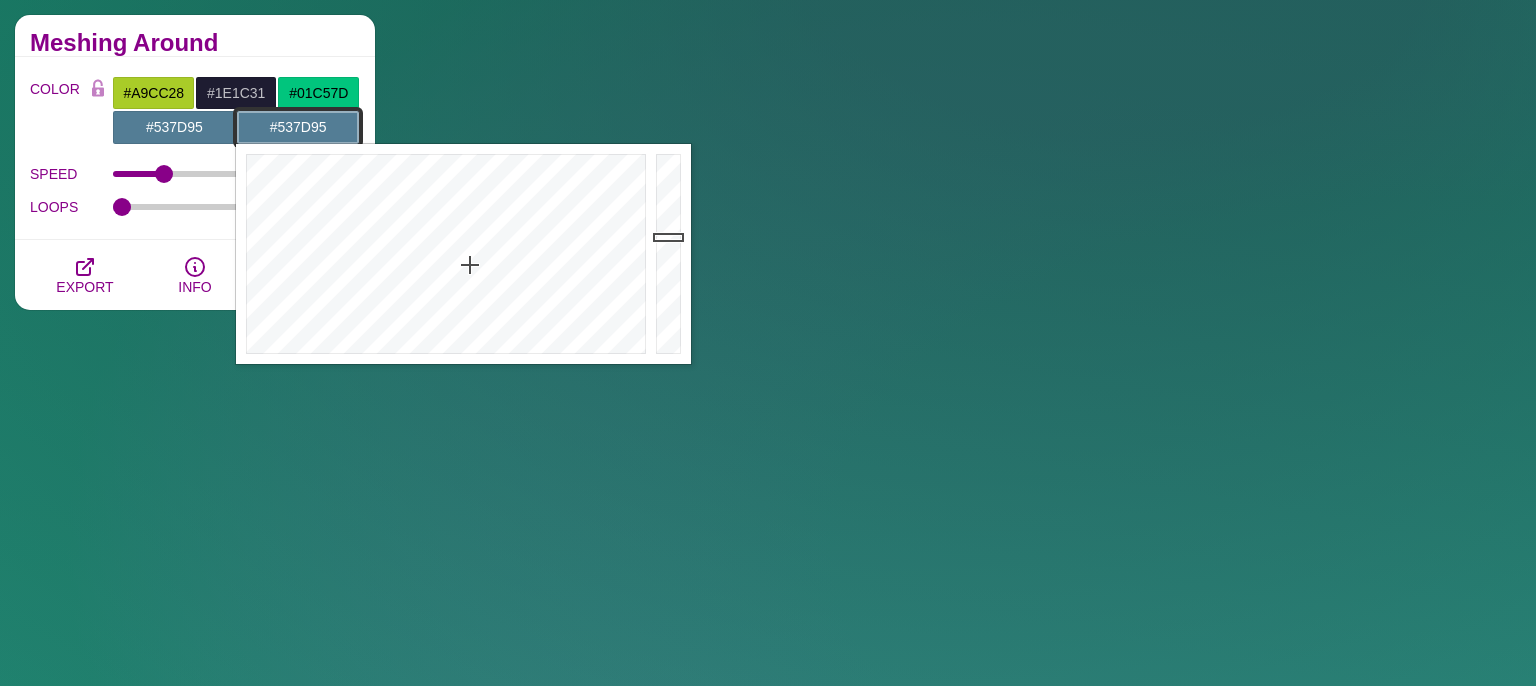 drag, startPoint x: 337, startPoint y: 130, endPoint x: 183, endPoint y: 118, distance: 154.46683 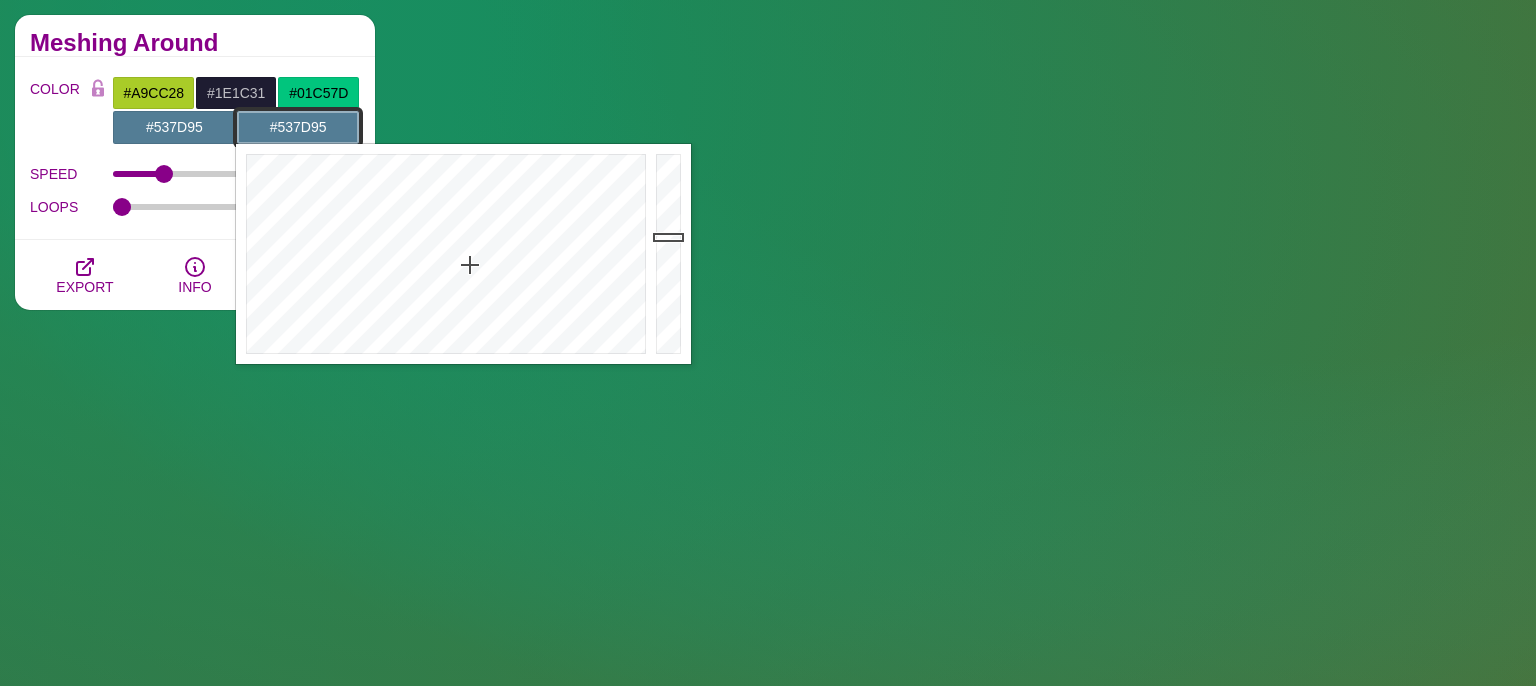 click on "#537D95" at bounding box center (298, 127) 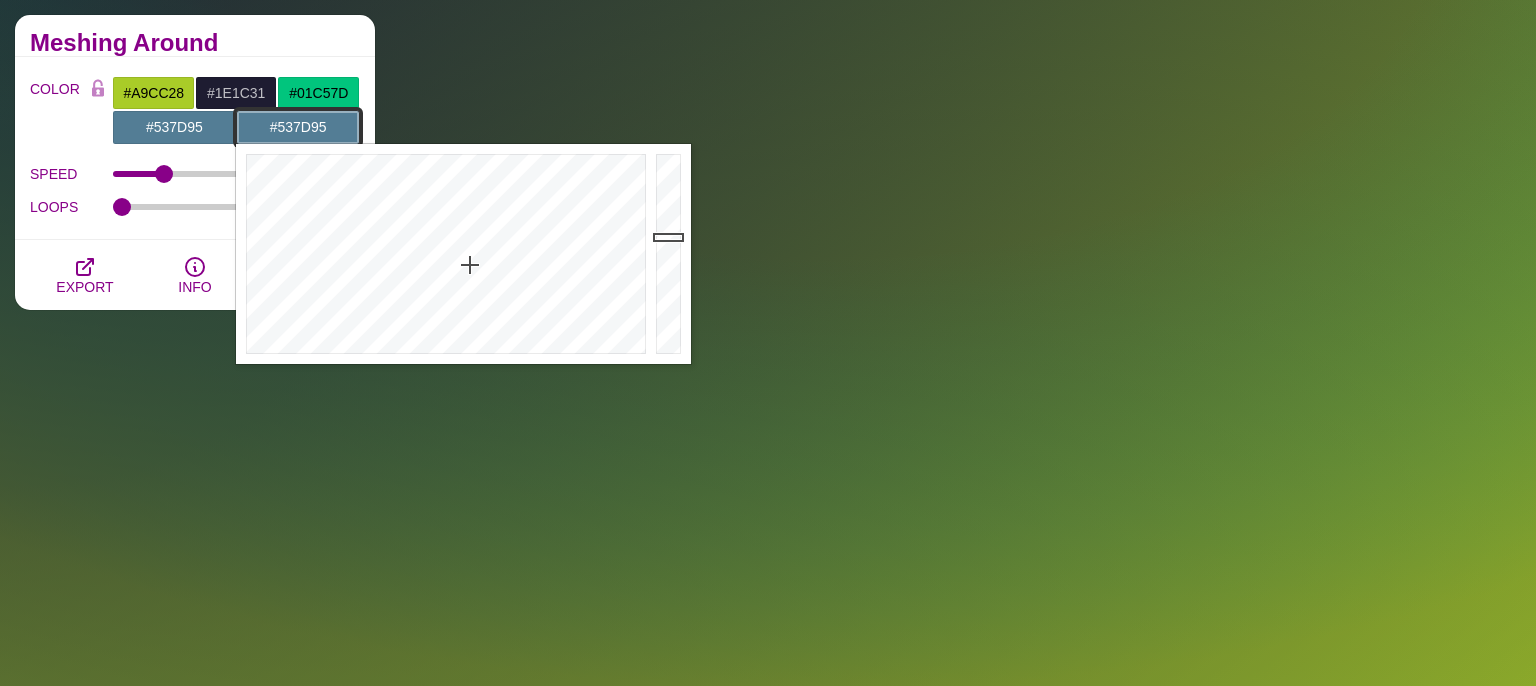 paste on "214e47" 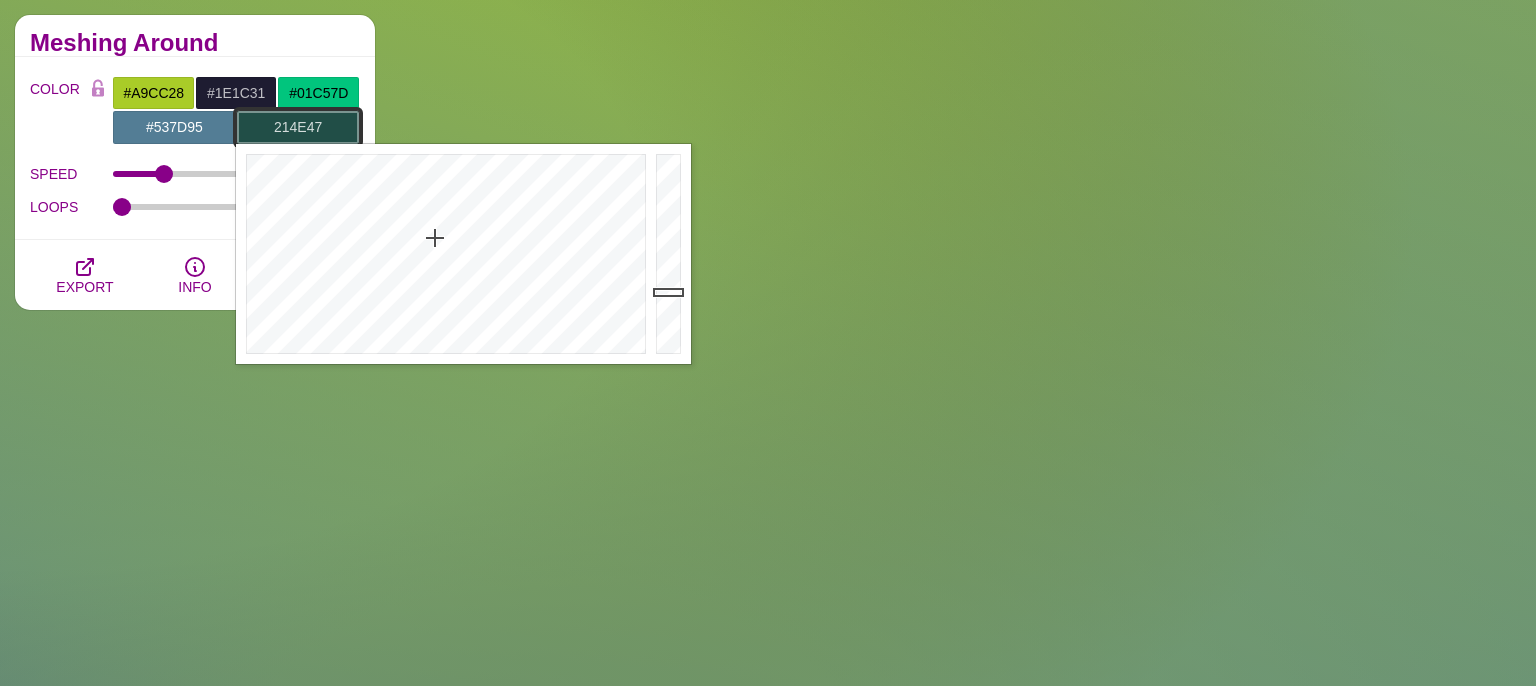 type on "#214E47" 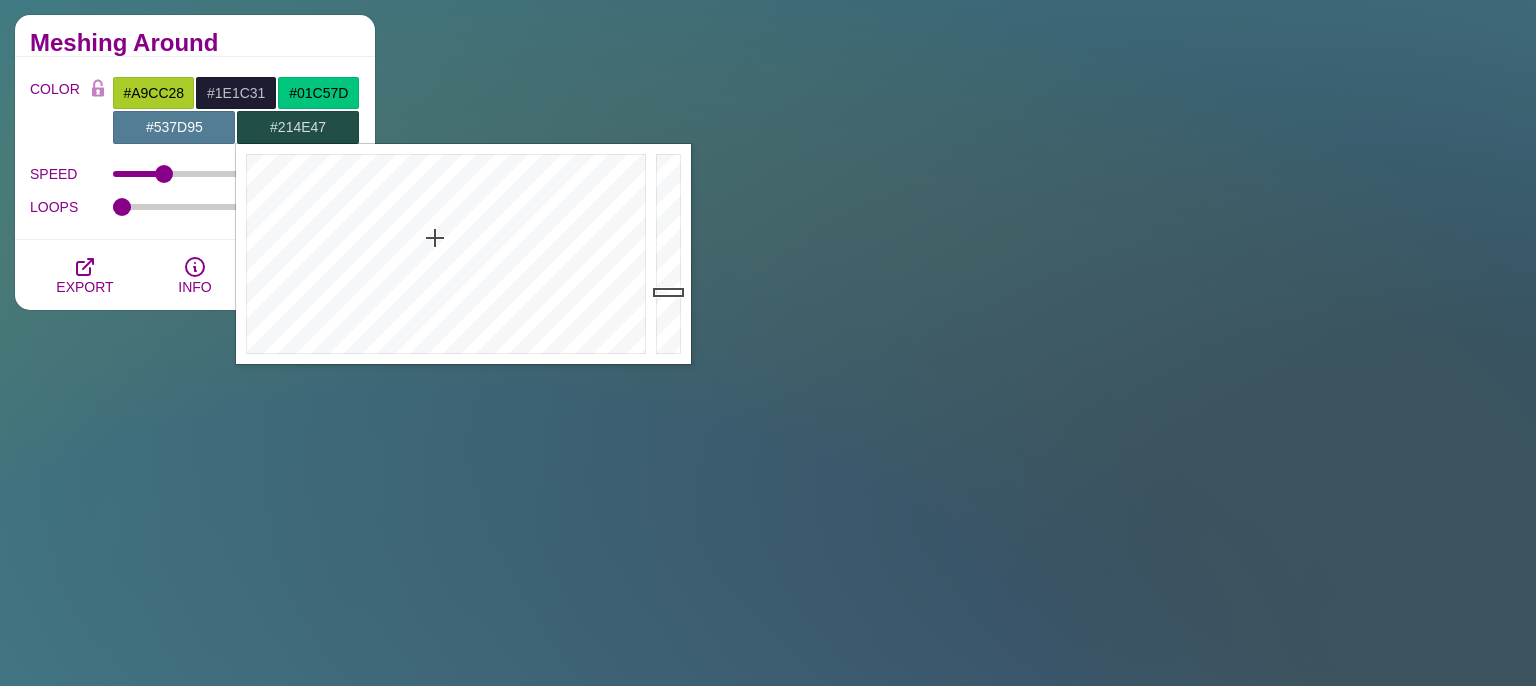click on "LOOPS" at bounding box center [195, 207] 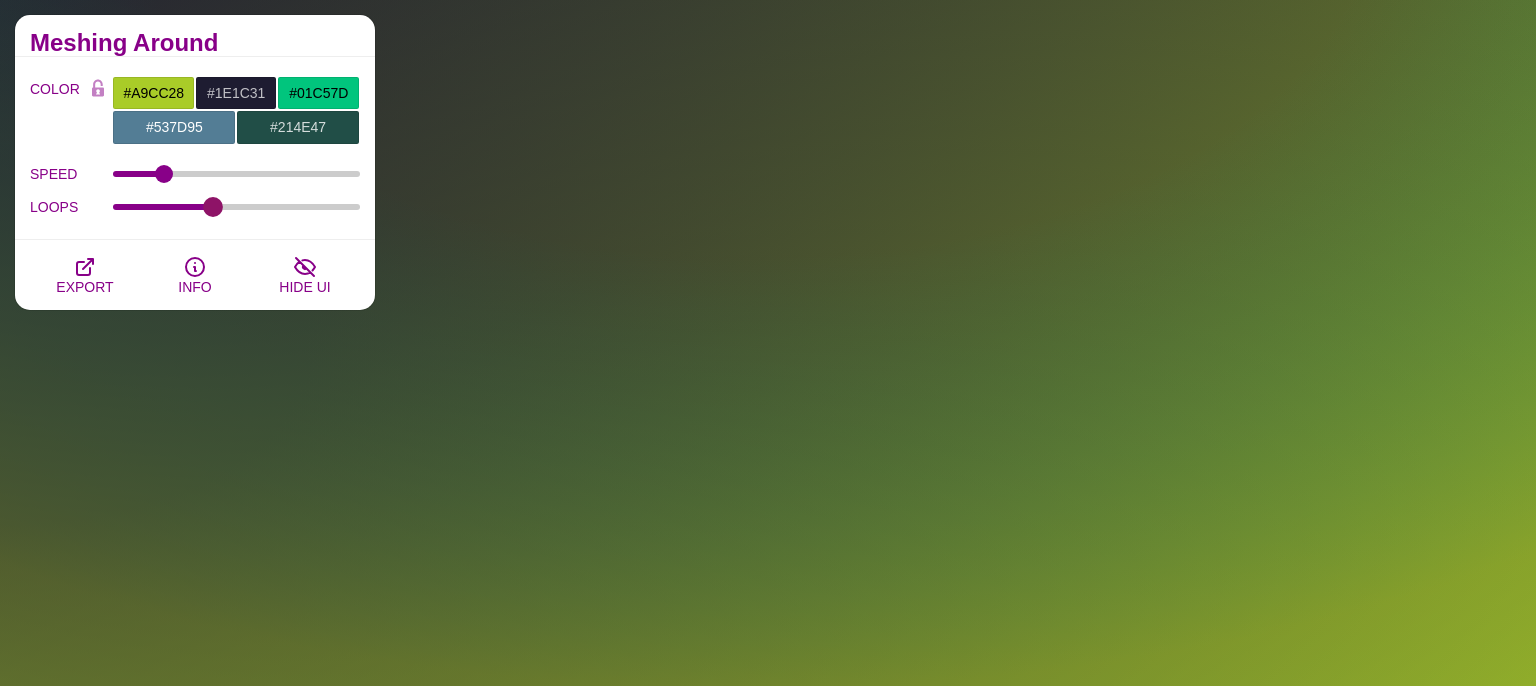 drag, startPoint x: 122, startPoint y: 207, endPoint x: 210, endPoint y: 213, distance: 88.20431 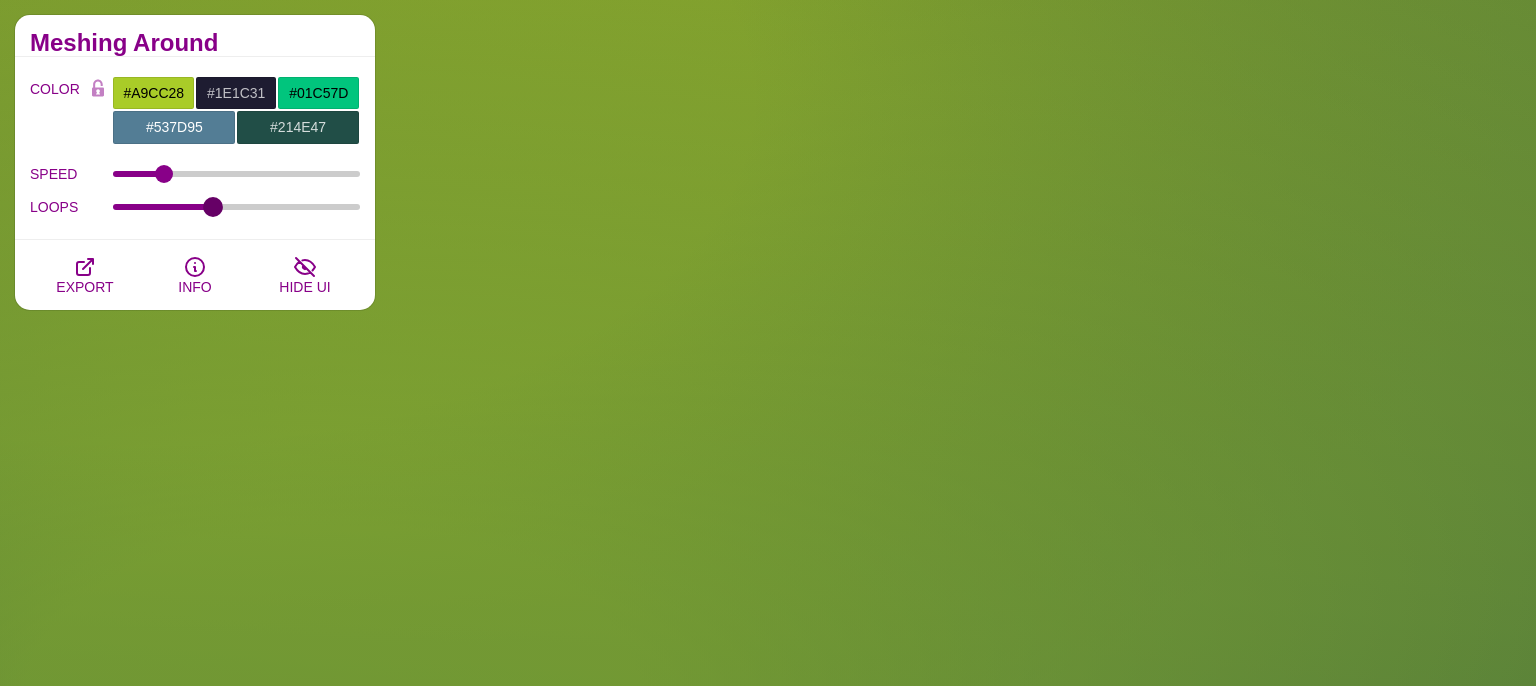 type on "4" 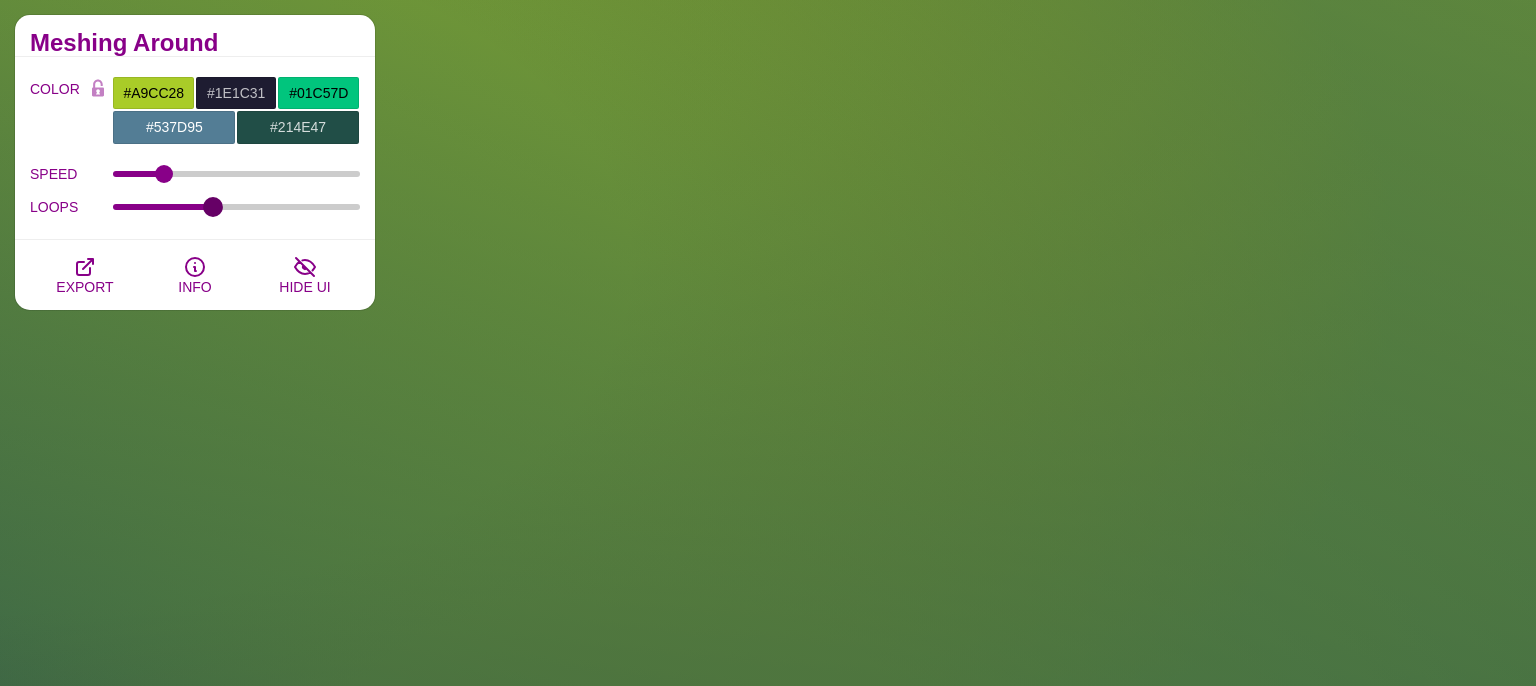 click on "LOOPS" at bounding box center (237, 207) 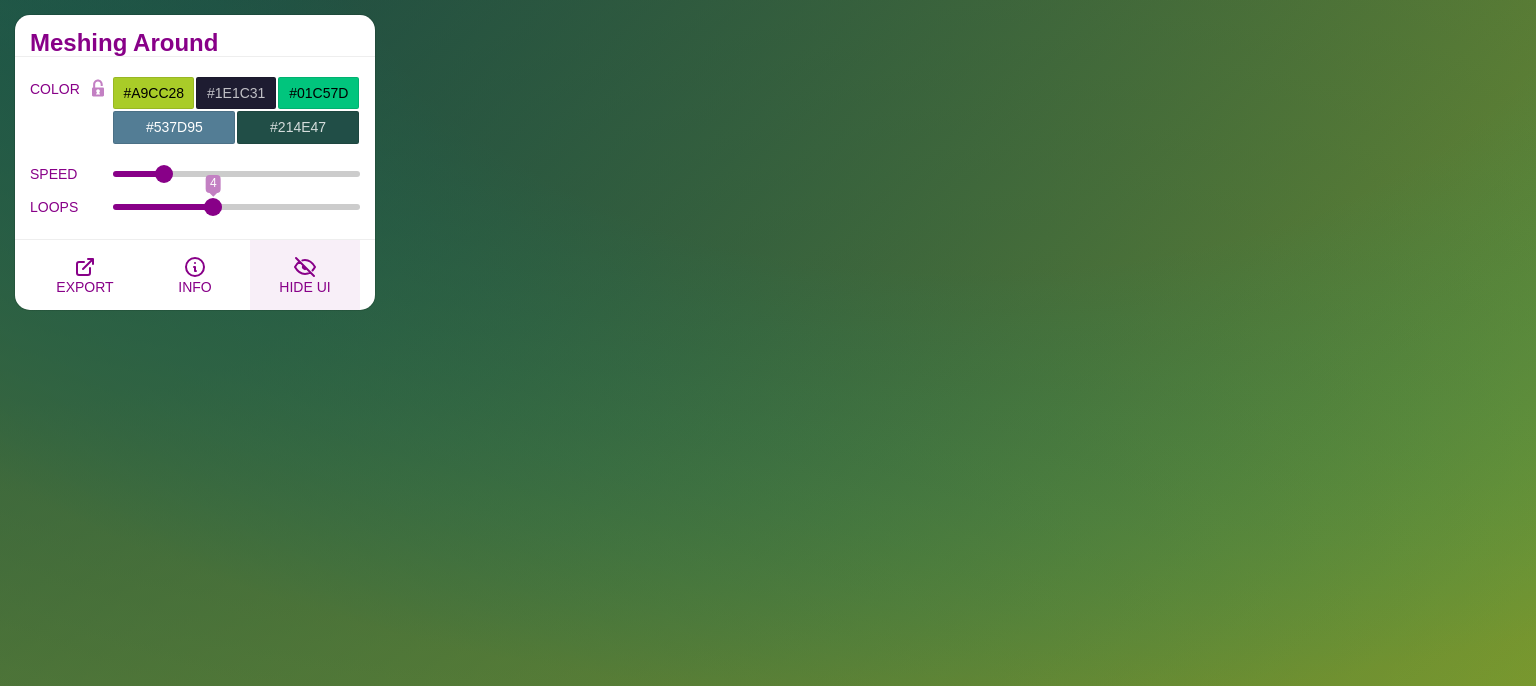 click on "HIDE UI" at bounding box center (304, 287) 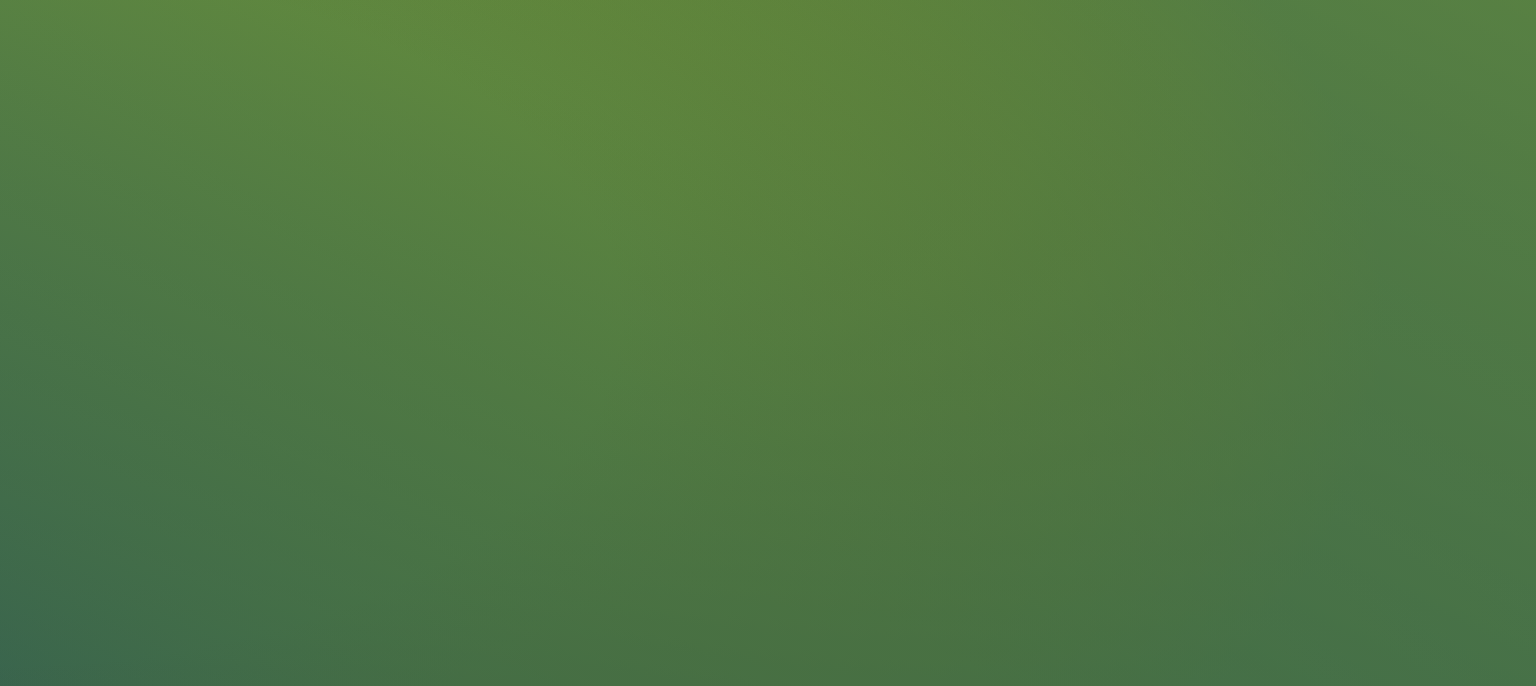 click on "HIDE UI" at bounding box center (304, 287) 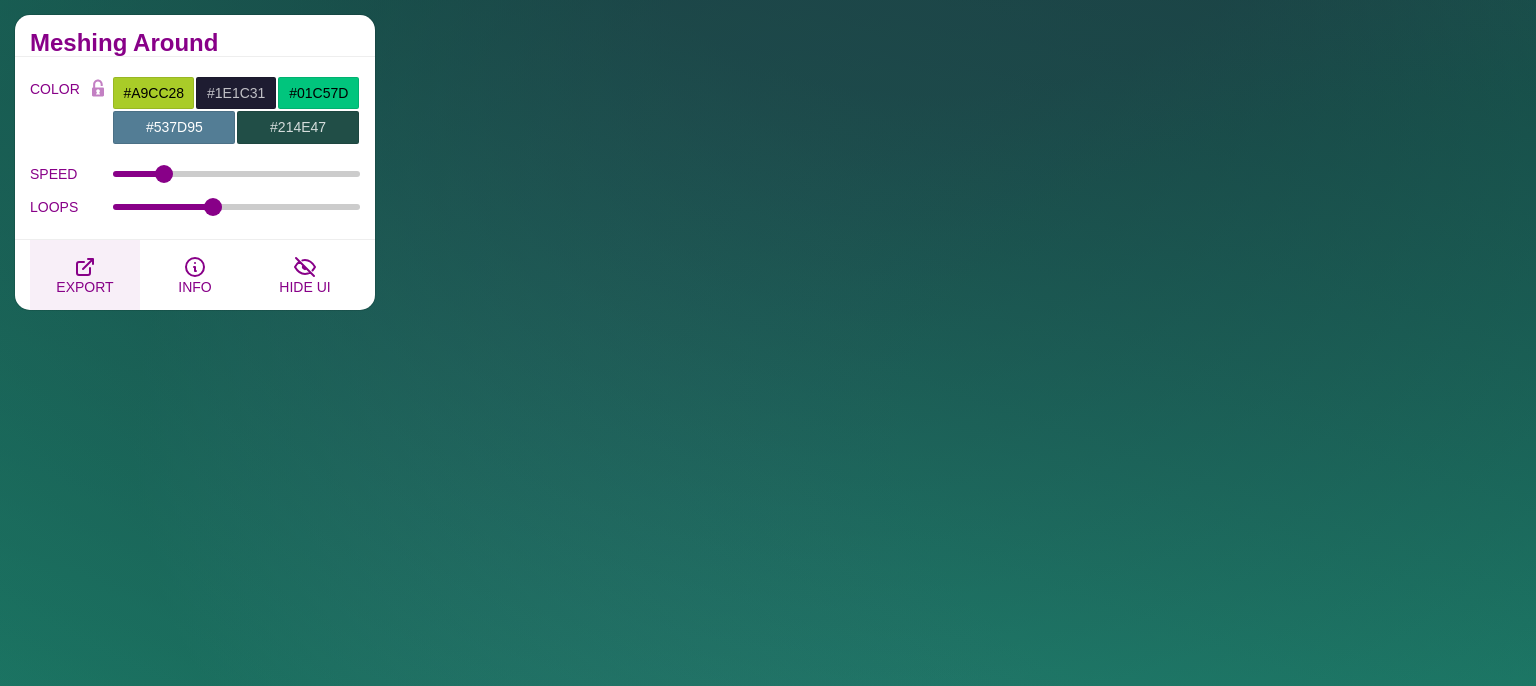 click on "EXPORT" at bounding box center [84, 287] 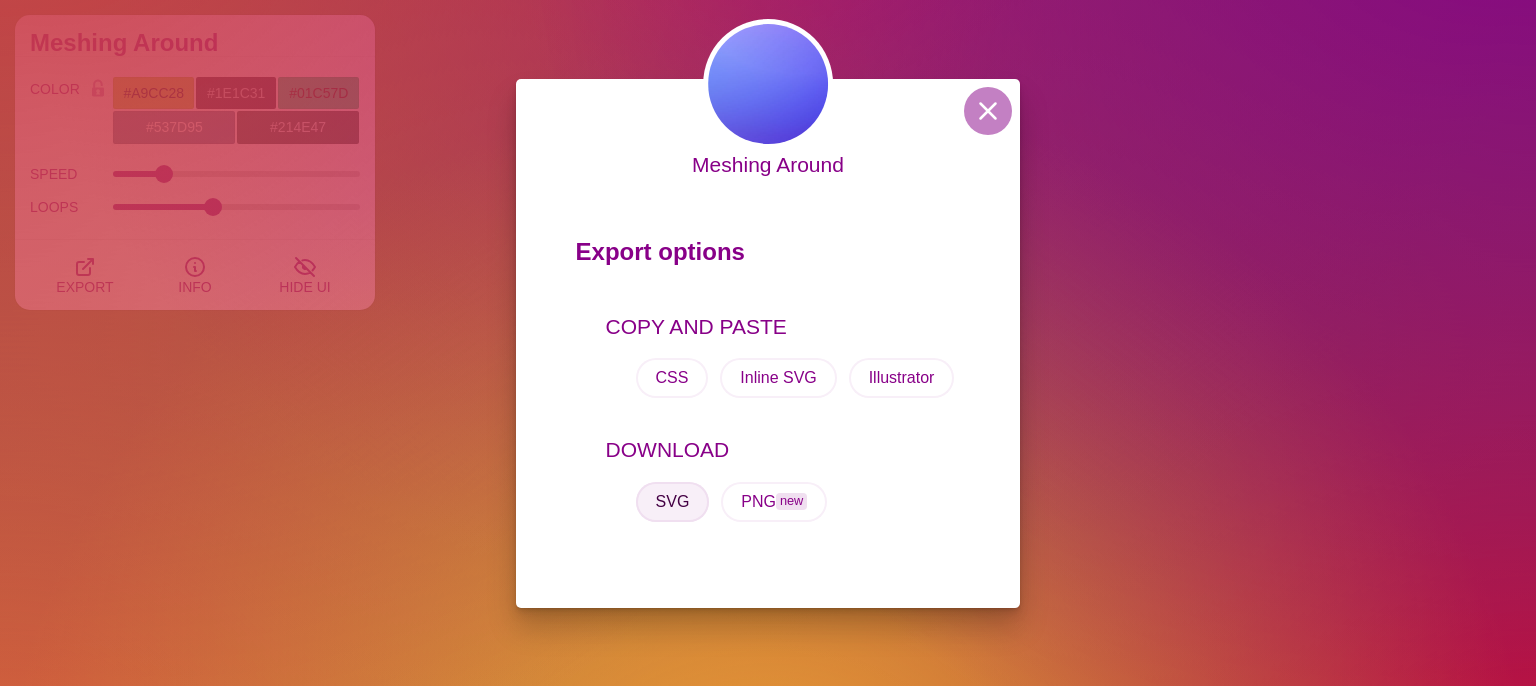 click on "SVG" at bounding box center (673, 502) 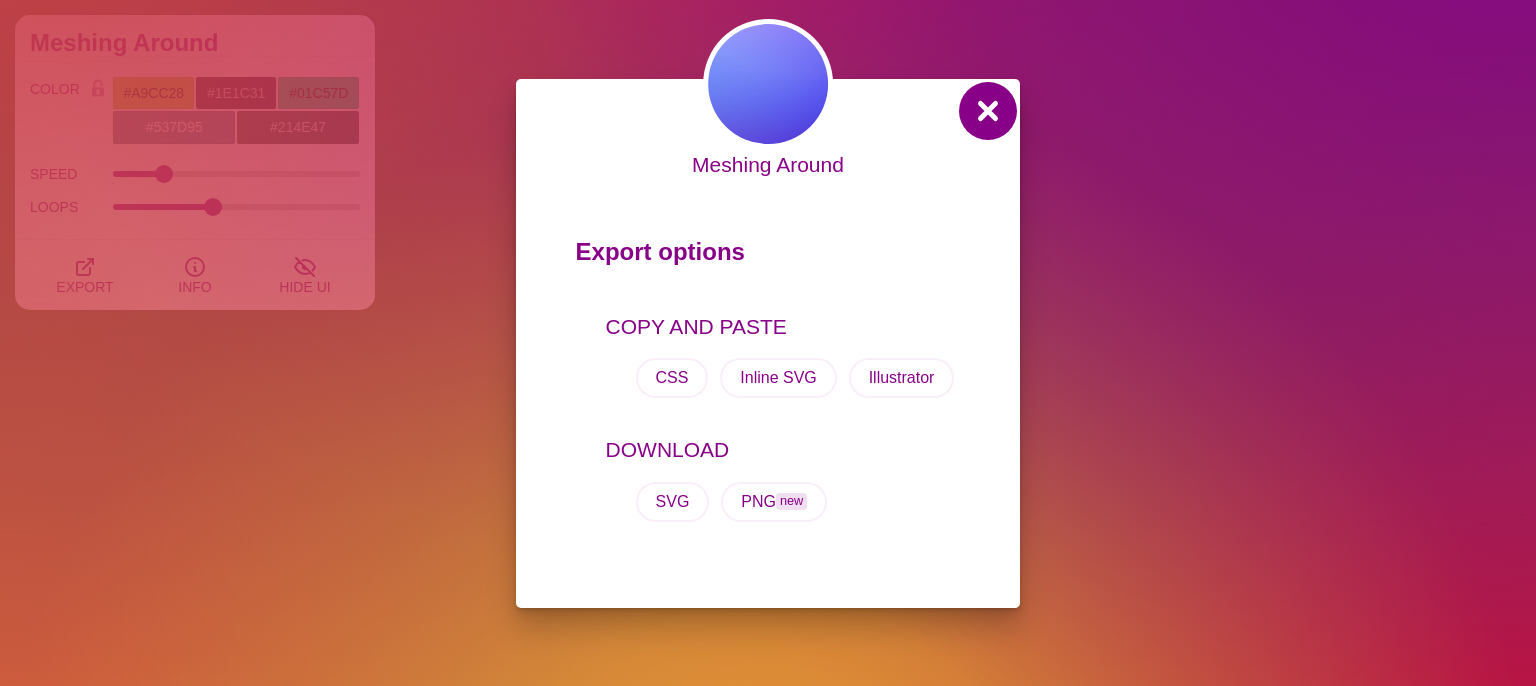 click at bounding box center [988, 111] 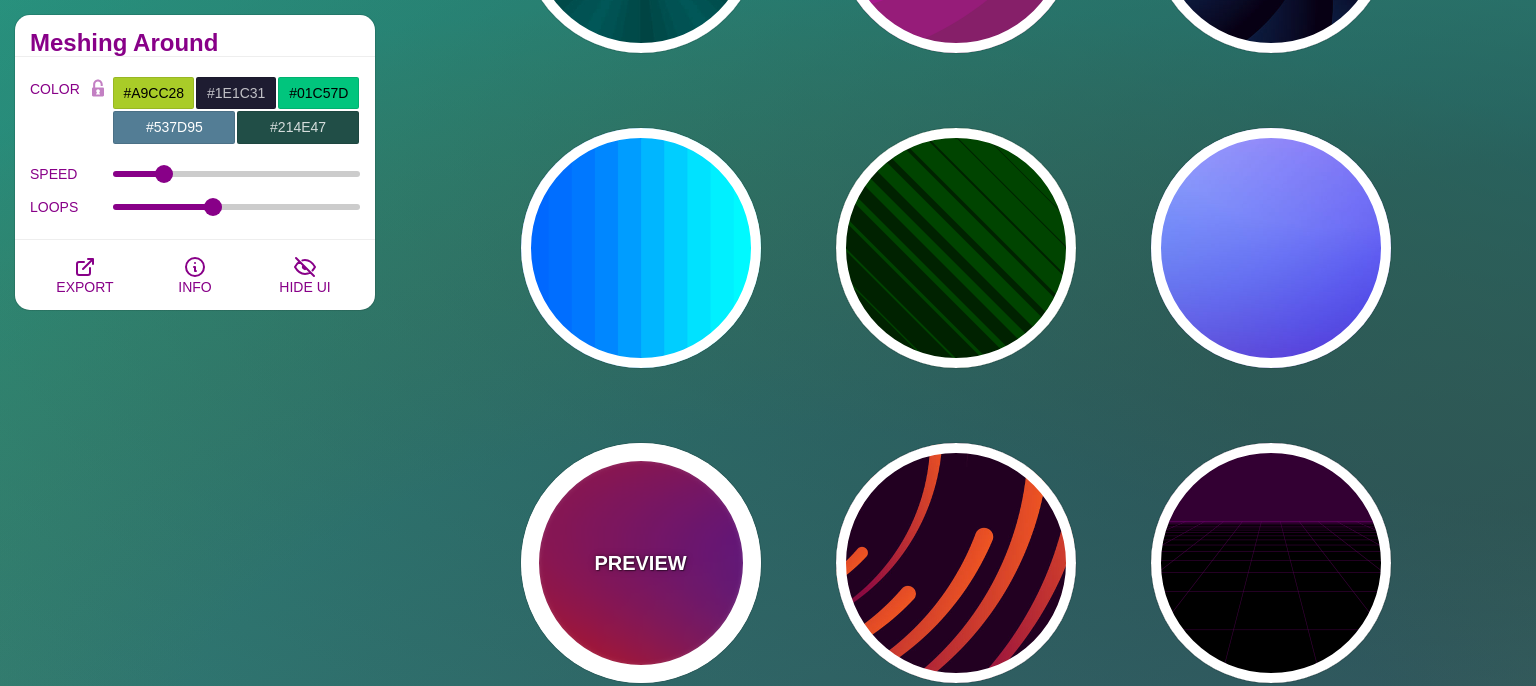 click on "PREVIEW" at bounding box center (640, 563) 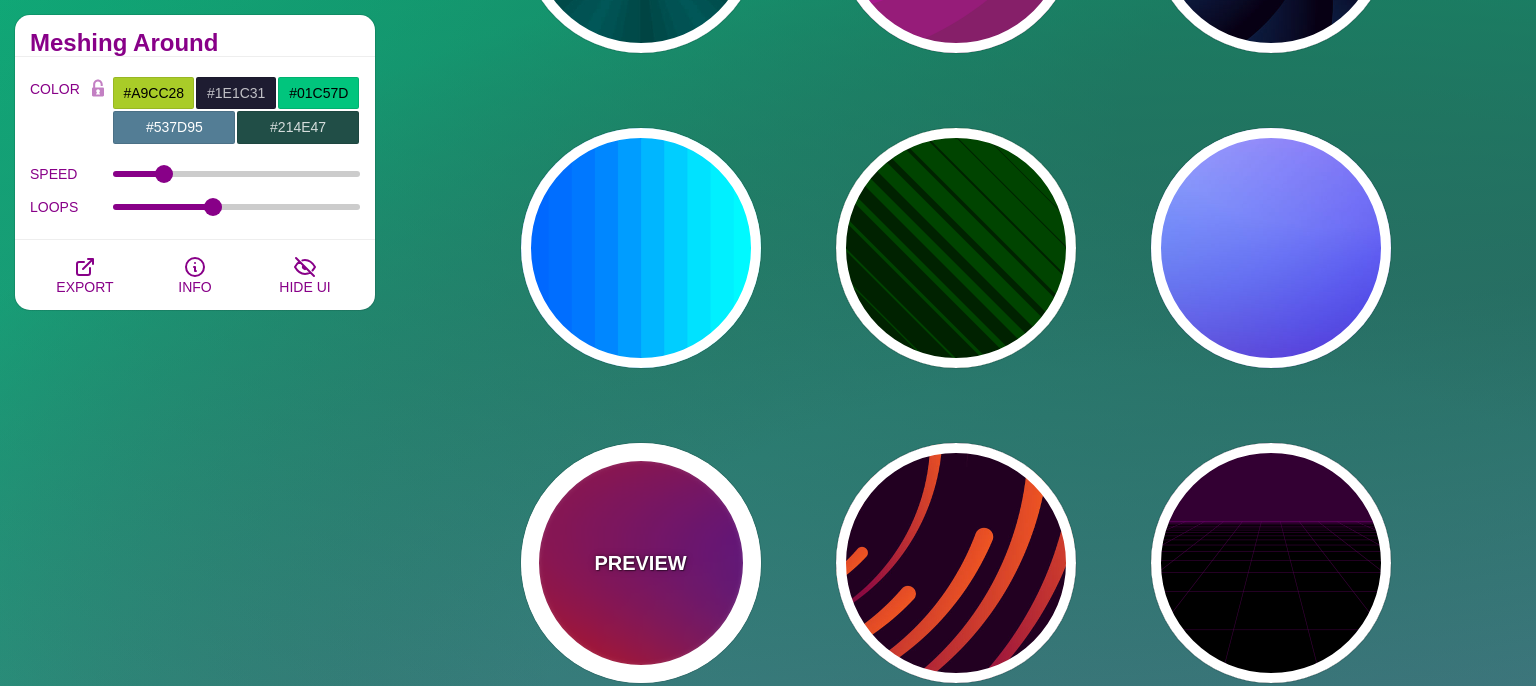 type on "#FF0000" 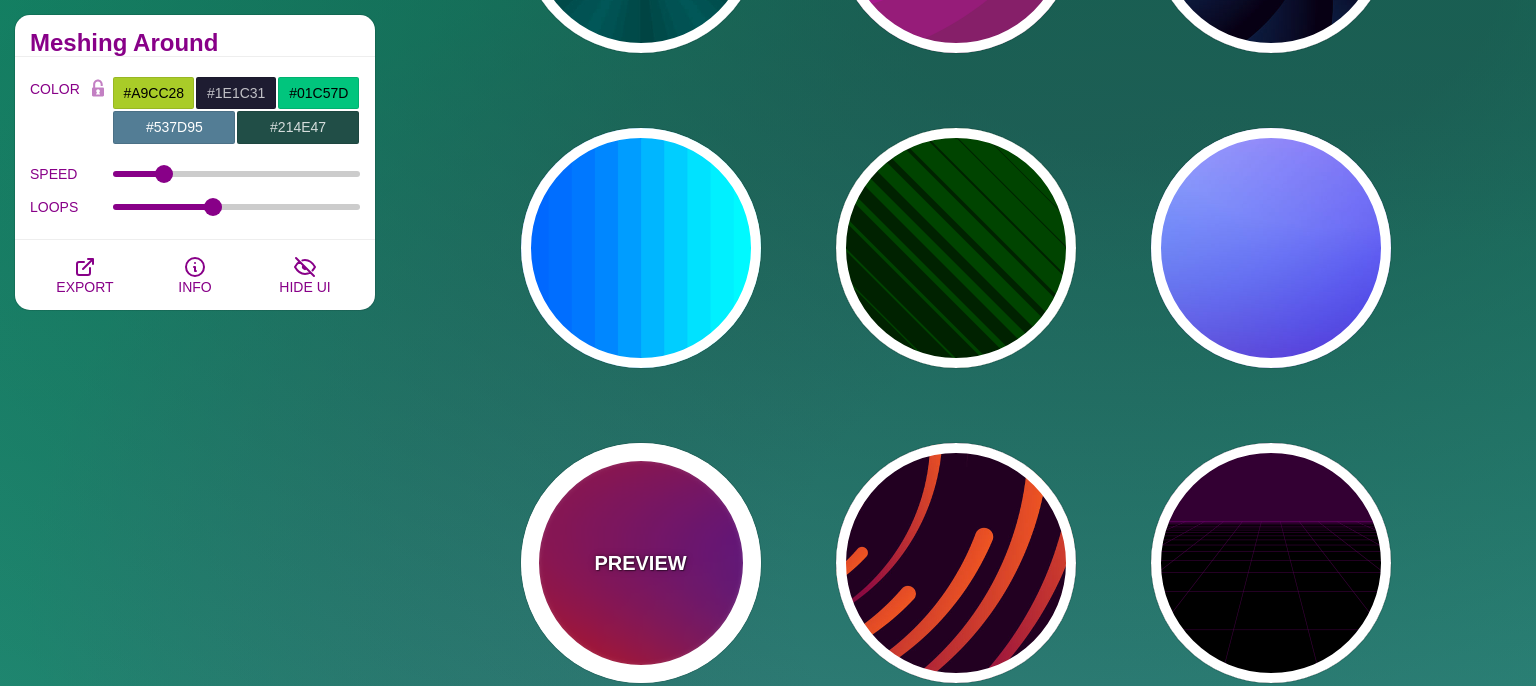 type on "#800080" 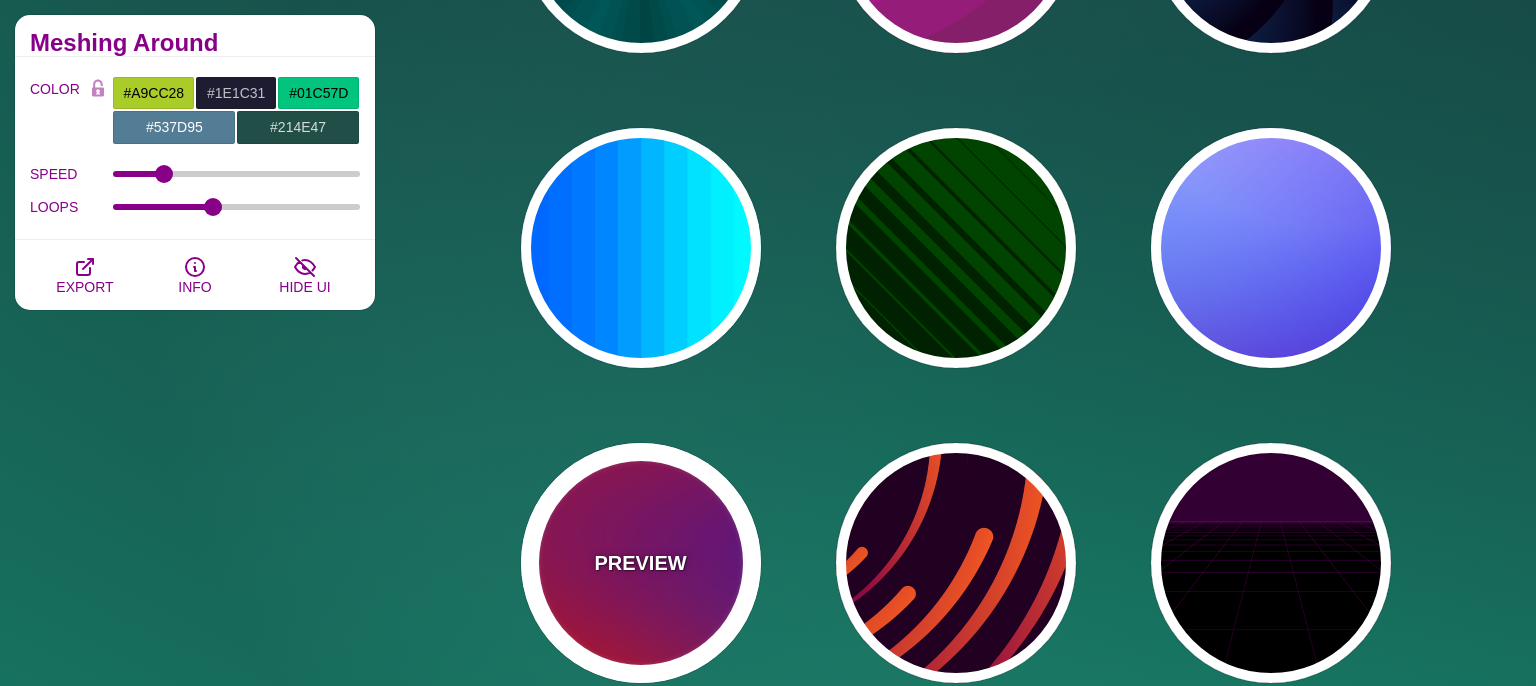 type on "#0000FF" 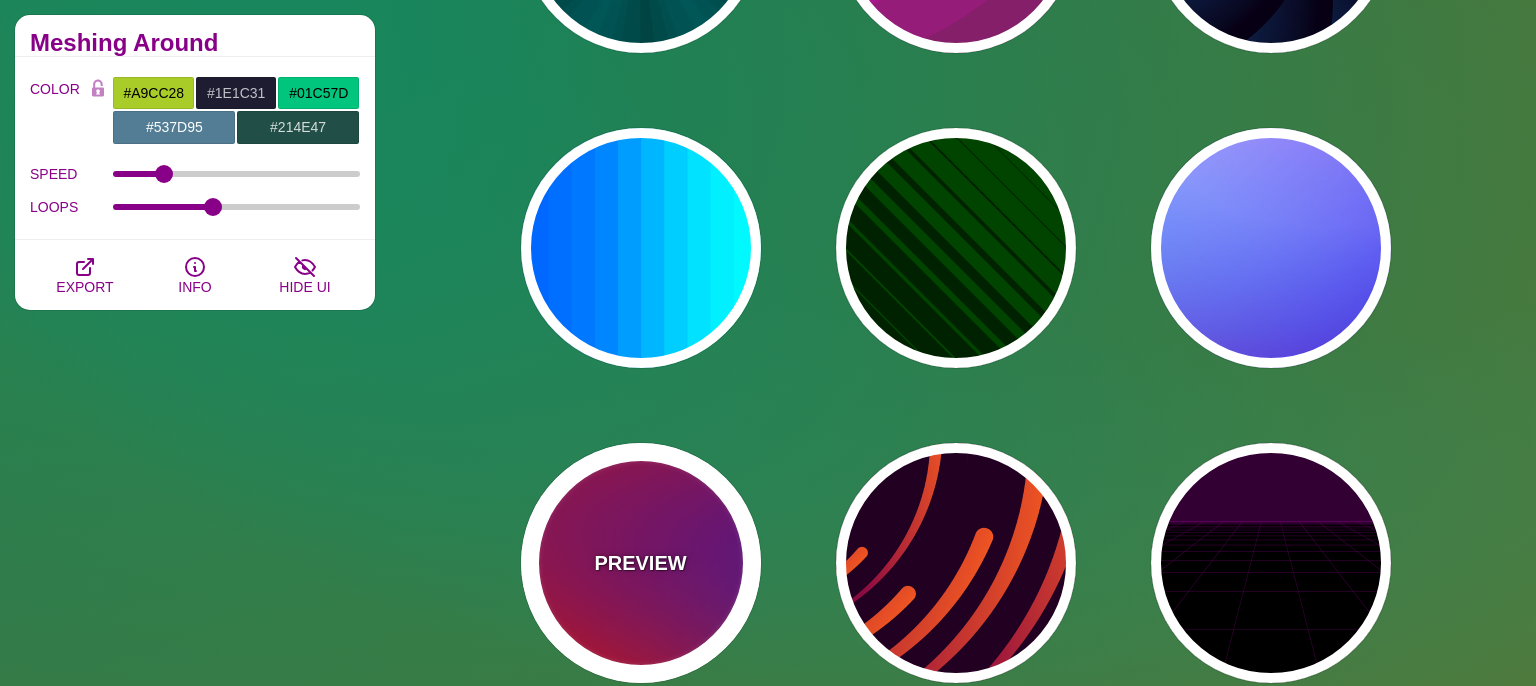 type on "#00EEBB" 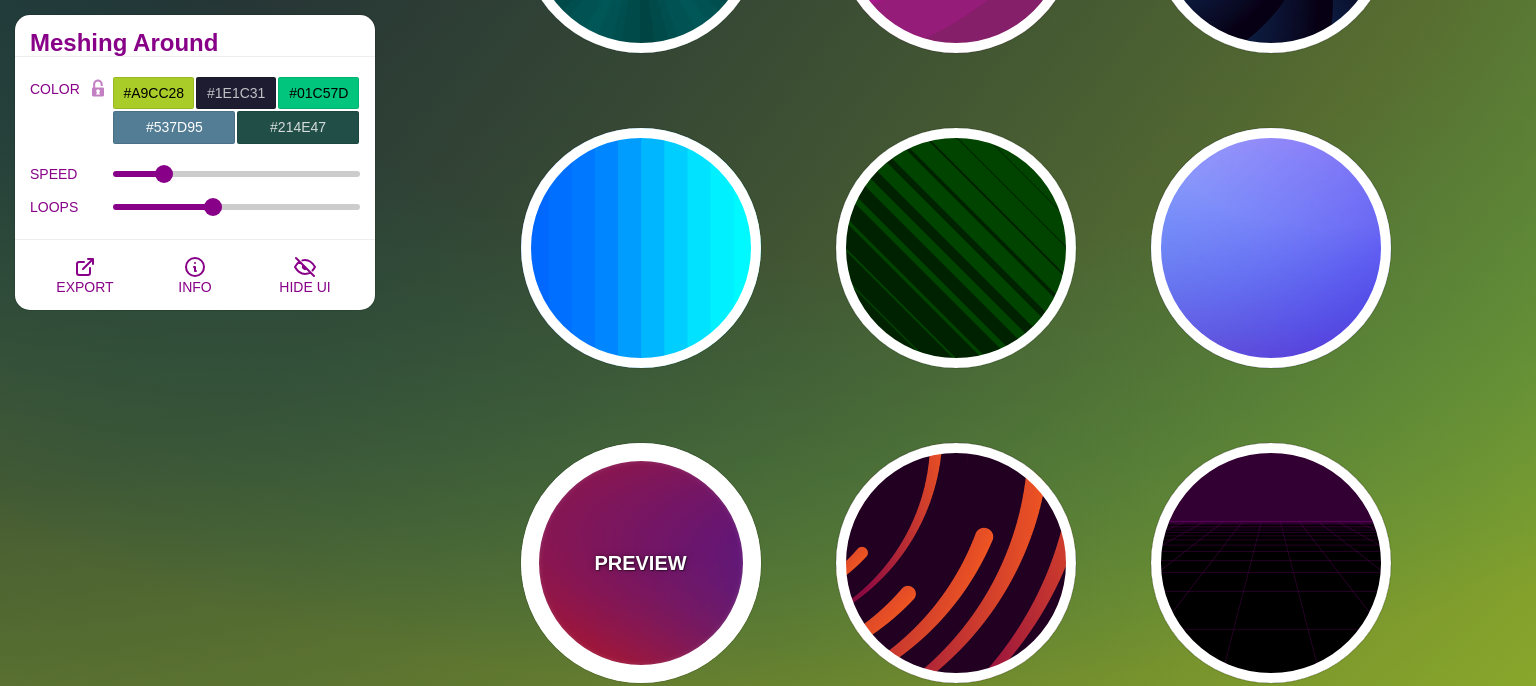 type on "#FFFF00" 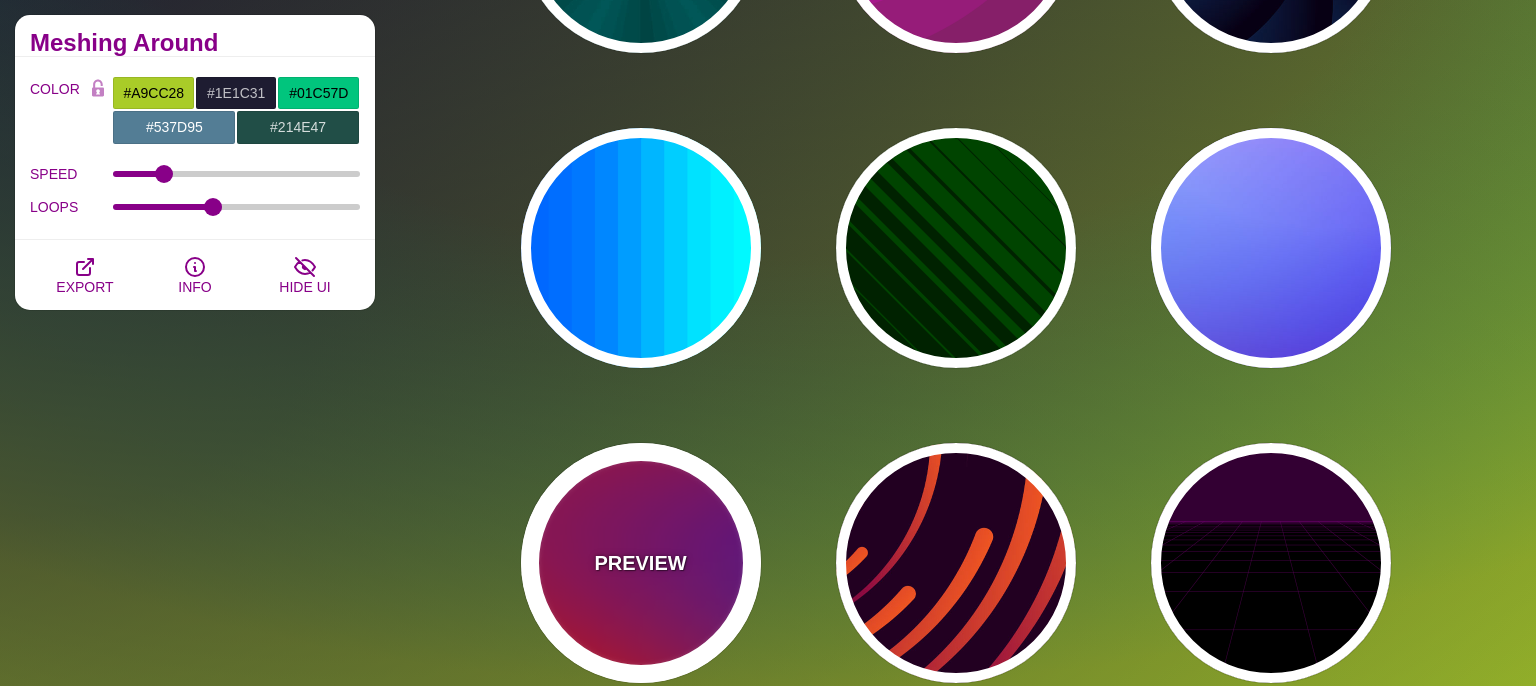 type on "1" 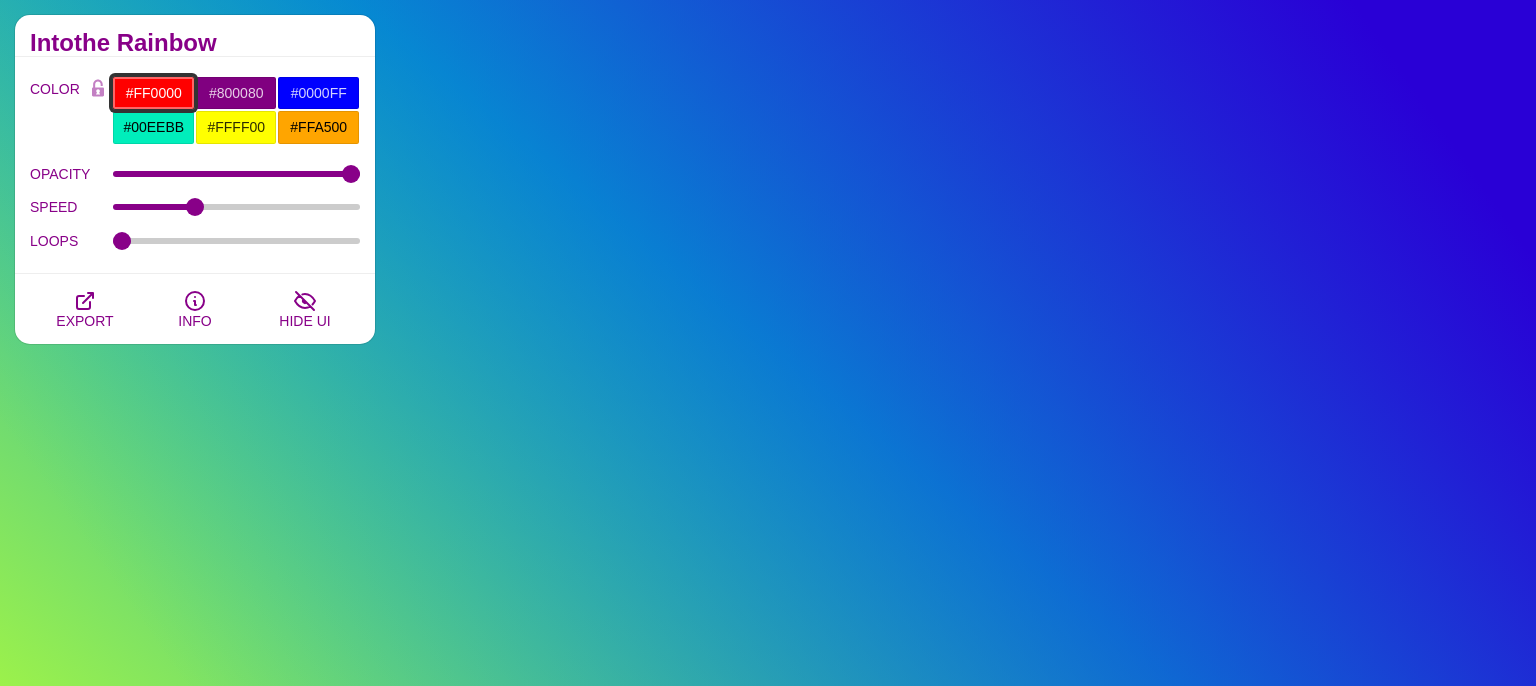 click on "#FF0000" at bounding box center [153, 93] 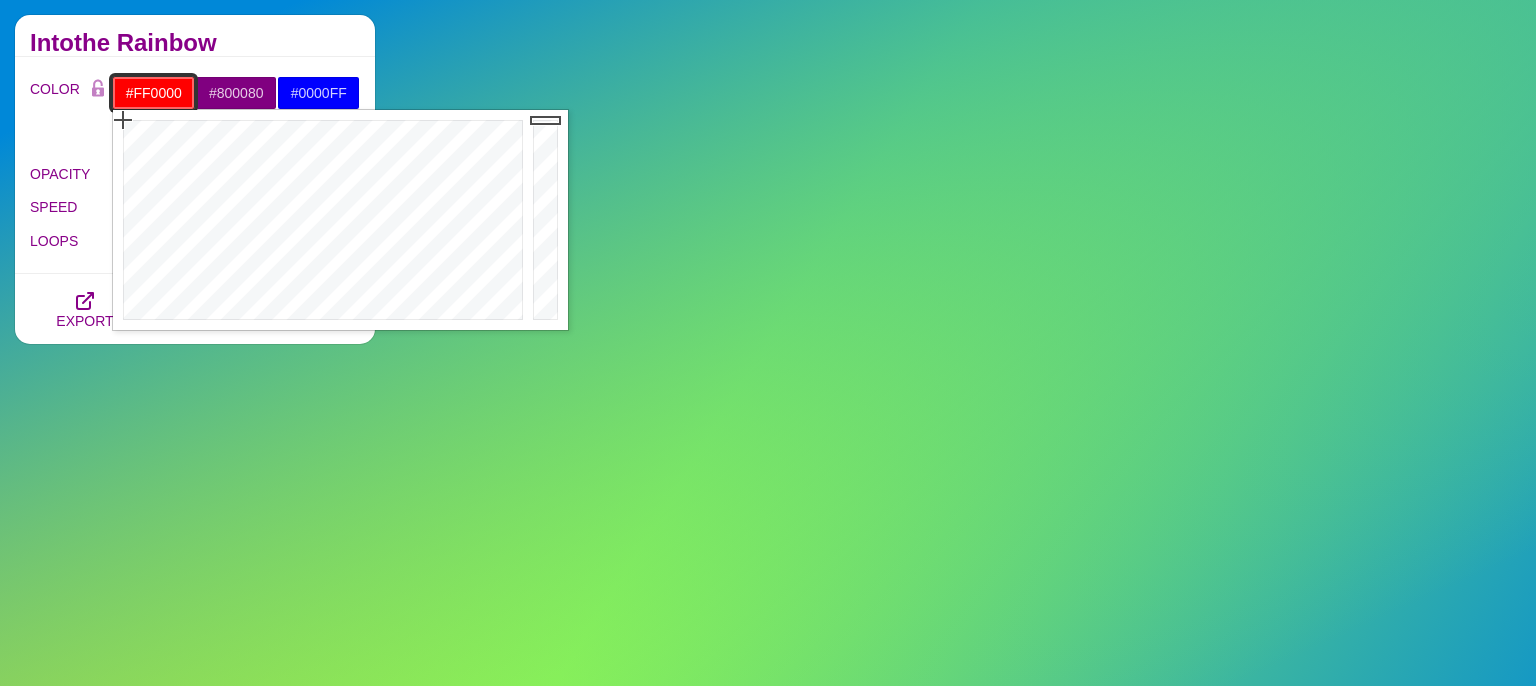 drag, startPoint x: 182, startPoint y: 98, endPoint x: 103, endPoint y: 96, distance: 79.025314 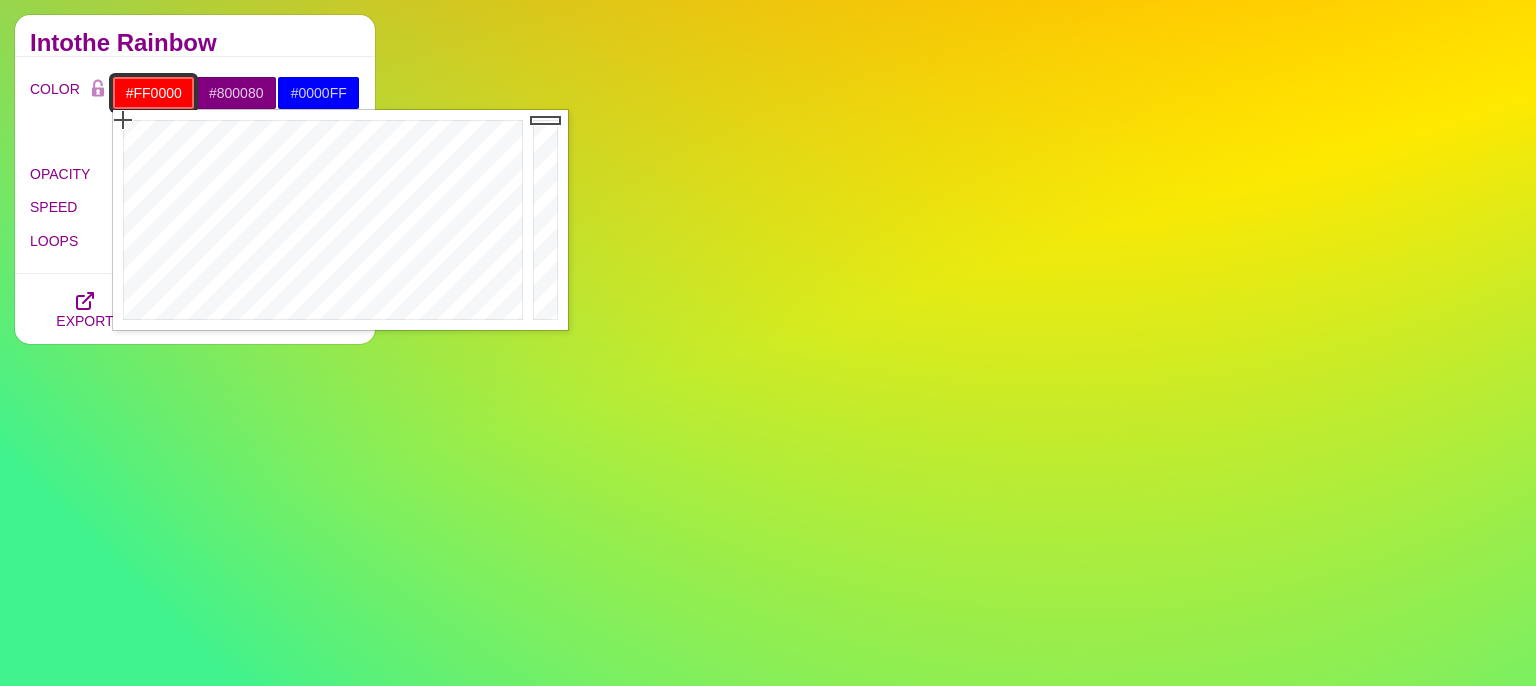 click on "#FF0000" at bounding box center (153, 93) 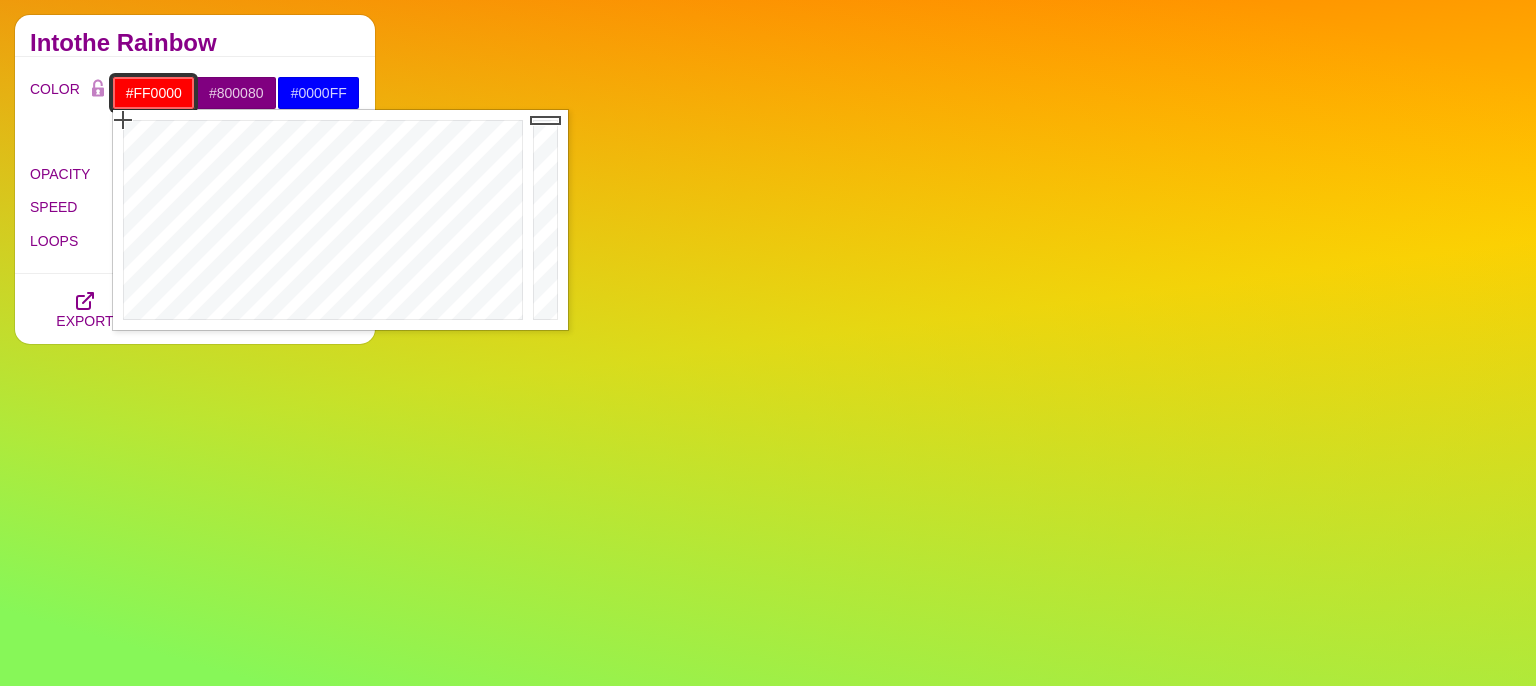 paste on "214e47" 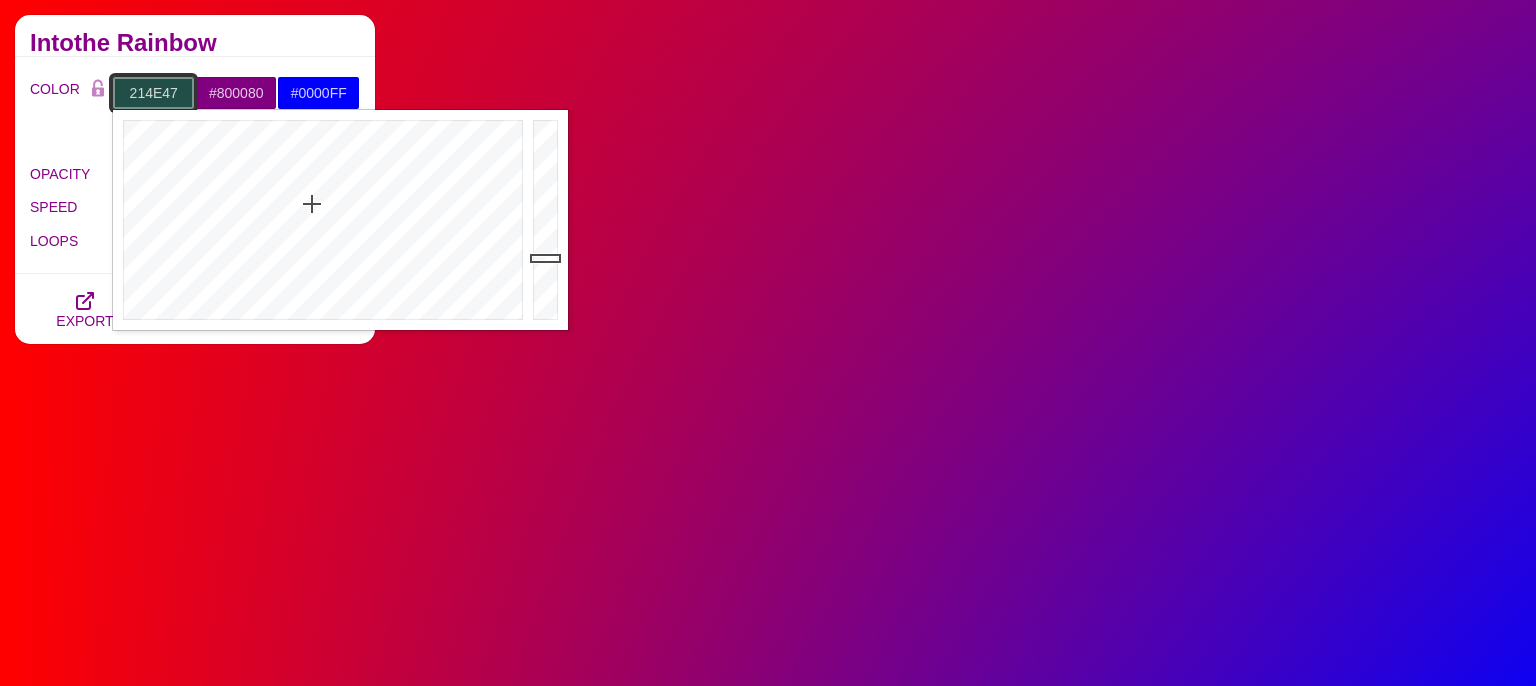 type on "#214E47" 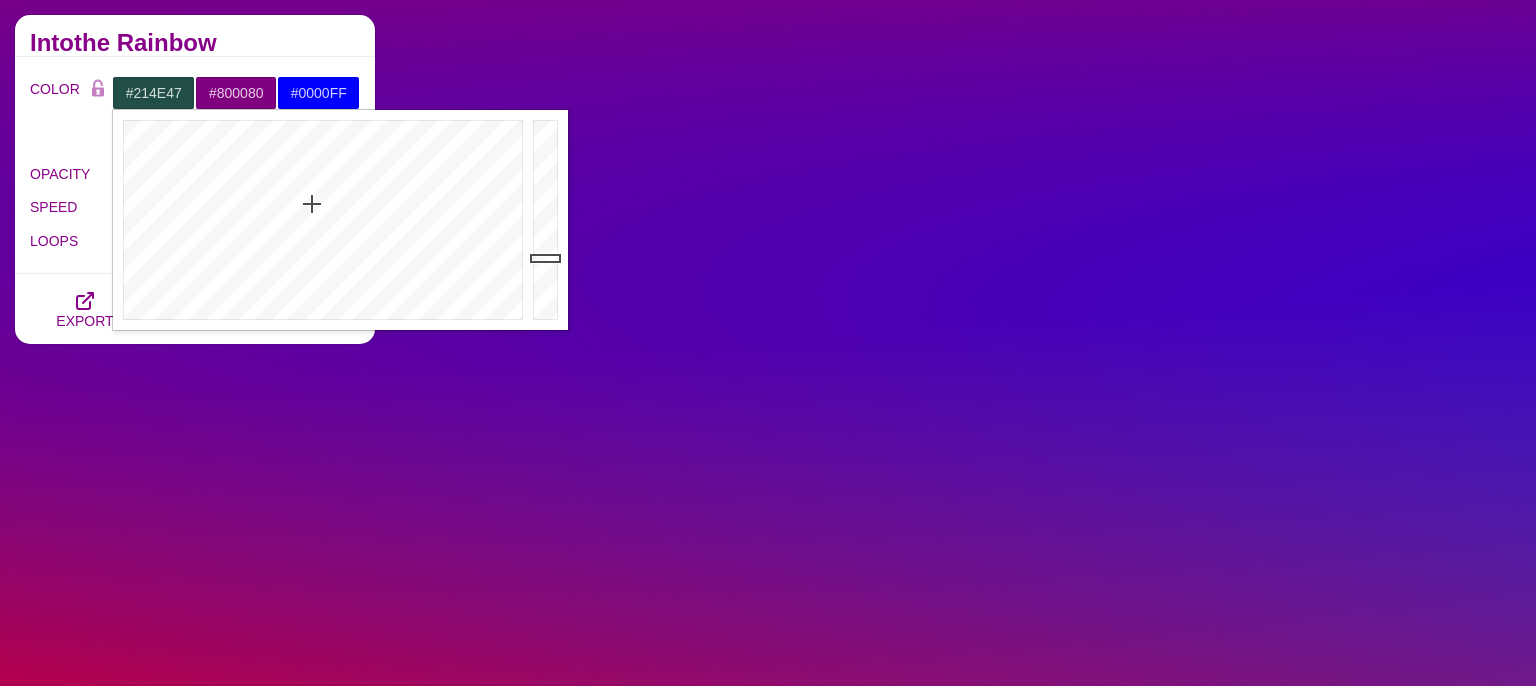 click on "COLOR
#214E47 #800080 #0000FF
#00EEBB #FFFF00 #FFA500
#777777 #888888 #999999" at bounding box center (195, 110) 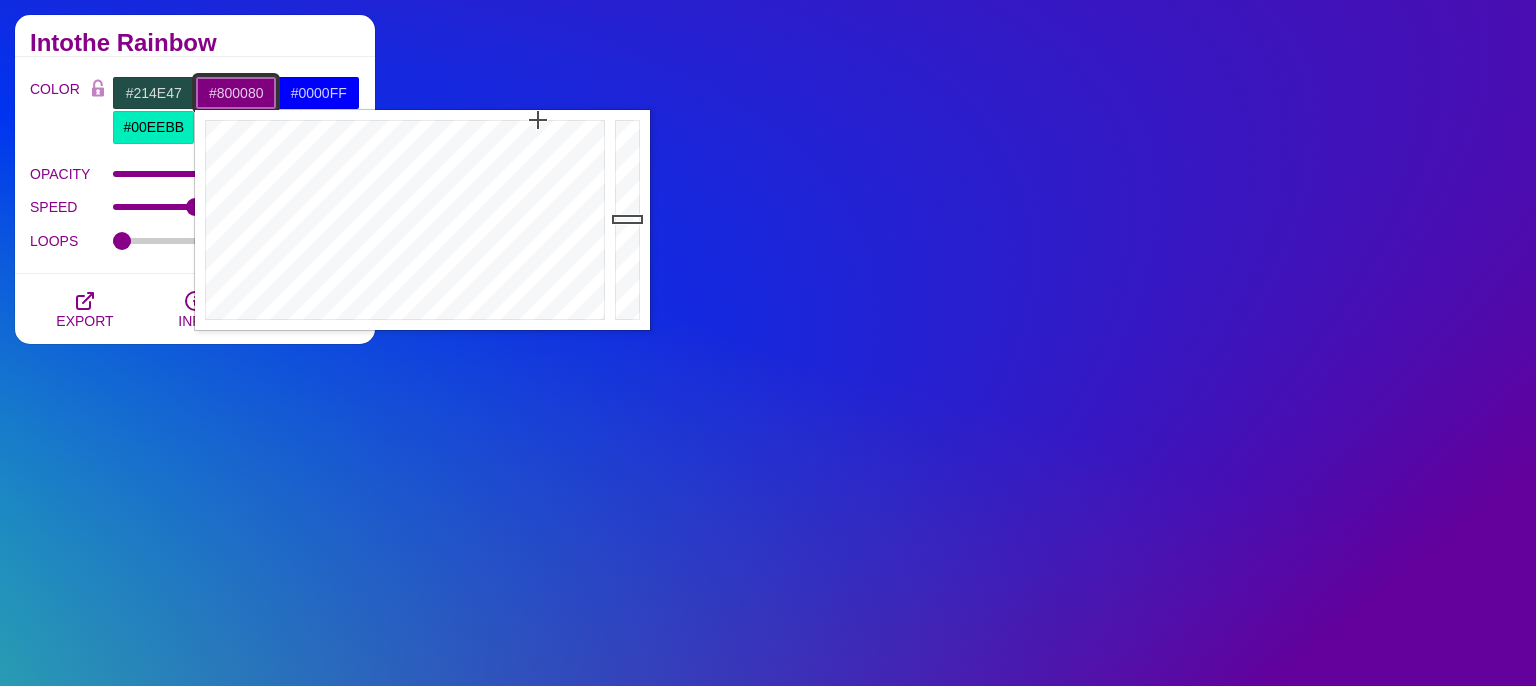 click on "#800080" at bounding box center [236, 93] 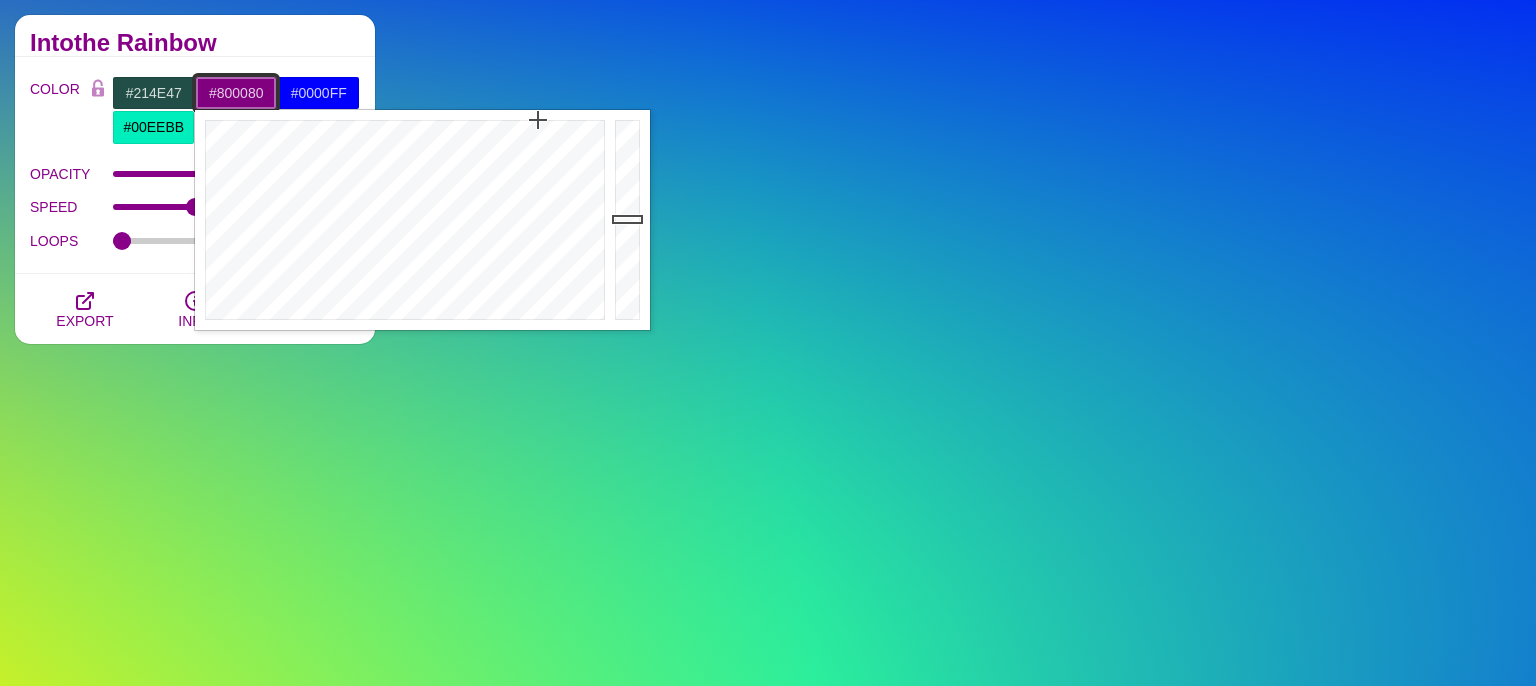 drag, startPoint x: 265, startPoint y: 96, endPoint x: 182, endPoint y: 110, distance: 84.17244 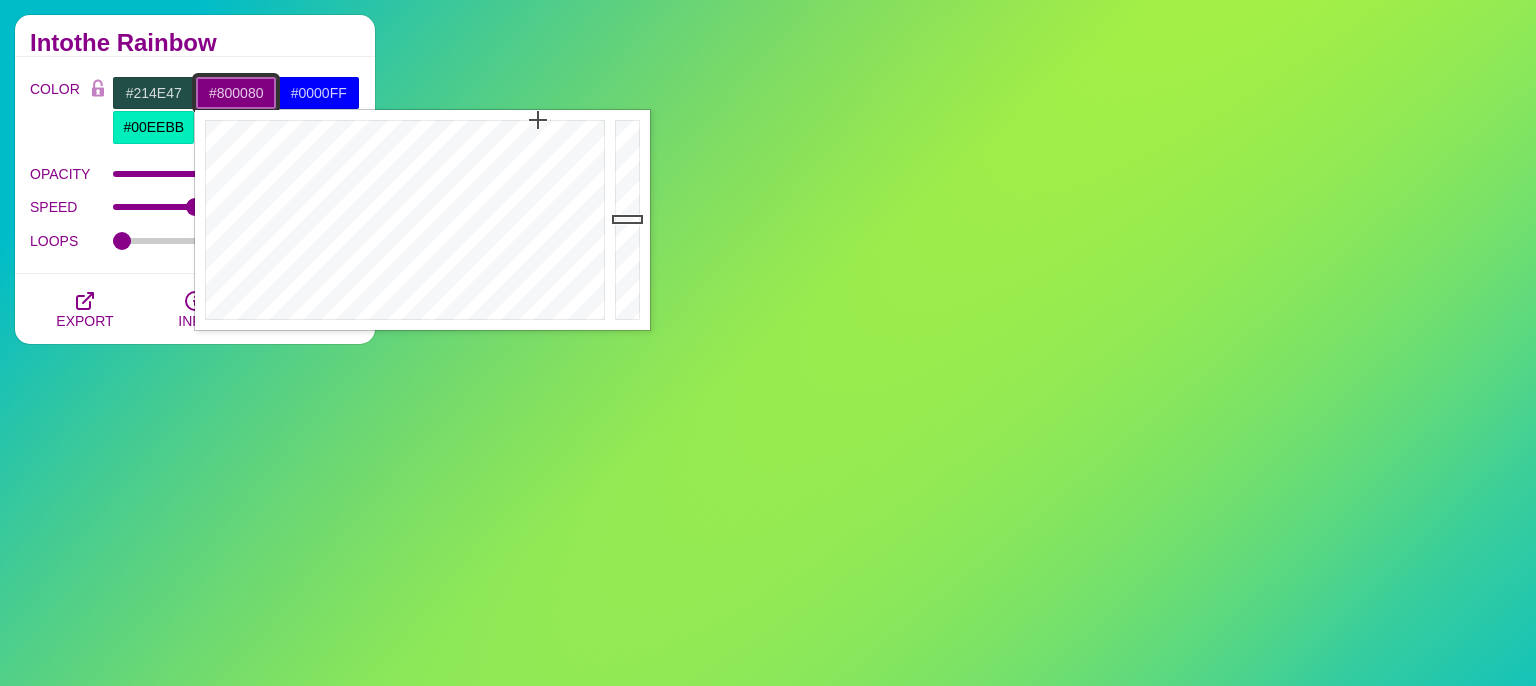 click on "#800080" at bounding box center [236, 93] 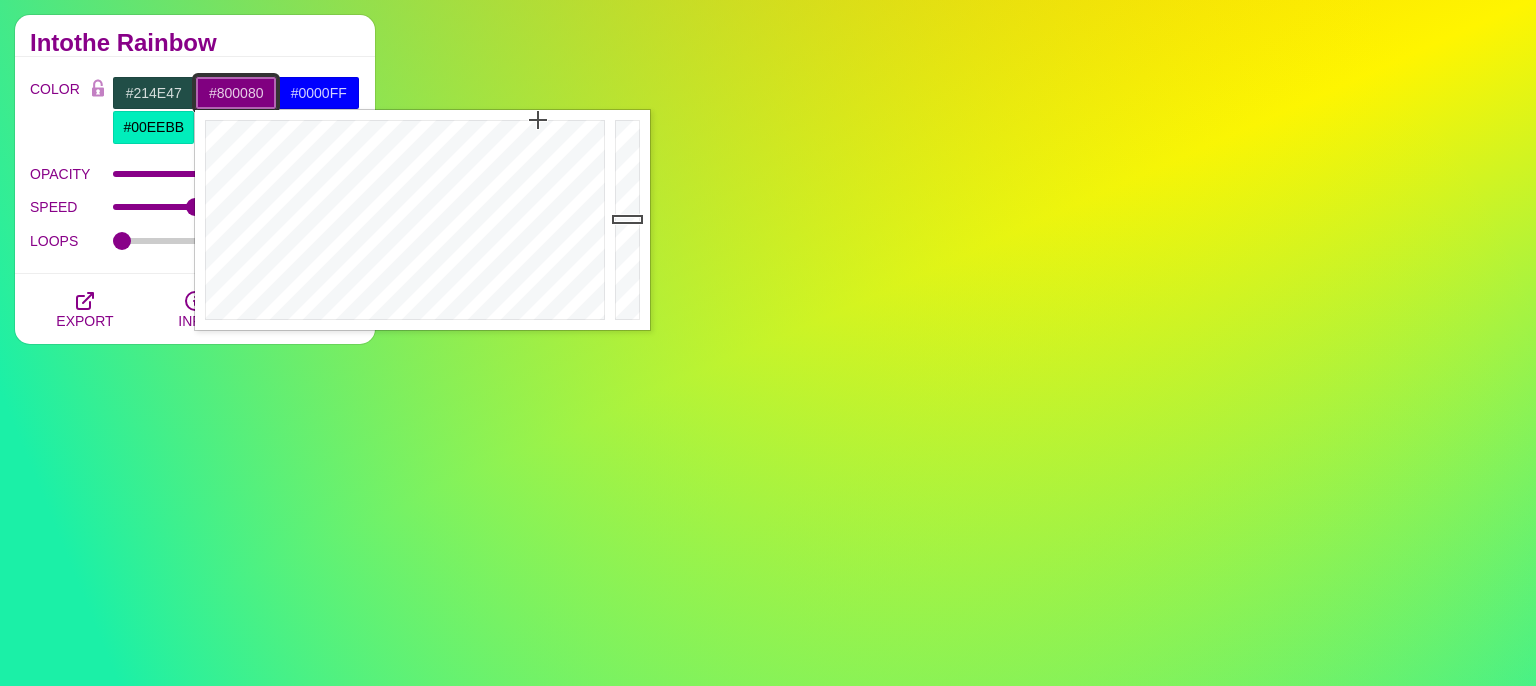 paste on "02c77f" 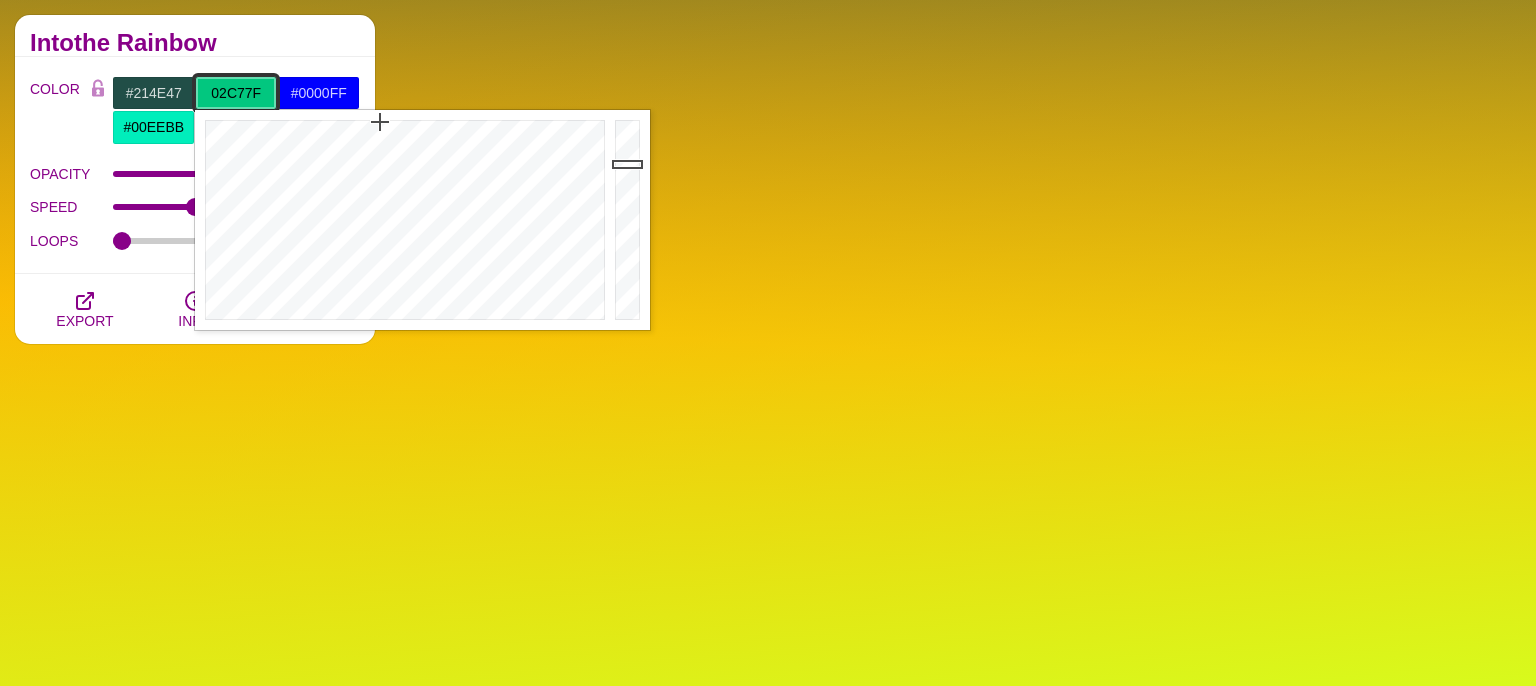 type on "#02C77F" 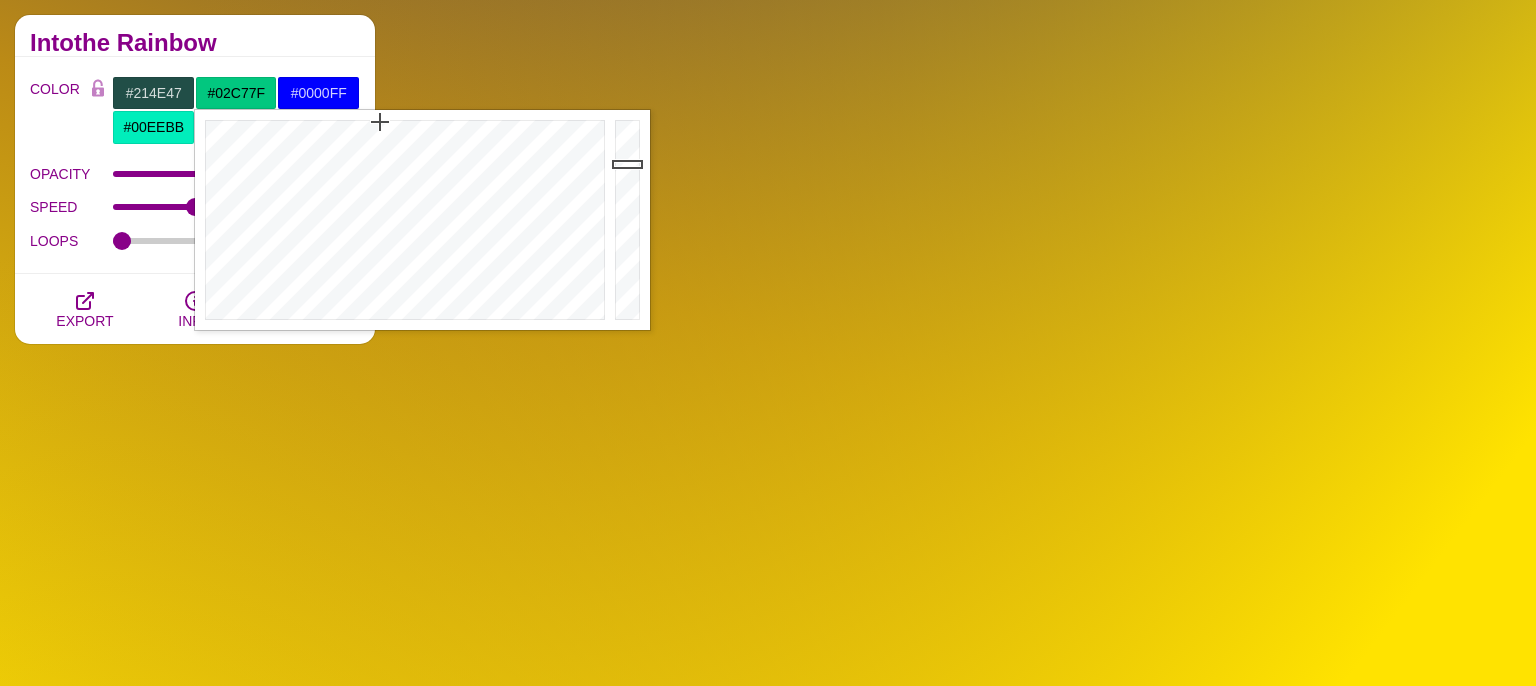 click on "COLOR
#214E47 #02C77F #0000FF
#00EEBB #FFFF00 #FFA500
#777777 #888888 #999999
BLEND < LCH MODE >
VARIETY < GRAY TONES >
MODIFY < FLIP >
OPACITY
1
SPEED
4
LOOPS
STAGGER
LOOPS" at bounding box center [195, 165] 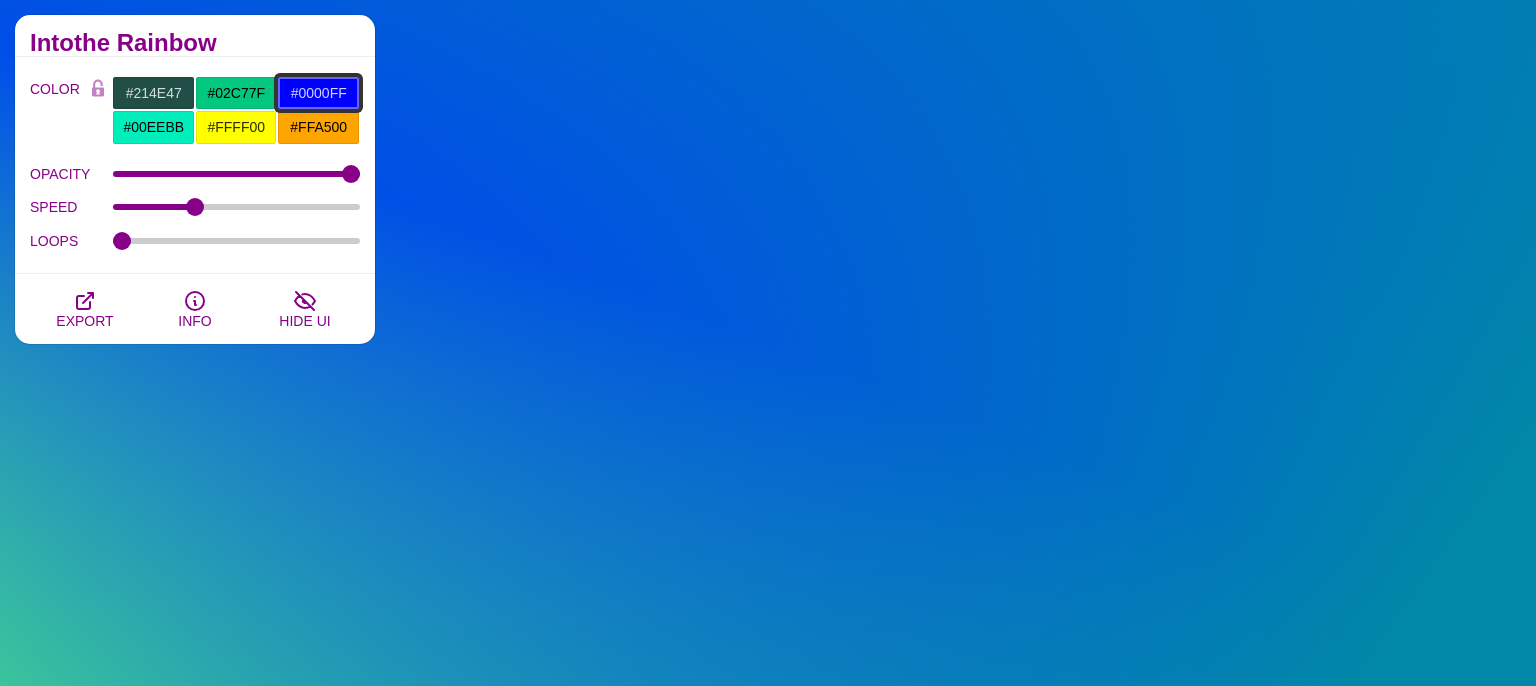 click on "#0000FF" at bounding box center (318, 93) 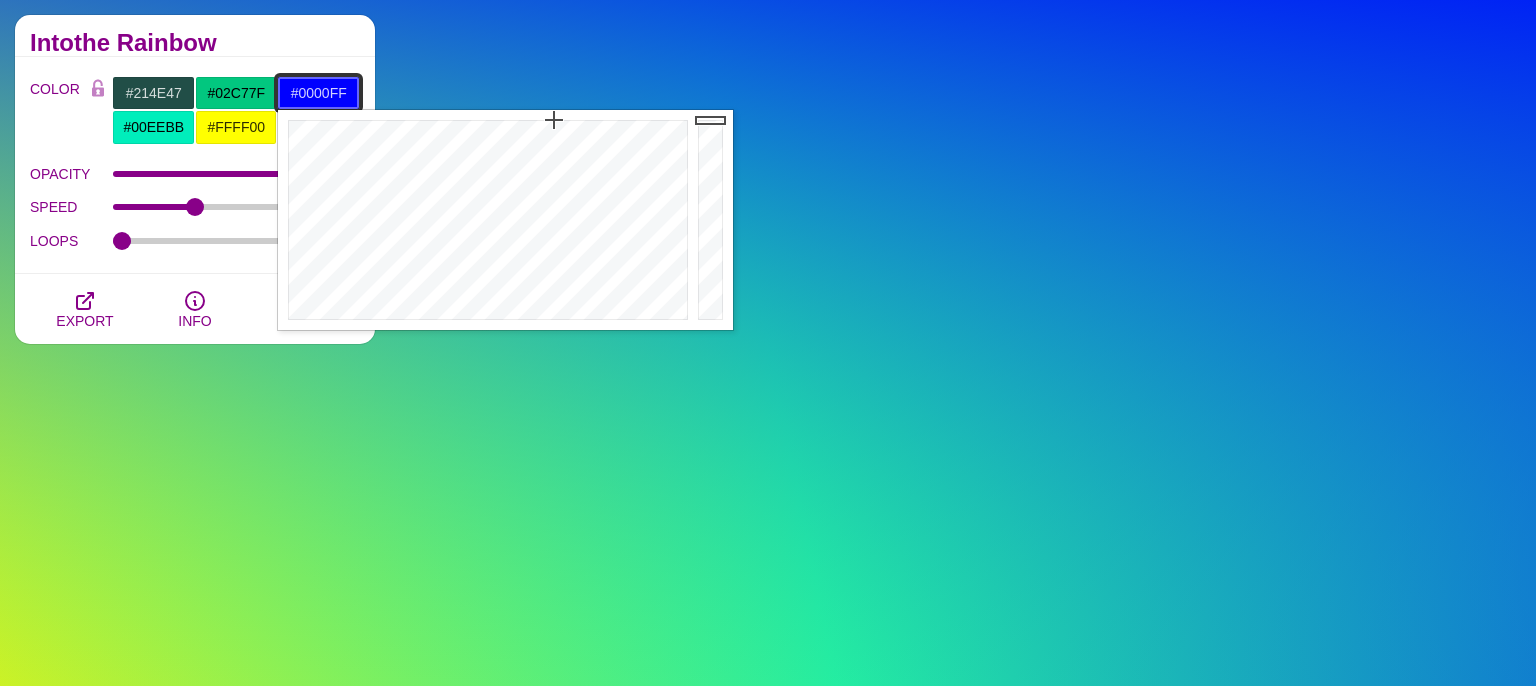 click on "#0000FF" at bounding box center (318, 93) 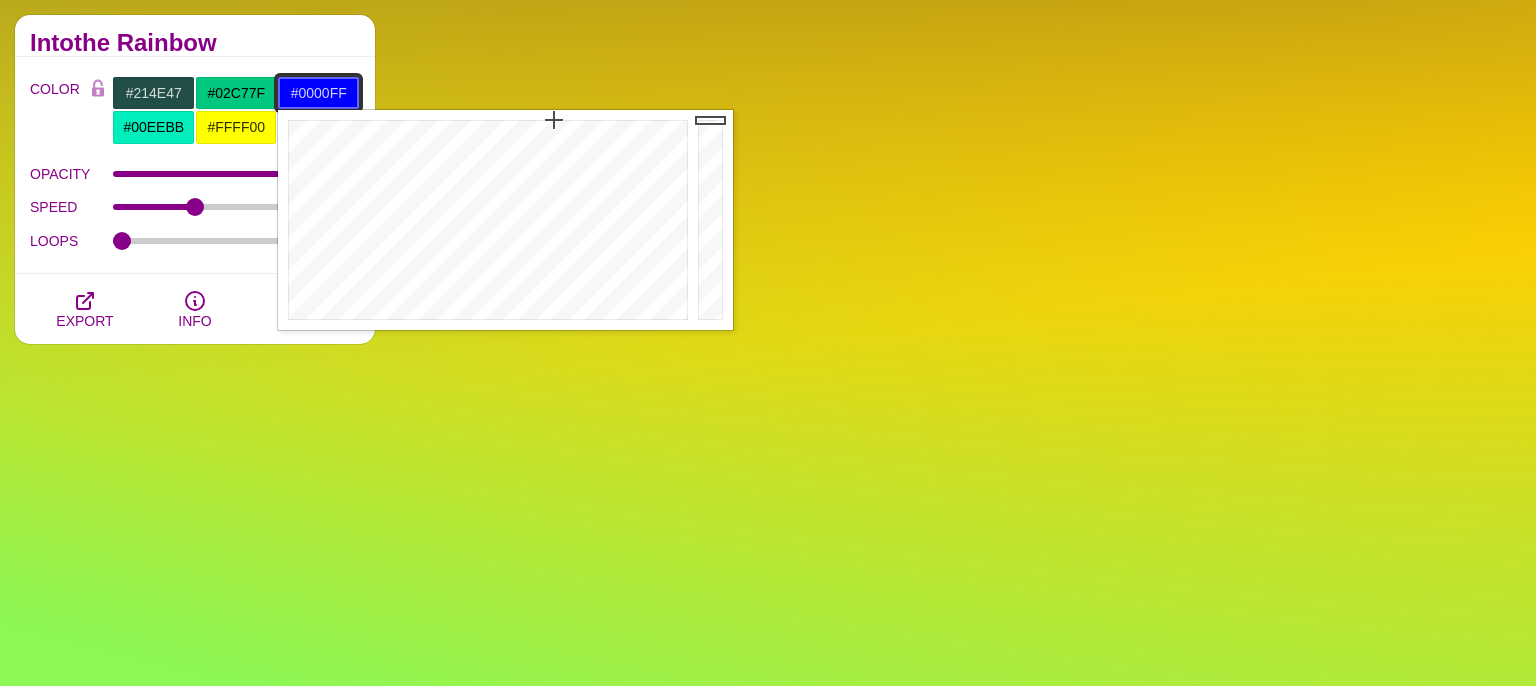 click on "#0000FF" at bounding box center [318, 93] 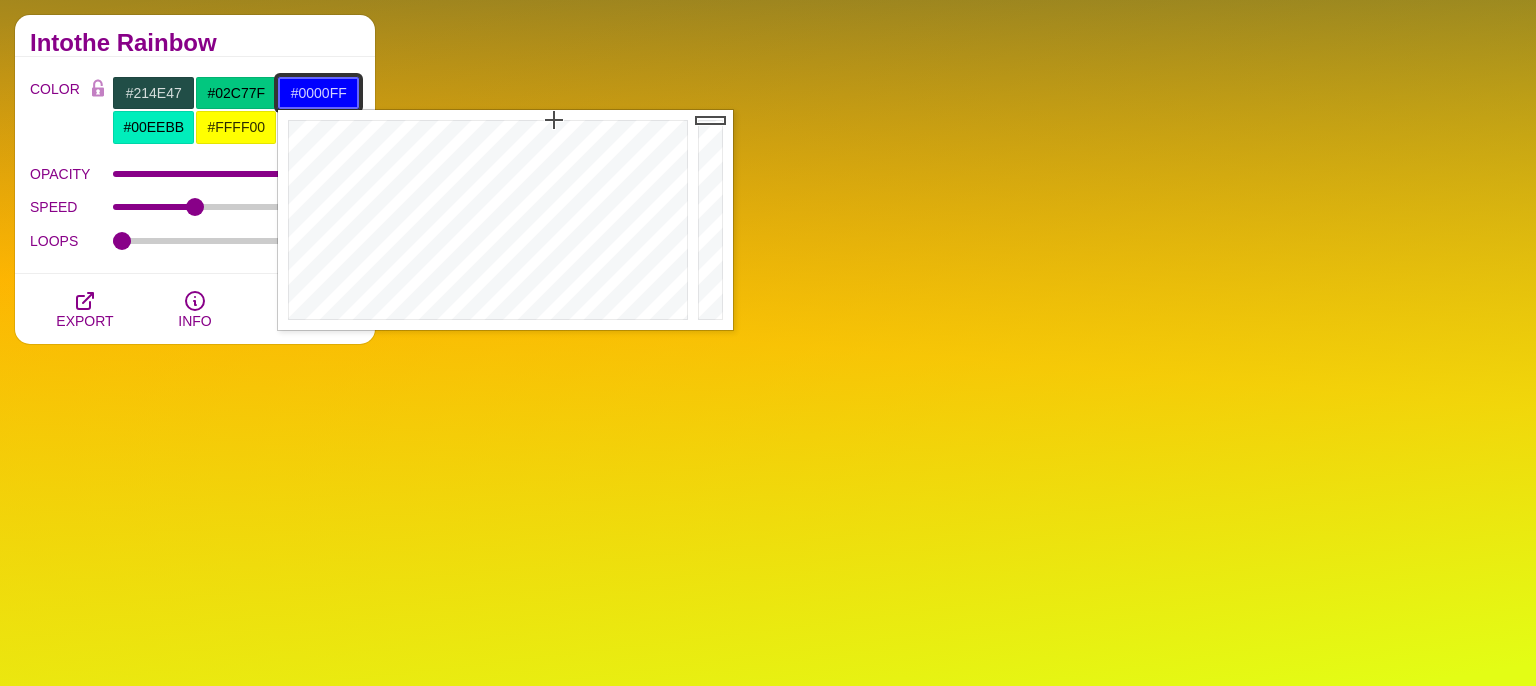 paste on "a9cc28" 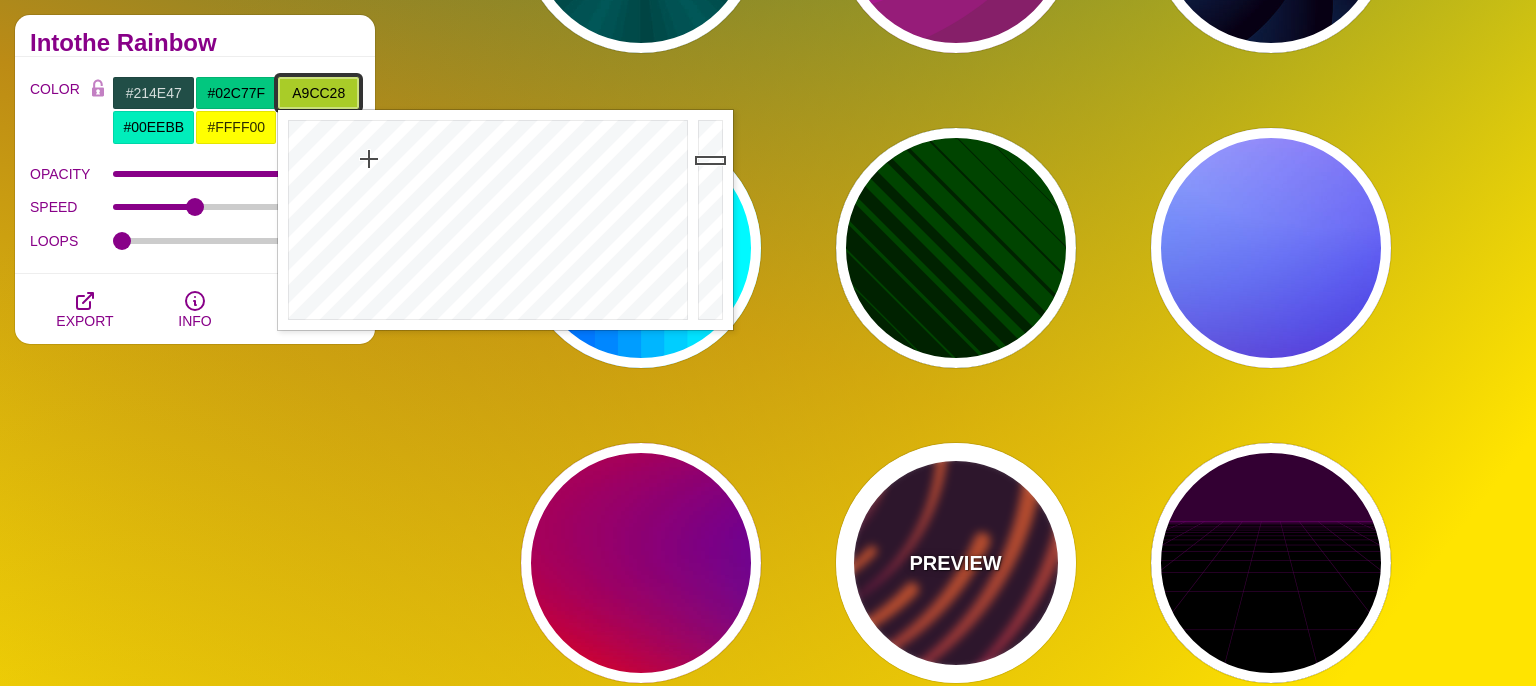 type on "#A9CC28" 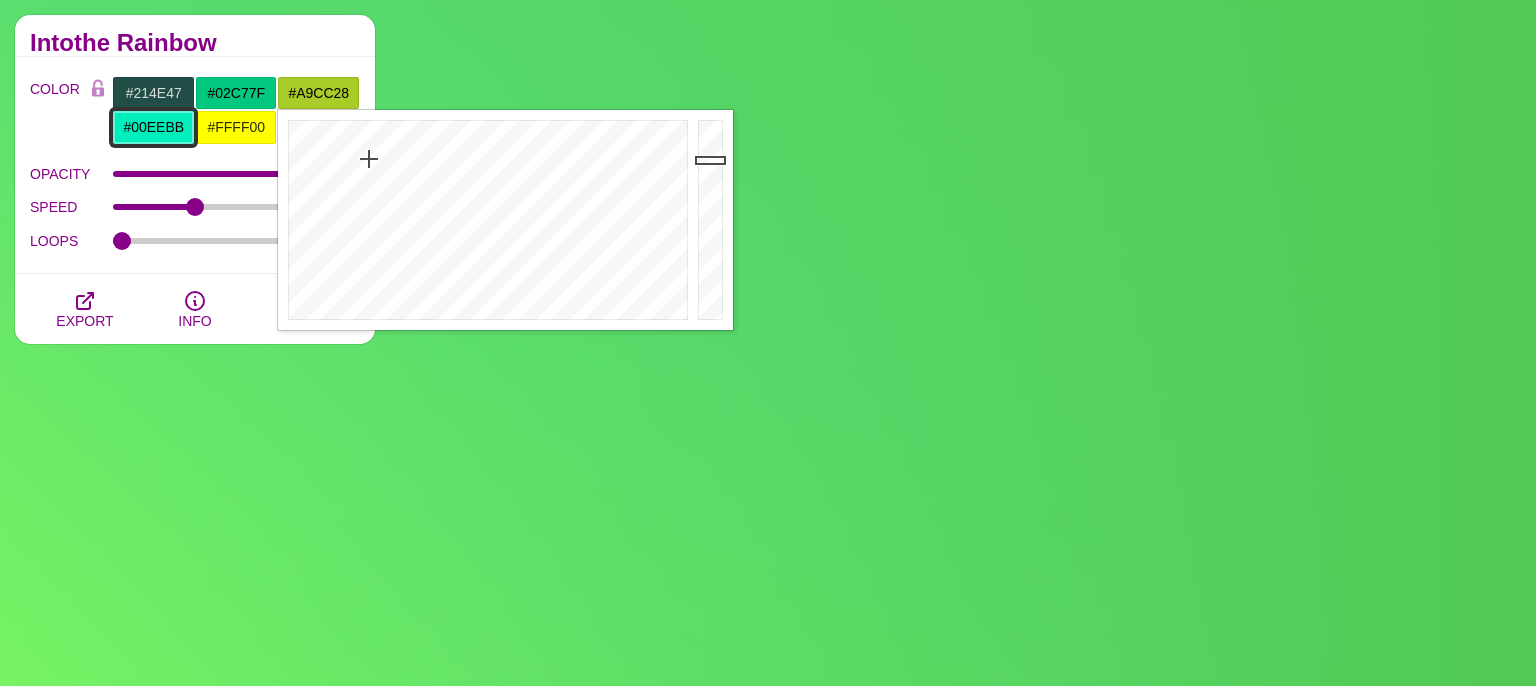 click on "#00EEBB" at bounding box center (153, 127) 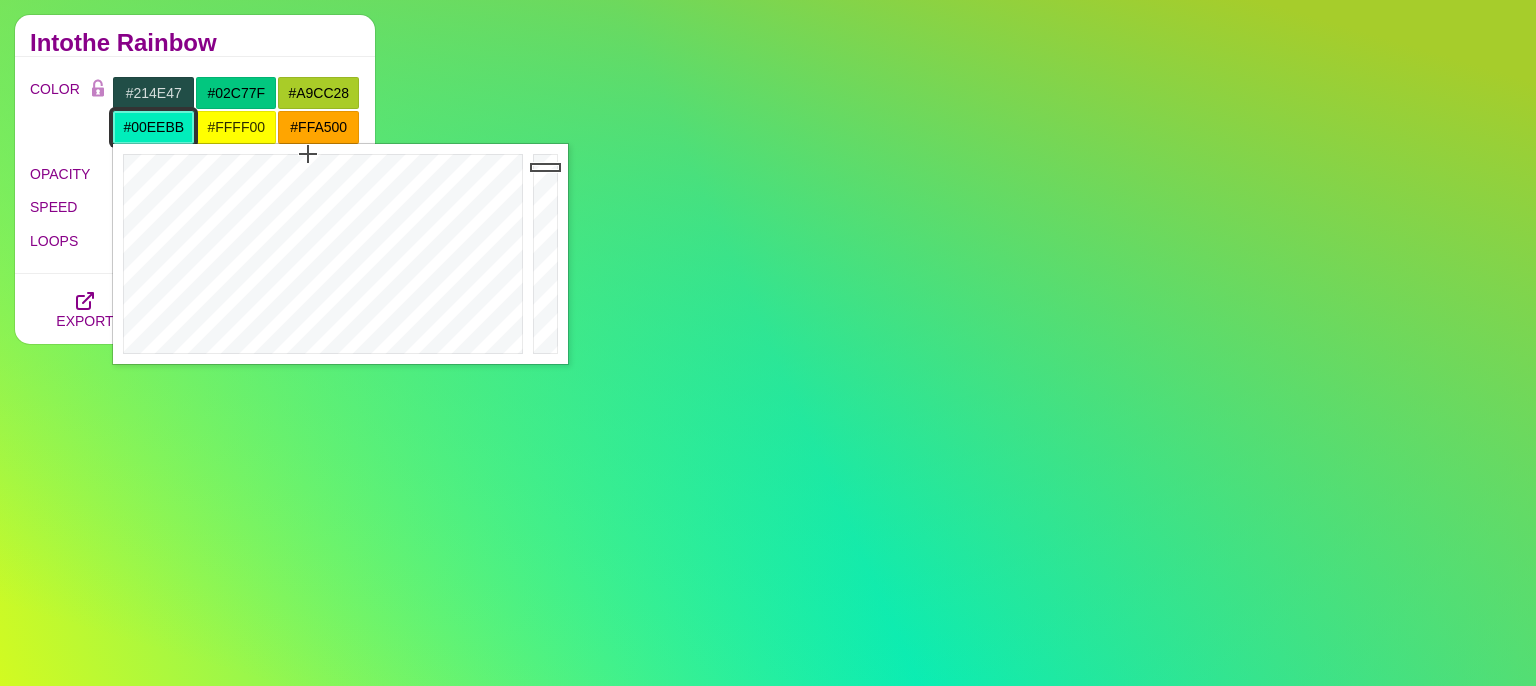drag, startPoint x: 180, startPoint y: 126, endPoint x: 54, endPoint y: 113, distance: 126.66886 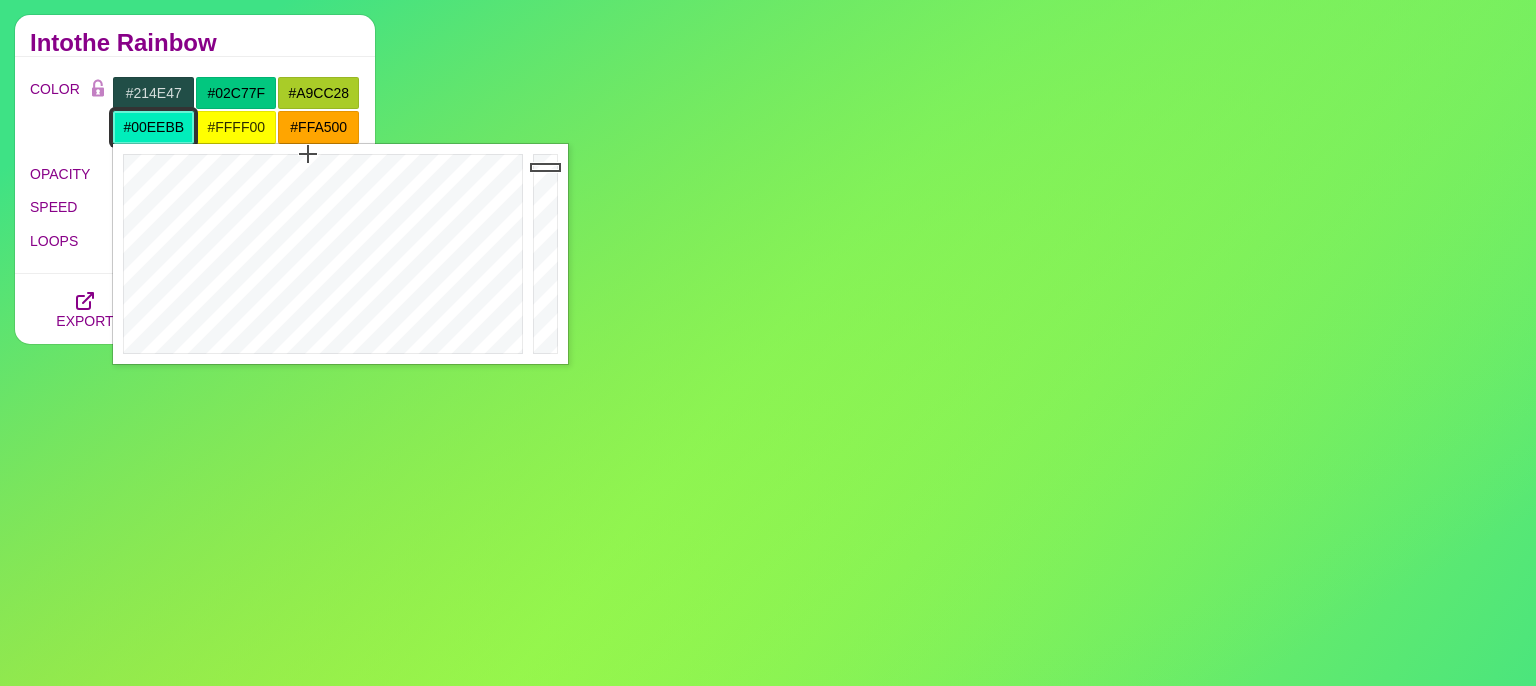 click on "#00EEBB" at bounding box center (153, 127) 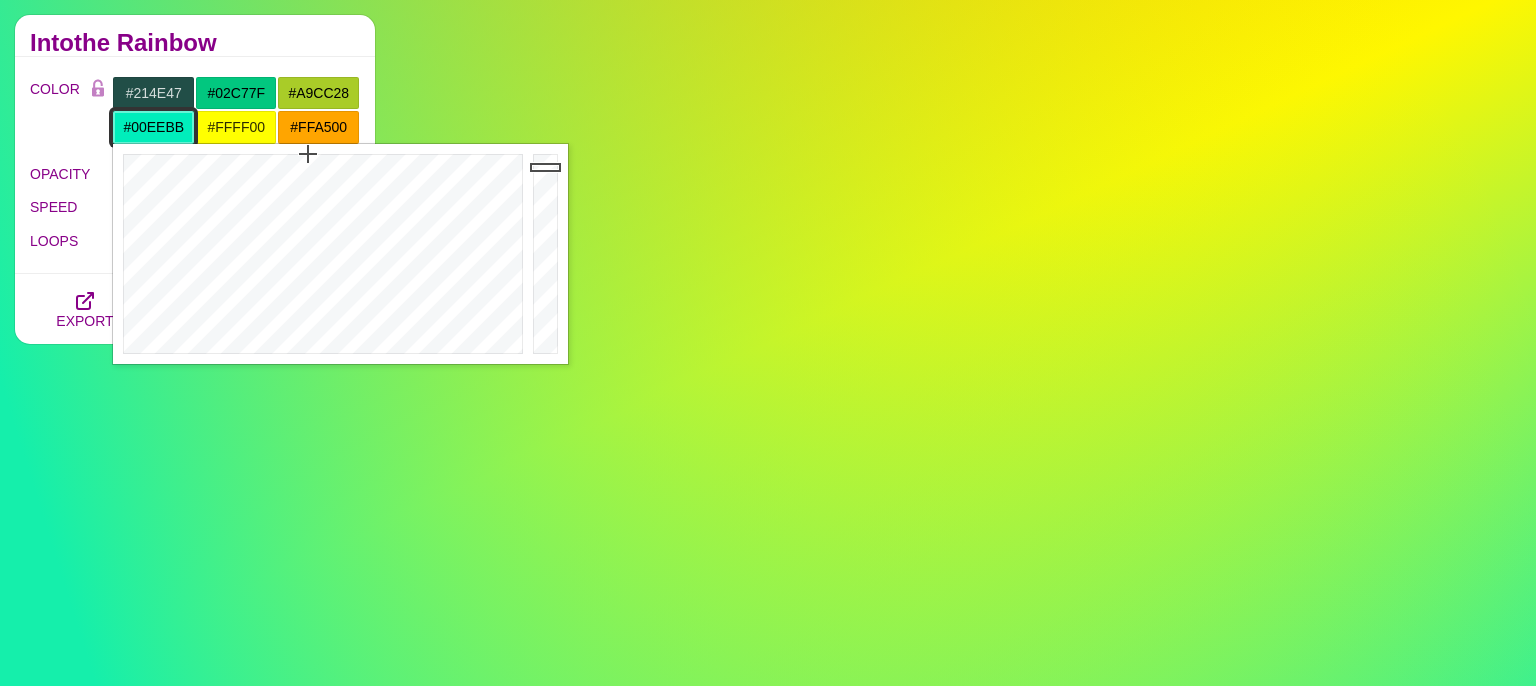paste on "4f7c93" 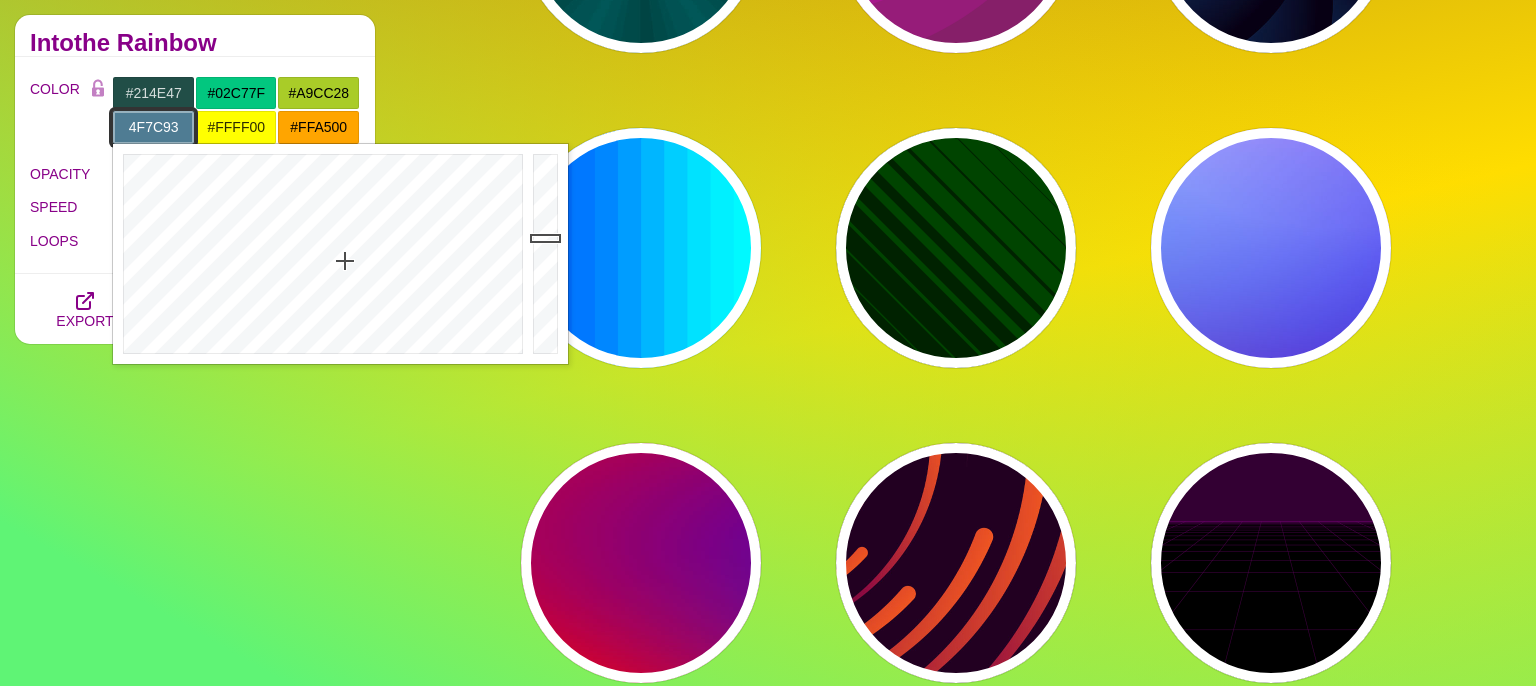 type on "#4F7C93" 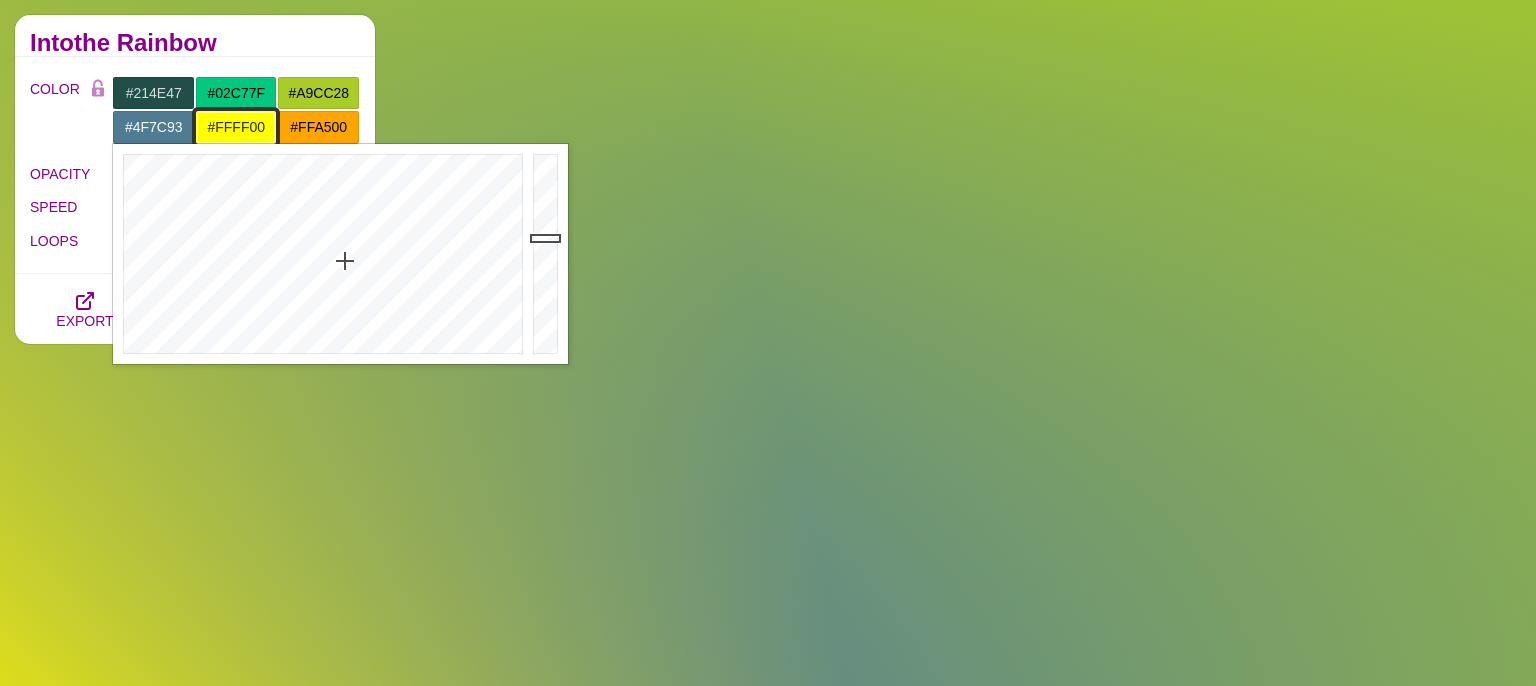 click on "#FFFF00" at bounding box center [236, 127] 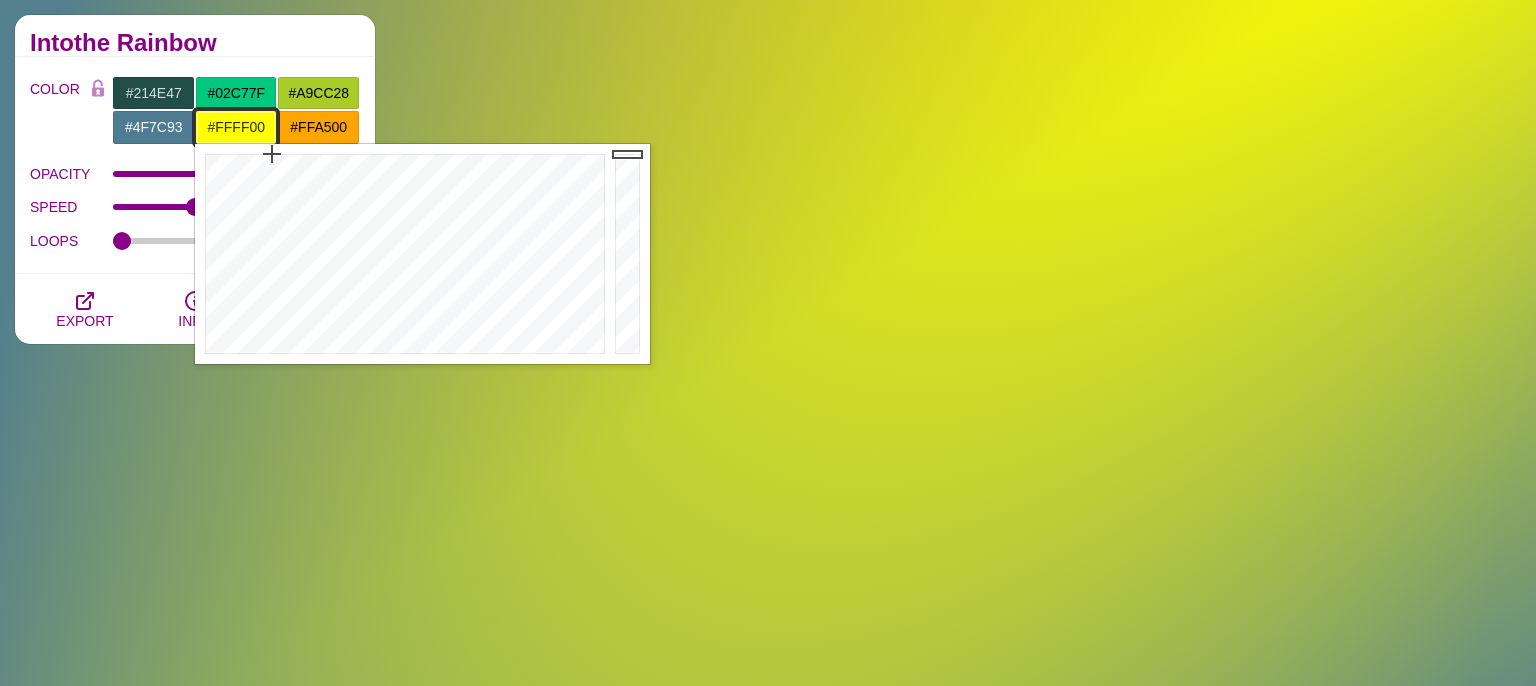 drag, startPoint x: 190, startPoint y: 122, endPoint x: 177, endPoint y: 122, distance: 13 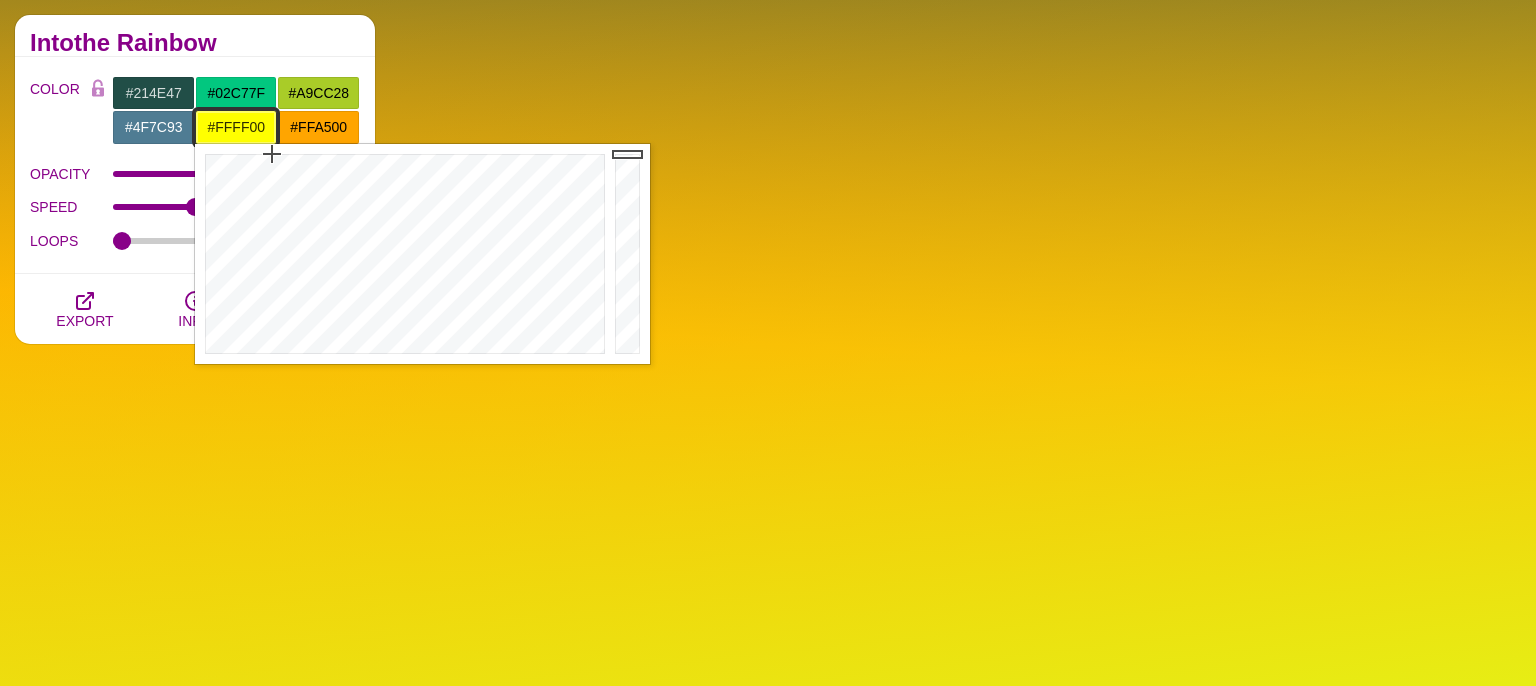 click on "#FFFF00" at bounding box center (236, 127) 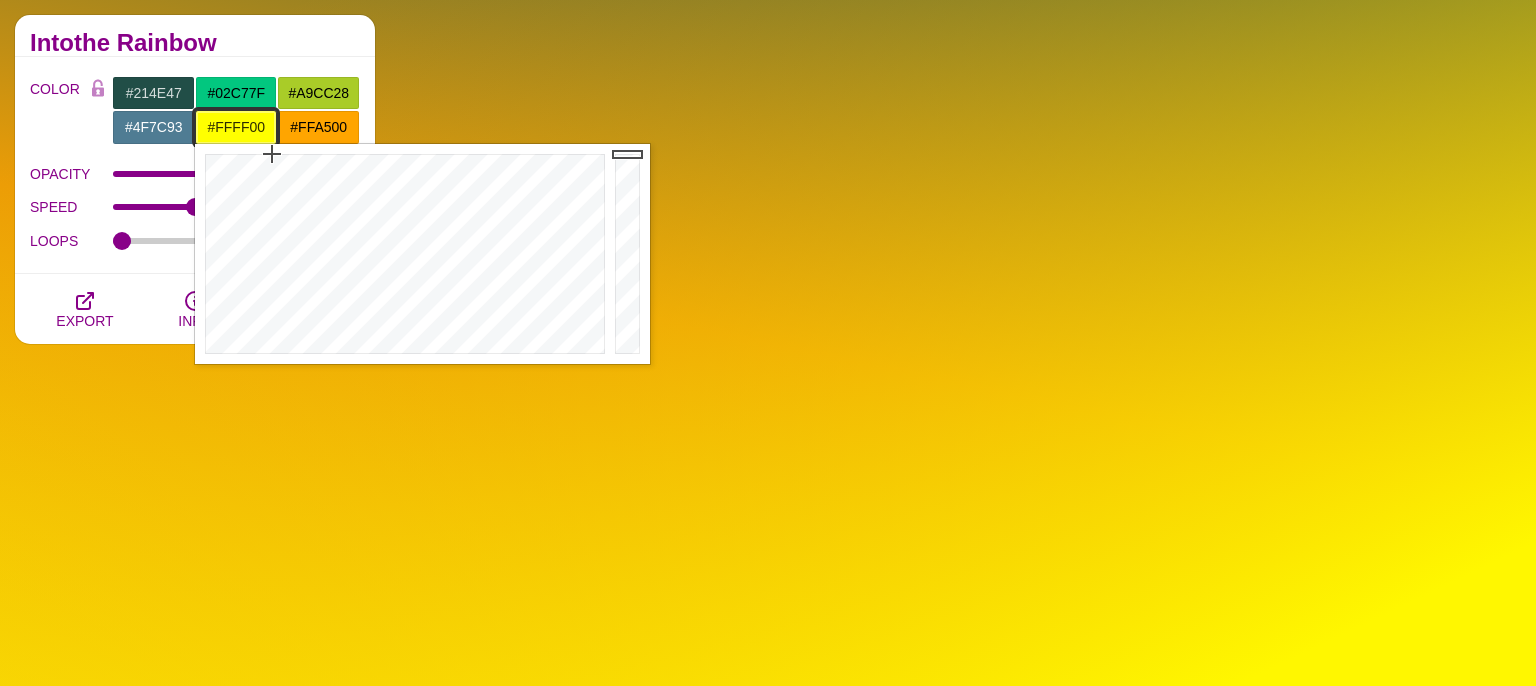 paste on "1e1c31" 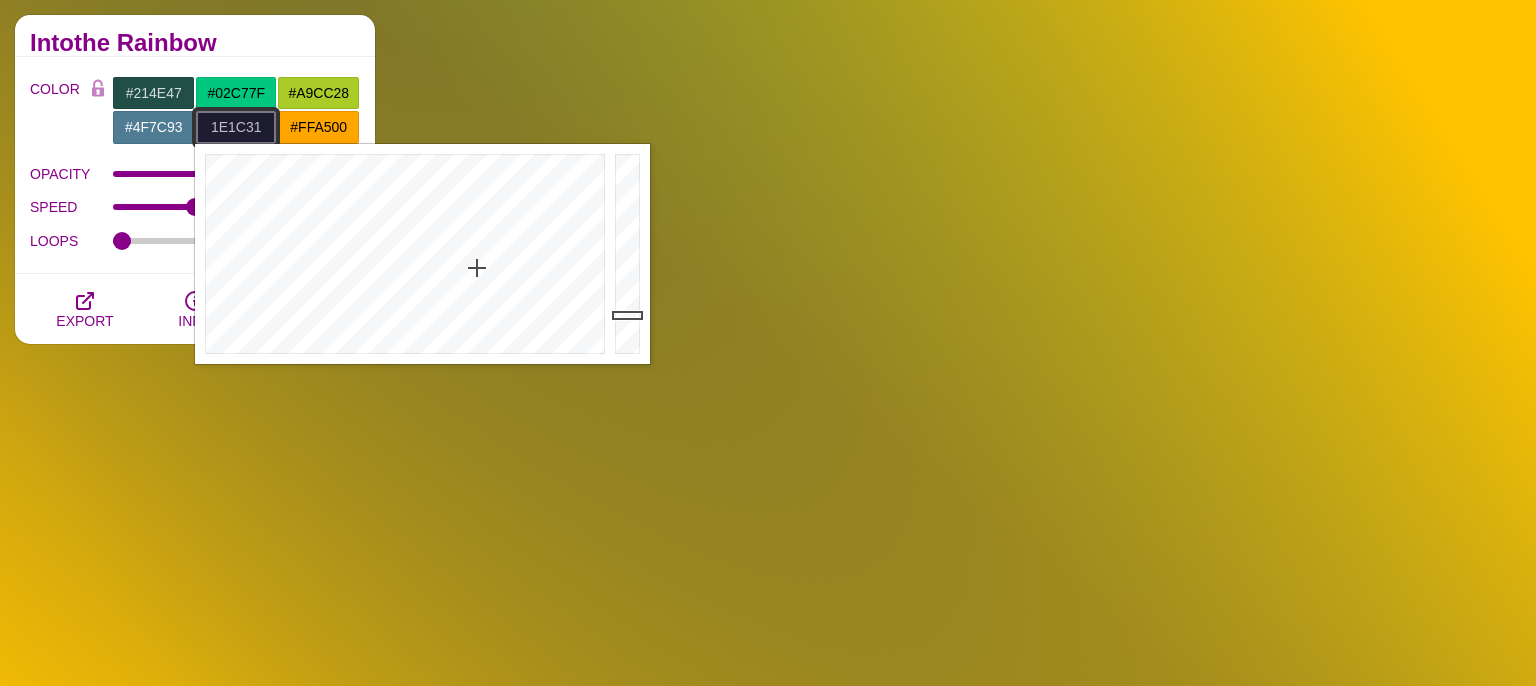 type on "#1E1C31" 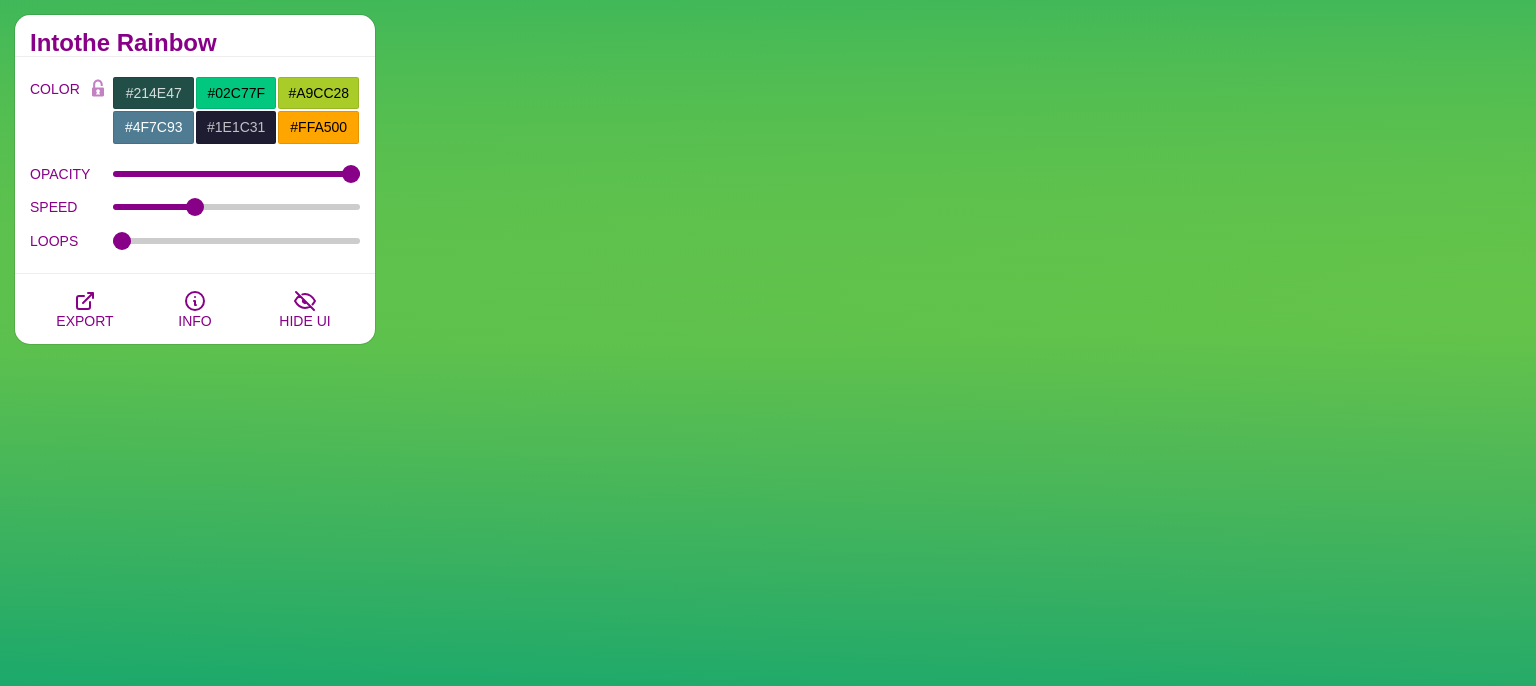 click on "Intothe Rainbow" at bounding box center (195, 43) 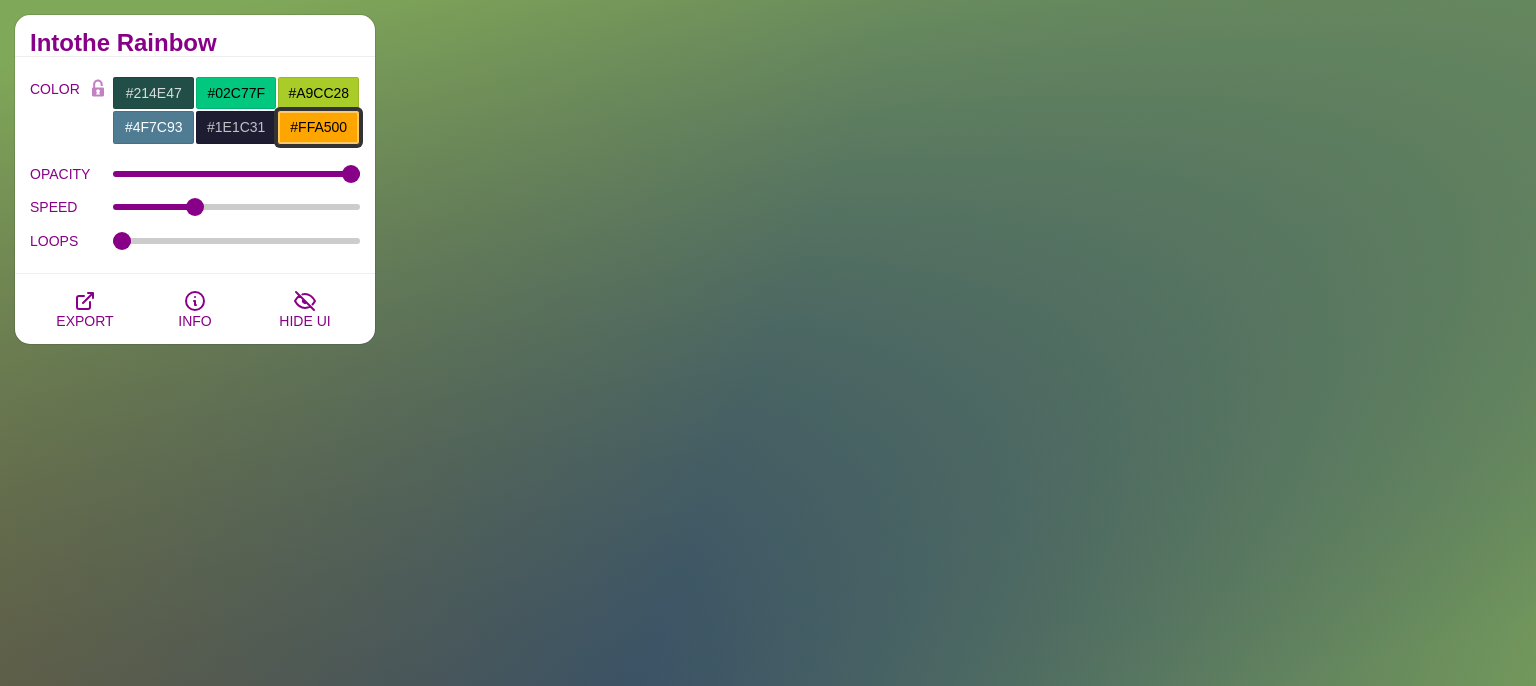 click on "#FFA500" at bounding box center [318, 127] 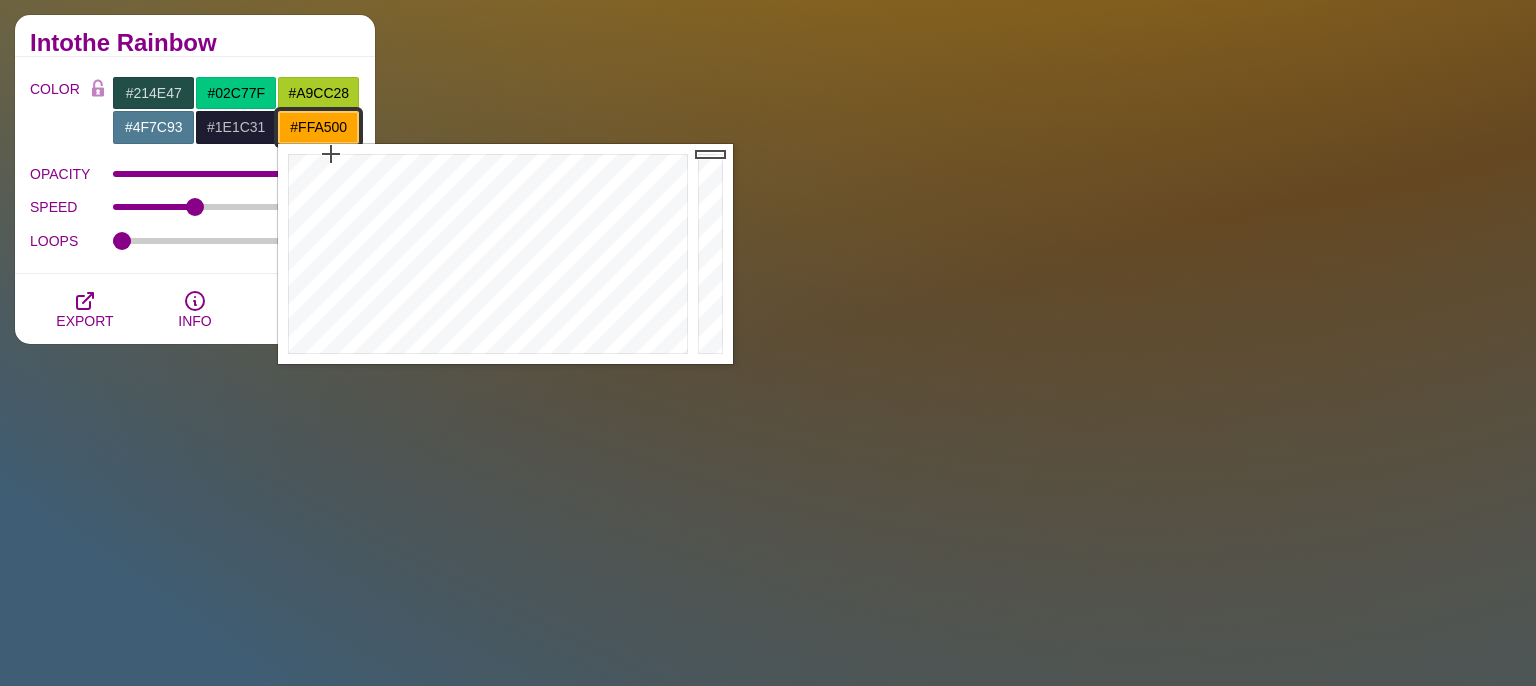 drag, startPoint x: 348, startPoint y: 123, endPoint x: 274, endPoint y: 122, distance: 74.00676 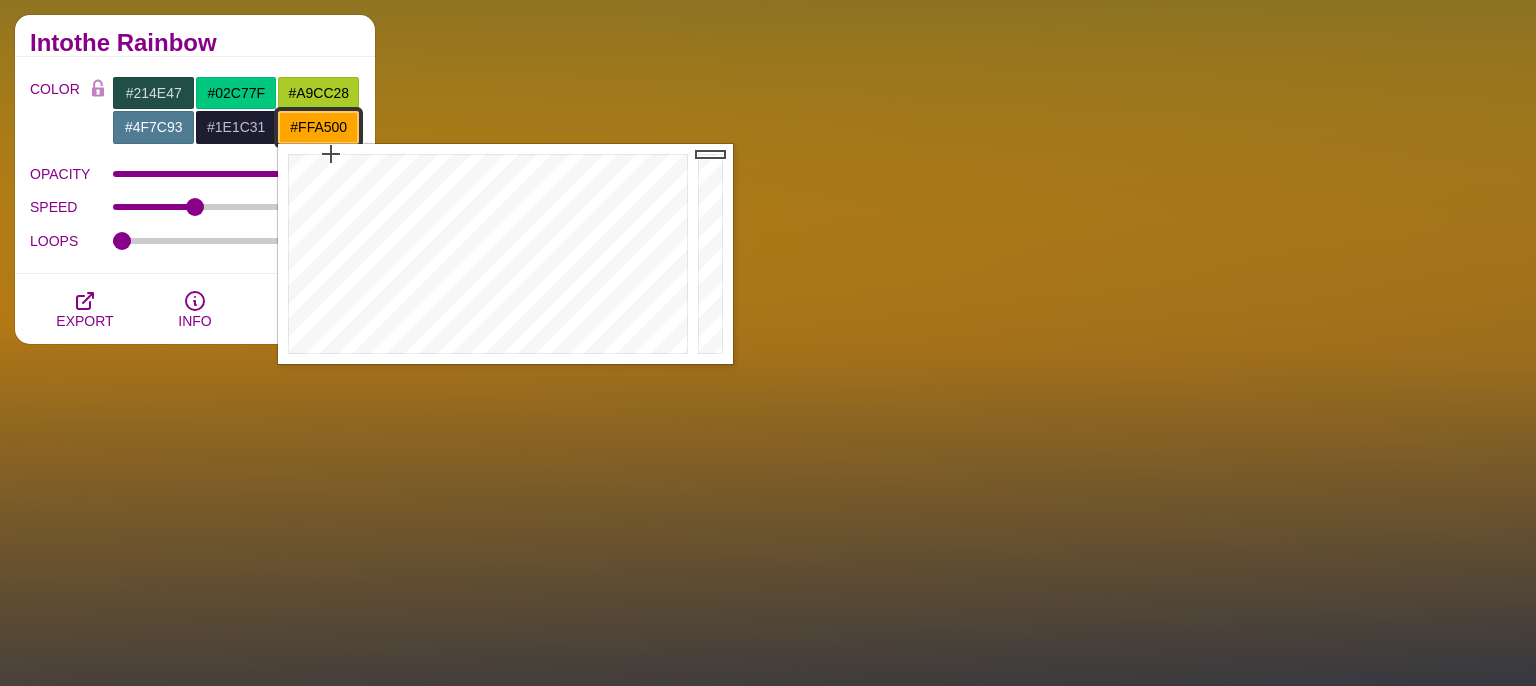 click on "#FFA500" at bounding box center [318, 127] 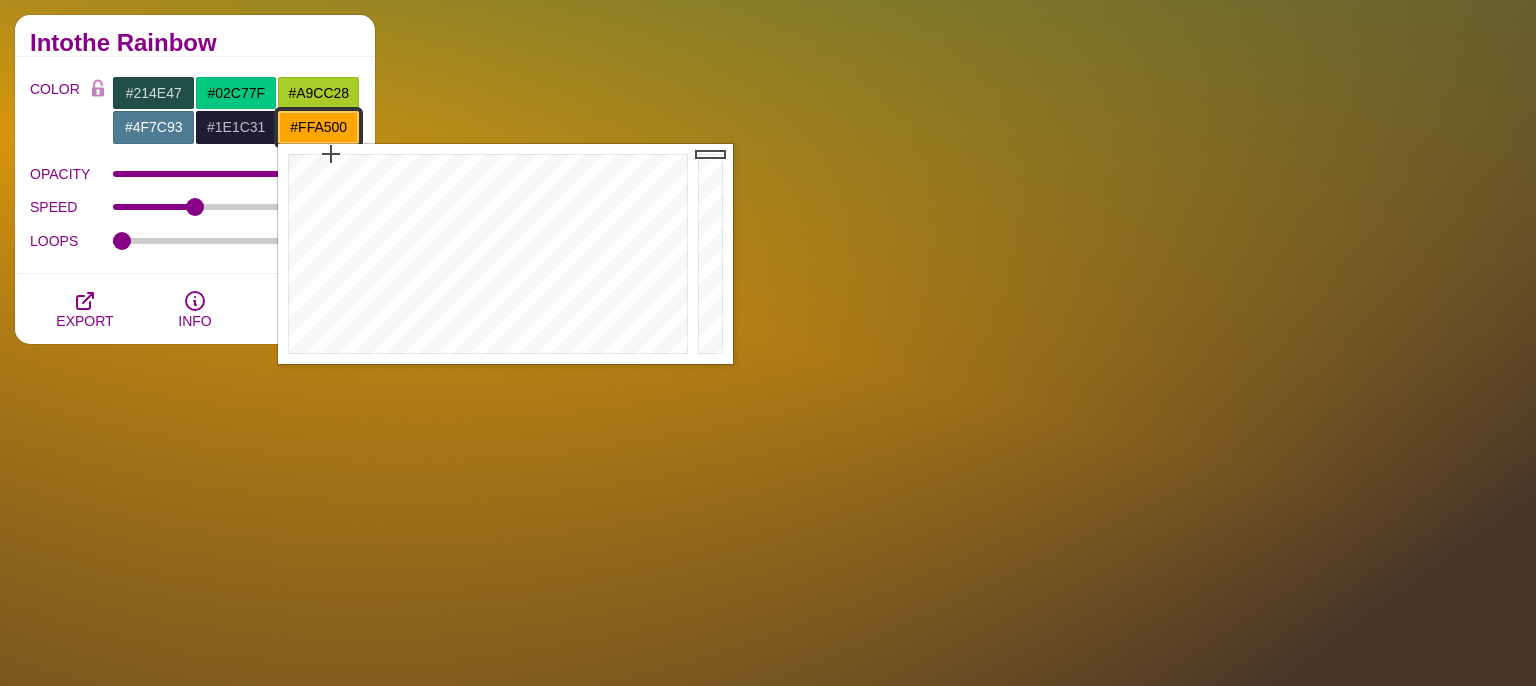 paste on "16514b" 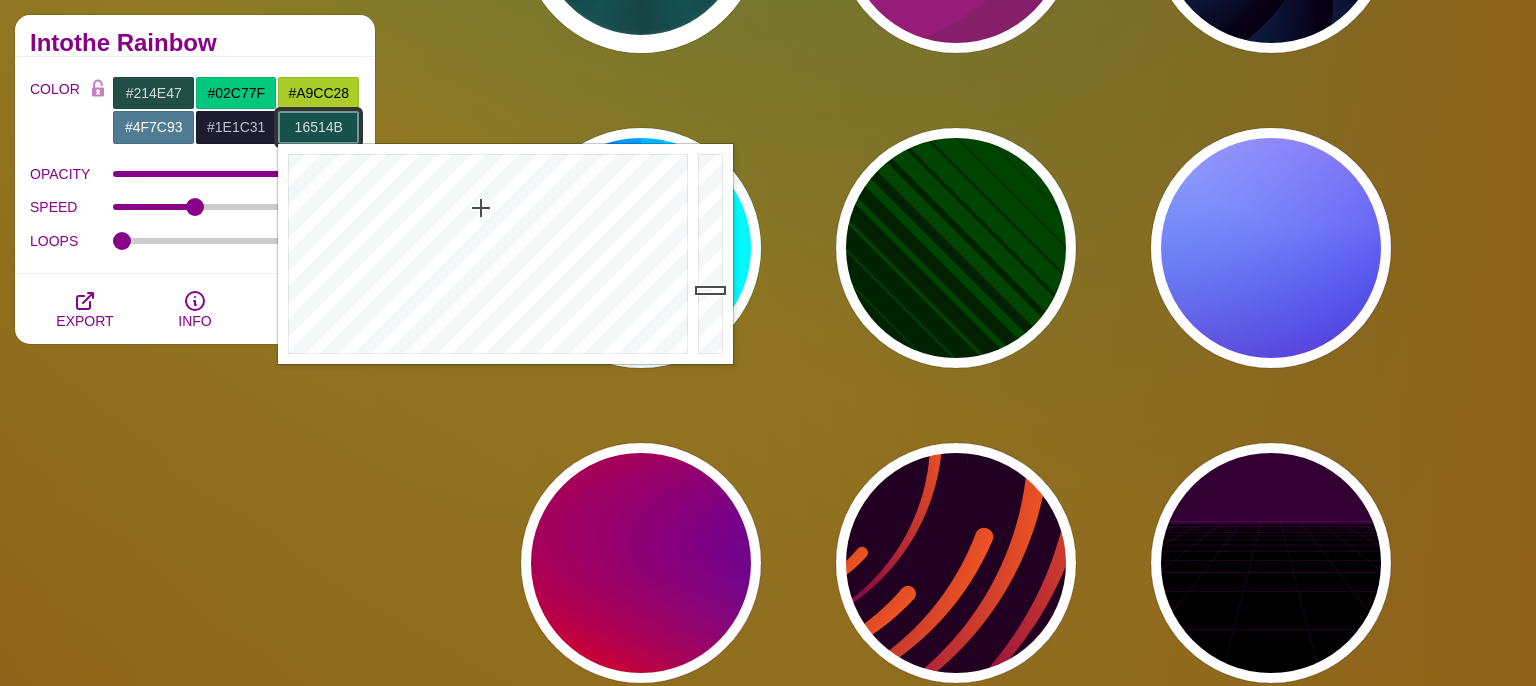 type on "#16514B" 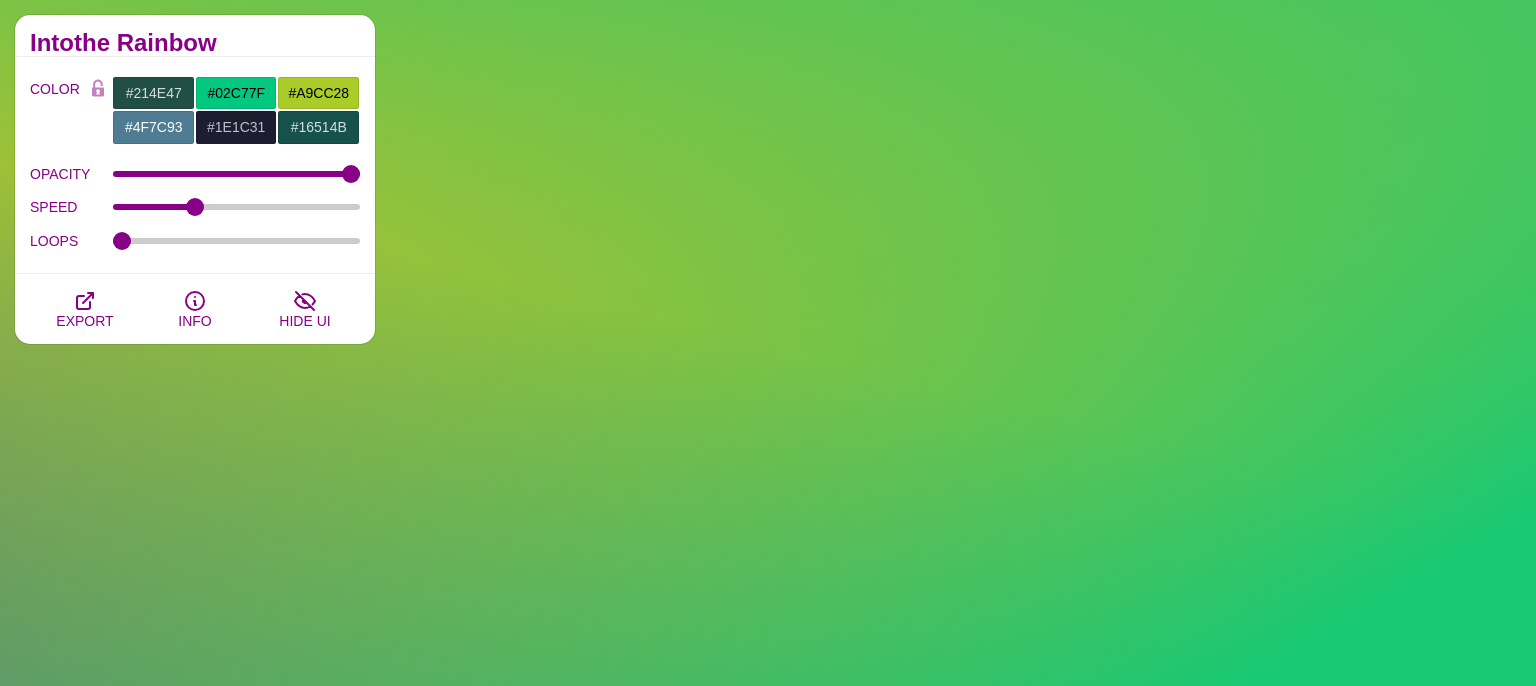 click on "COLOR
#214E47 #02C77F #A9CC28
#4F7C93 #1E1C31 #16514B
#777777 #888888 #999999
BLEND < LCH MODE >
VARIETY < GRAY TONES >
MODIFY < FLIP >
OPACITY
1
SPEED
4
LOOPS
STAGGER
LOOPS" at bounding box center [195, 165] 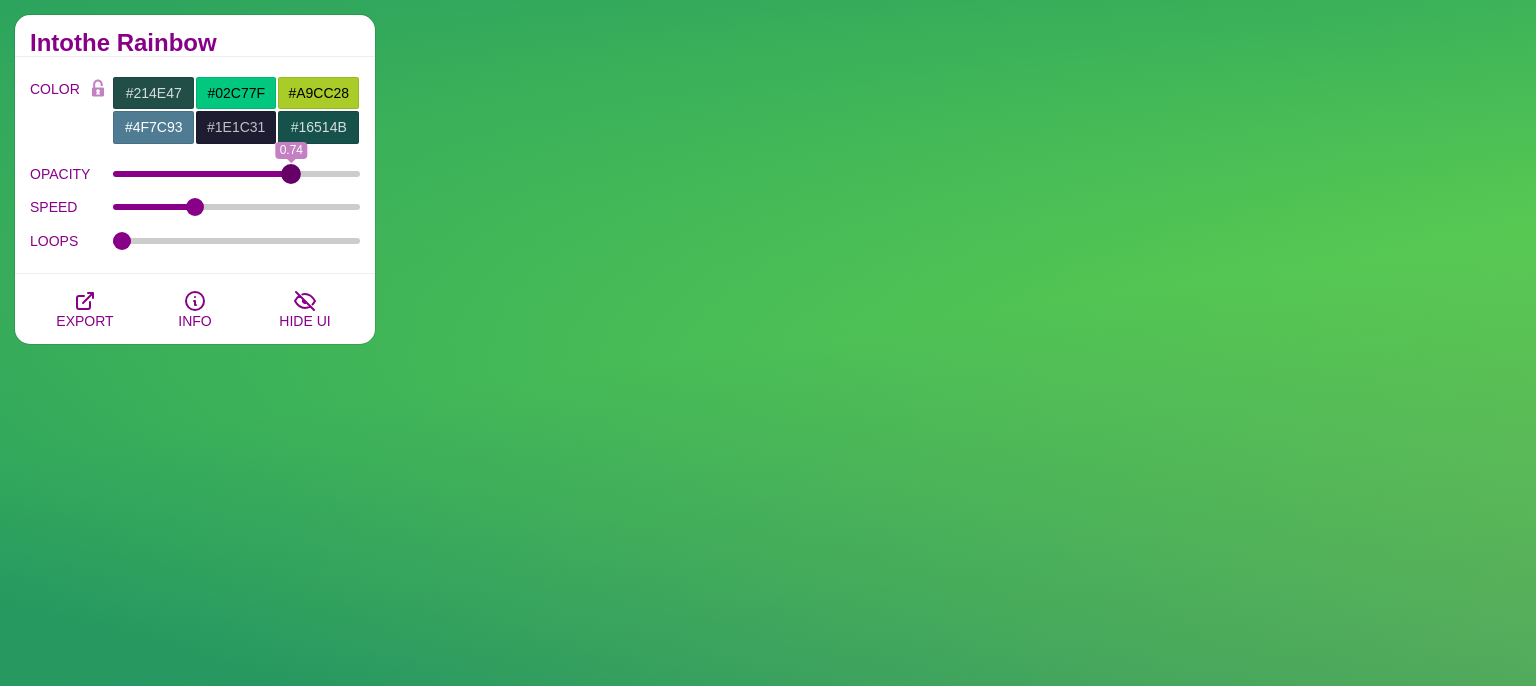 click on "OPACITY" at bounding box center [237, 174] 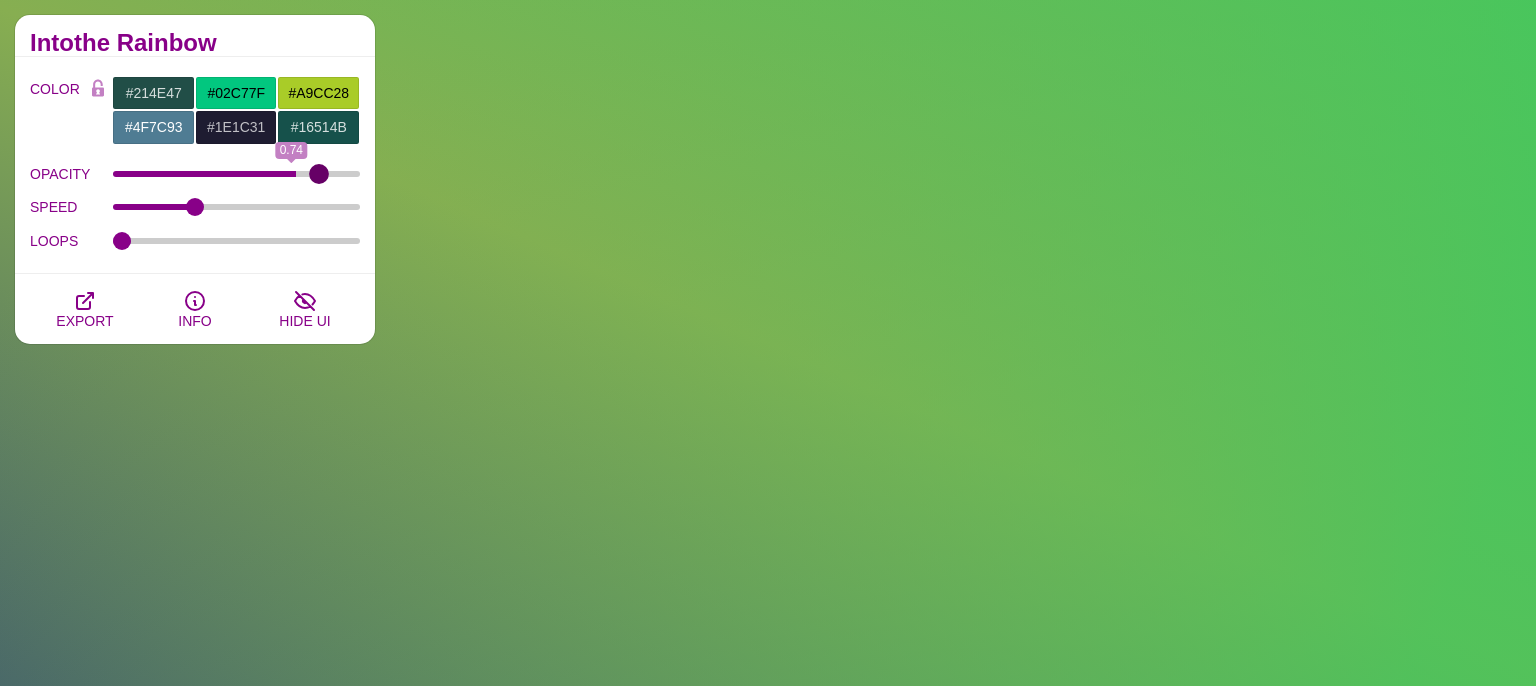 click on "OPACITY" at bounding box center (237, 174) 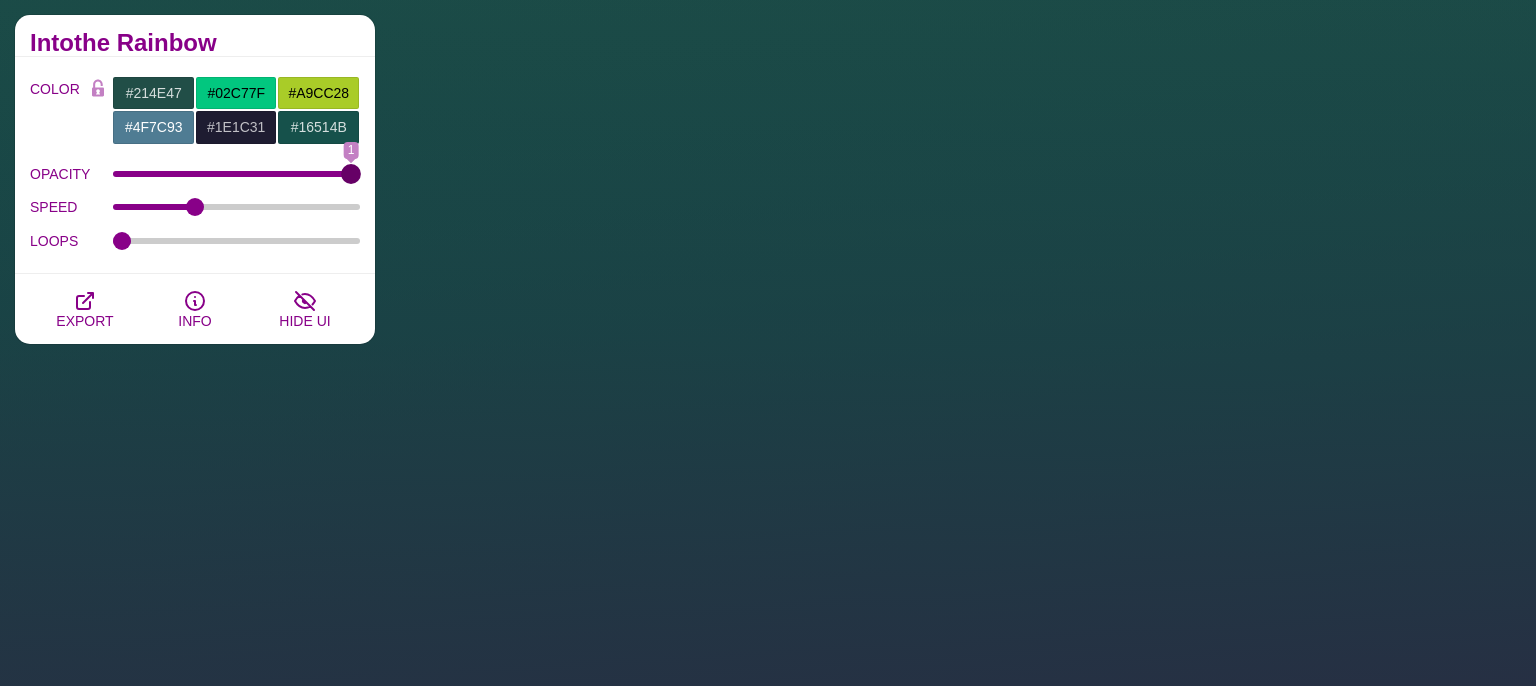 drag, startPoint x: 321, startPoint y: 170, endPoint x: 360, endPoint y: 177, distance: 39.623226 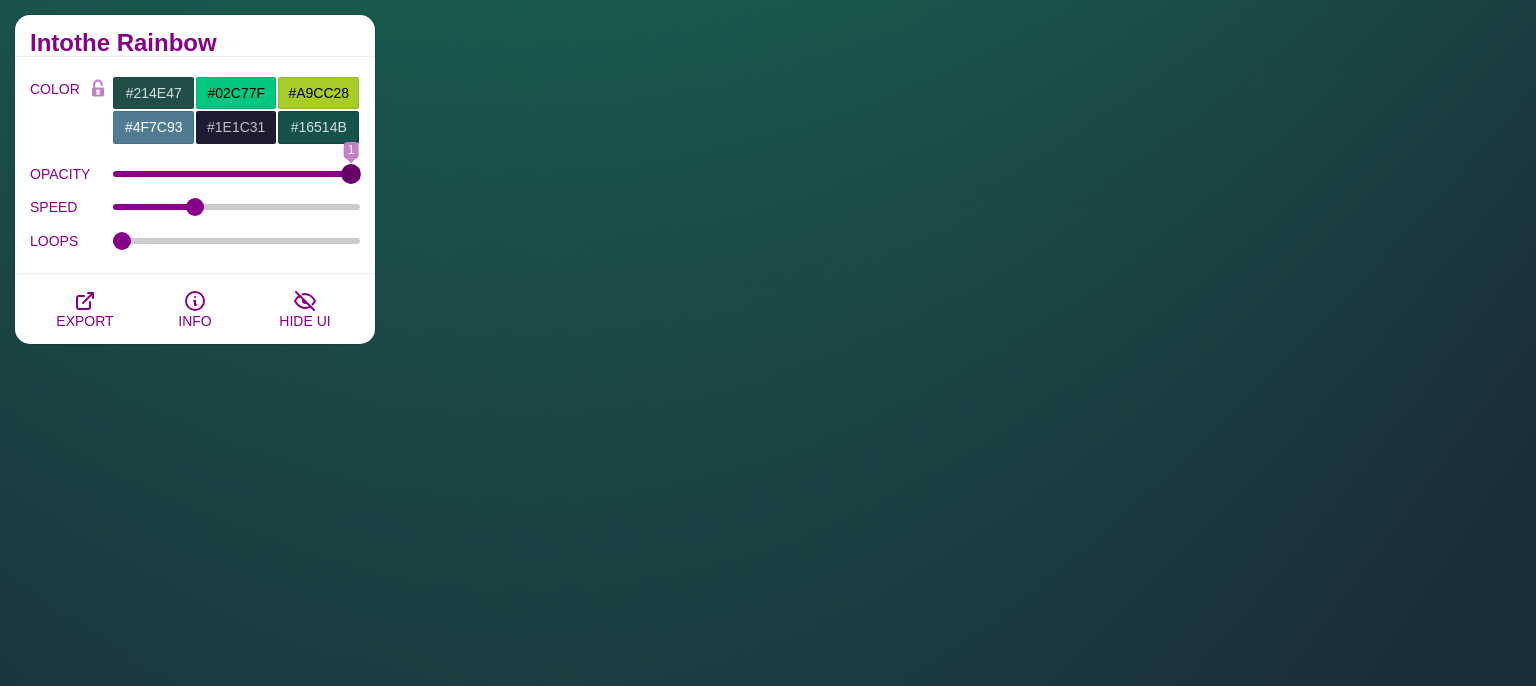 type on "1" 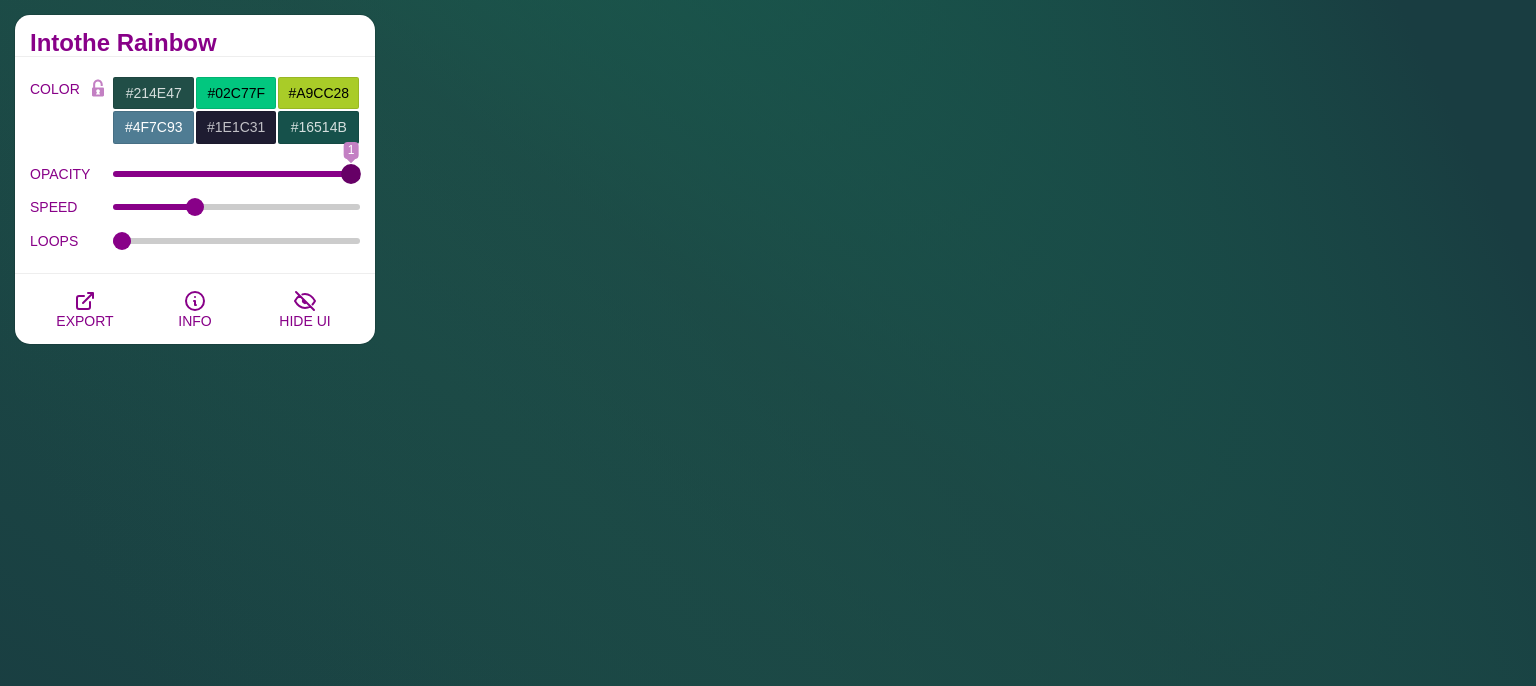 click on "OPACITY" at bounding box center (237, 174) 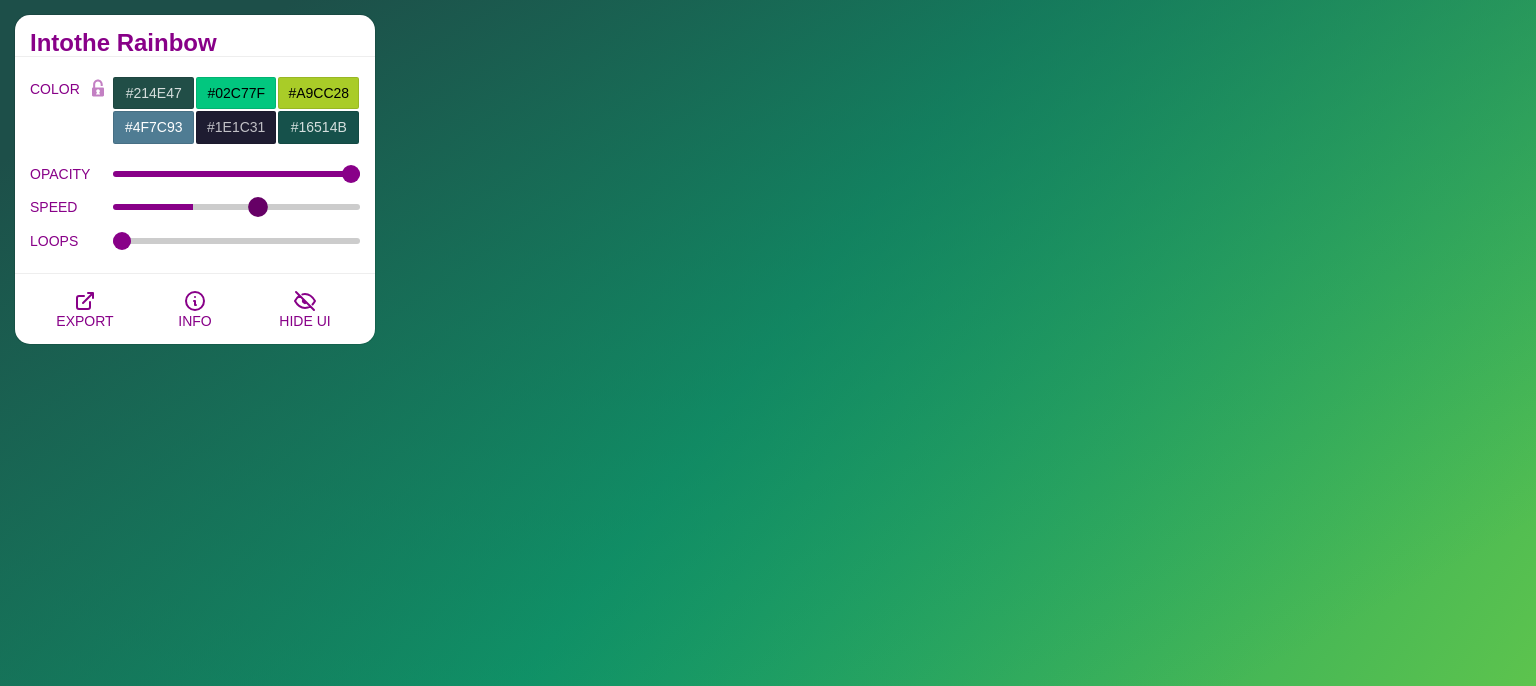 type on "36" 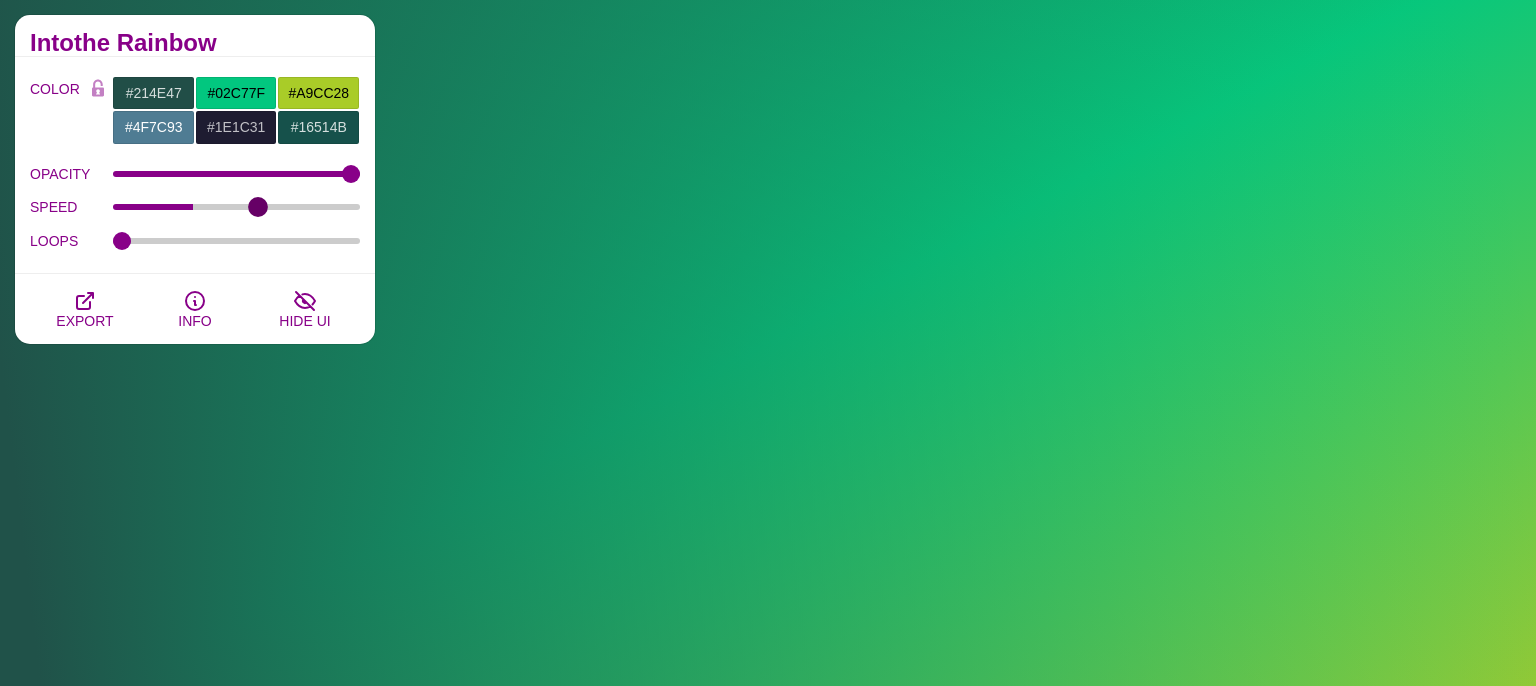 click on "SPEED" at bounding box center [237, 207] 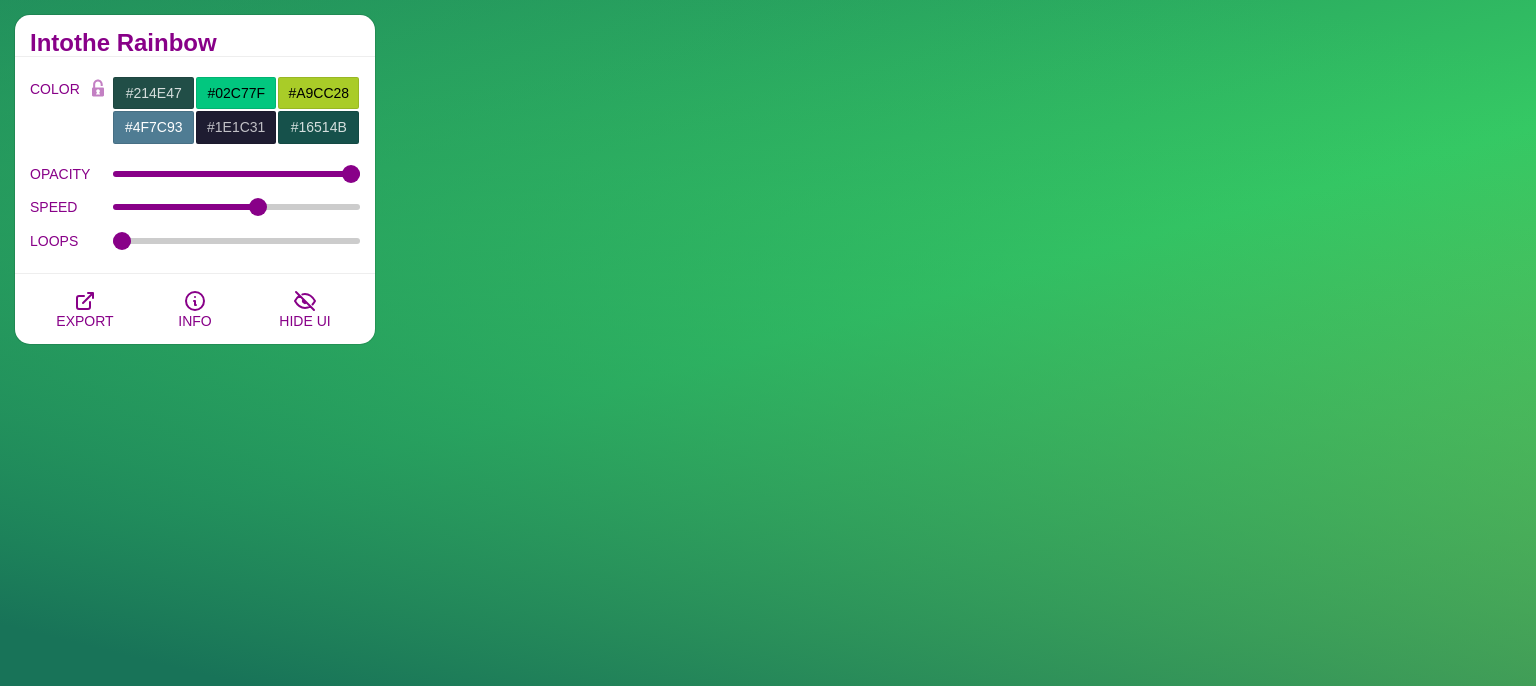 click on "LOOPS" at bounding box center [195, 241] 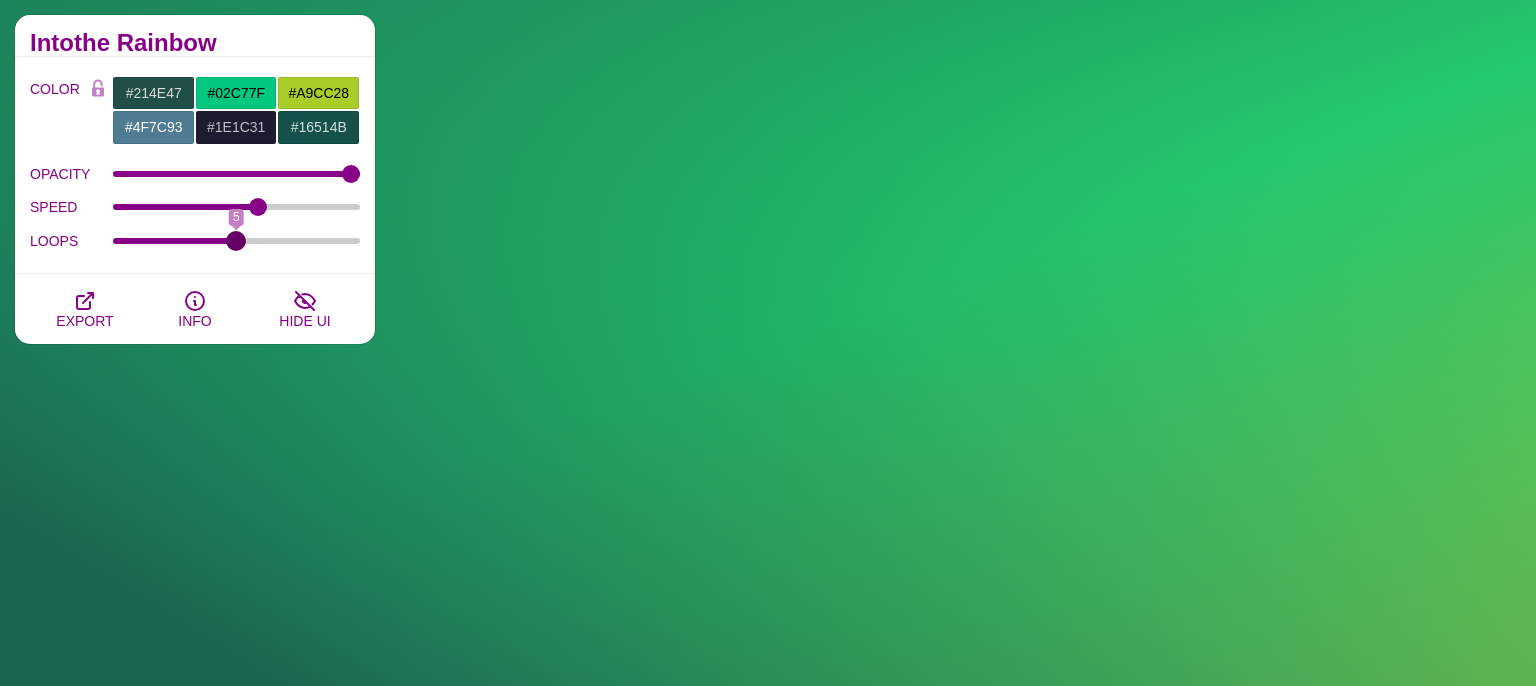 click on "LOOPS" at bounding box center [237, 241] 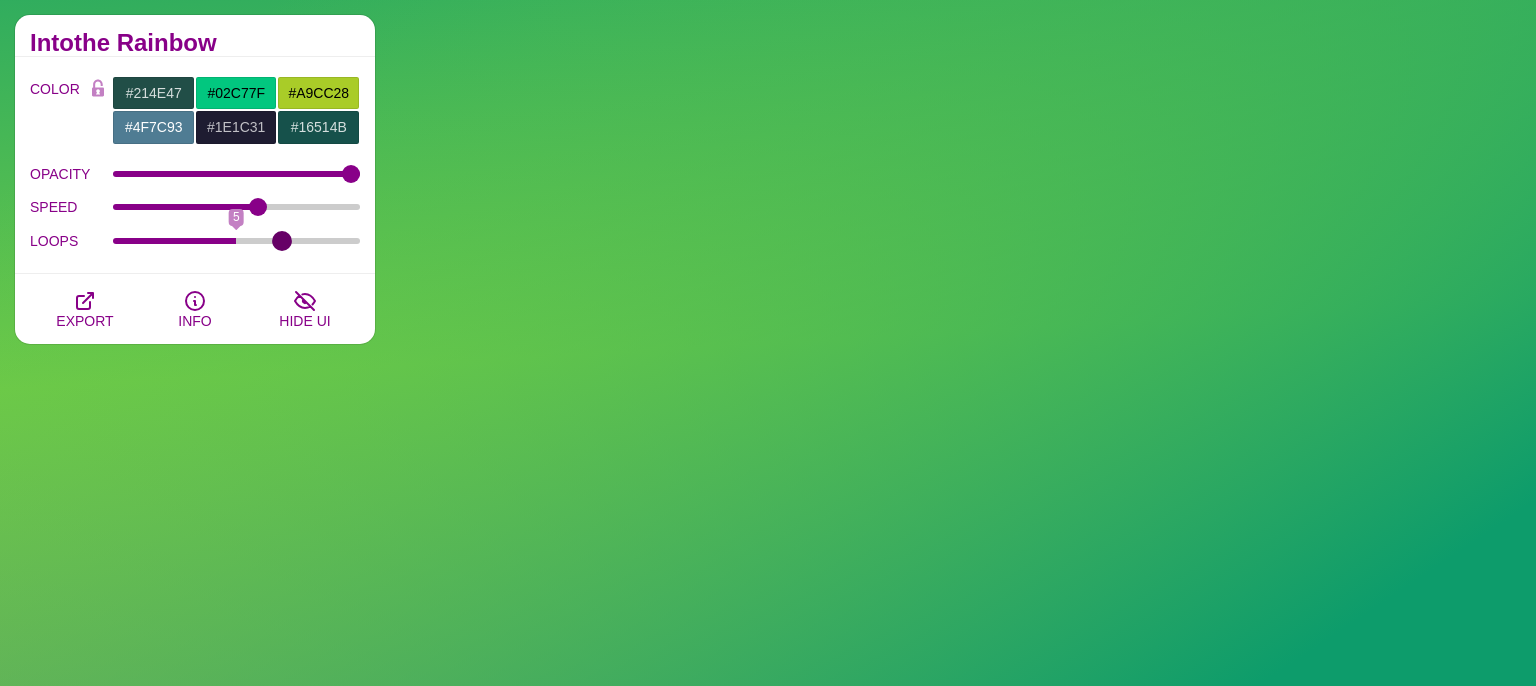 click on "LOOPS" at bounding box center (237, 241) 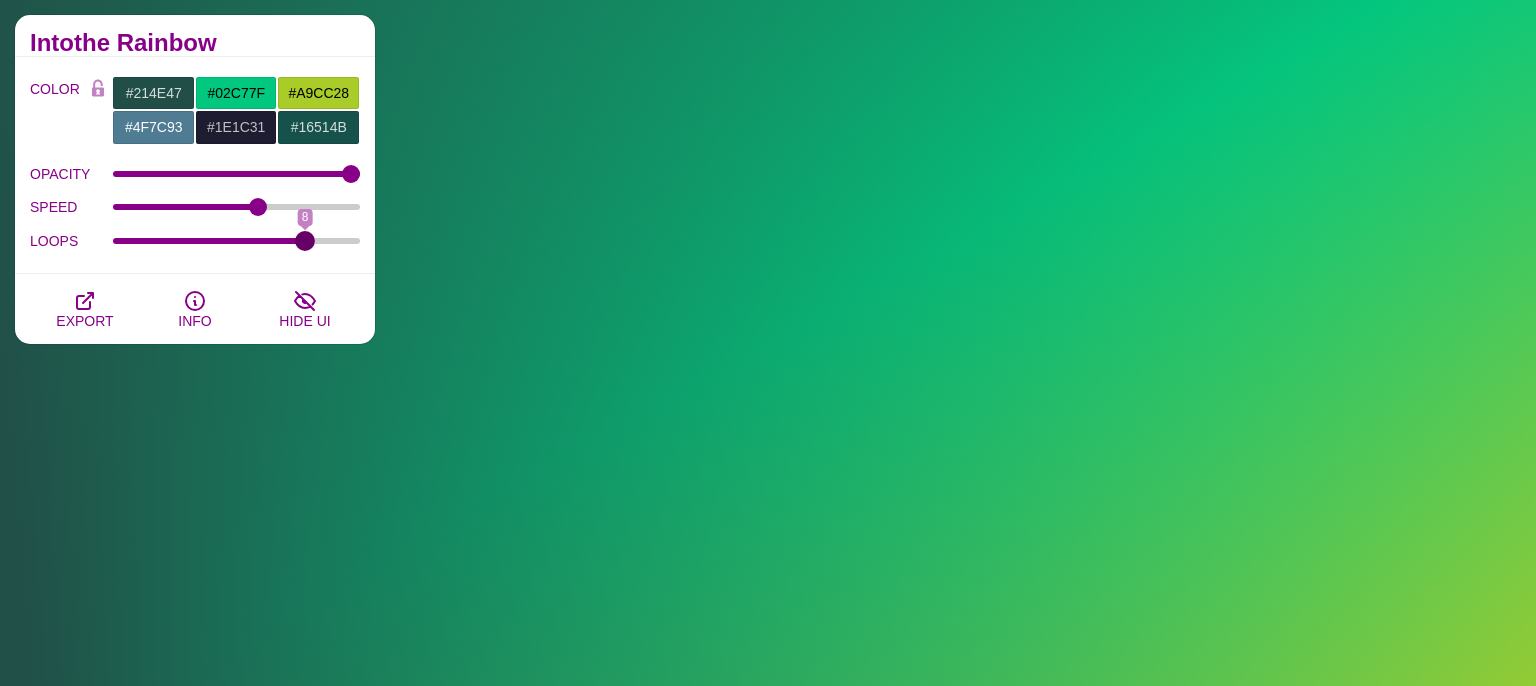 click on "LOOPS" at bounding box center (237, 241) 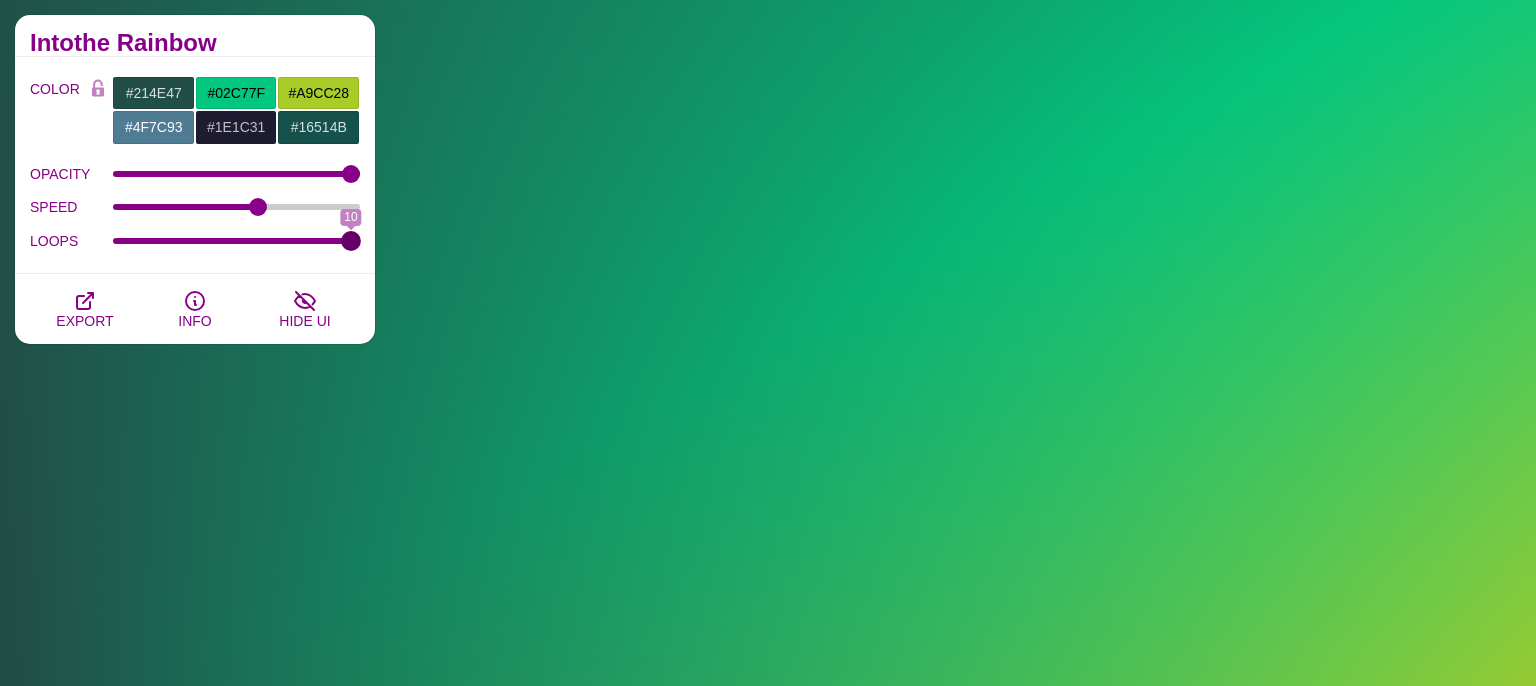 drag, startPoint x: 310, startPoint y: 236, endPoint x: 357, endPoint y: 237, distance: 47.010635 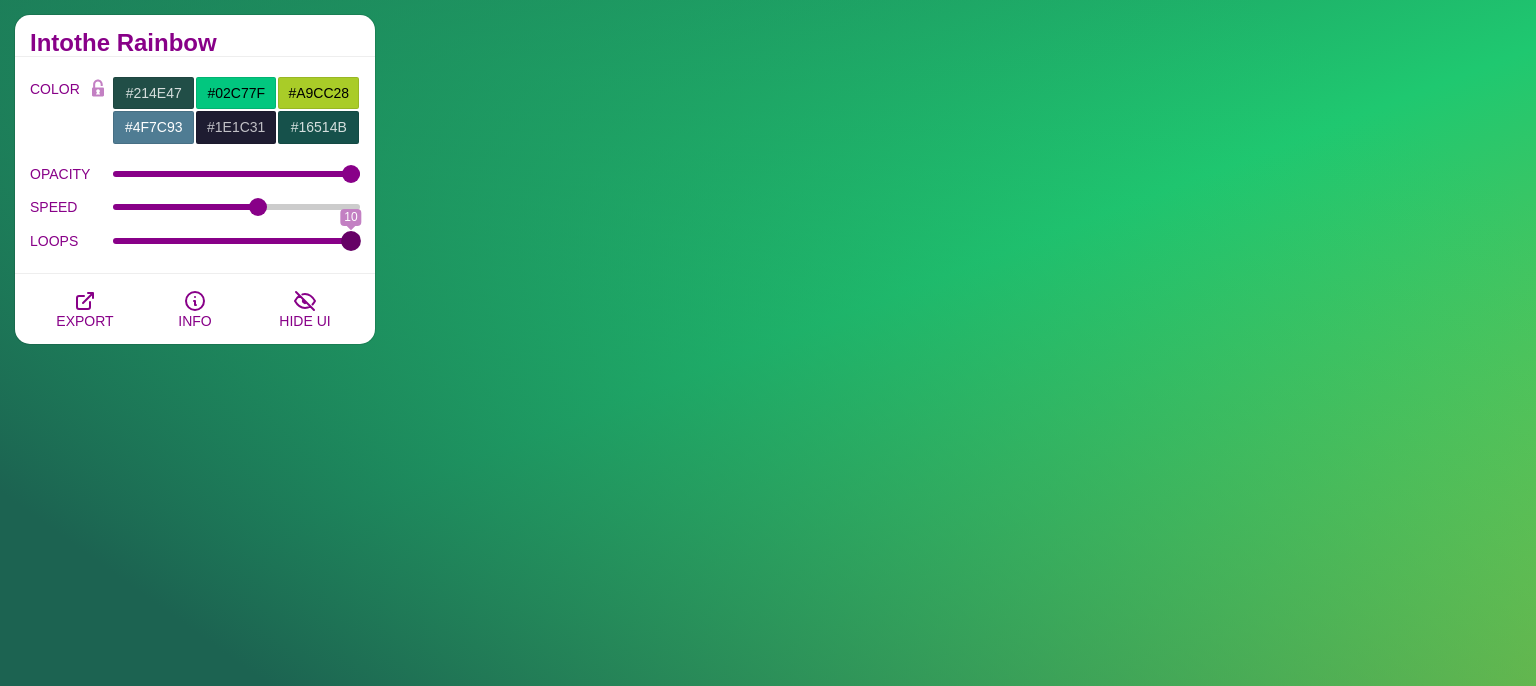 click on "LOOPS" at bounding box center (237, 241) 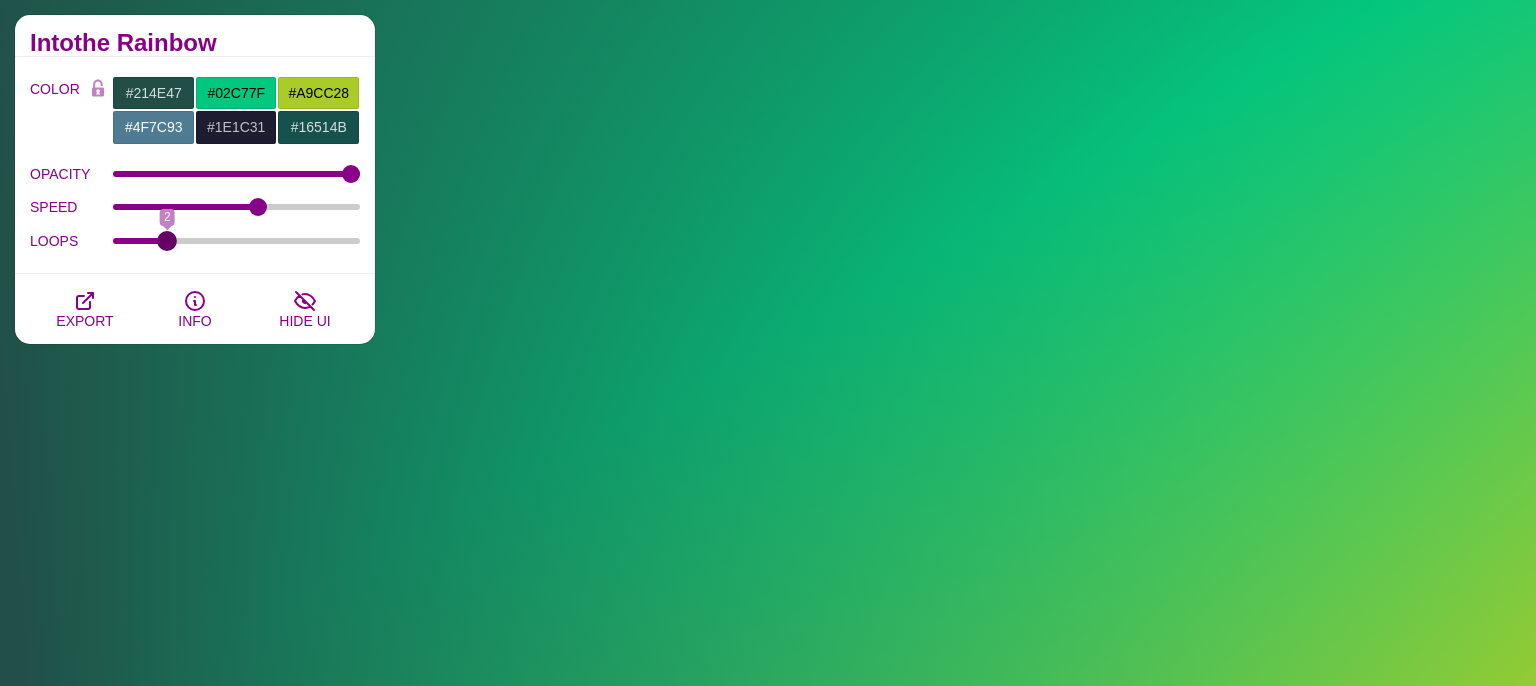 type on "2" 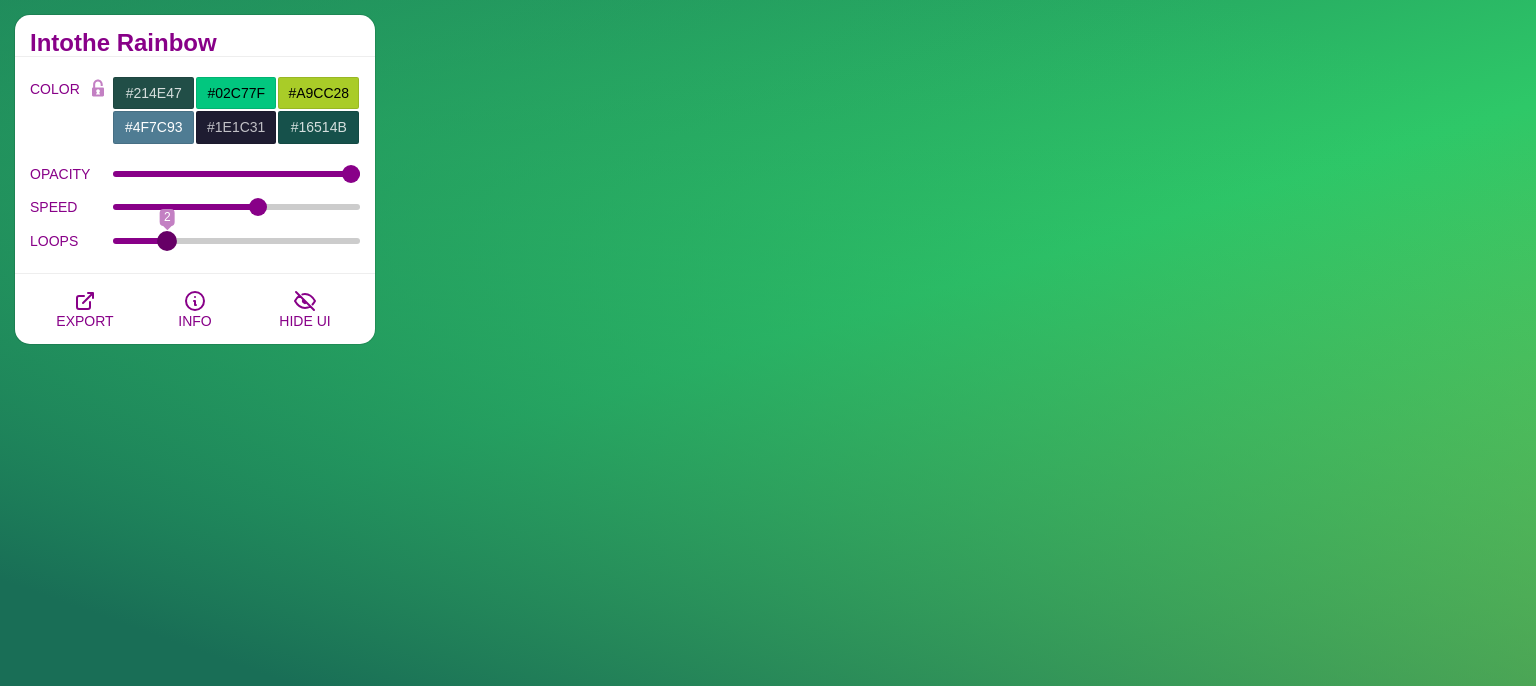 click on "LOOPS" at bounding box center (237, 241) 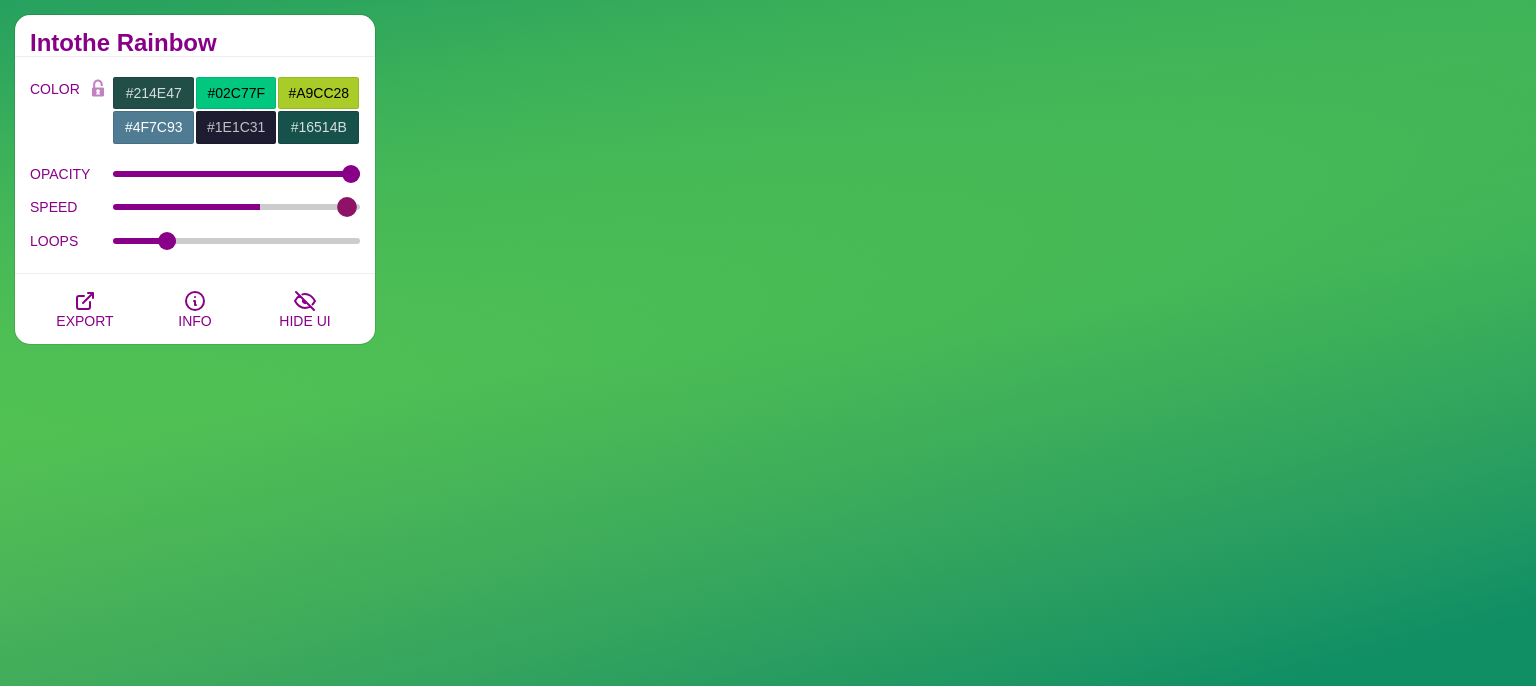 type on "59" 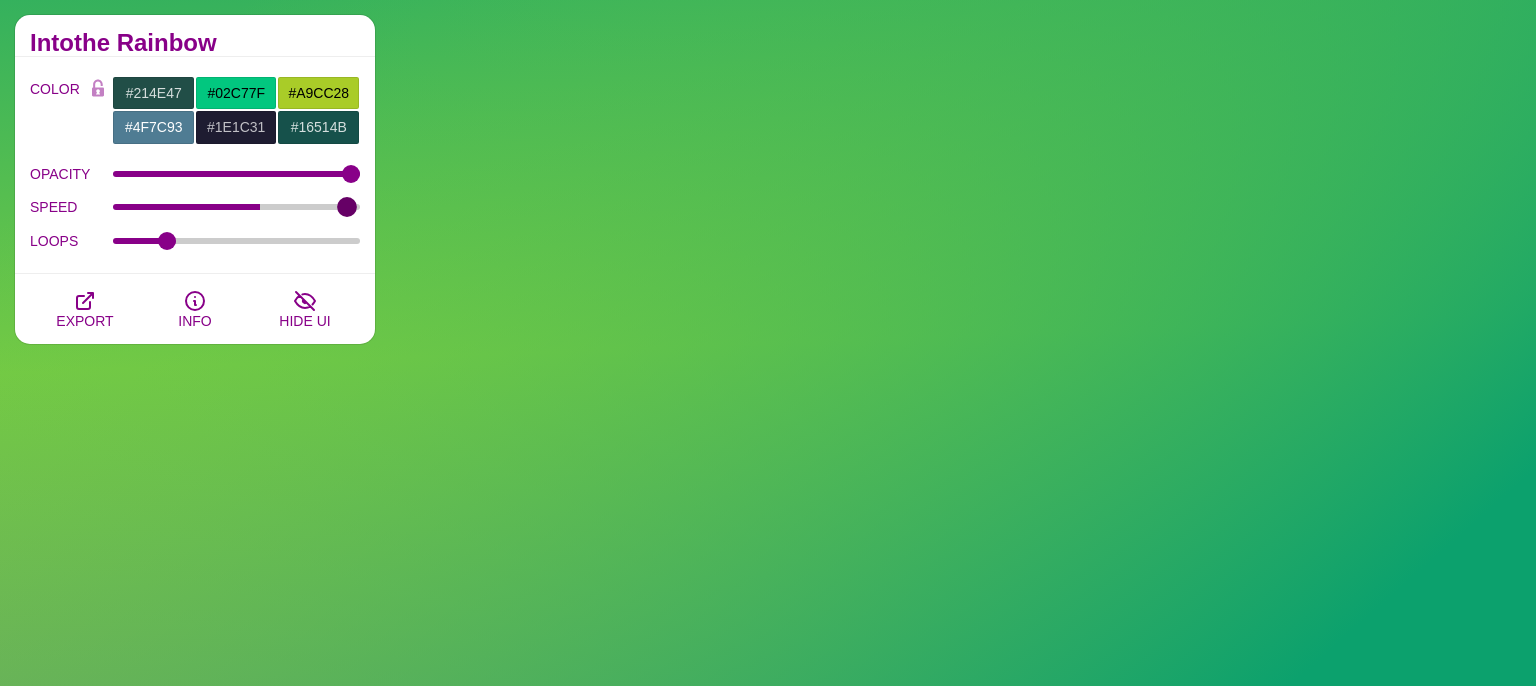 click on "SPEED" at bounding box center (237, 207) 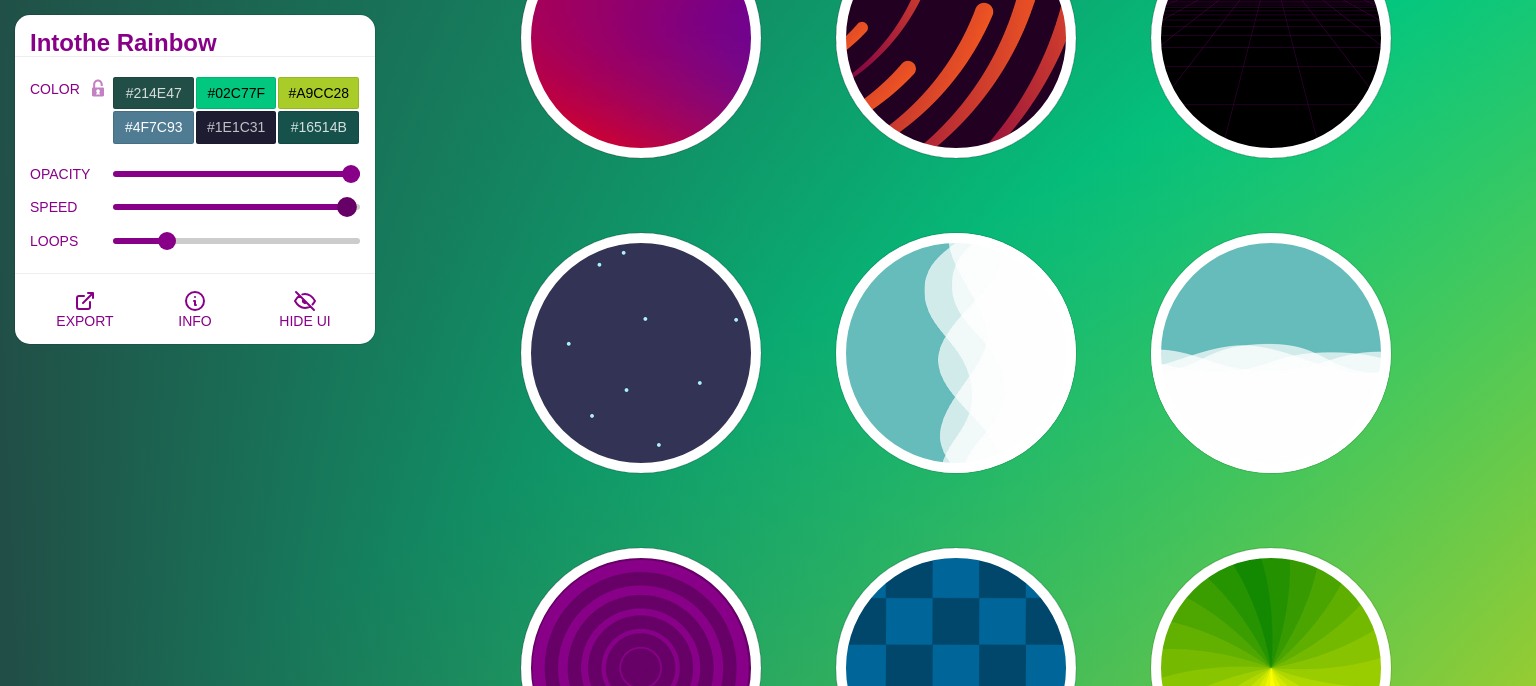 scroll, scrollTop: 950, scrollLeft: 0, axis: vertical 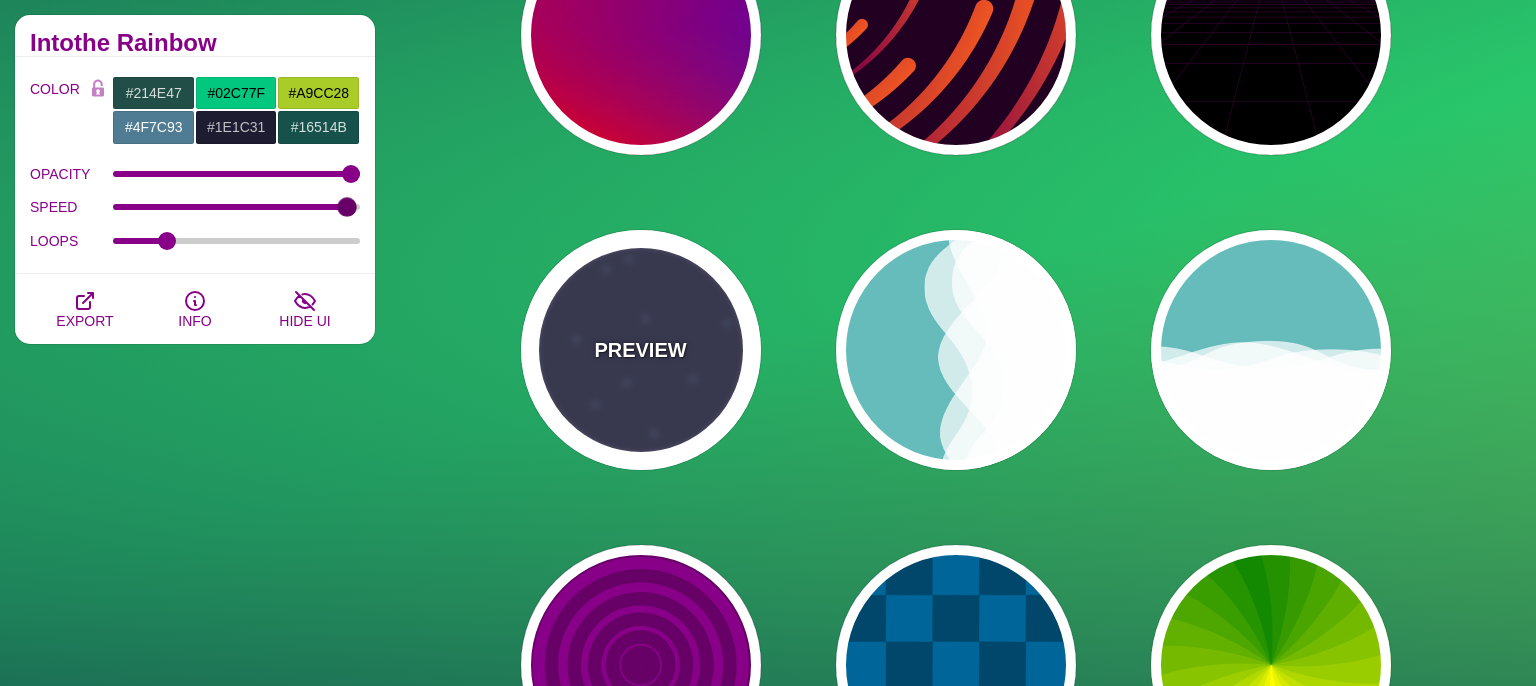 click on "PREVIEW" at bounding box center [641, 350] 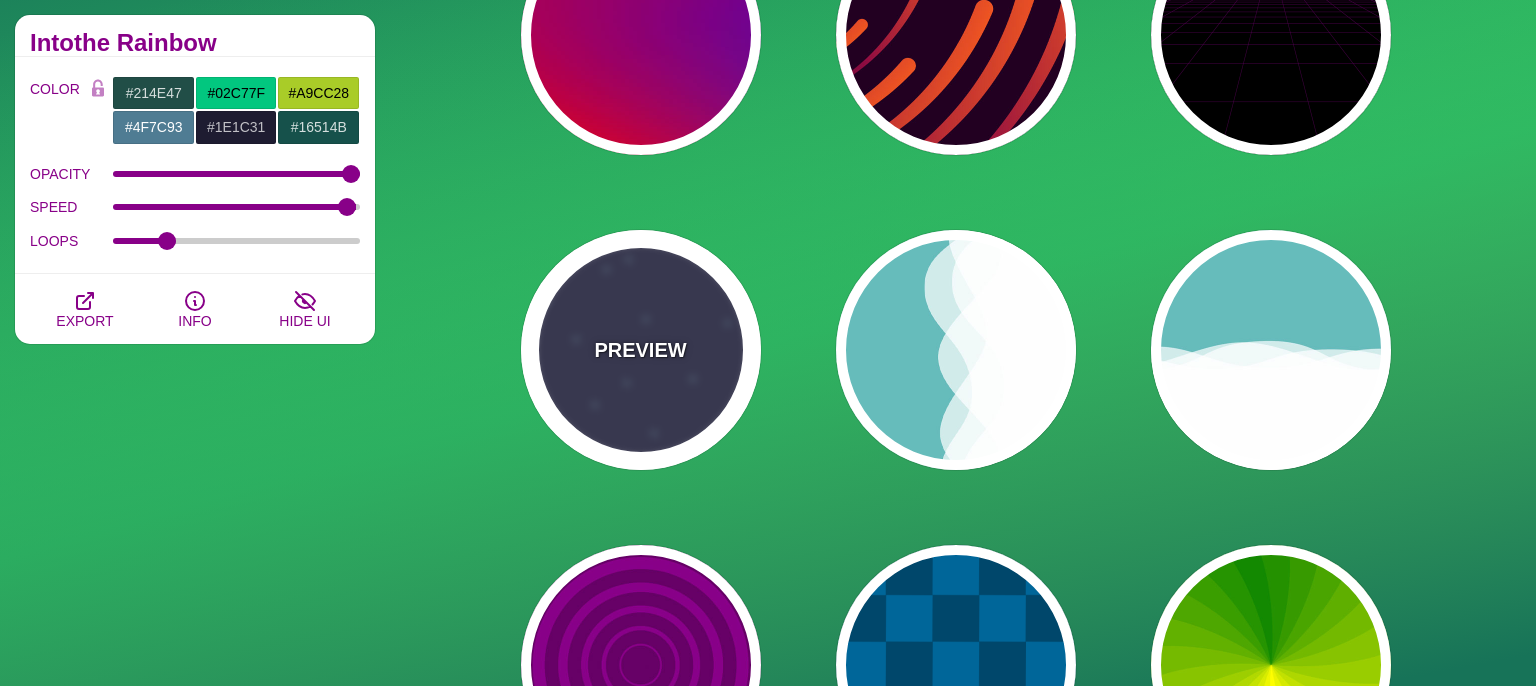 type on "#333355" 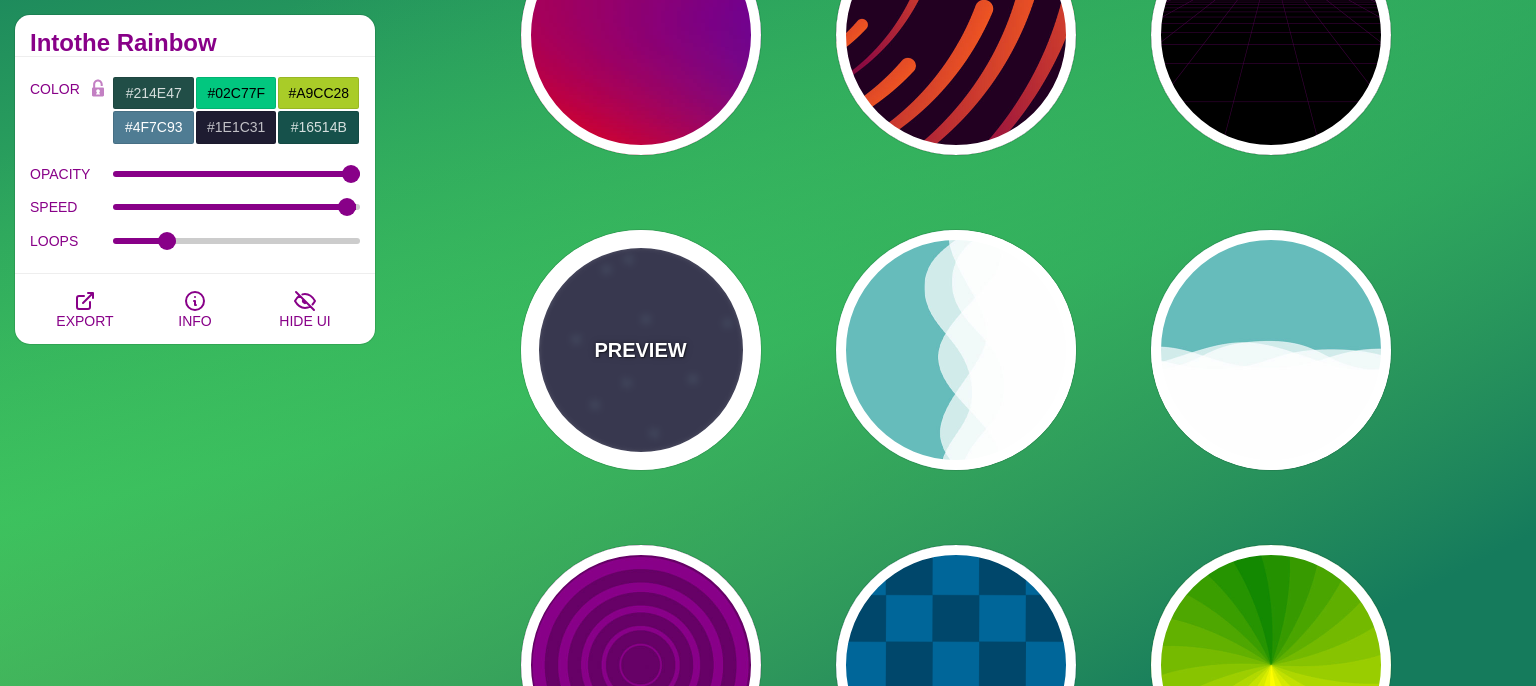 type on "#AAEEFF" 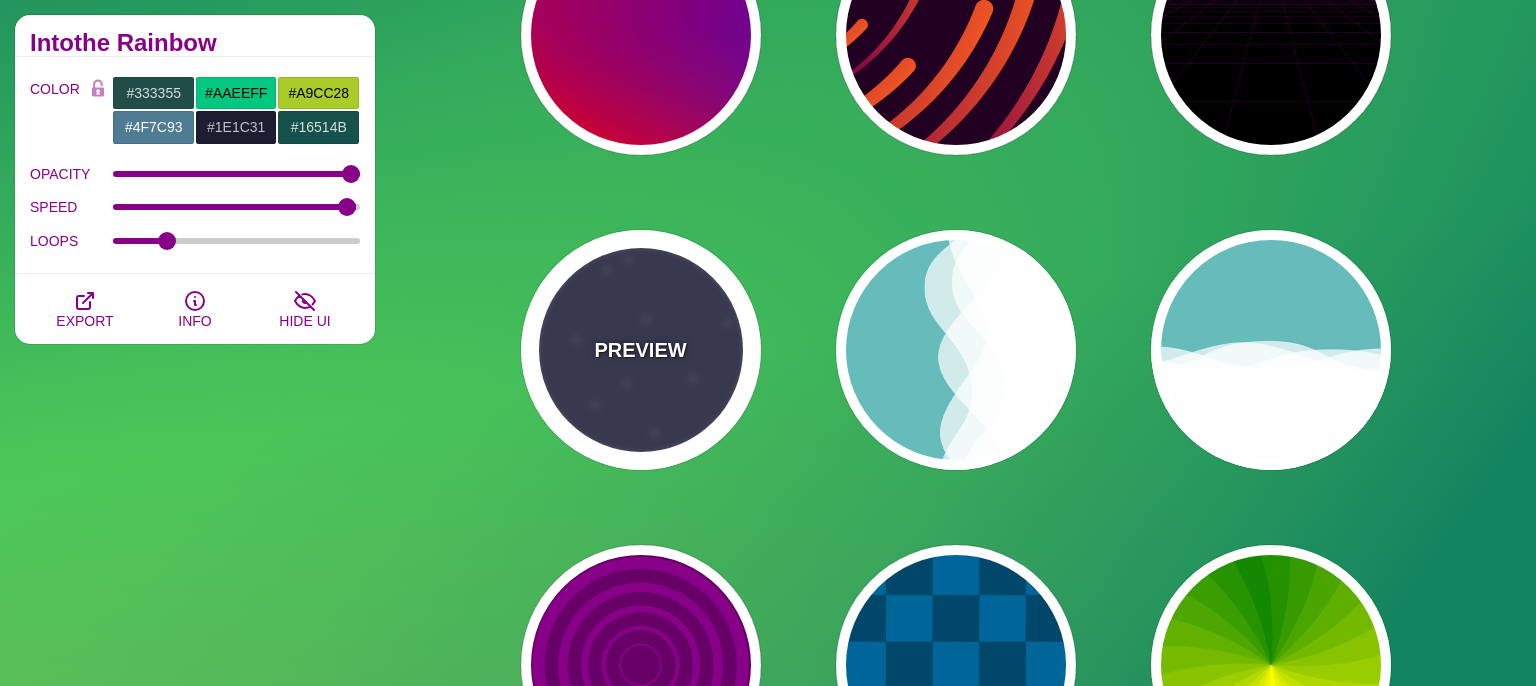 type on "#FFFFFF" 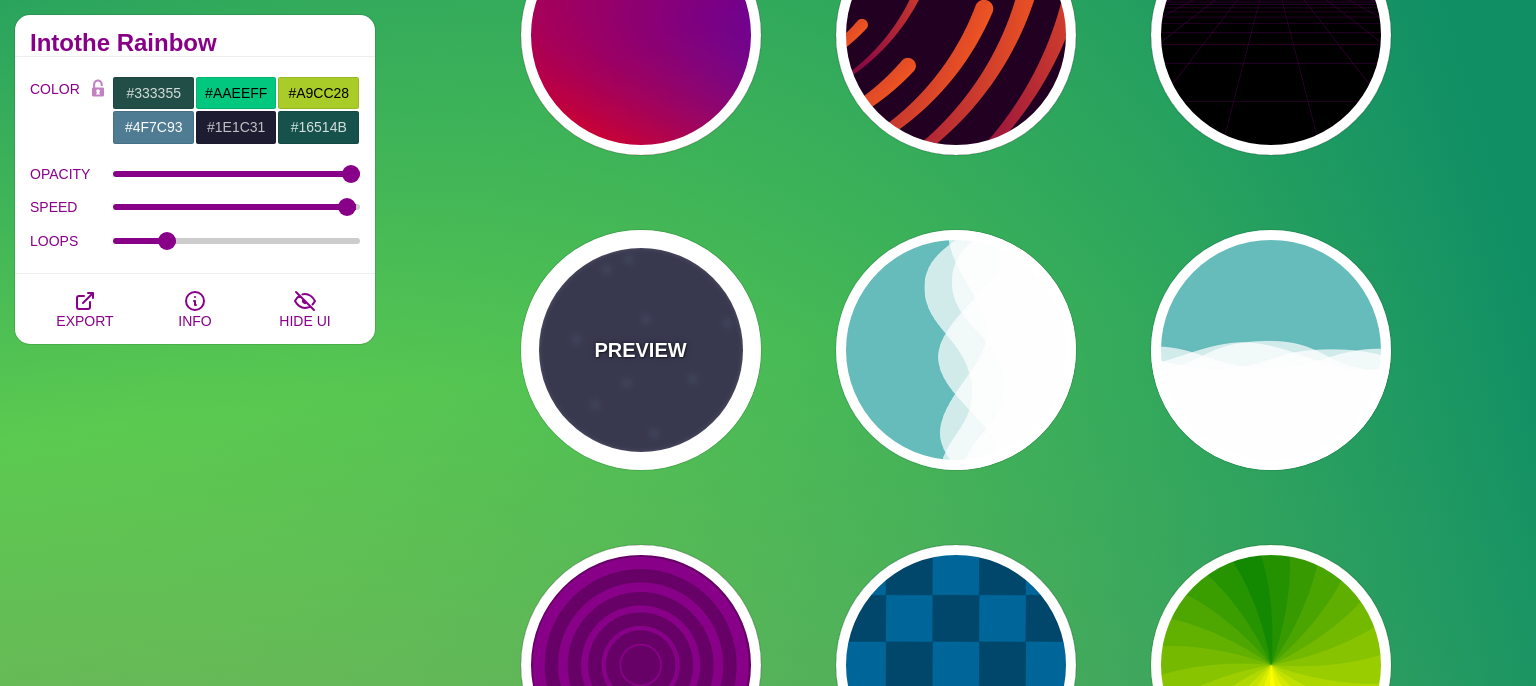 type on "15" 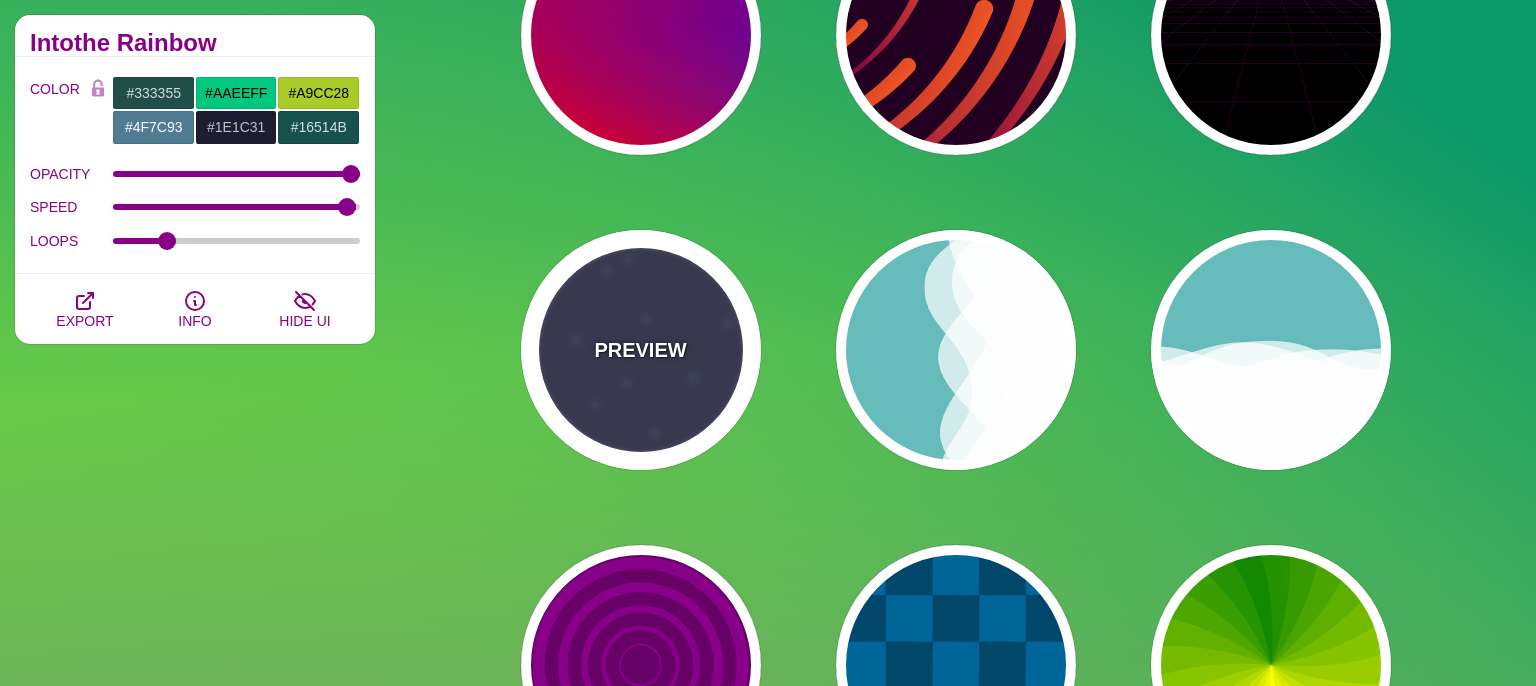 type on "40" 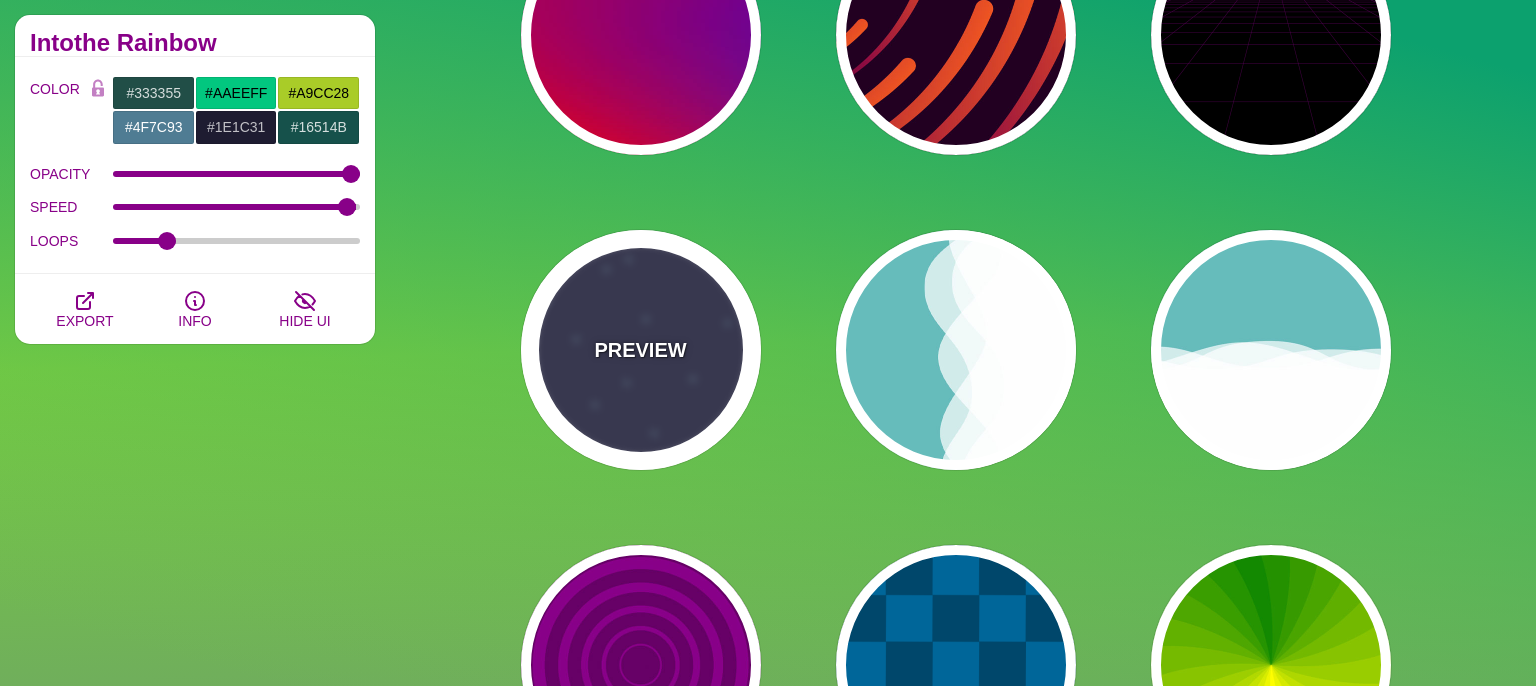 type on "5" 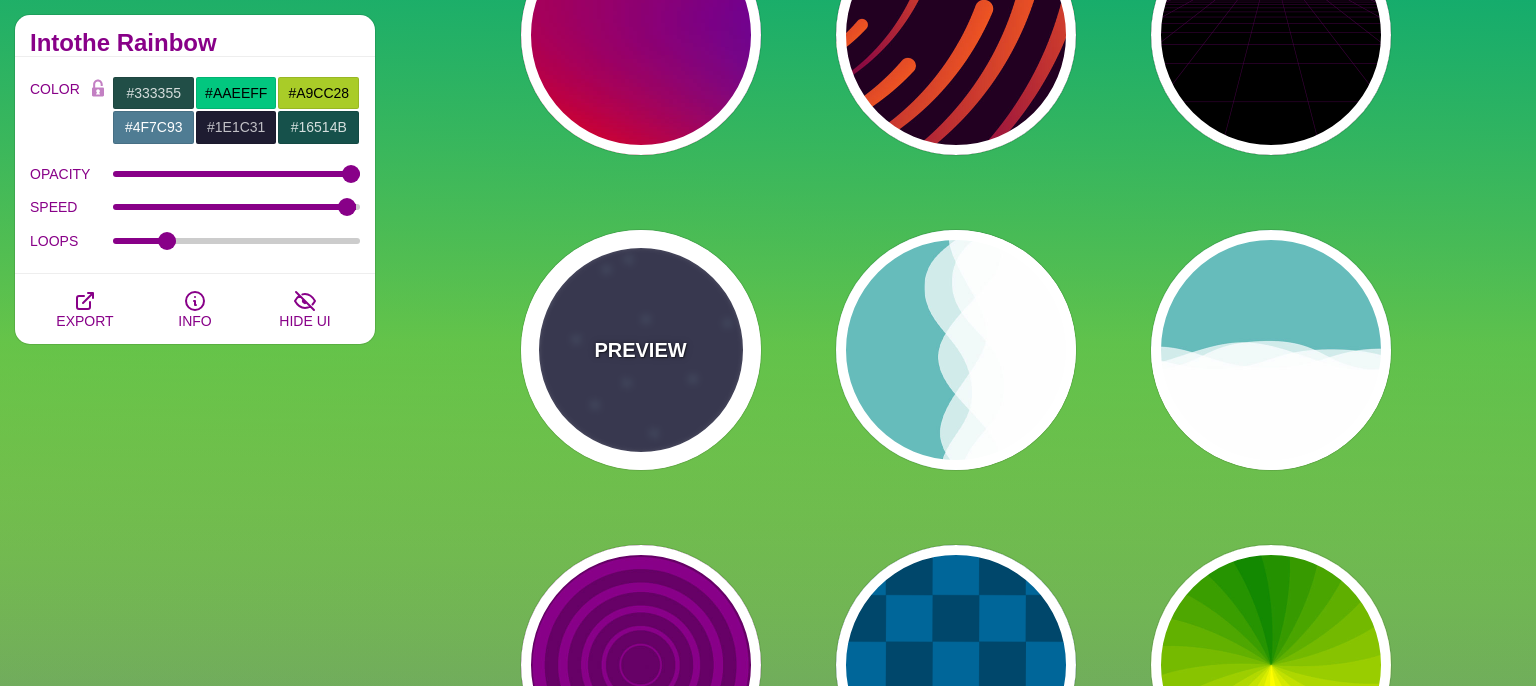 type on "1" 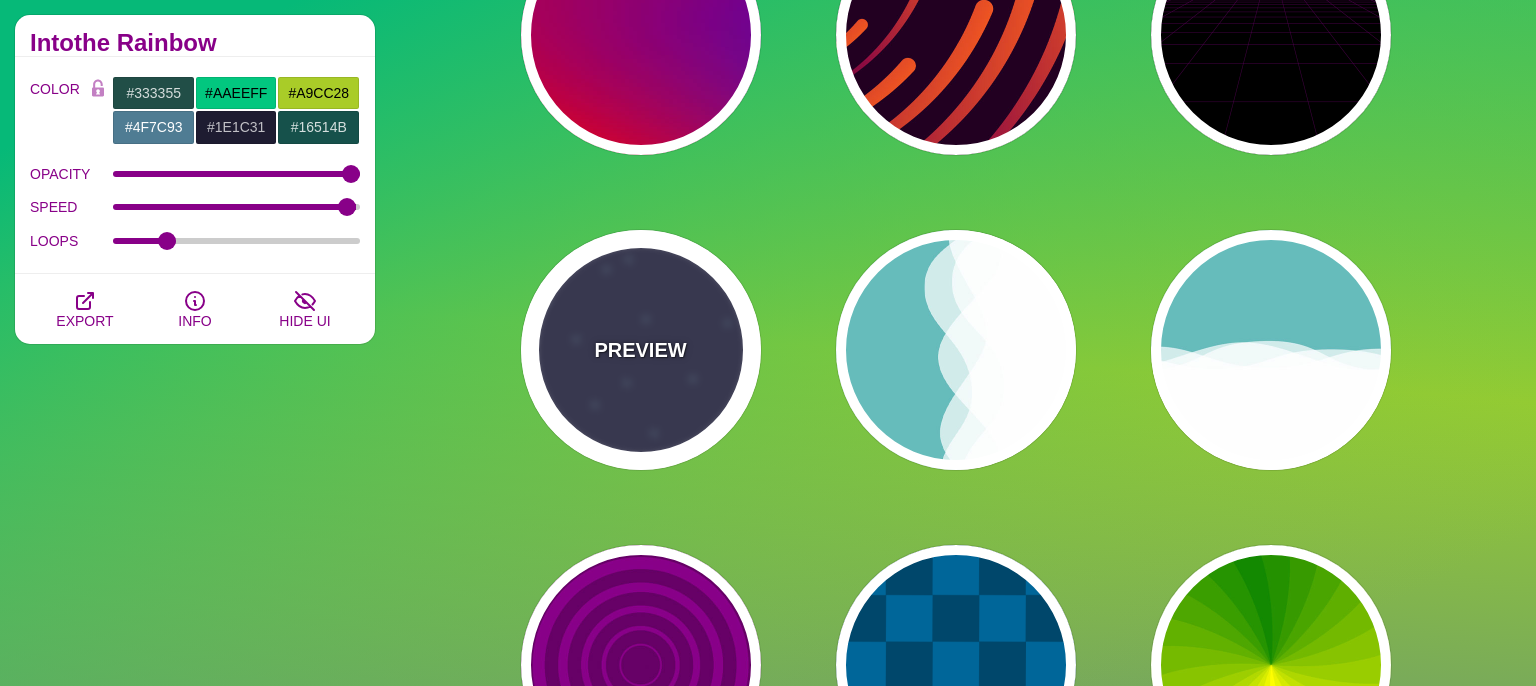 type on "1" 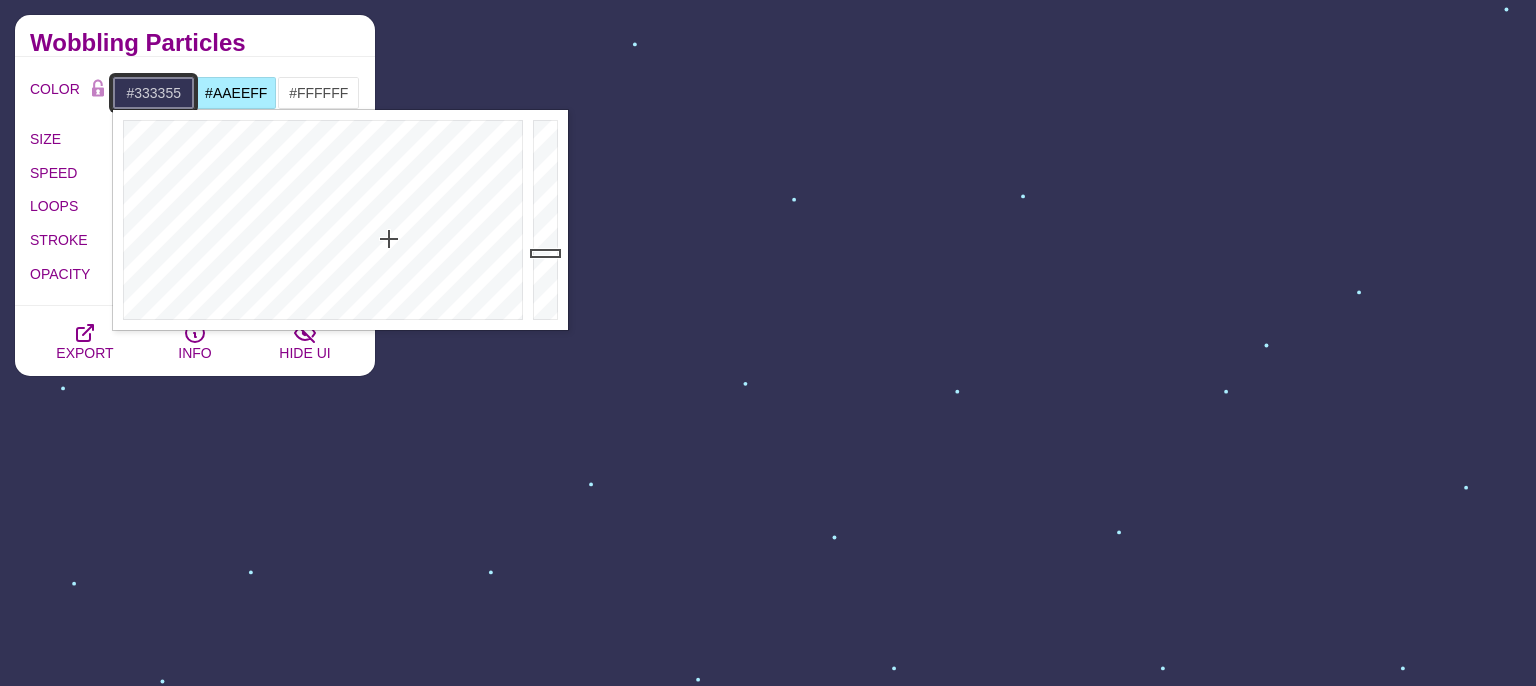 click on "#333355" at bounding box center (153, 93) 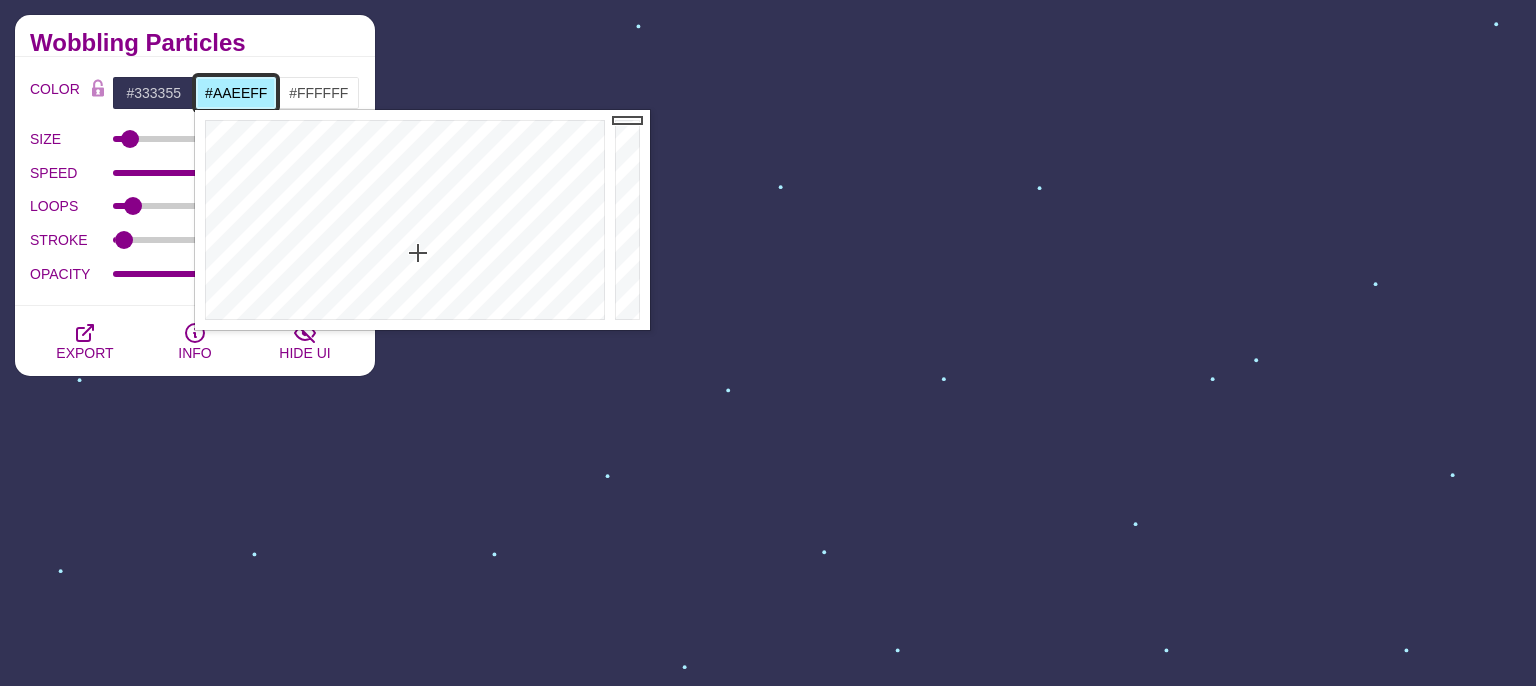 drag, startPoint x: 200, startPoint y: 94, endPoint x: 126, endPoint y: 91, distance: 74.06078 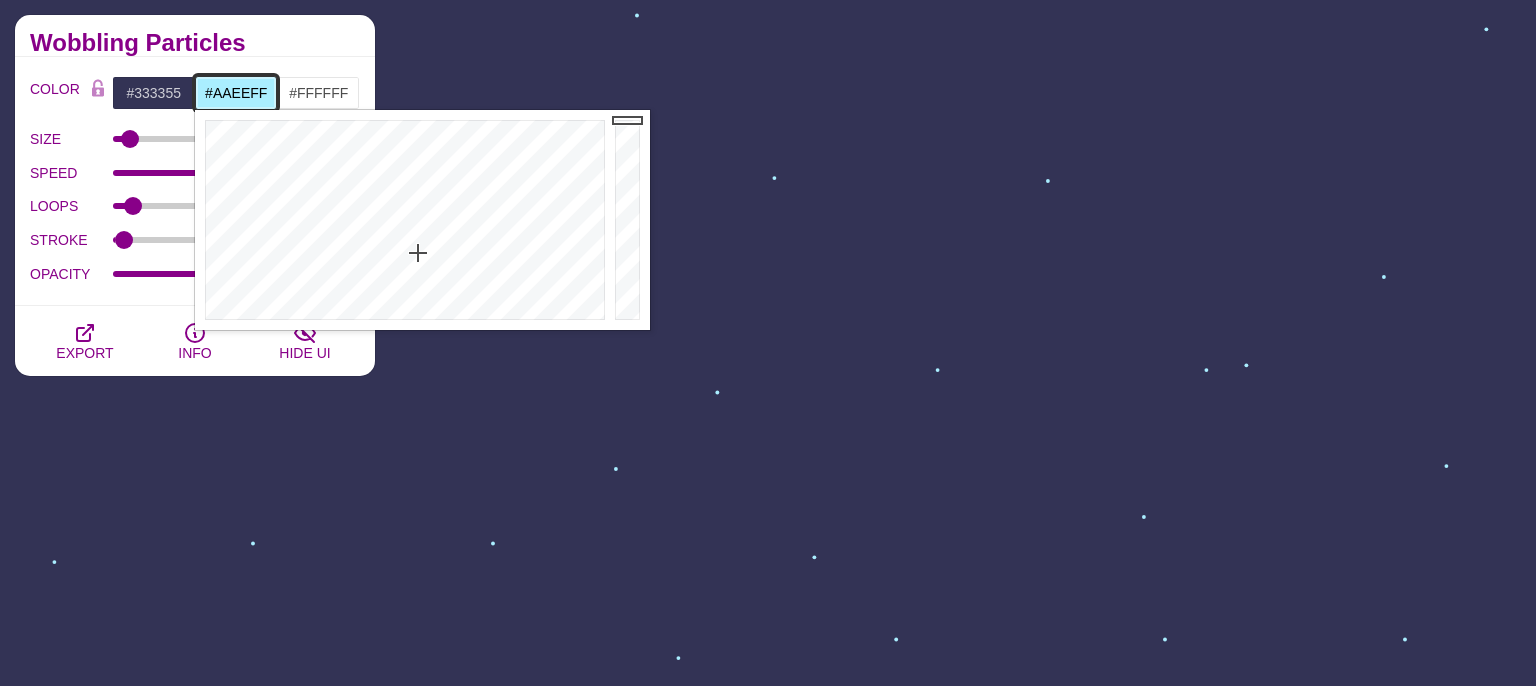 click on "#AAEEFF" at bounding box center (236, 93) 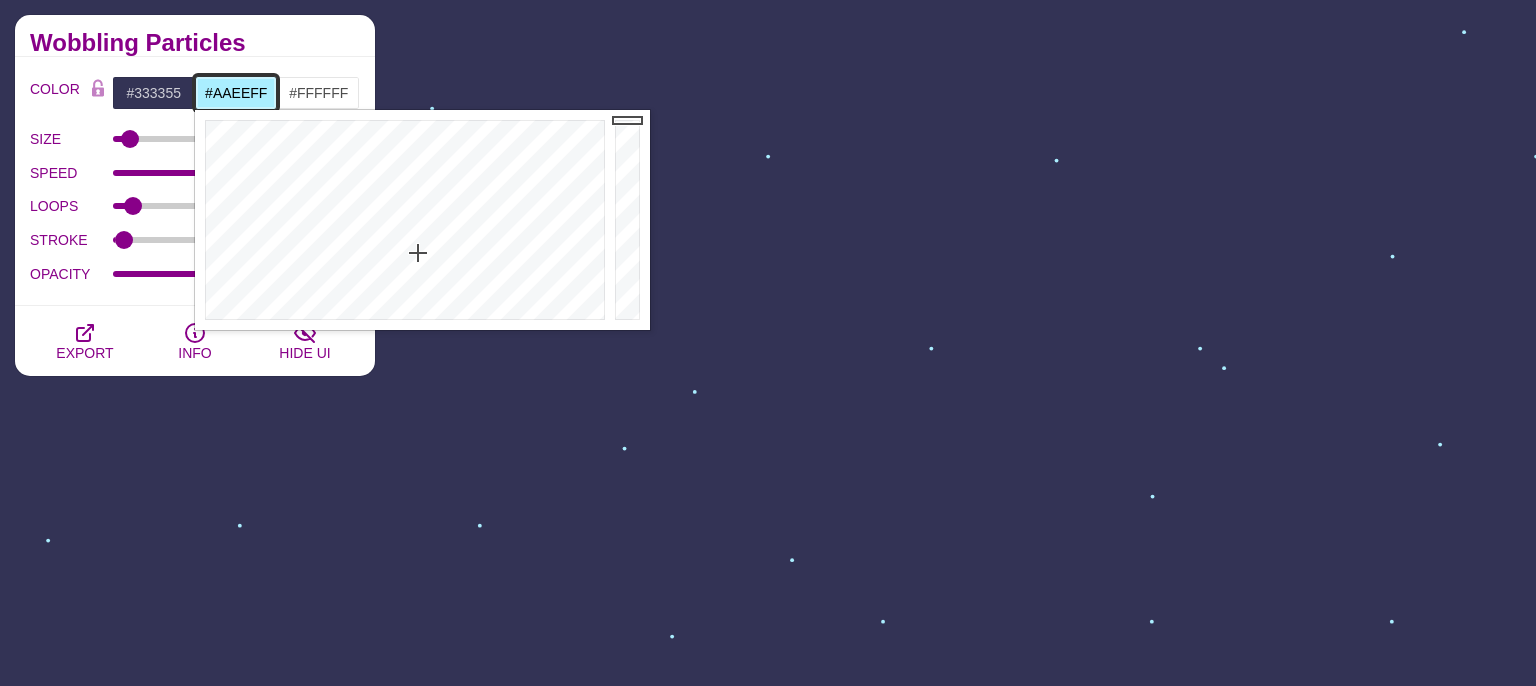 paste on "a9cc28" 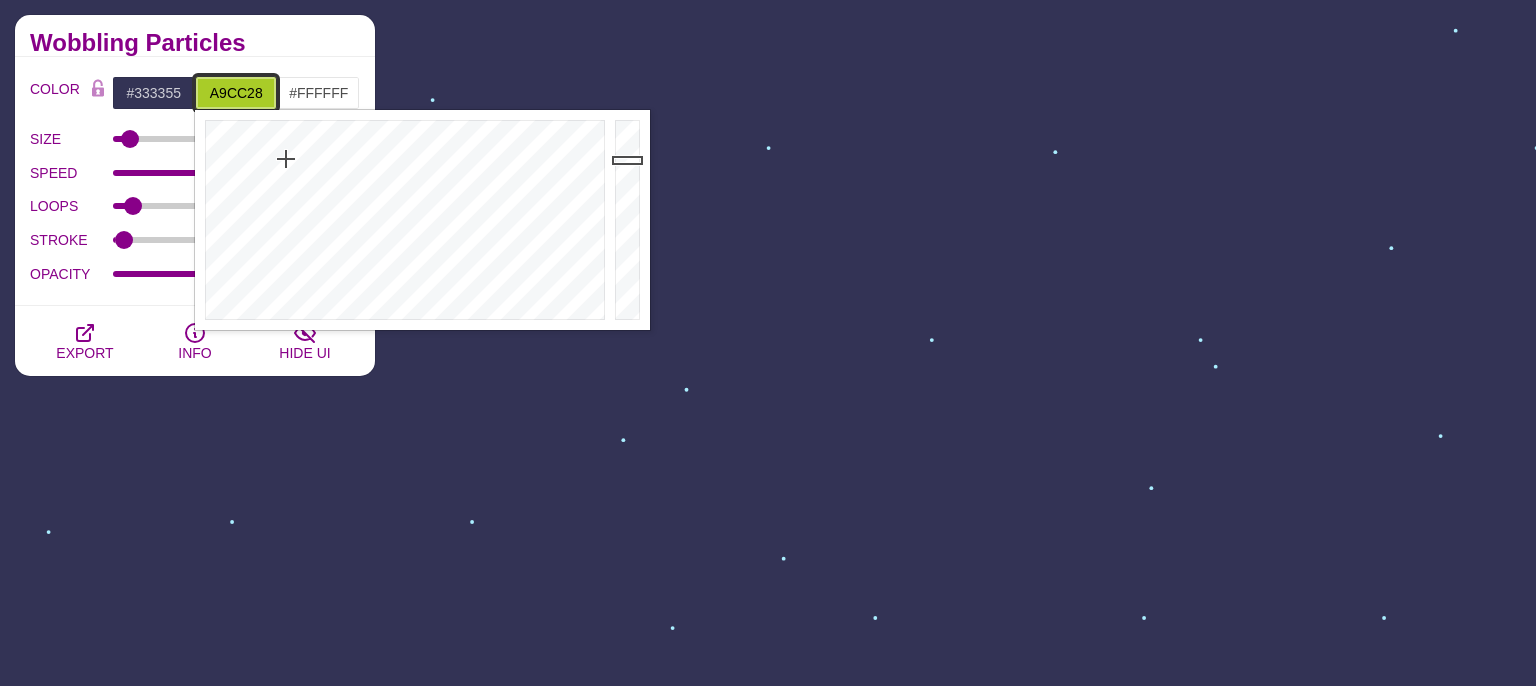type on "#A9CC28" 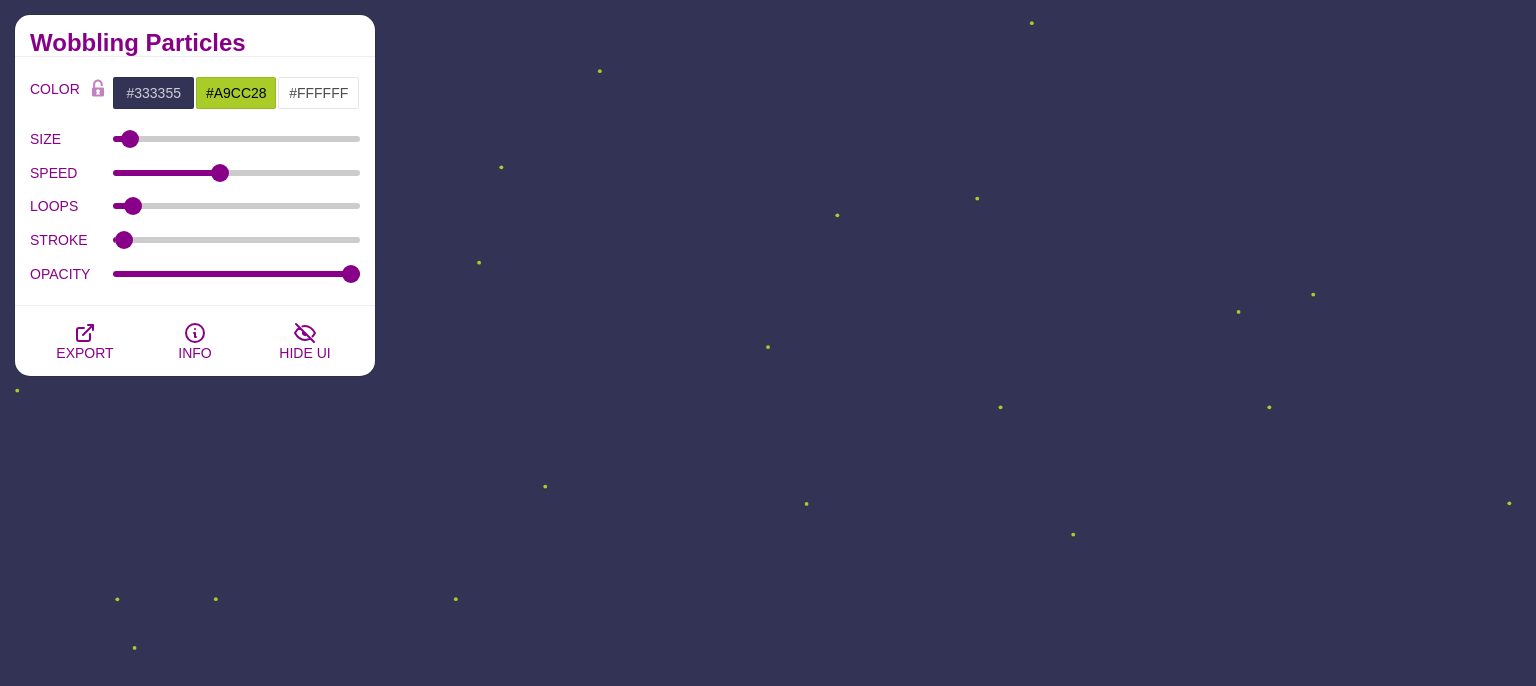 click on "Wobbling Particles" at bounding box center (195, 43) 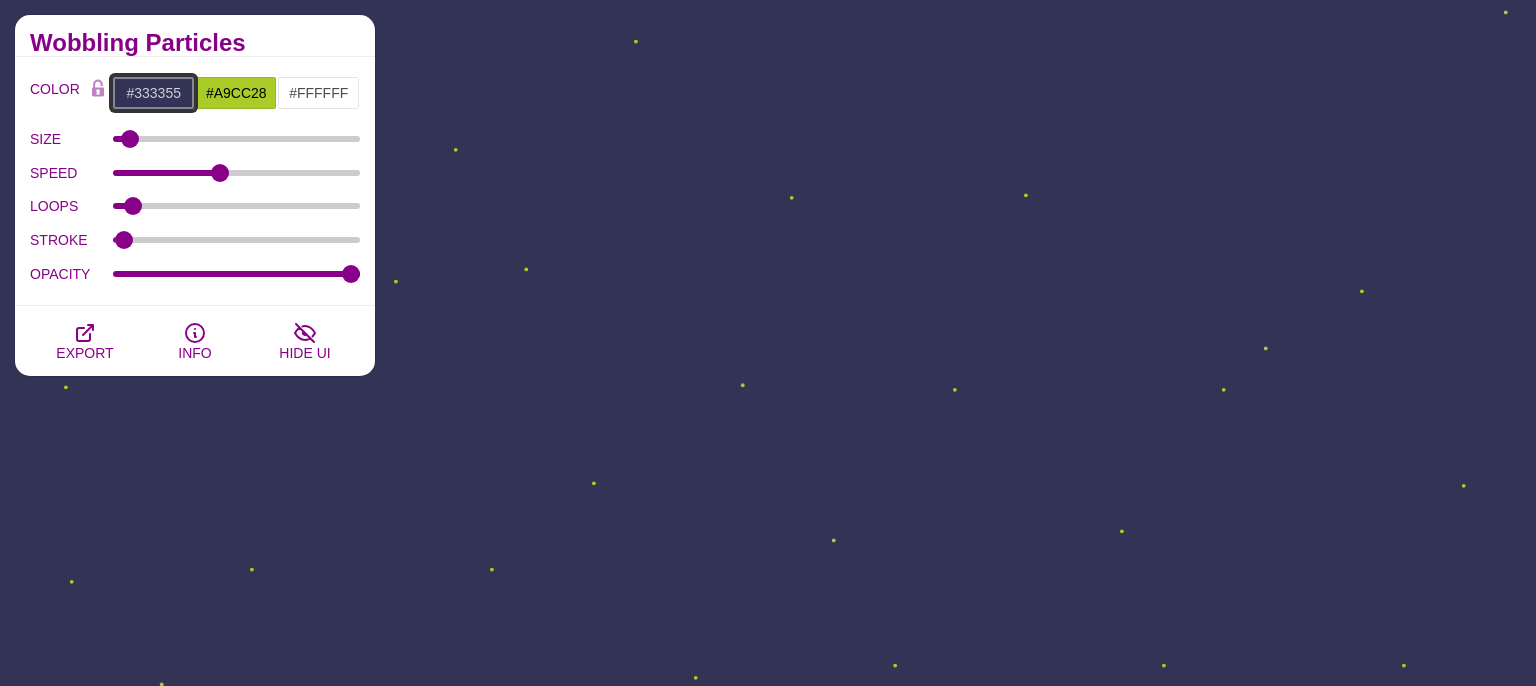 click on "#333355" at bounding box center [153, 93] 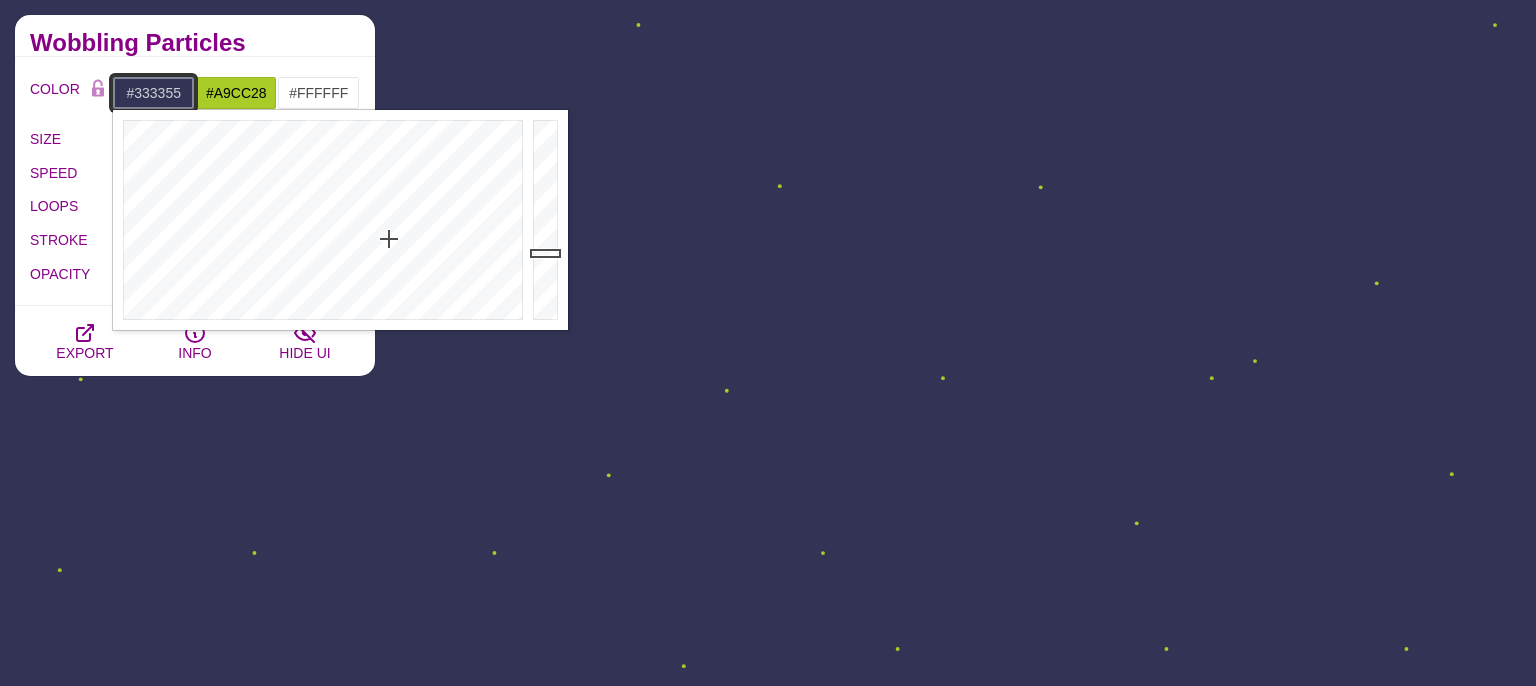 drag, startPoint x: 182, startPoint y: 96, endPoint x: 0, endPoint y: 85, distance: 182.3321 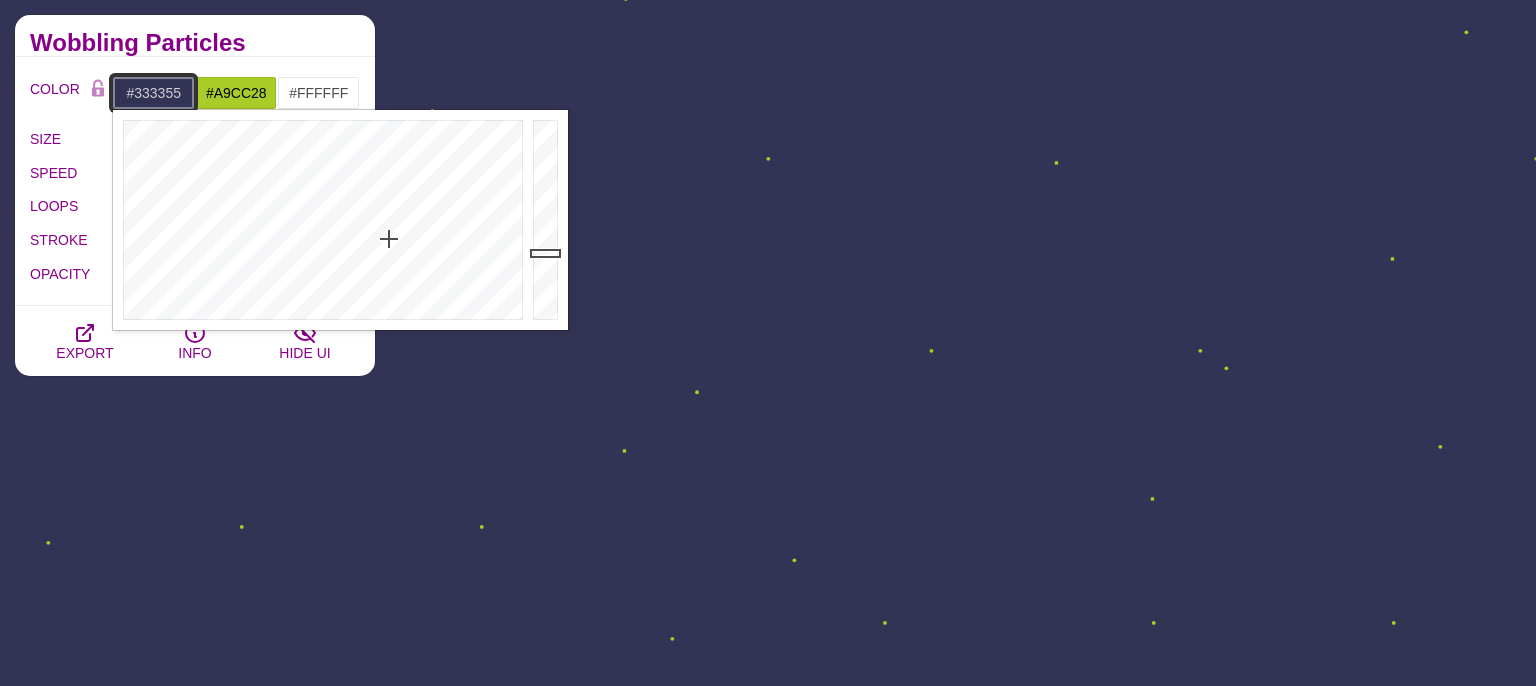 click on "#333355" at bounding box center [153, 93] 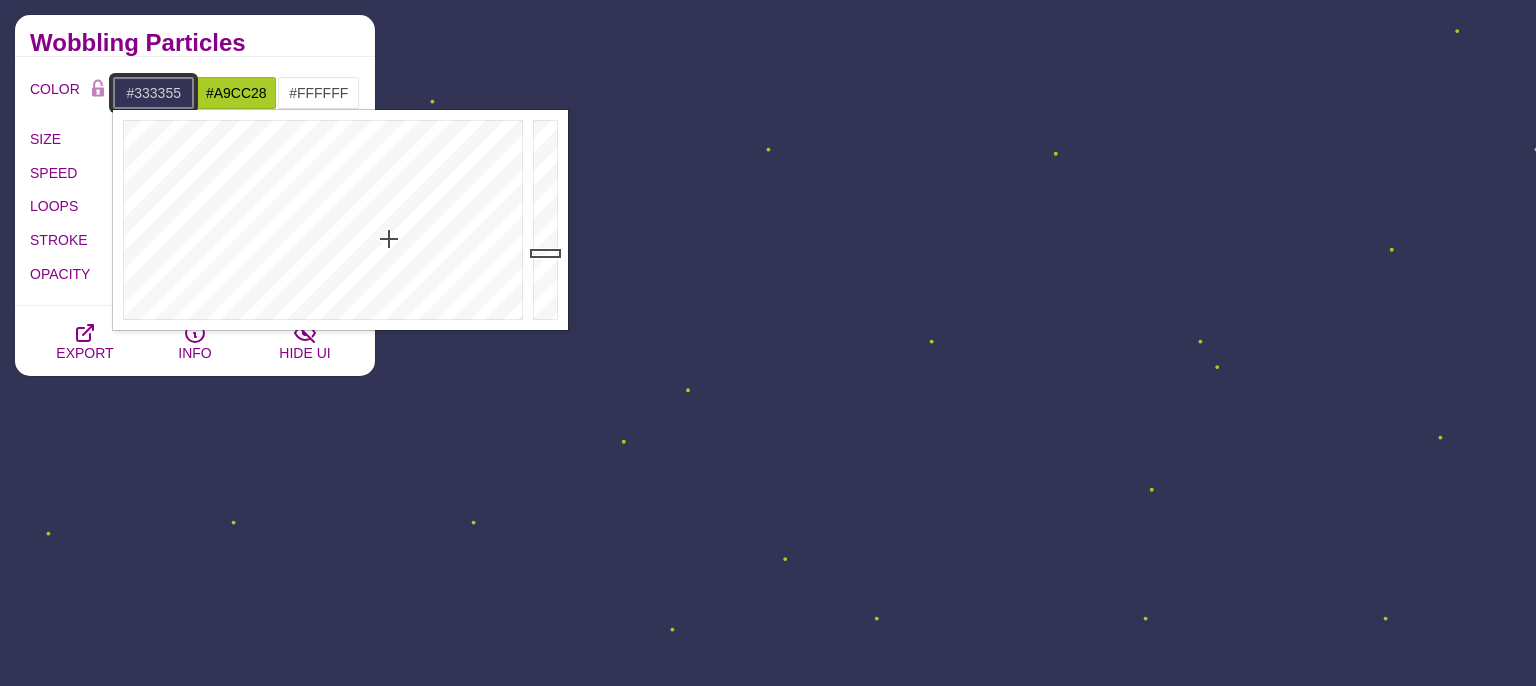 paste on "02c87d" 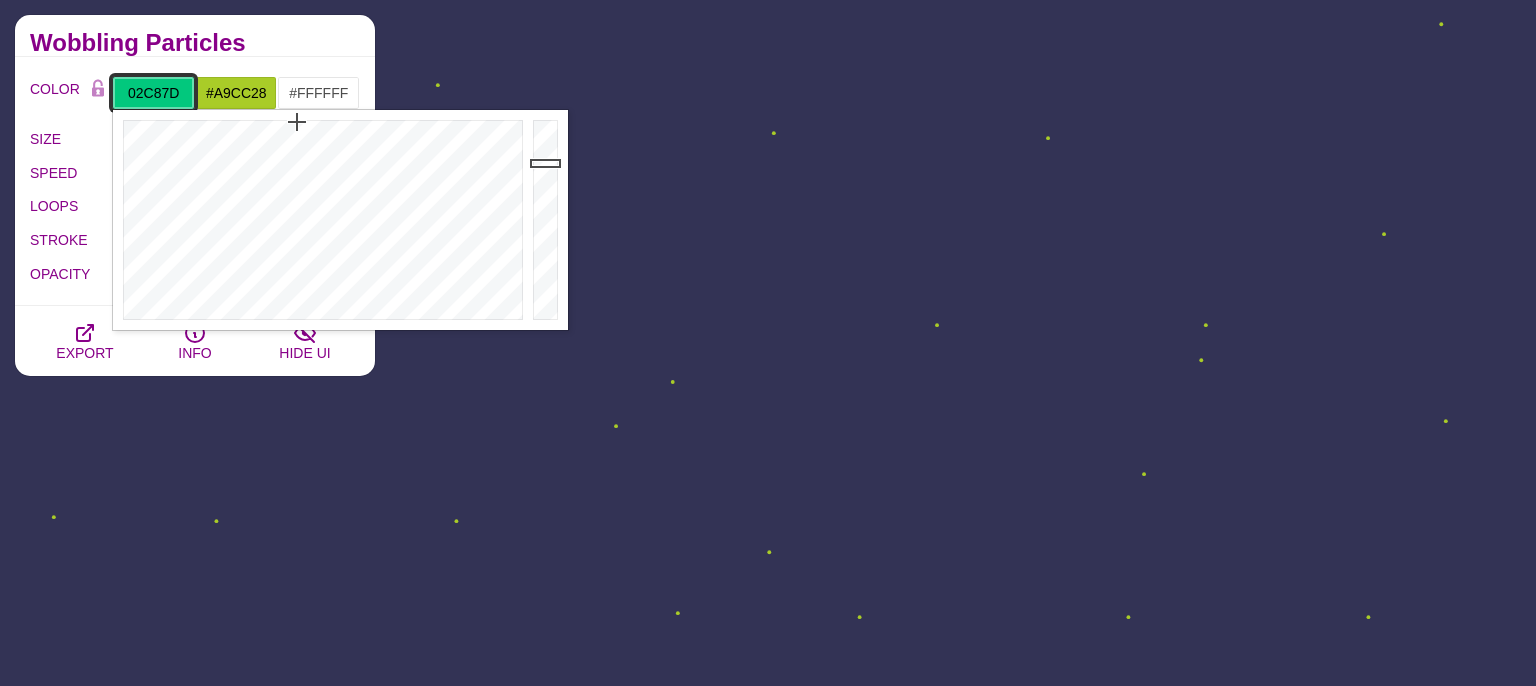 type on "#02C87D" 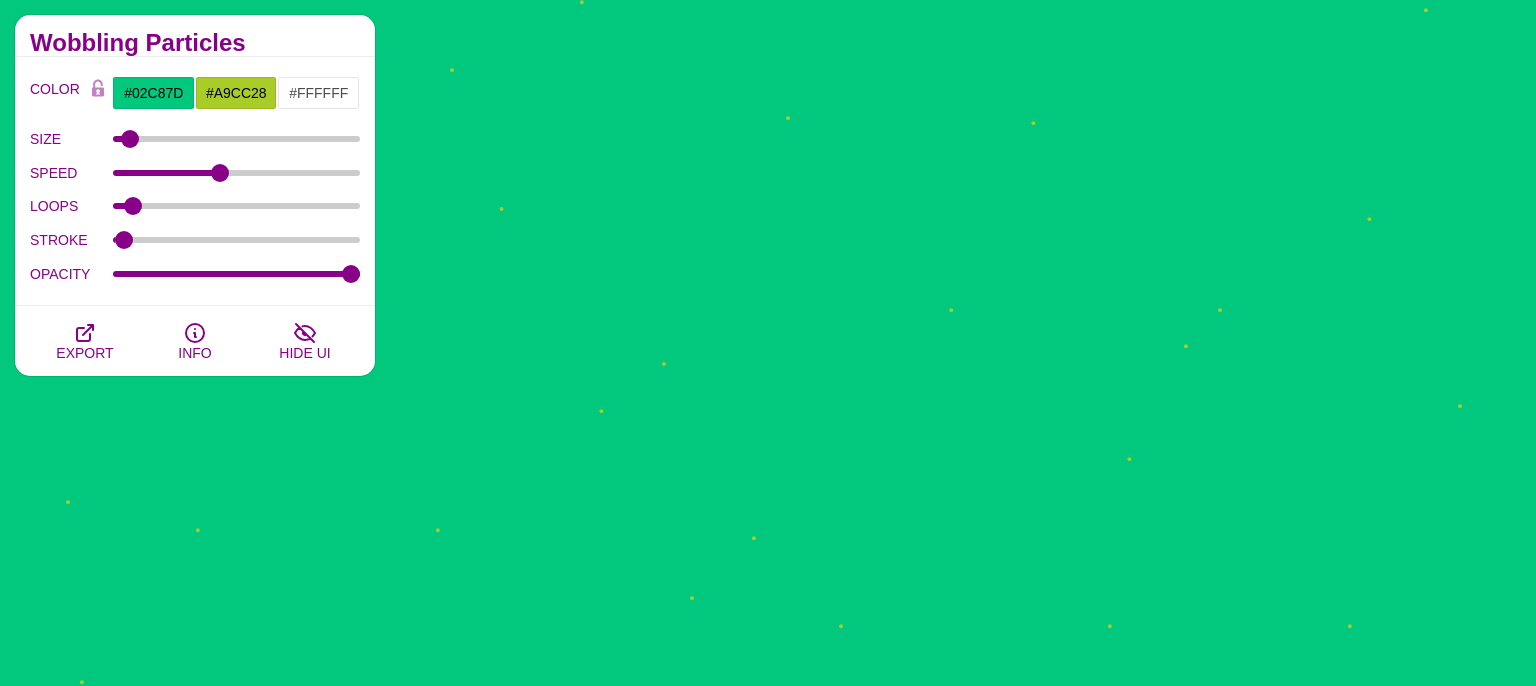 click on "Wobbling Particles" at bounding box center (195, 43) 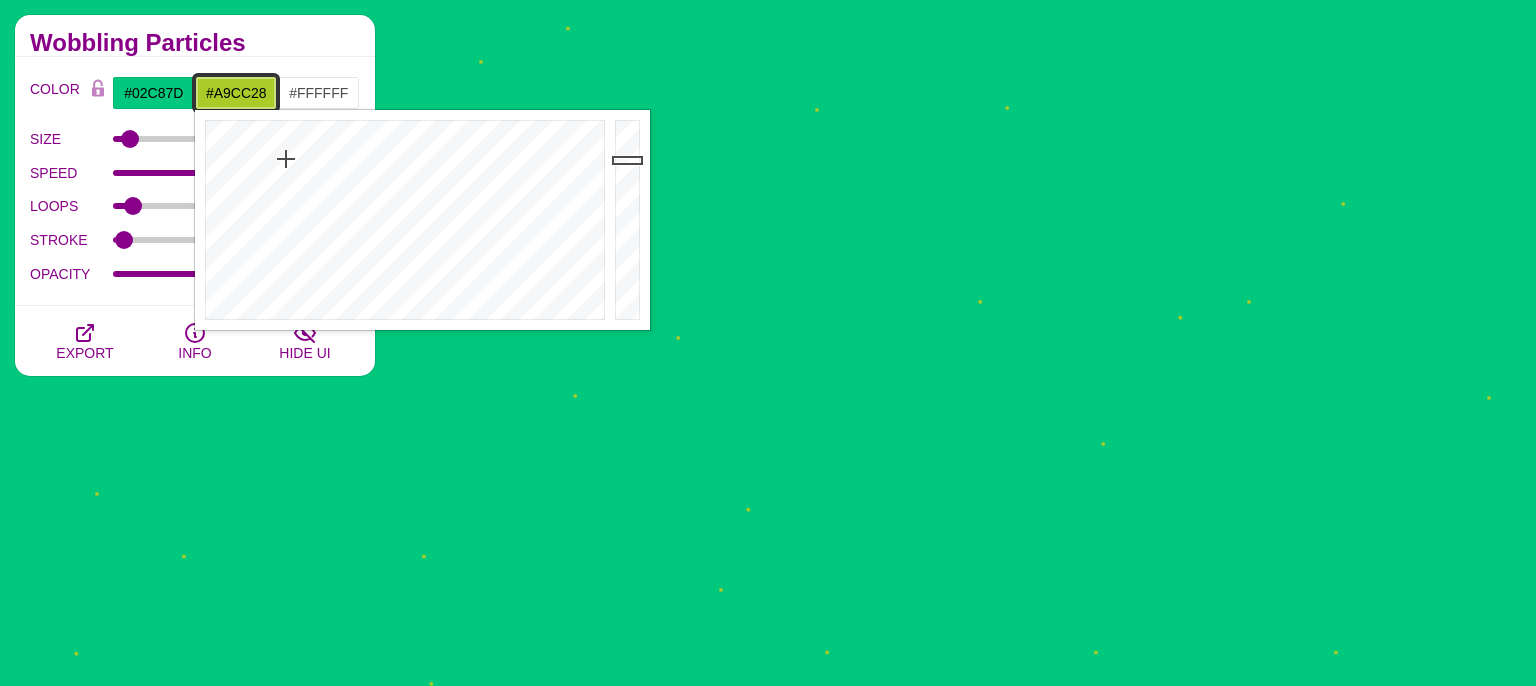 click on "#A9CC28" at bounding box center [236, 93] 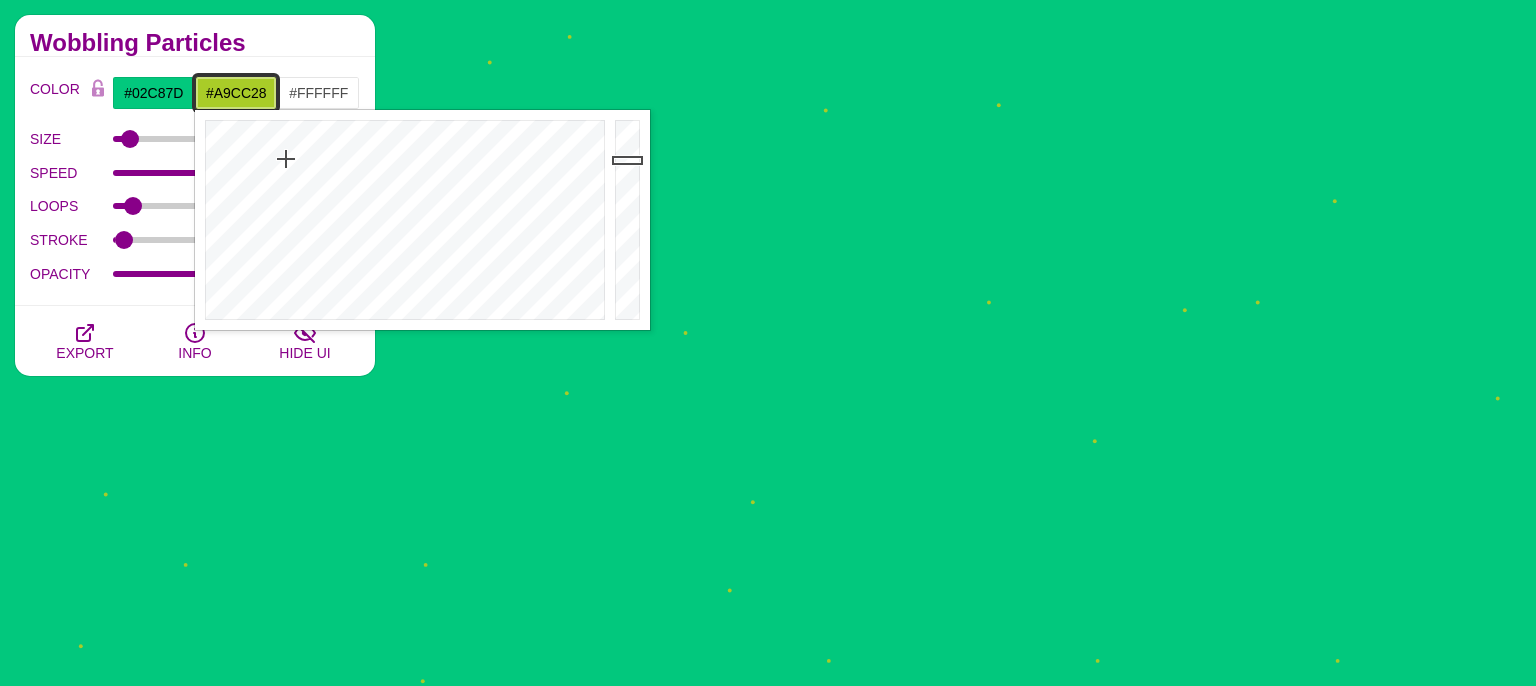 drag, startPoint x: 273, startPoint y: 93, endPoint x: 184, endPoint y: 93, distance: 89 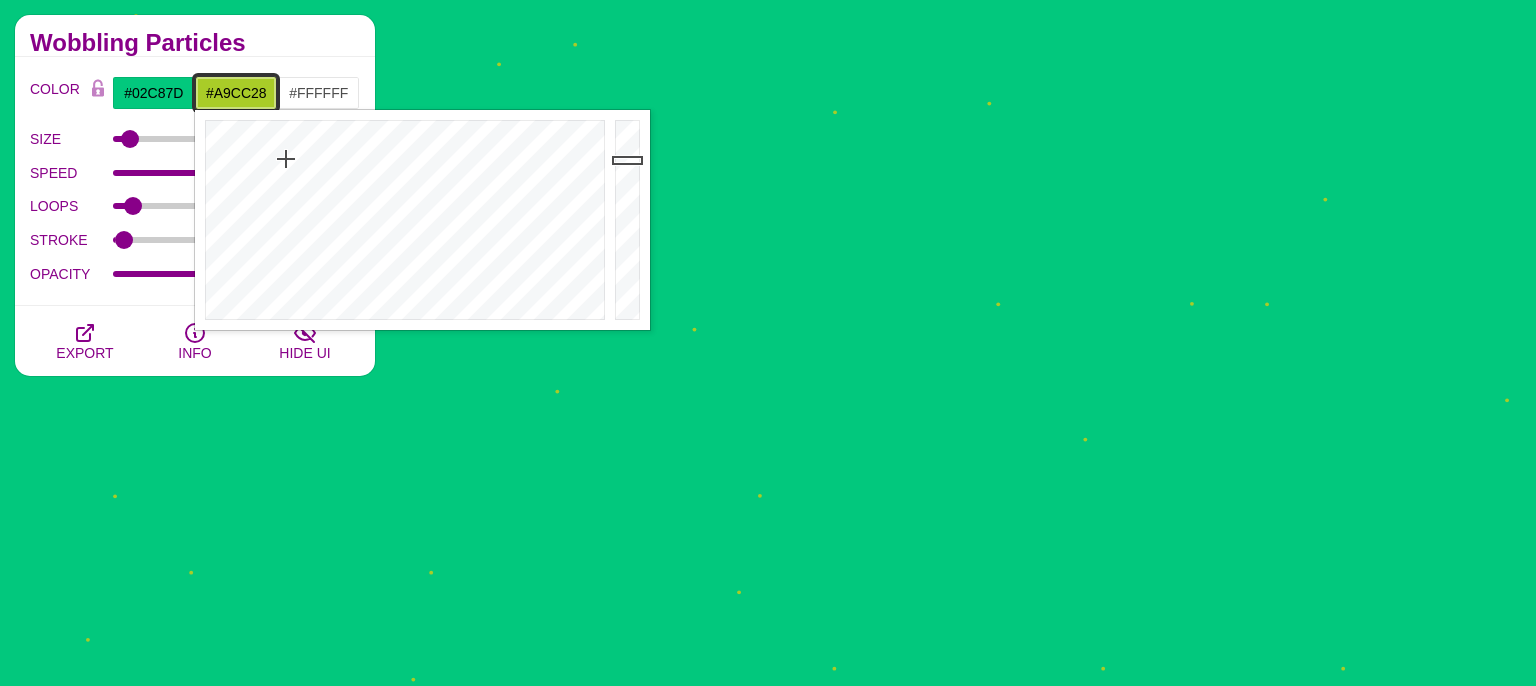 click on "#A9CC28" at bounding box center (236, 93) 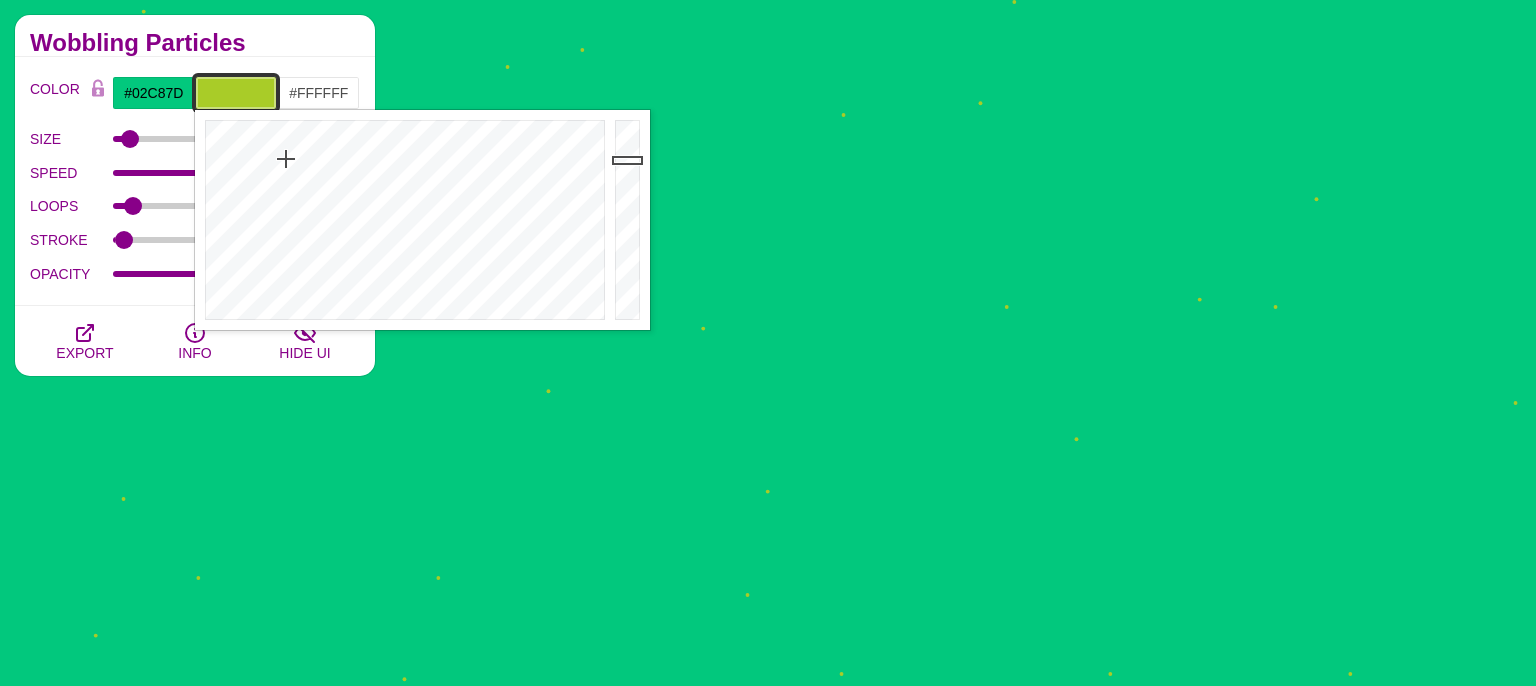 type on "#A9CC28" 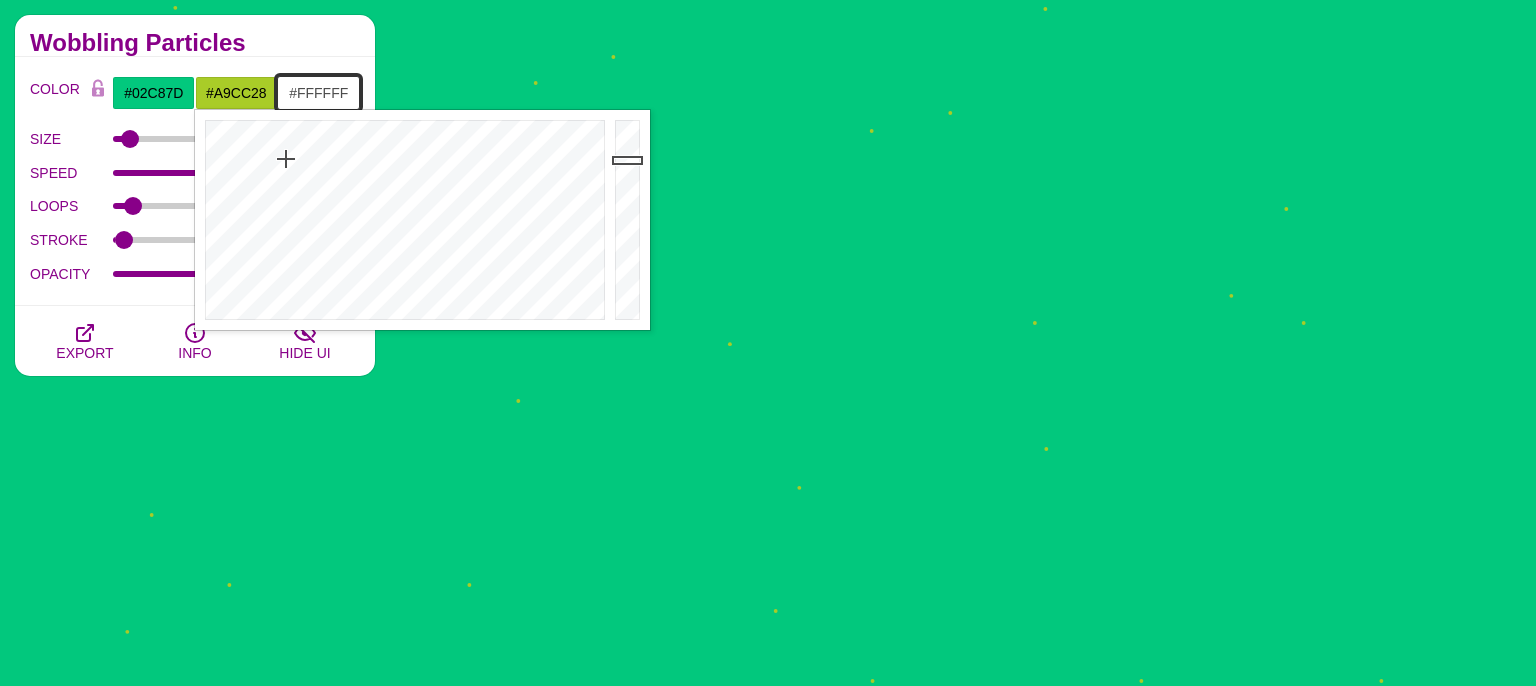 drag, startPoint x: 351, startPoint y: 92, endPoint x: 264, endPoint y: 79, distance: 87.965904 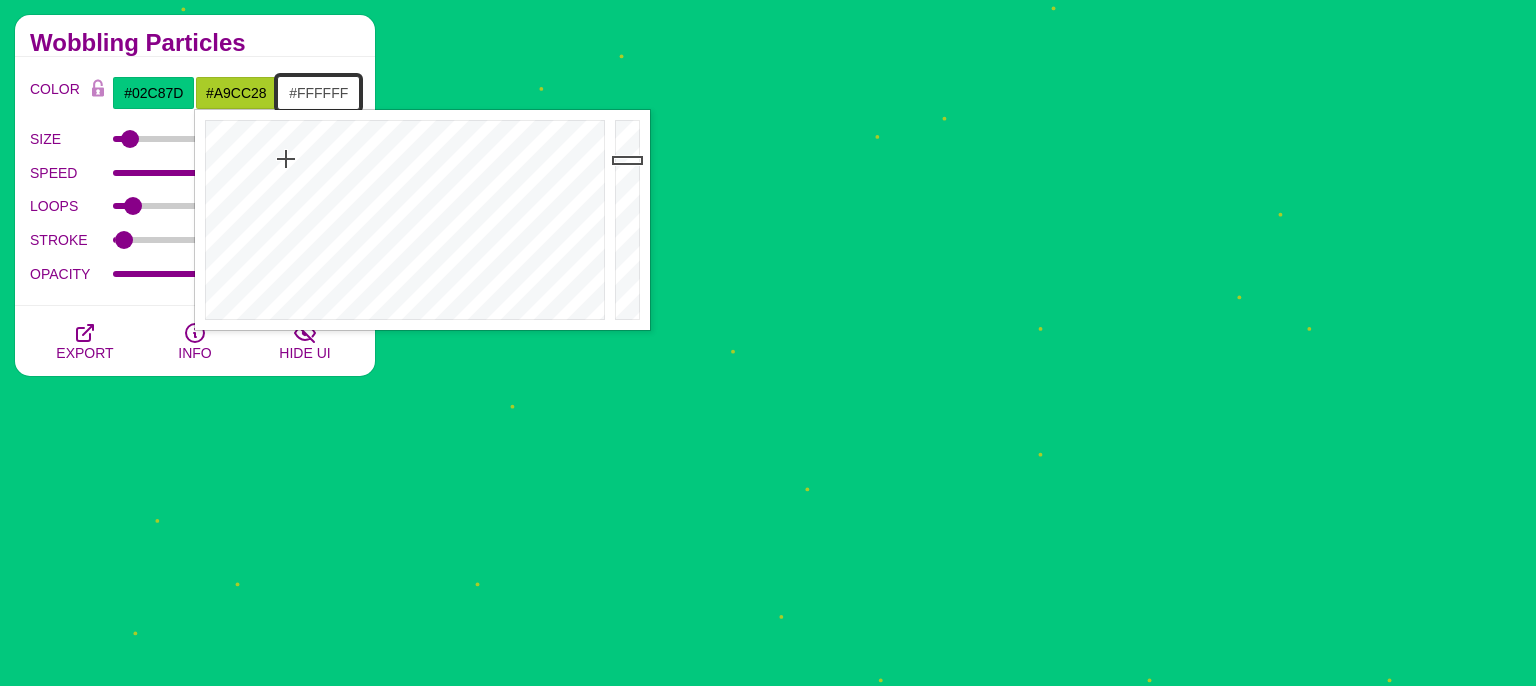 click on "#FFFFFF" at bounding box center [318, 93] 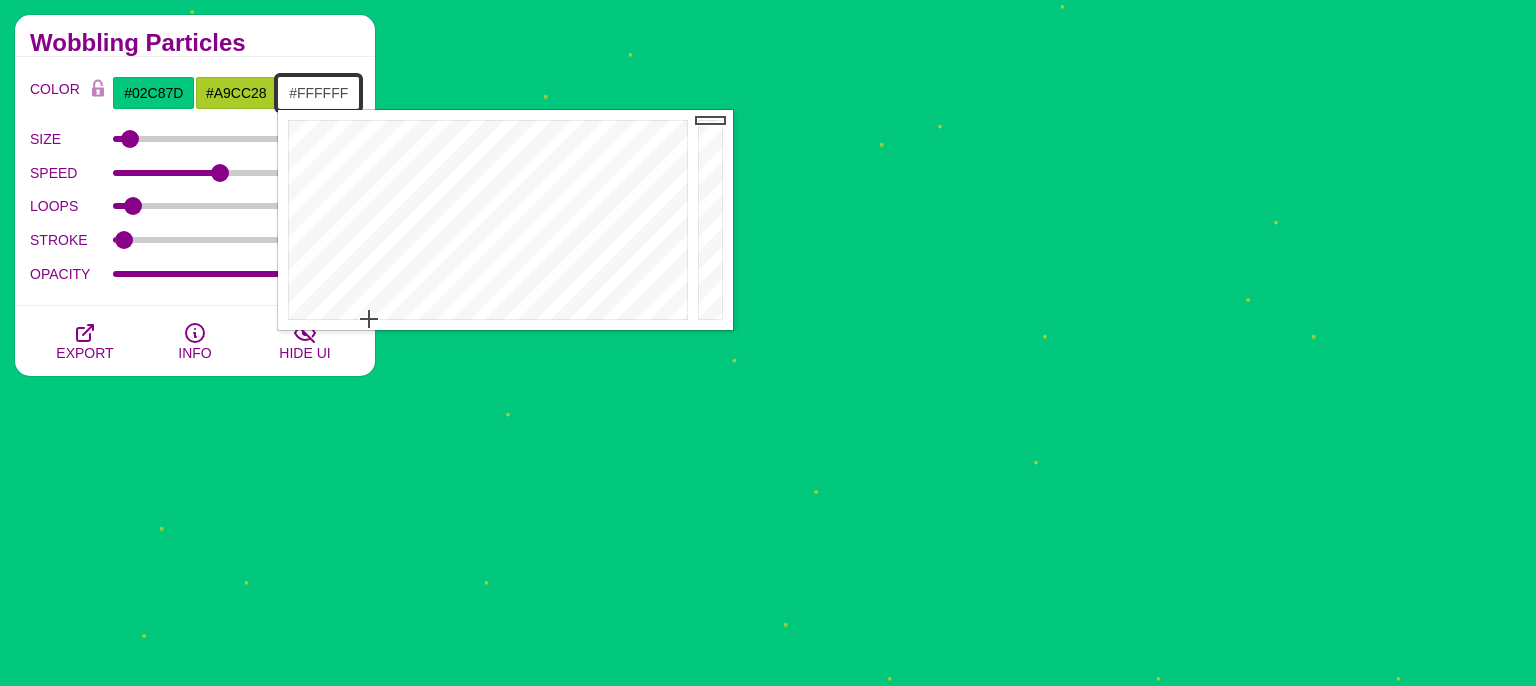 paste on "A9CC28" 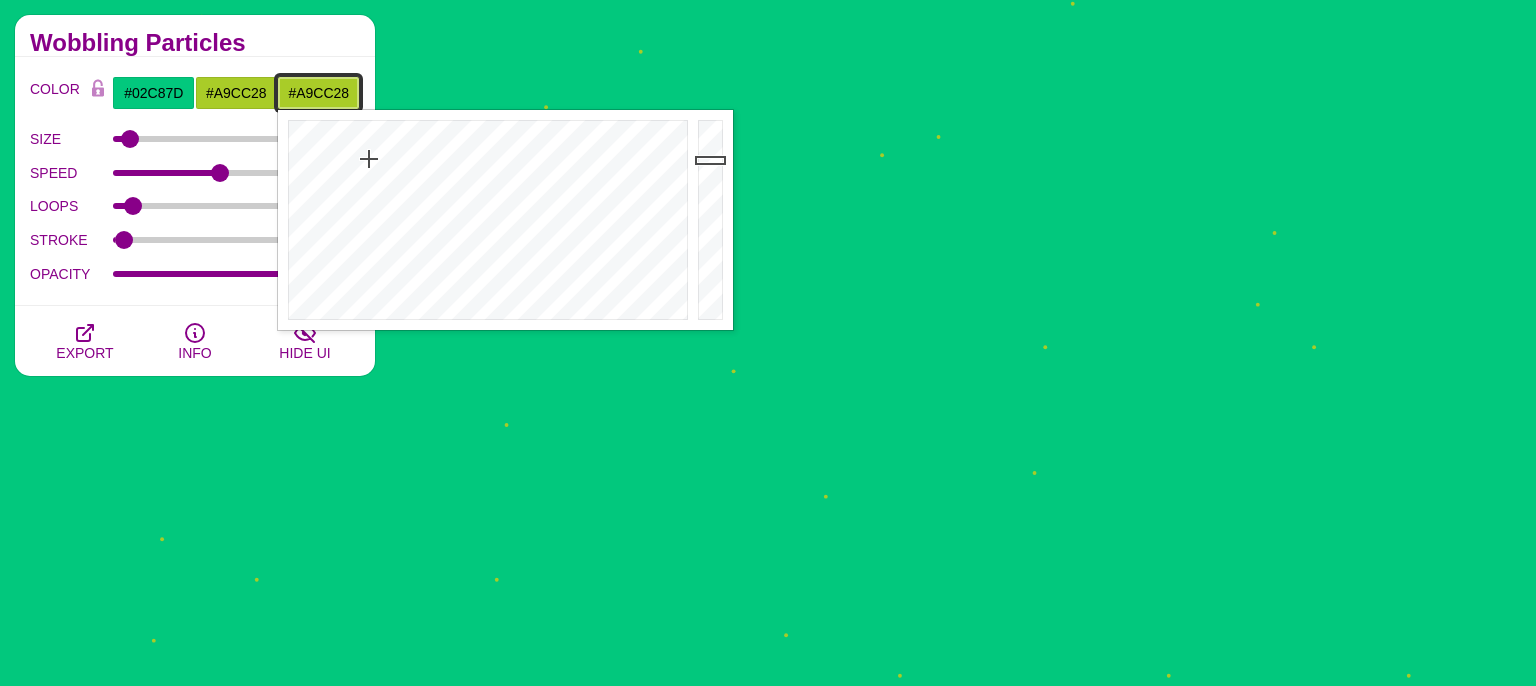 type on "#A9CC28" 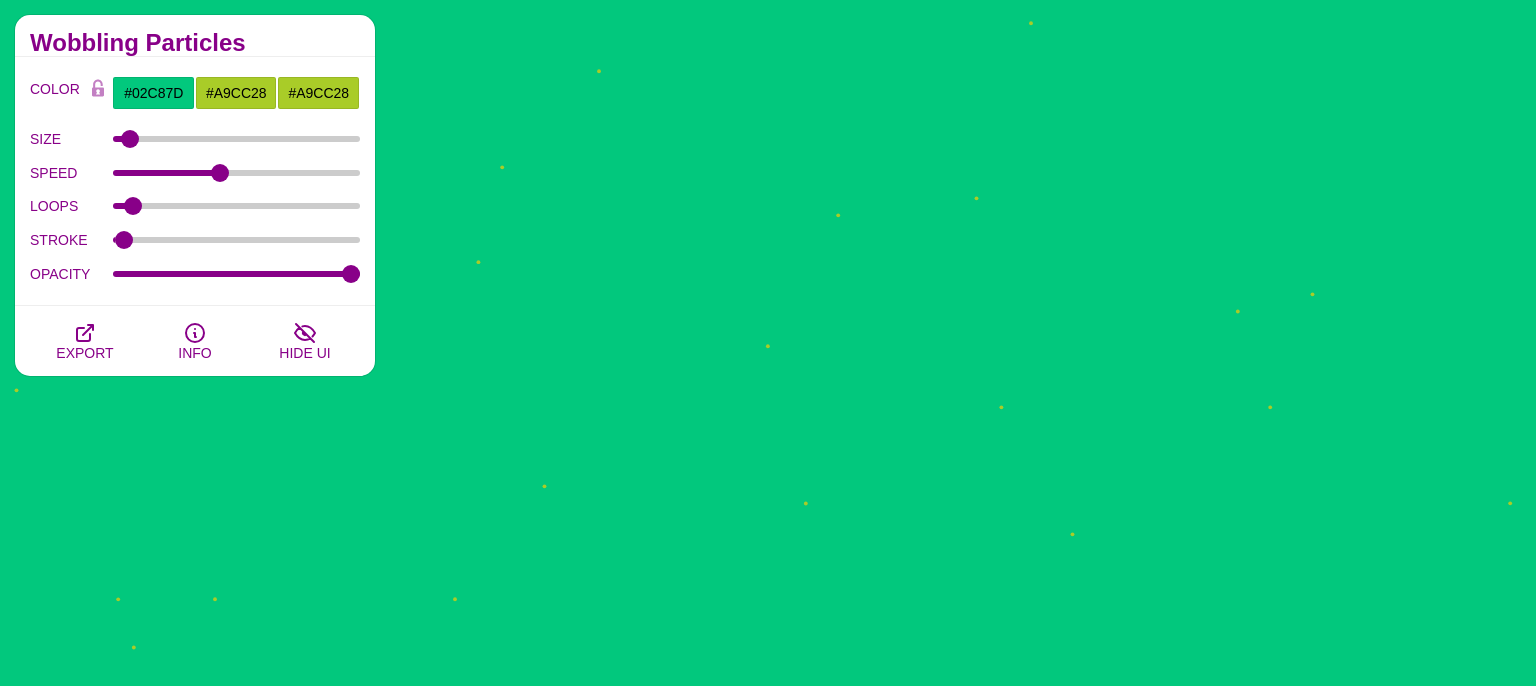 click on "Wobbling Particles" at bounding box center (195, 43) 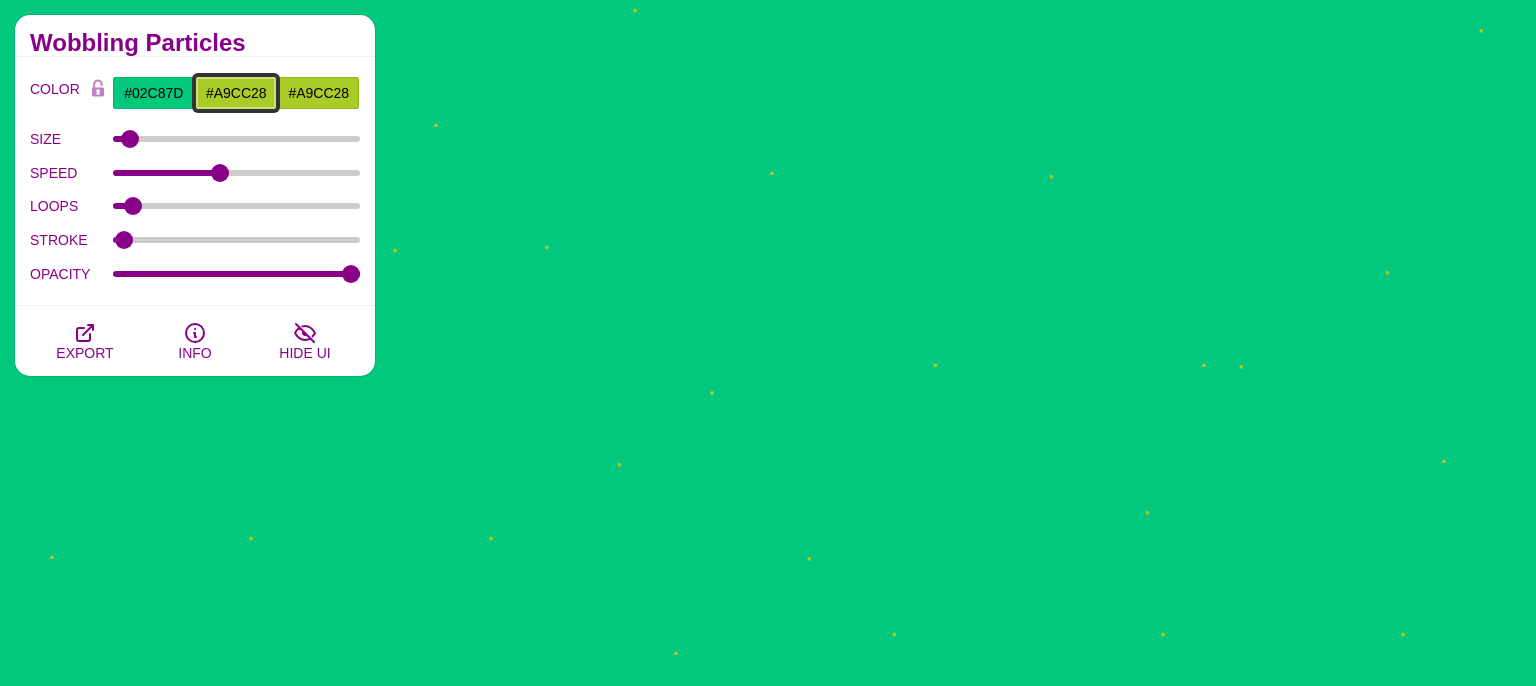click on "#A9CC28" at bounding box center (236, 93) 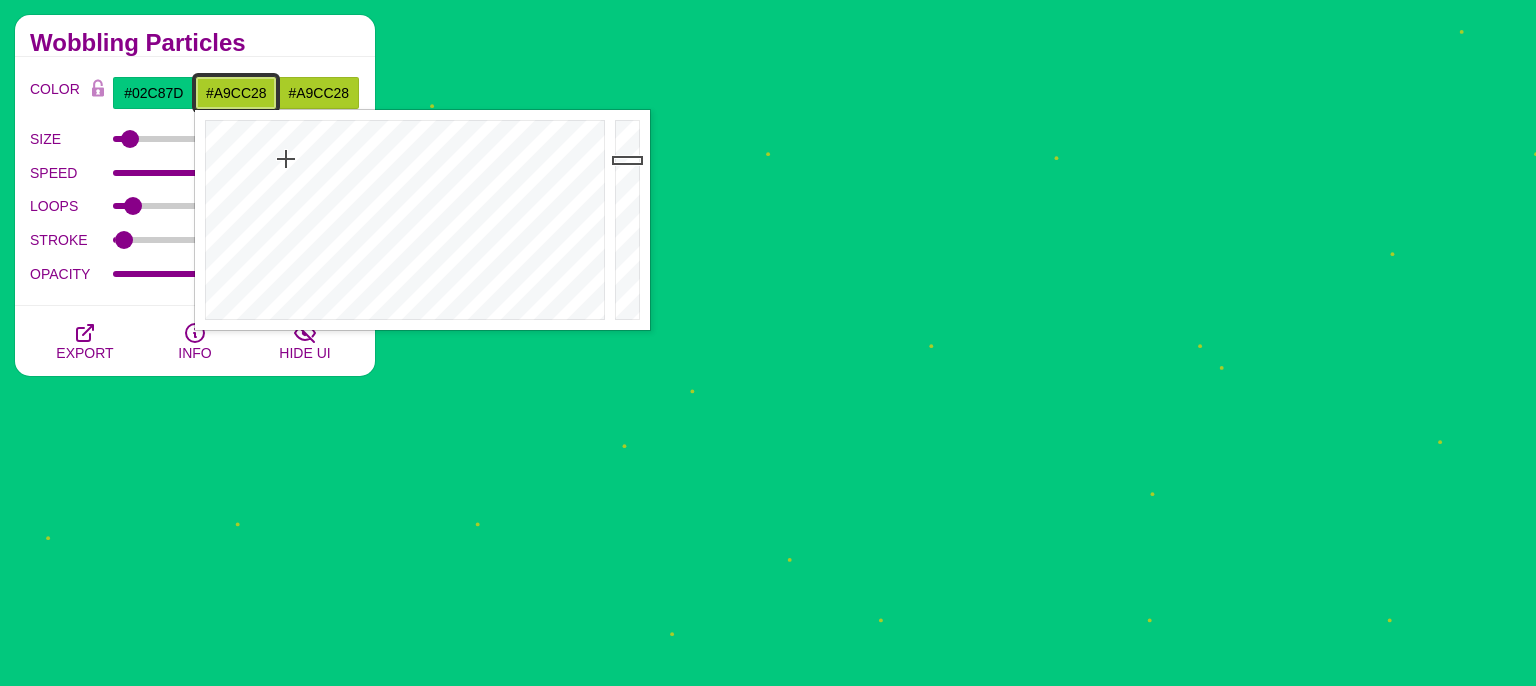 drag, startPoint x: 267, startPoint y: 98, endPoint x: 146, endPoint y: 96, distance: 121.016525 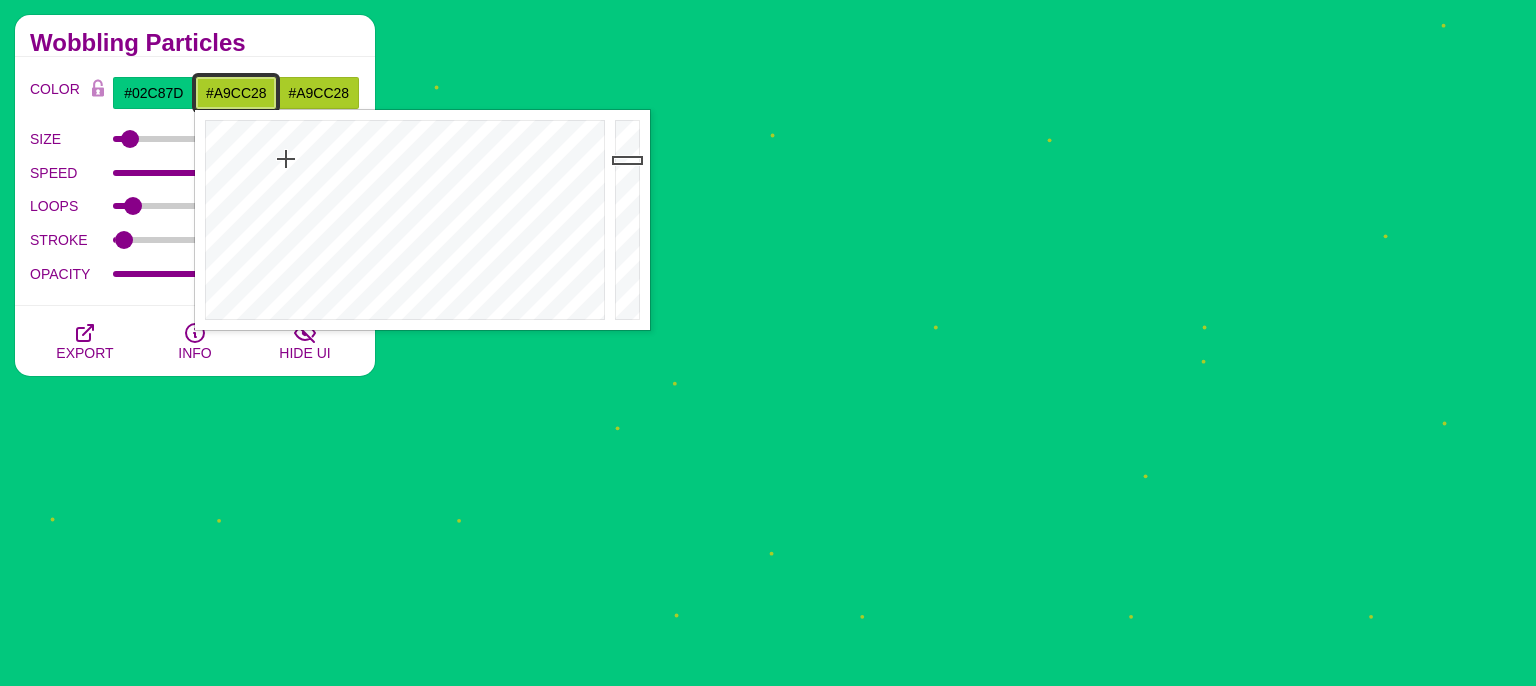 click on "#A9CC28" at bounding box center (236, 93) 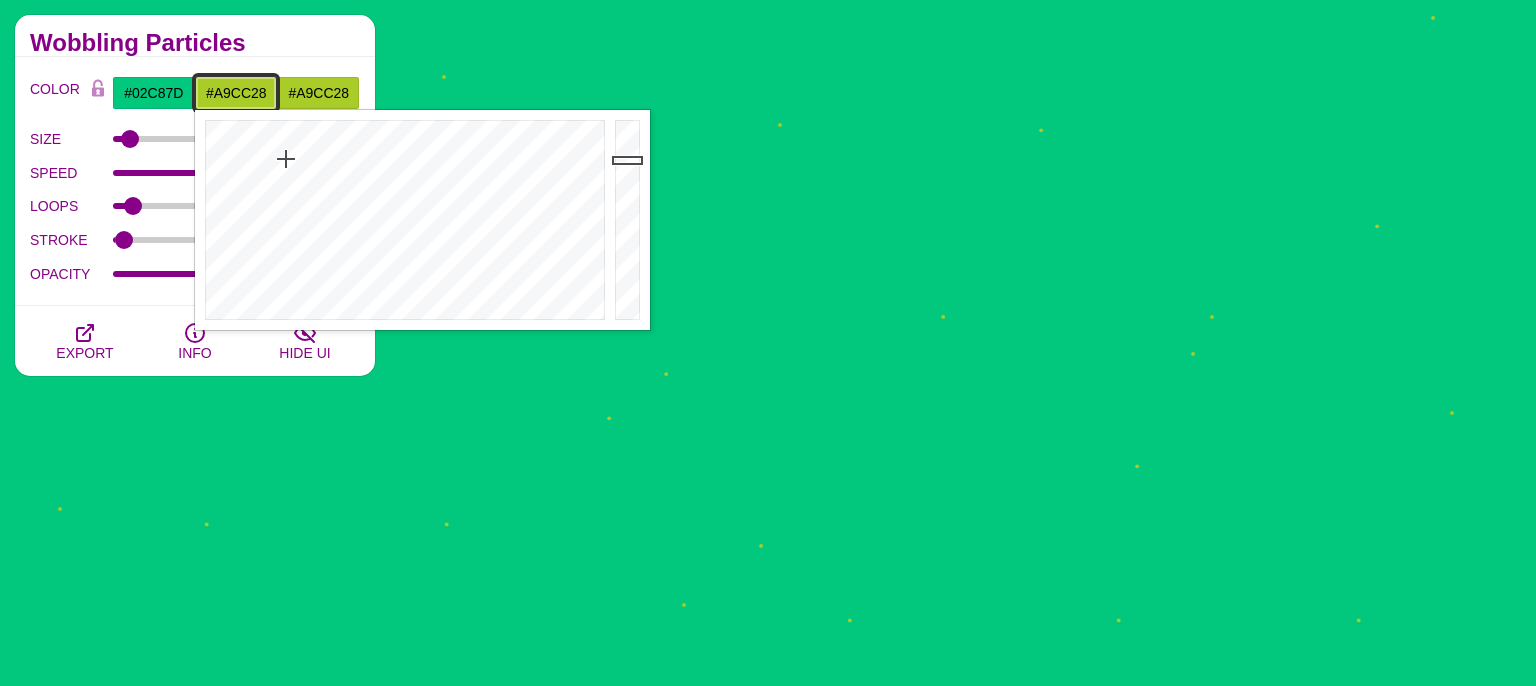 paste on "517b93" 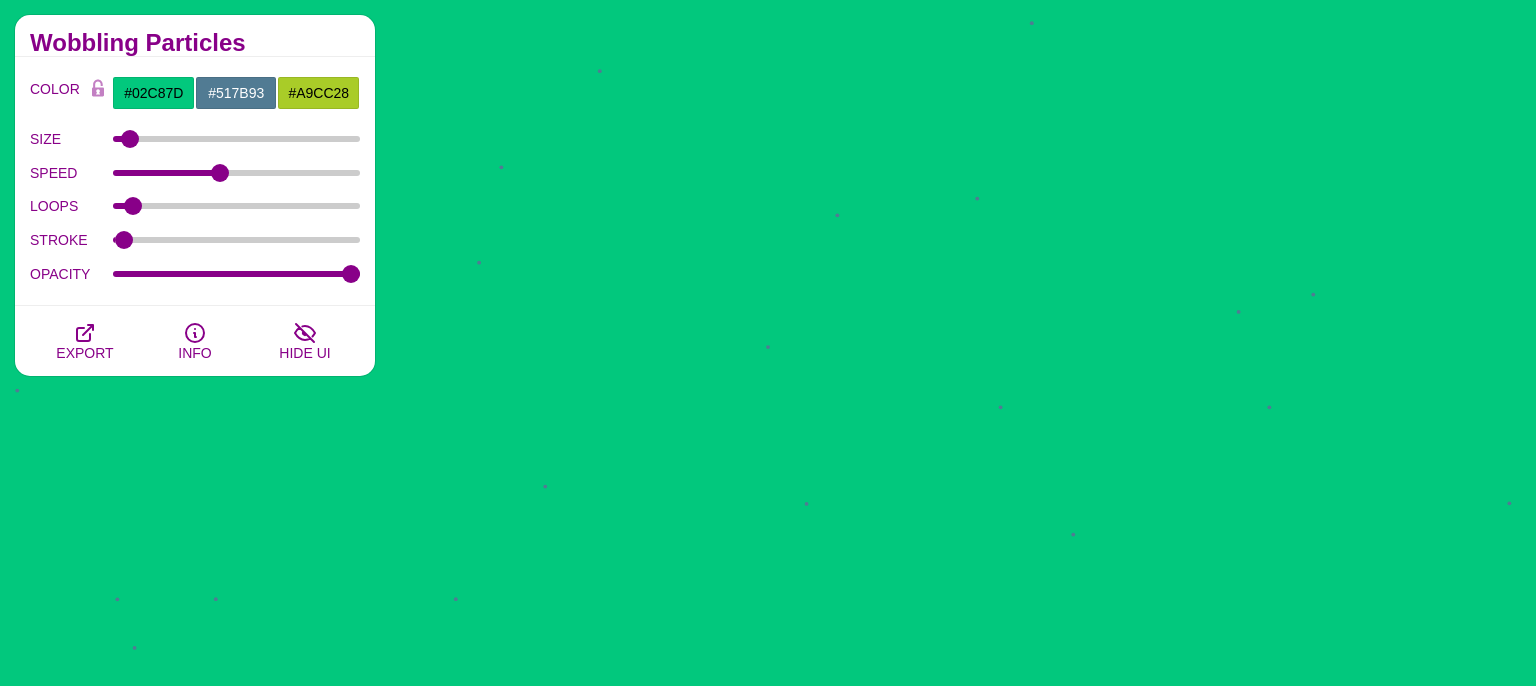 click on "Wobbling Particles" at bounding box center [195, 43] 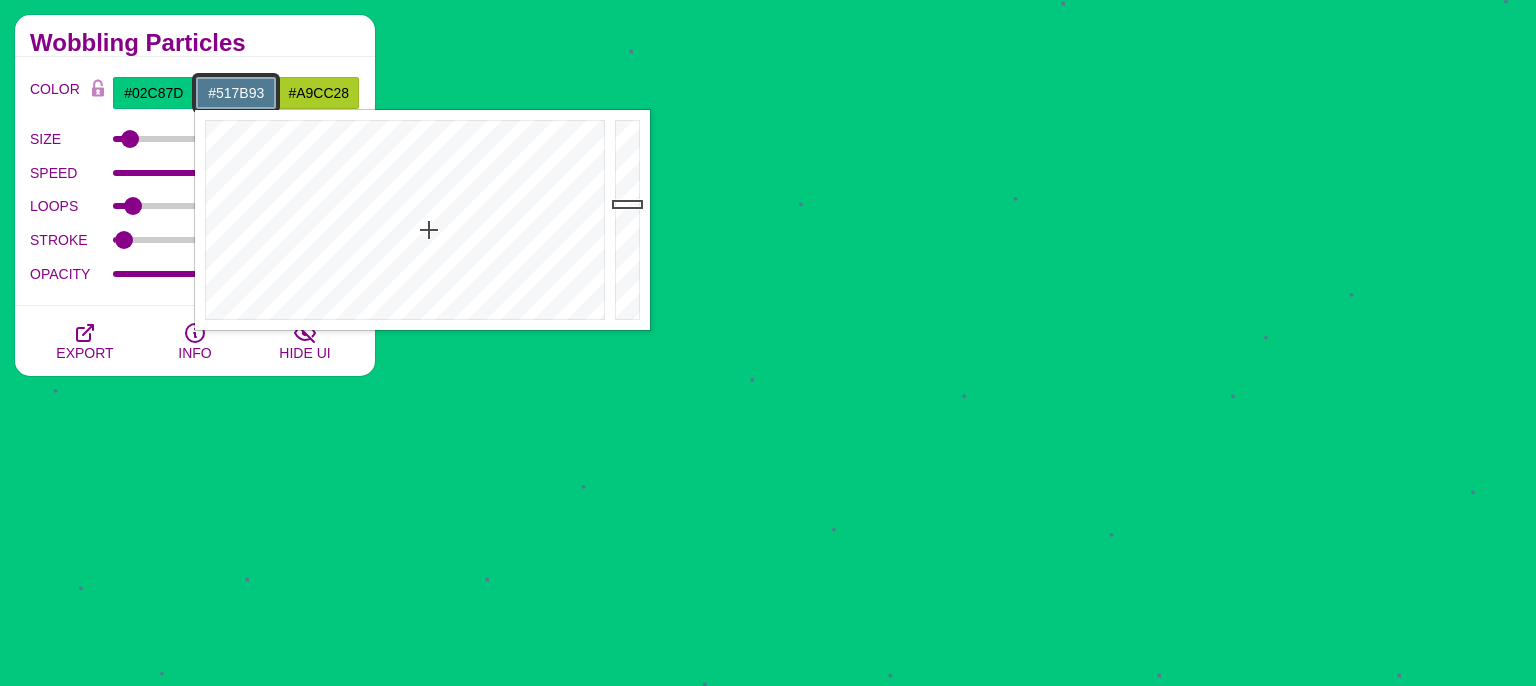 drag, startPoint x: 266, startPoint y: 93, endPoint x: 194, endPoint y: 82, distance: 72.835434 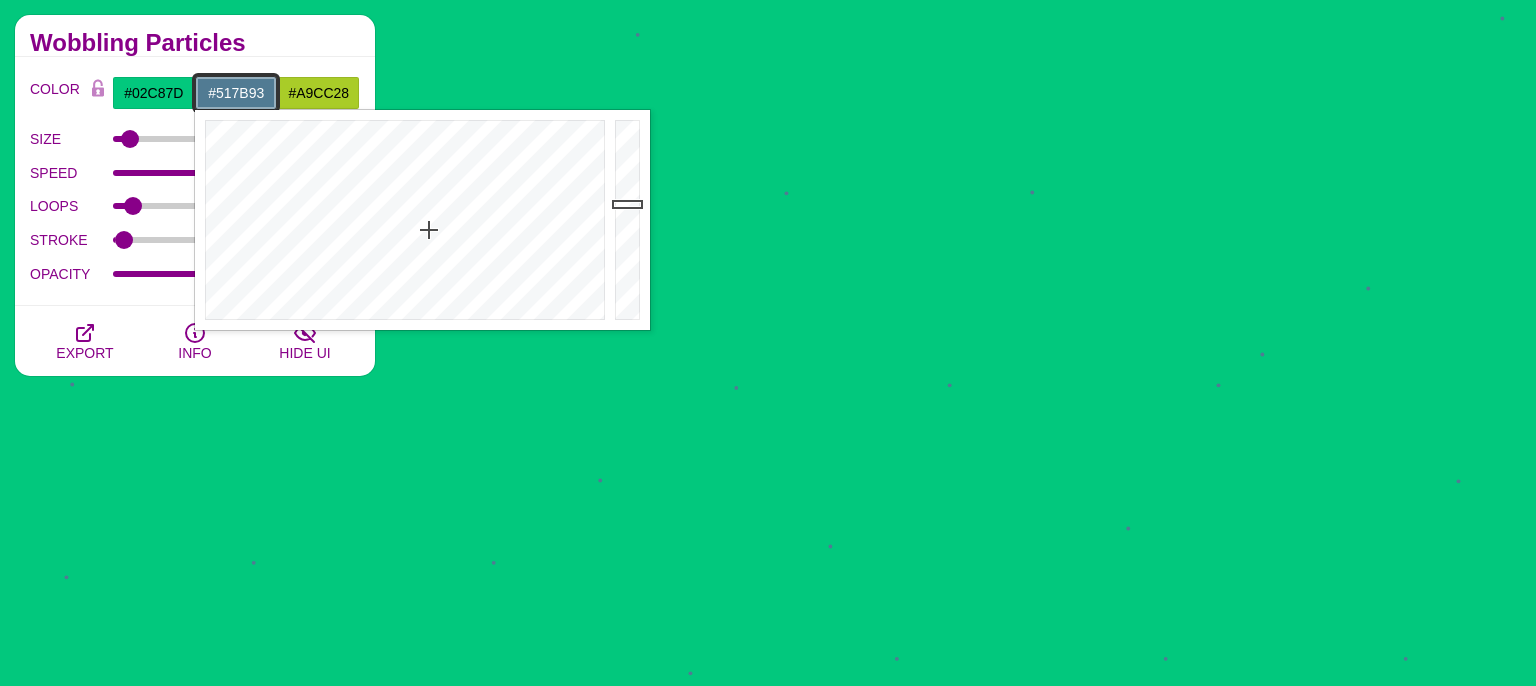 click on "#517B93" at bounding box center [236, 93] 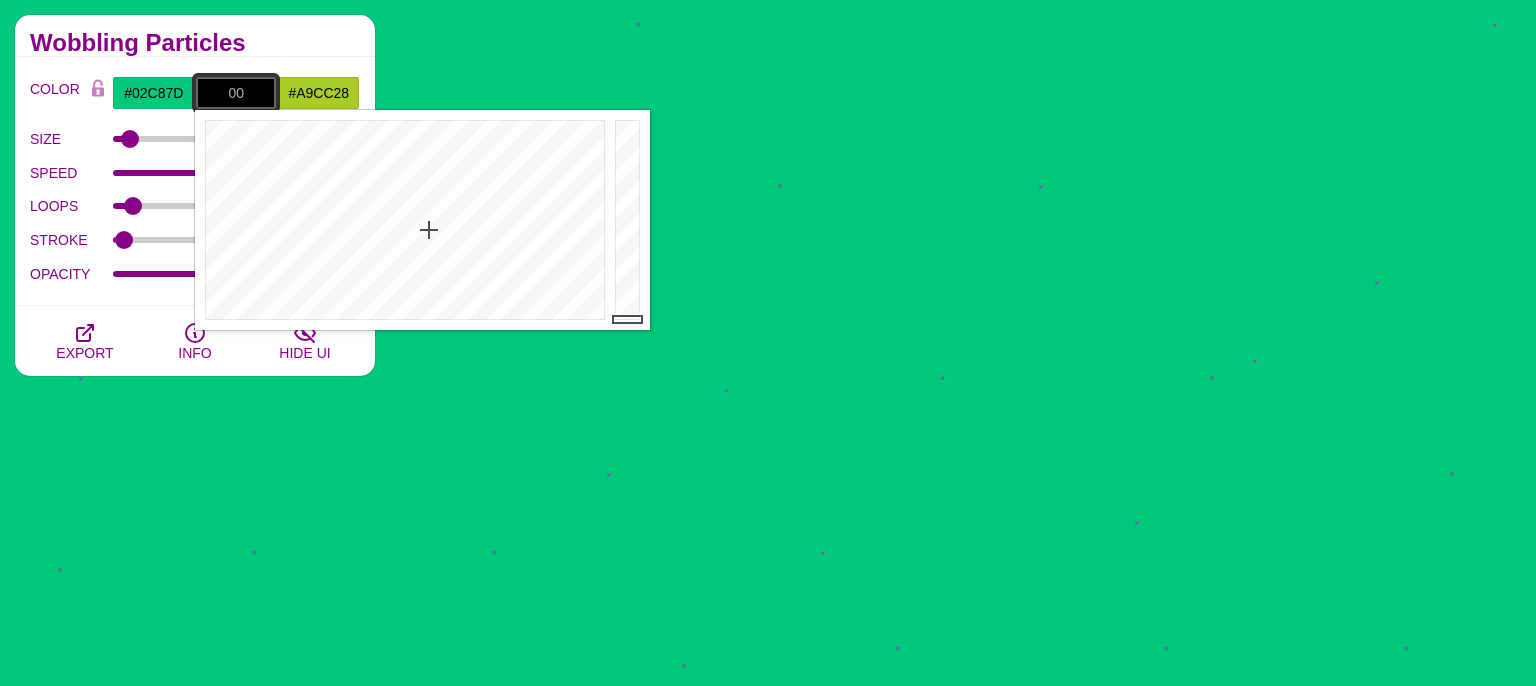 type on "0" 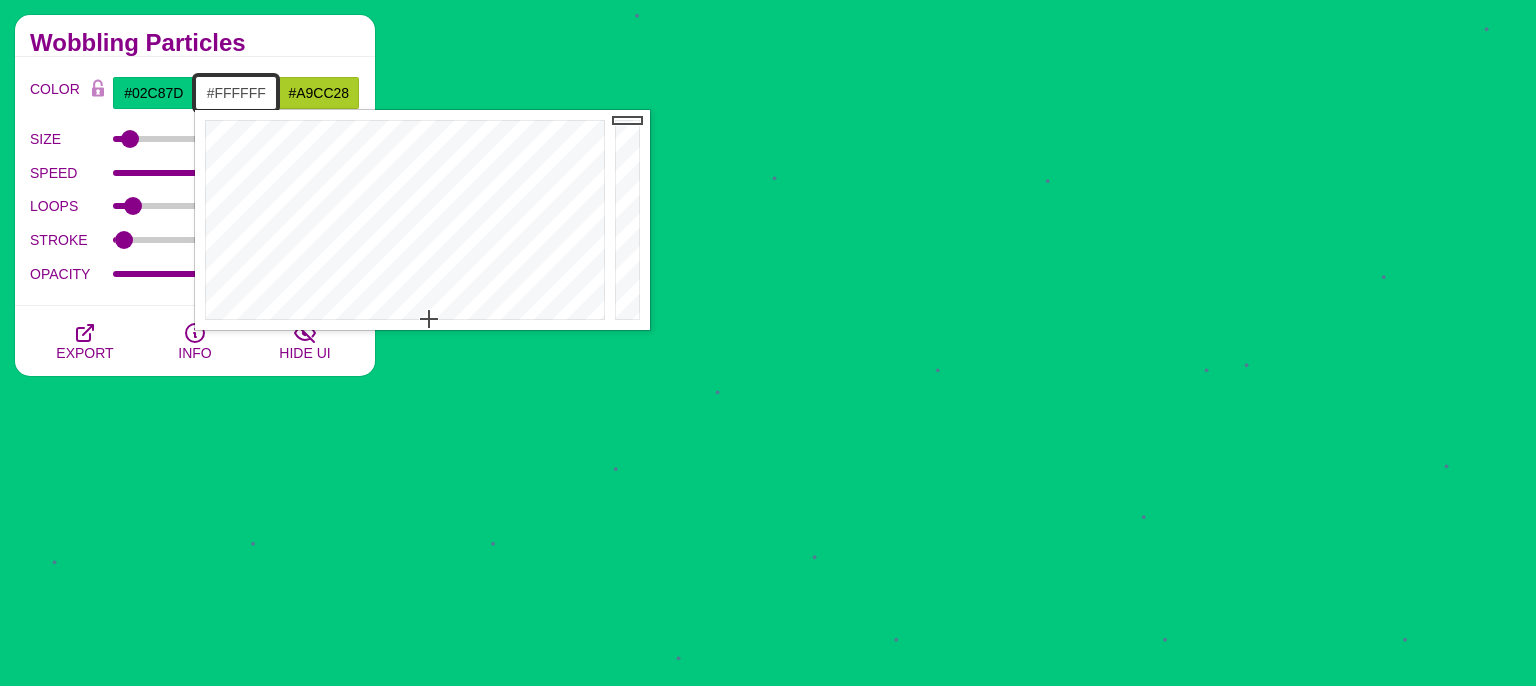 type on "#FFFFFF" 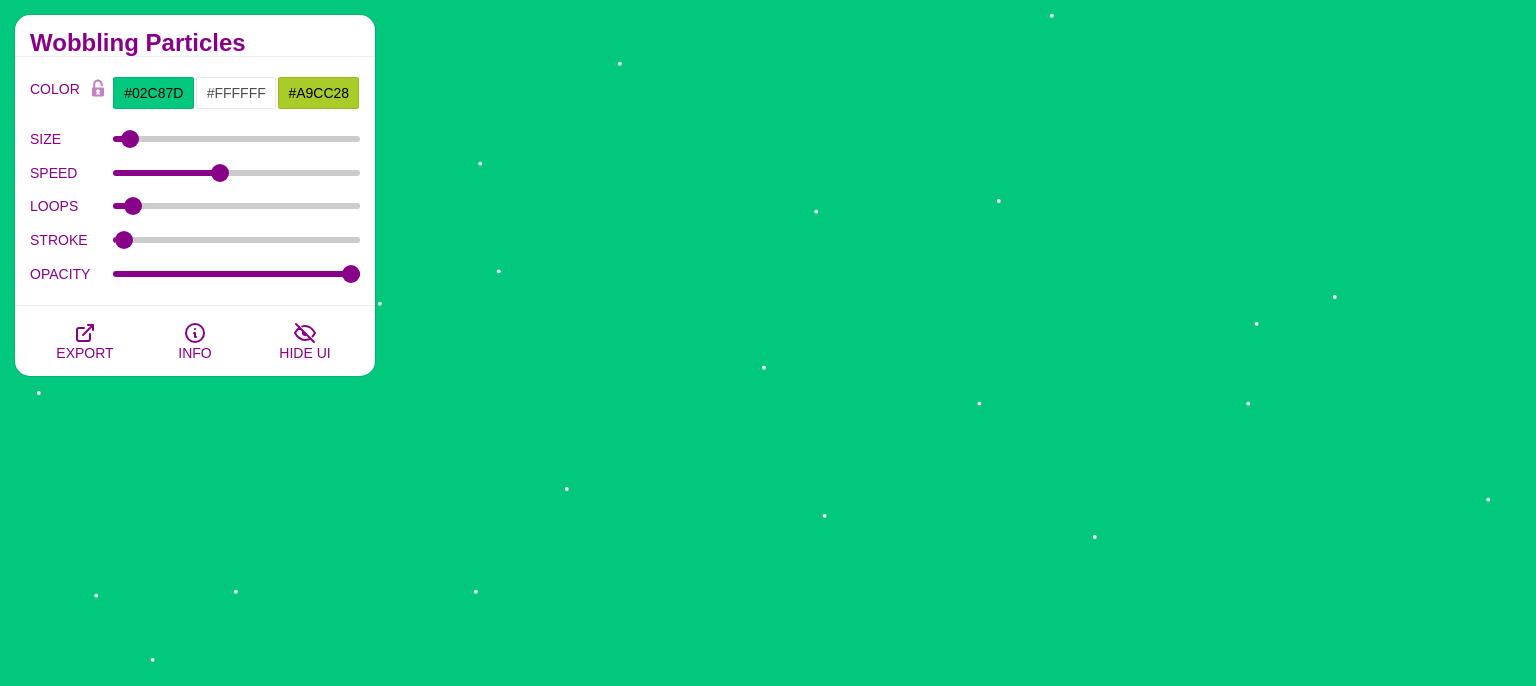 click on "Wobbling Particles" at bounding box center [195, 43] 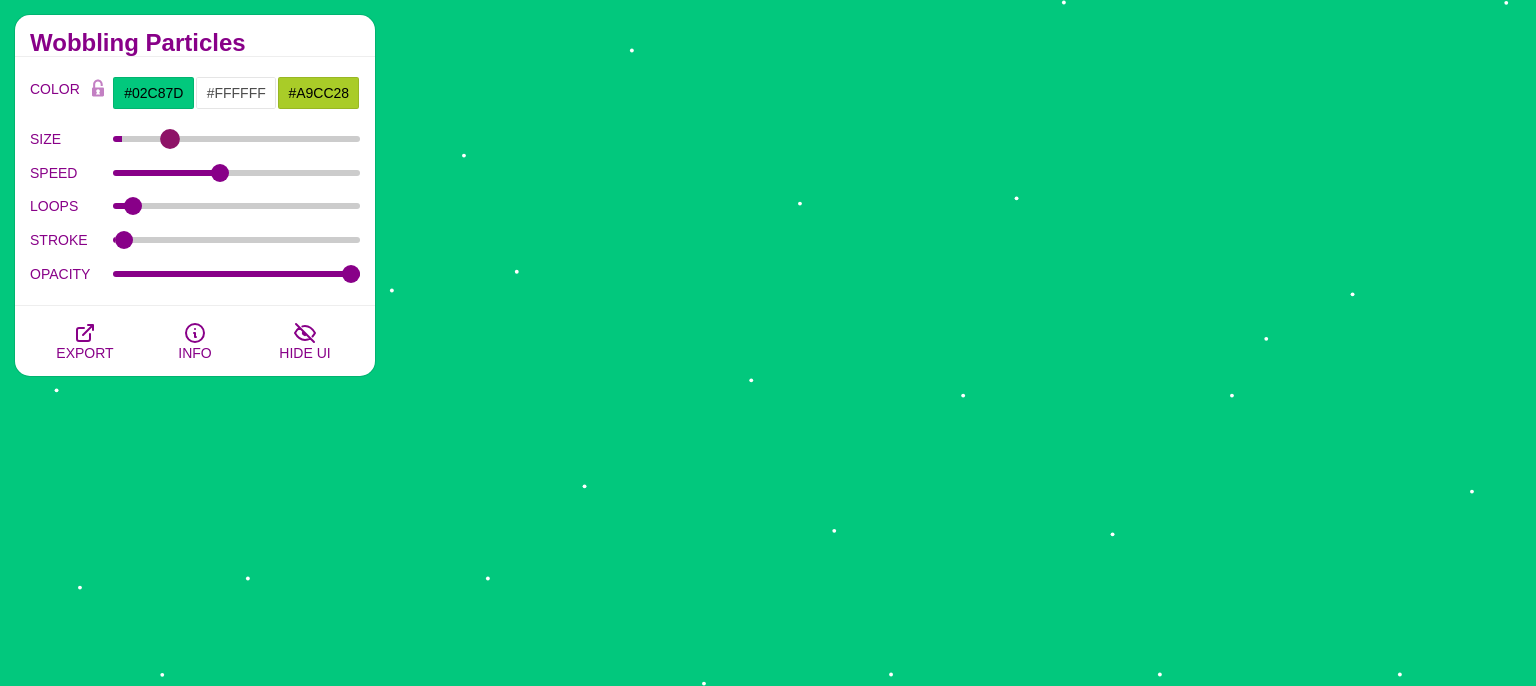 click on "SIZE" at bounding box center [237, 139] 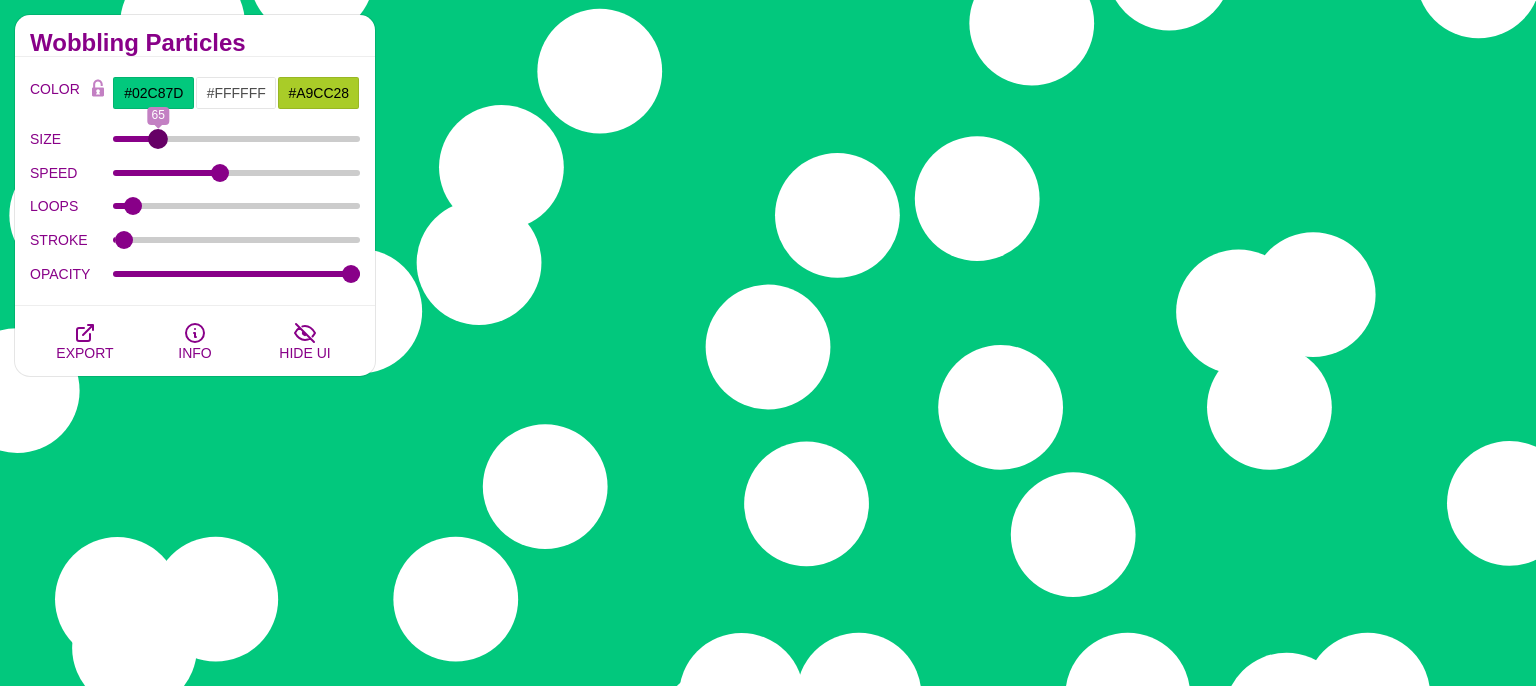 click on "SIZE" at bounding box center [237, 139] 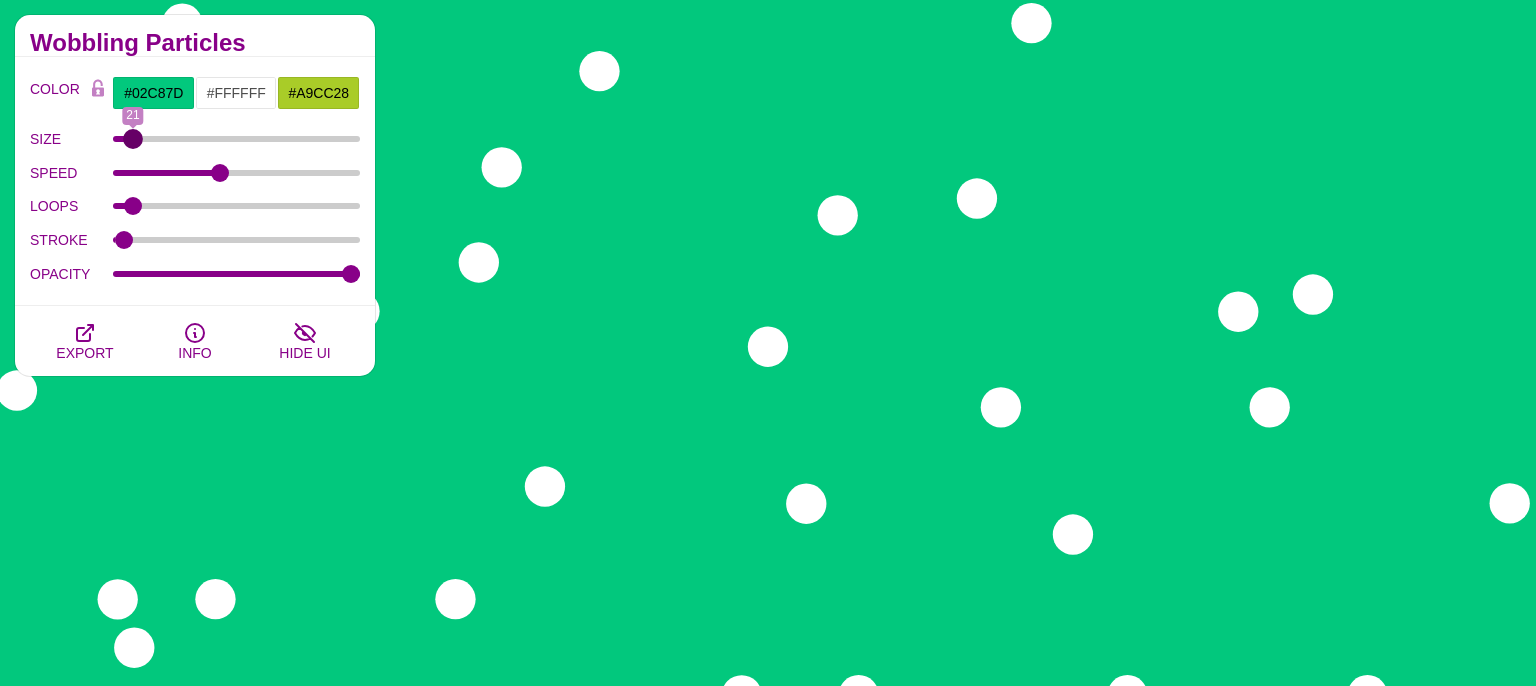 type on "21" 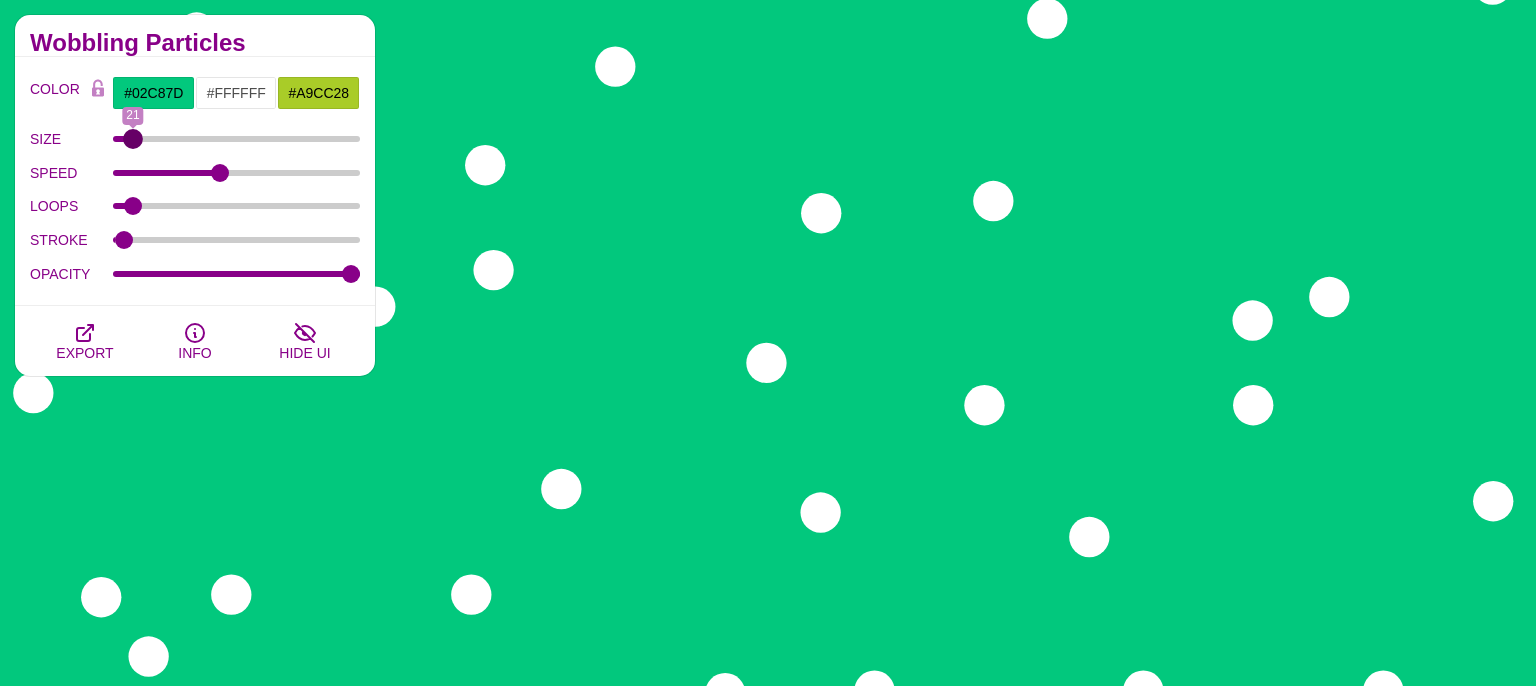 click on "SIZE" at bounding box center (237, 139) 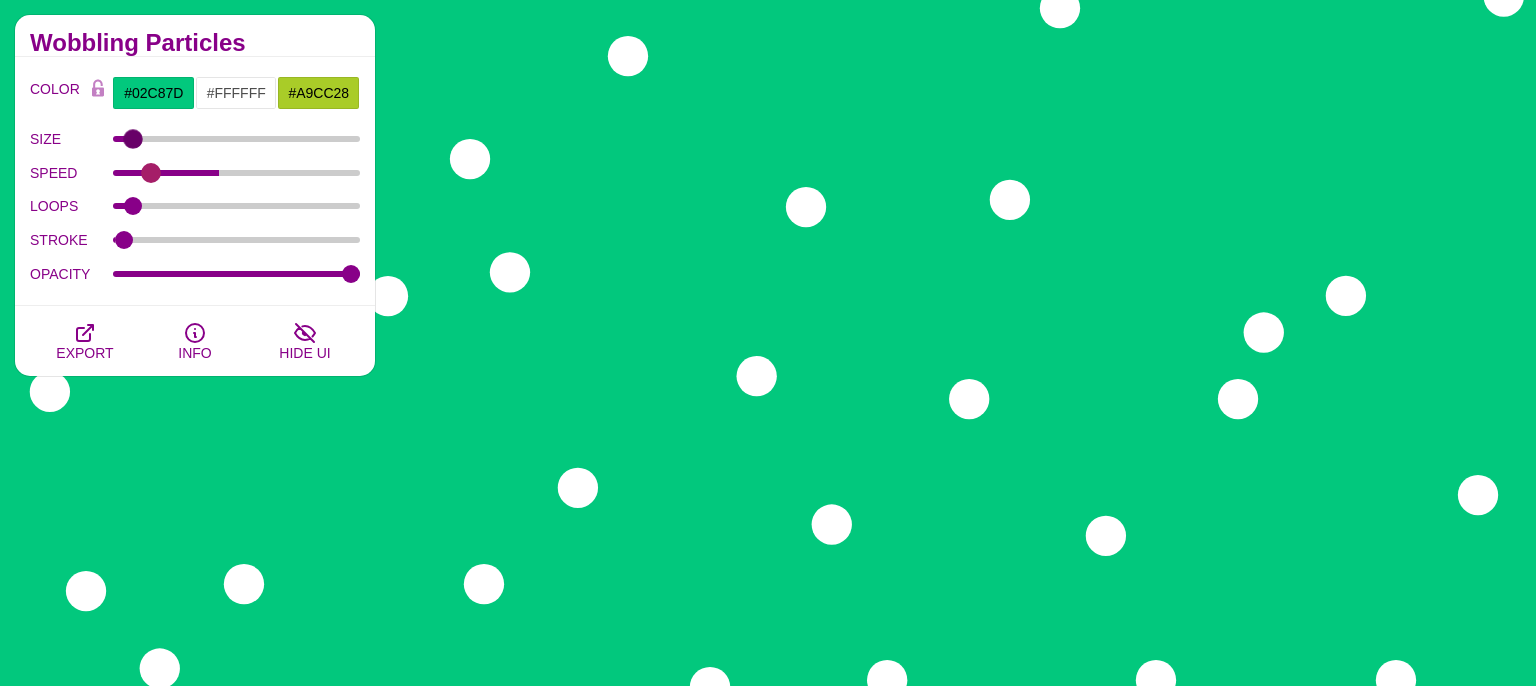 click on "SPEED" at bounding box center (237, 173) 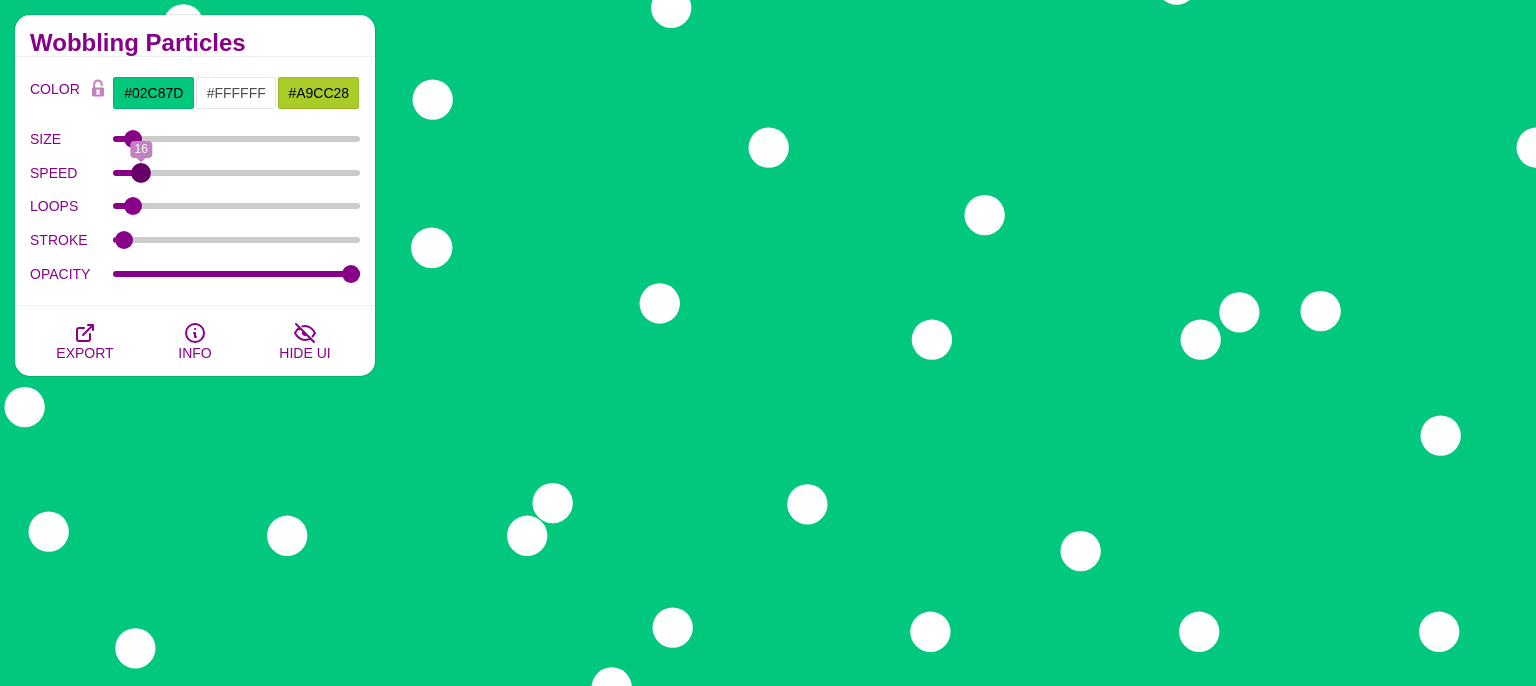 click on "SPEED" at bounding box center [237, 173] 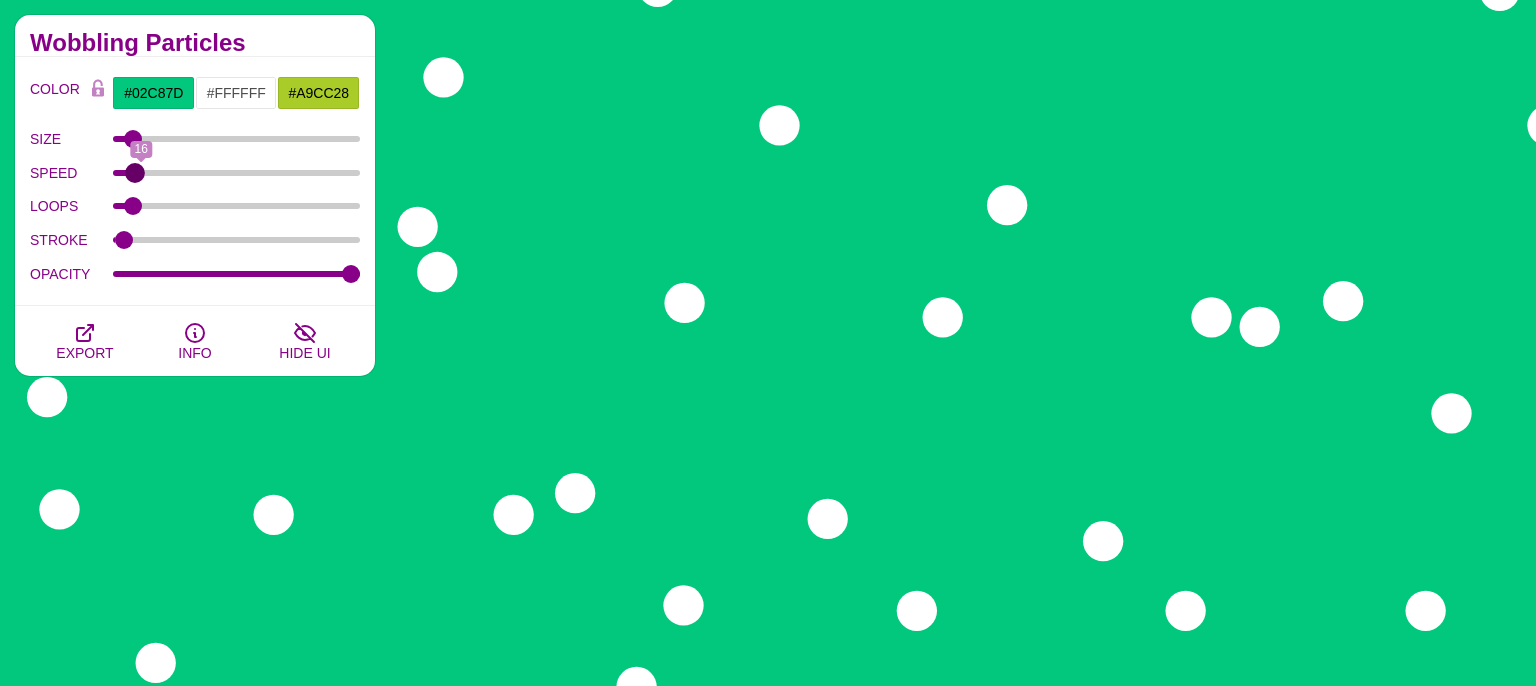 type on "14" 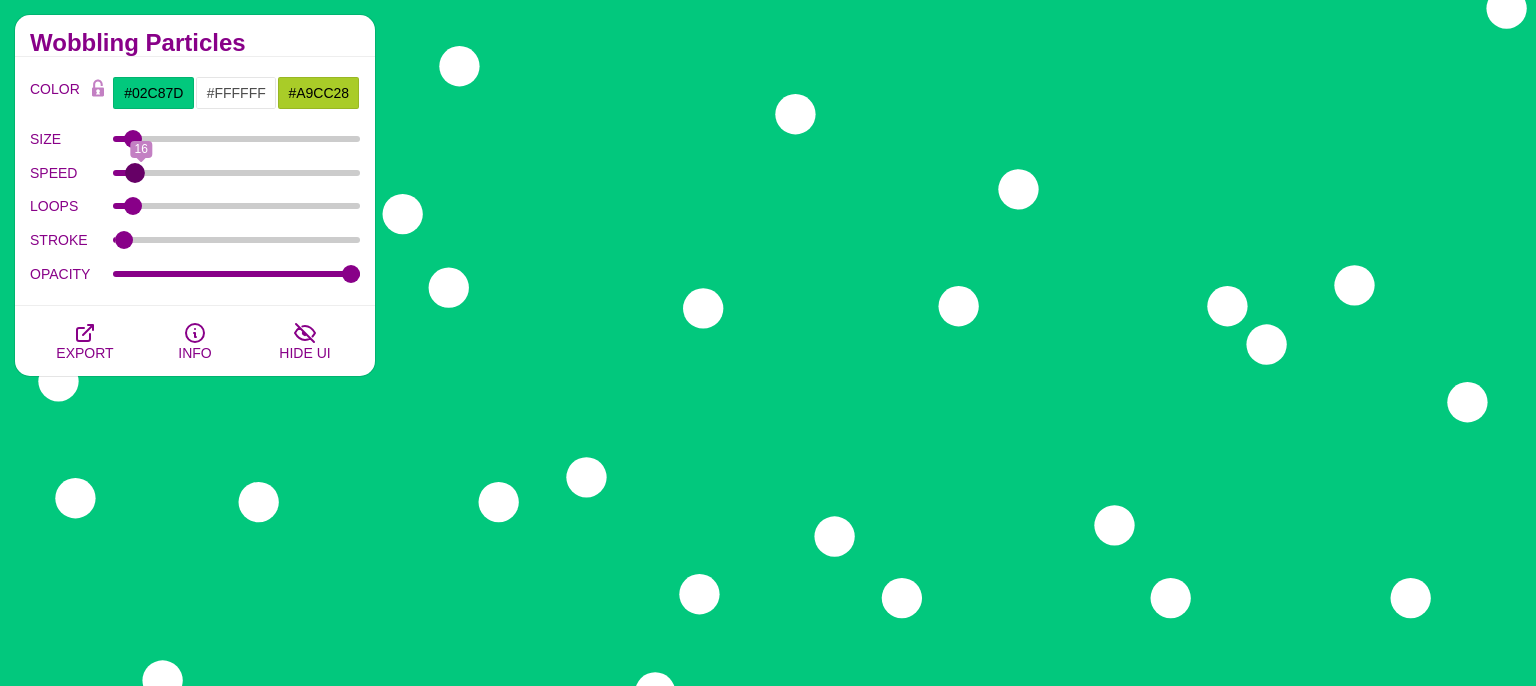 click on "SPEED" at bounding box center [237, 173] 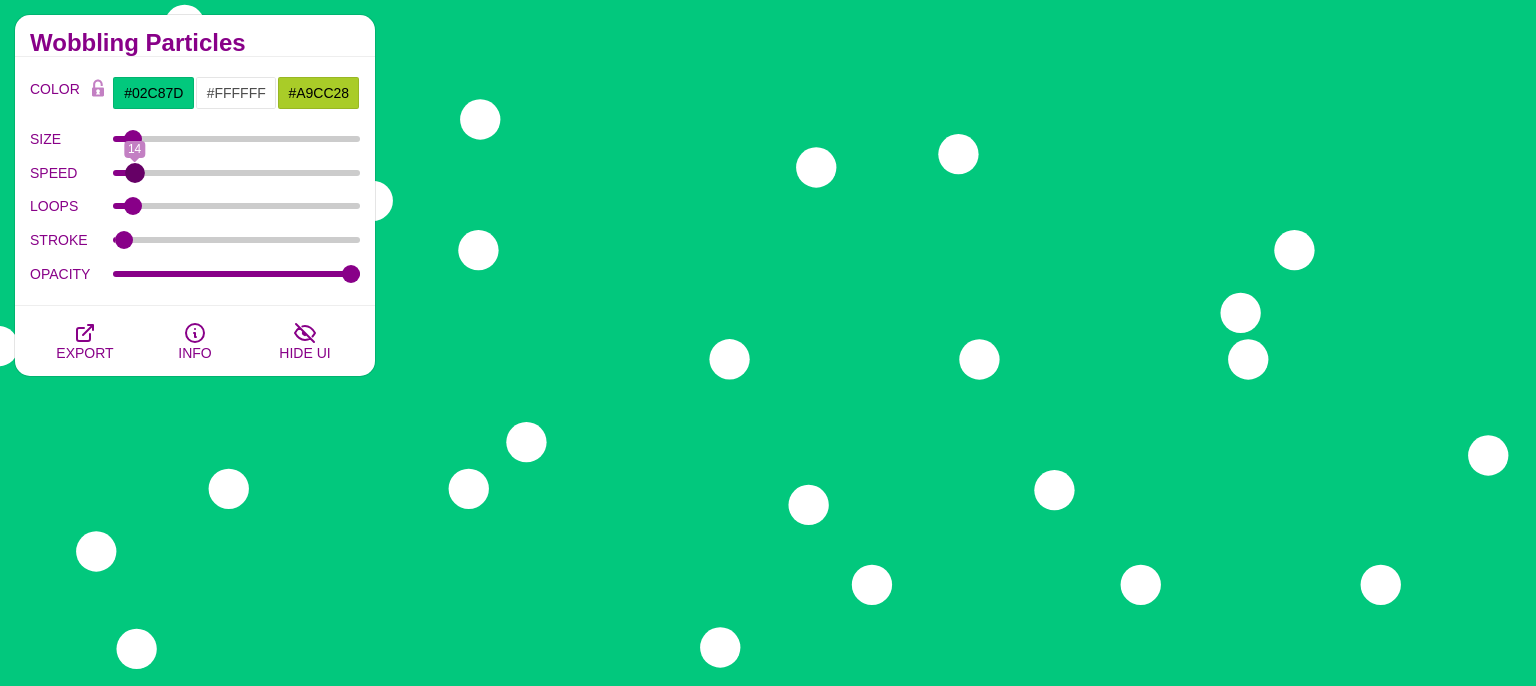 click on "SPEED" at bounding box center [237, 173] 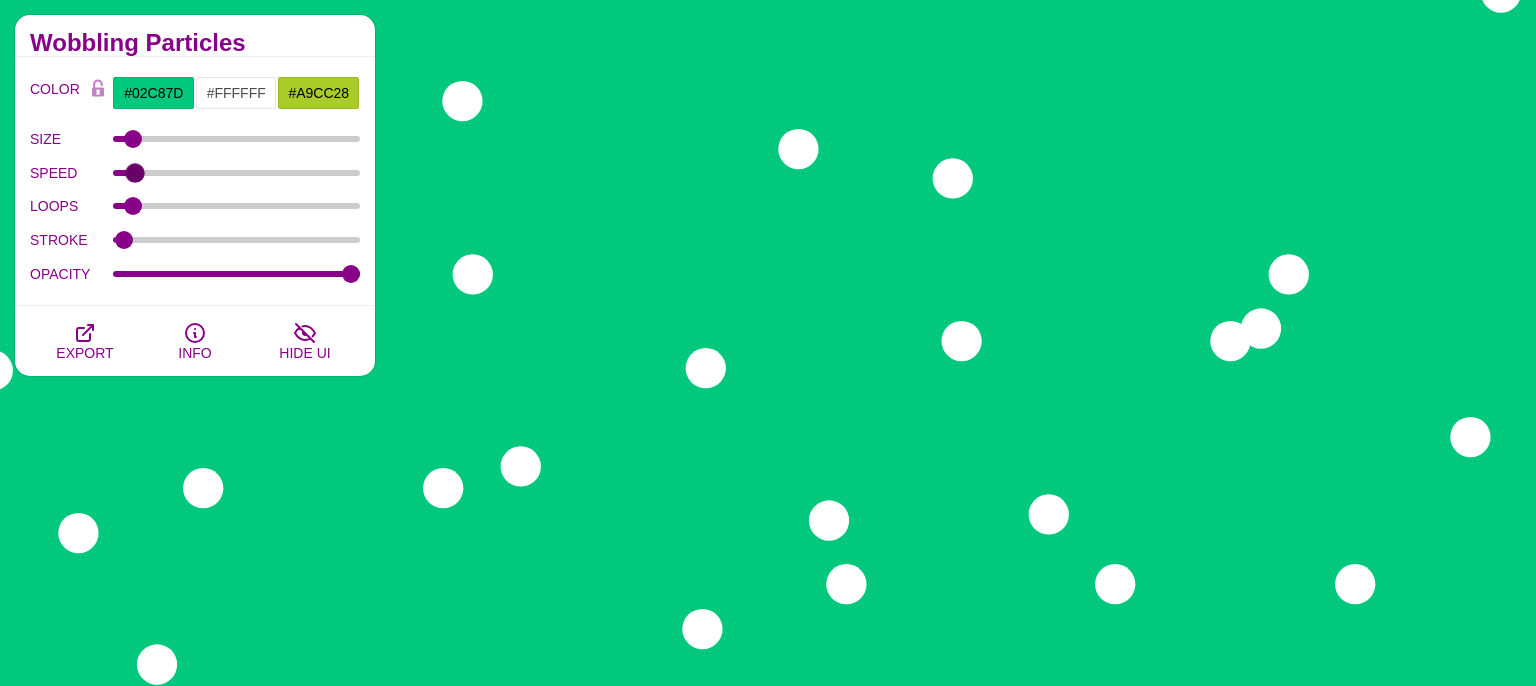 click on "LOOPS
2" at bounding box center (195, 207) 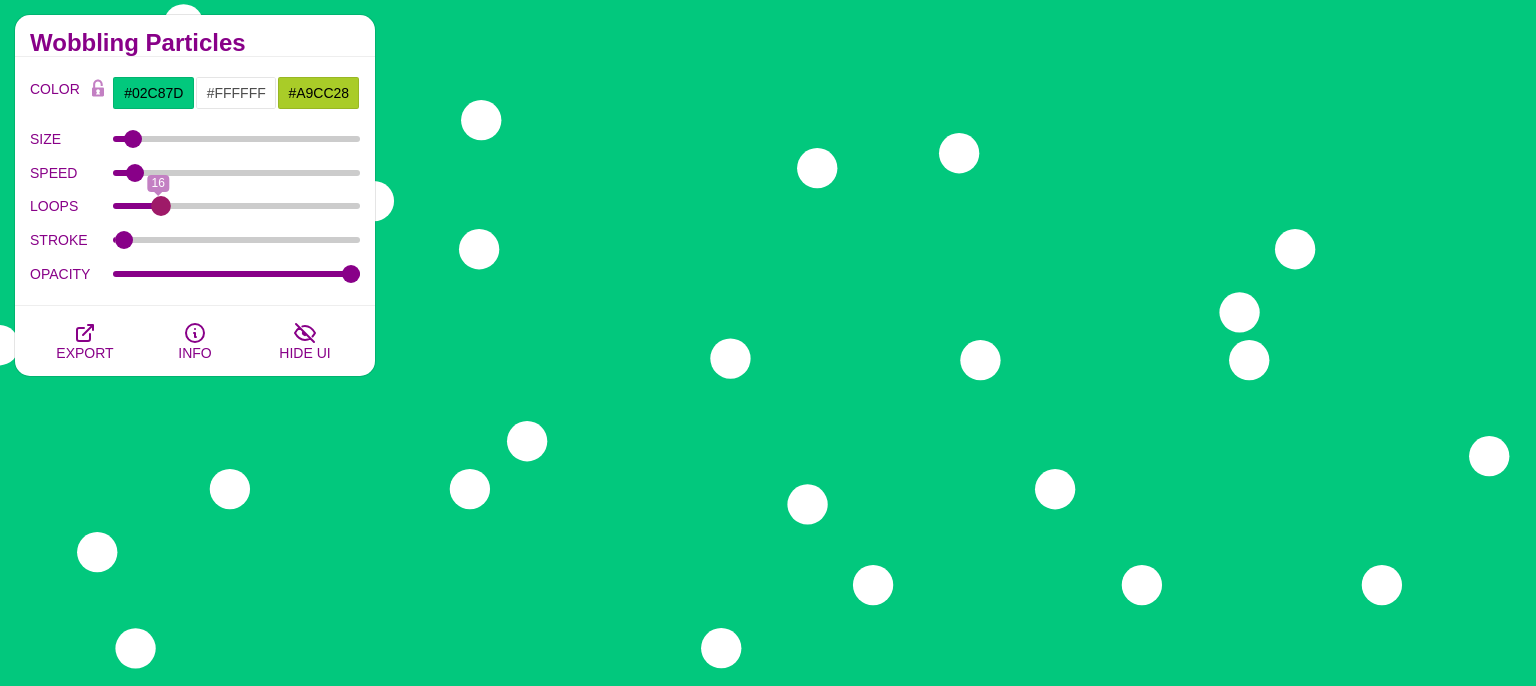 click on "LOOPS" at bounding box center [237, 206] 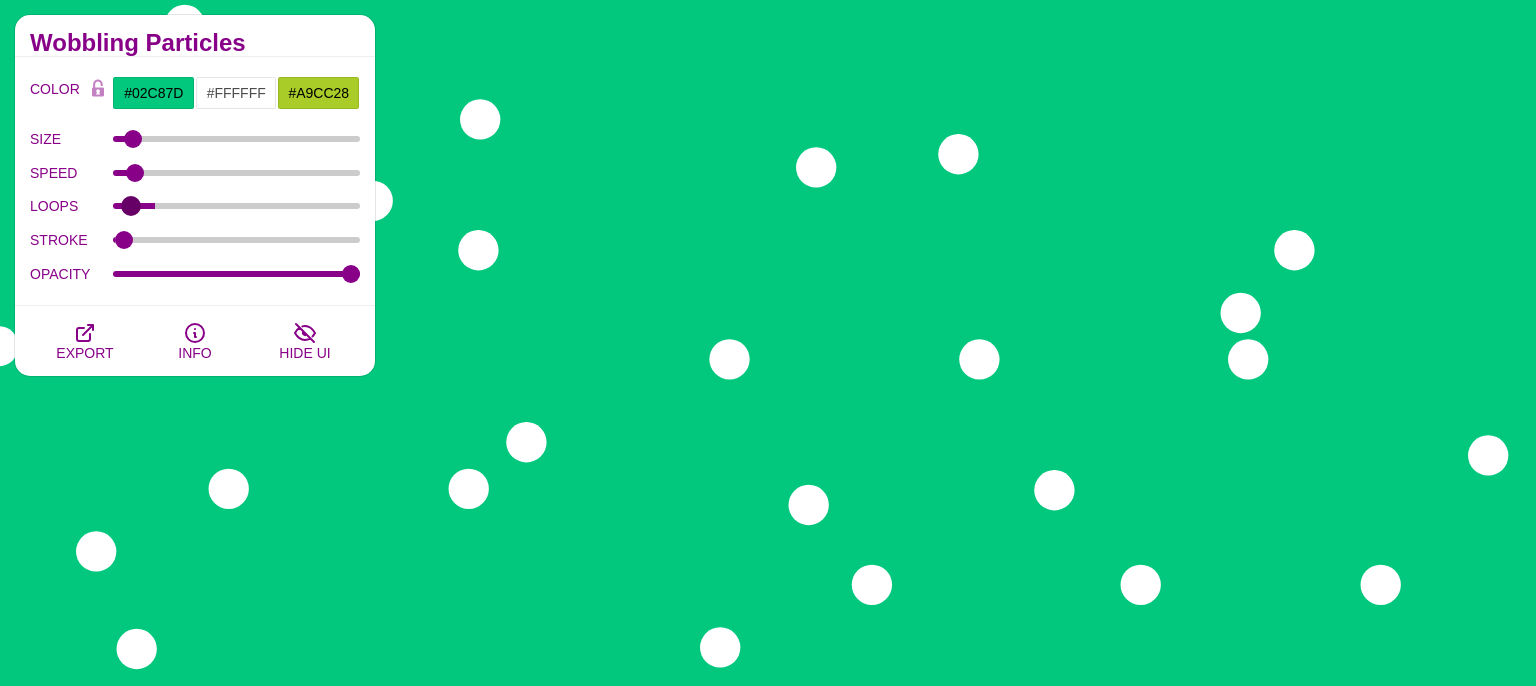 click on "LOOPS" at bounding box center [237, 206] 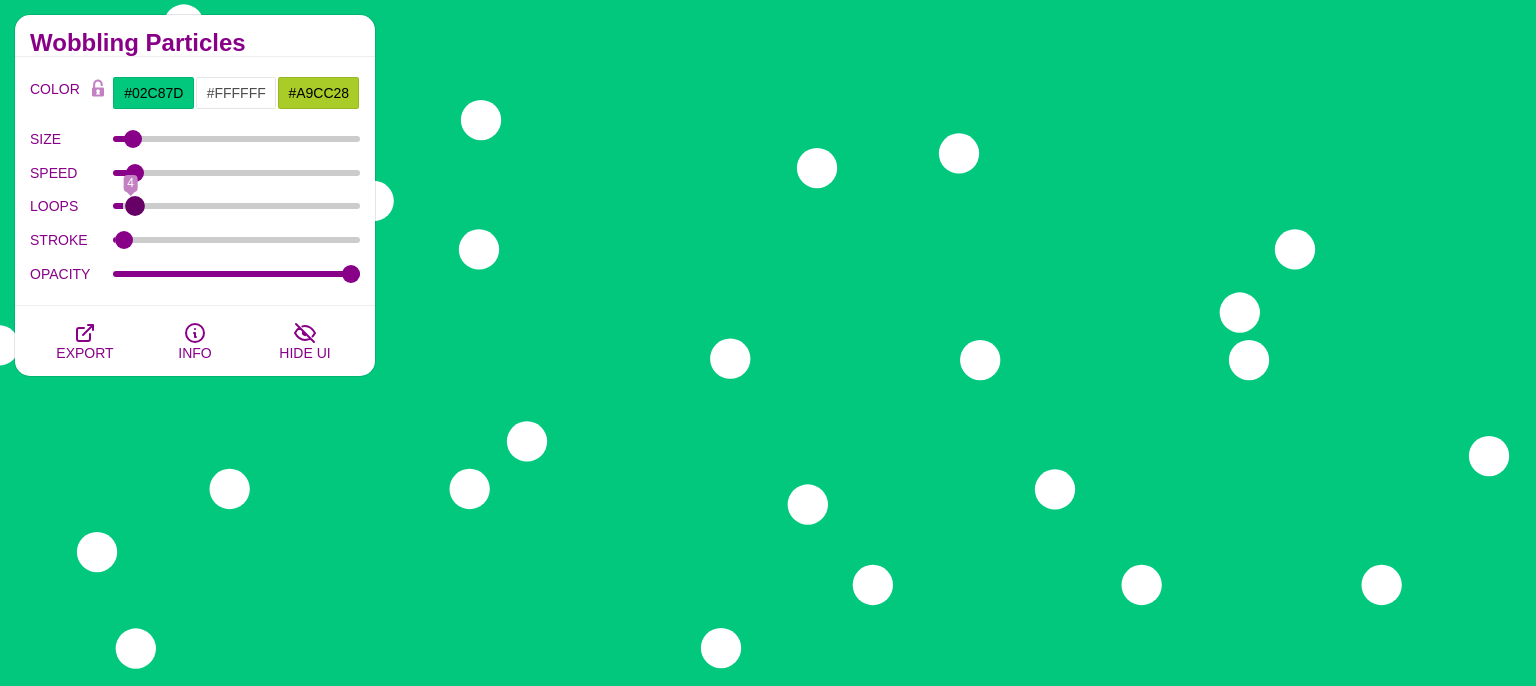 type on "6" 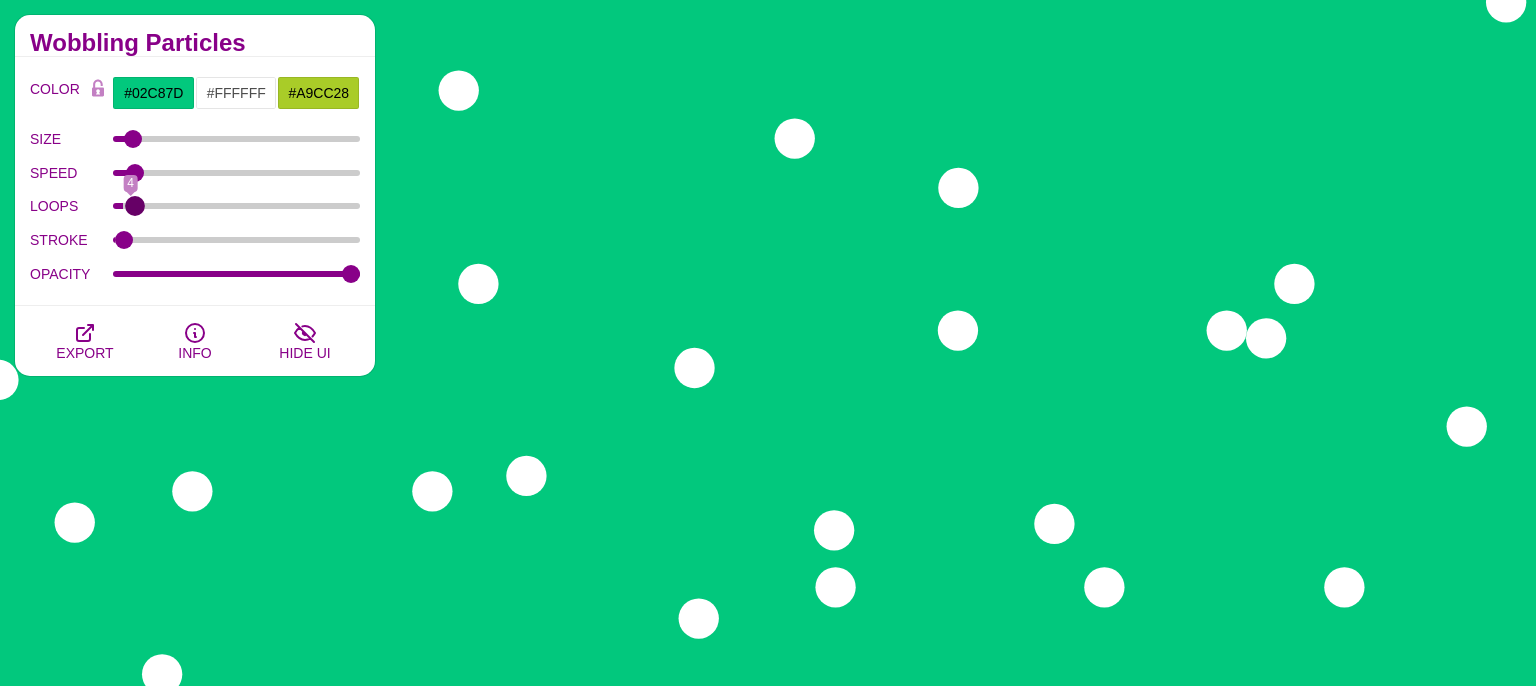 click on "LOOPS" at bounding box center (237, 206) 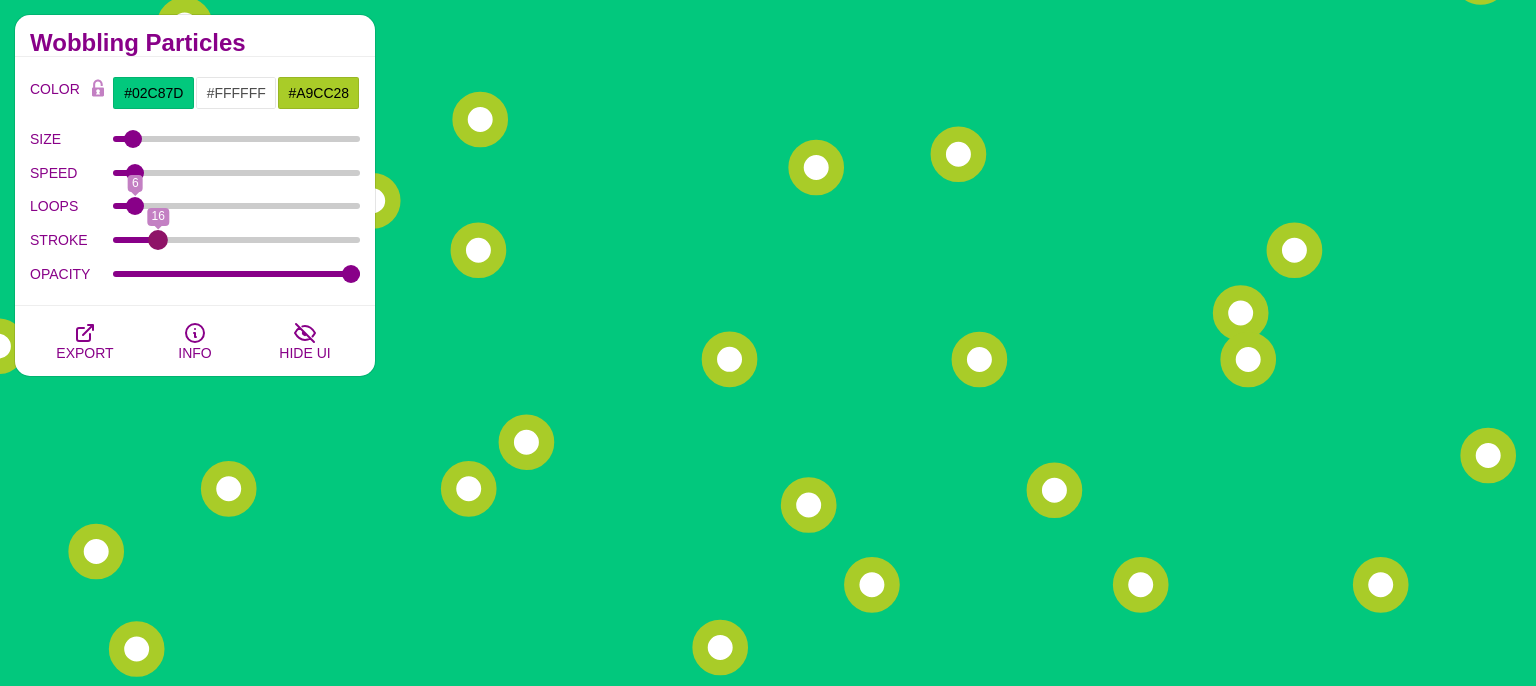 click on "STROKE" at bounding box center [237, 240] 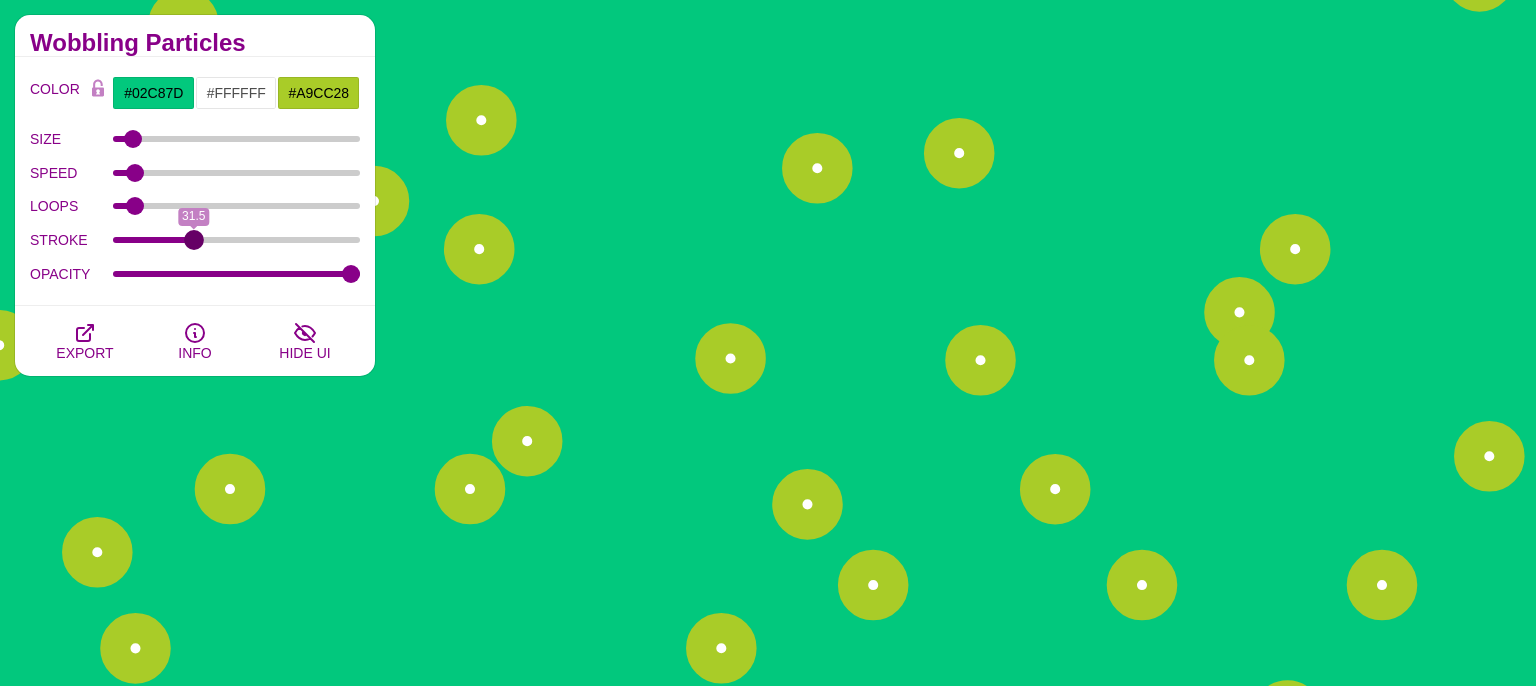 click on "STROKE" at bounding box center (237, 240) 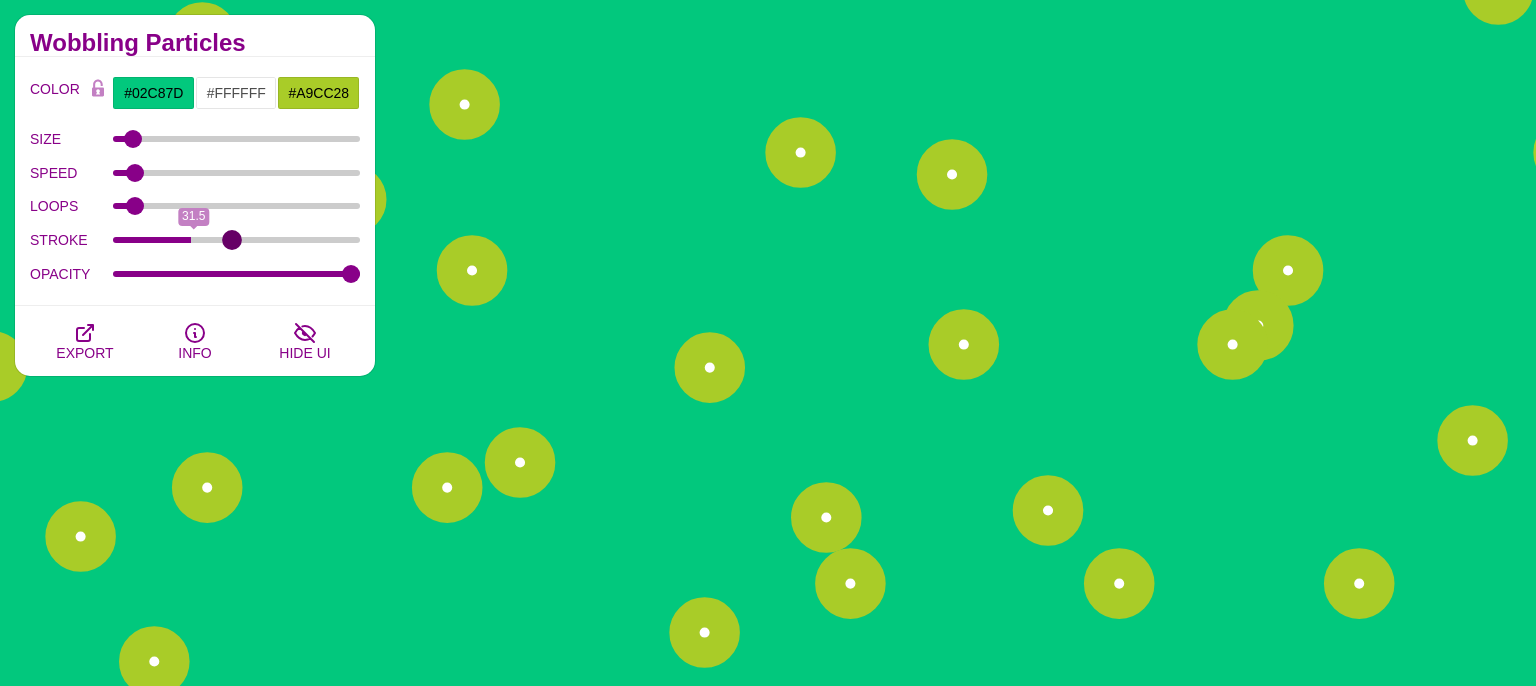 click on "STROKE" at bounding box center (237, 240) 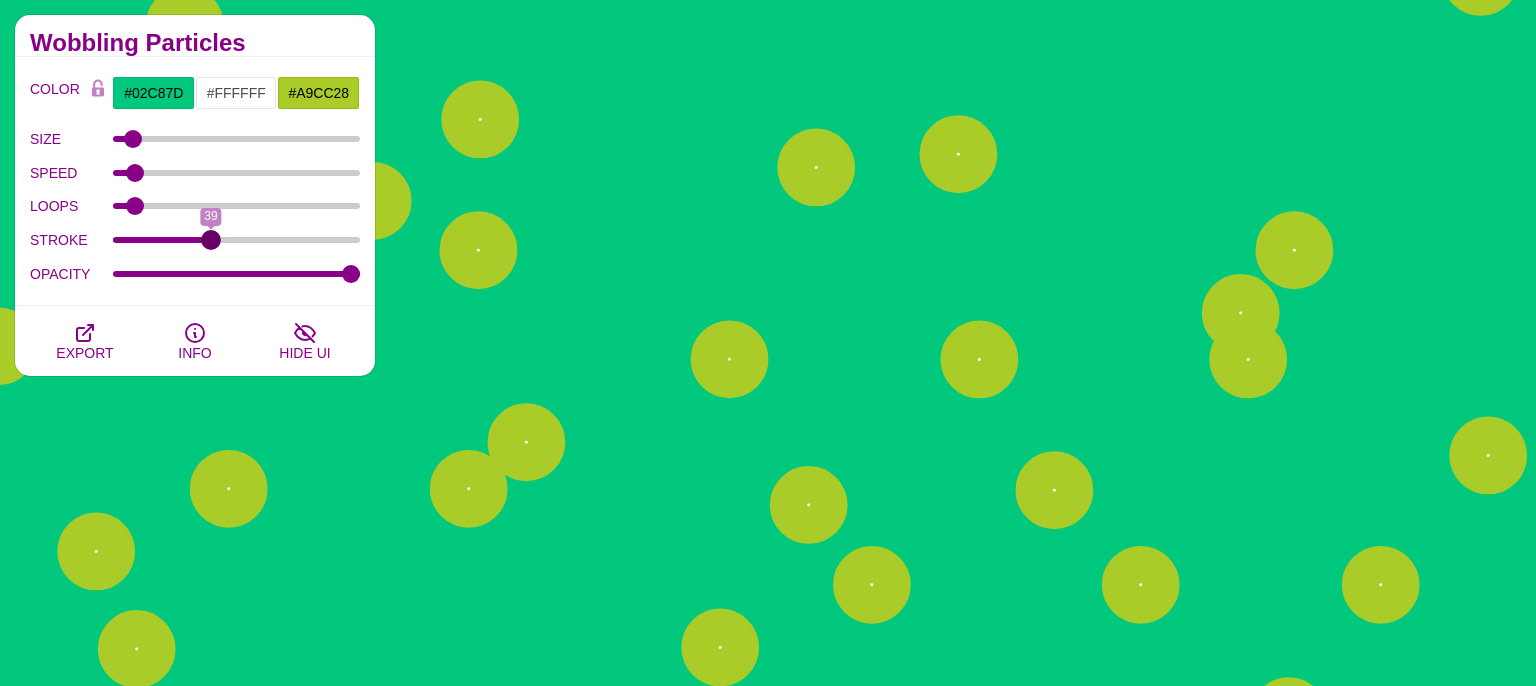 type on "39" 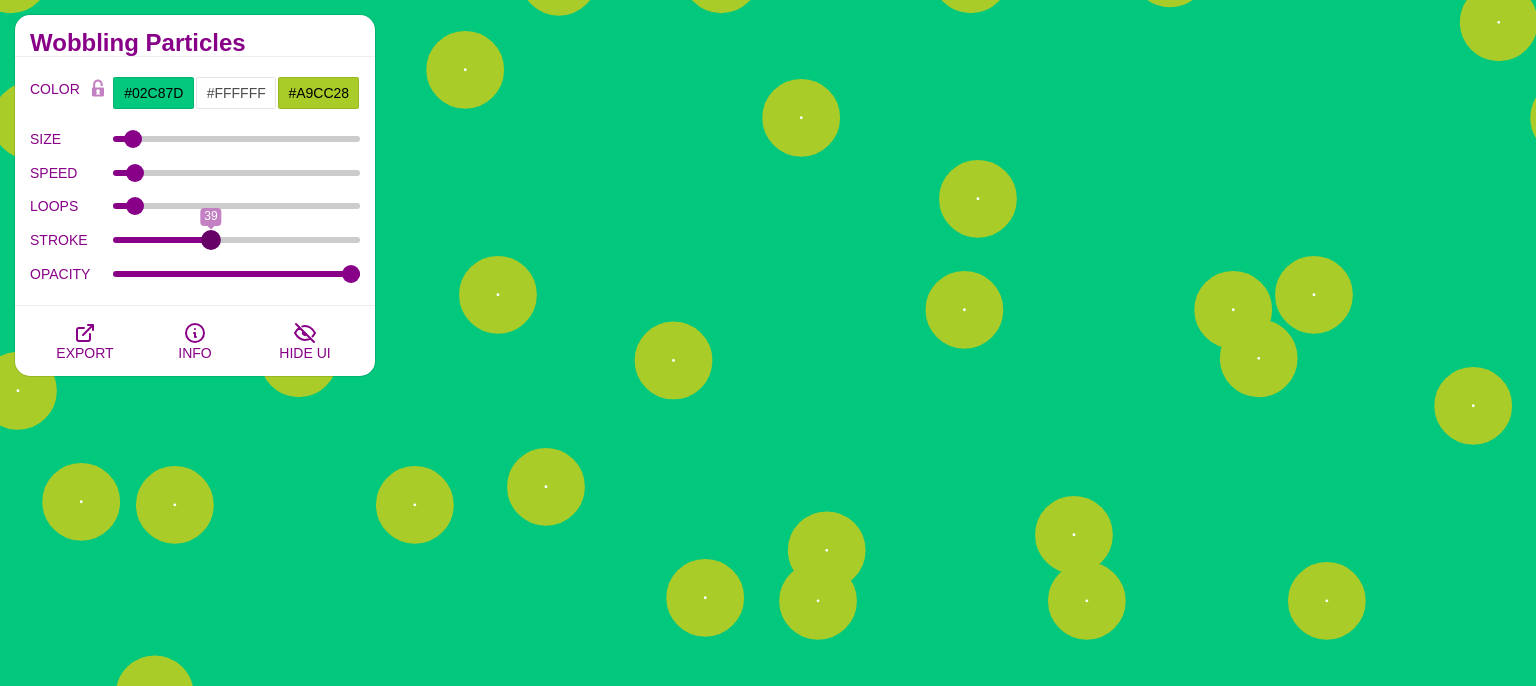 click on "STROKE" at bounding box center [237, 240] 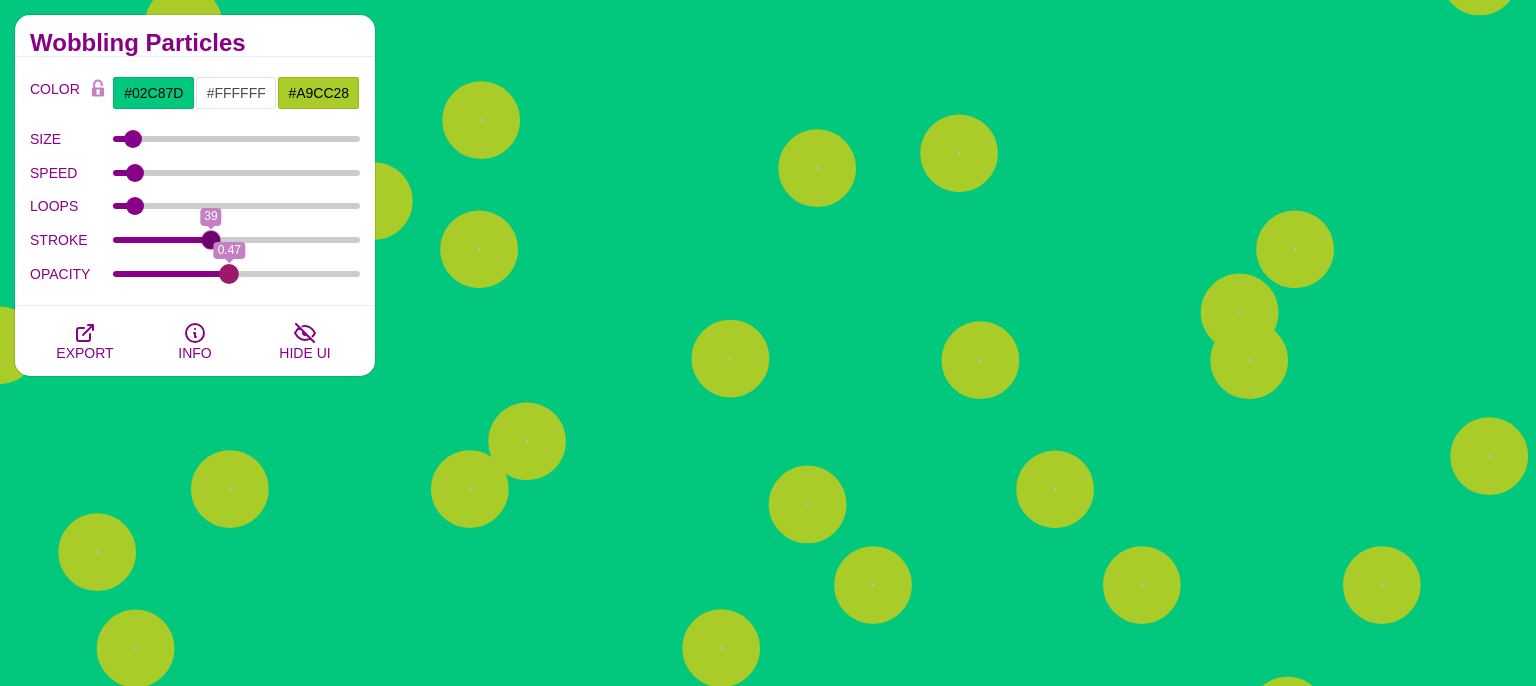 click on "OPACITY" at bounding box center (237, 274) 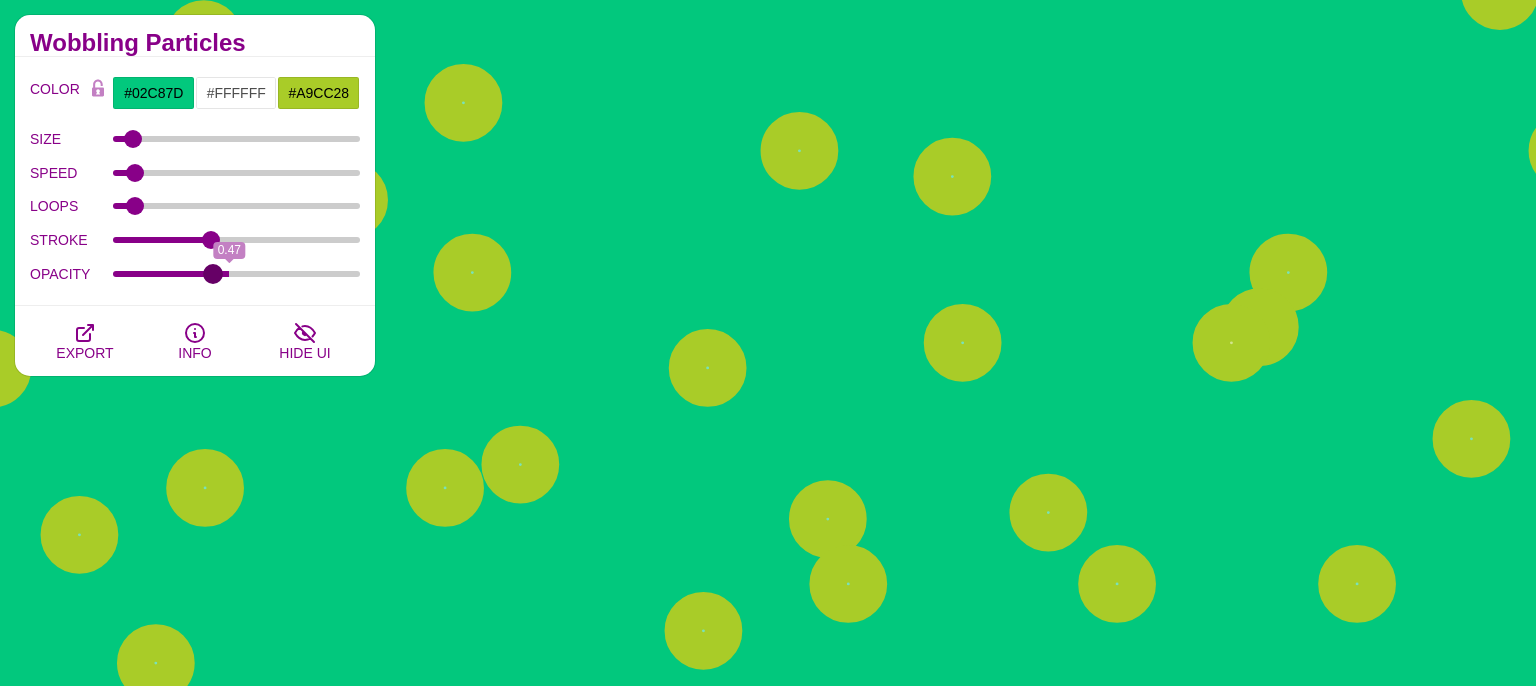 click on "OPACITY" at bounding box center (237, 274) 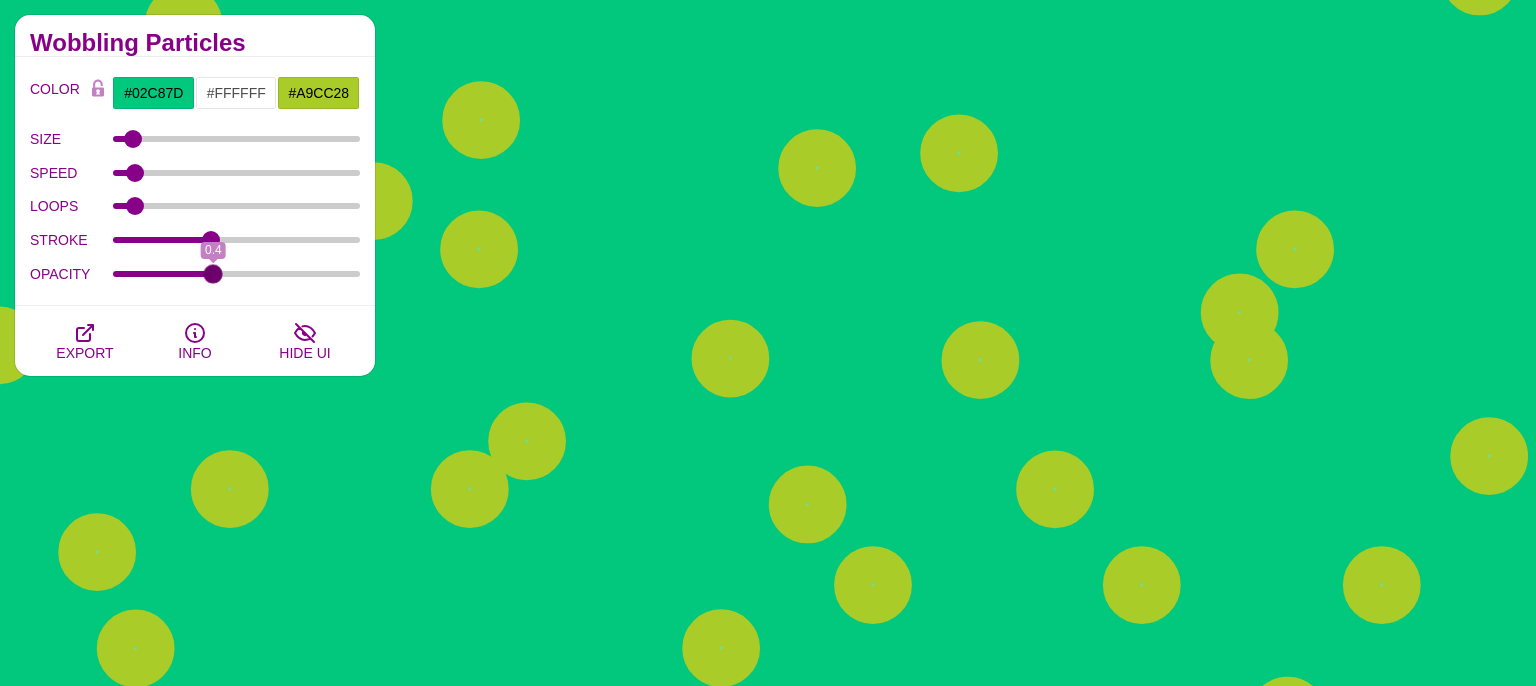 click on "OPACITY
0.4" at bounding box center [195, 274] 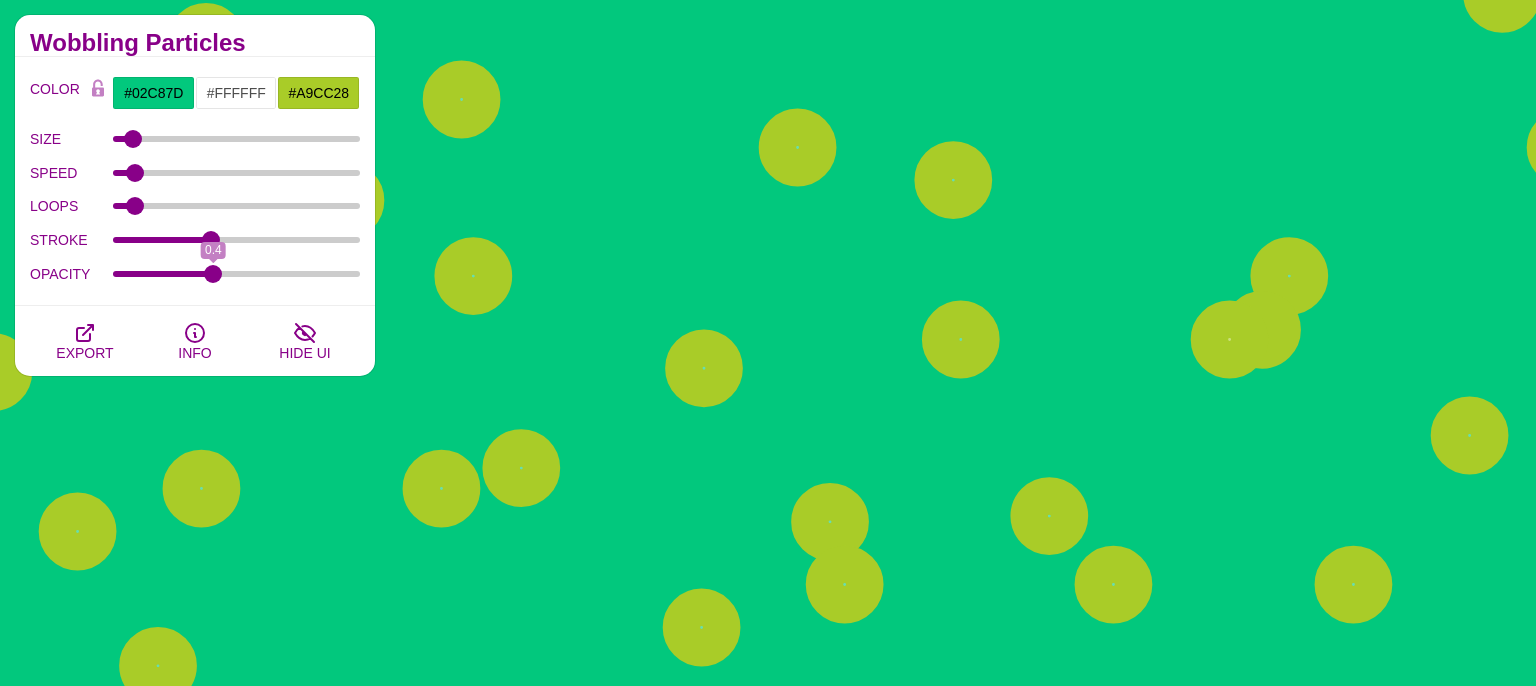 click on "OPACITY
0.4" at bounding box center (195, 274) 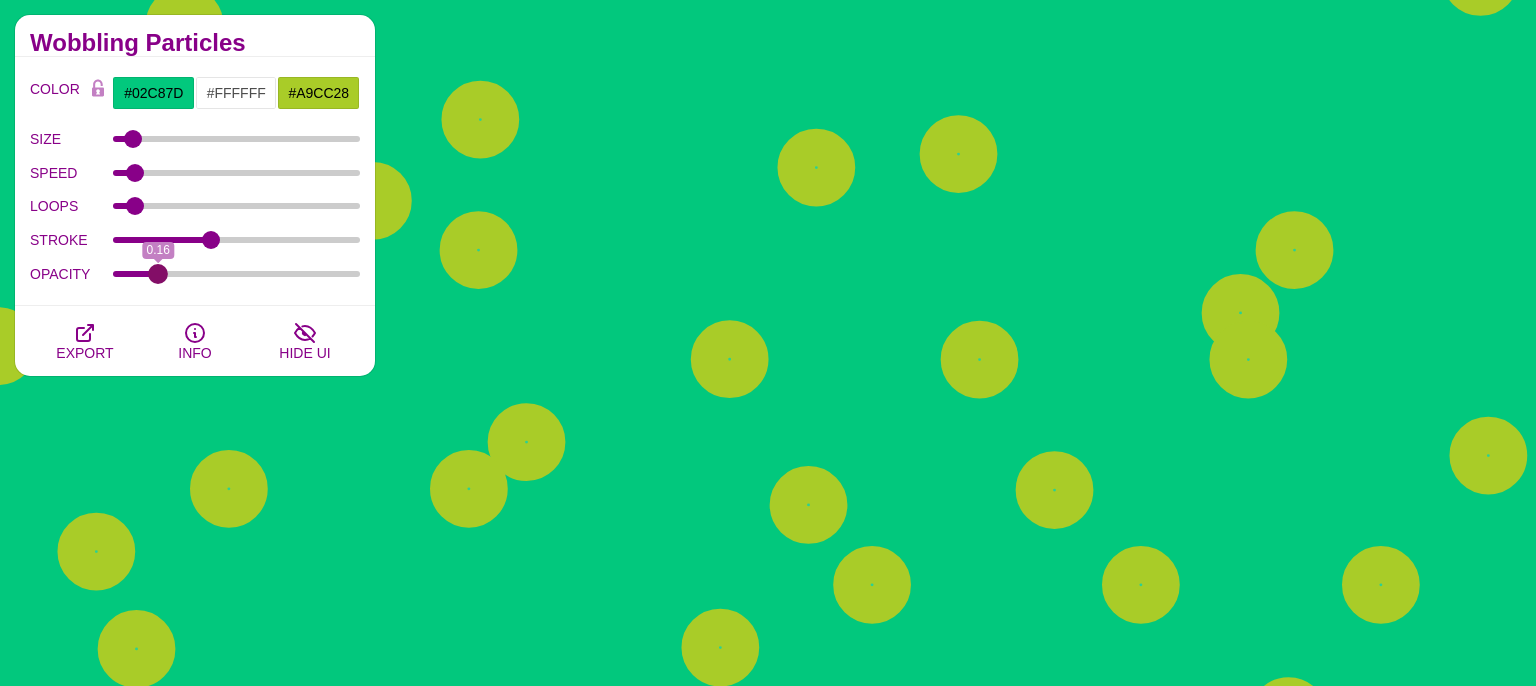 click on "OPACITY" at bounding box center [237, 274] 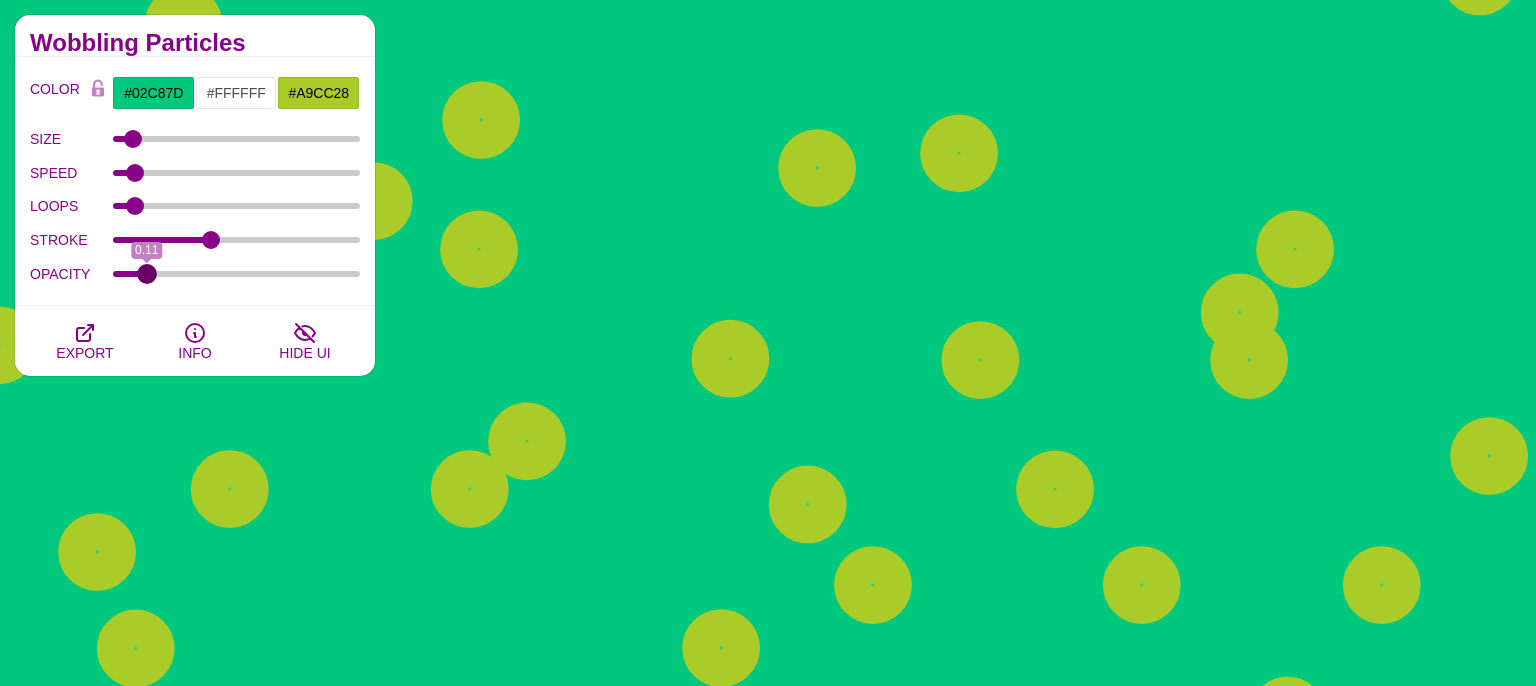 click on "OPACITY" at bounding box center (237, 274) 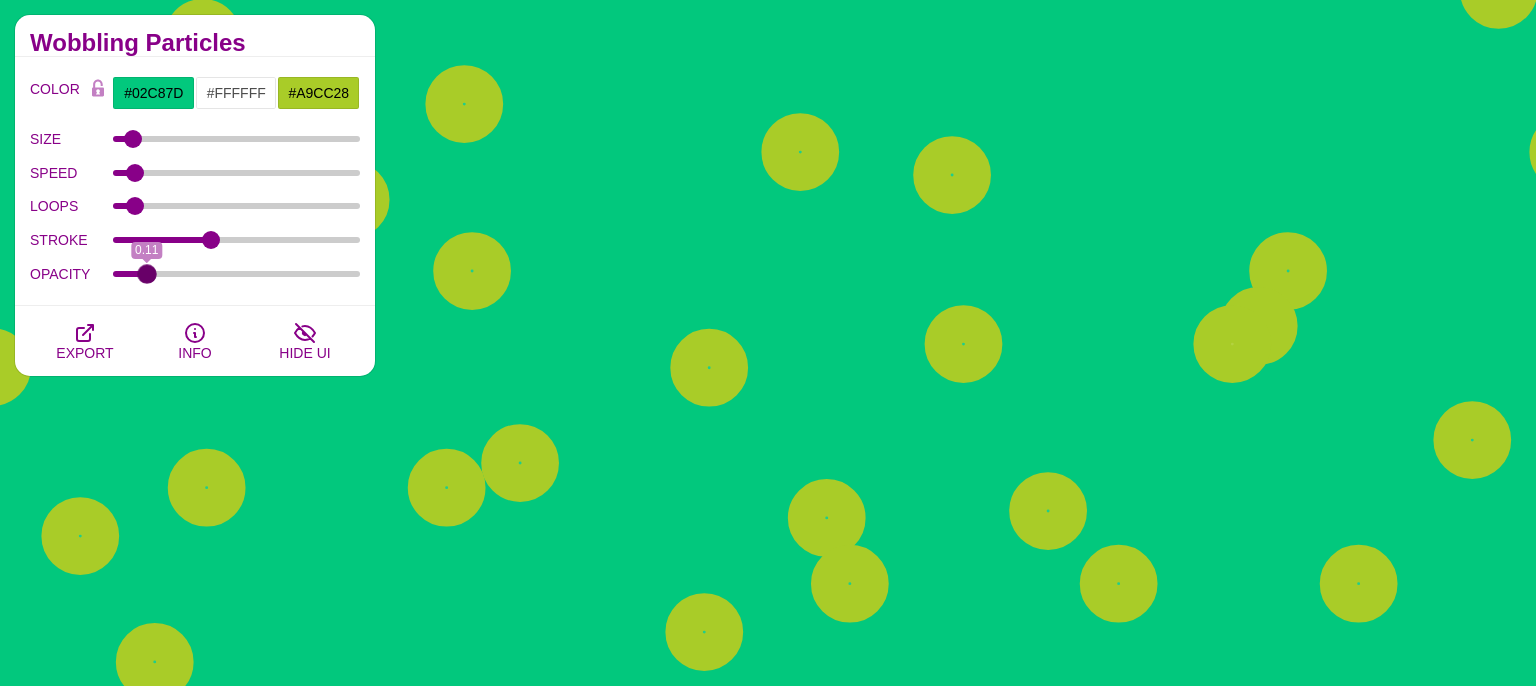 click on "OPACITY
0.11" at bounding box center (195, 274) 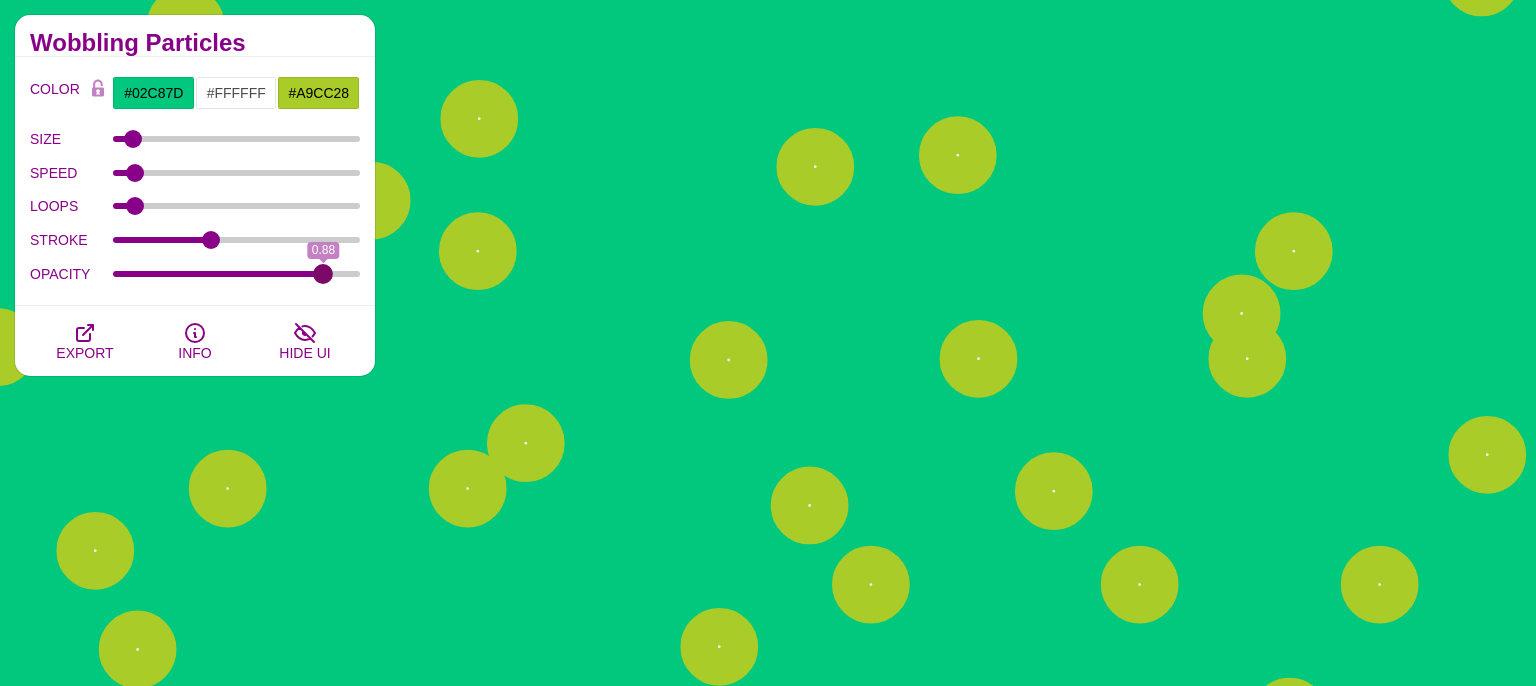 click on "OPACITY" at bounding box center (237, 274) 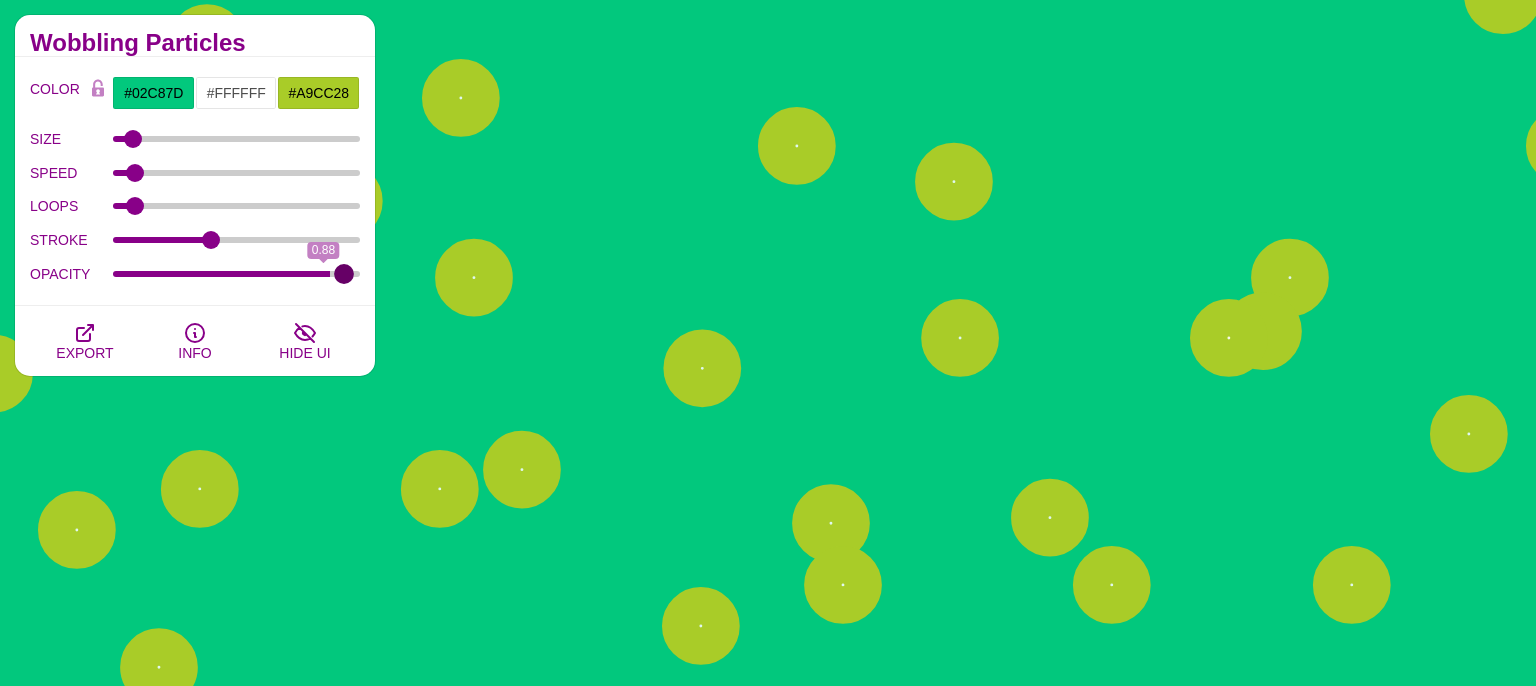 click on "OPACITY" at bounding box center (237, 274) 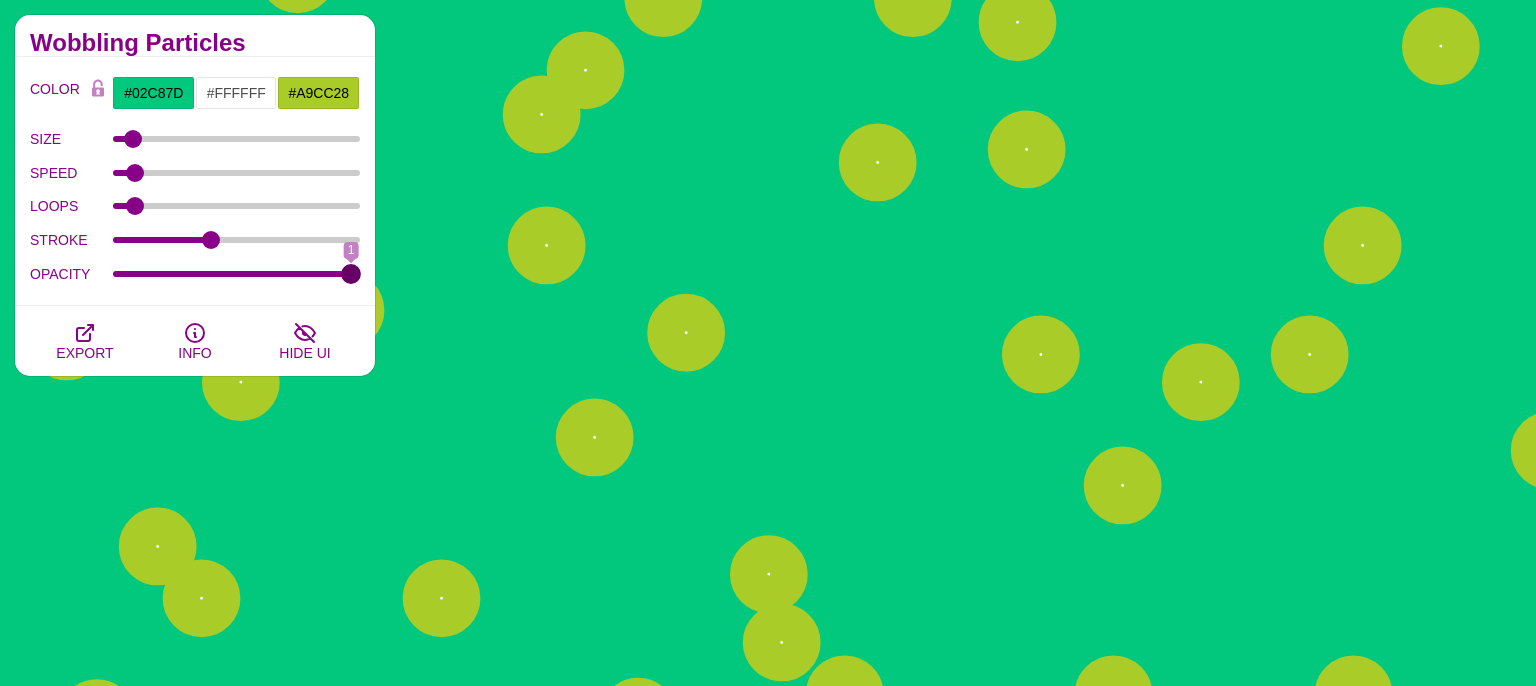 drag, startPoint x: 348, startPoint y: 270, endPoint x: 374, endPoint y: 272, distance: 26.076809 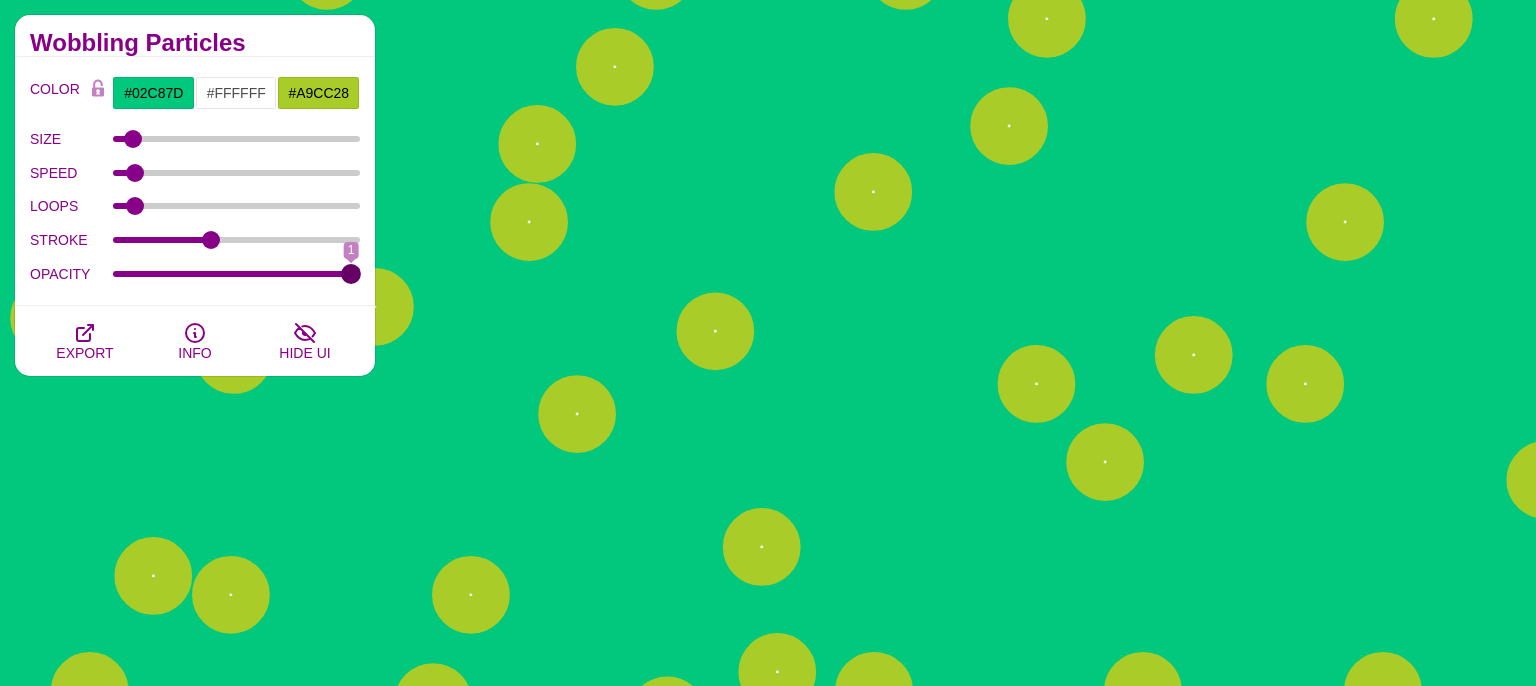 type on "1" 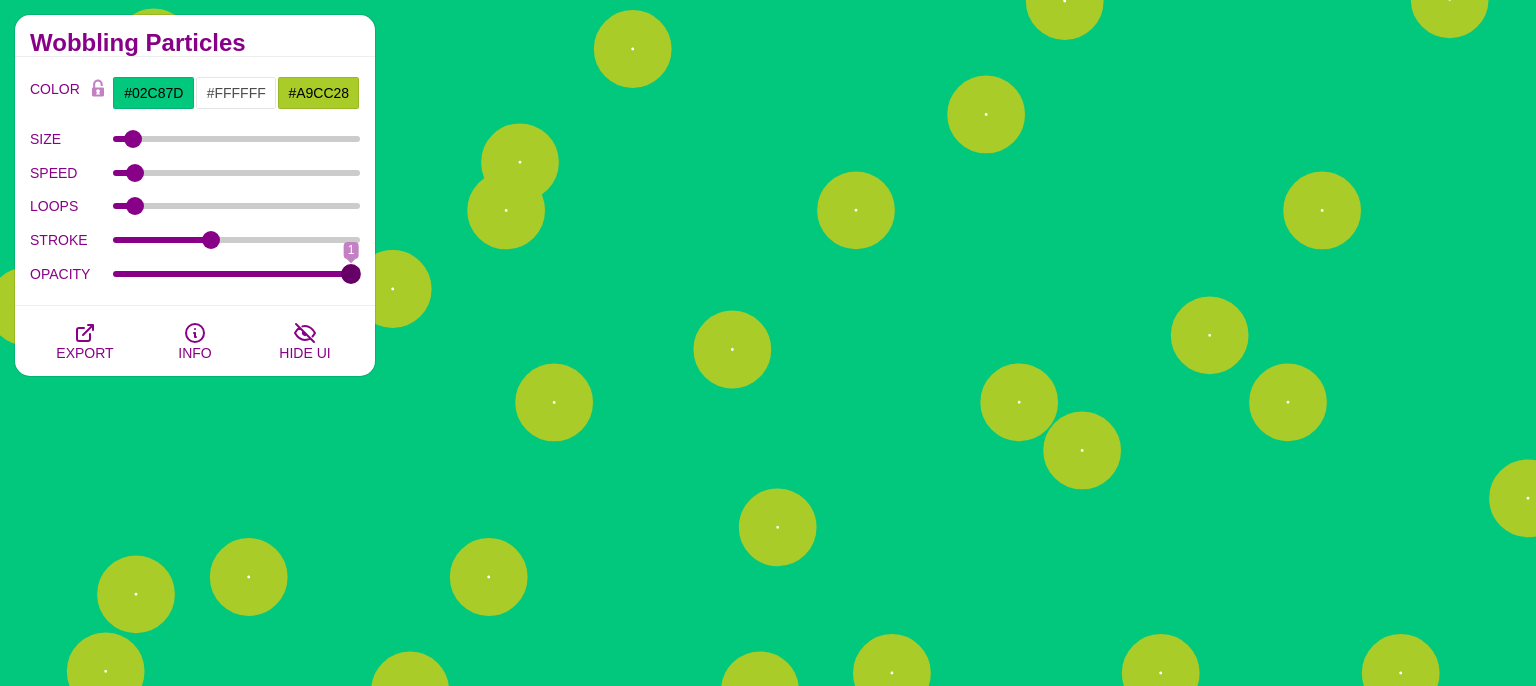 click on "OPACITY" at bounding box center [237, 274] 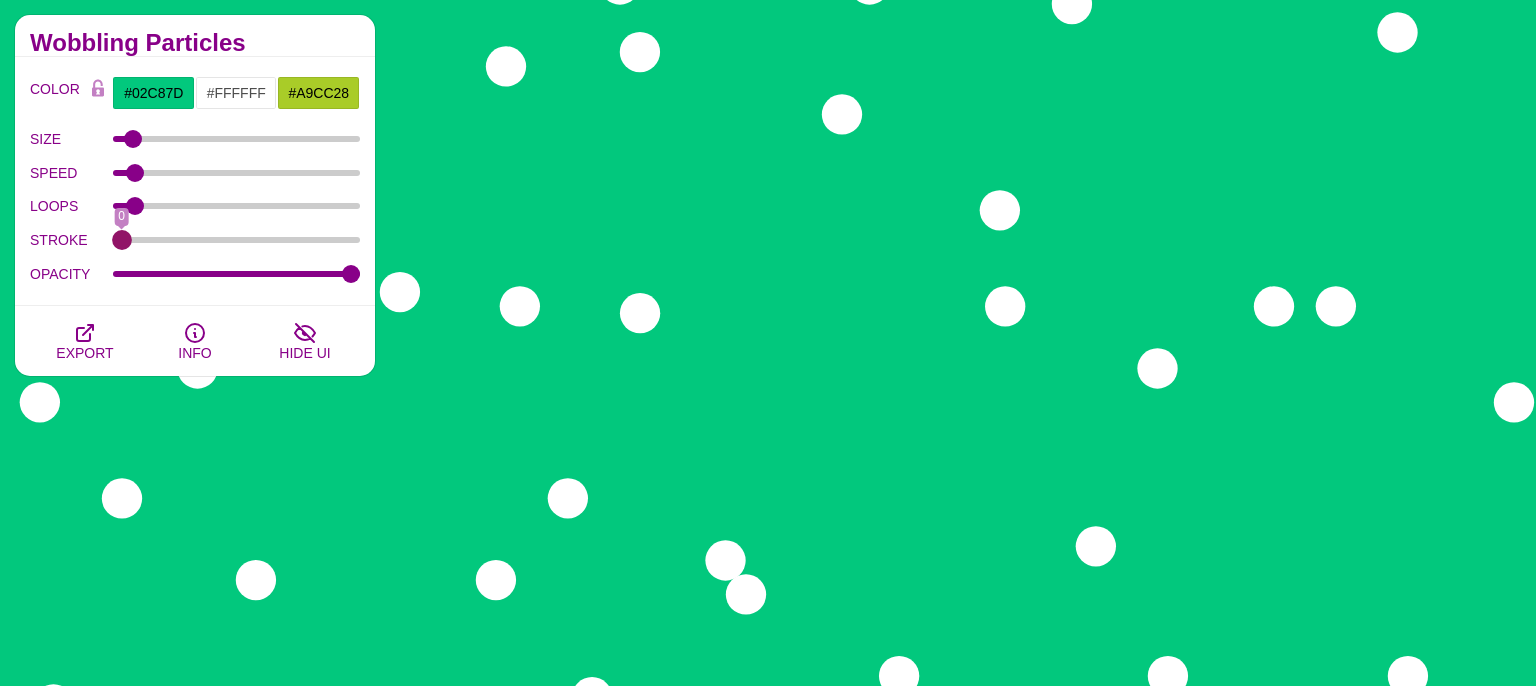 drag, startPoint x: 211, startPoint y: 238, endPoint x: 106, endPoint y: 222, distance: 106.21205 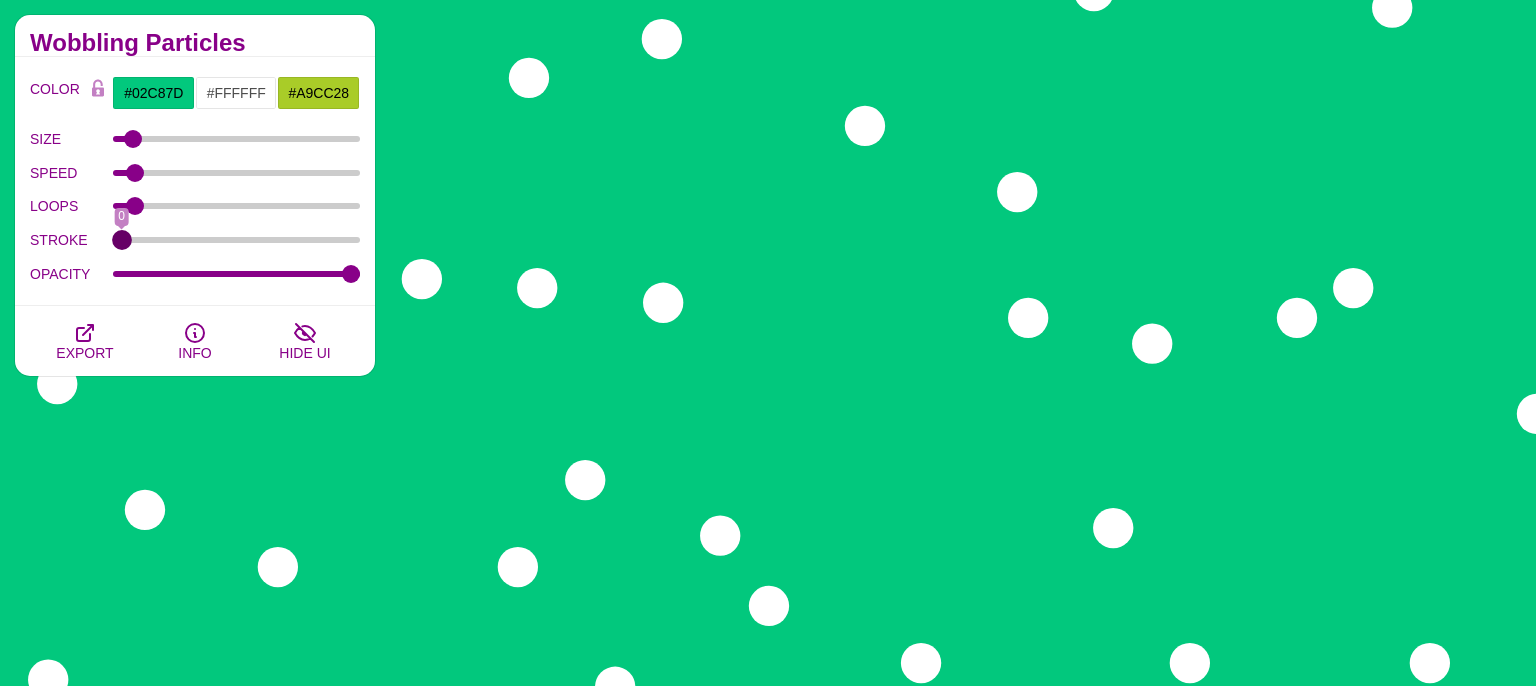 type on "0" 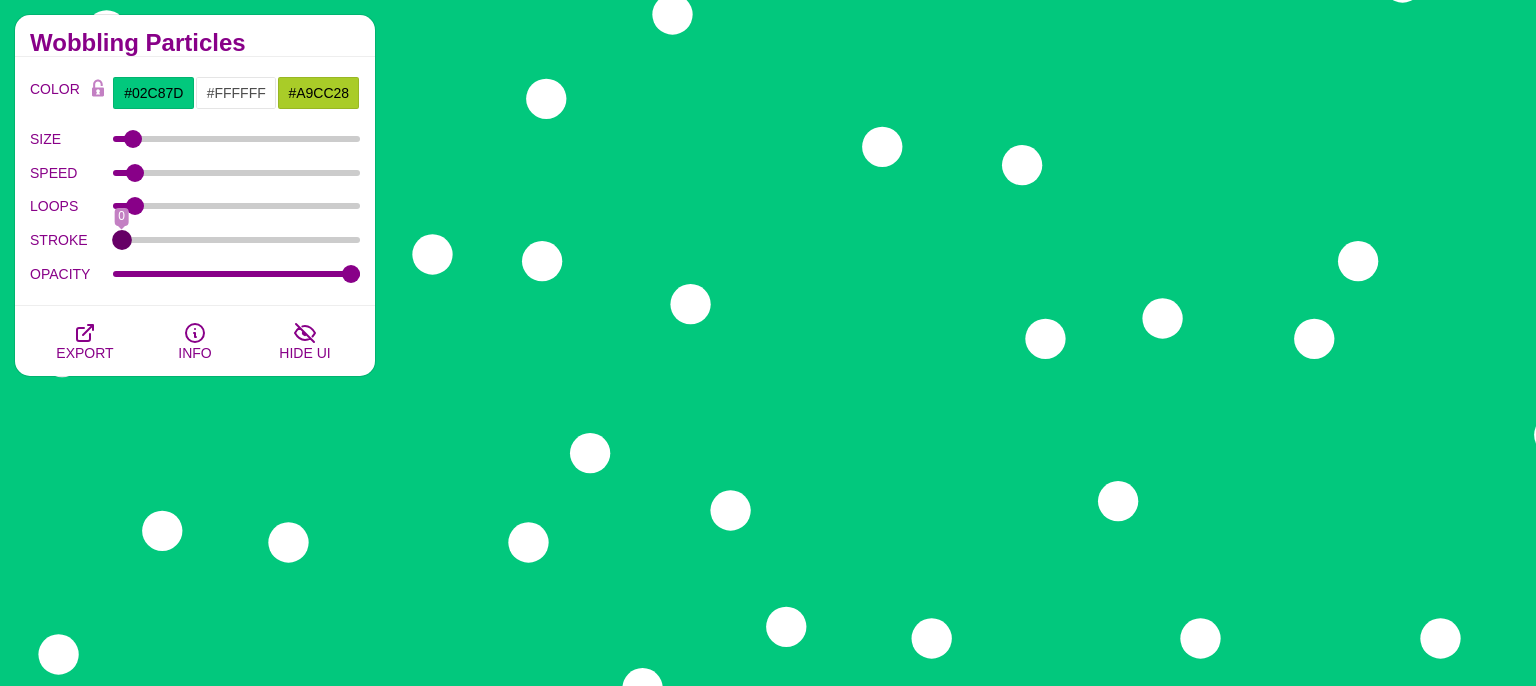 click on "STROKE" at bounding box center [237, 240] 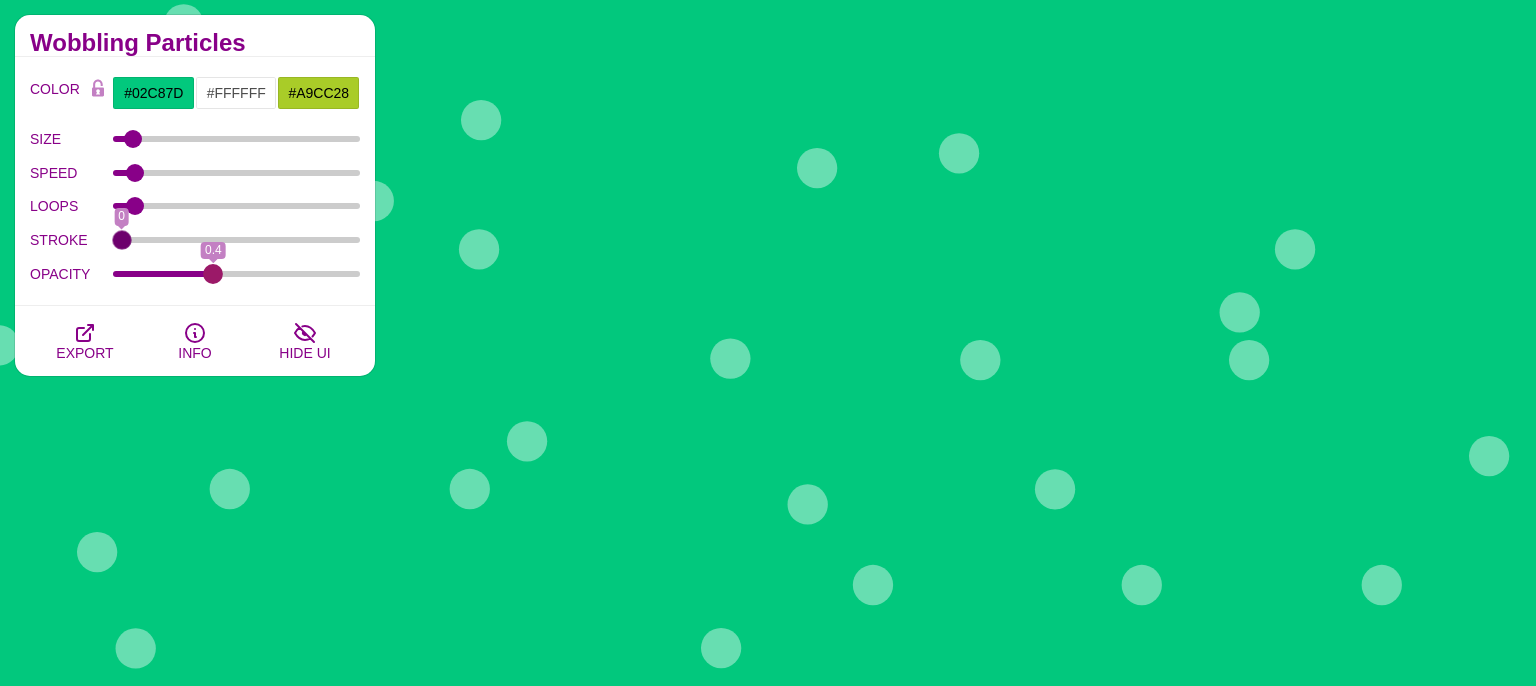 click on "OPACITY" at bounding box center [237, 274] 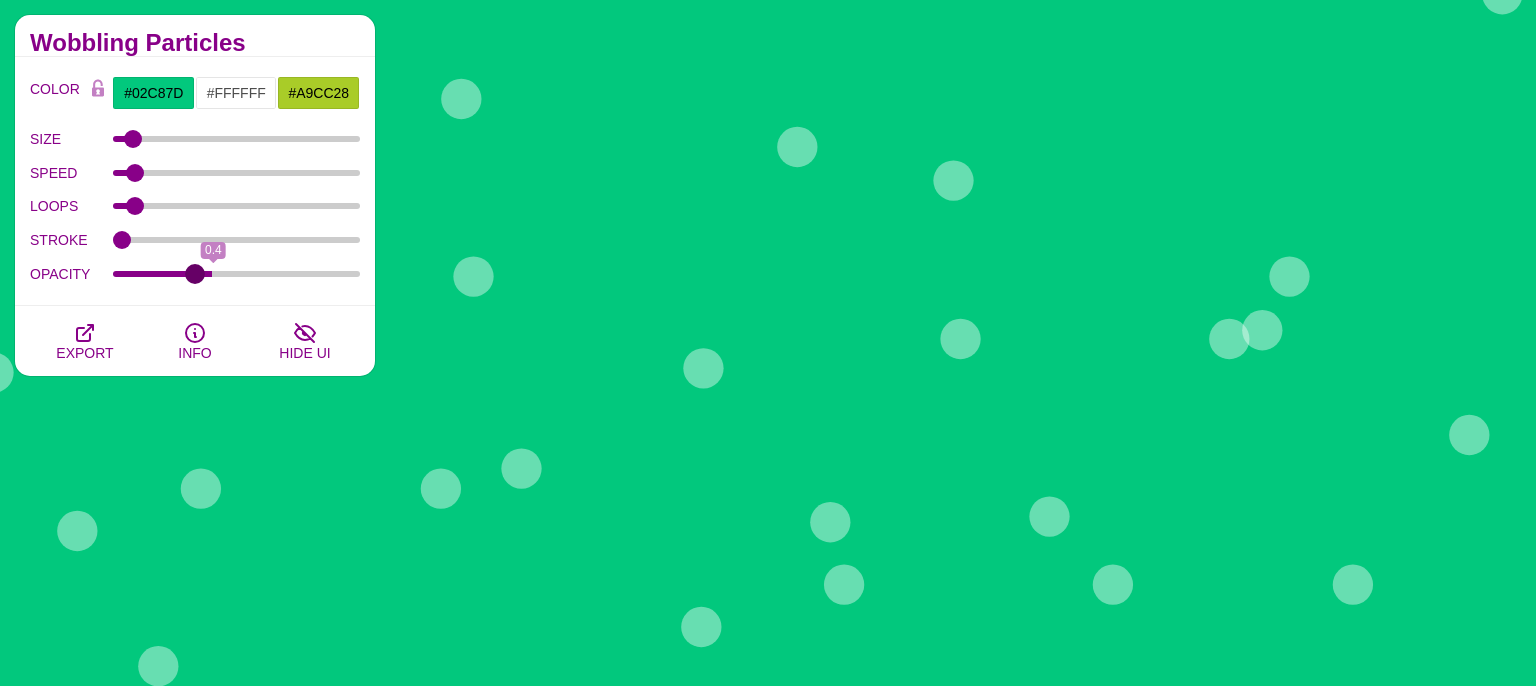 click on "OPACITY" at bounding box center [237, 274] 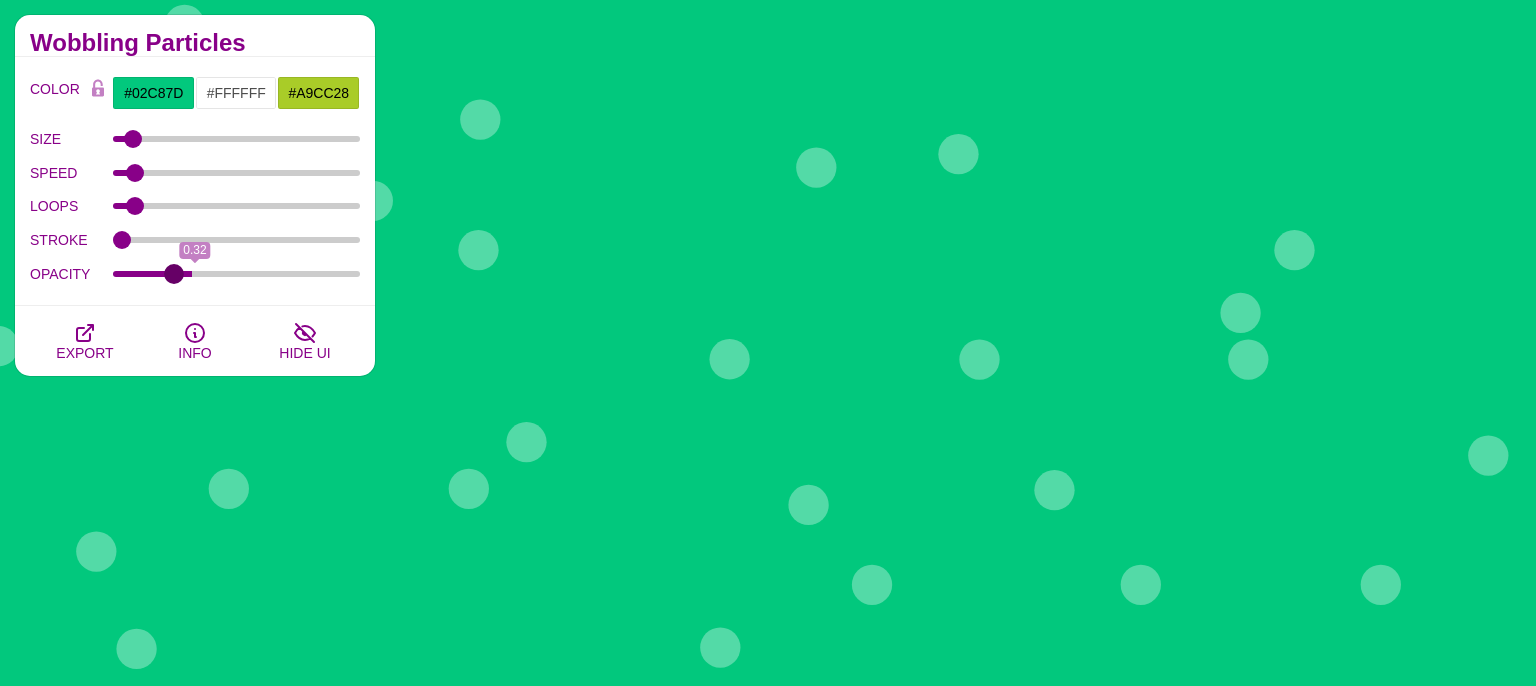 type on "0.23" 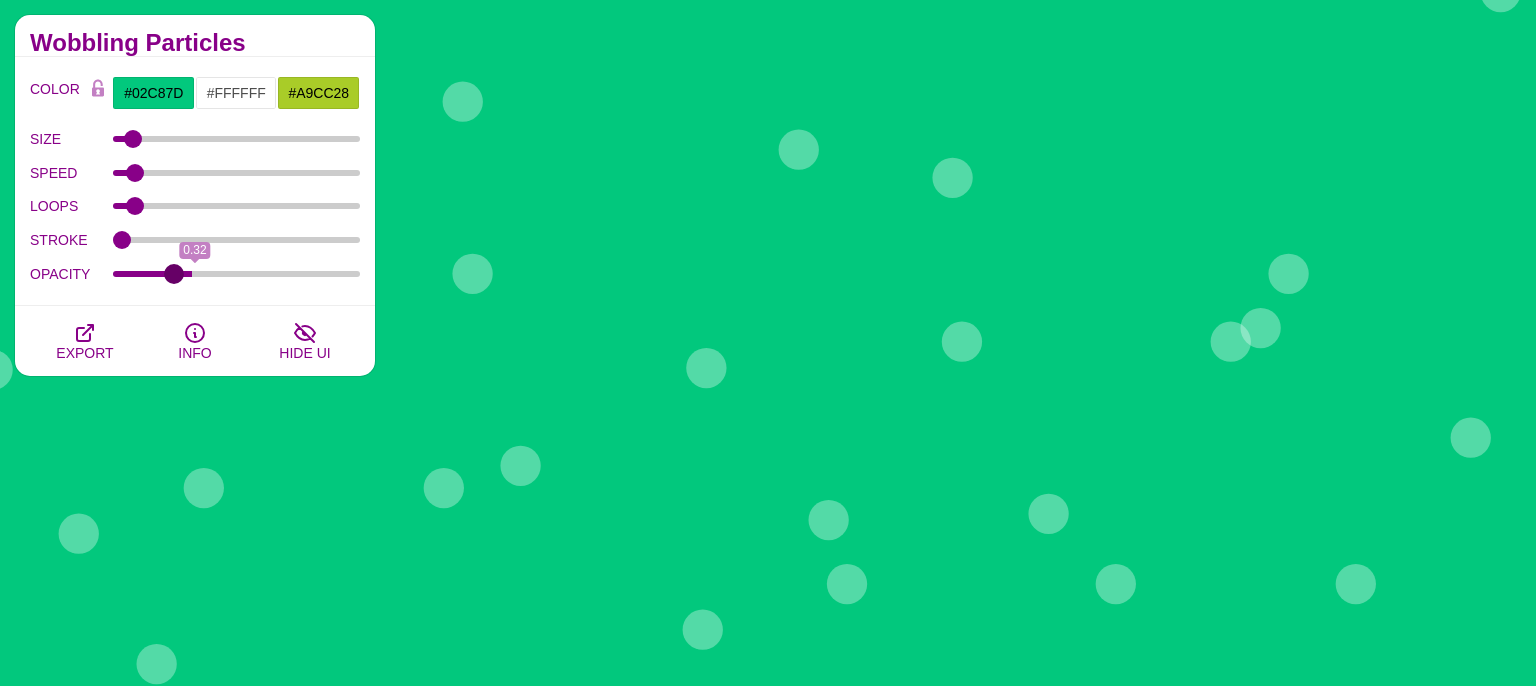 click on "OPACITY" at bounding box center [237, 274] 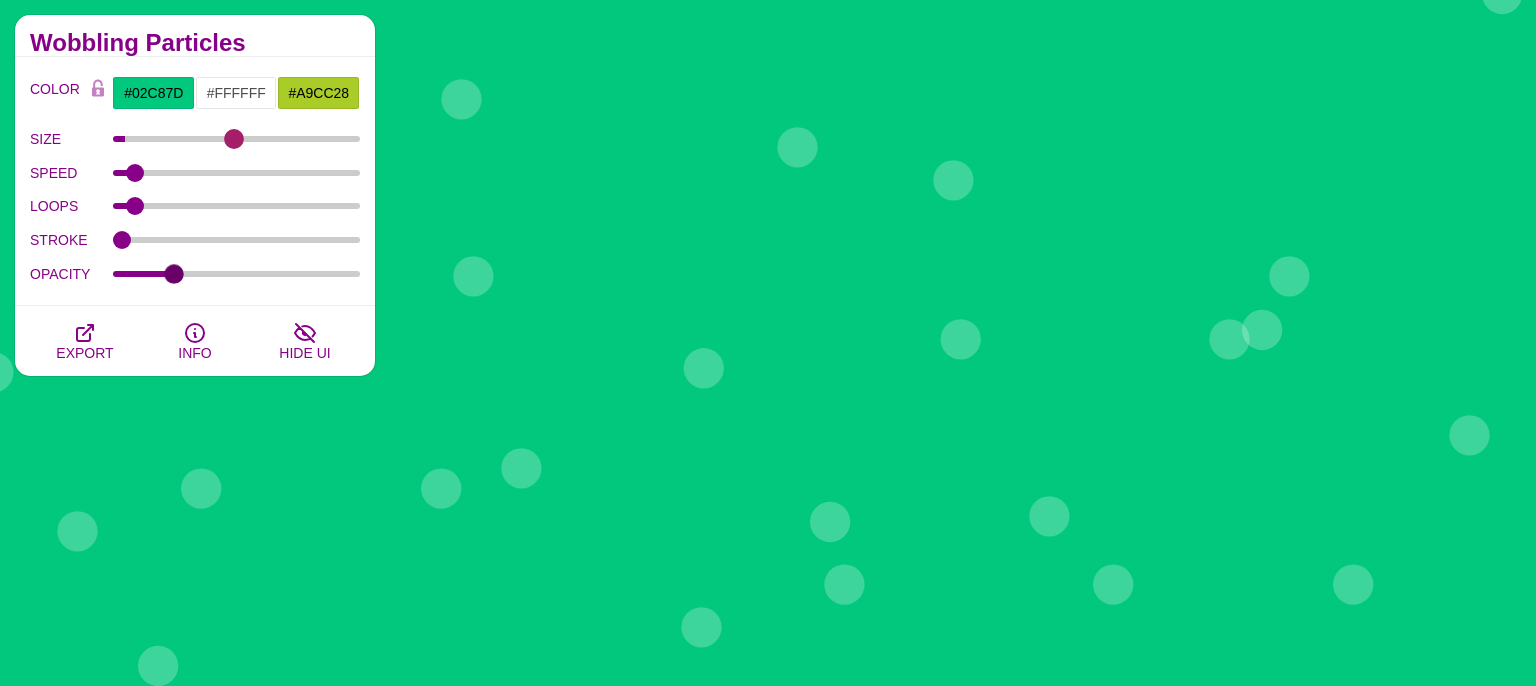 click on "SIZE" at bounding box center [237, 139] 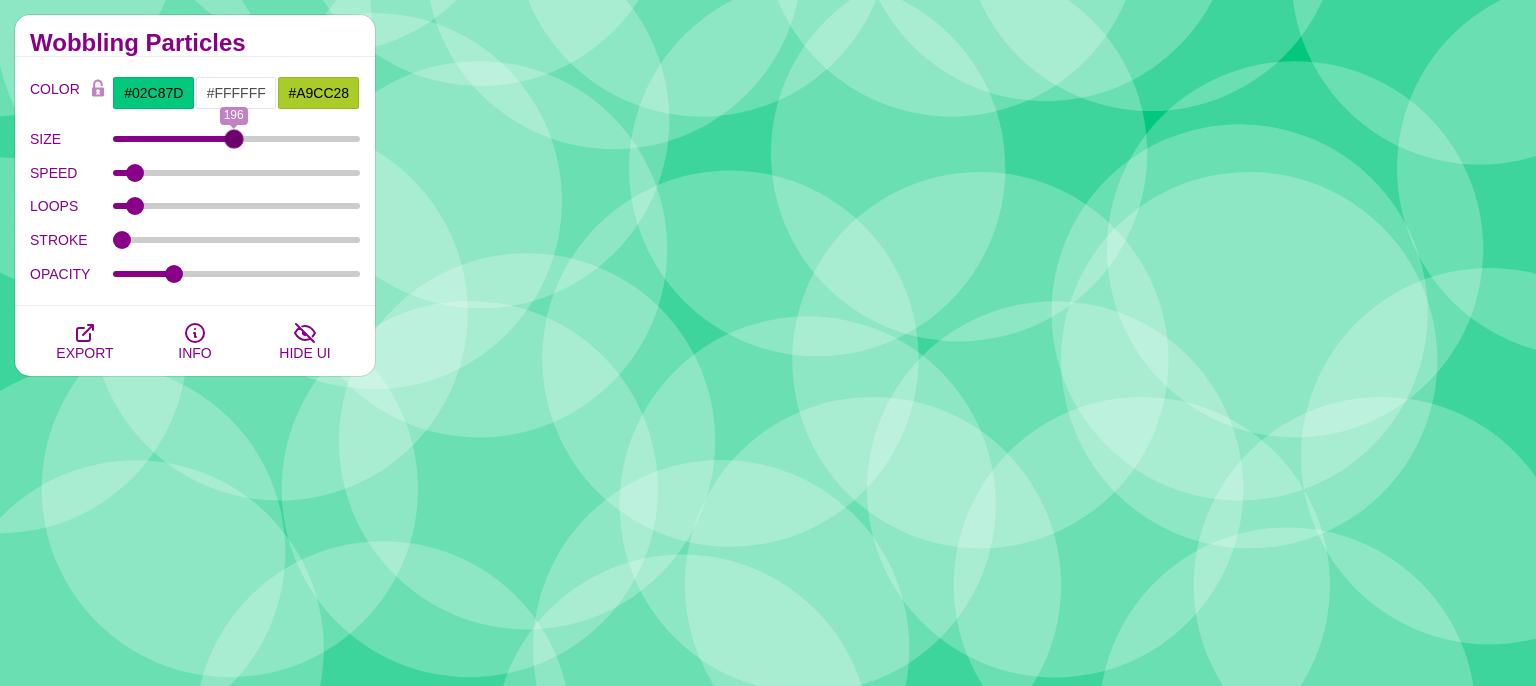 click on "SIZE
196" at bounding box center (195, 139) 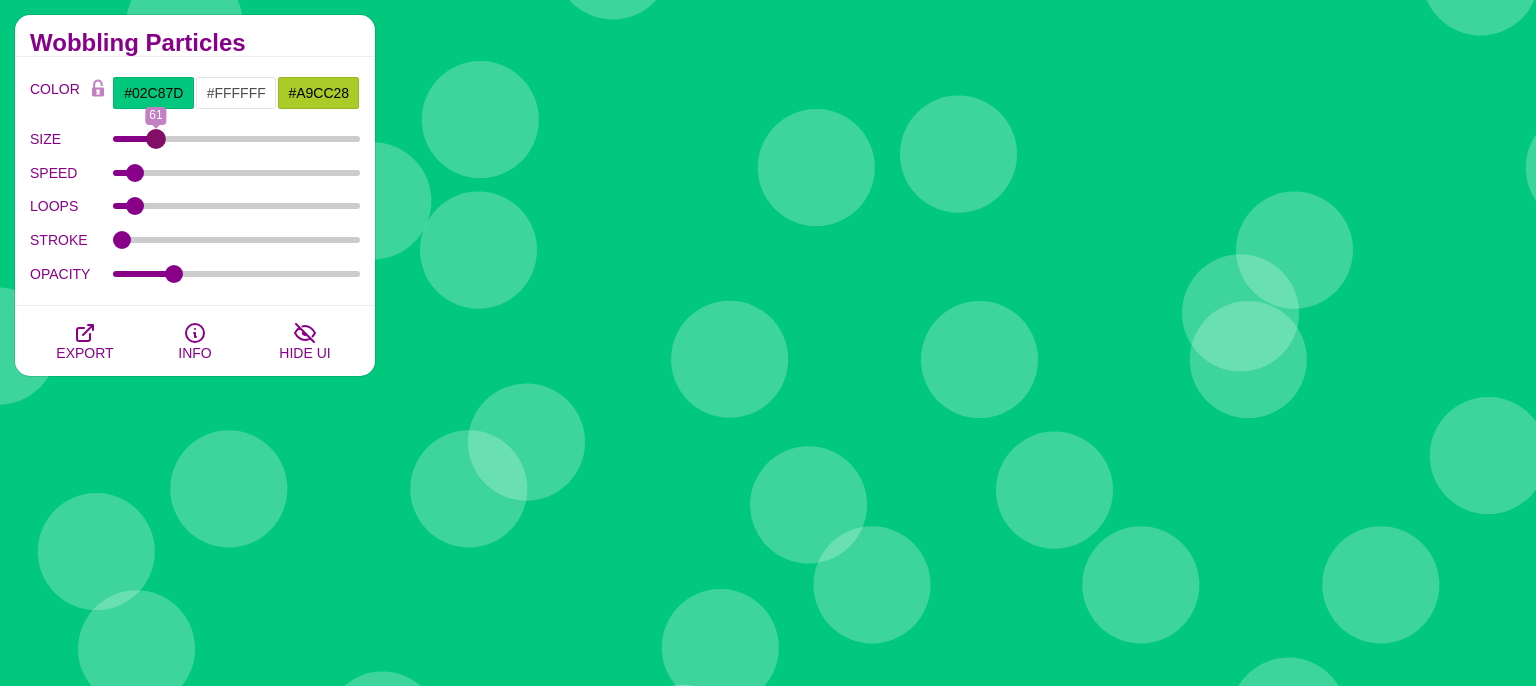 click on "SIZE" at bounding box center (237, 139) 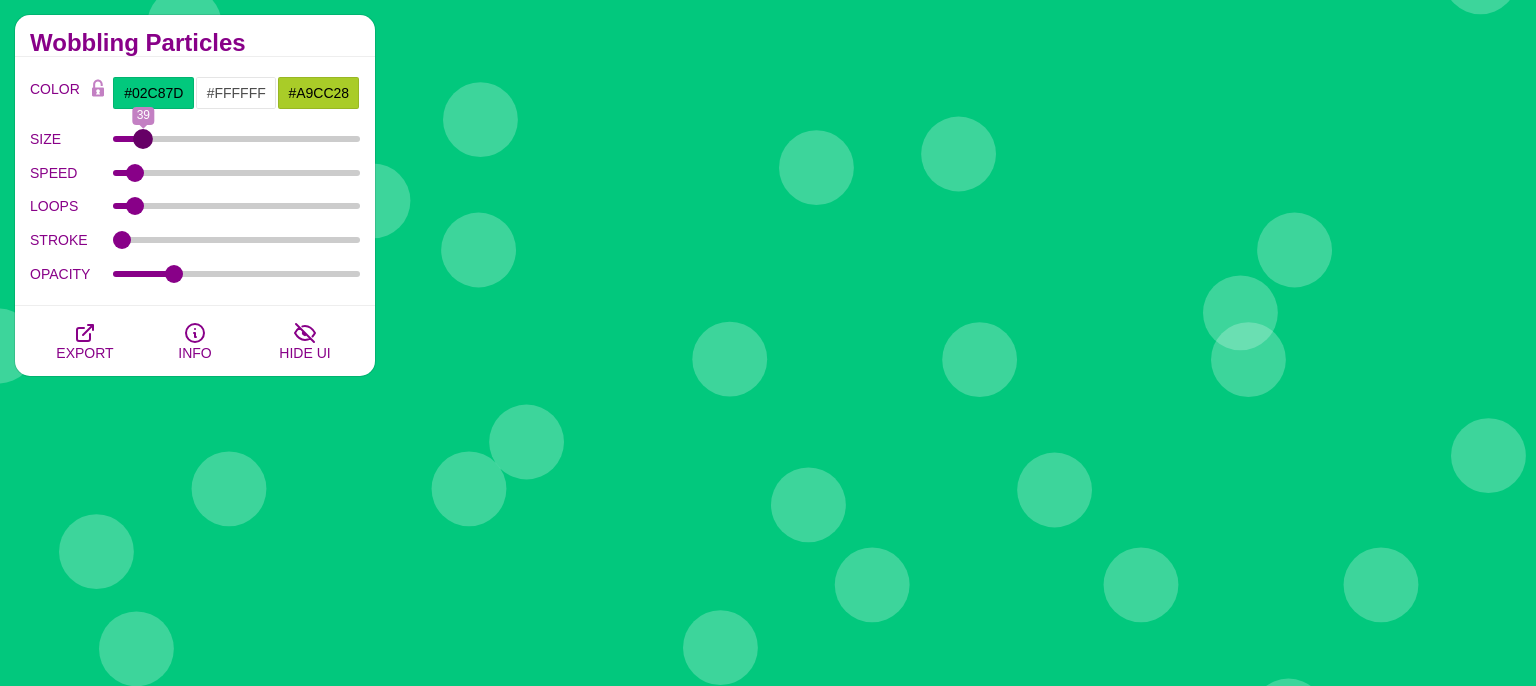 click on "SIZE" at bounding box center [237, 139] 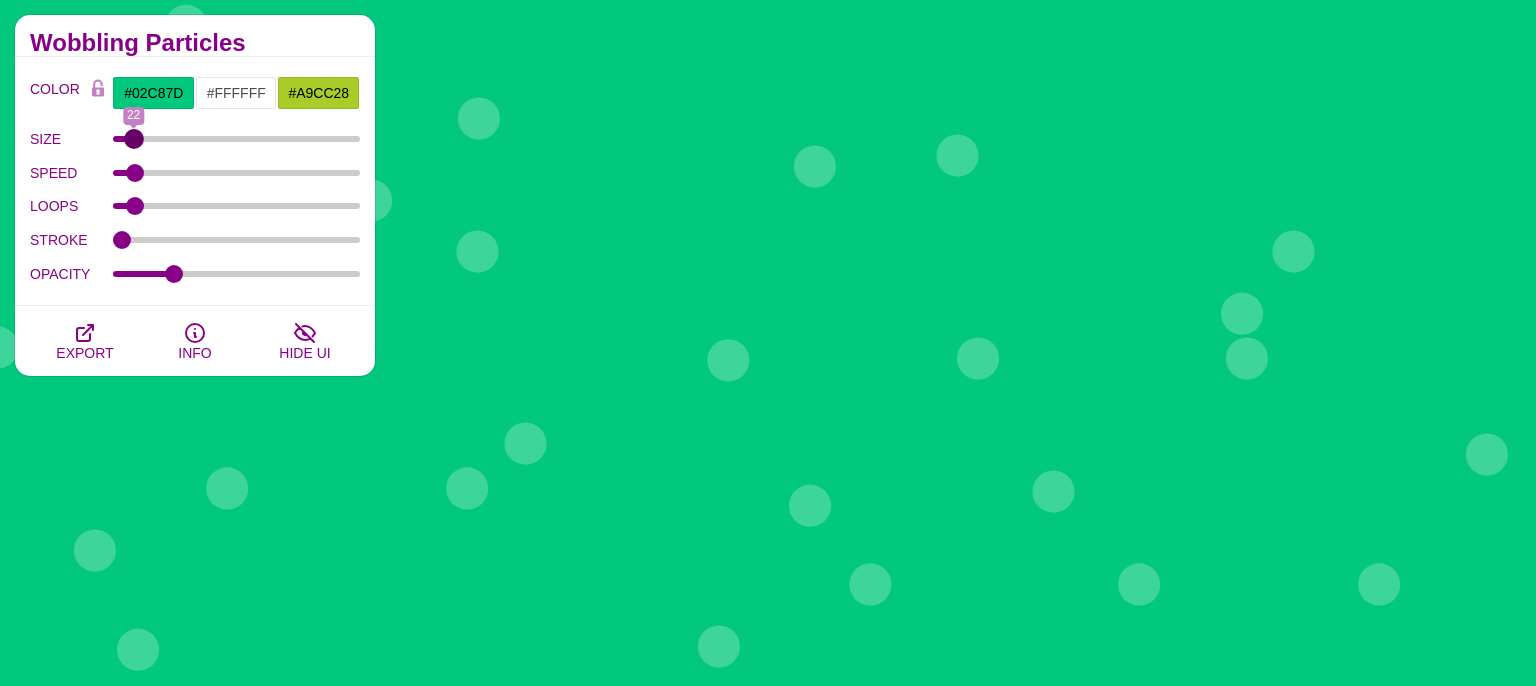 type on "22" 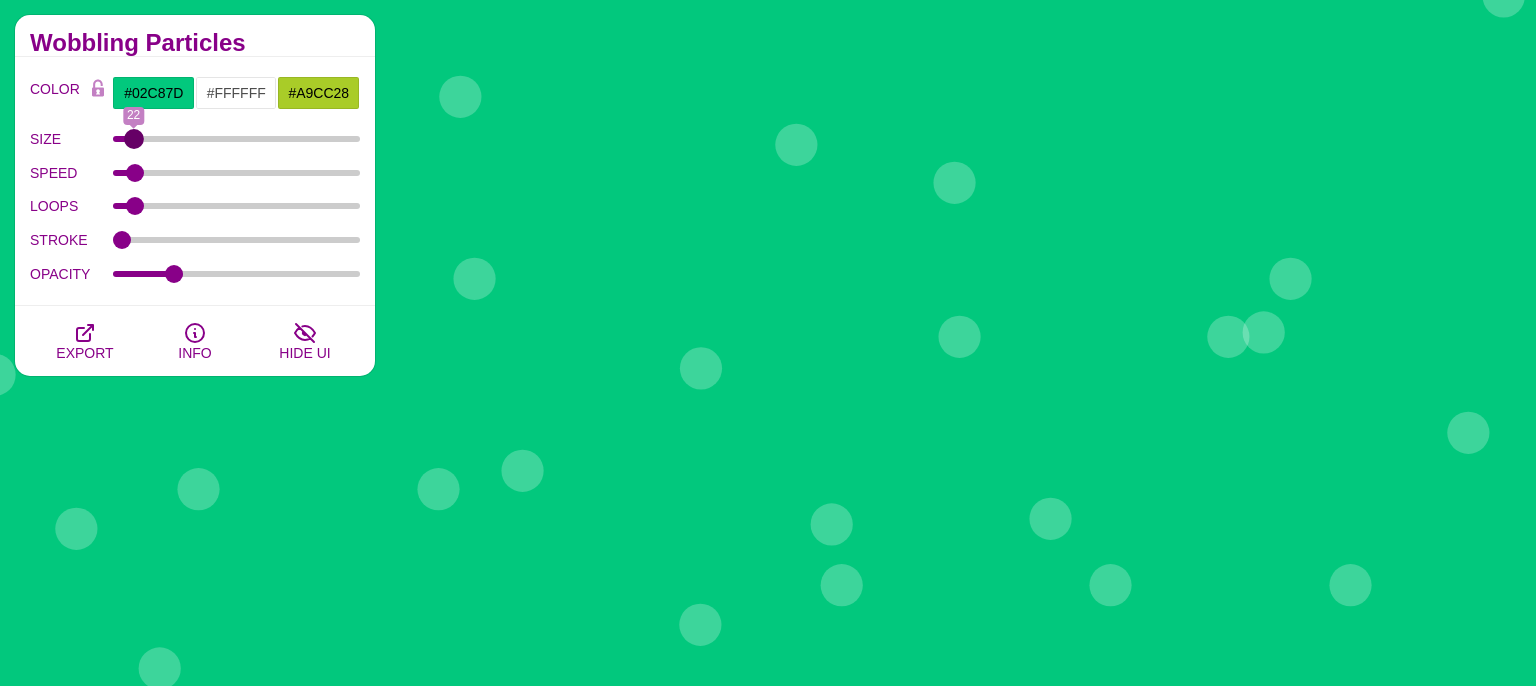 click on "SIZE" at bounding box center (237, 139) 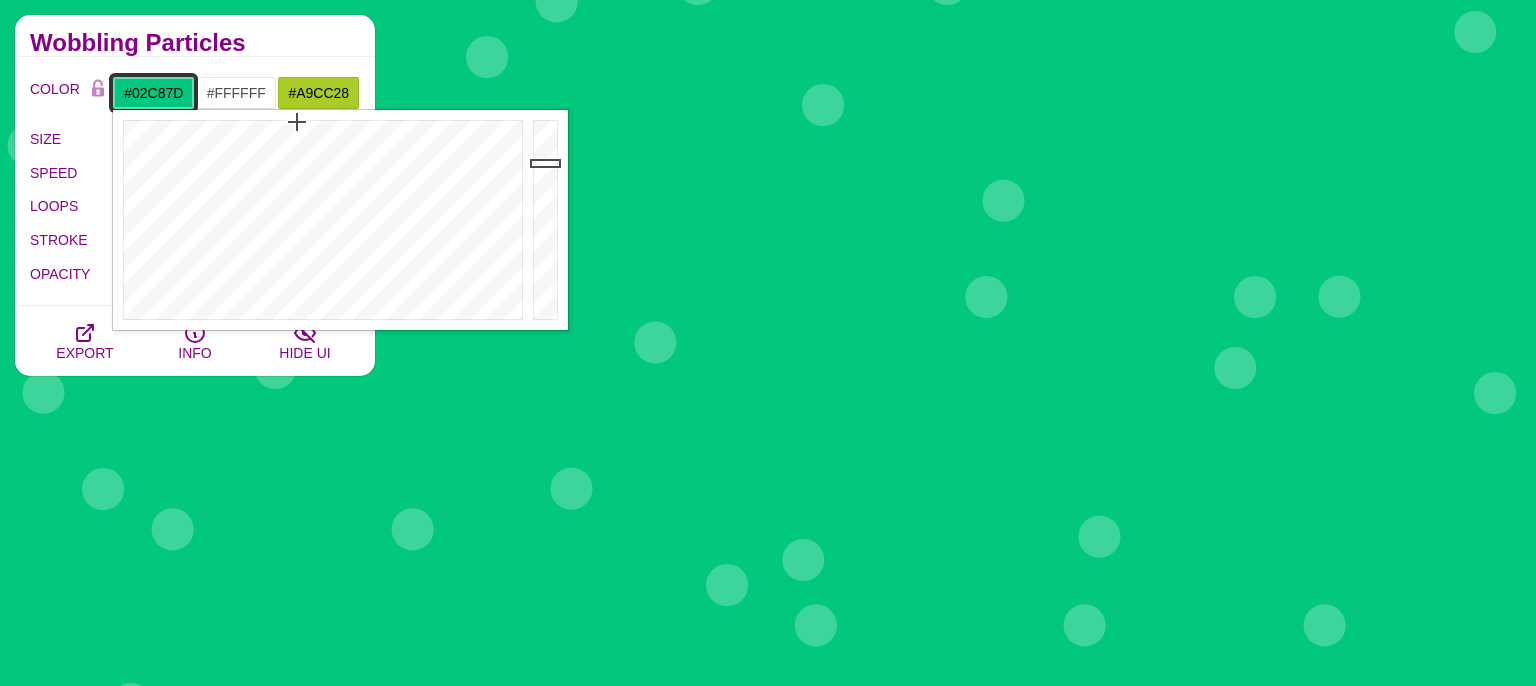 click on "#02C87D" at bounding box center (153, 93) 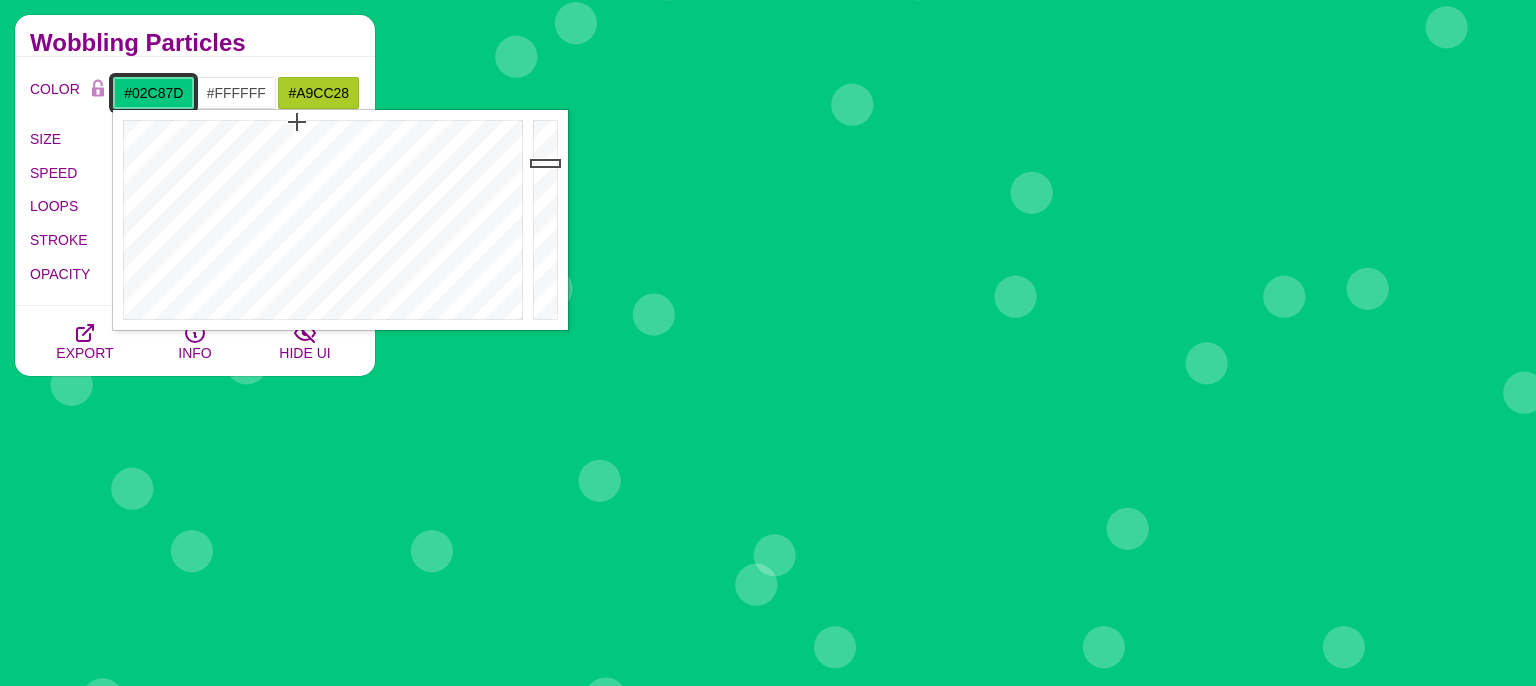 drag, startPoint x: 188, startPoint y: 97, endPoint x: 110, endPoint y: 89, distance: 78.40918 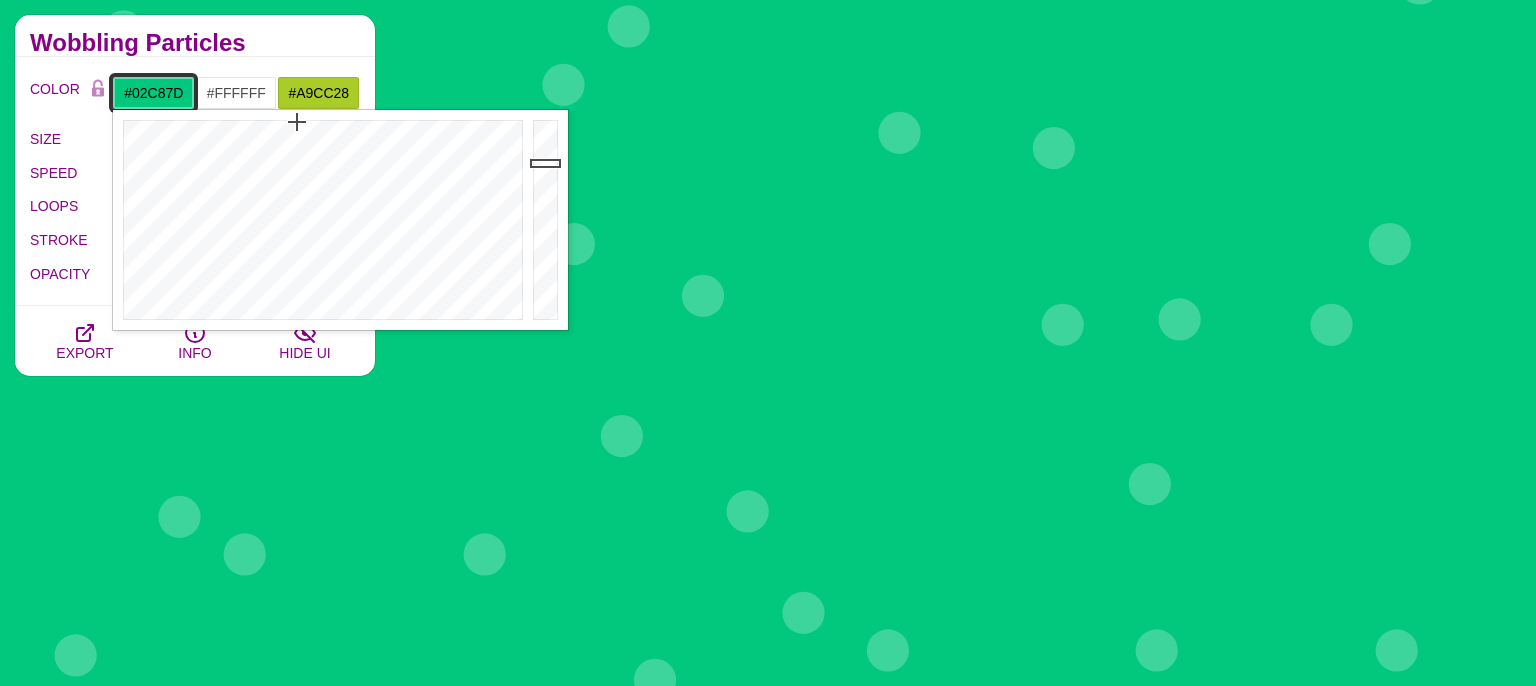 click on "#02C87D" at bounding box center (153, 93) 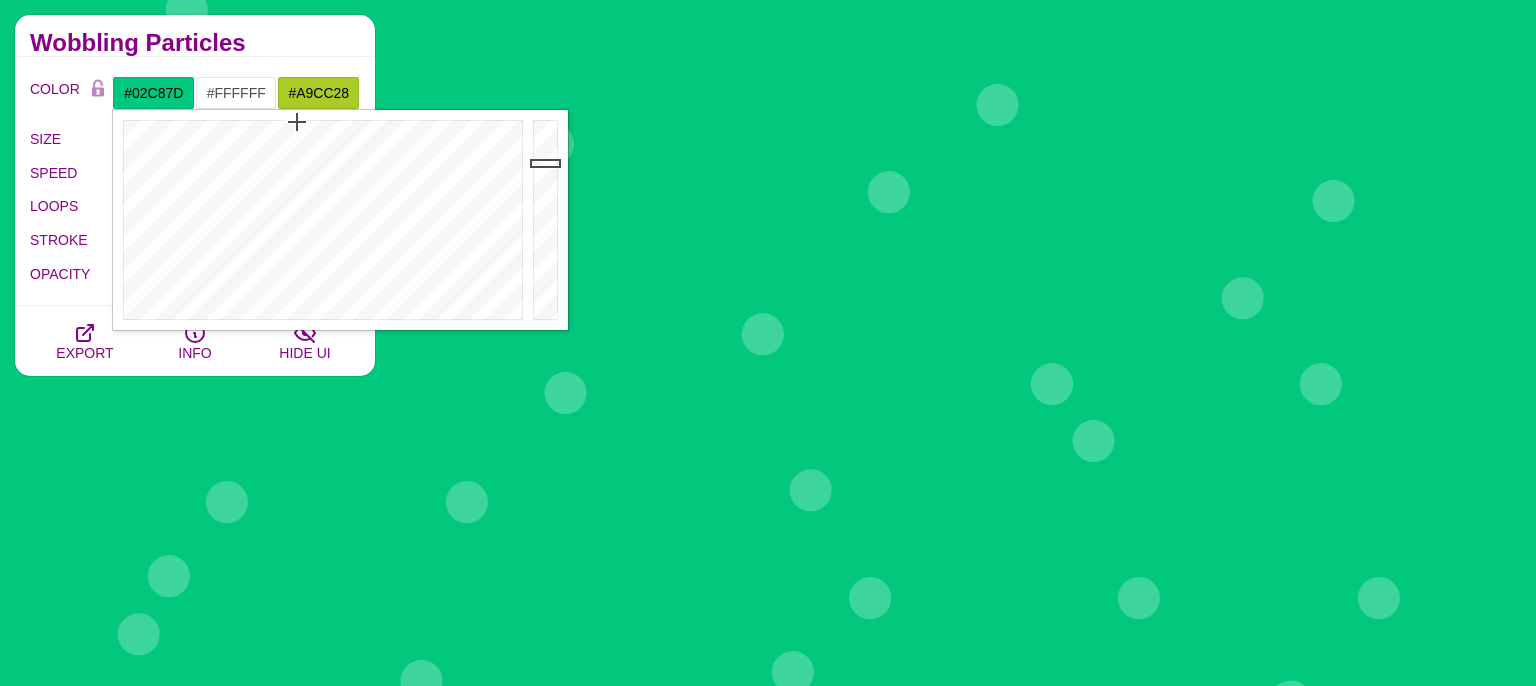 click on "EXPORT
INFO
HIDE UI" at bounding box center [195, 341] 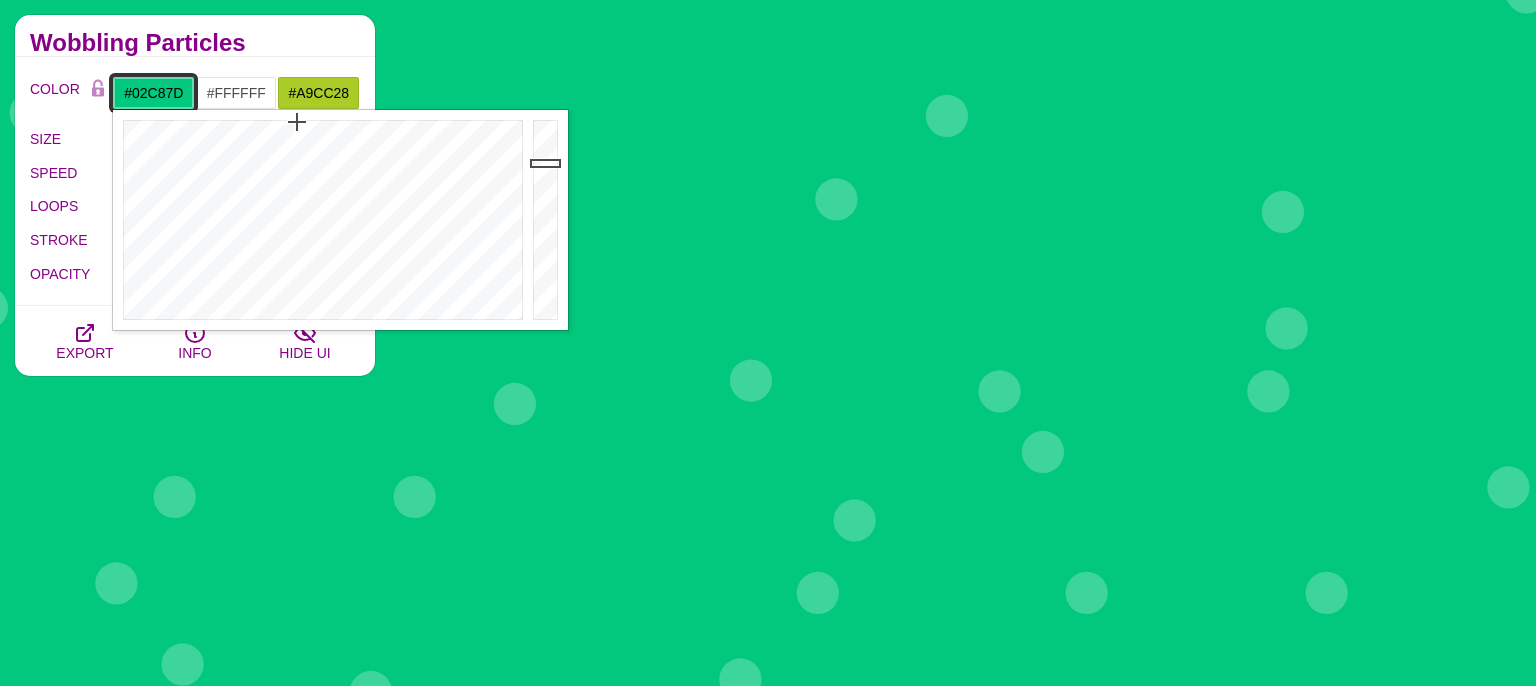 click on "#02C87D" at bounding box center (153, 93) 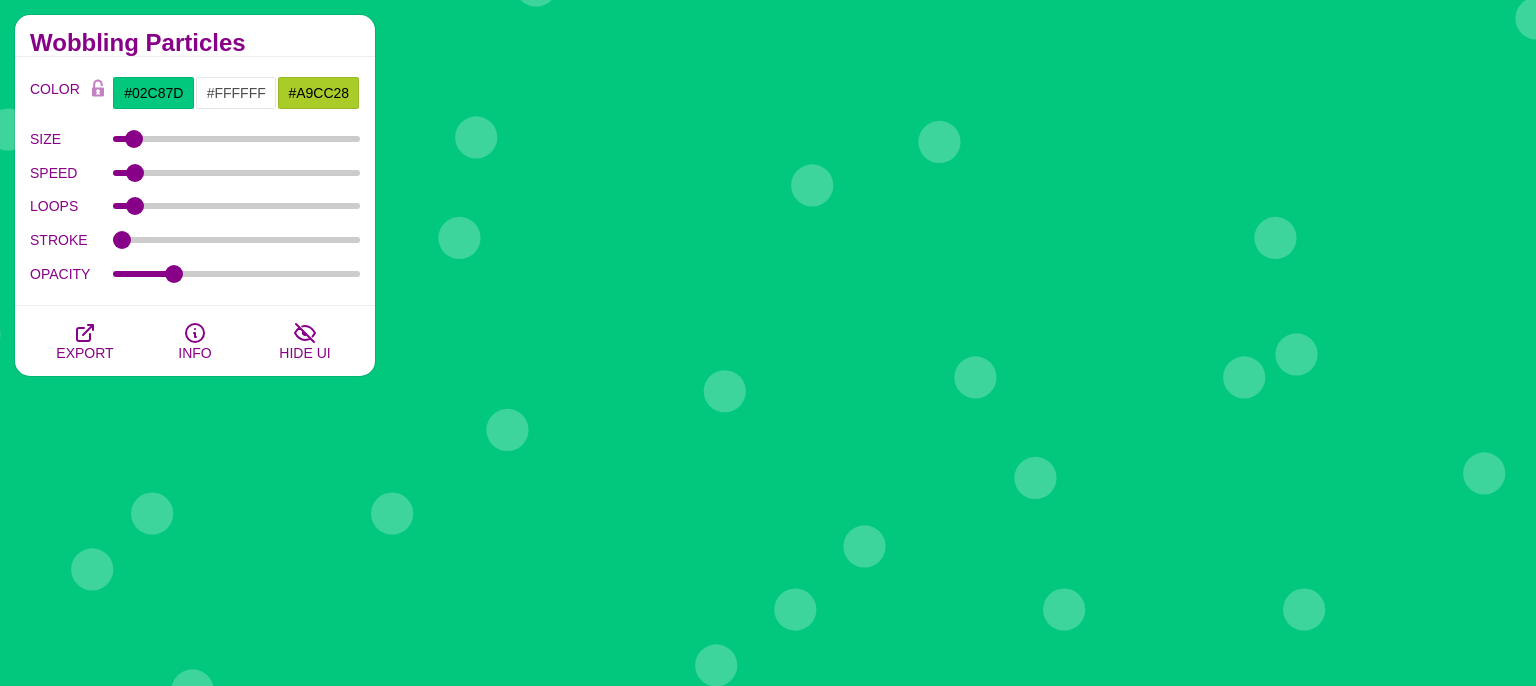 click on "Wobbling Particles" at bounding box center [195, 43] 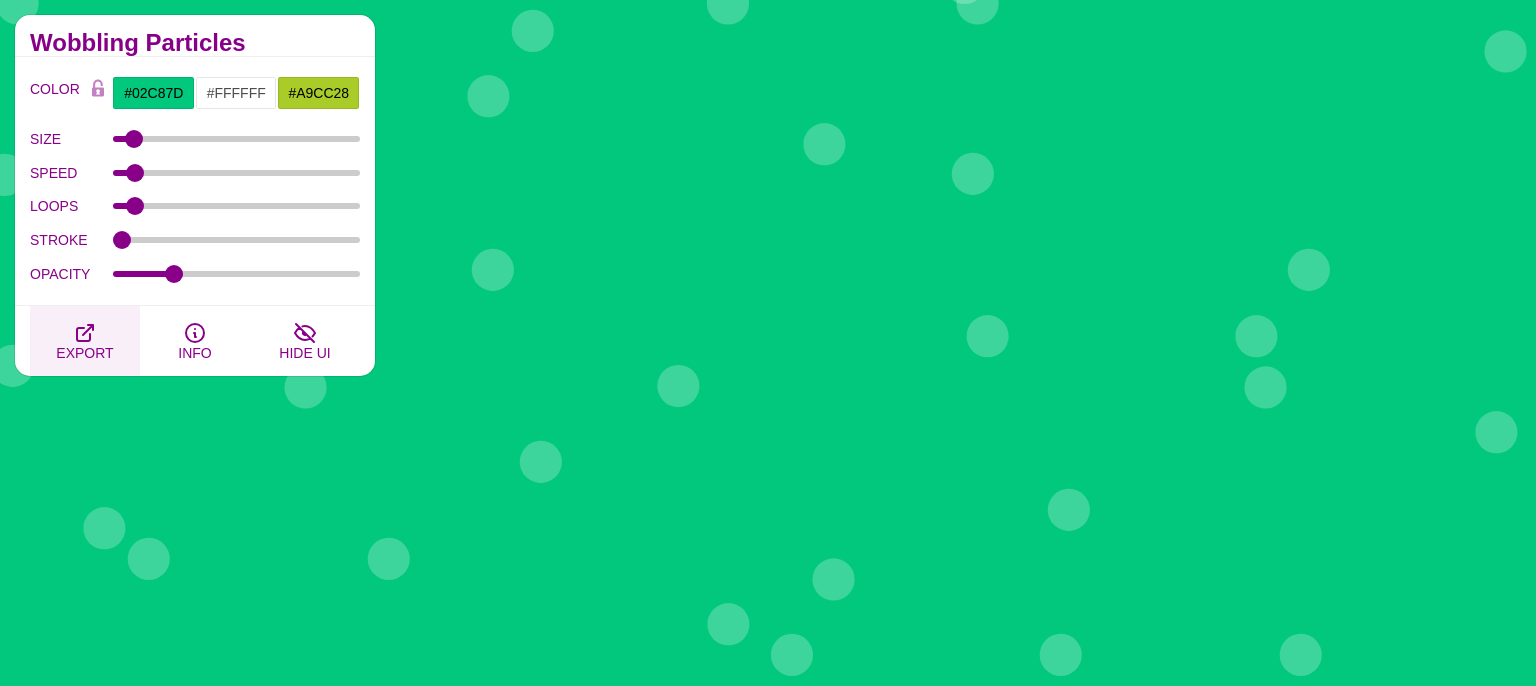 click 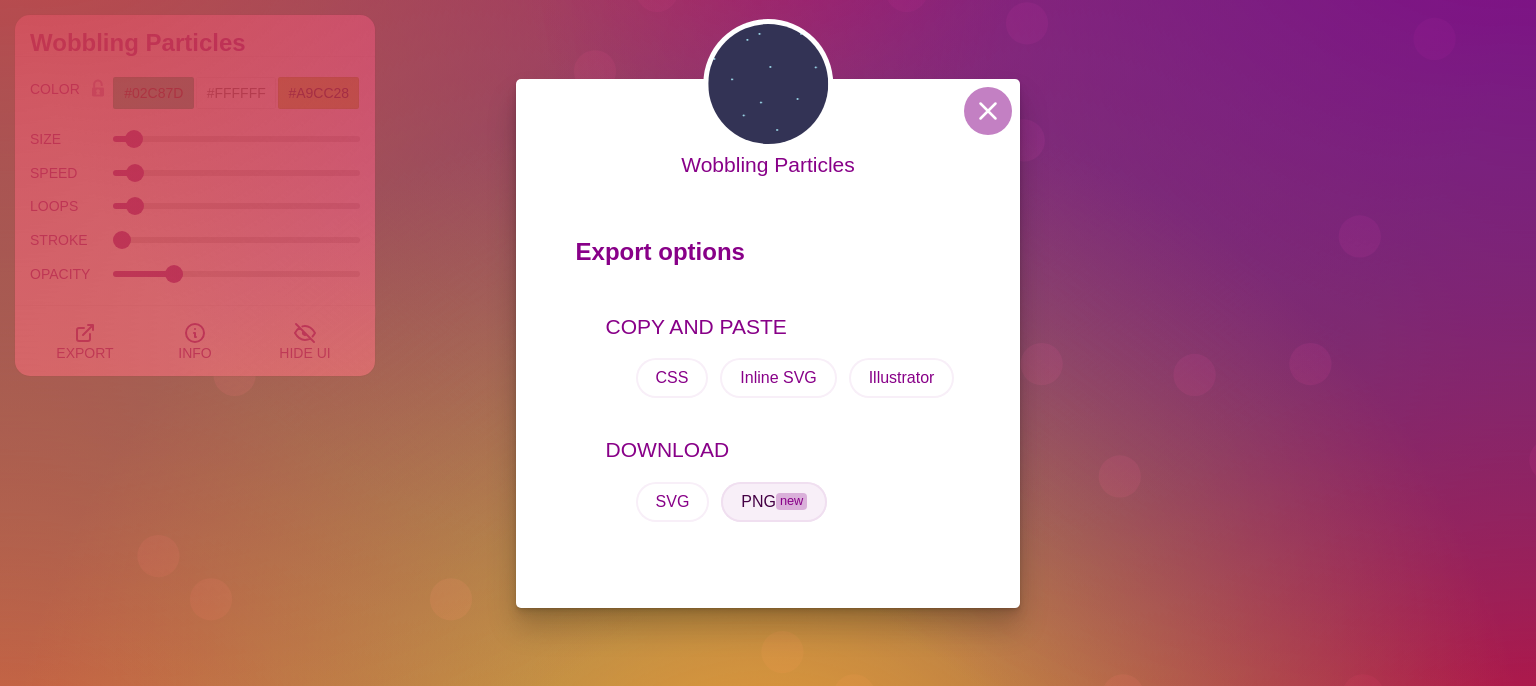 click on "PNG  new" at bounding box center (774, 502) 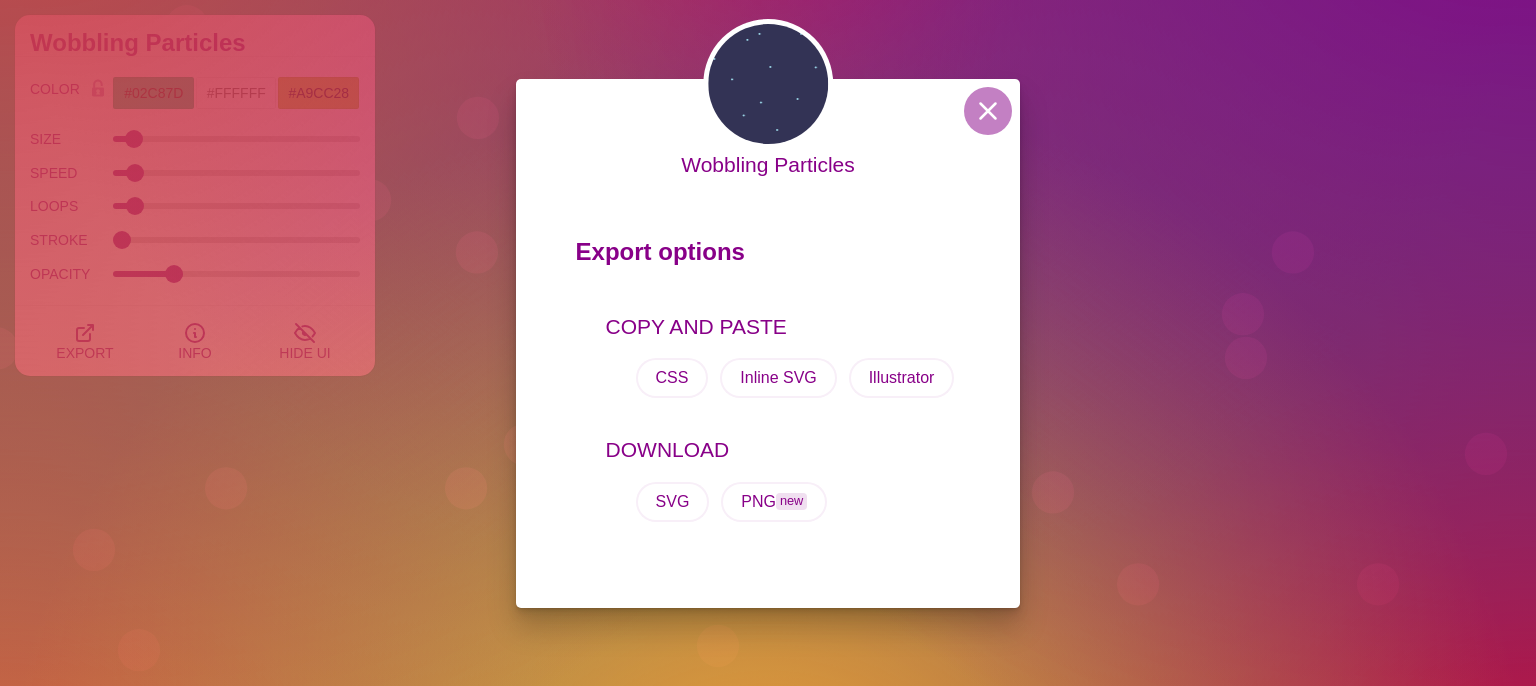 click on "Export options
COPY AND PASTE
CSS
Inline SVG
Illustrator
DOWNLOAD
SVG
PNG  new" at bounding box center (768, 388) 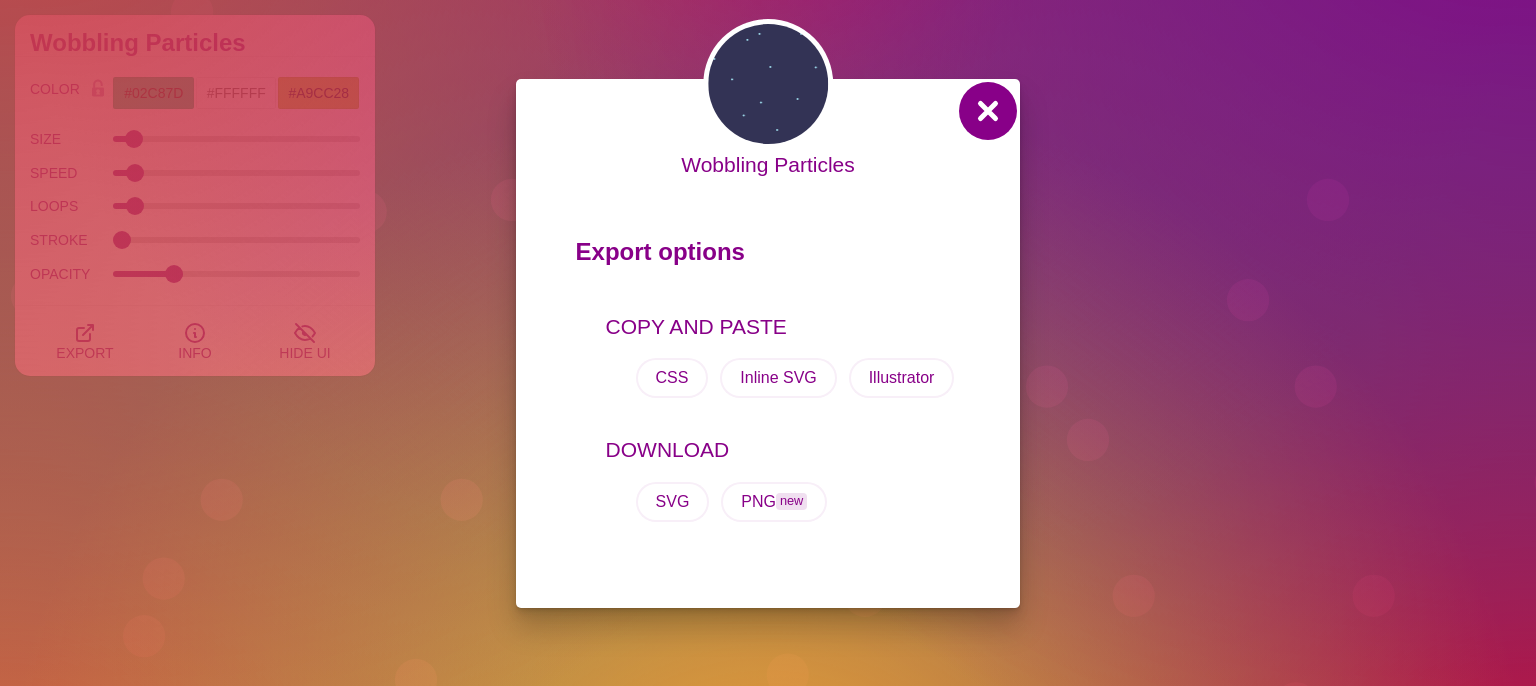 click at bounding box center [988, 111] 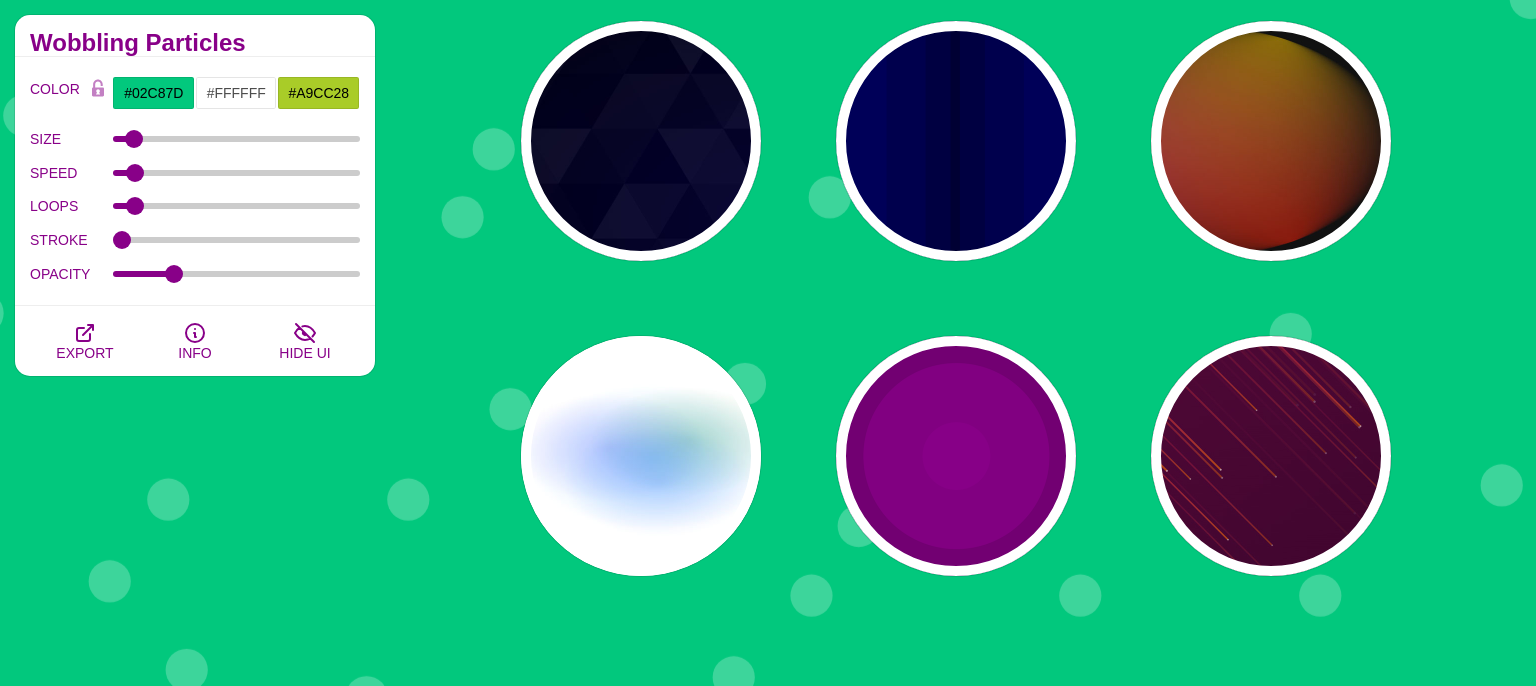 scroll, scrollTop: 1795, scrollLeft: 0, axis: vertical 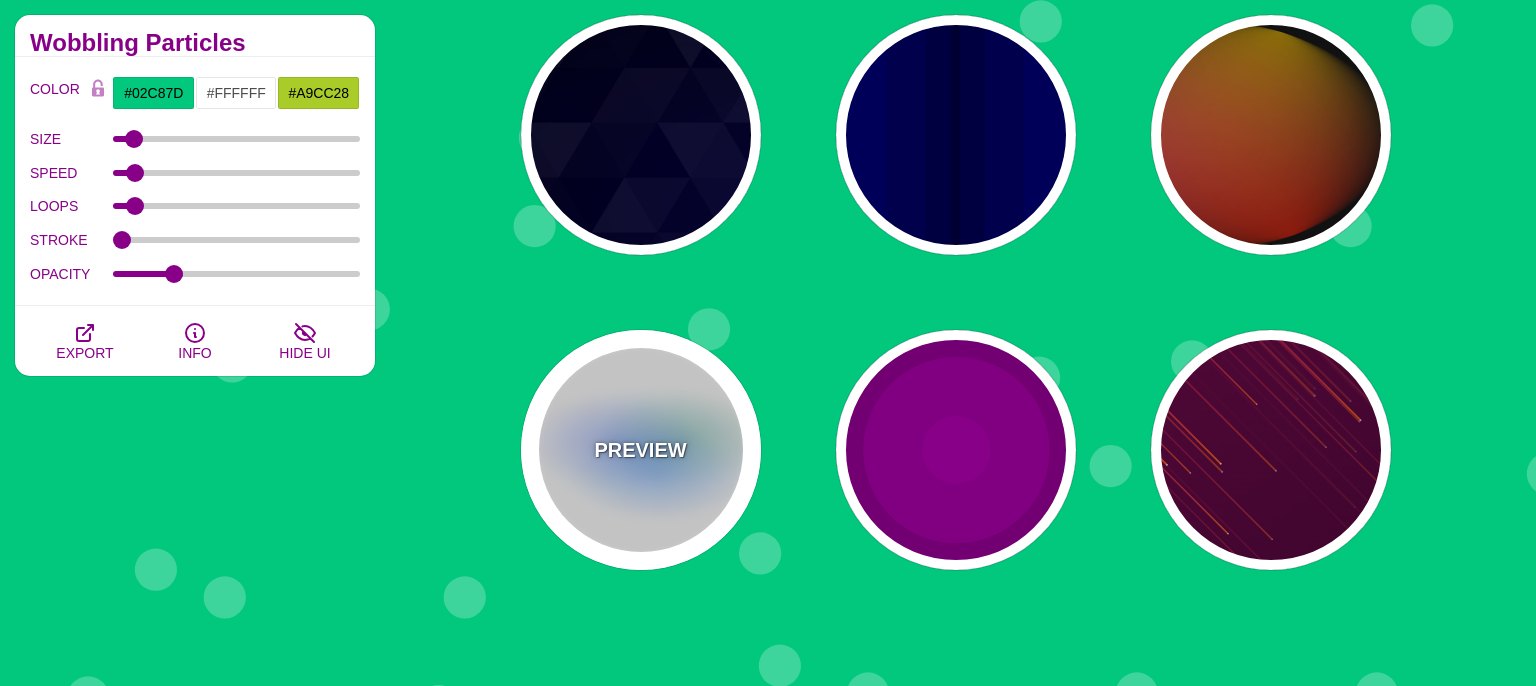 click on "PREVIEW" at bounding box center (640, 450) 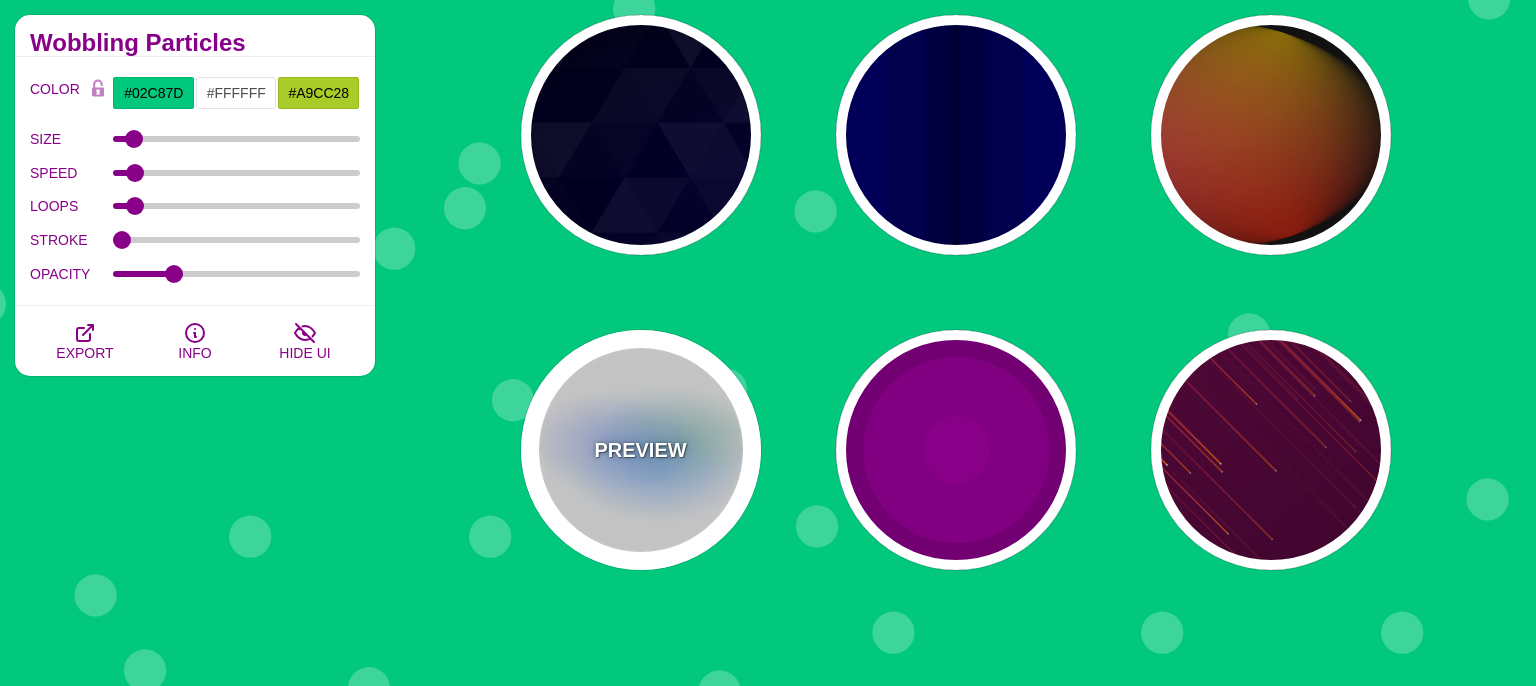 type on "#FFFFFF" 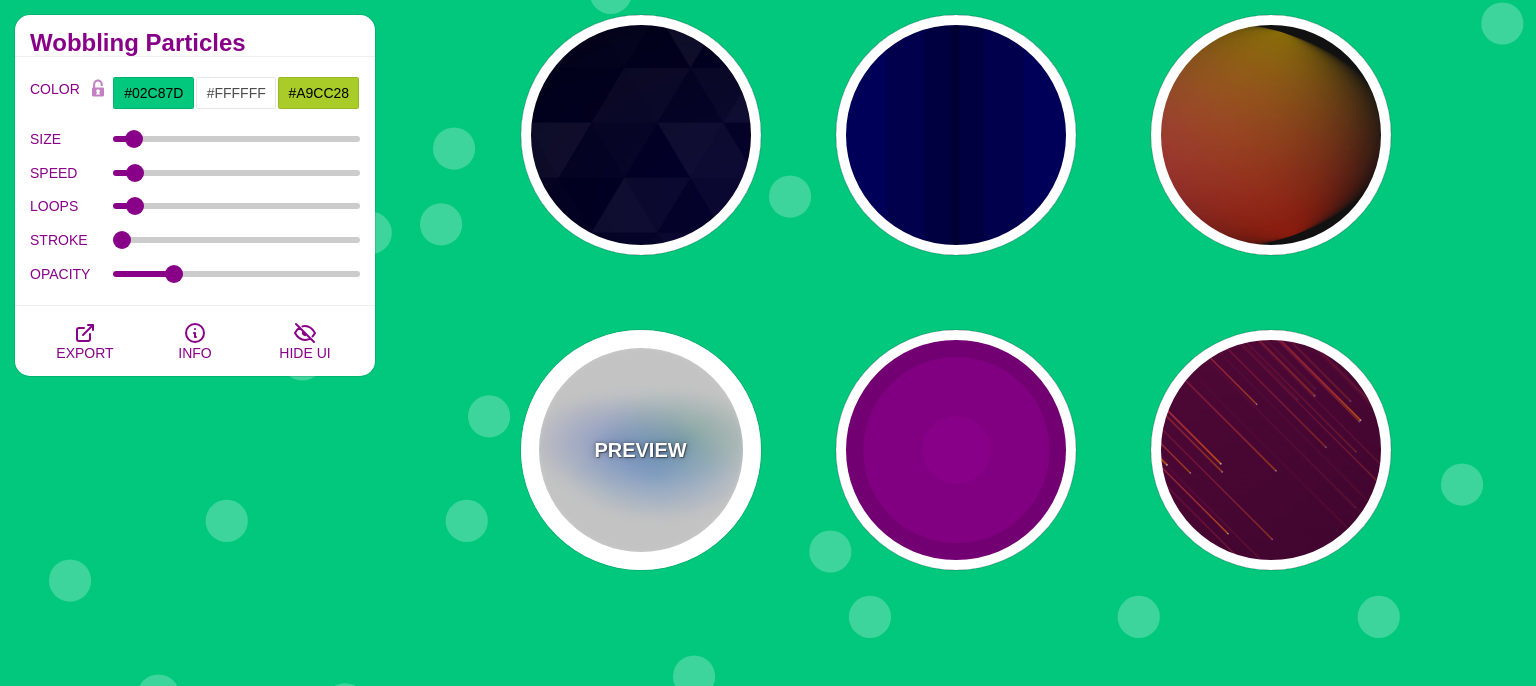type on "#AA00FF" 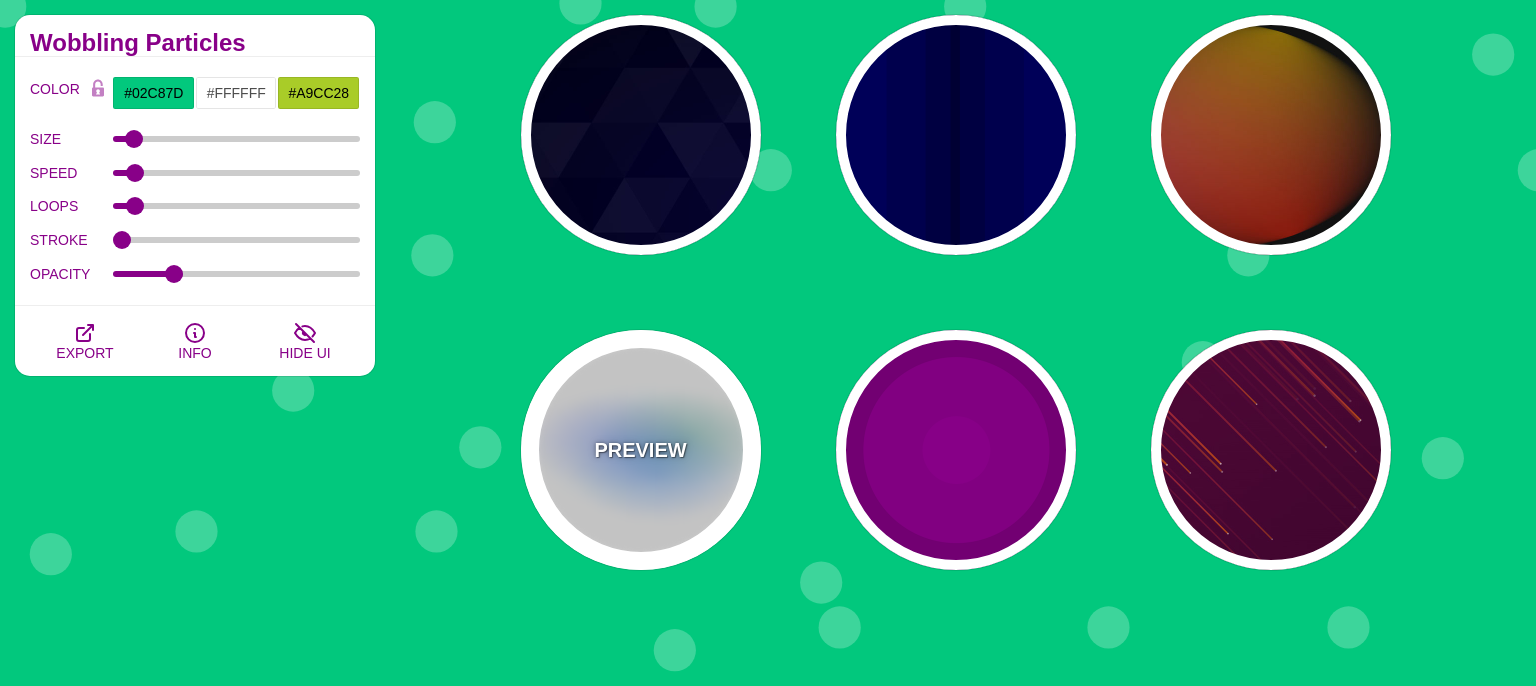 type on "#0088FF" 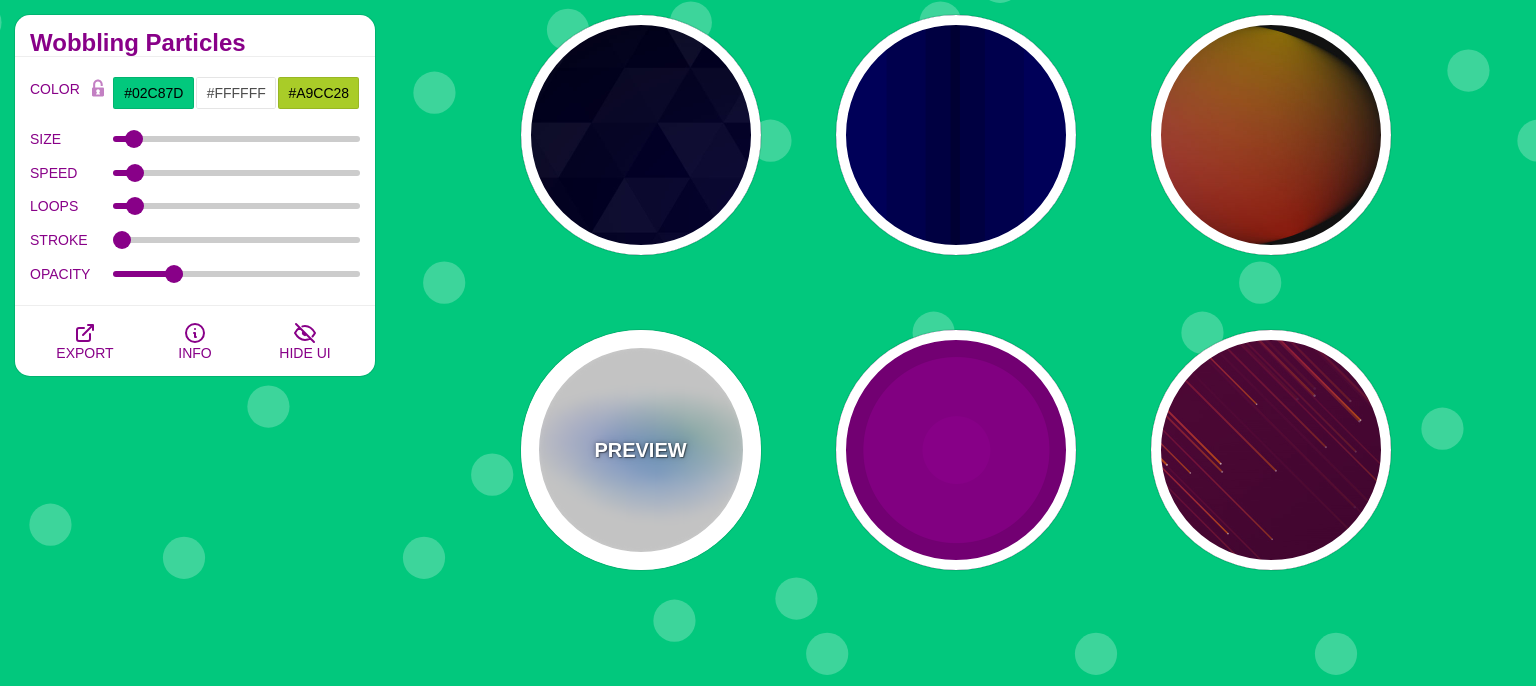 type on "#008800" 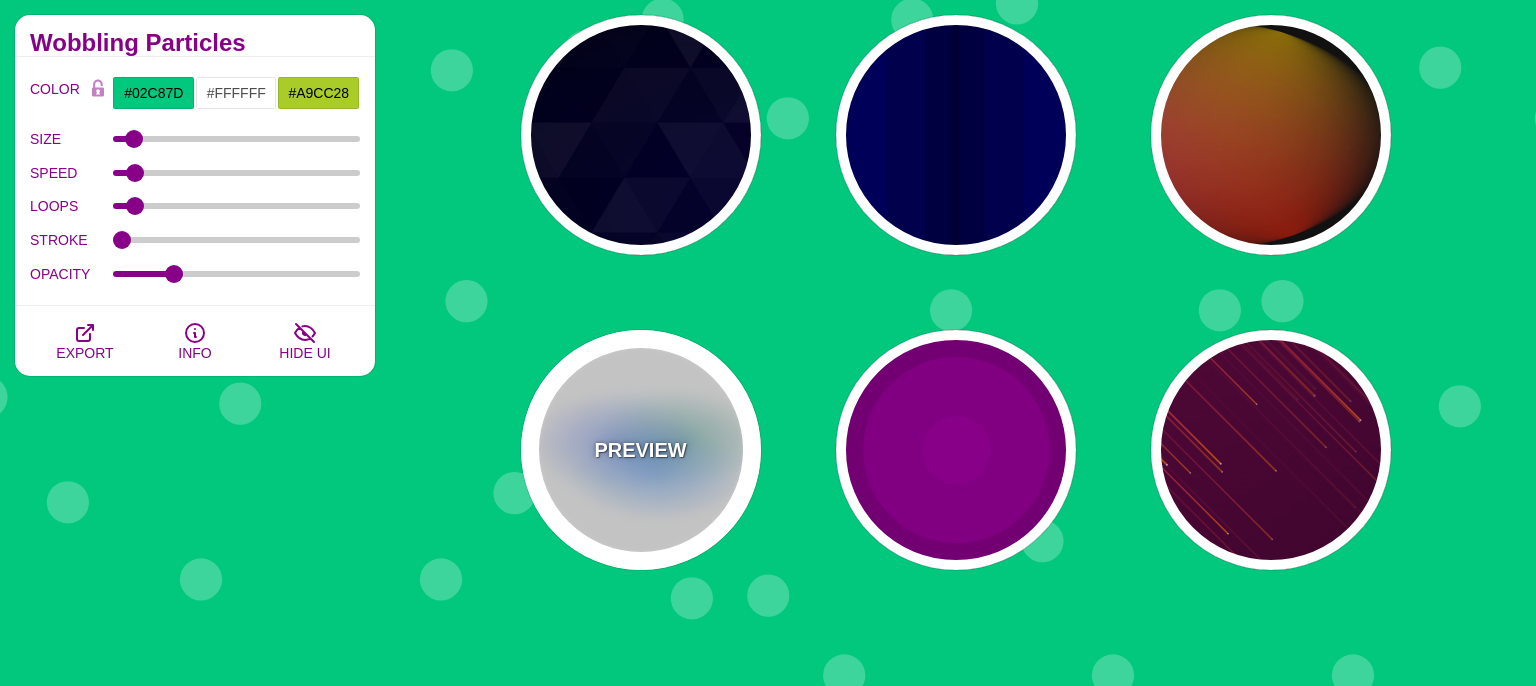type on "8" 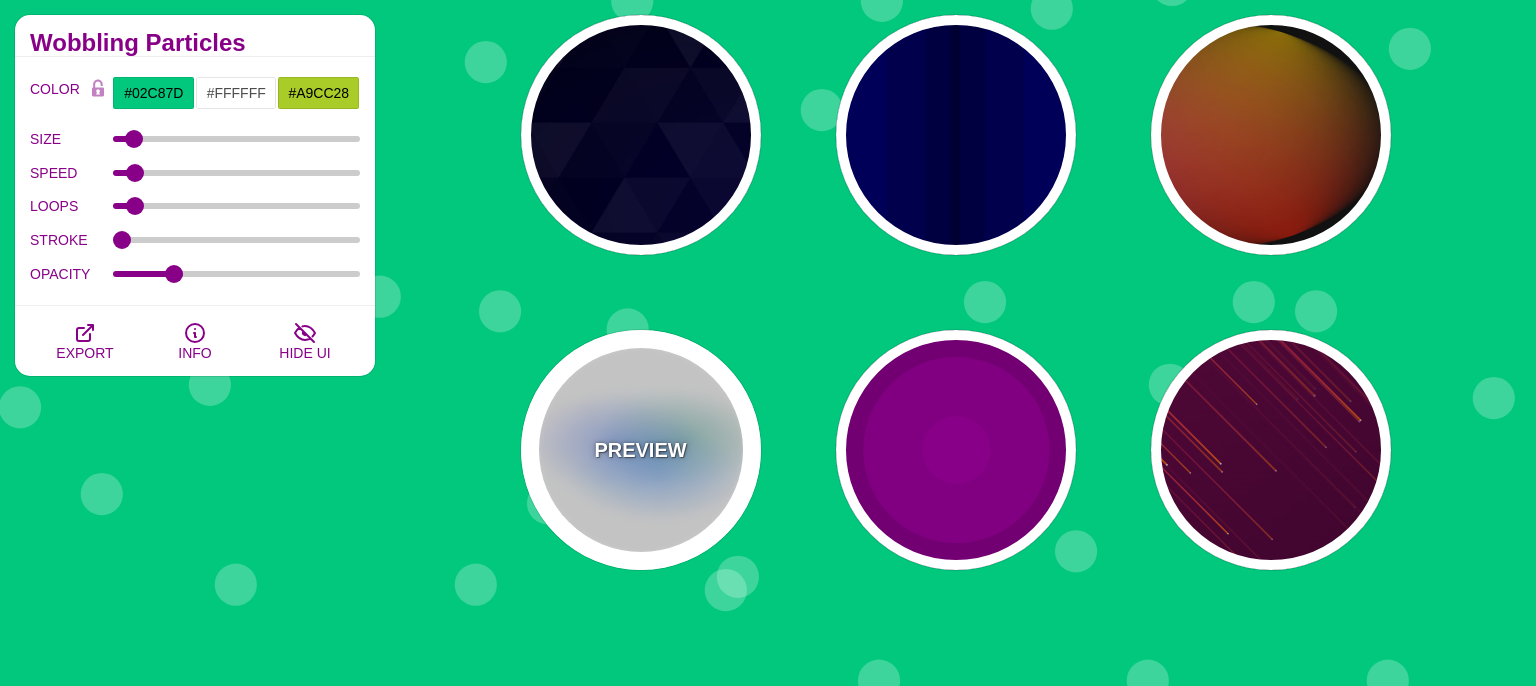 type on "24" 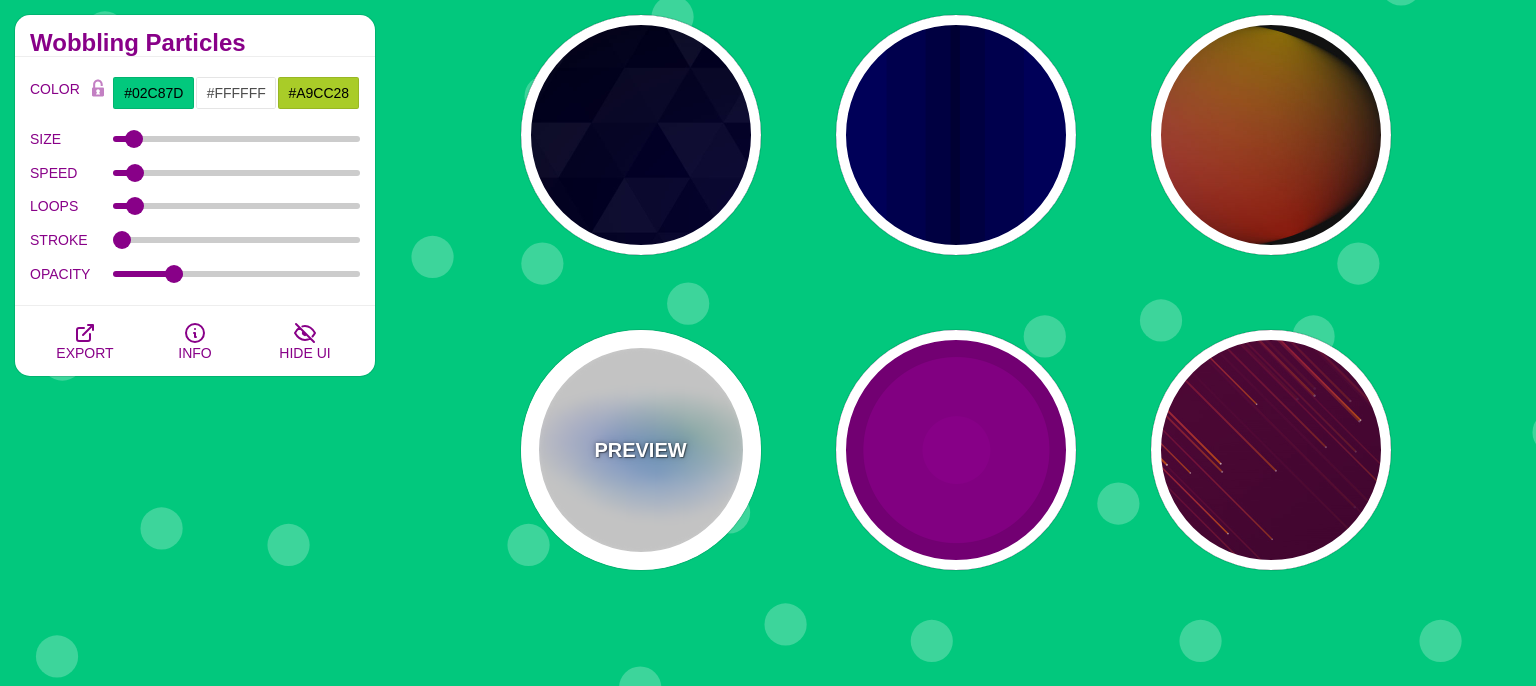 type on "999" 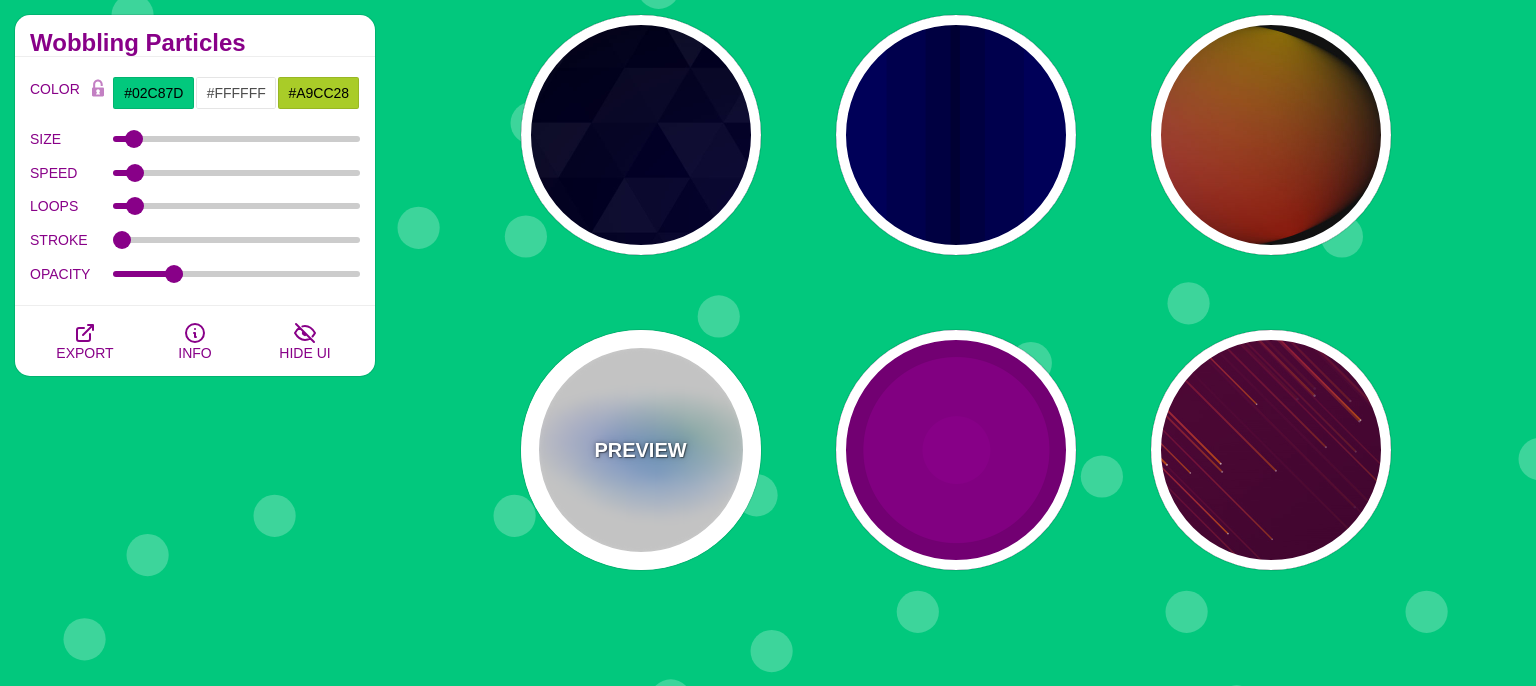 type on "0.5" 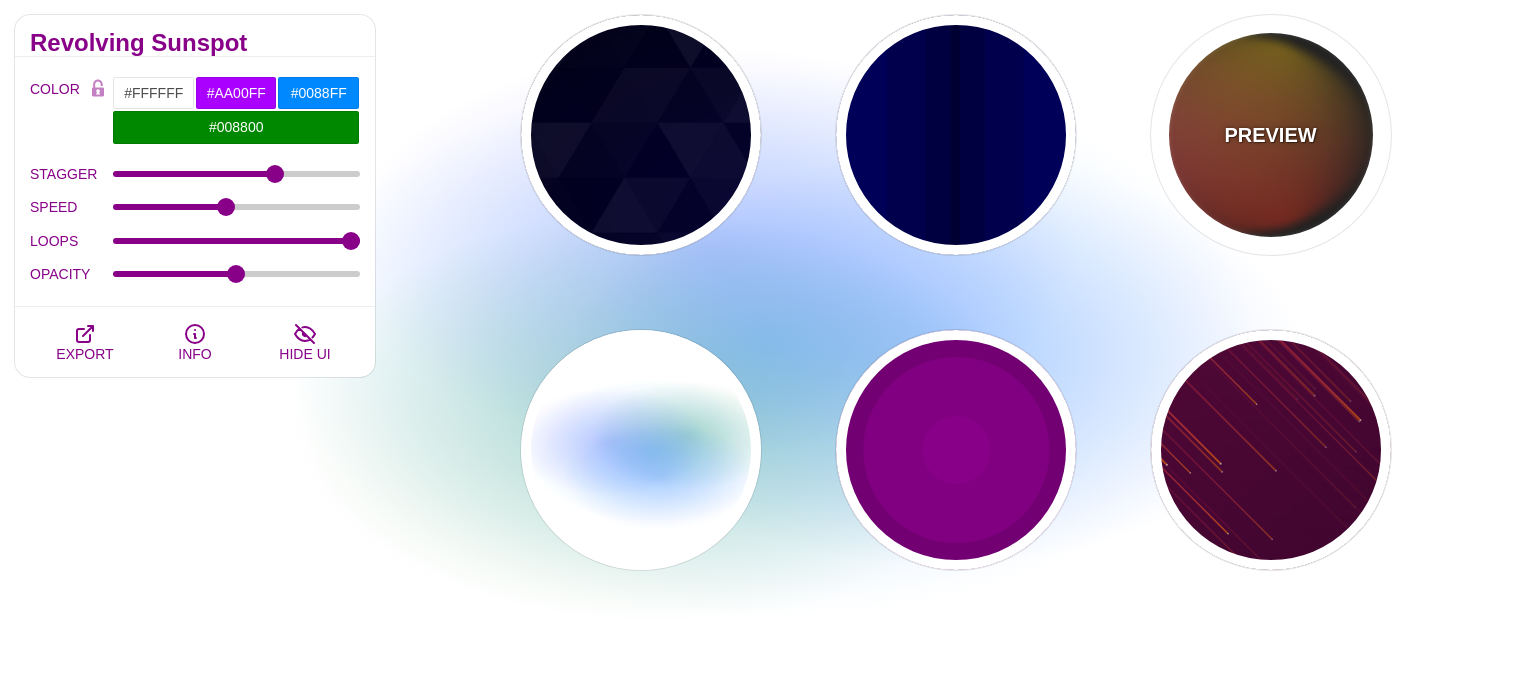 click on "PREVIEW" at bounding box center (1270, 135) 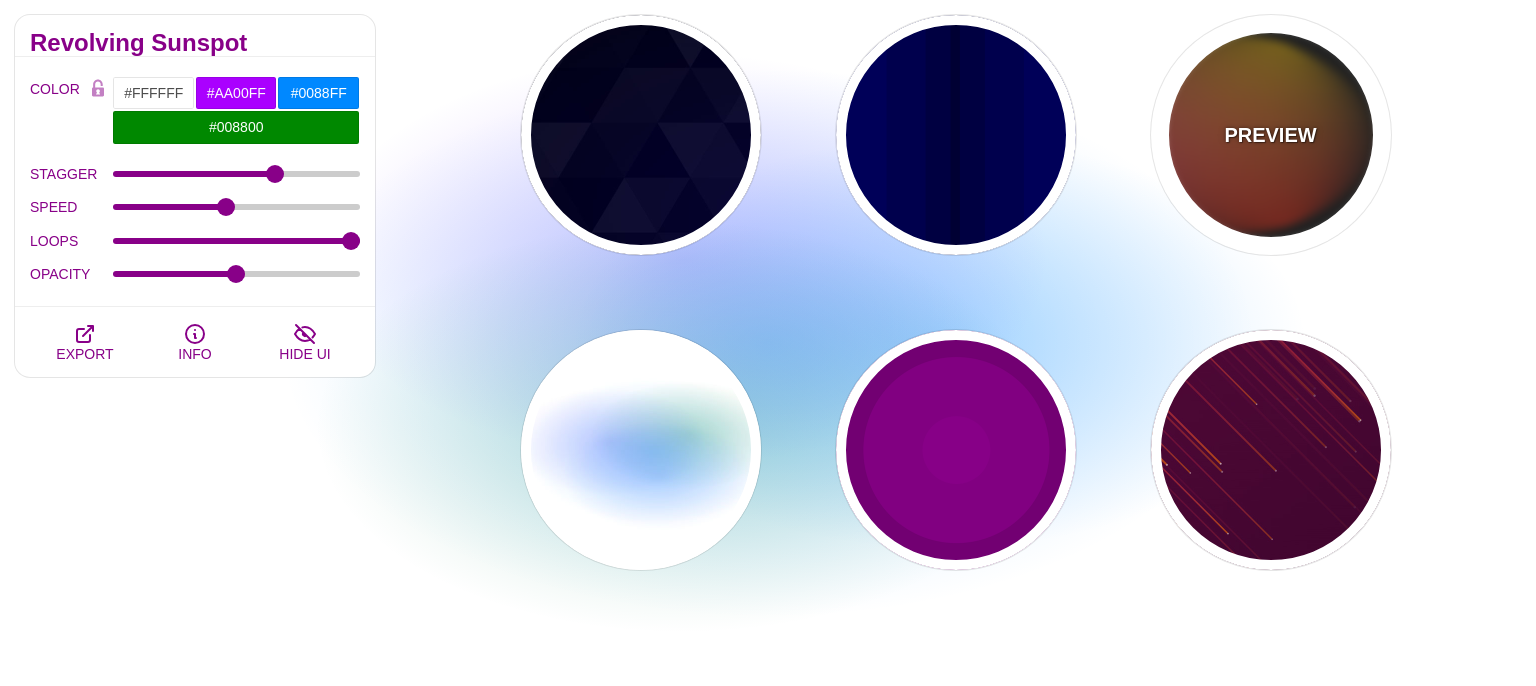 type on "#111111" 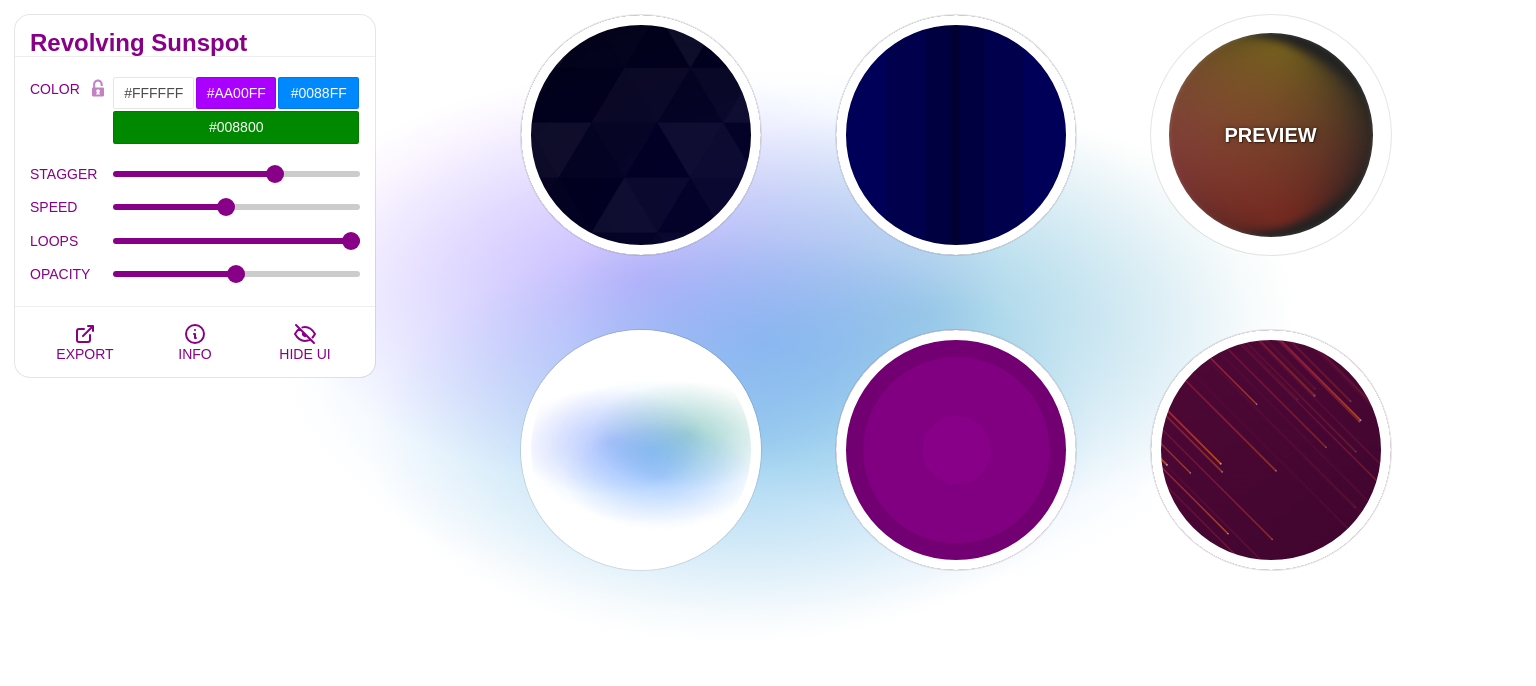 type on "#FF00FF" 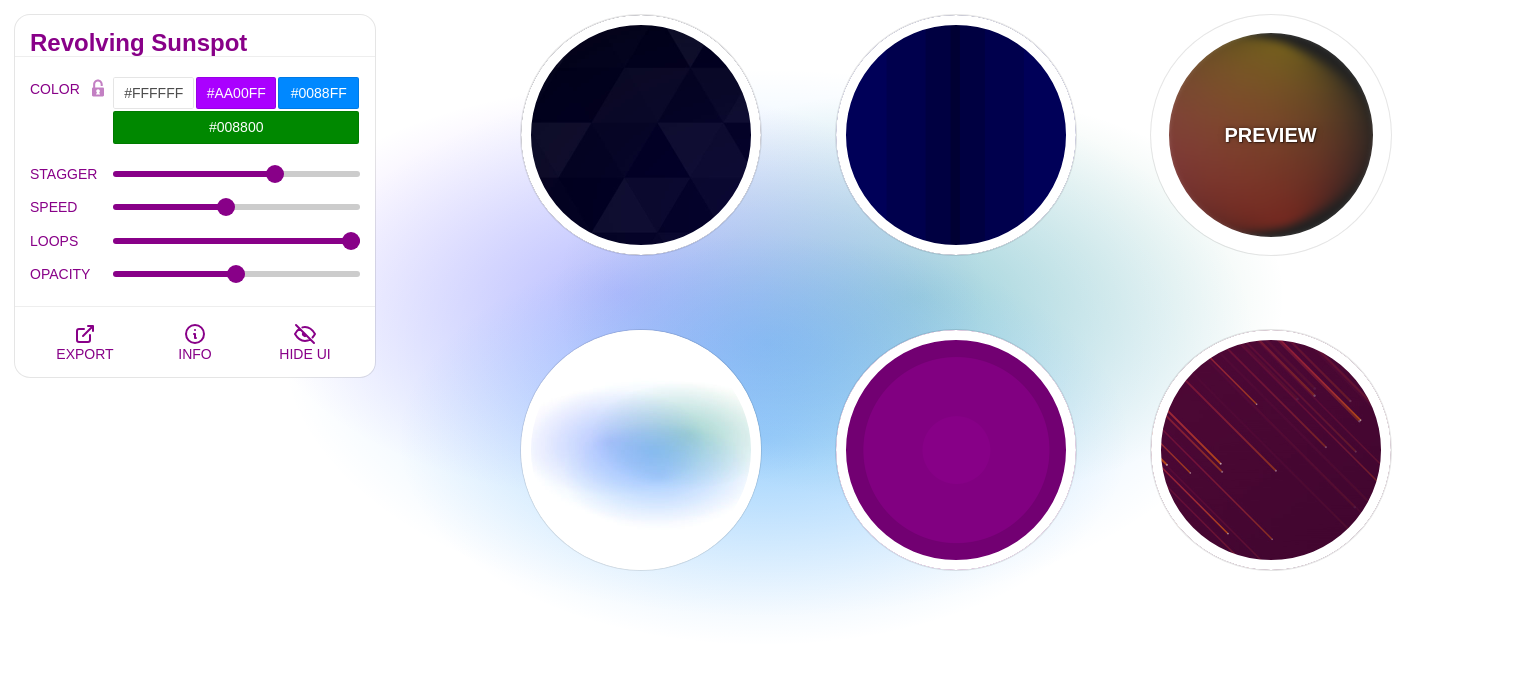 type on "#FFCC00" 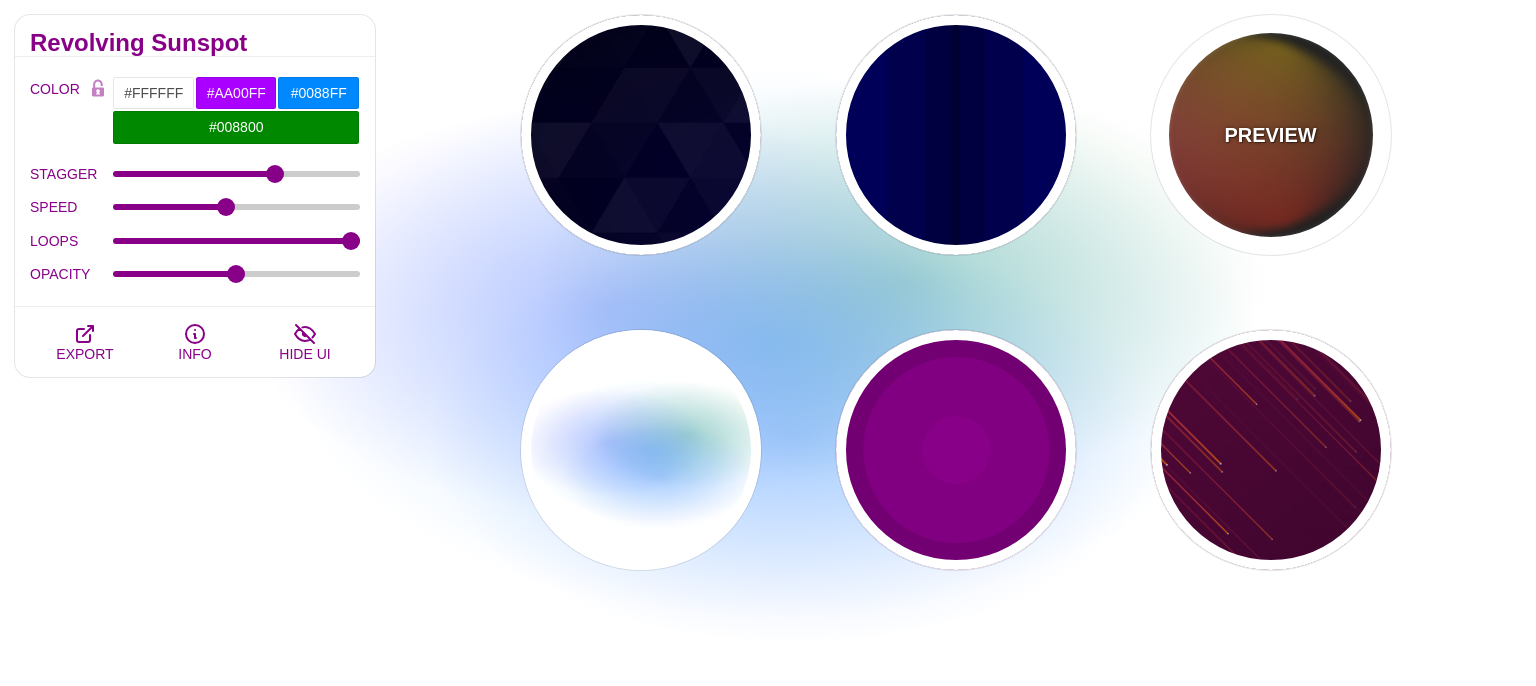 type on "#FF2200" 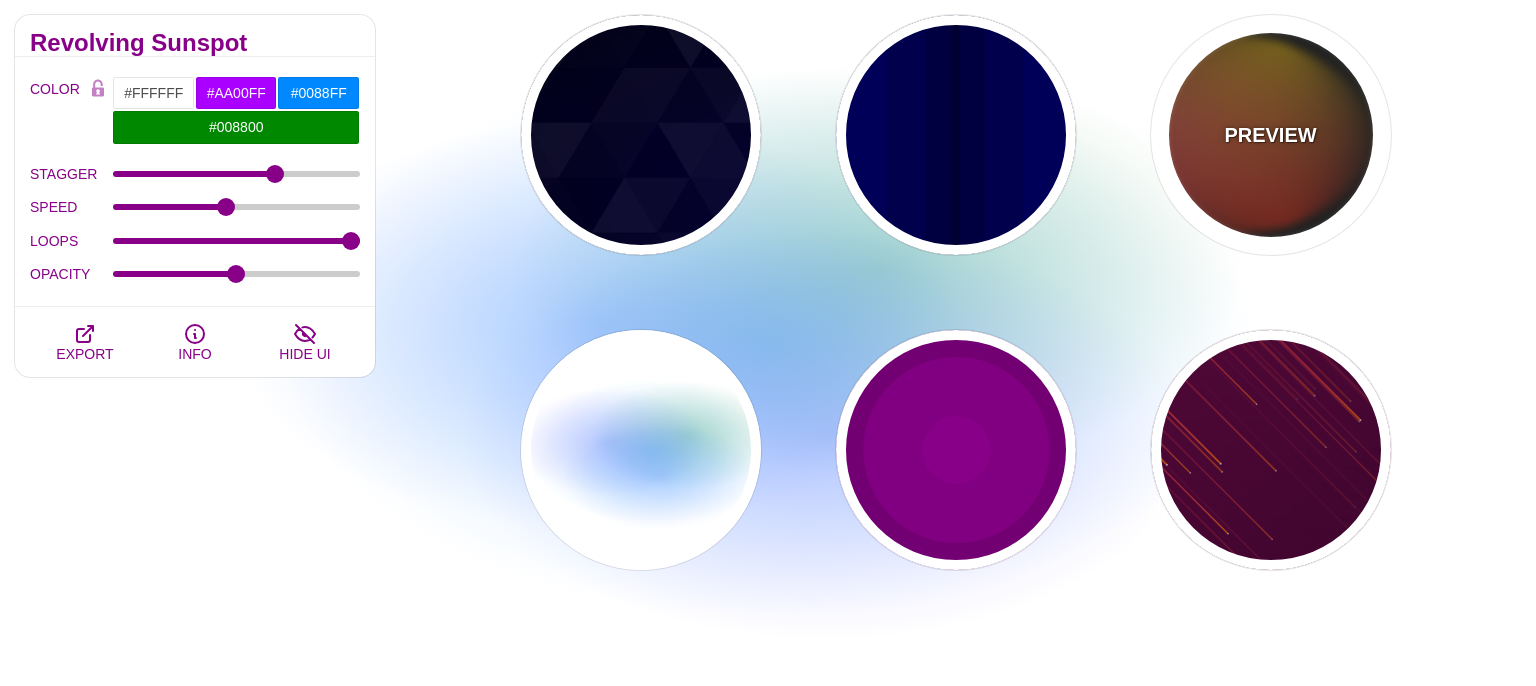 type on "4" 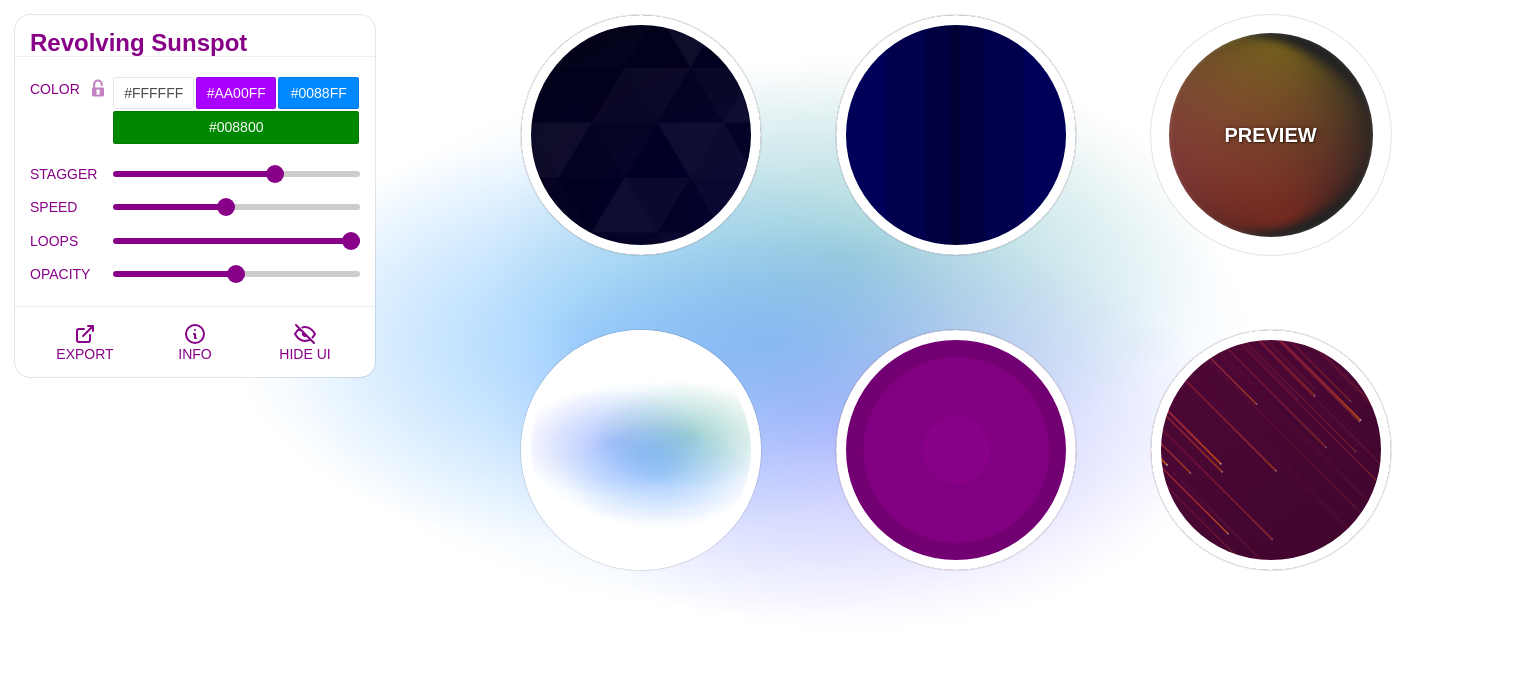type on "12" 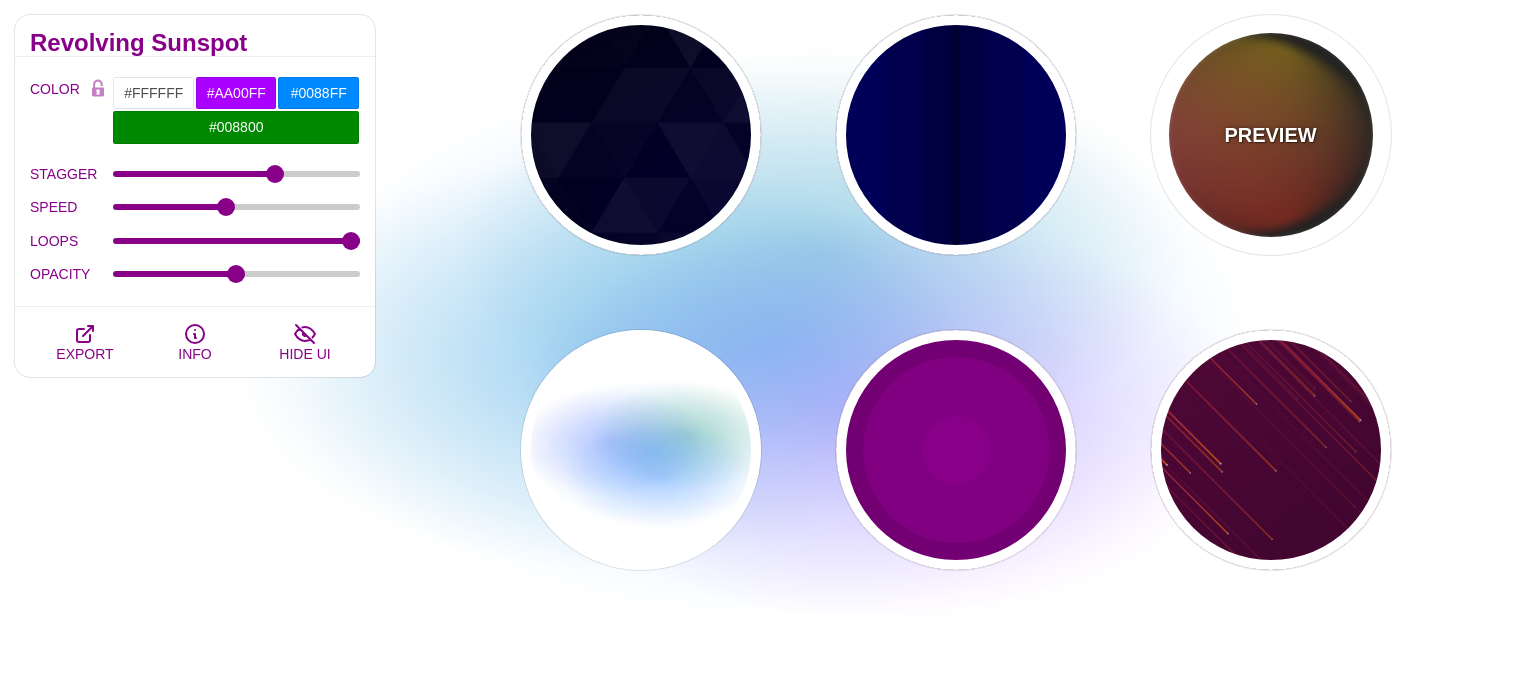 type on "1" 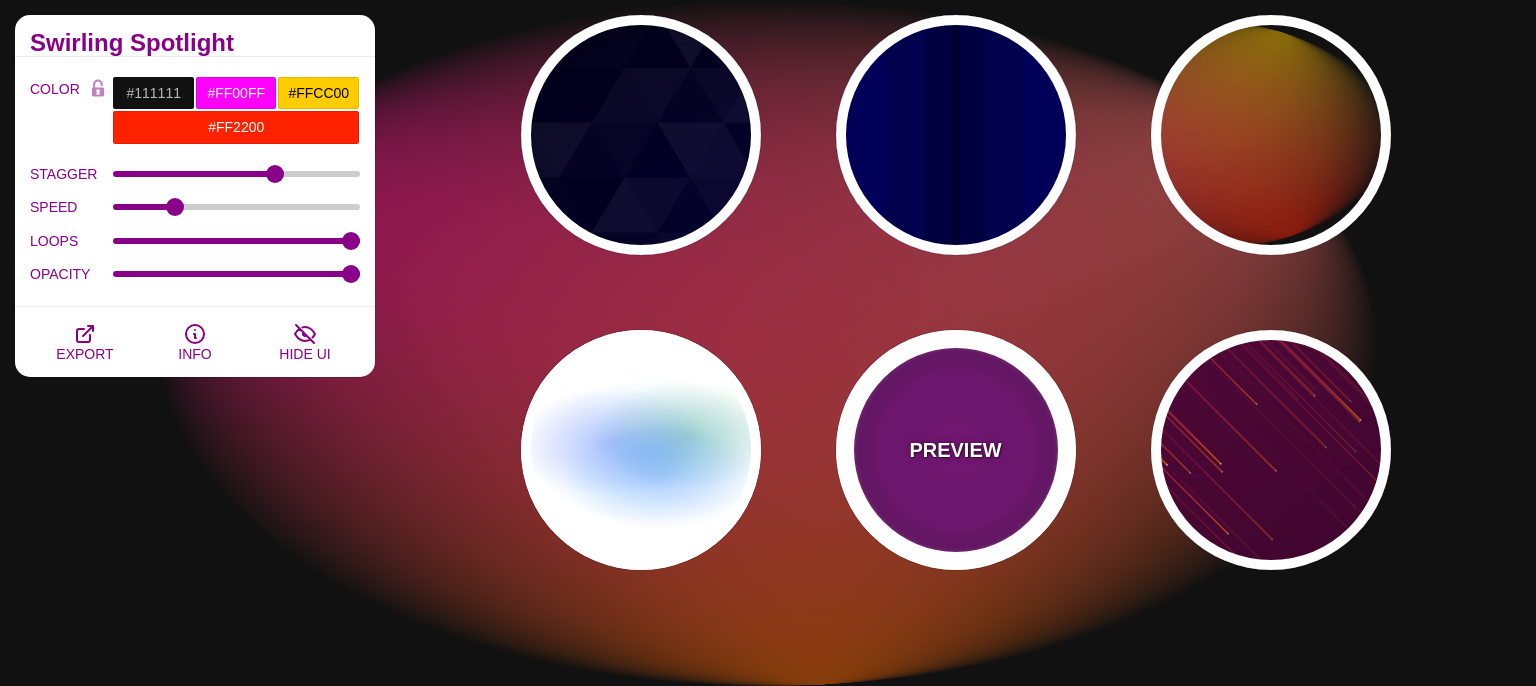 click on "PREVIEW" at bounding box center [955, 450] 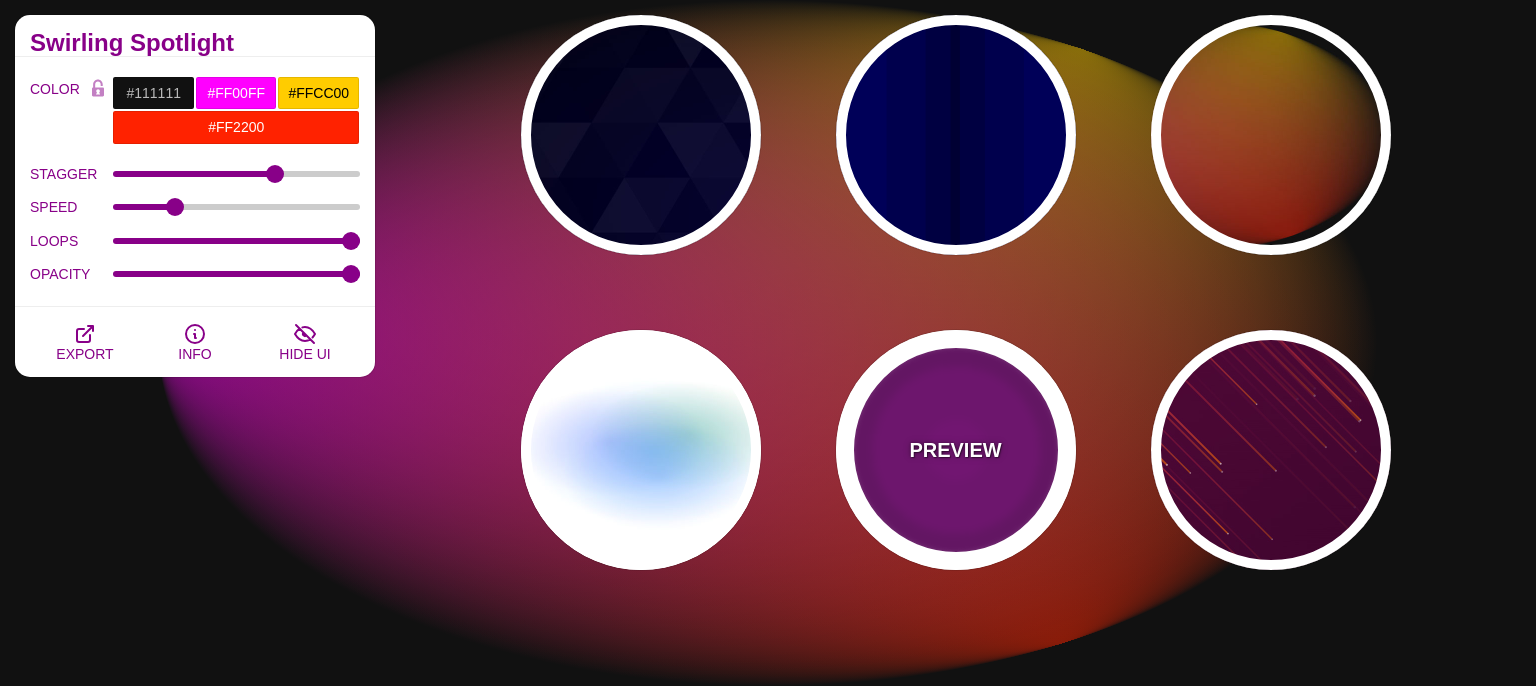 type on "#220022" 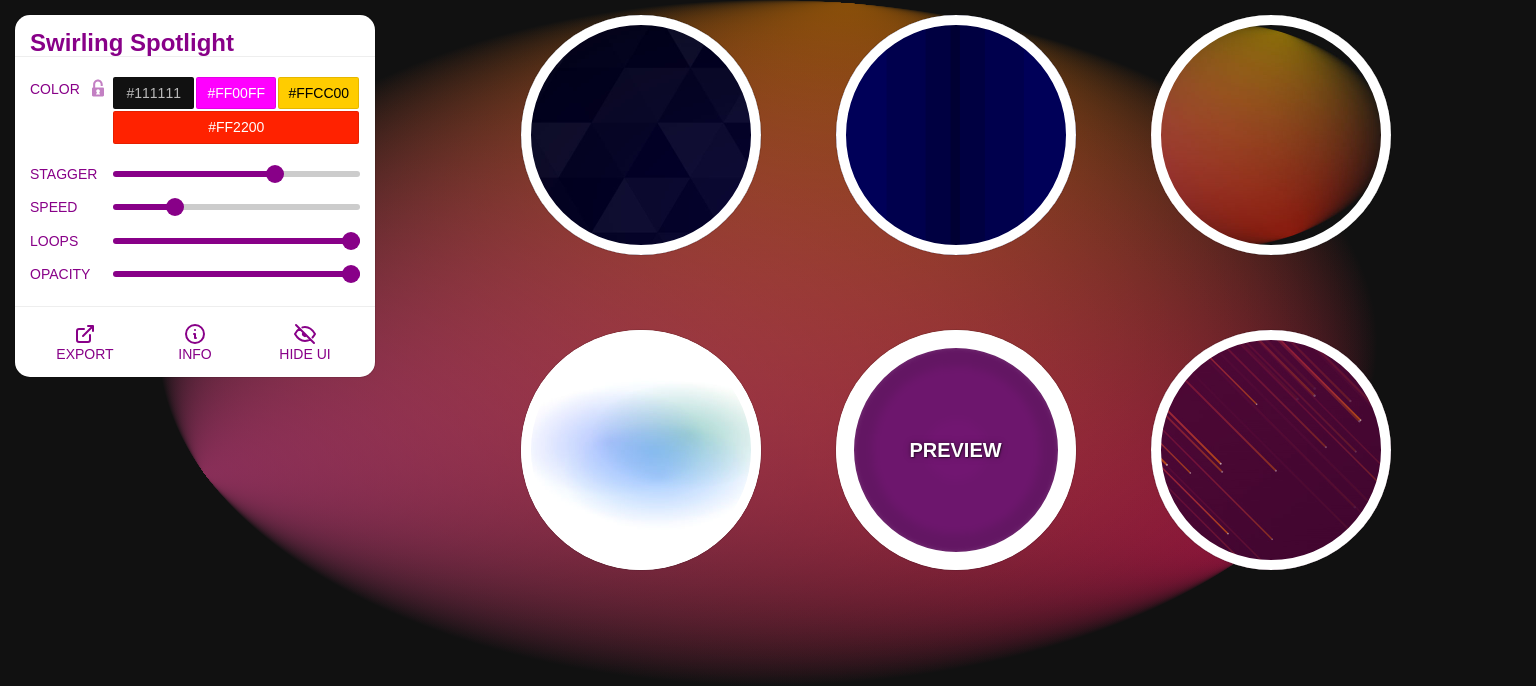 type on "#880088" 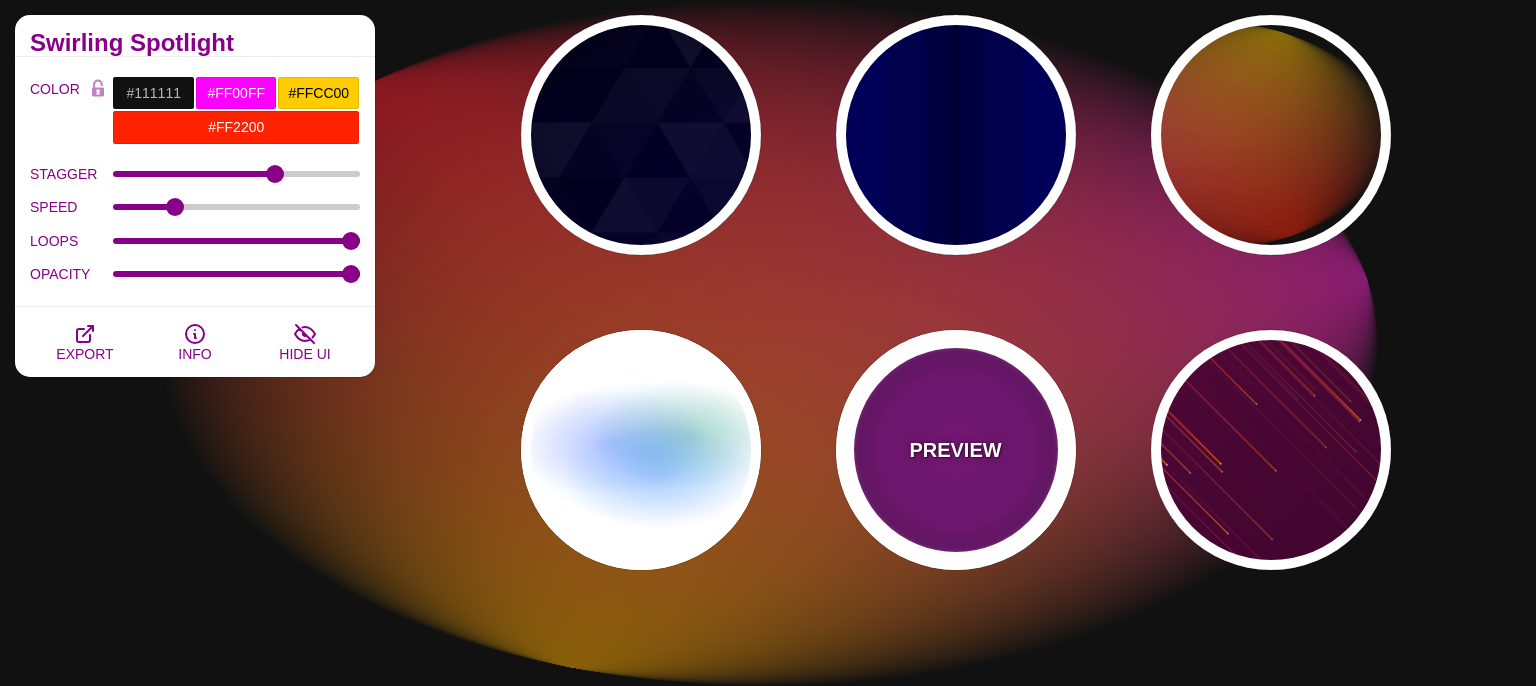 type on "999" 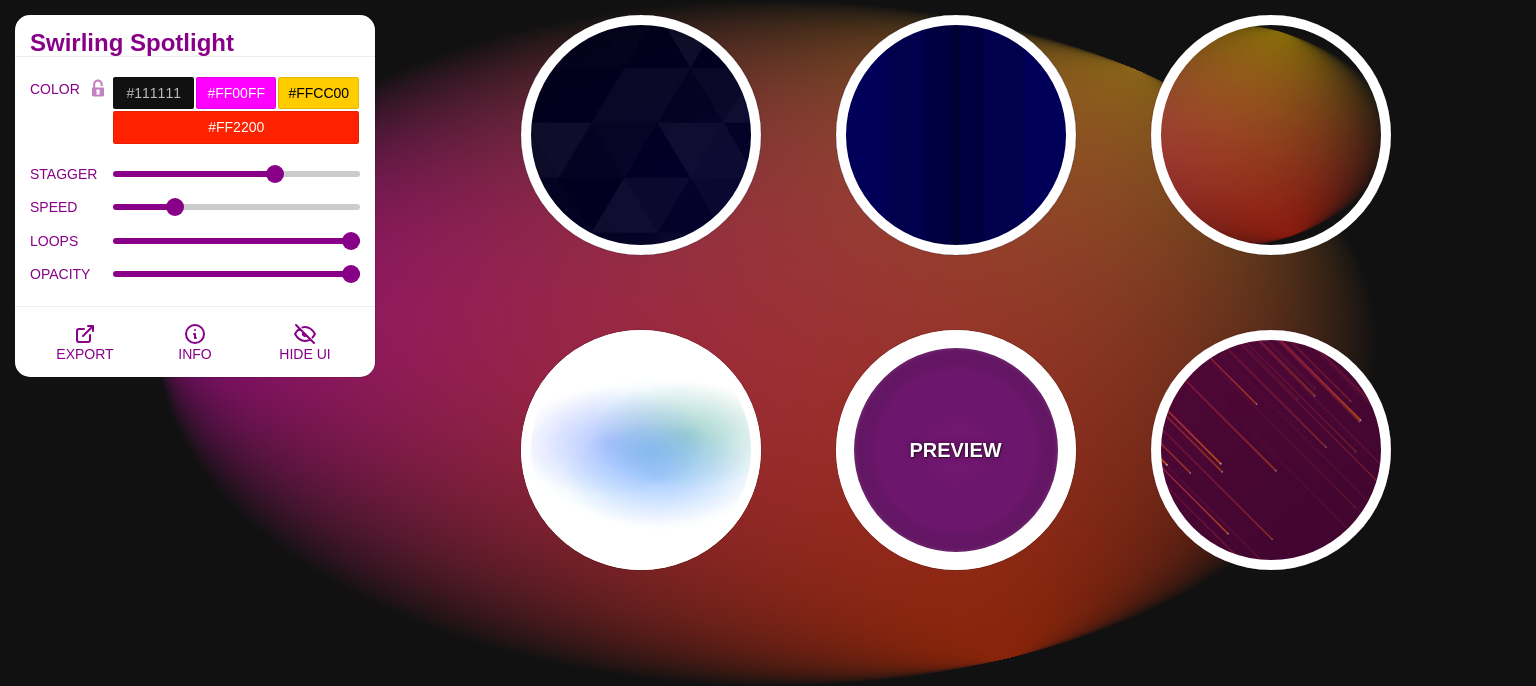 type on "5" 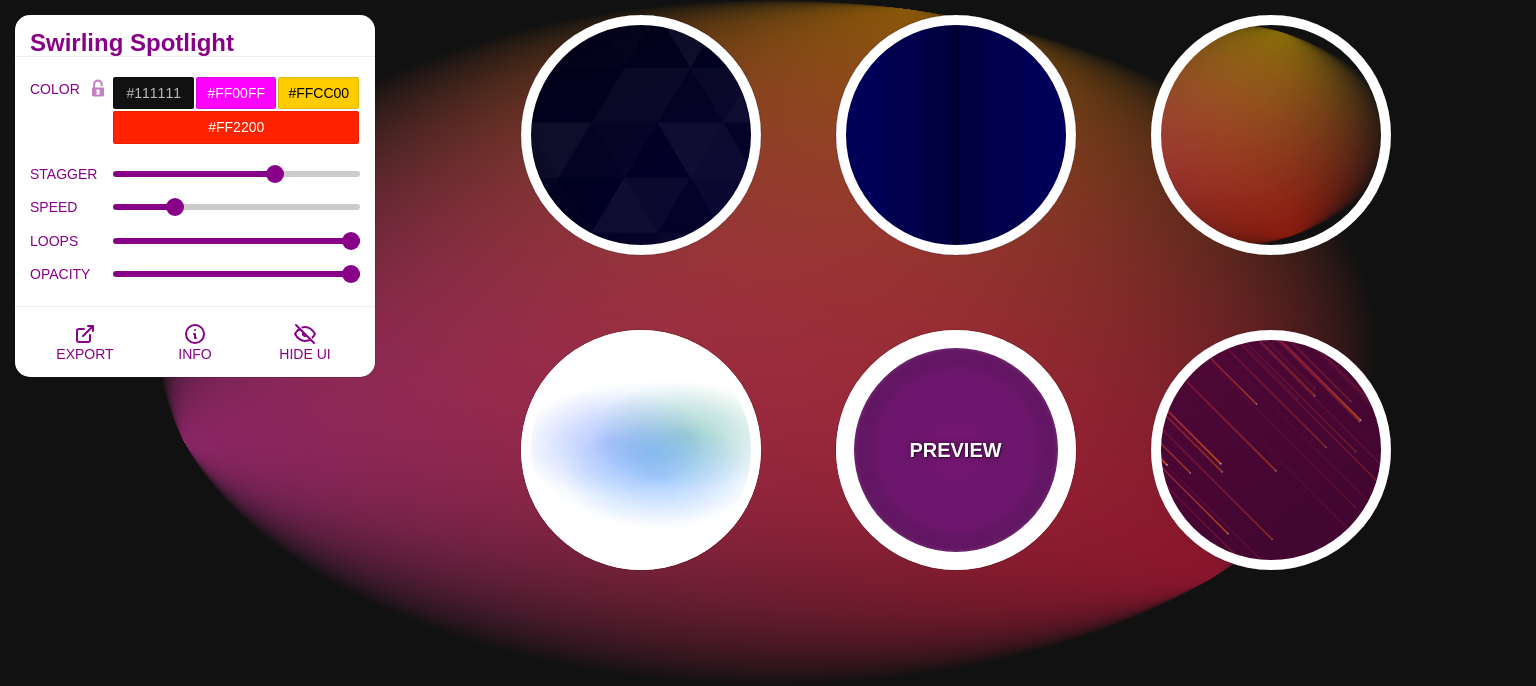type on "0" 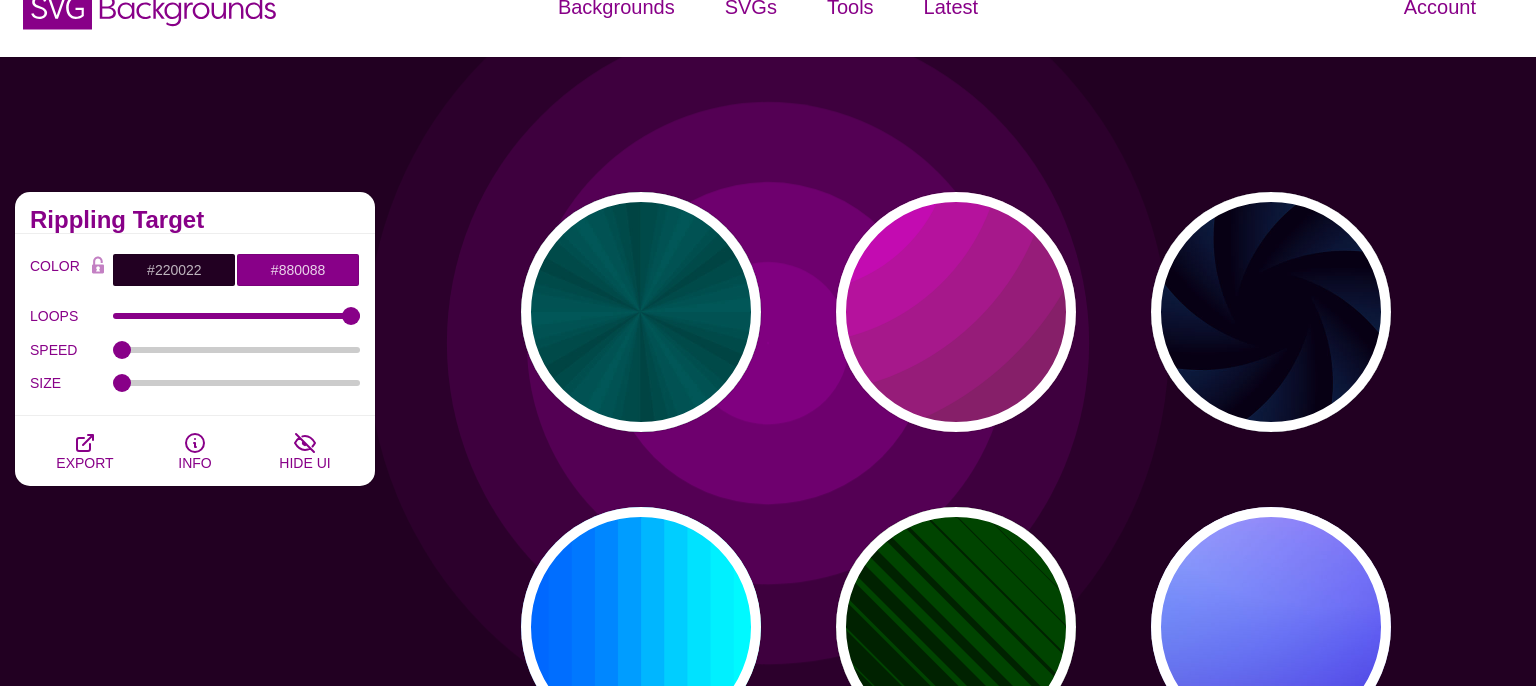 scroll, scrollTop: 0, scrollLeft: 0, axis: both 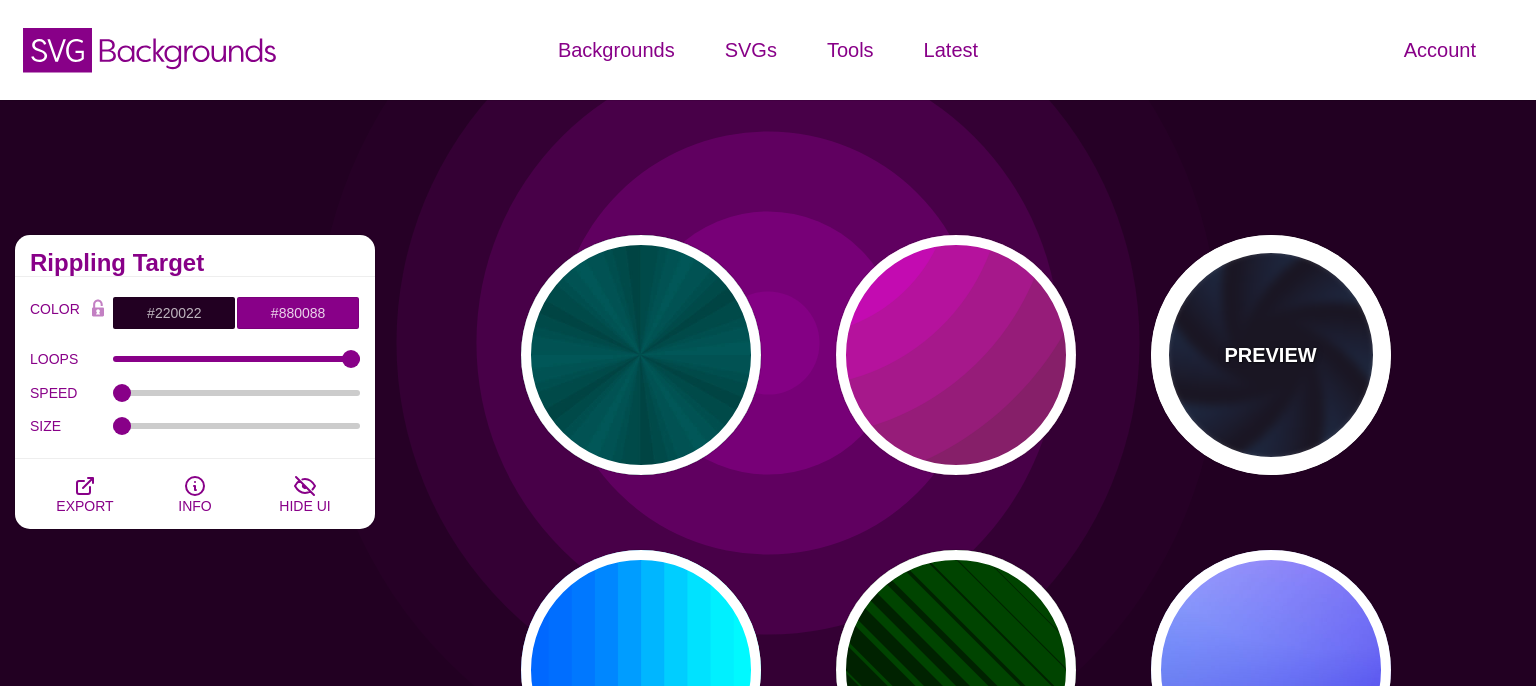 click on "PREVIEW" at bounding box center [1271, 355] 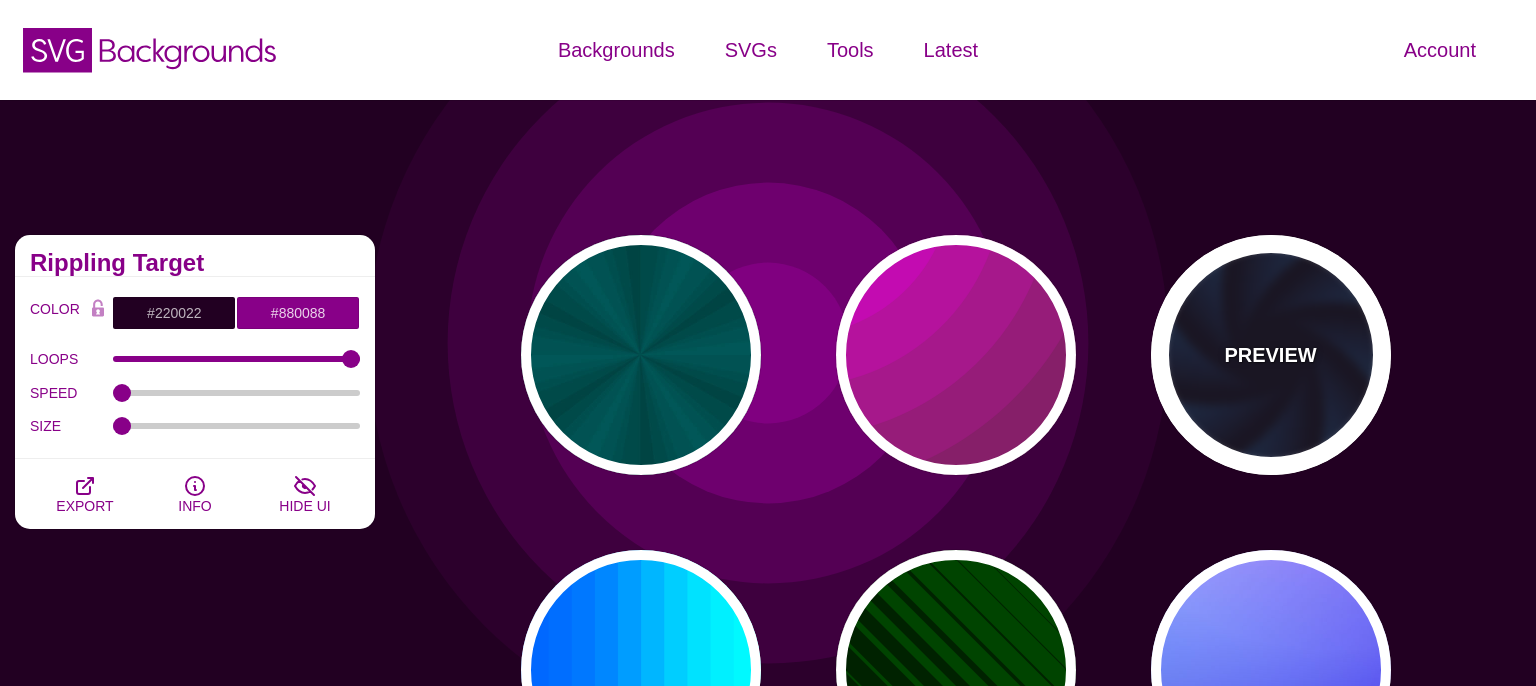 type on "#070014" 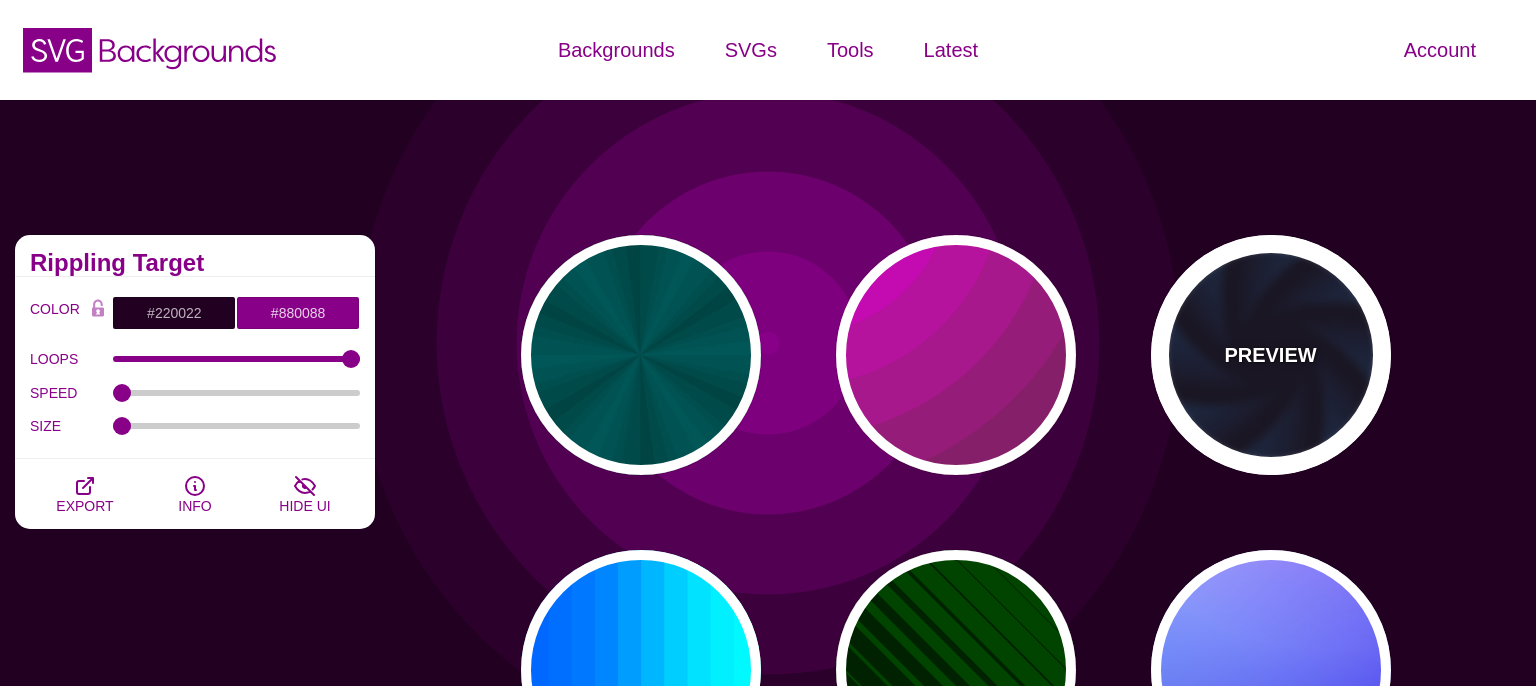 type on "#113366" 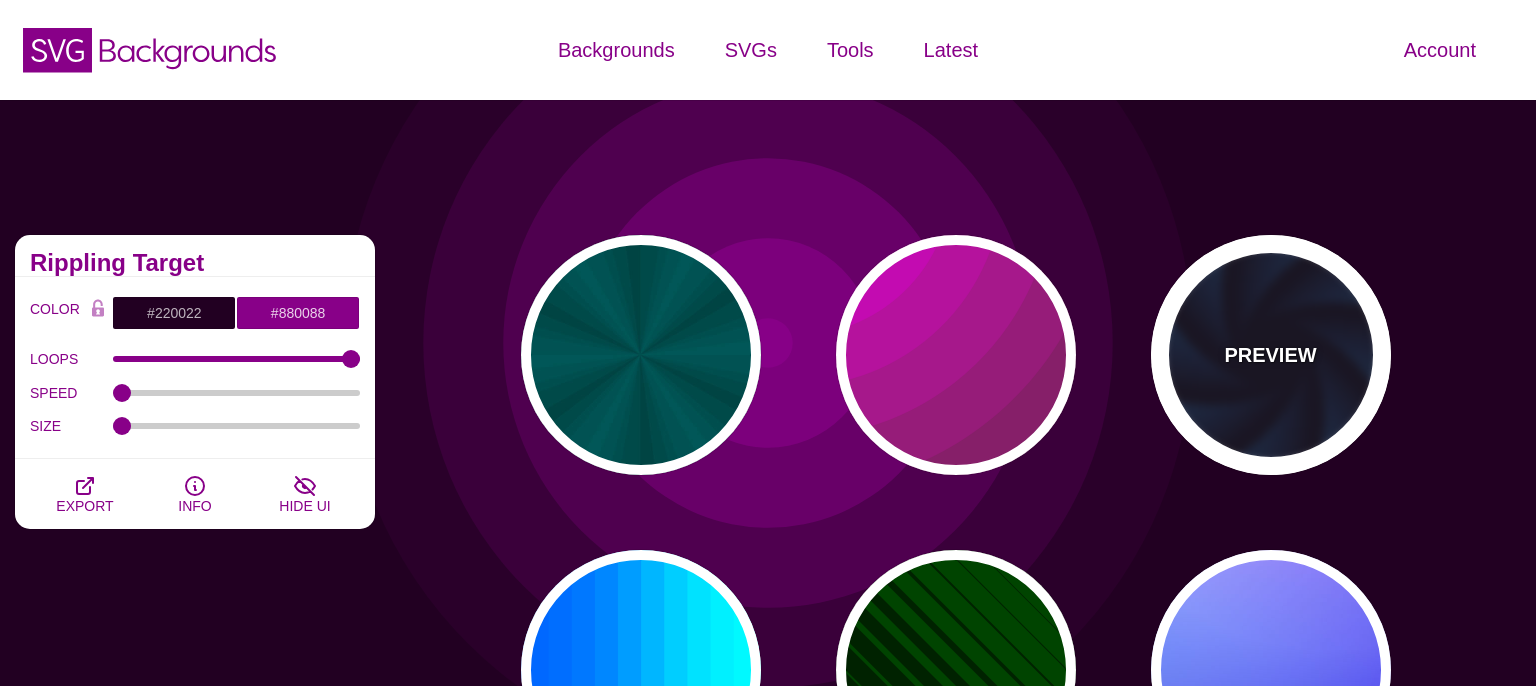 type on "#99FFFF" 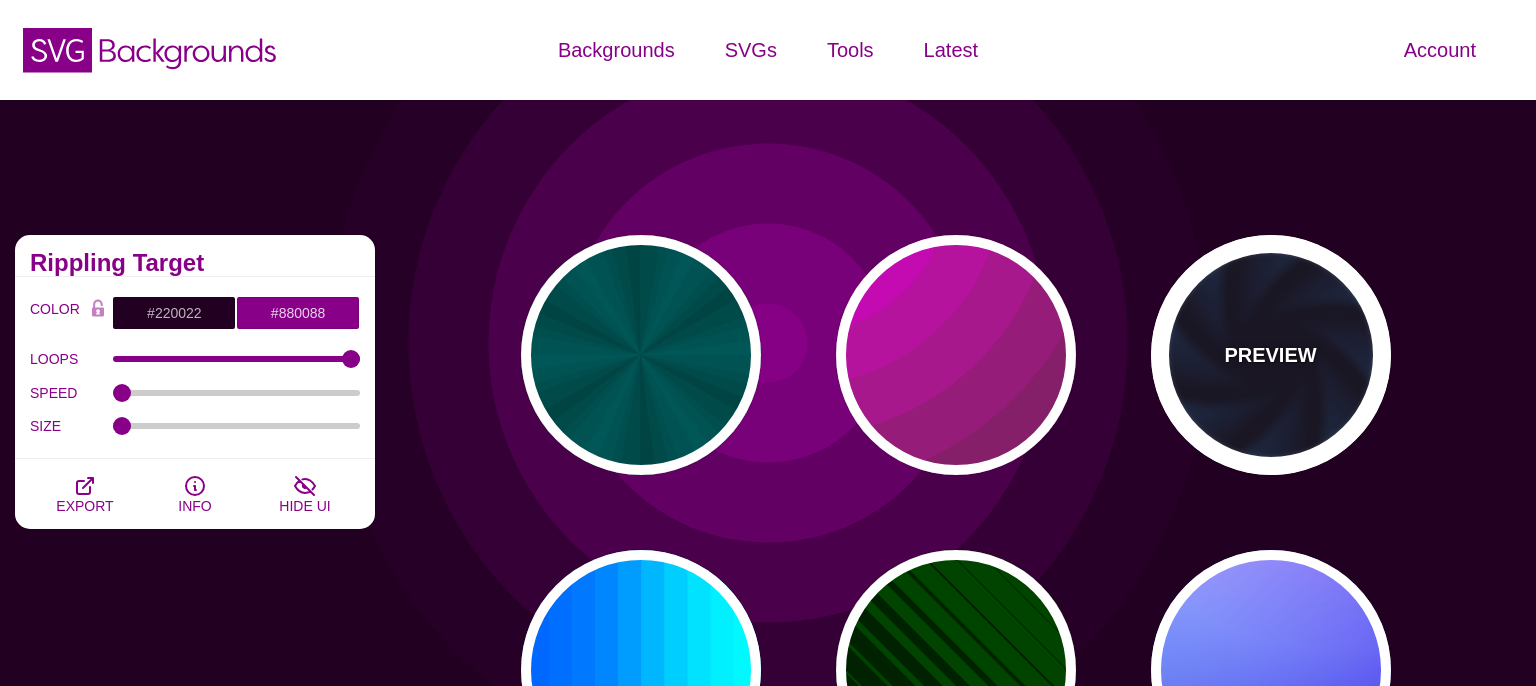 type on "1" 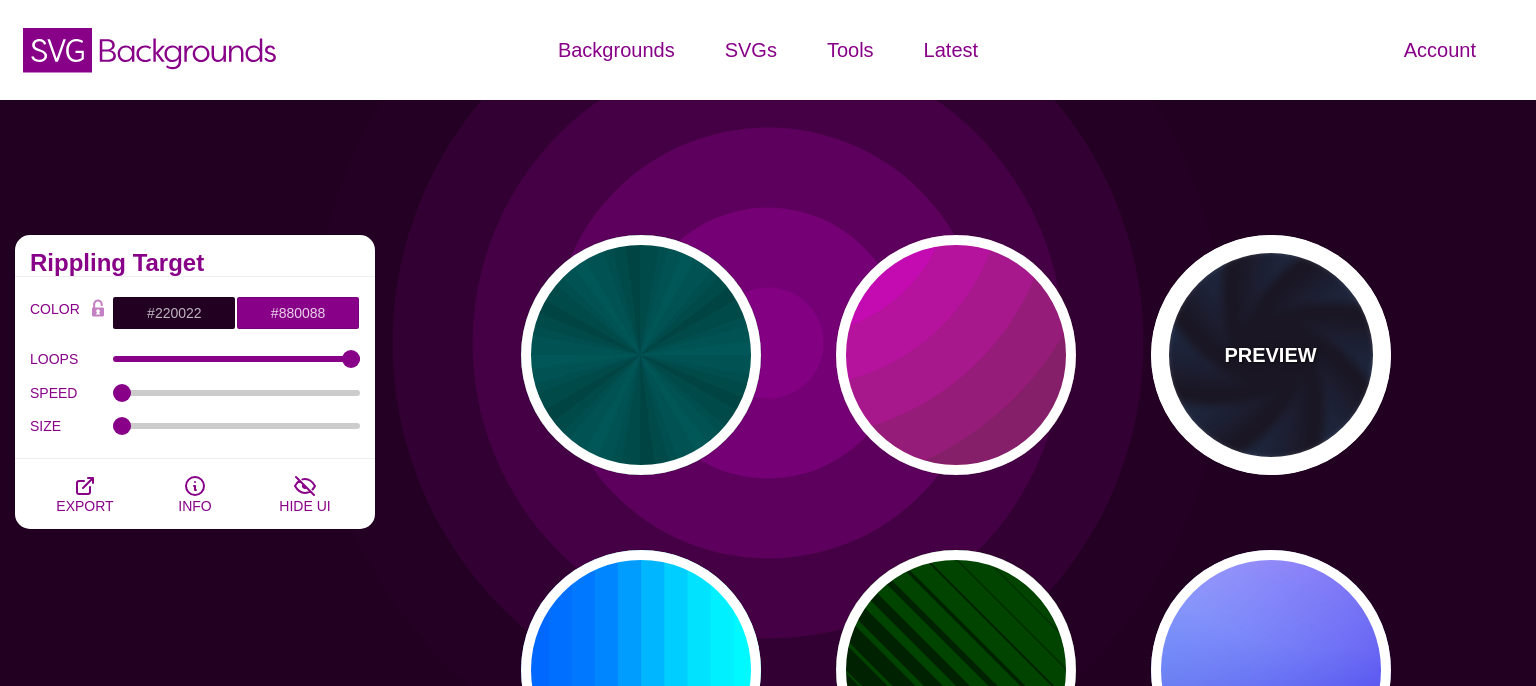 type on "1" 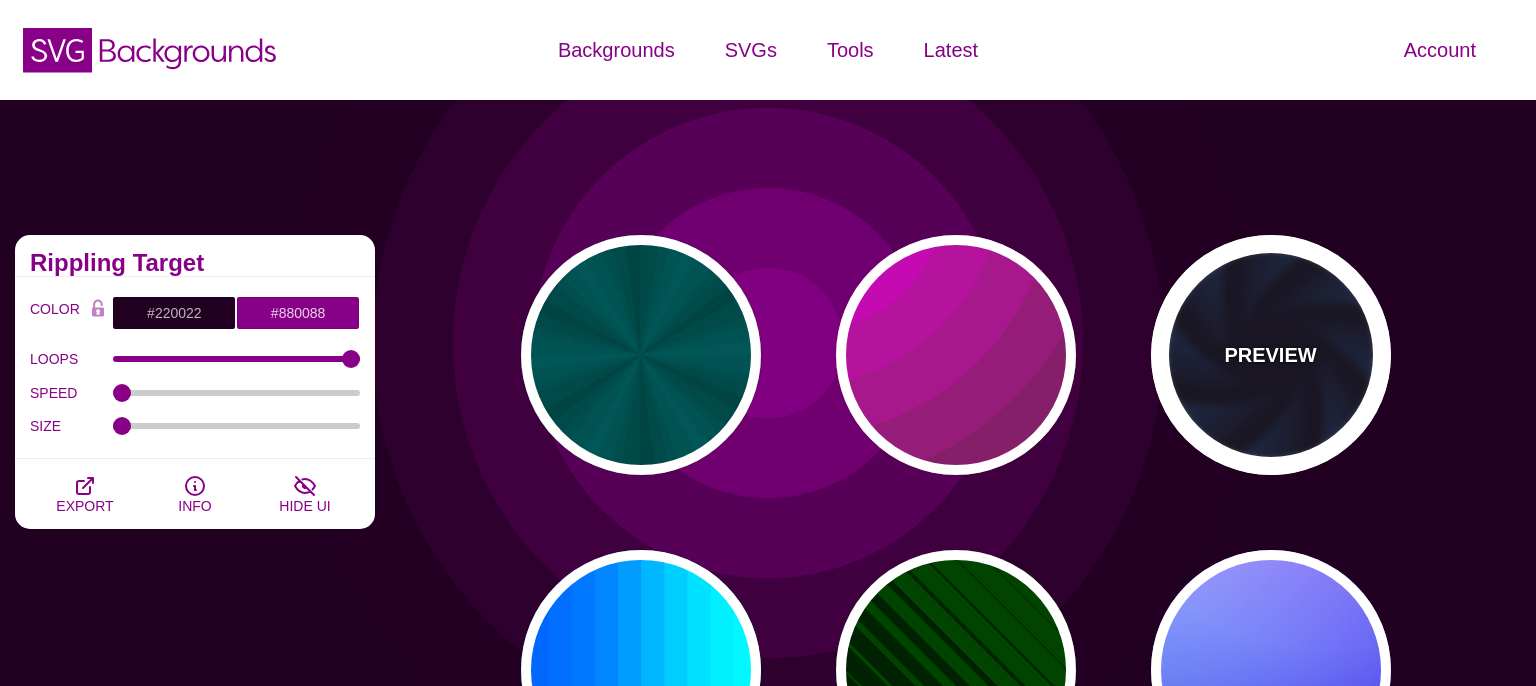 type on "12" 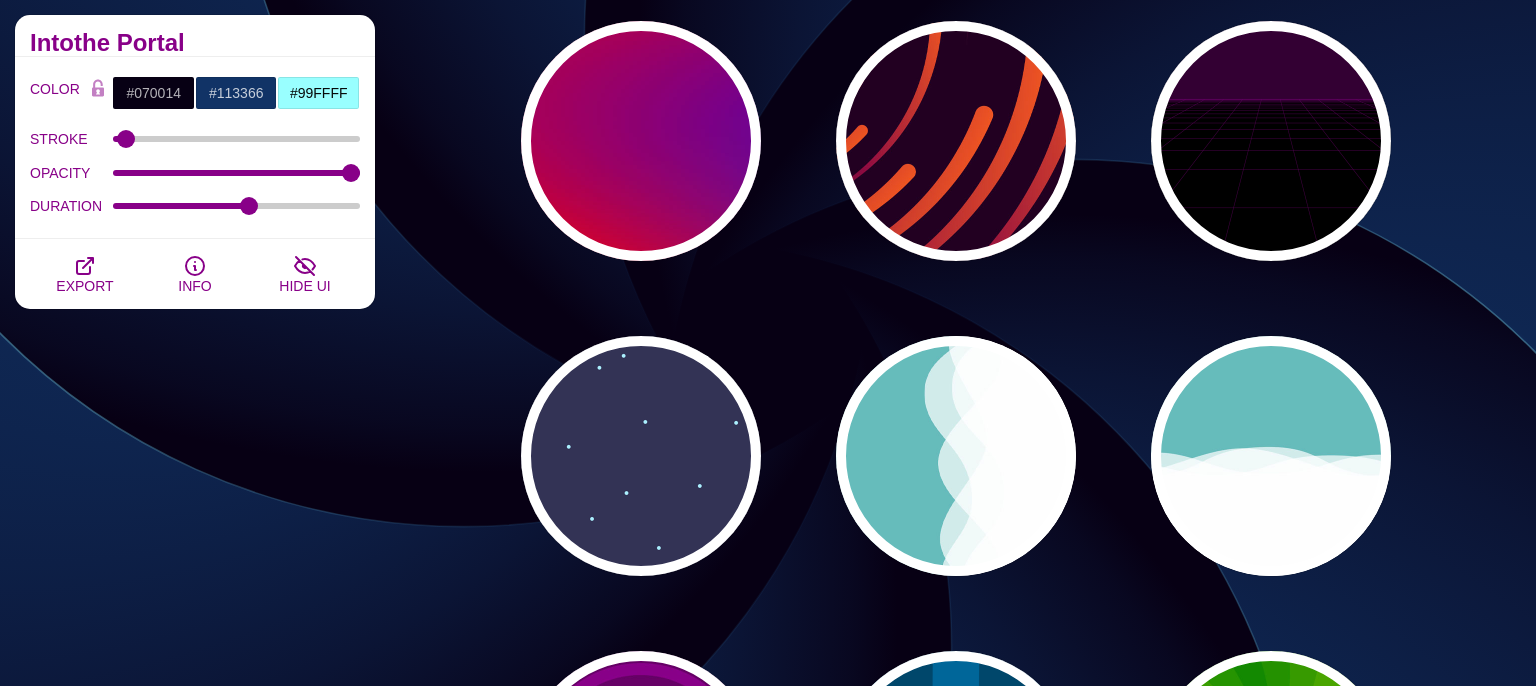 scroll, scrollTop: 1056, scrollLeft: 0, axis: vertical 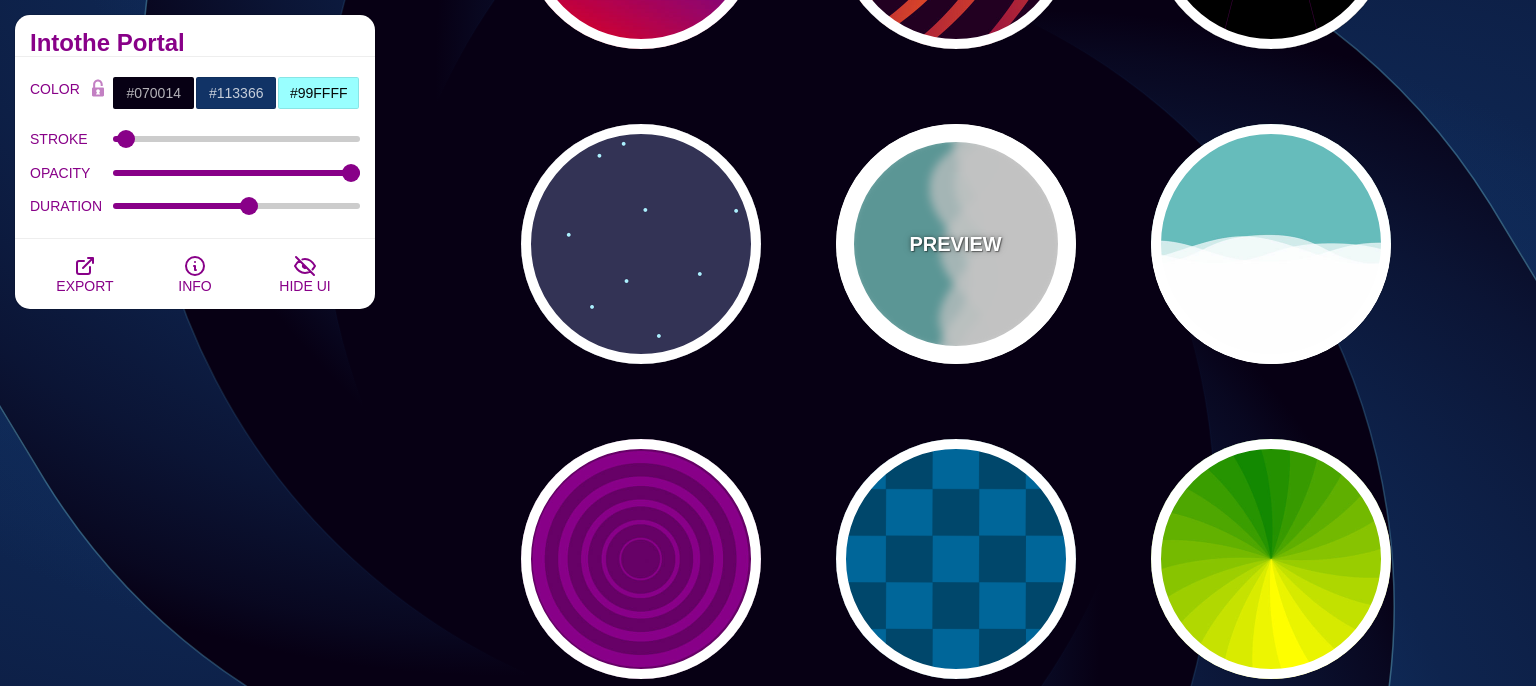 click on "PREVIEW" at bounding box center [955, 244] 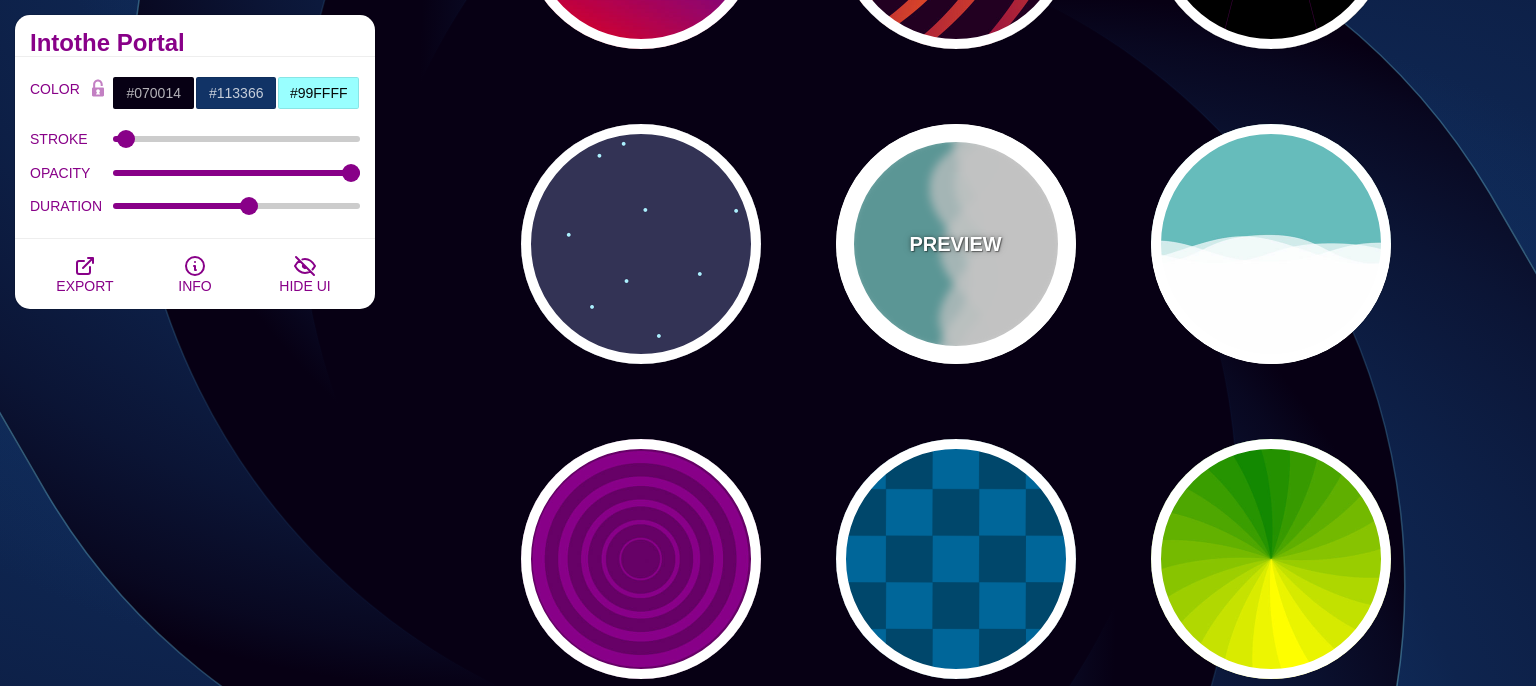 type on "#66BBBB" 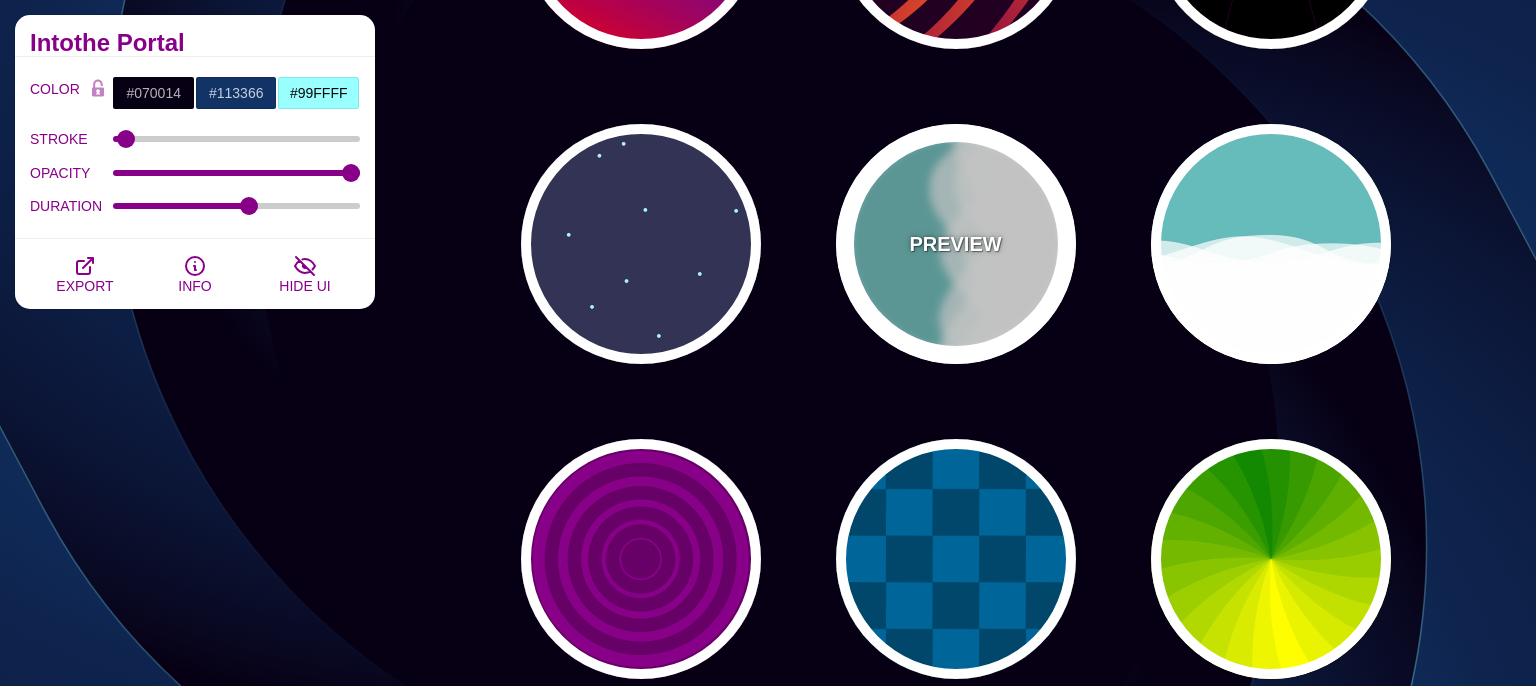 type on "#FFFFFF" 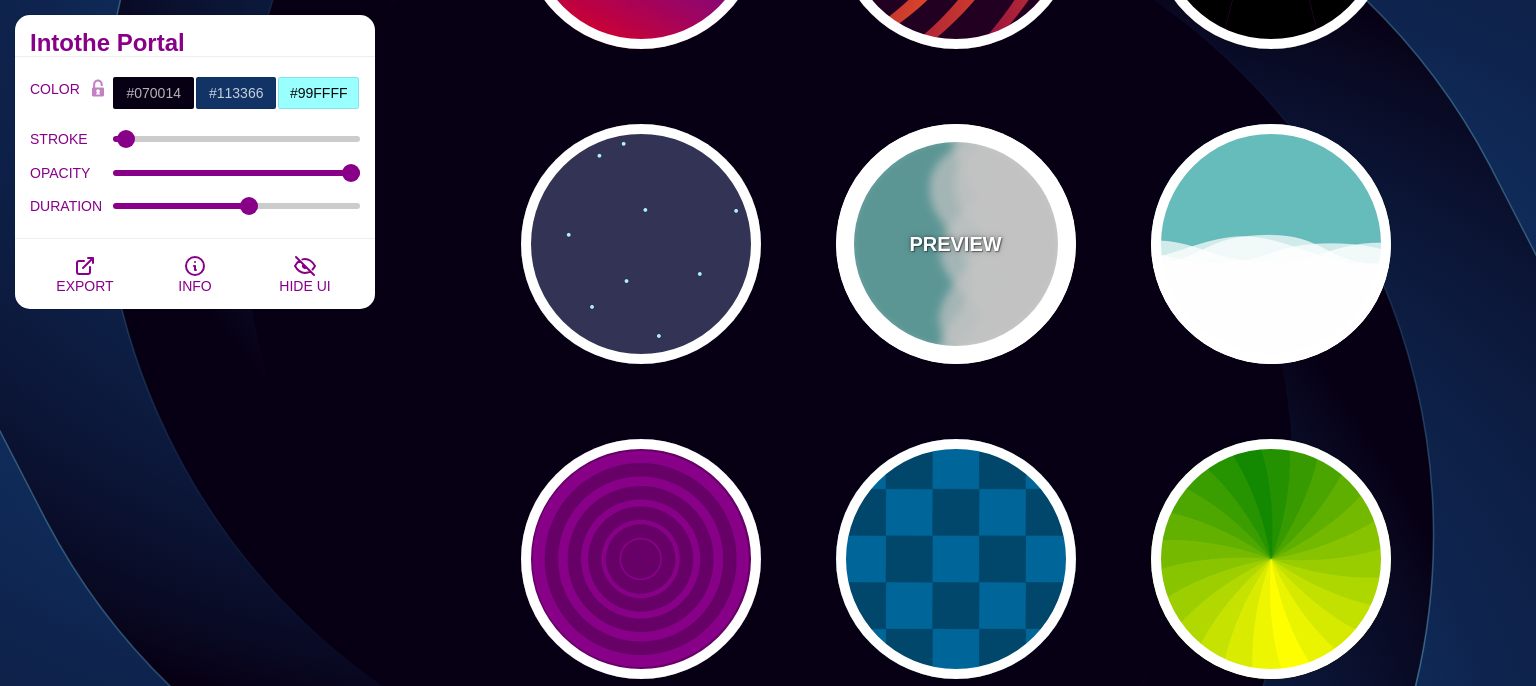 type on "#FFFFFF" 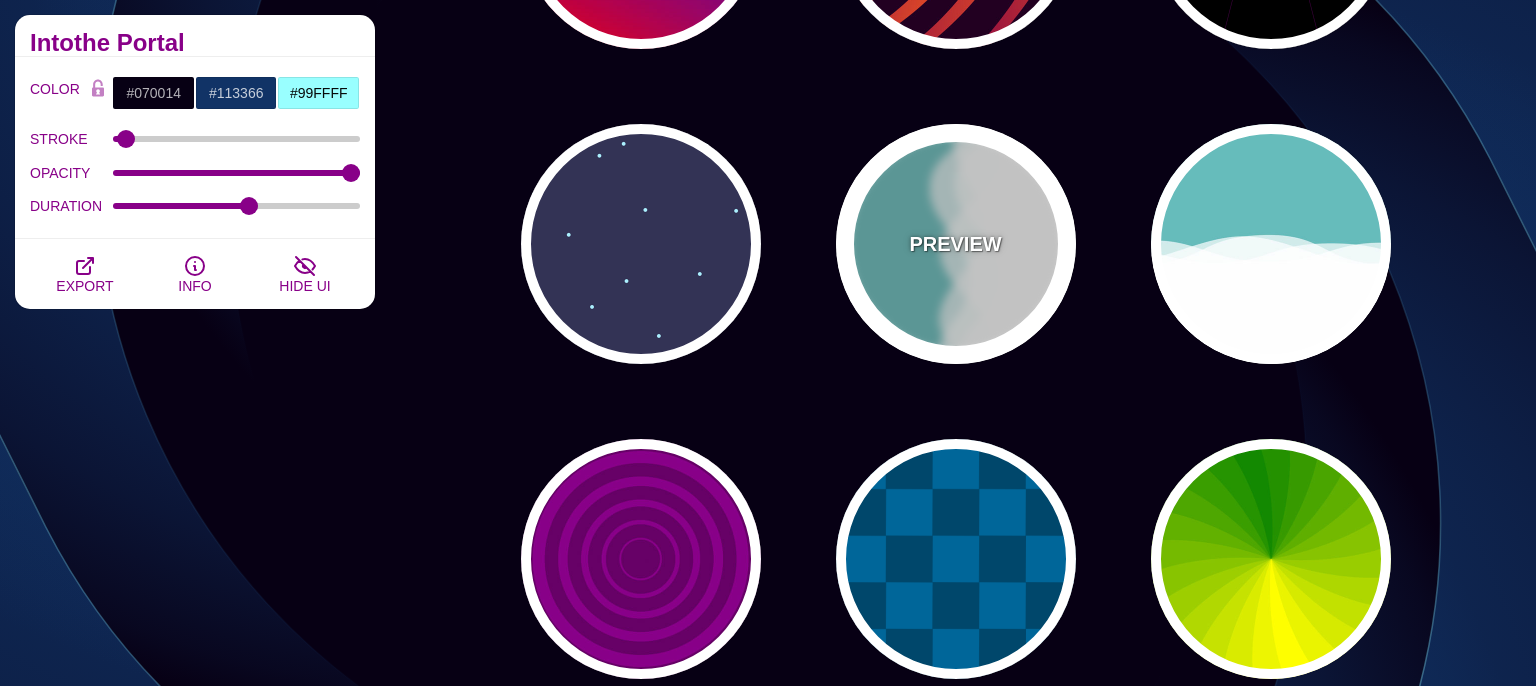 type on "0" 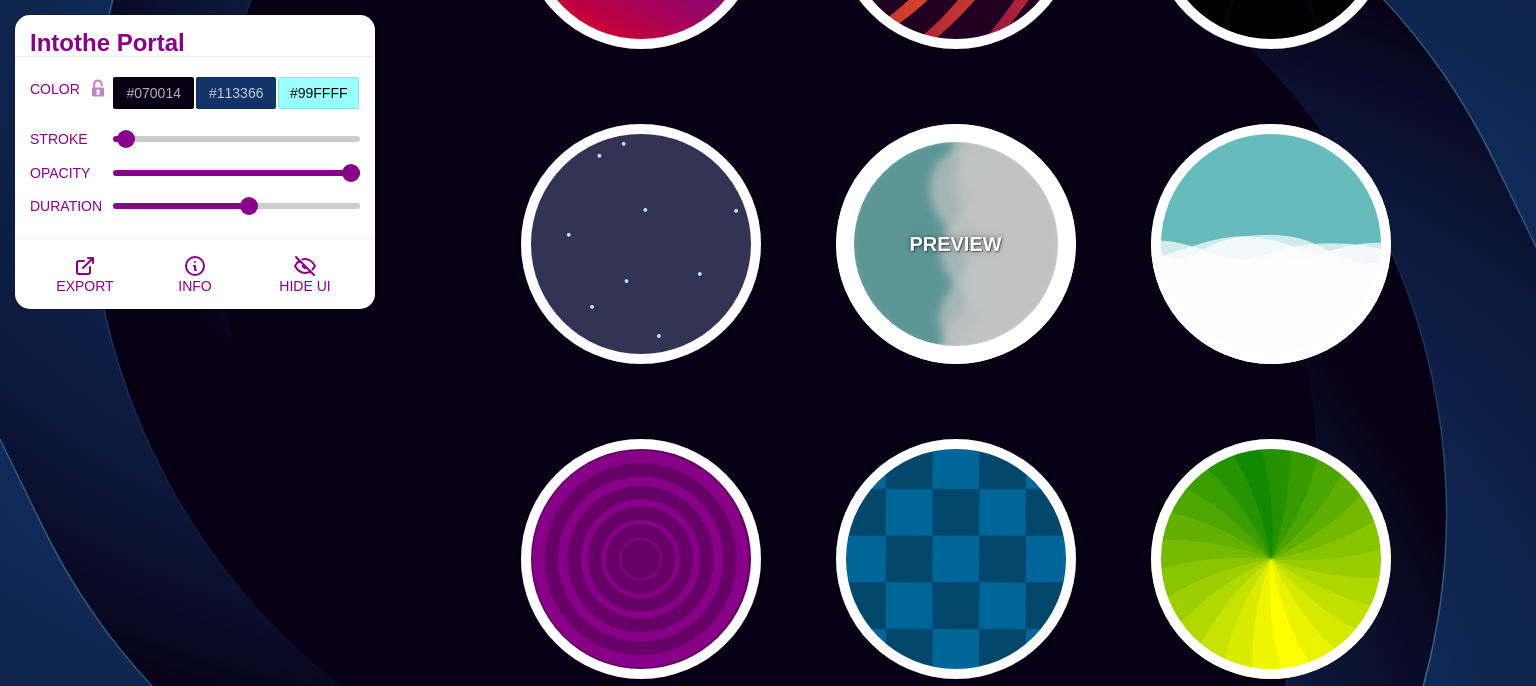 type on "0.7" 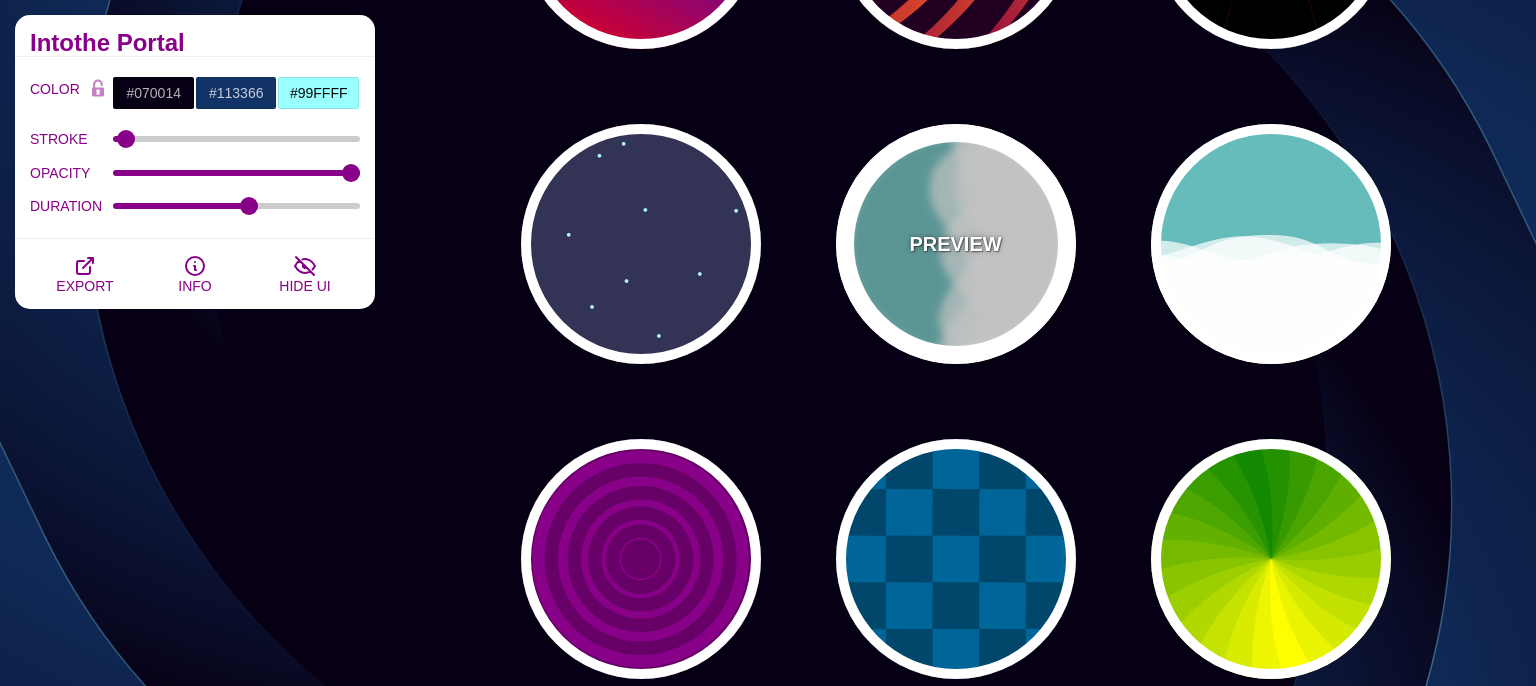 type on "56" 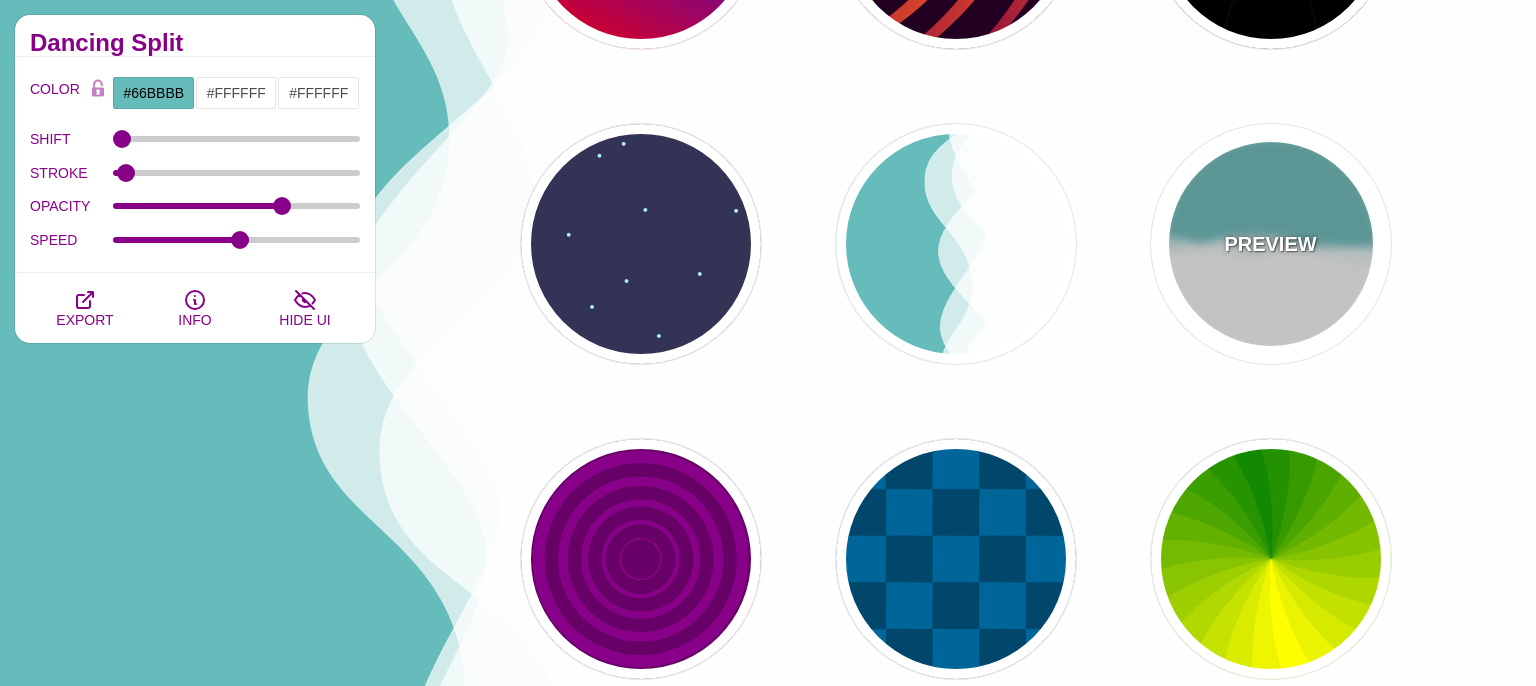 click on "PREVIEW" at bounding box center [1270, 244] 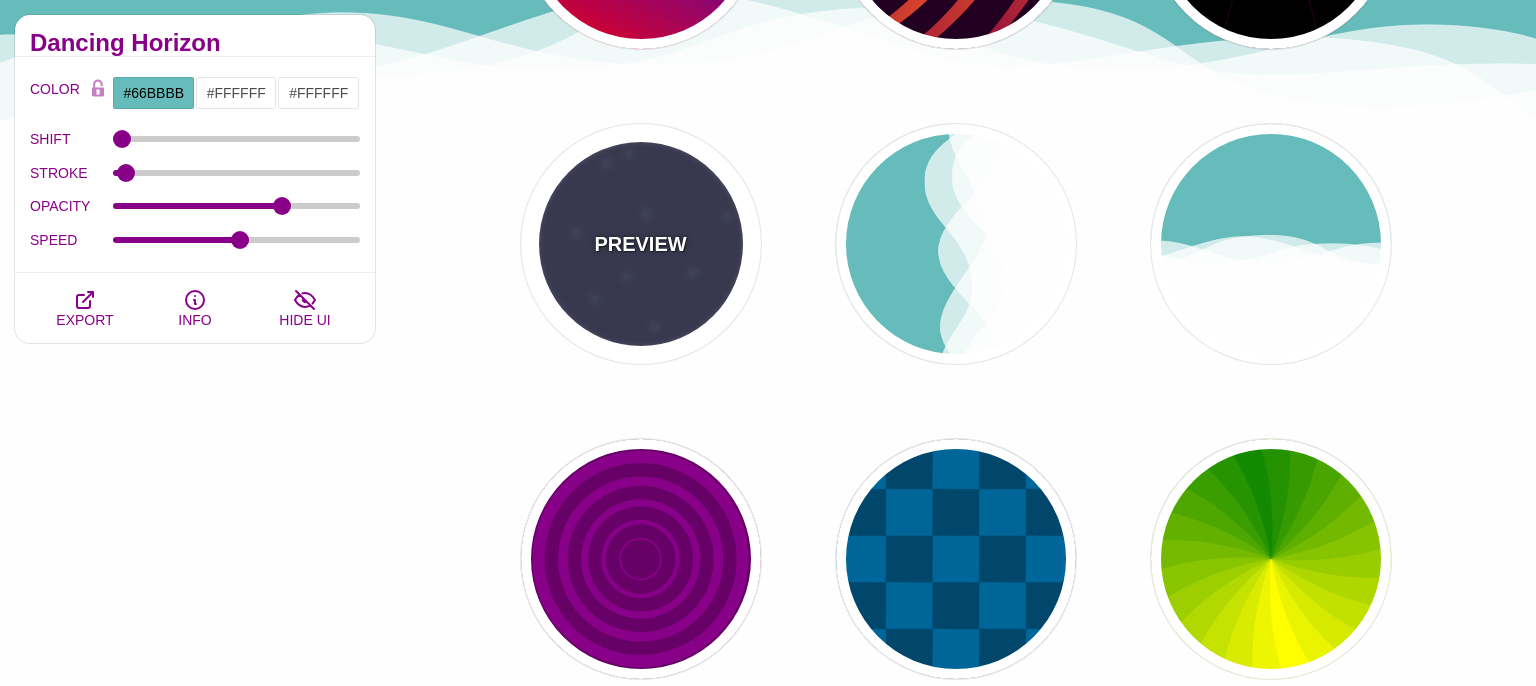 click on "PREVIEW" at bounding box center (640, 244) 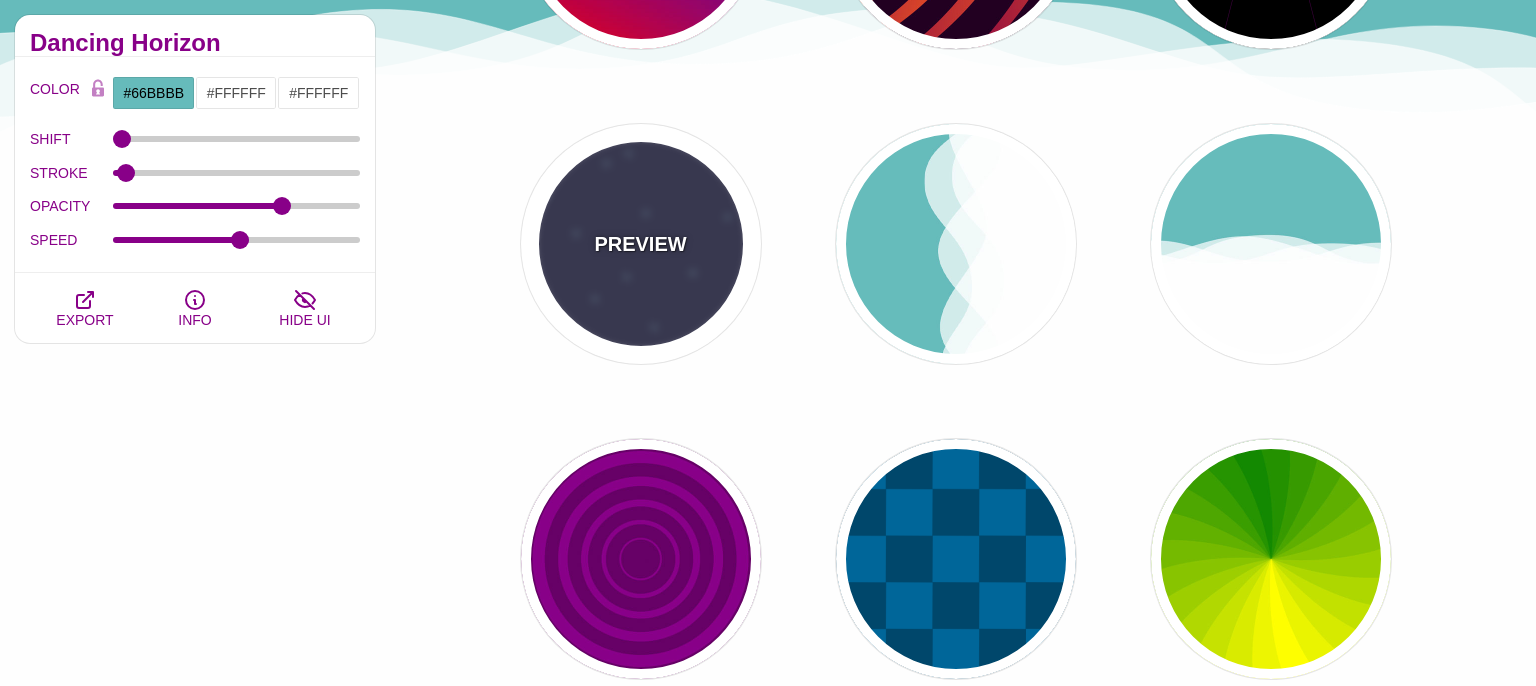 type on "#333355" 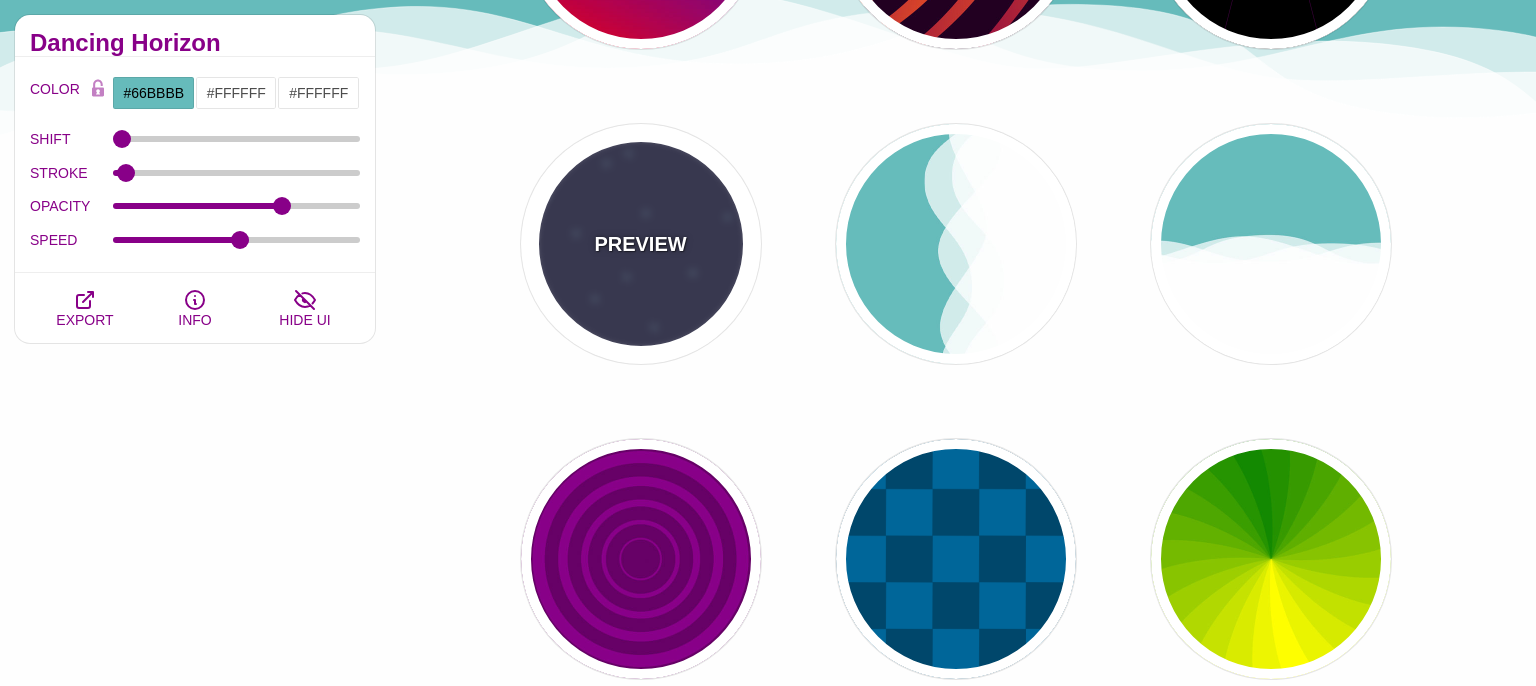 type on "#AAEEFF" 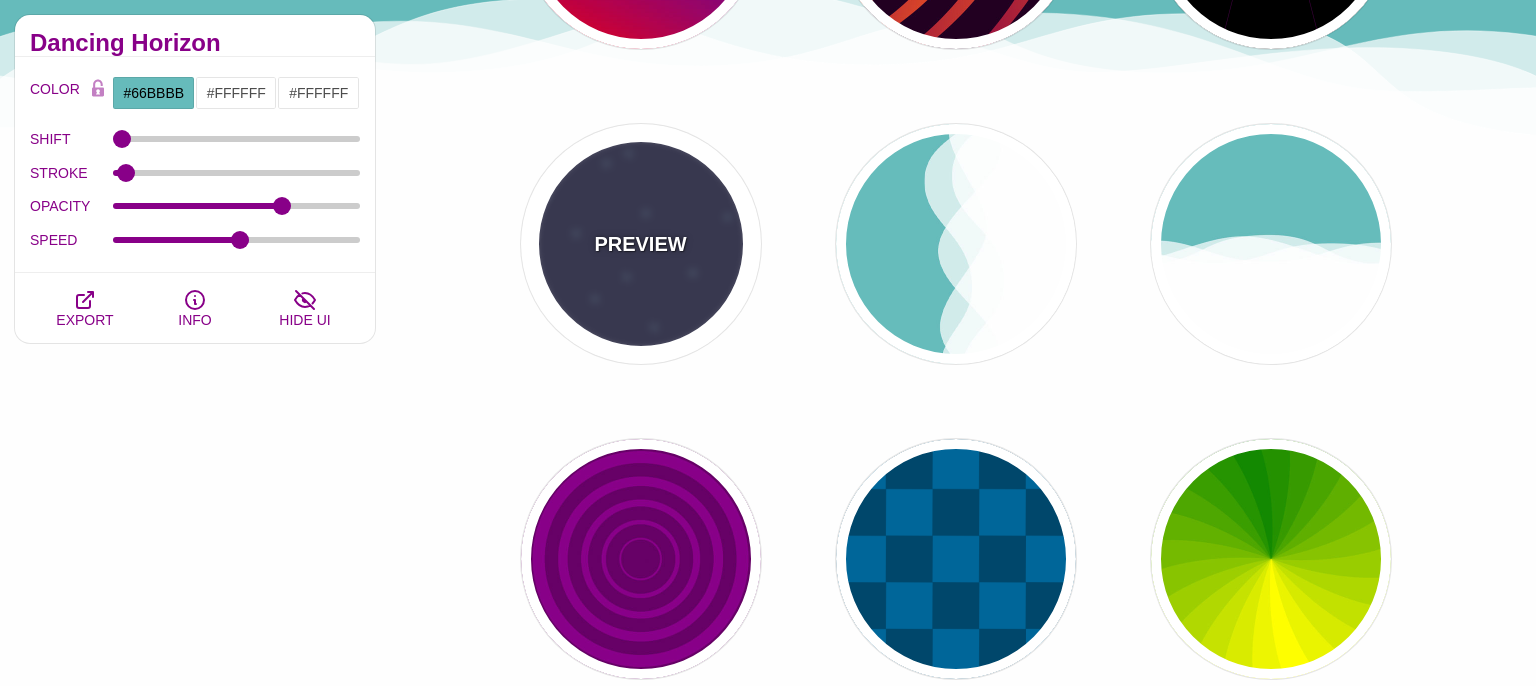 type on "15" 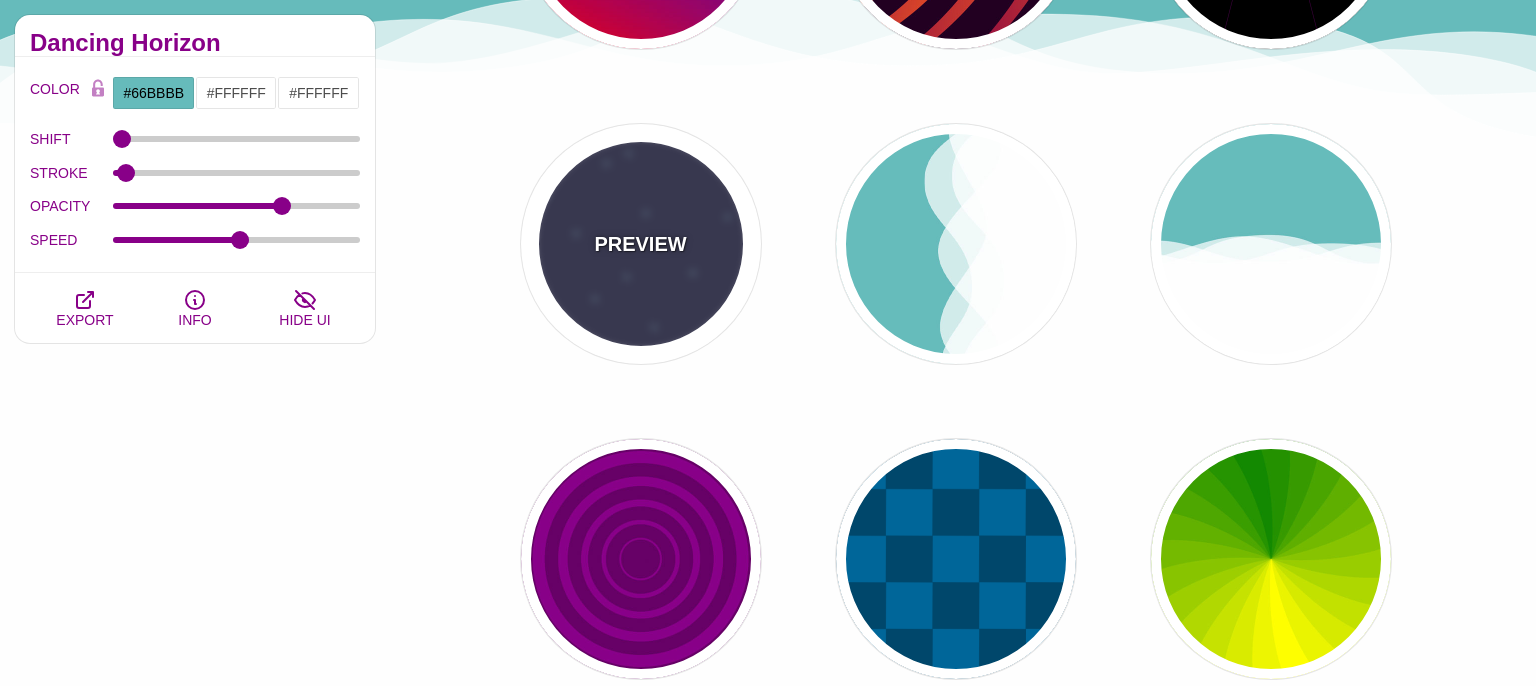 type on "40" 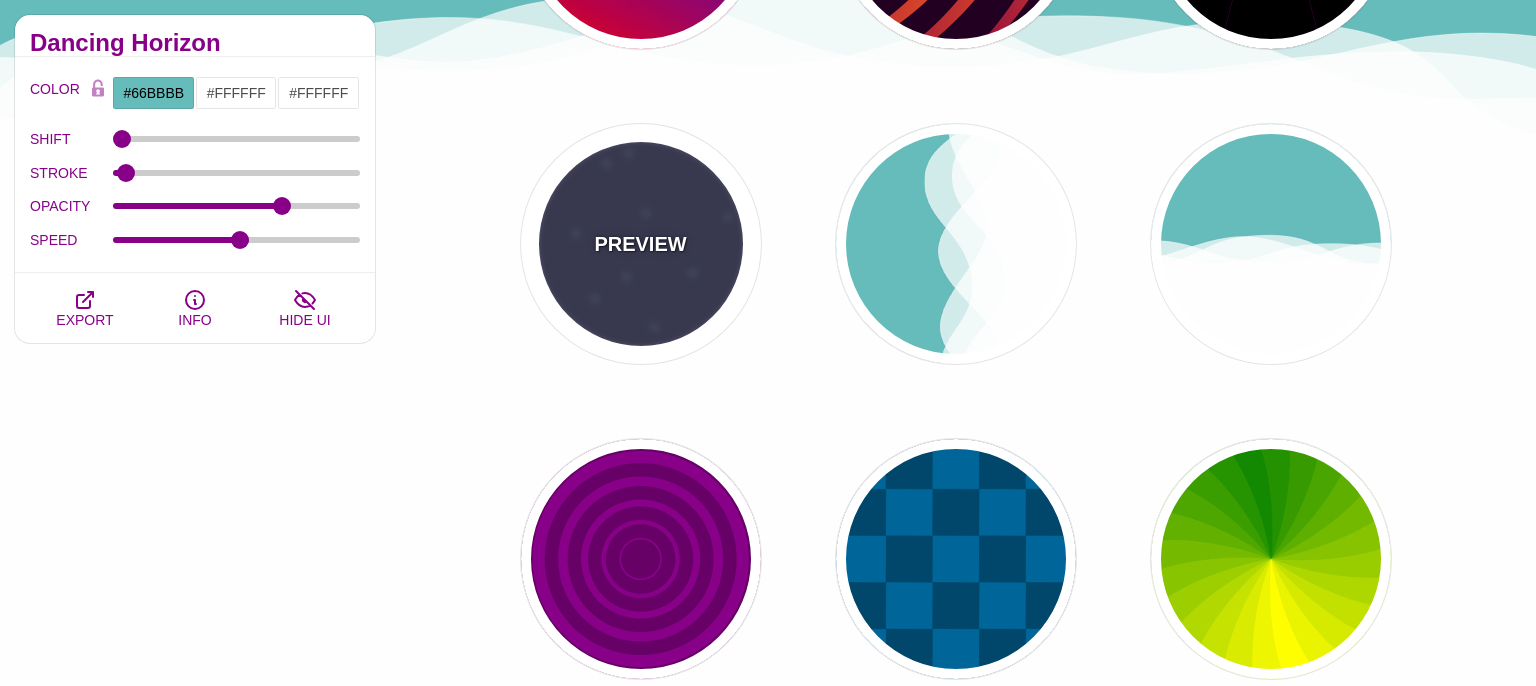 type on "5" 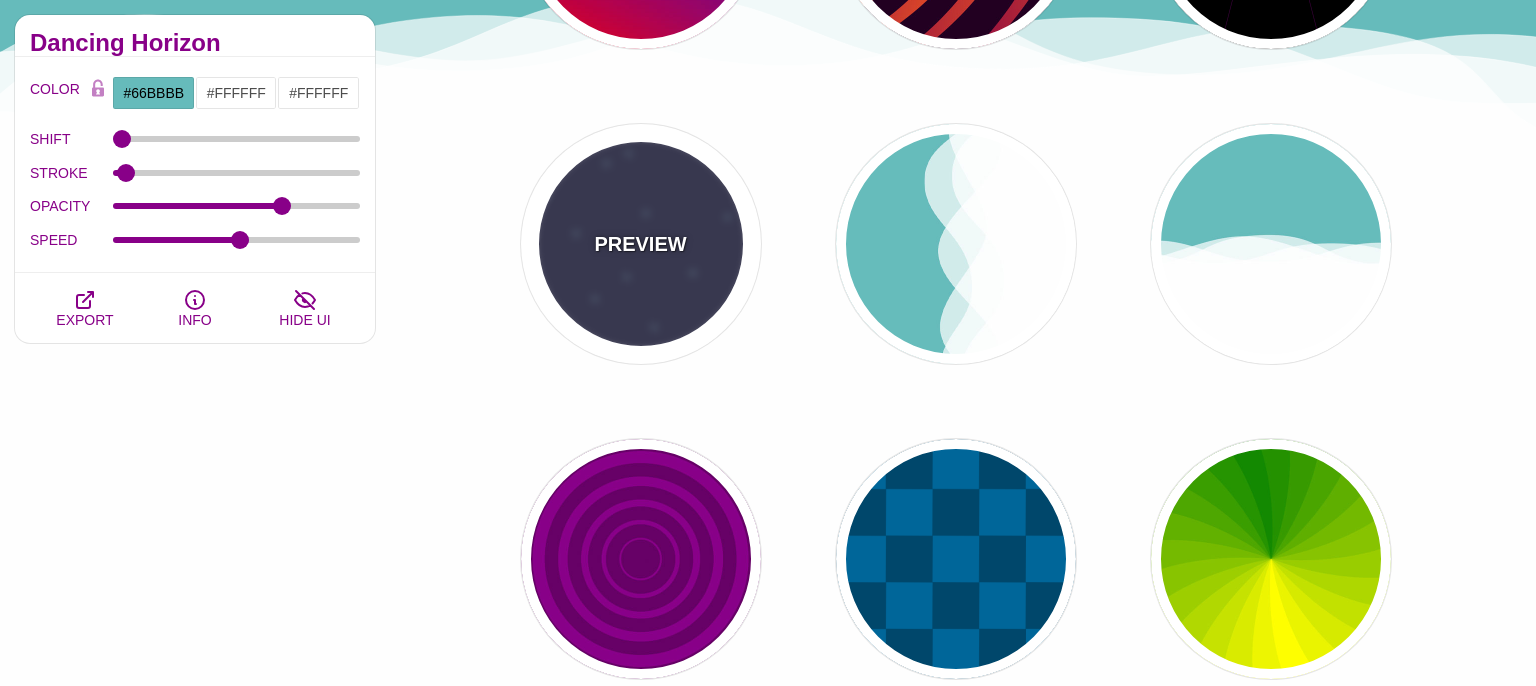 type on "1" 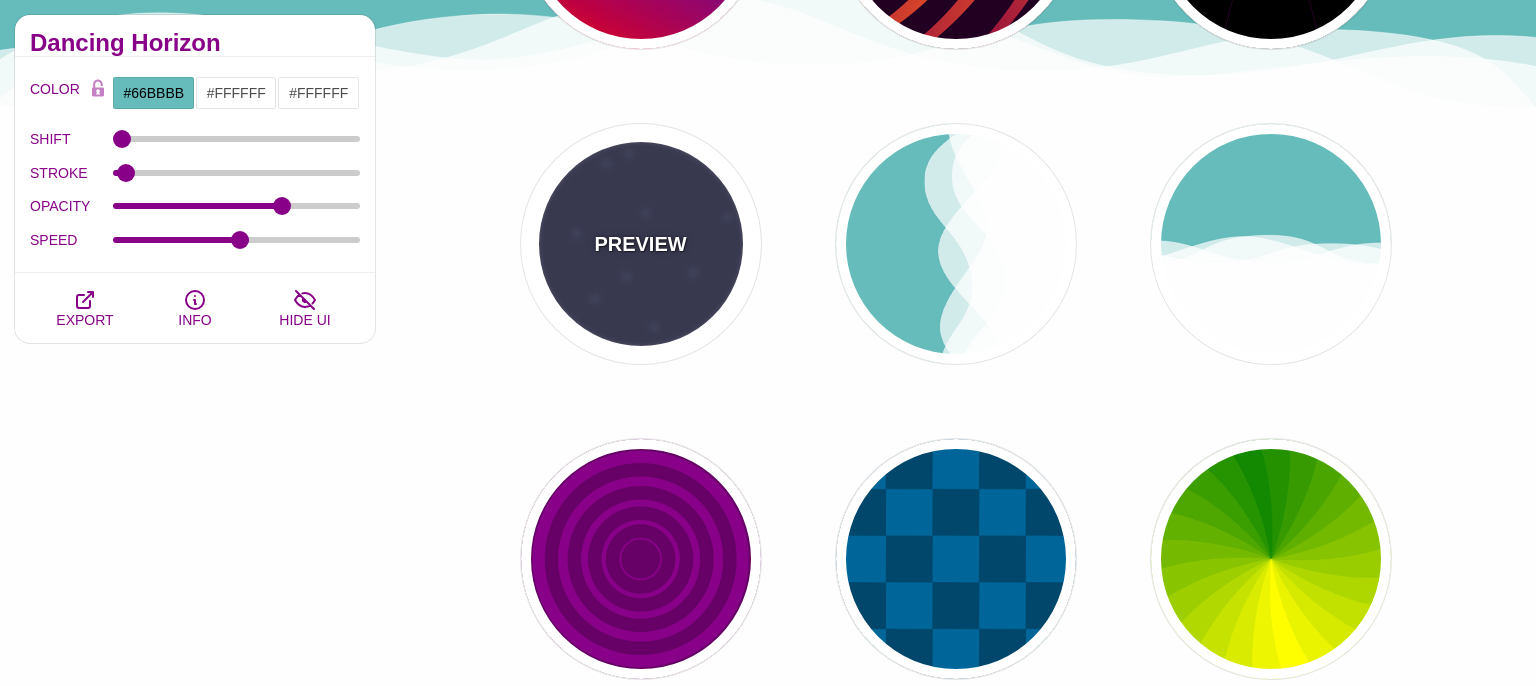 type on "1" 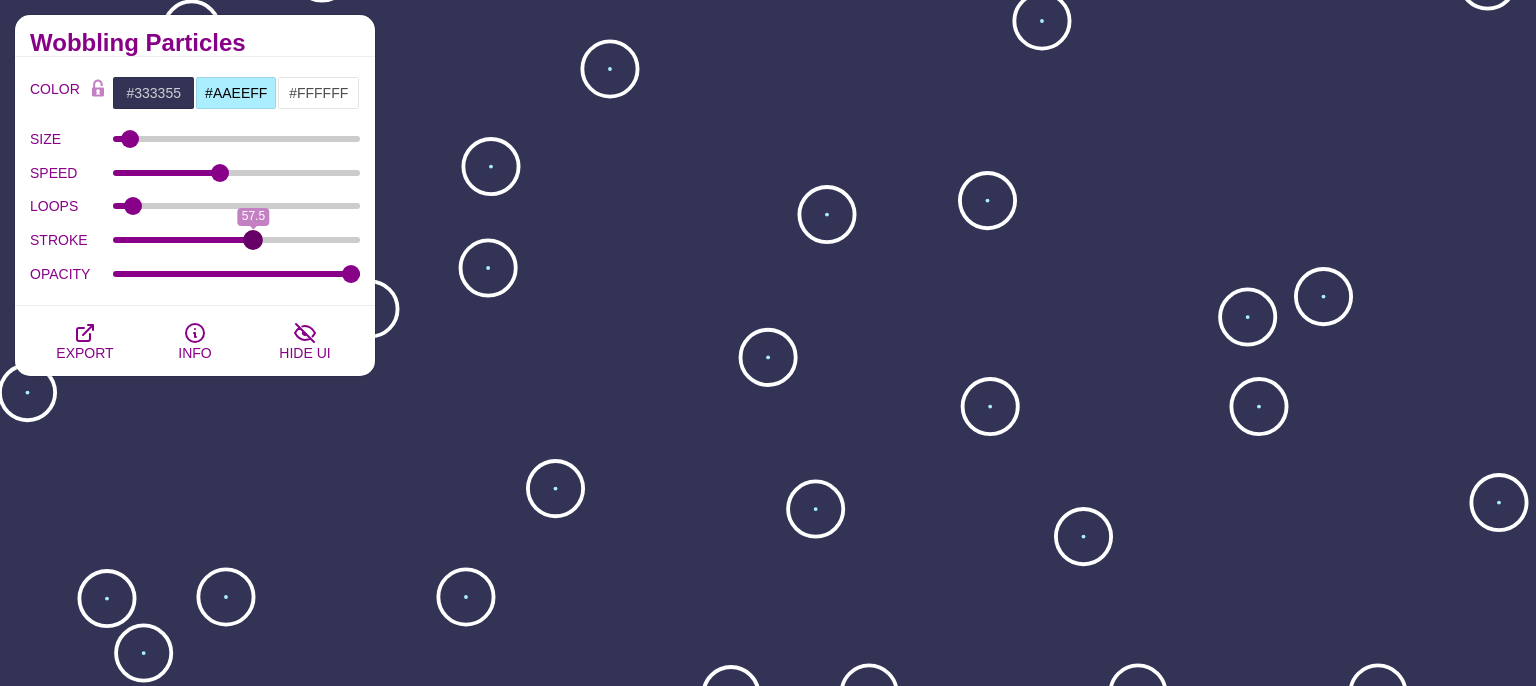 type on "57.5" 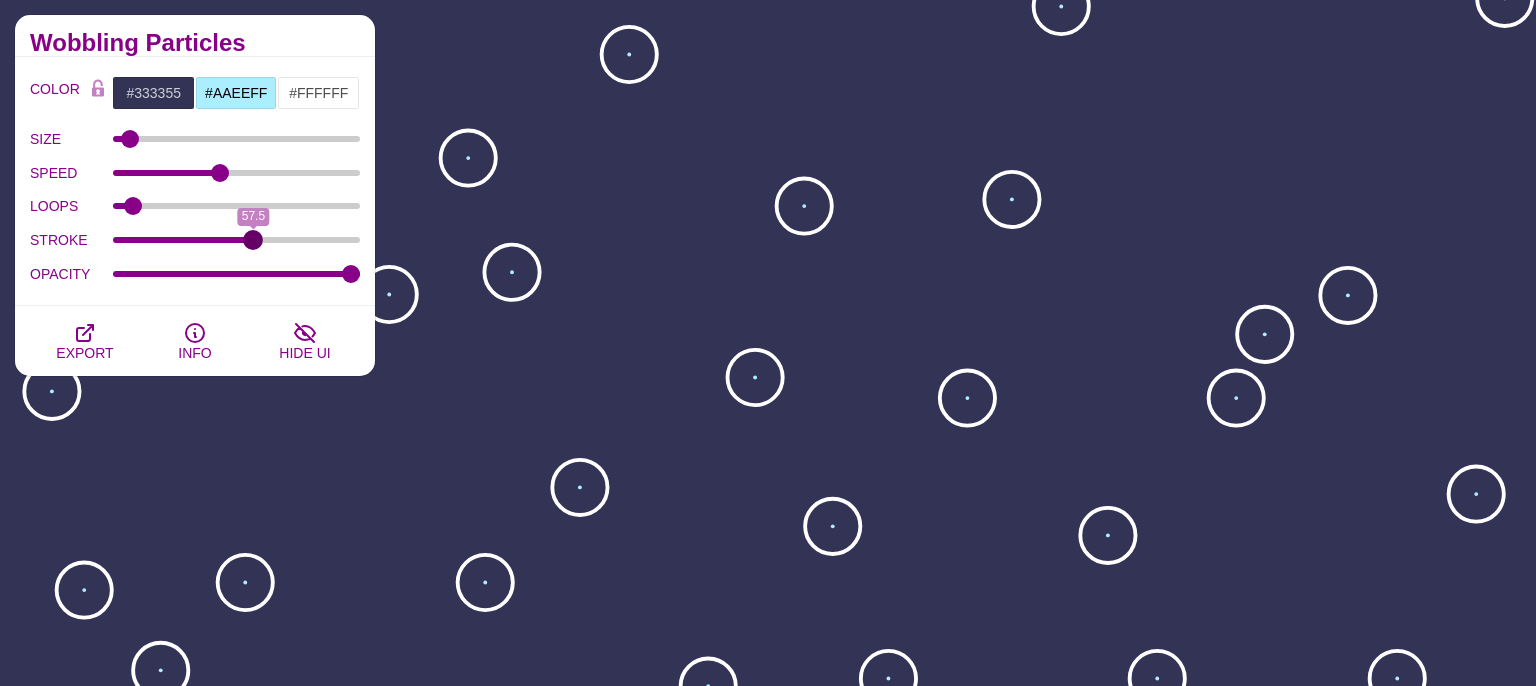 click on "STROKE" at bounding box center (237, 240) 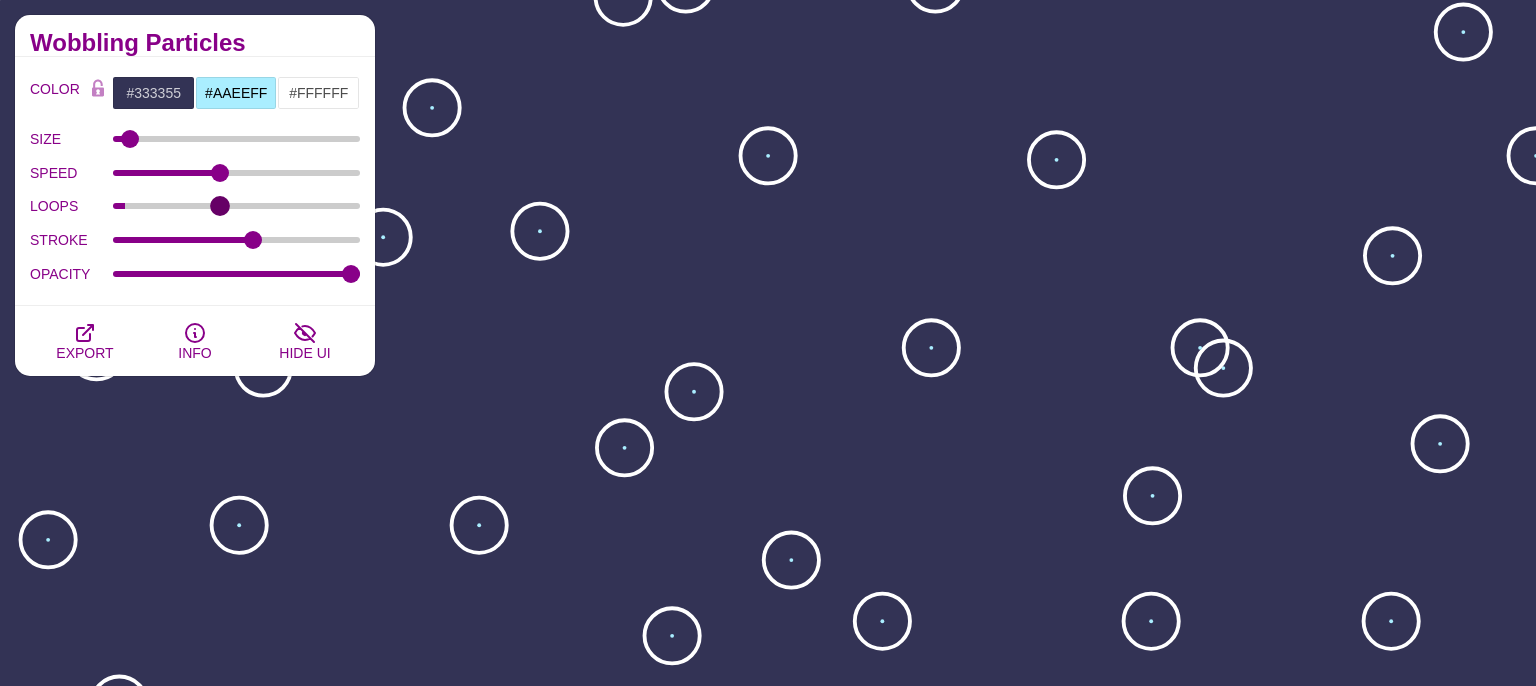 click on "LOOPS" at bounding box center (237, 206) 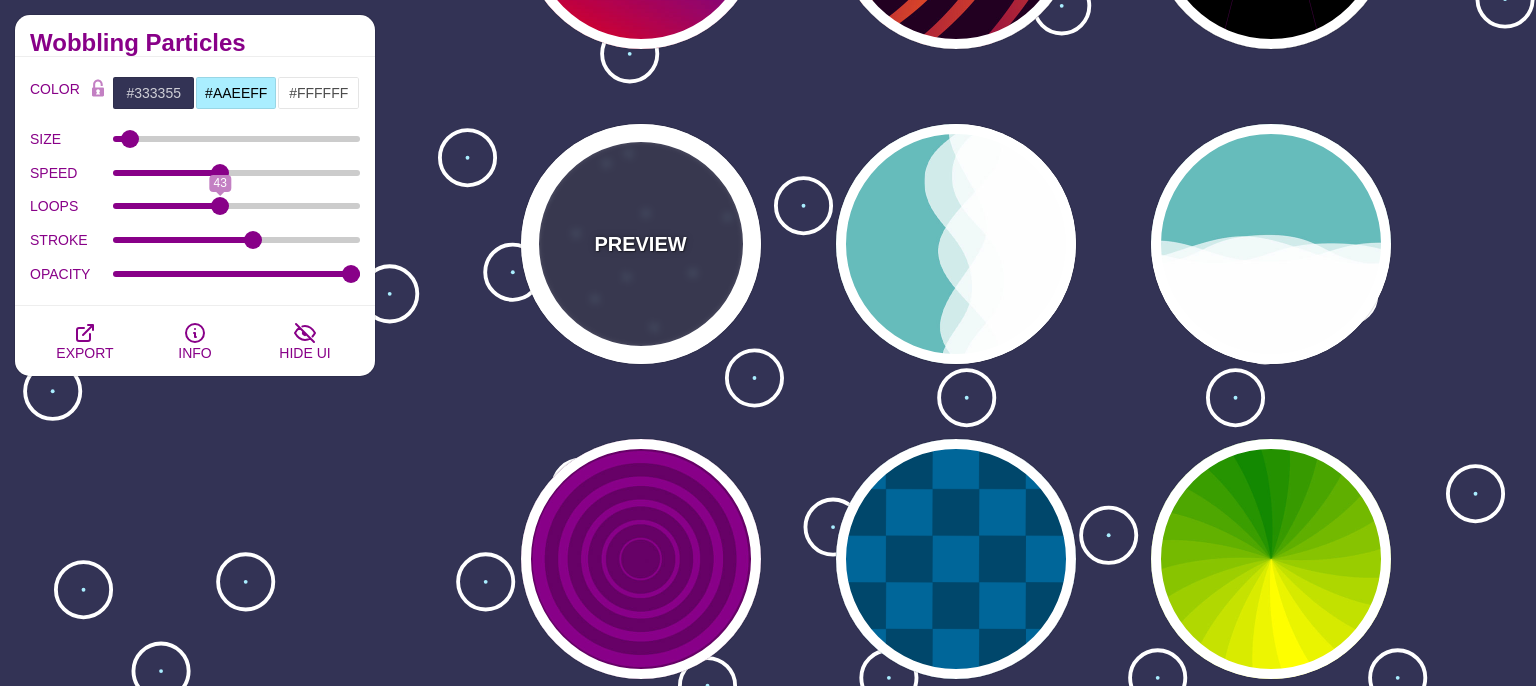 click on "PREVIEW" at bounding box center [641, 244] 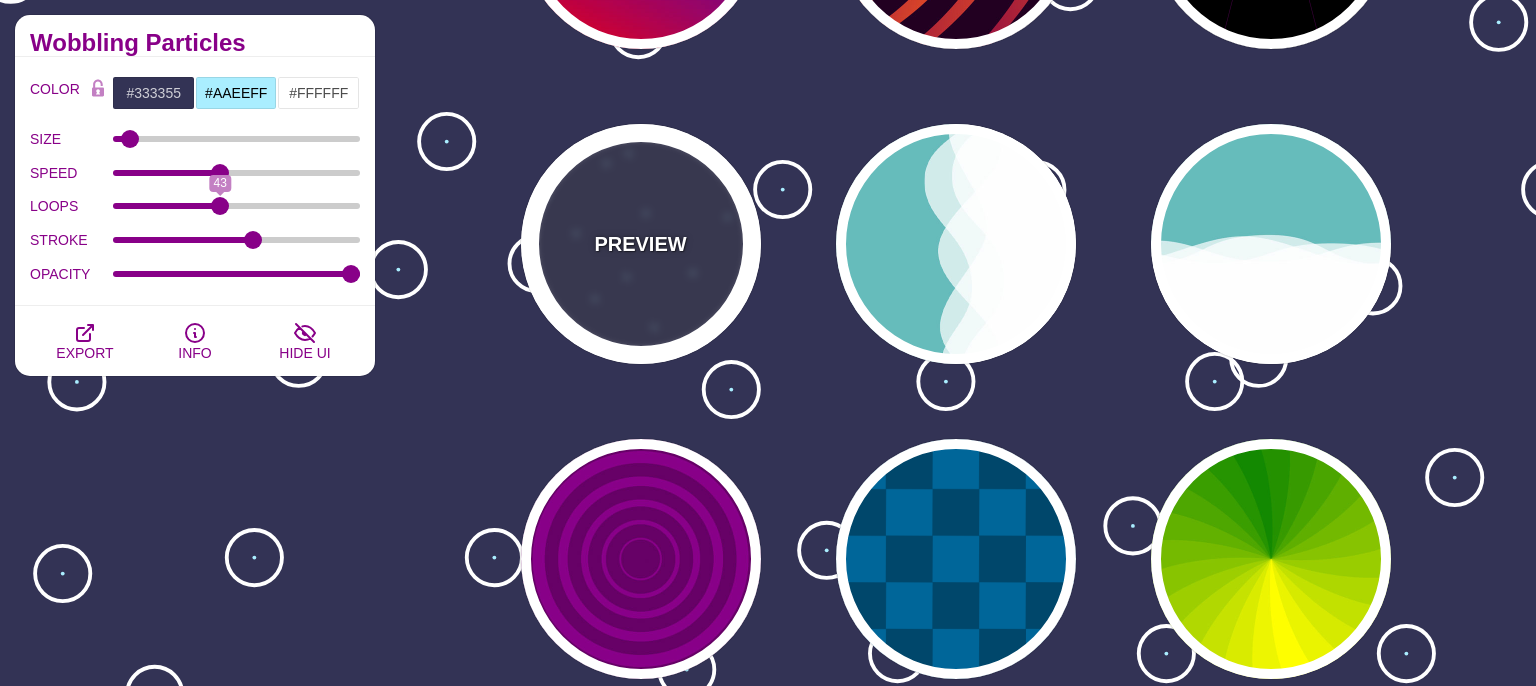 type on "5" 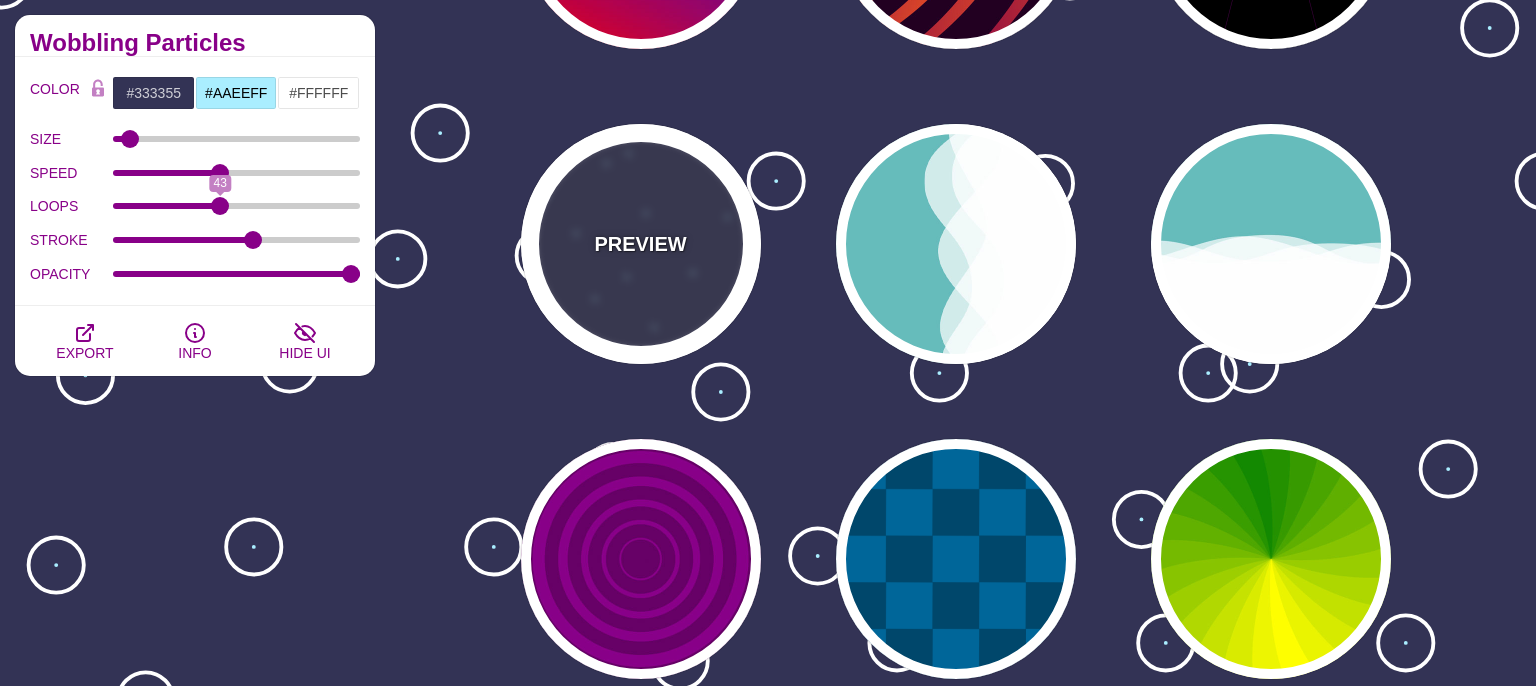 type on "1" 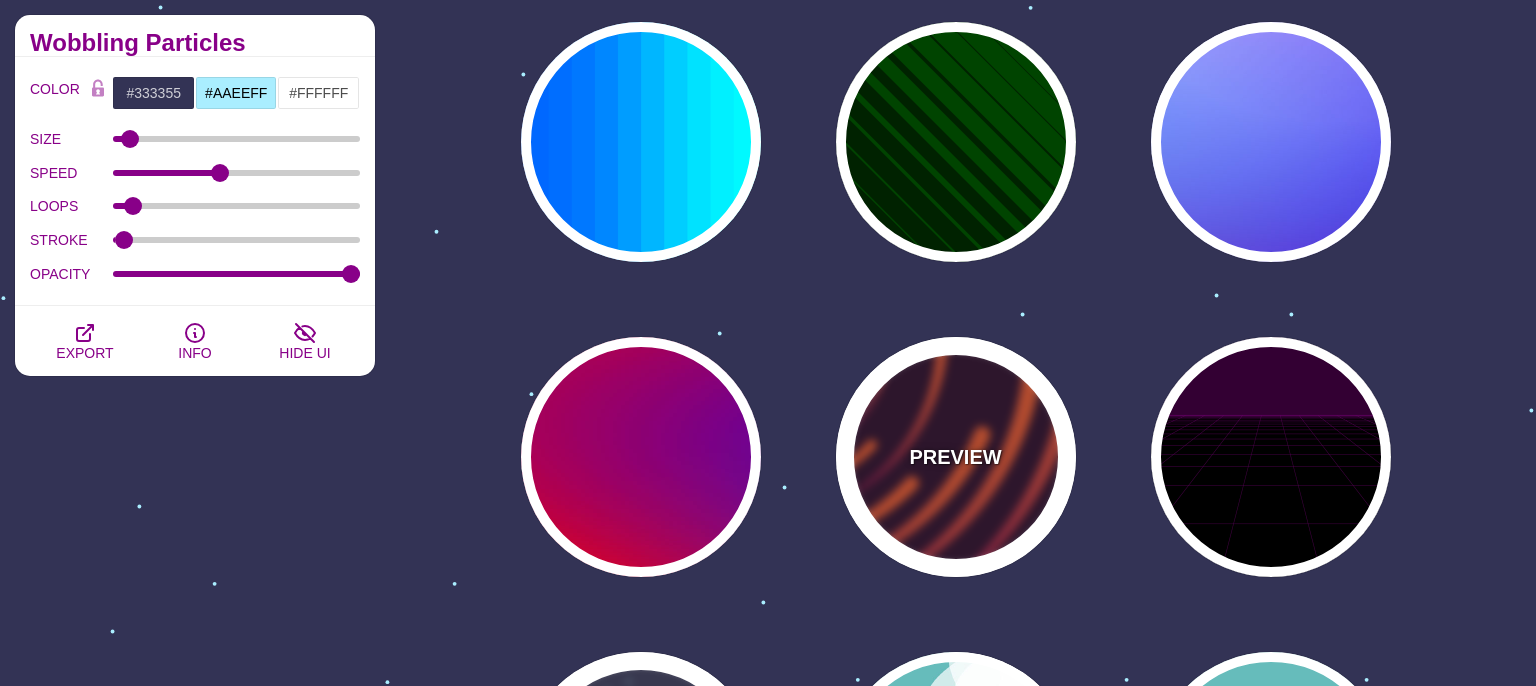 scroll, scrollTop: 422, scrollLeft: 0, axis: vertical 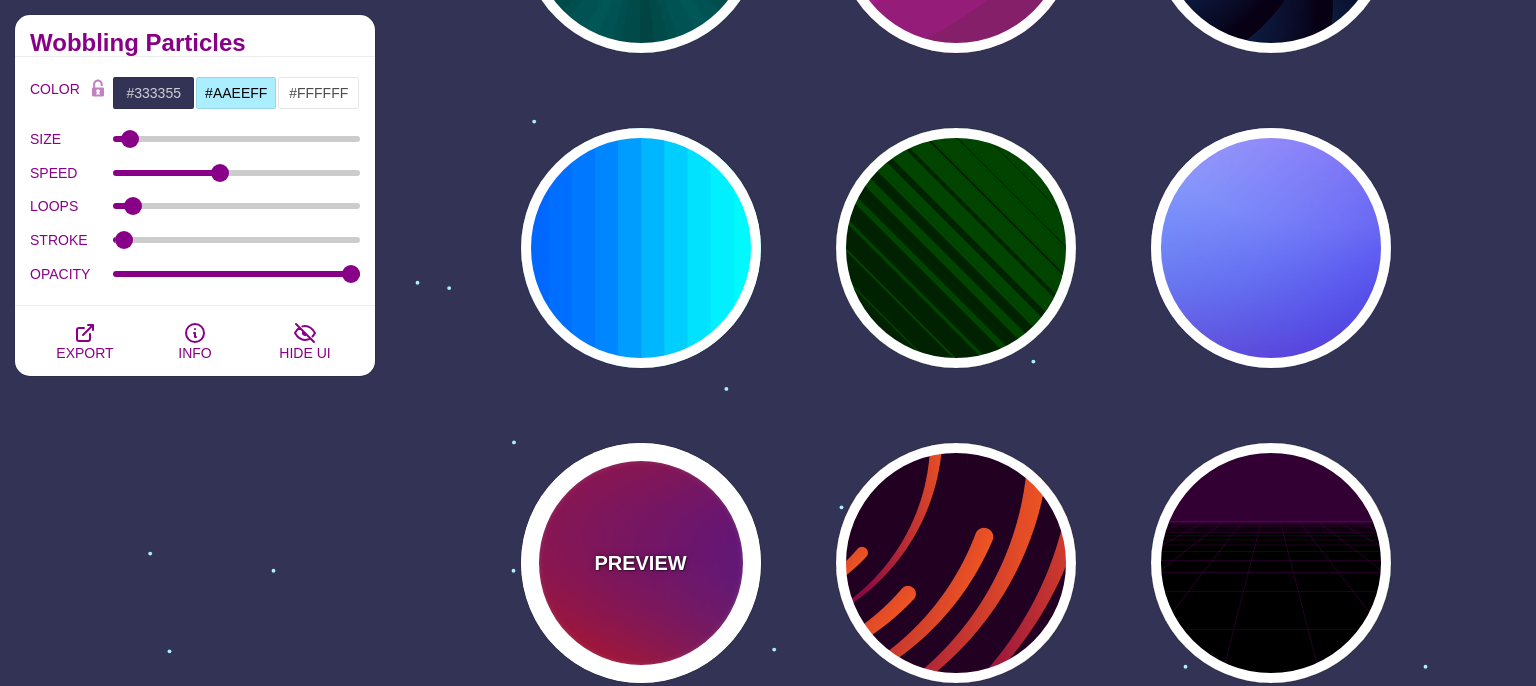 click on "PREVIEW" at bounding box center [640, 563] 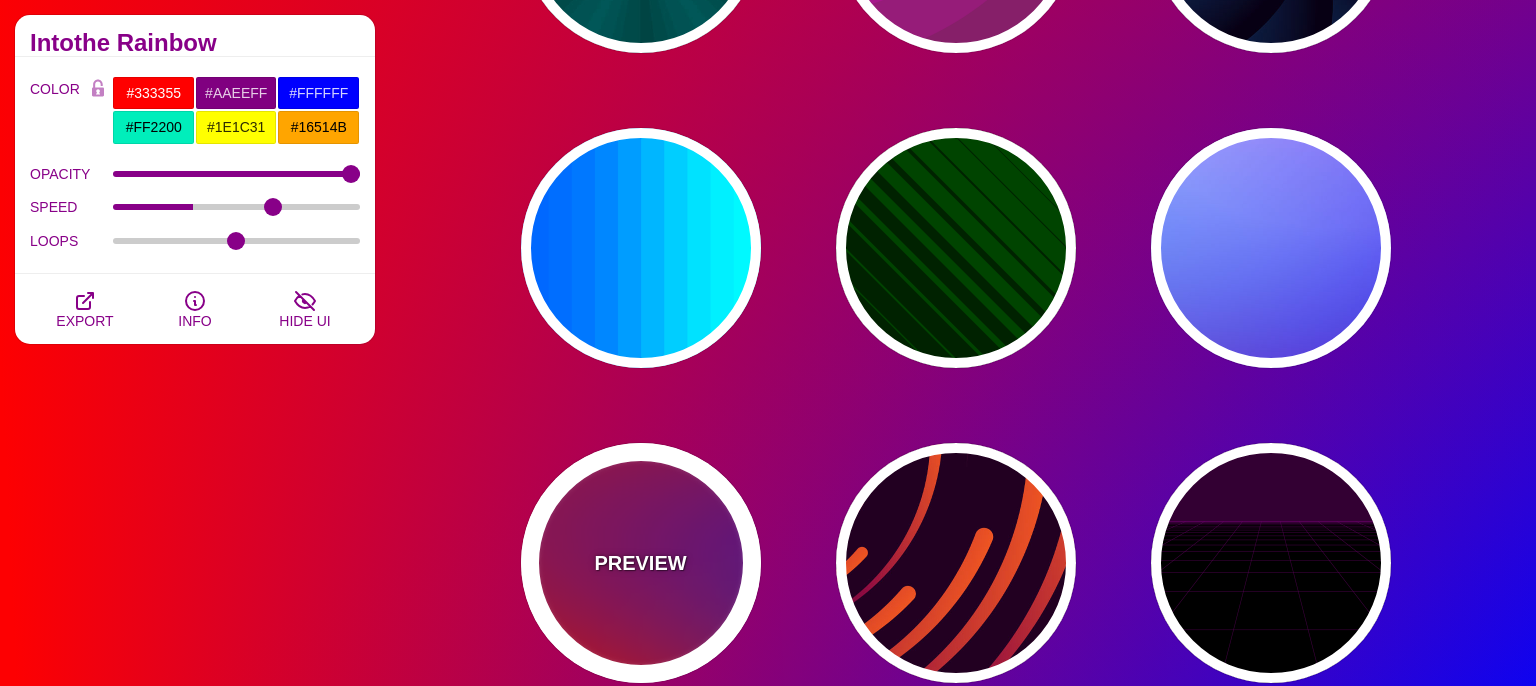 type on "#FF0000" 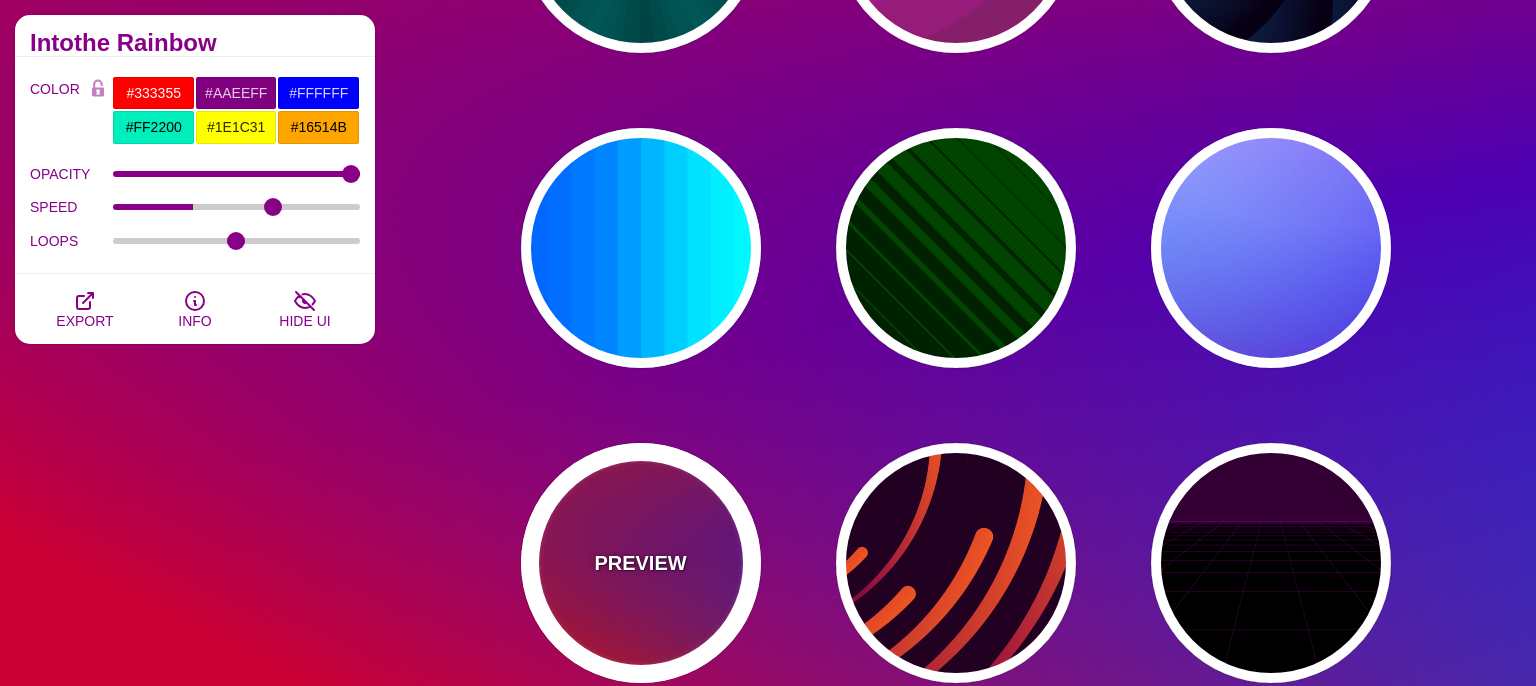 type on "#800080" 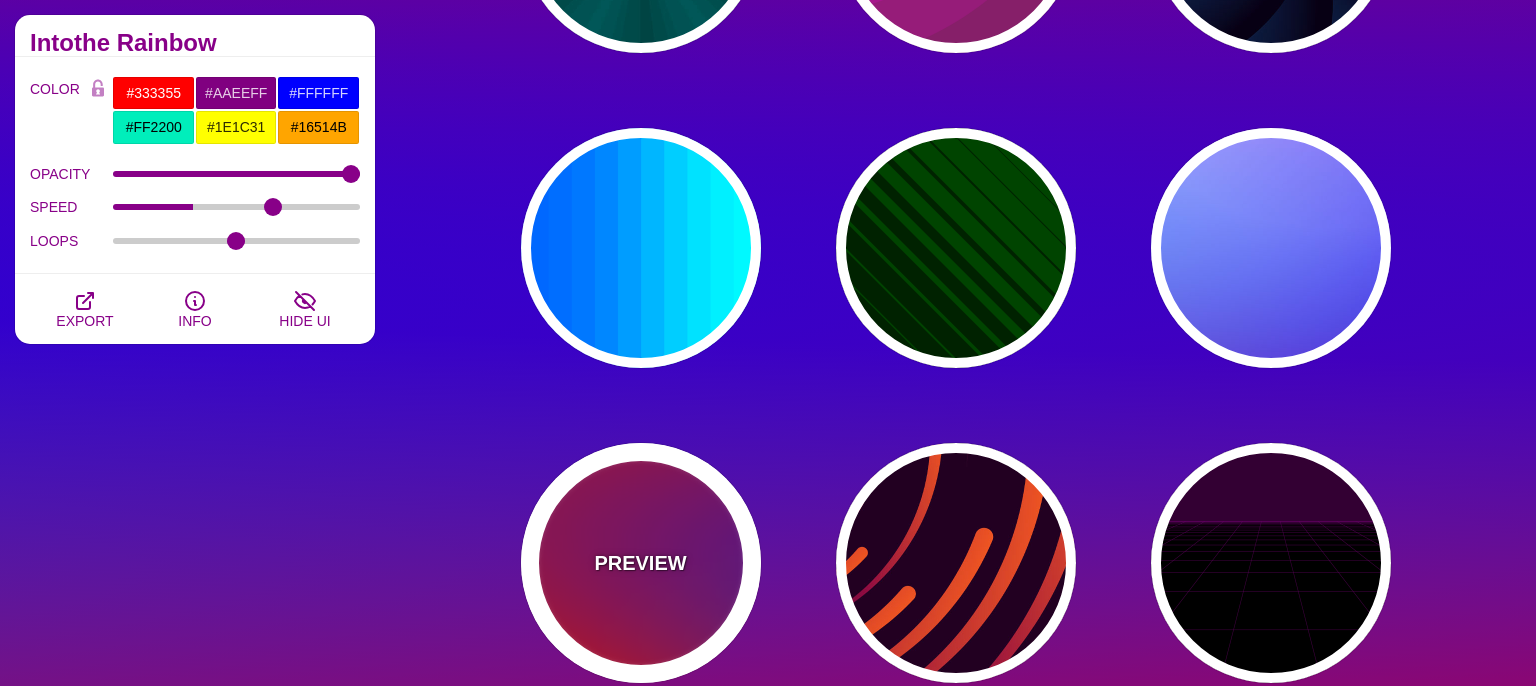 type on "#0000FF" 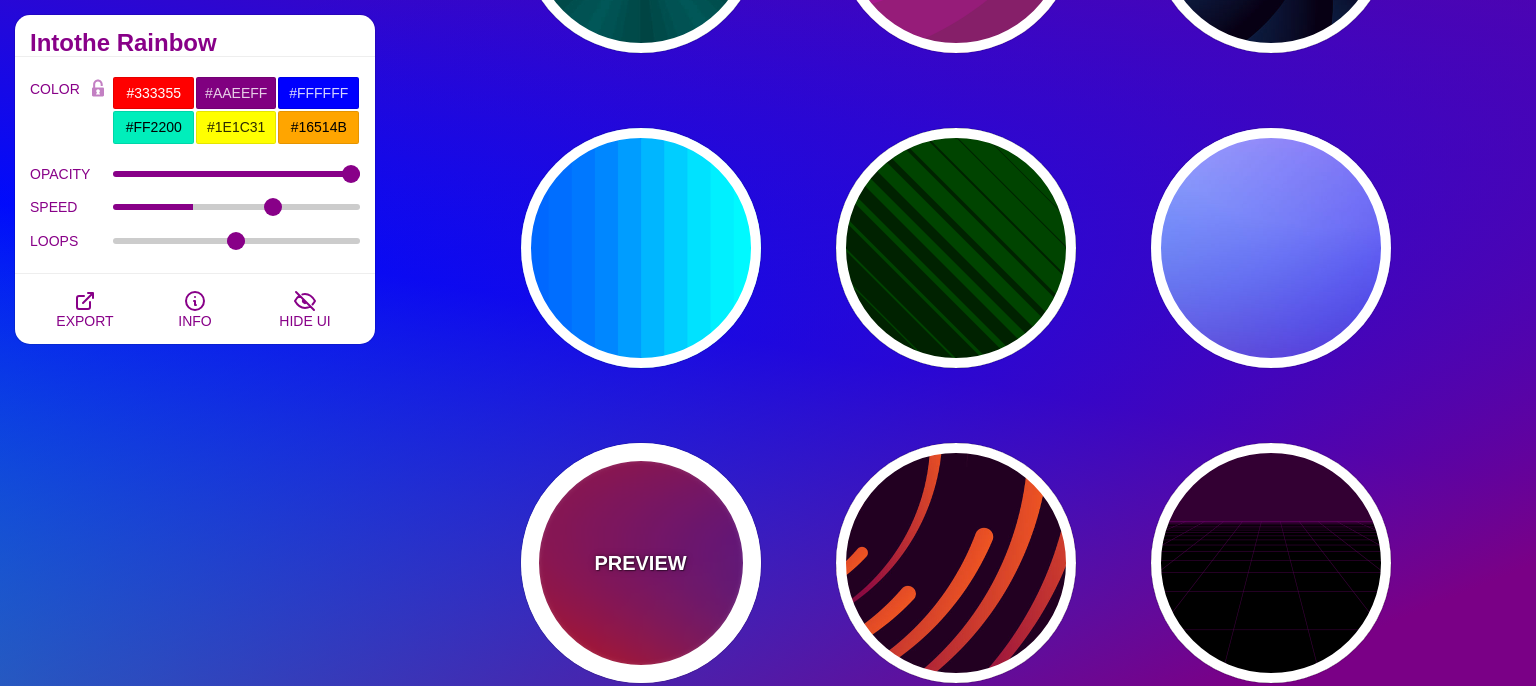 type on "#00EEBB" 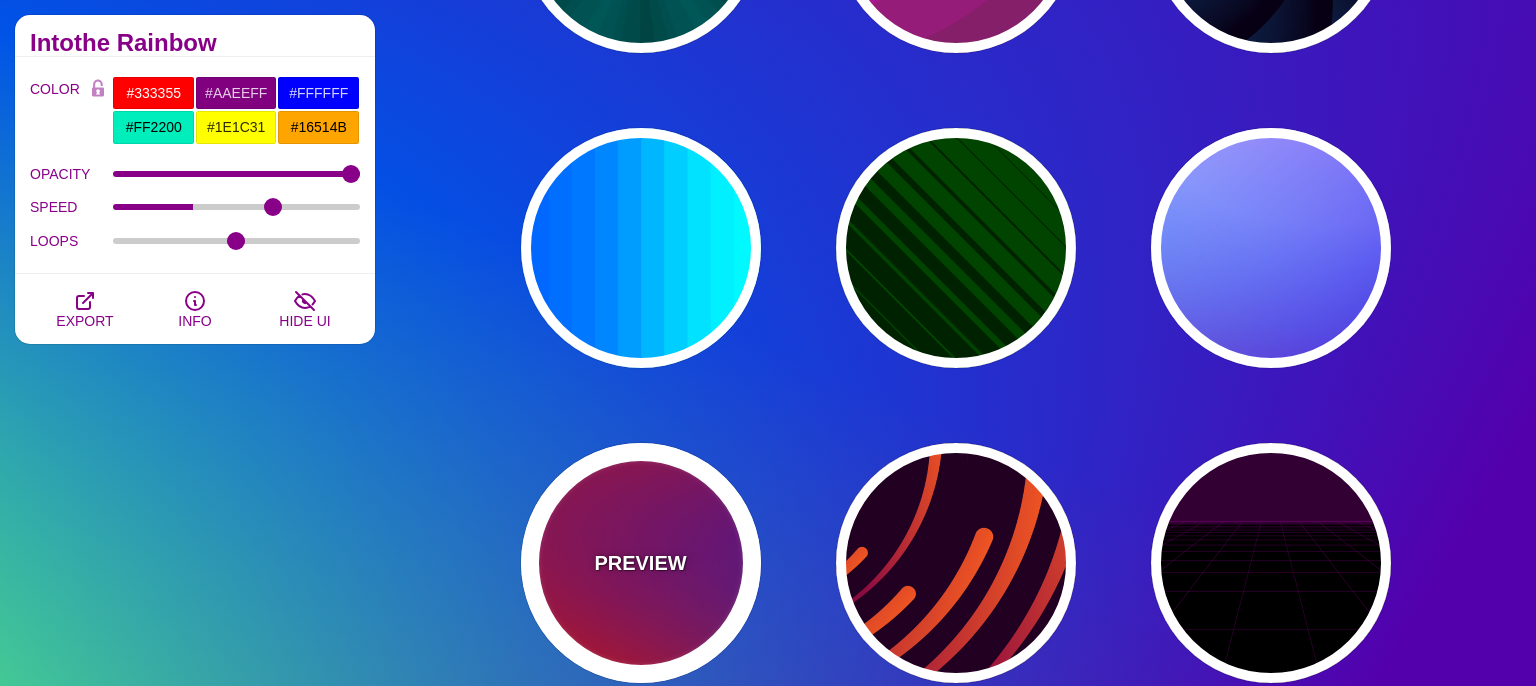type on "#FFFF00" 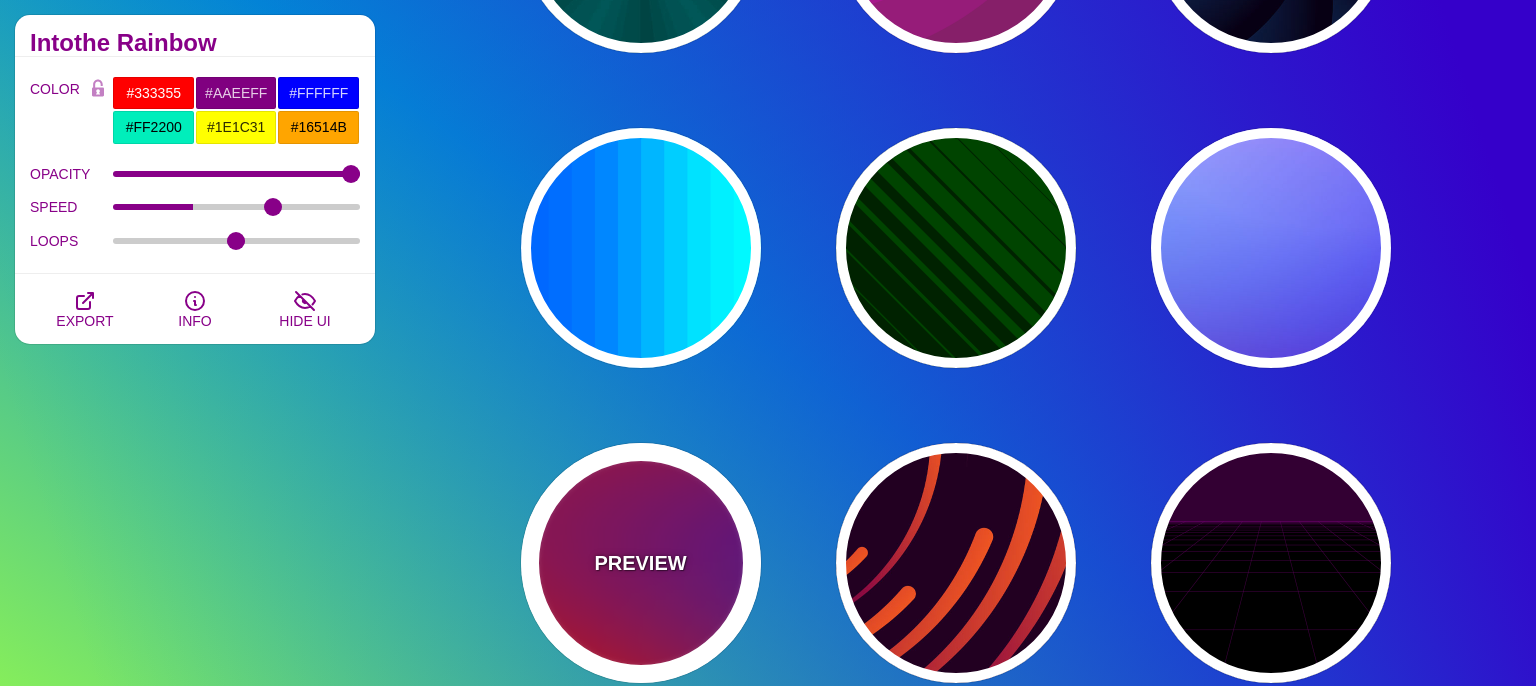 type on "#FFA500" 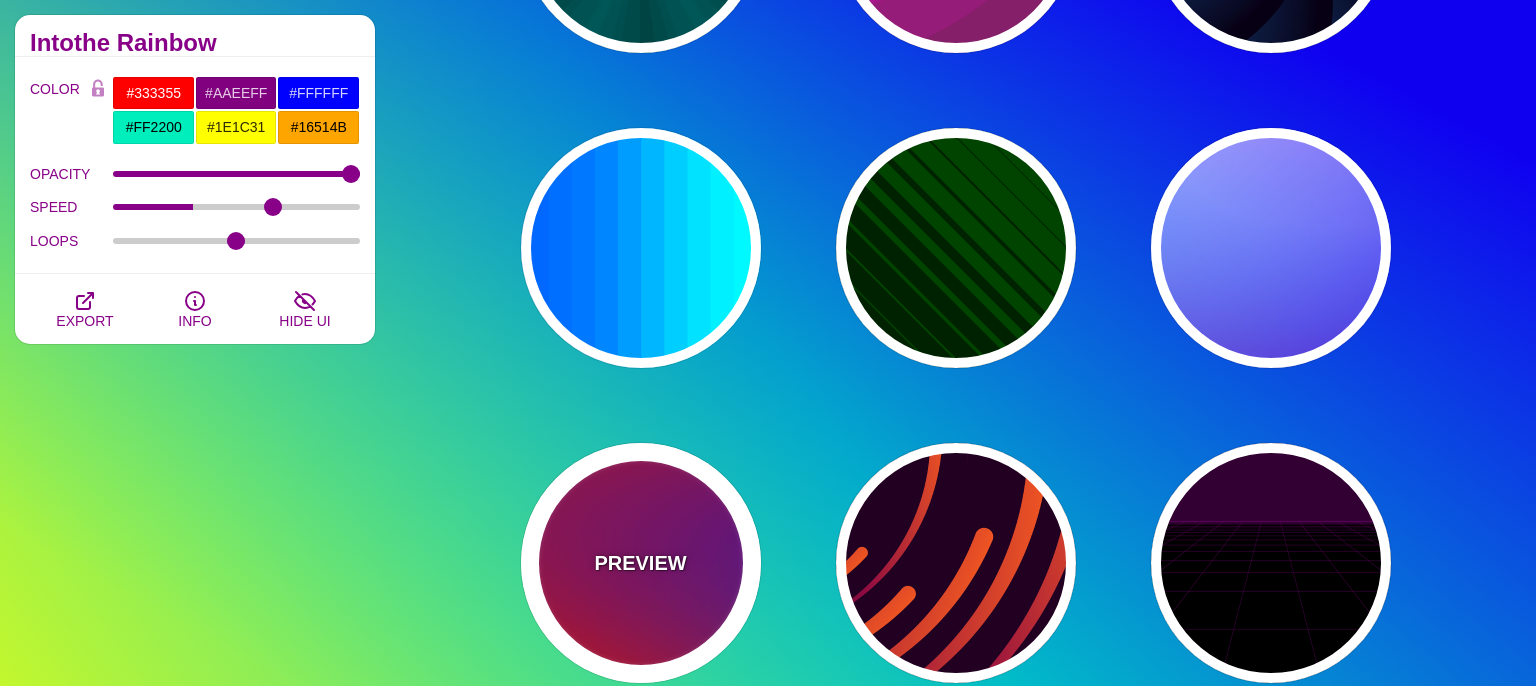 type on "1" 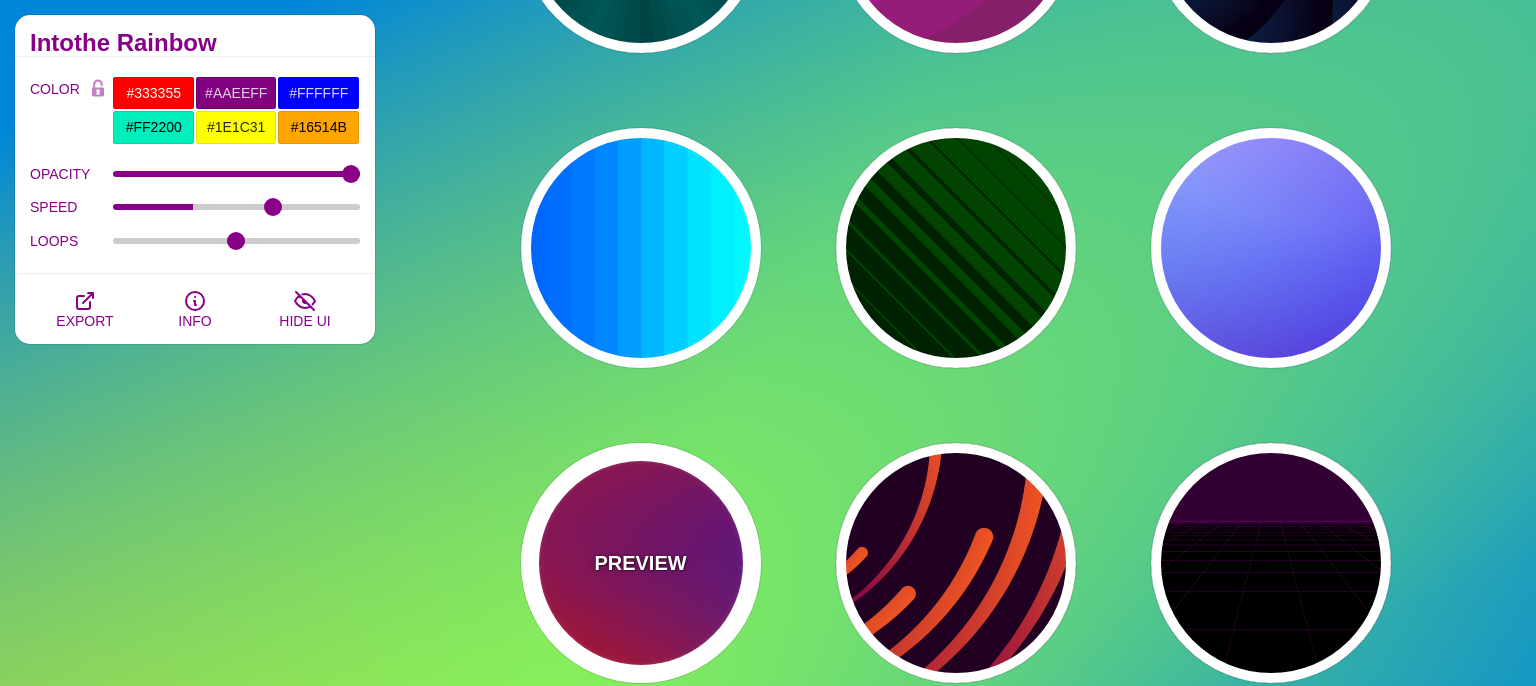 type on "20" 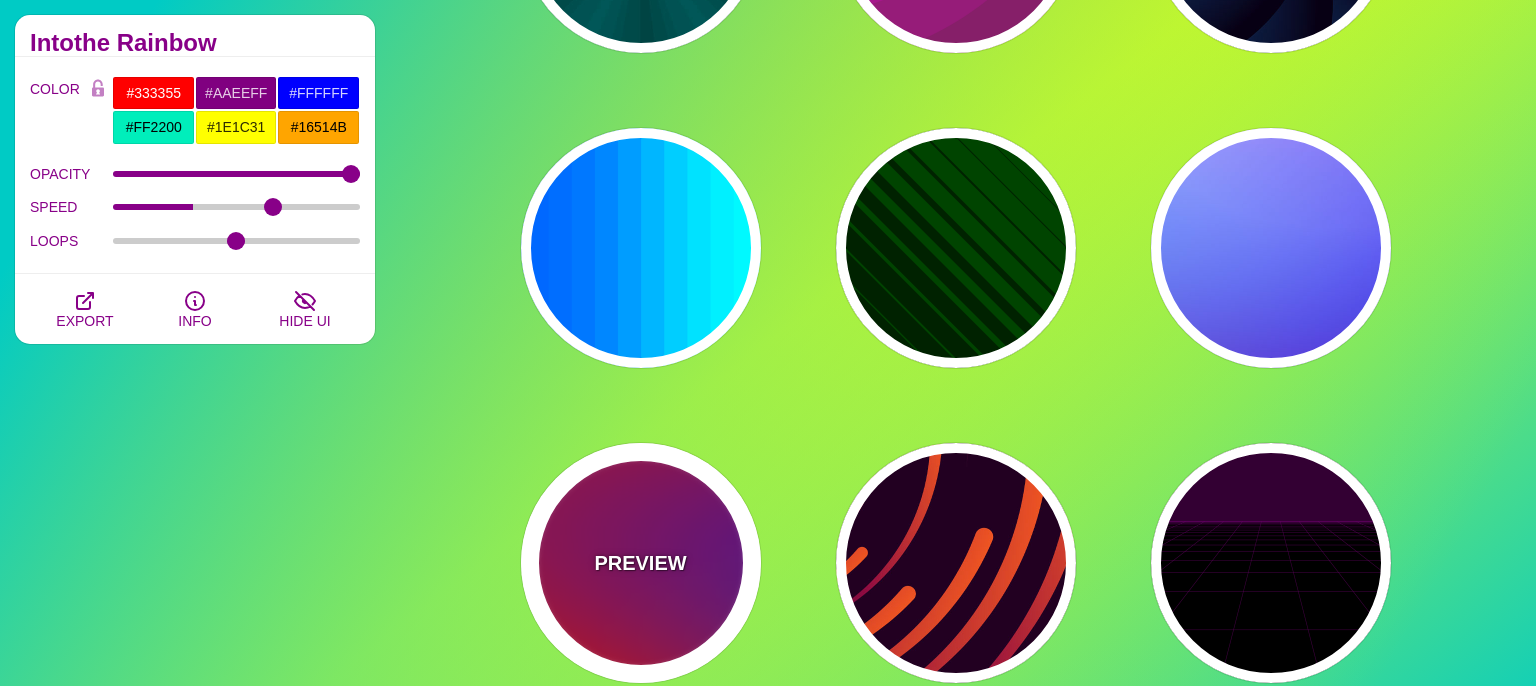 type on "0" 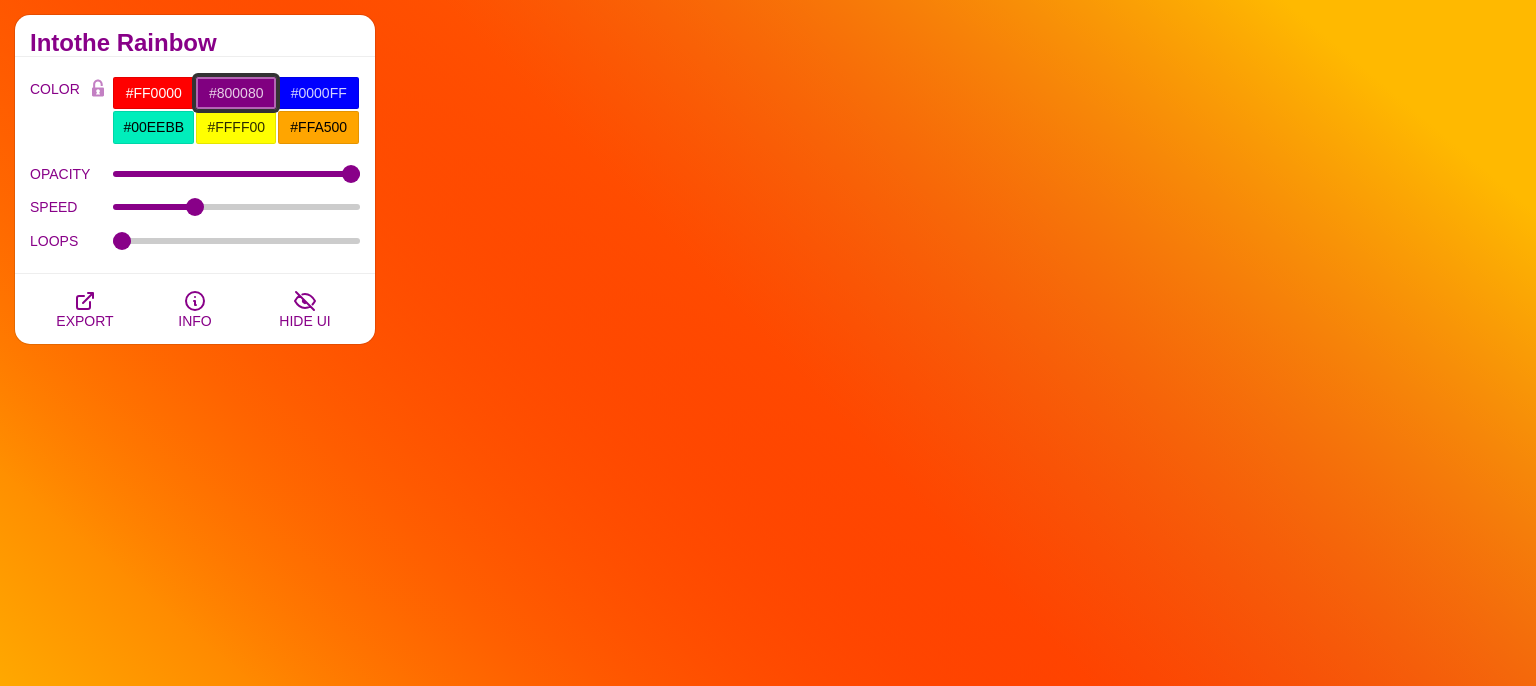 click on "#800080" at bounding box center (236, 93) 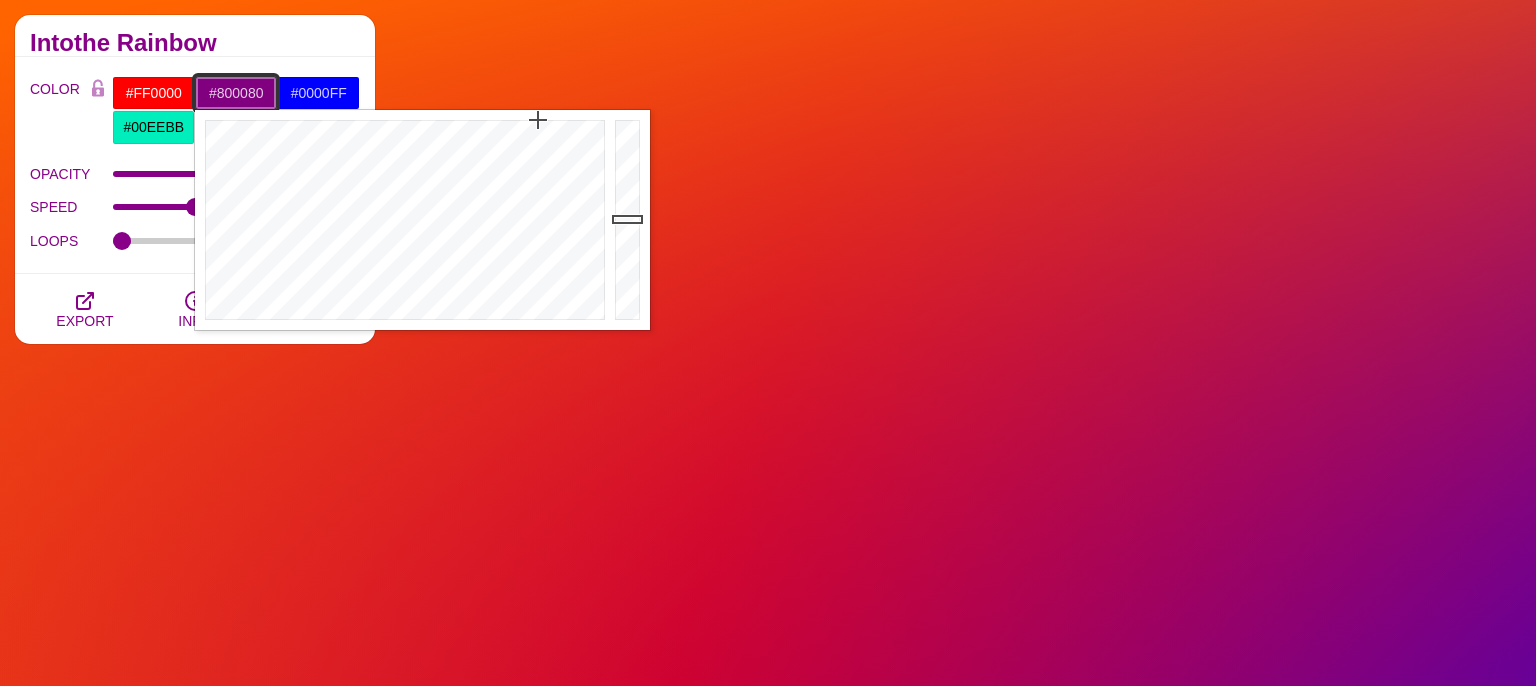drag, startPoint x: 266, startPoint y: 90, endPoint x: 178, endPoint y: 86, distance: 88.09086 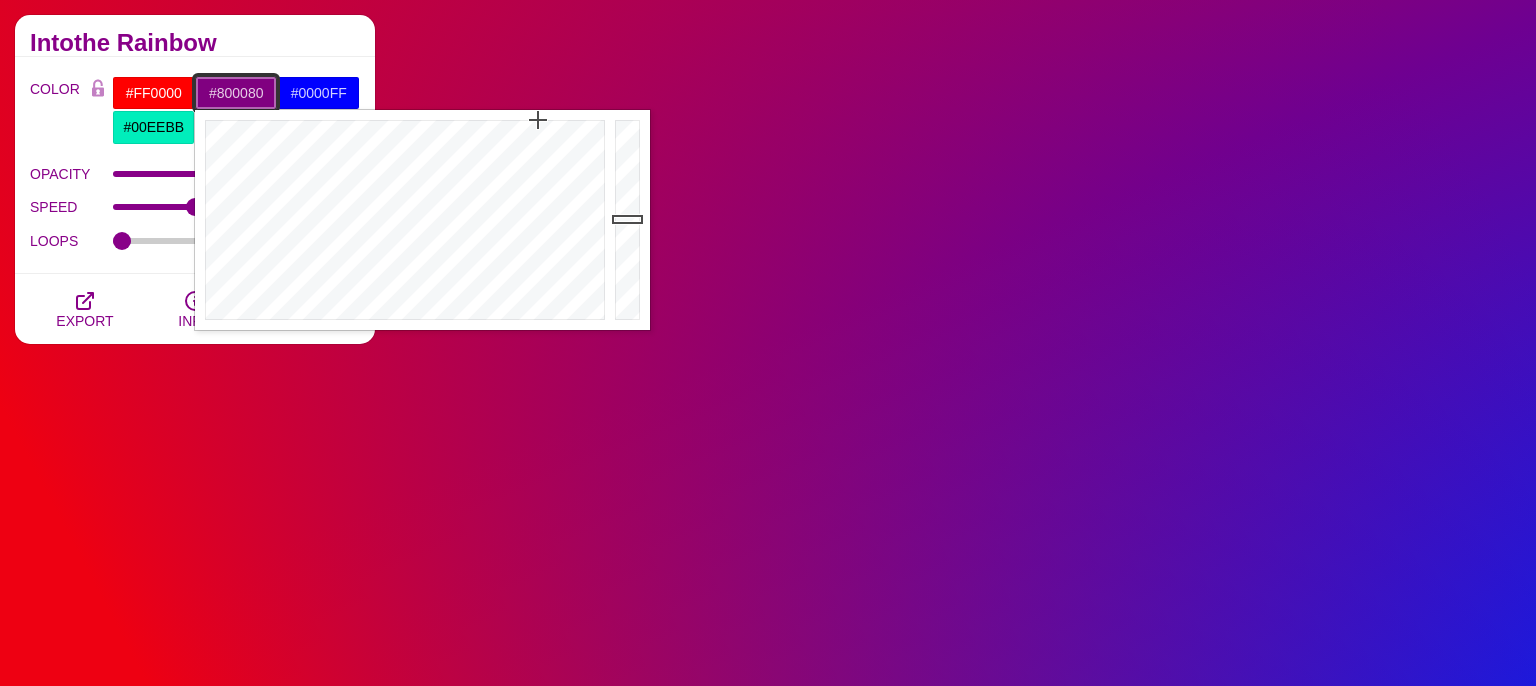 click on "#800080" at bounding box center [236, 93] 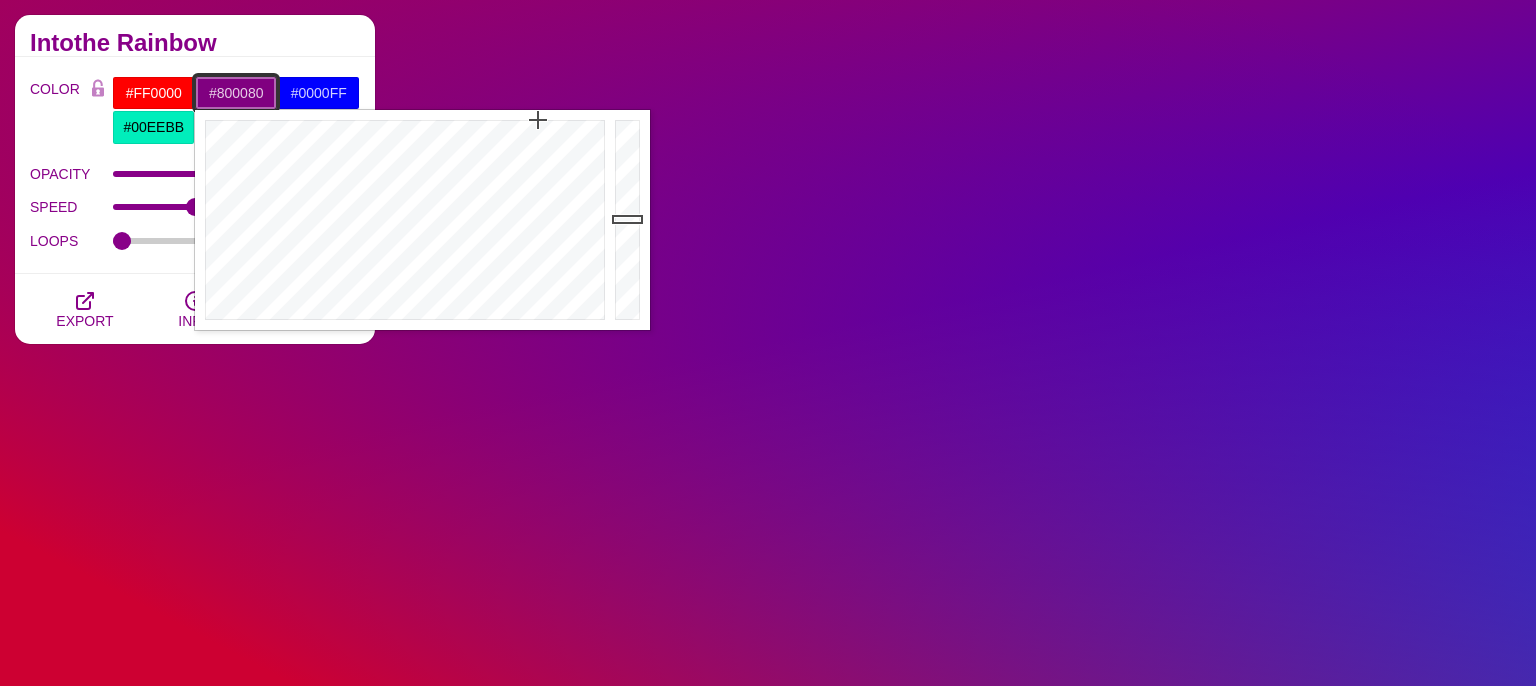 paste on "517b93" 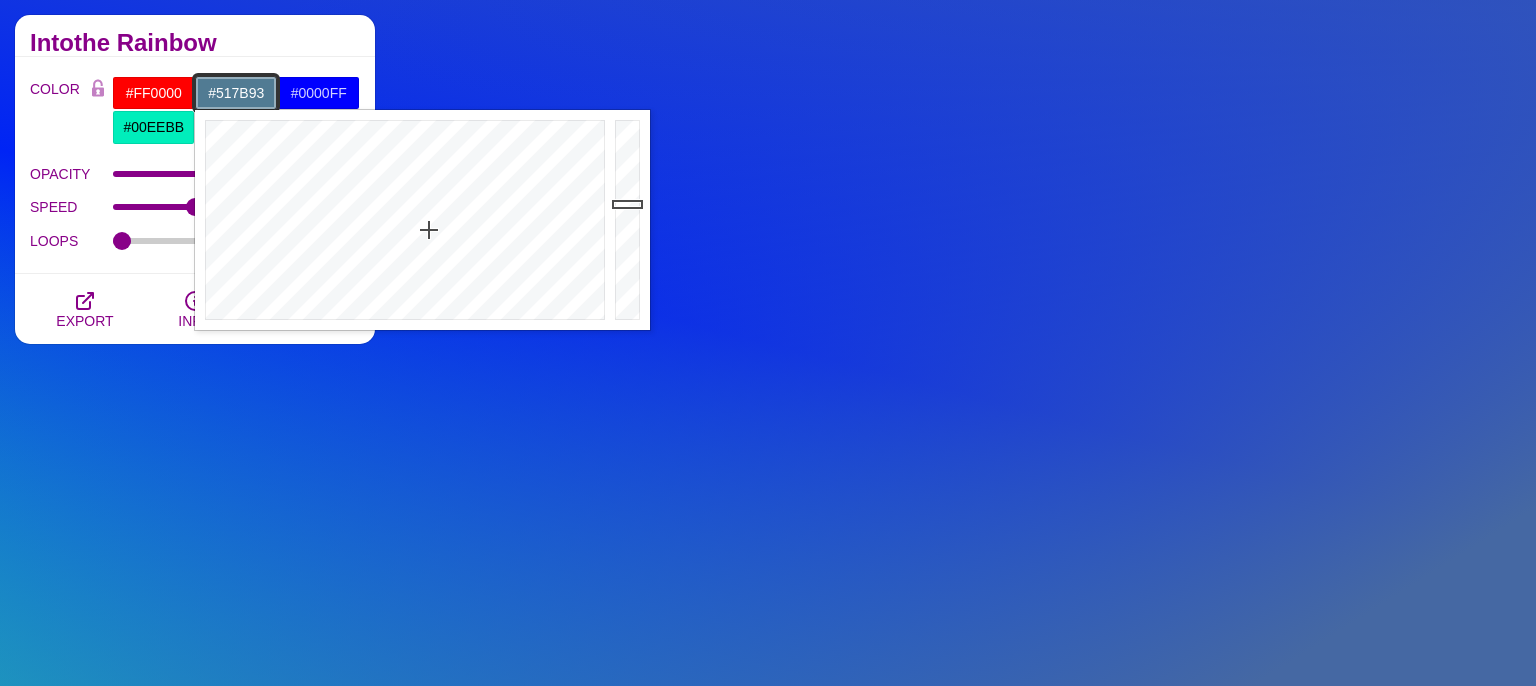drag, startPoint x: 267, startPoint y: 91, endPoint x: 166, endPoint y: 90, distance: 101.00495 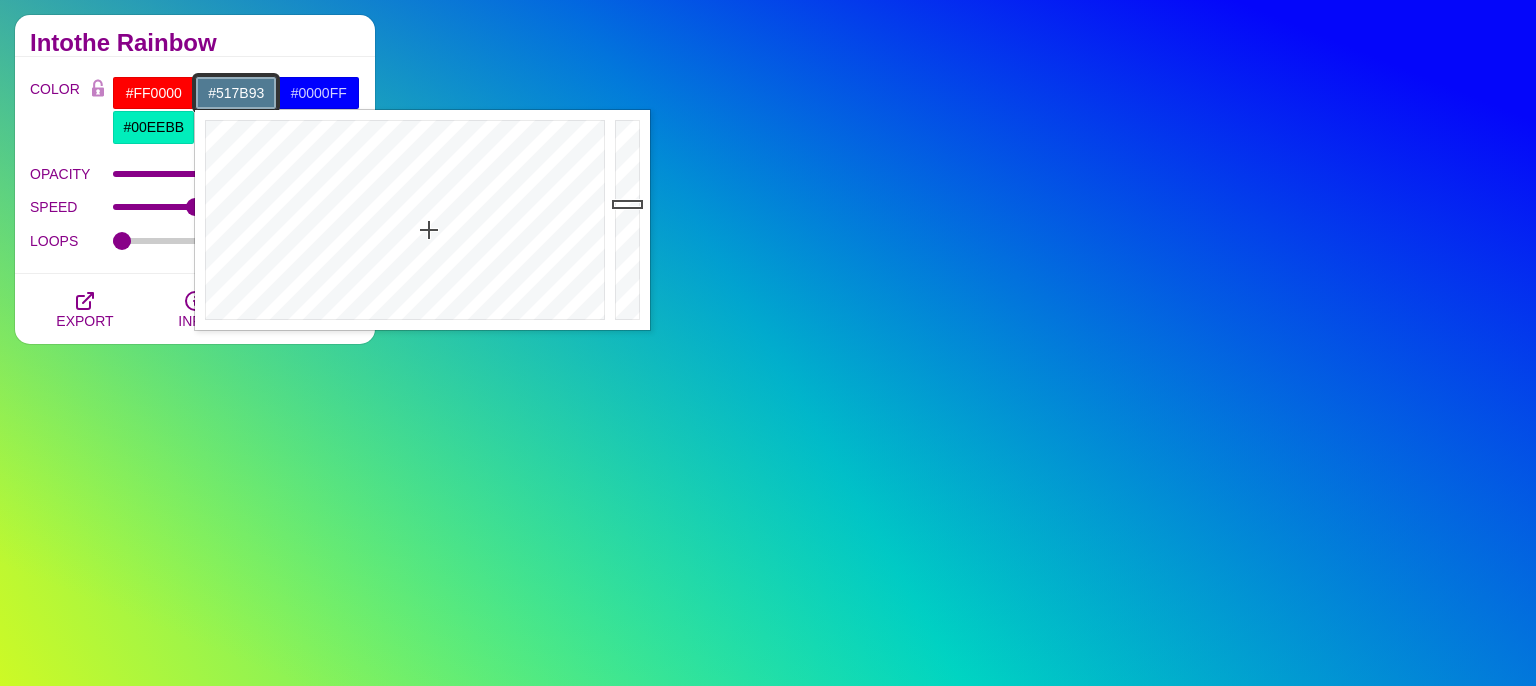 click on "#517B93" at bounding box center [236, 93] 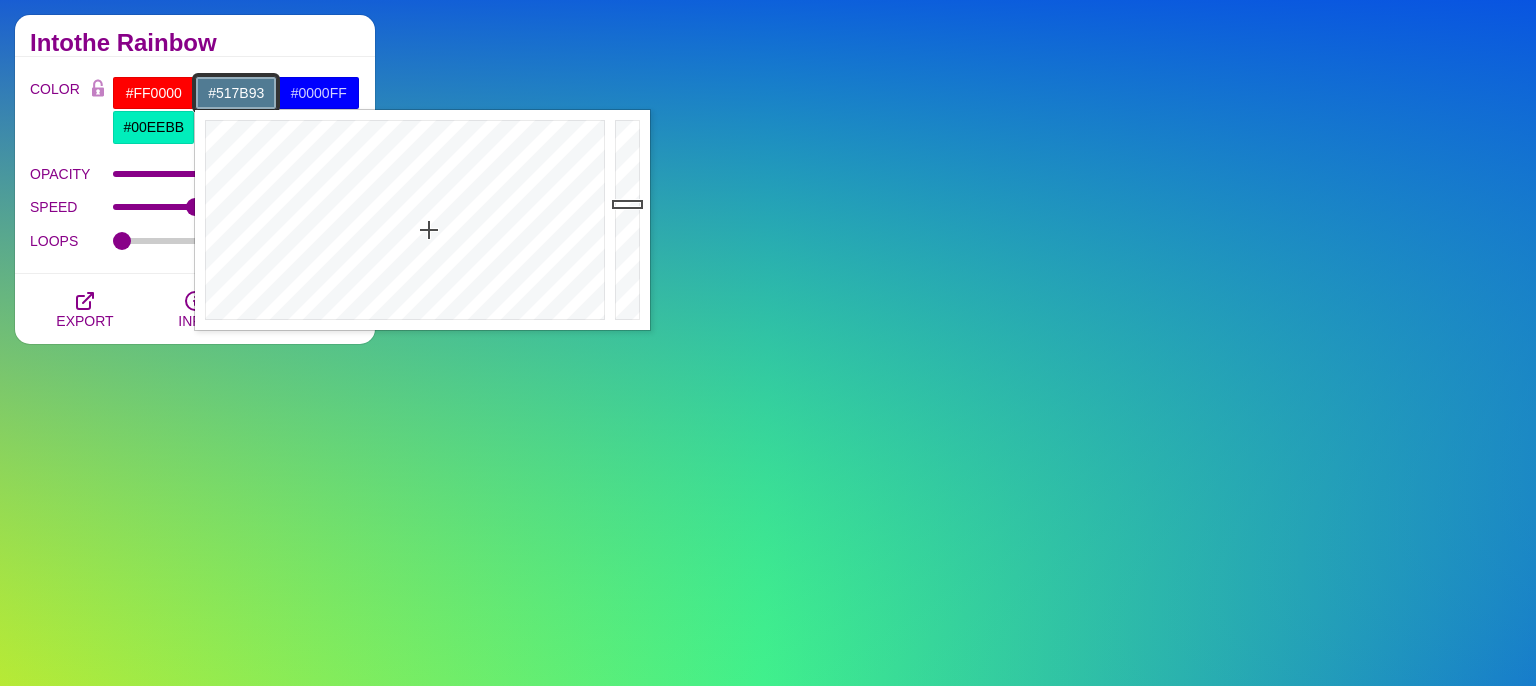 paste on "a9cc28" 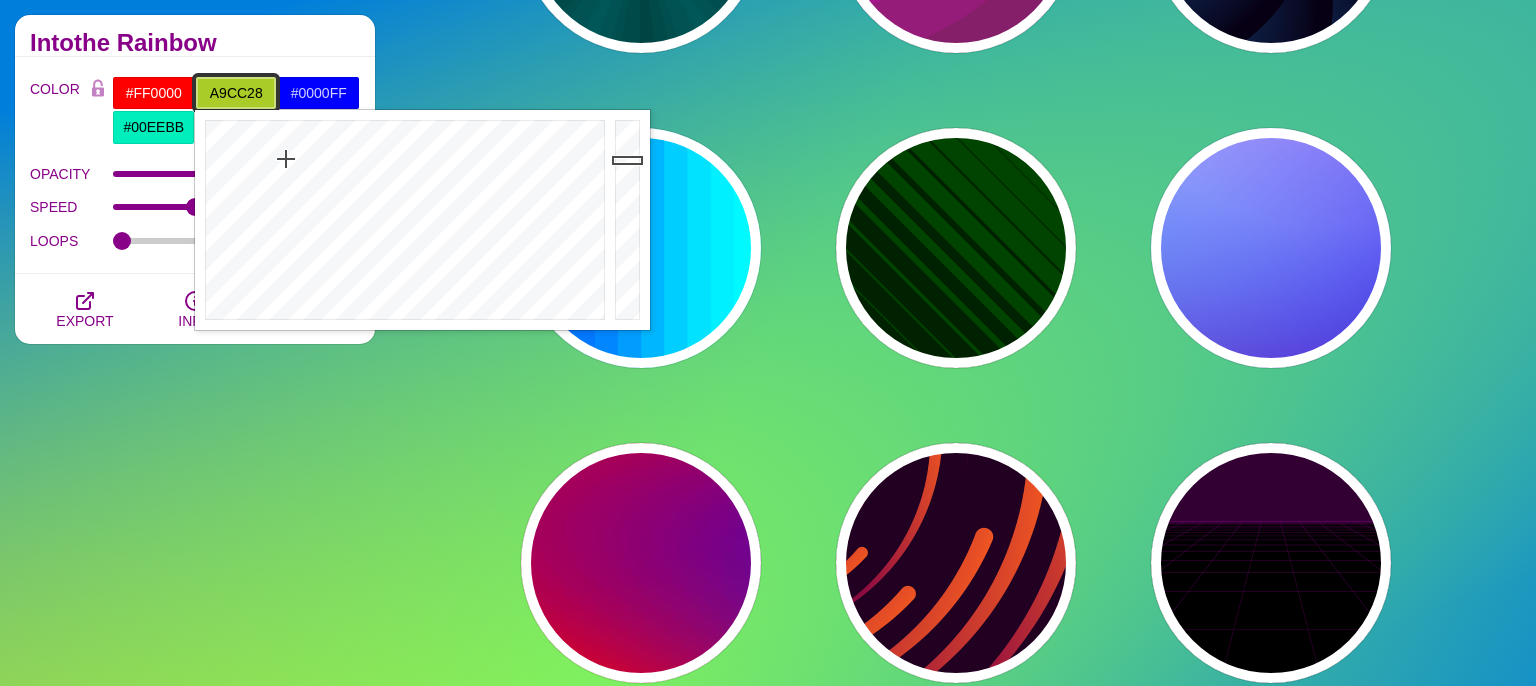 type on "#A9CC28" 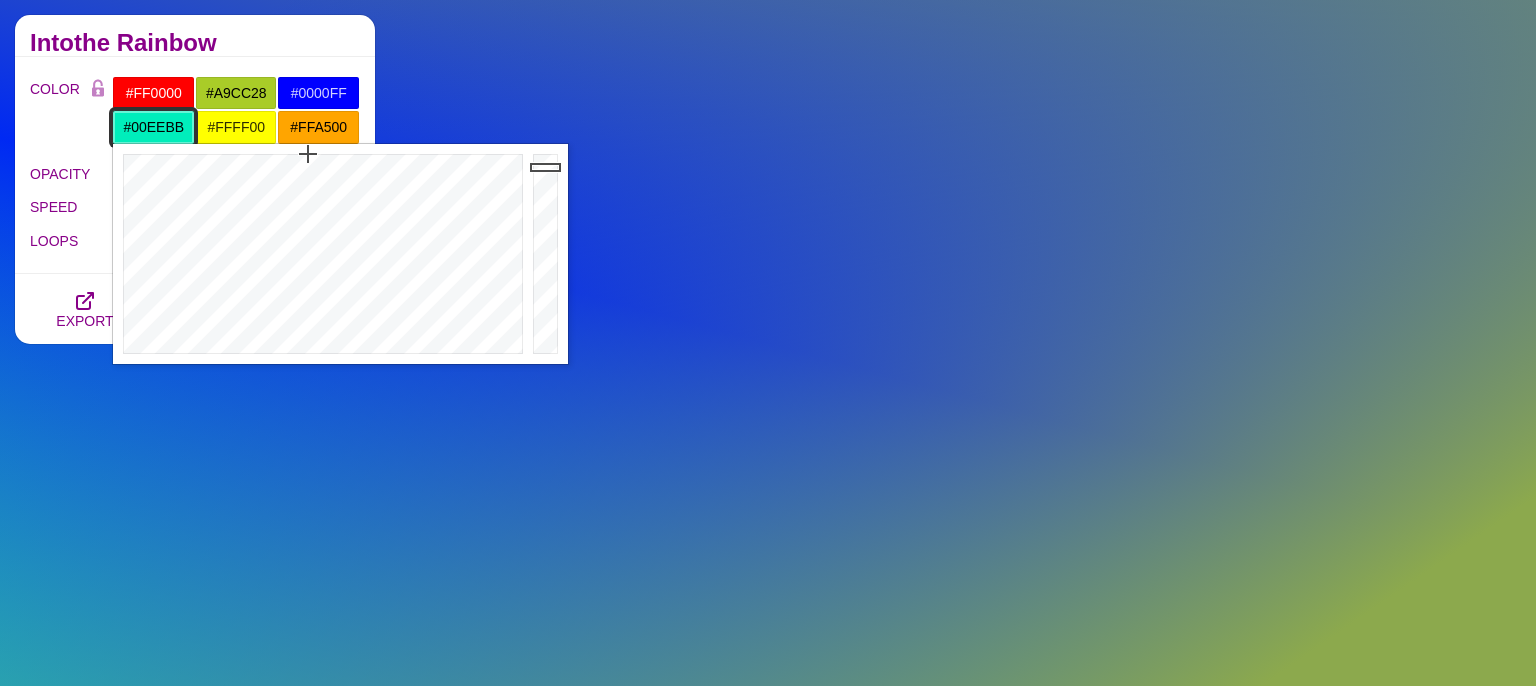 drag, startPoint x: 186, startPoint y: 125, endPoint x: 72, endPoint y: 129, distance: 114.07015 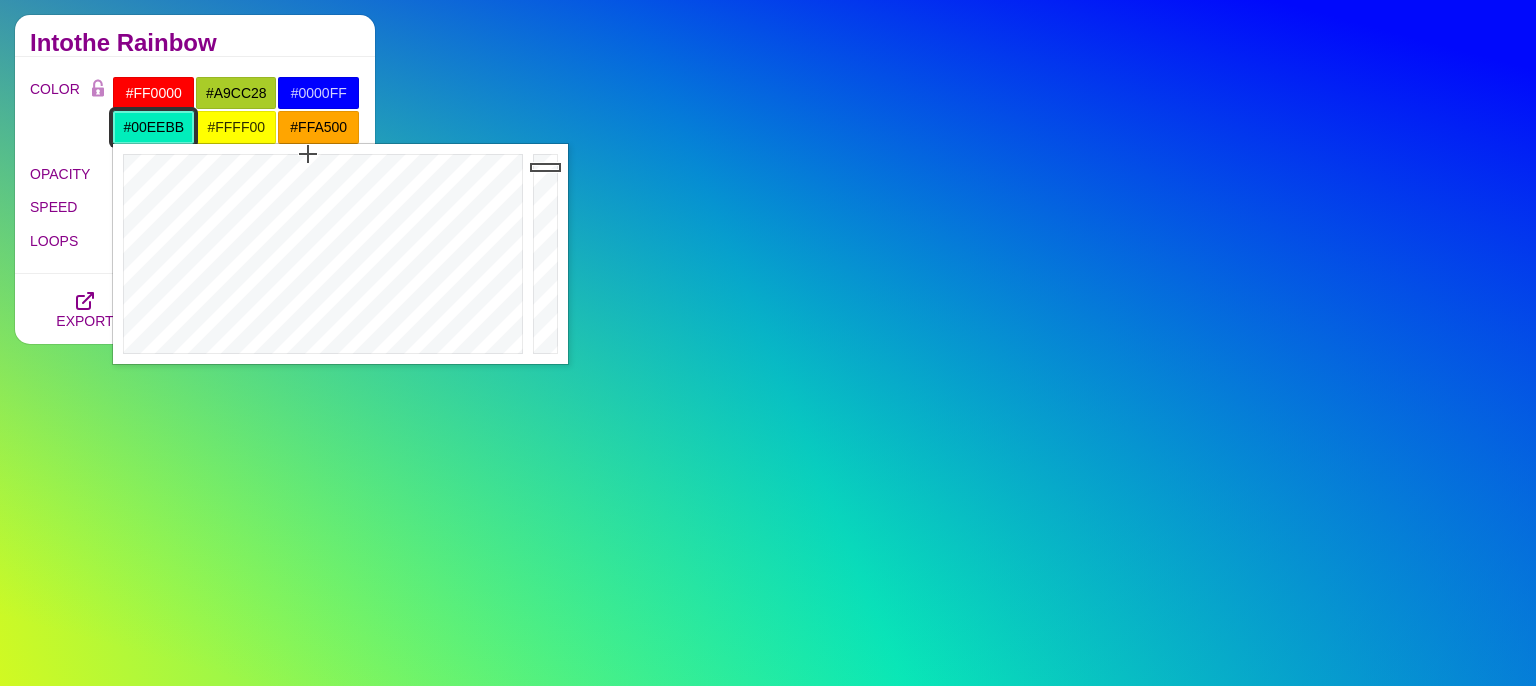 click on "#00EEBB" at bounding box center [153, 127] 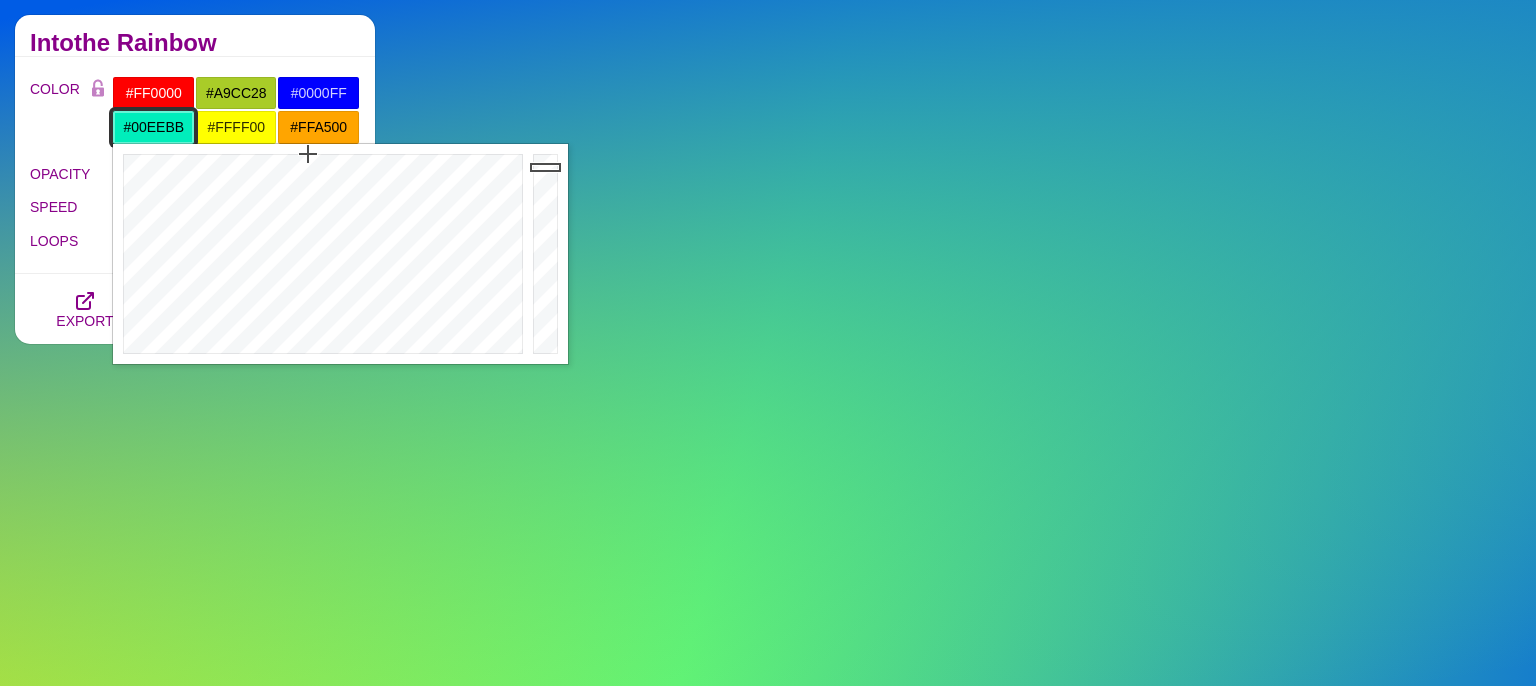 paste on "02c87d" 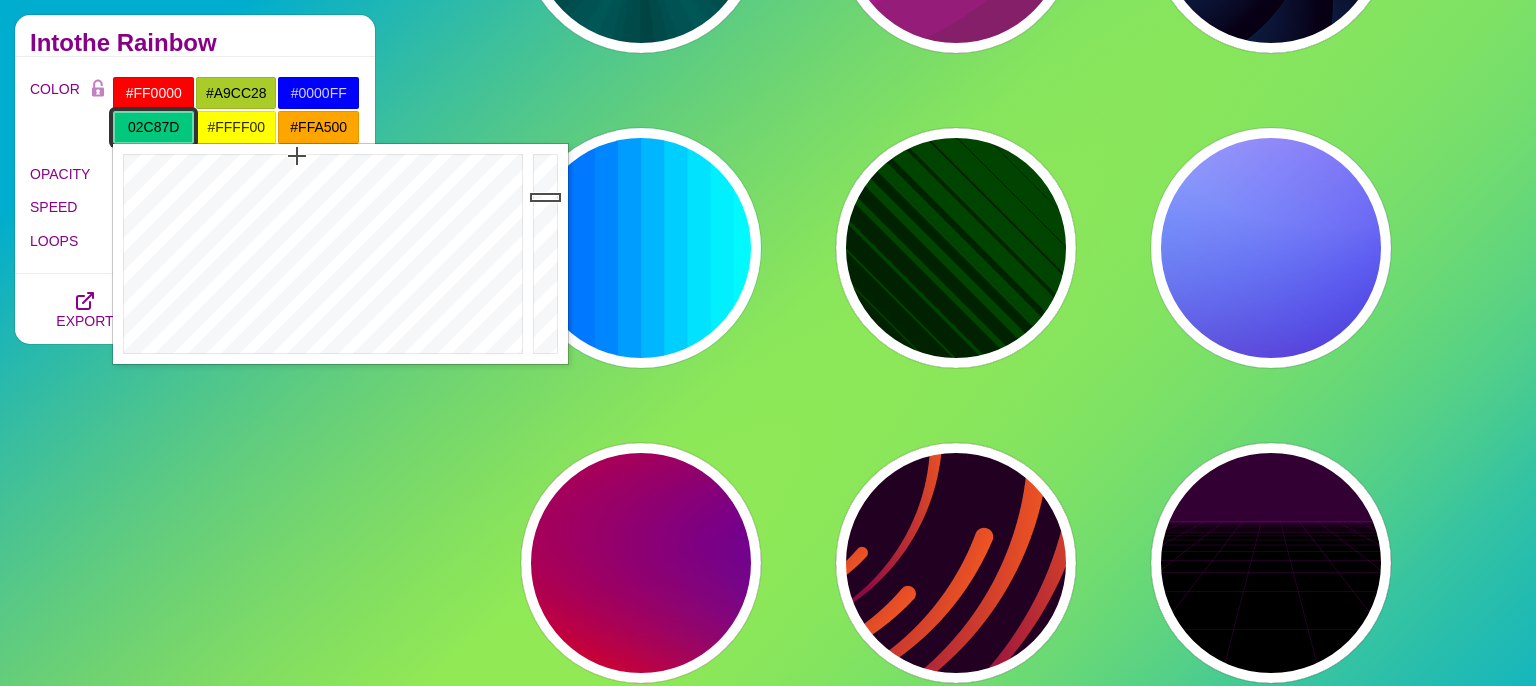 type on "#02C87D" 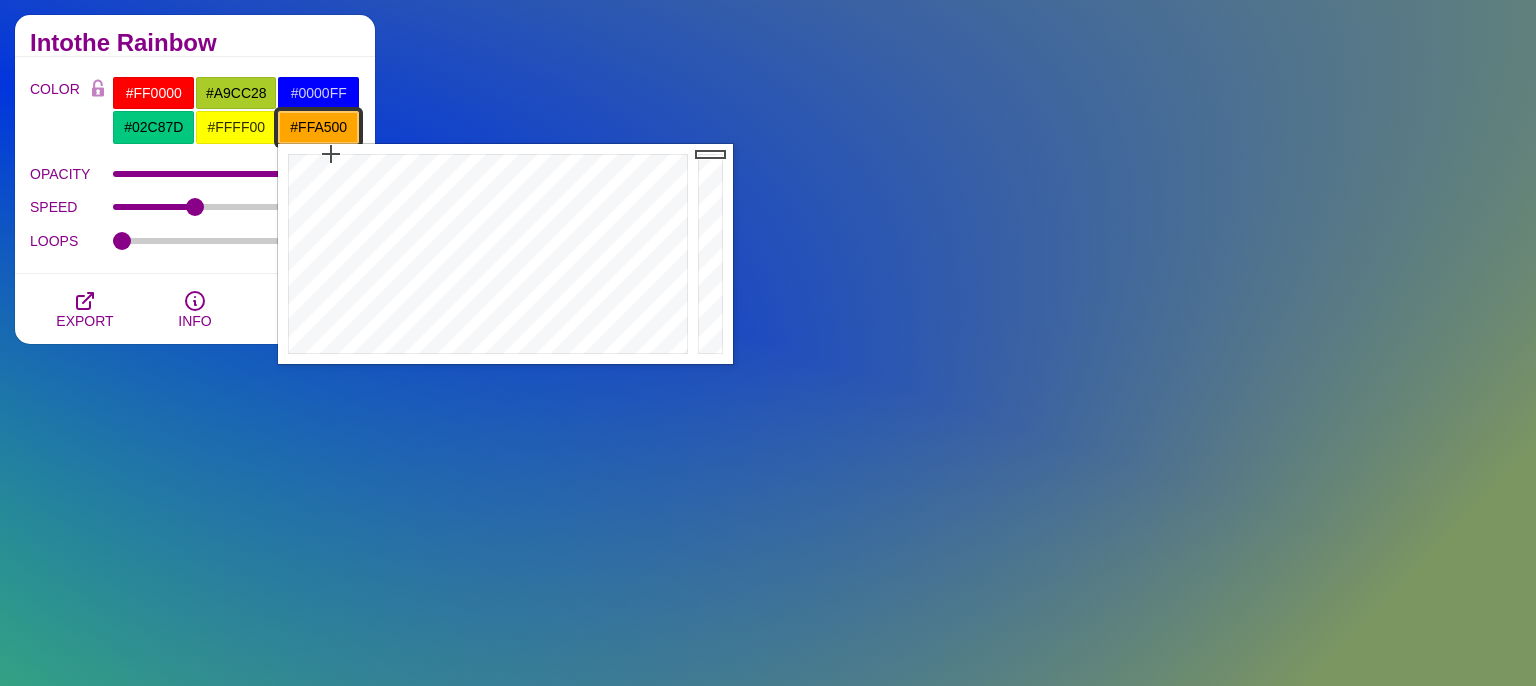 drag, startPoint x: 346, startPoint y: 126, endPoint x: 262, endPoint y: 129, distance: 84.05355 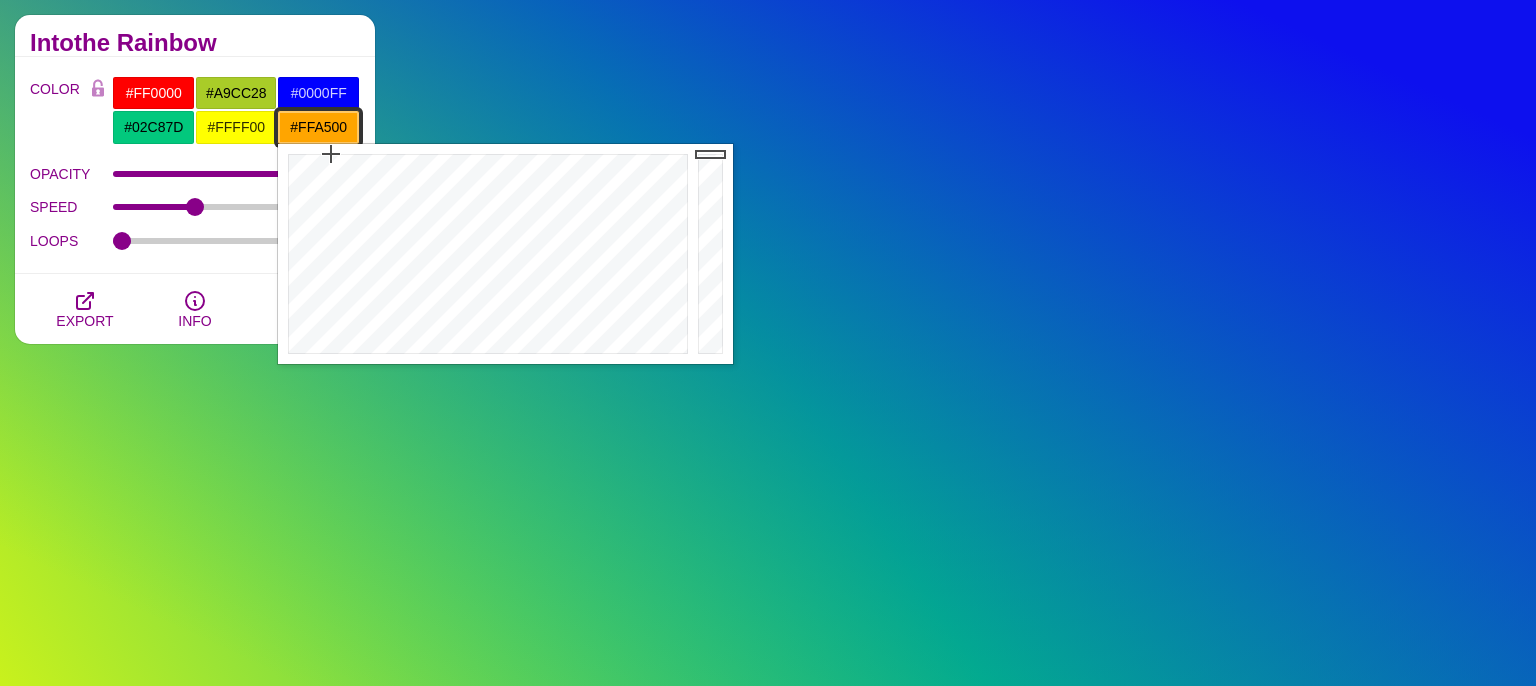 click on "#FFA500" at bounding box center [318, 127] 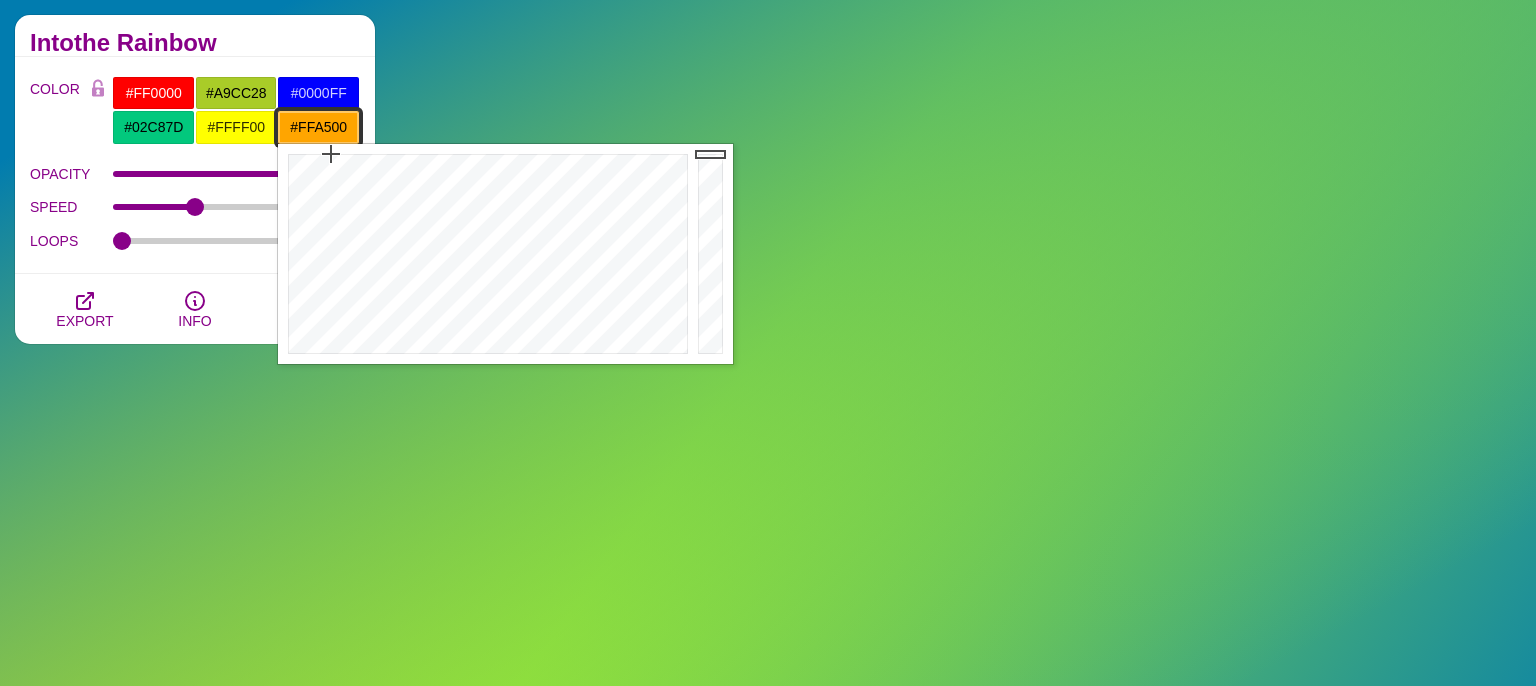 paste on "507a92" 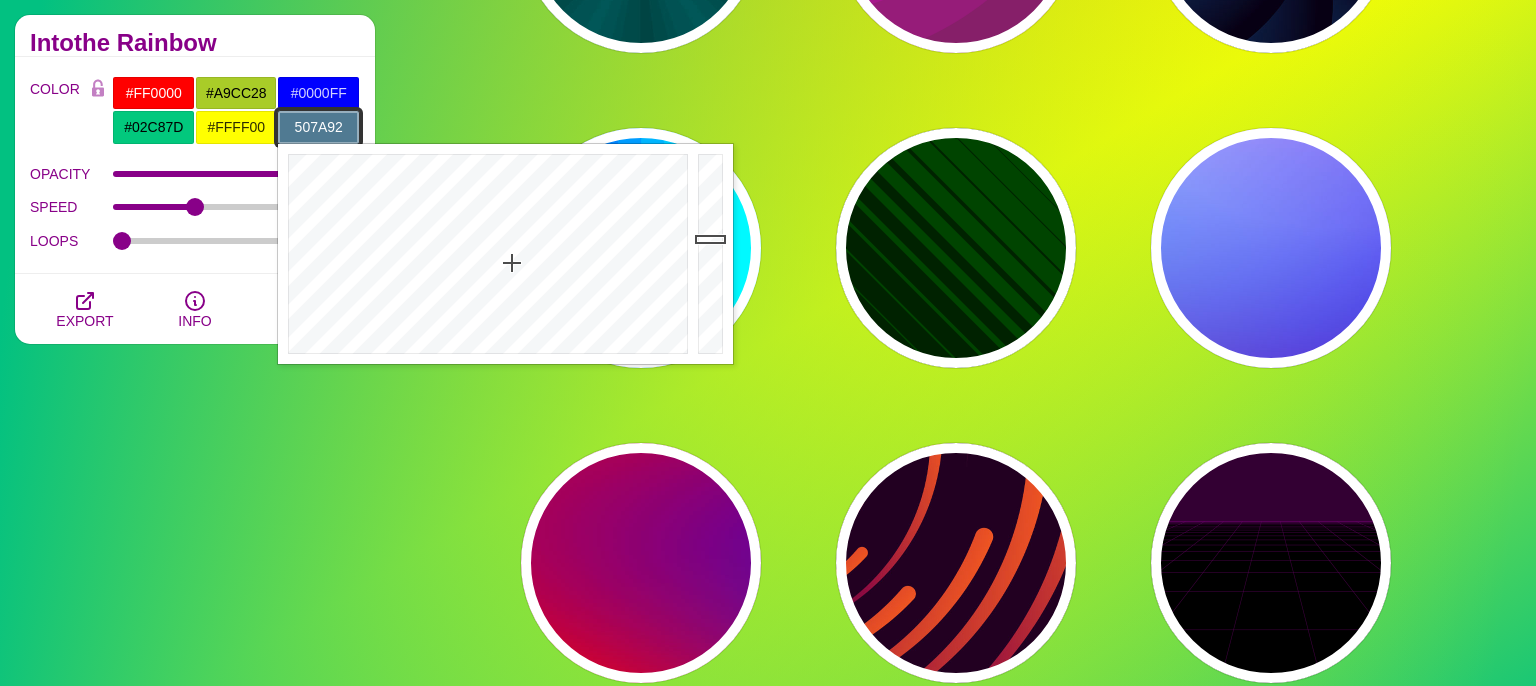 type on "#507A92" 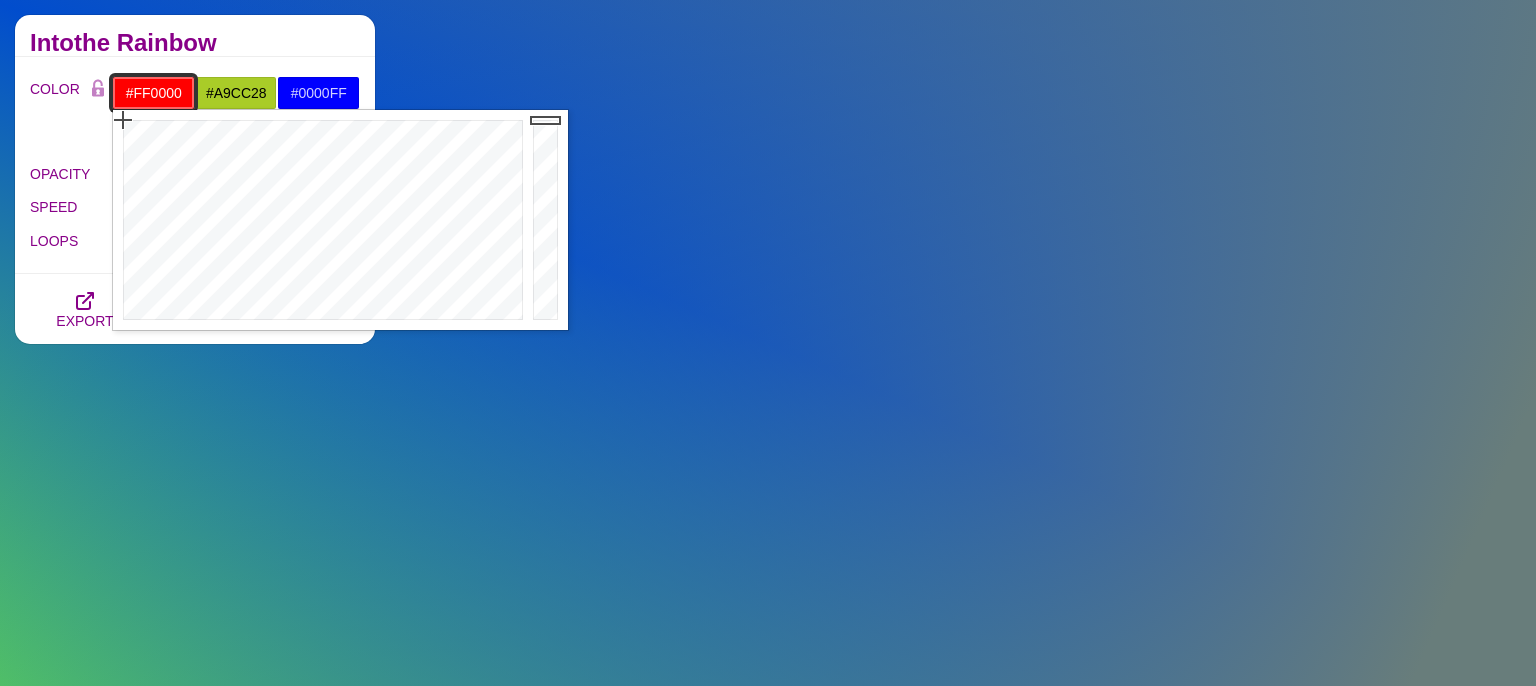 drag, startPoint x: 149, startPoint y: 83, endPoint x: 47, endPoint y: 85, distance: 102.01961 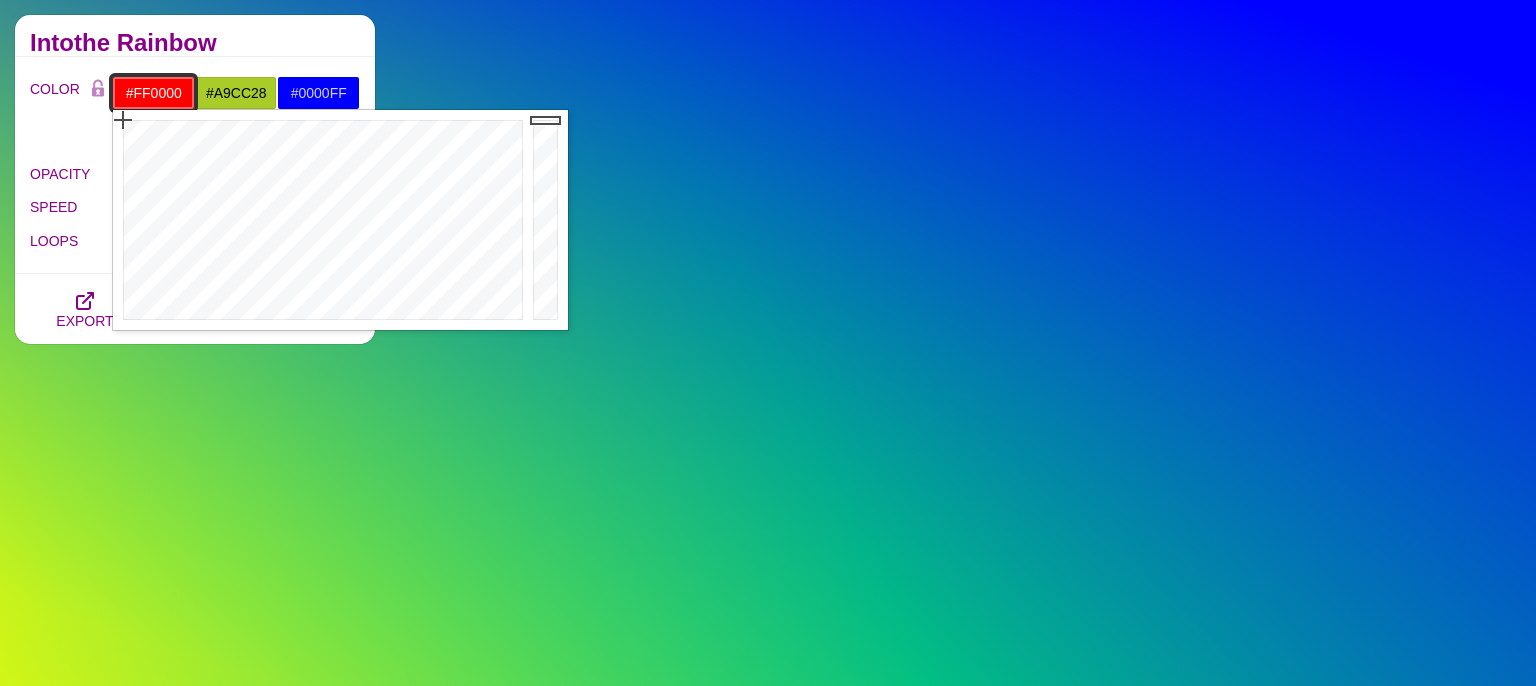 click on "#FF0000" at bounding box center (153, 93) 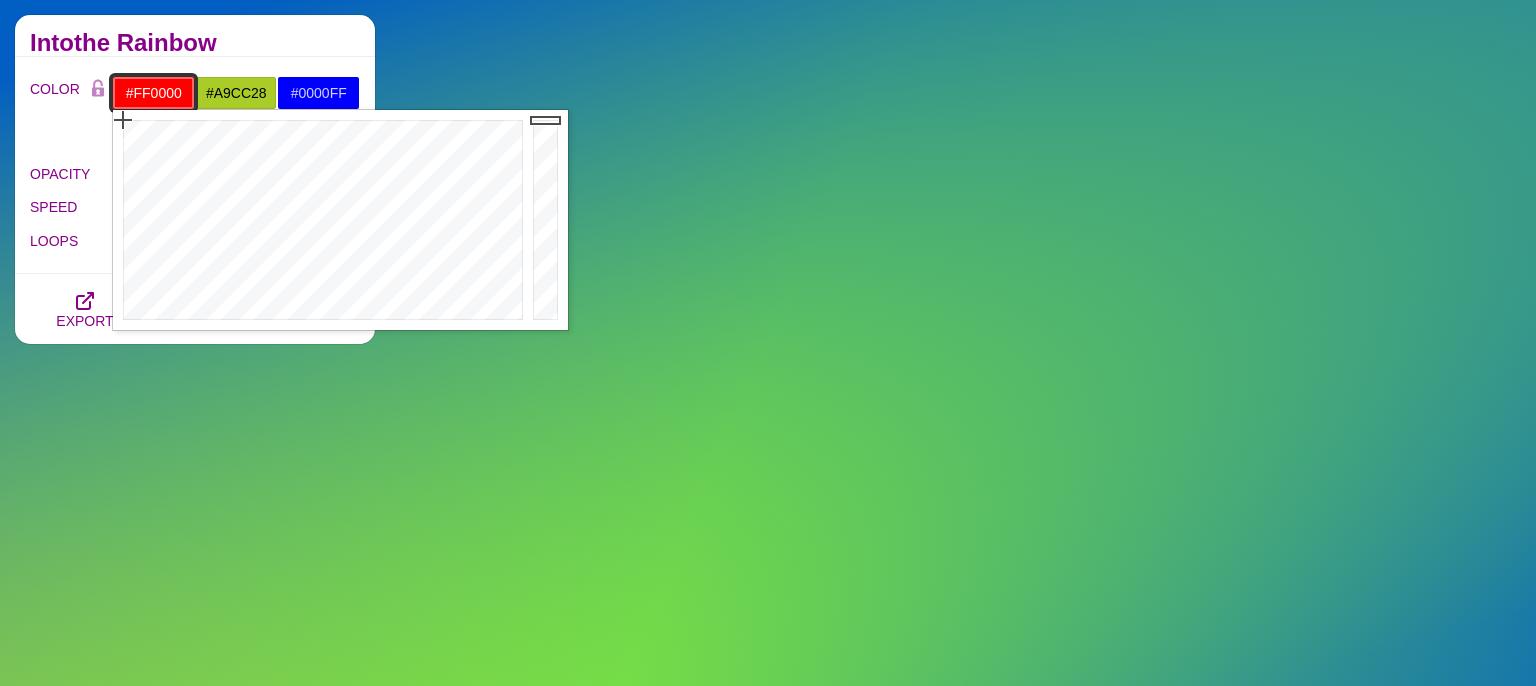 paste on "1e1c31" 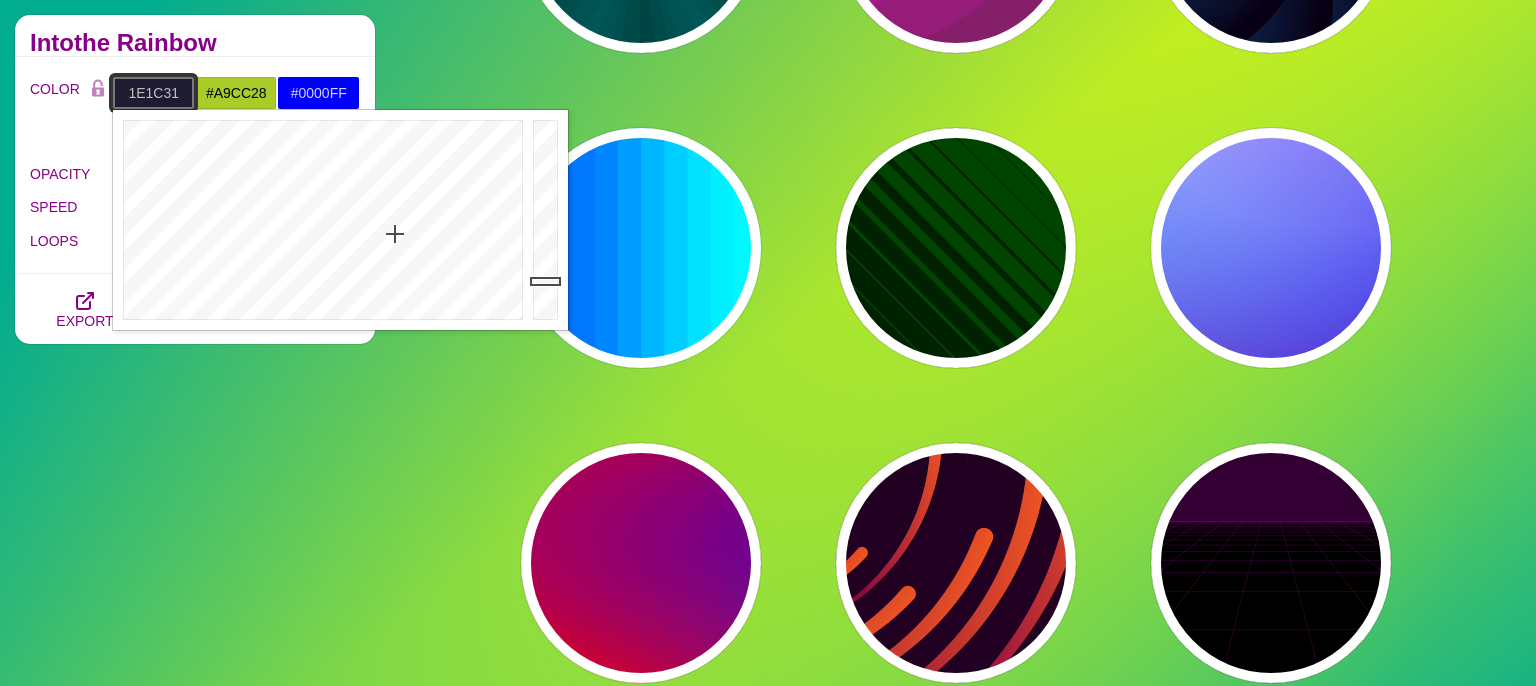 type on "#1E1C31" 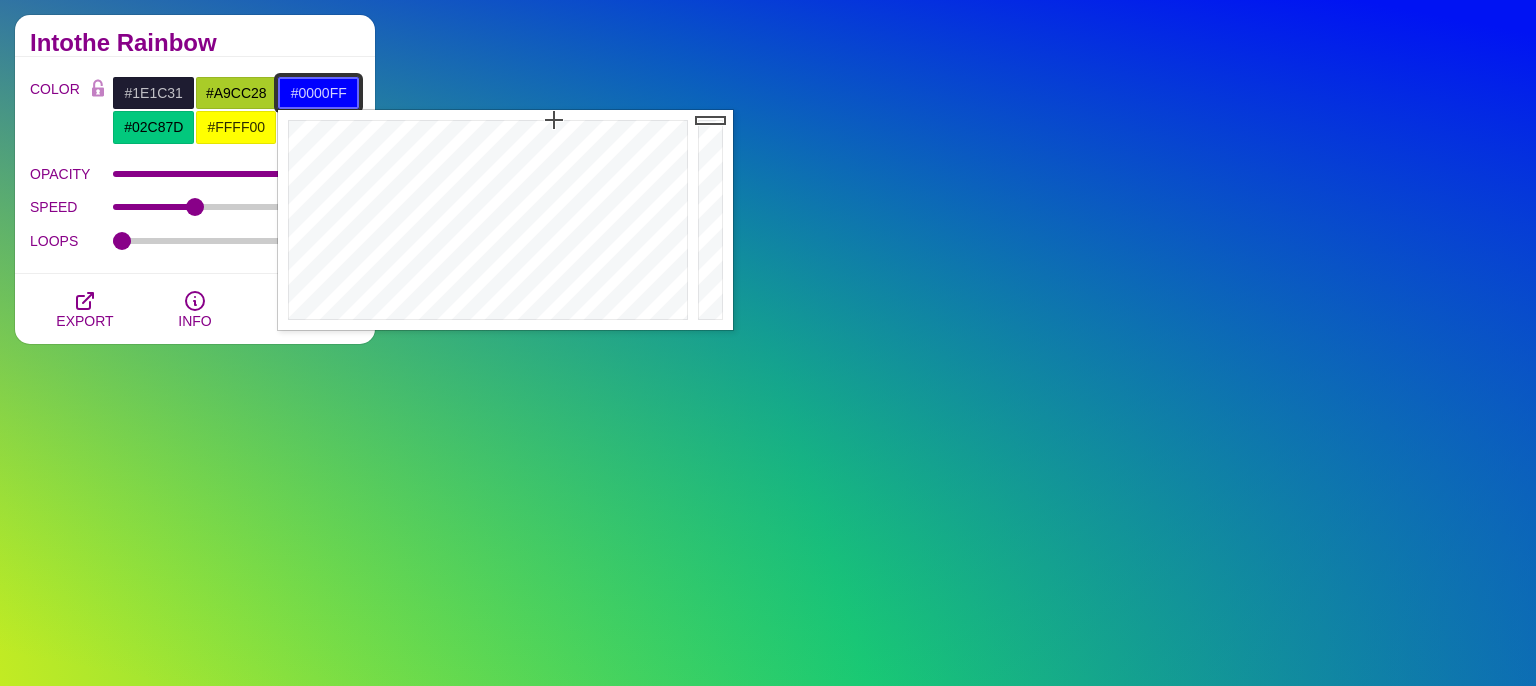 click on "#0000FF" at bounding box center (318, 93) 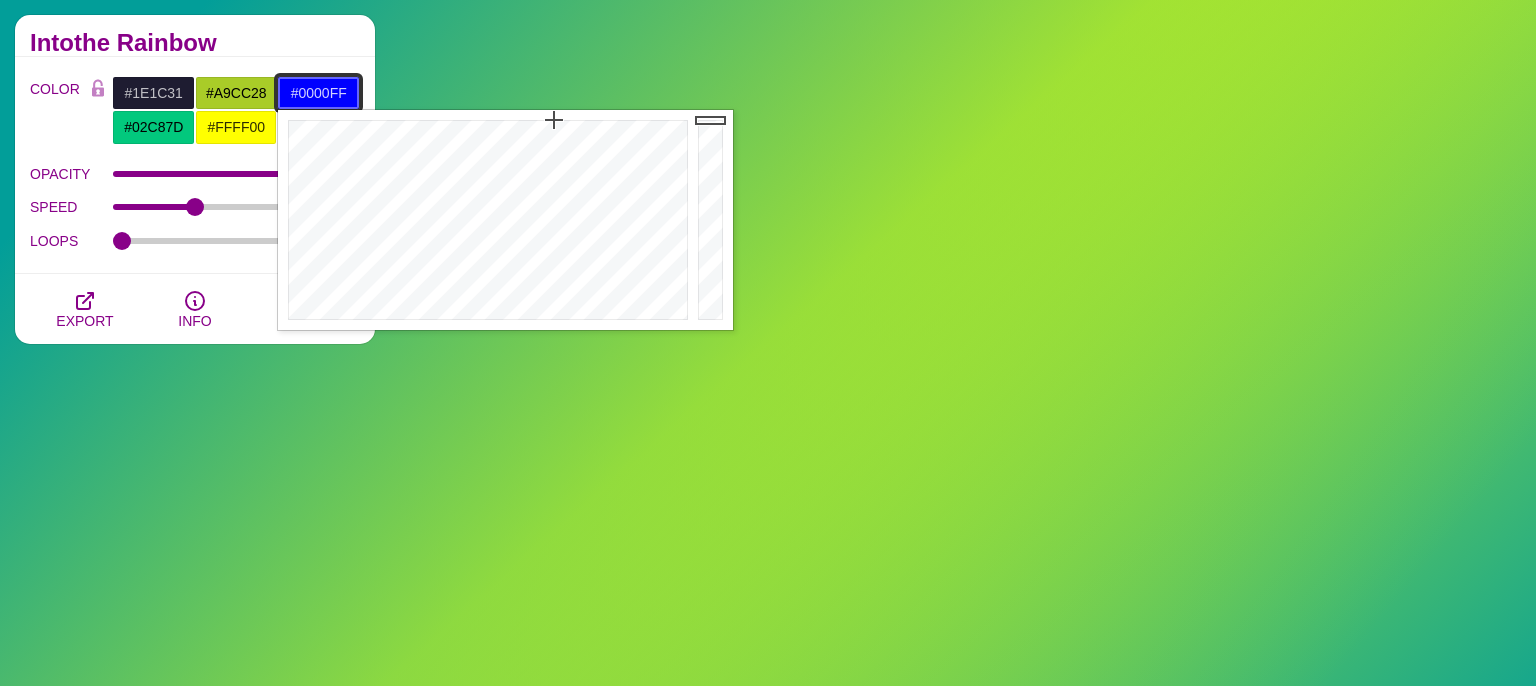 drag, startPoint x: 344, startPoint y: 95, endPoint x: 269, endPoint y: 91, distance: 75.10659 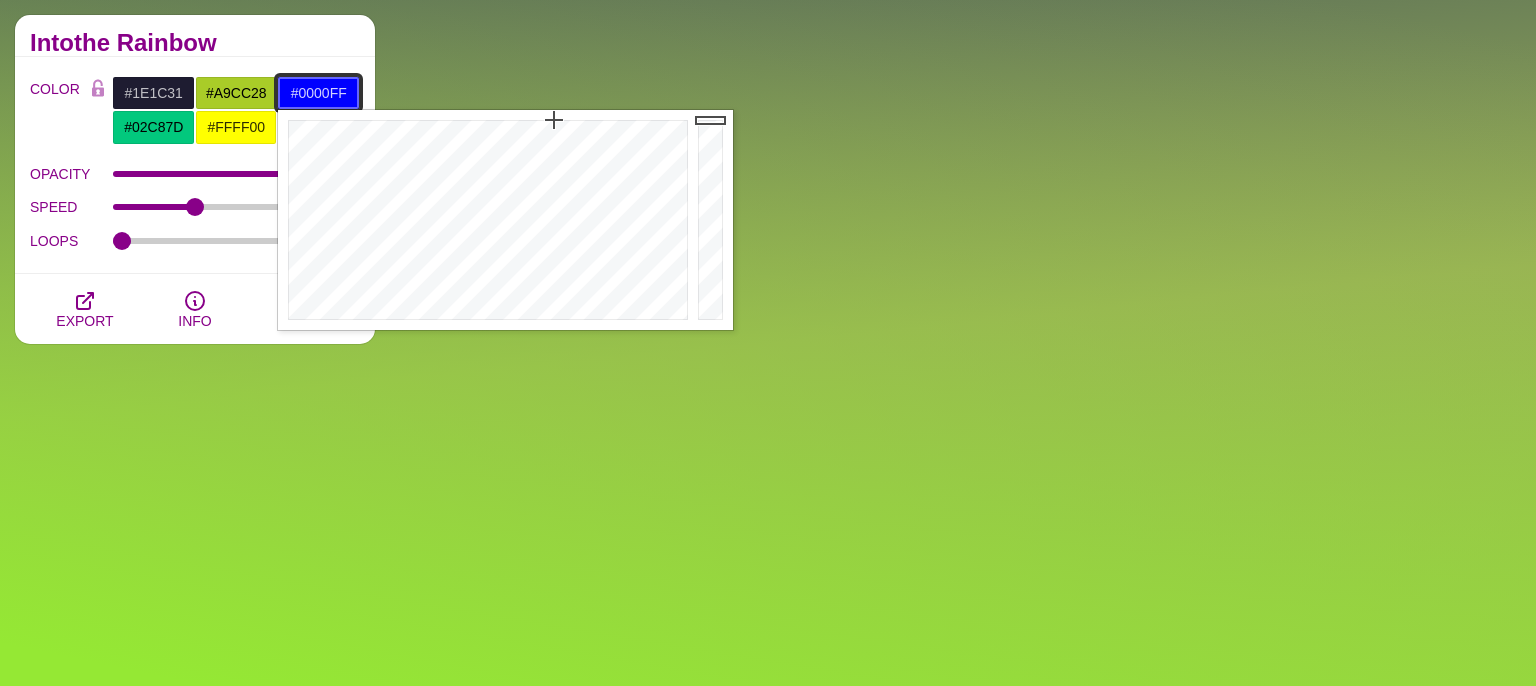 click on "#0000FF" at bounding box center [318, 93] 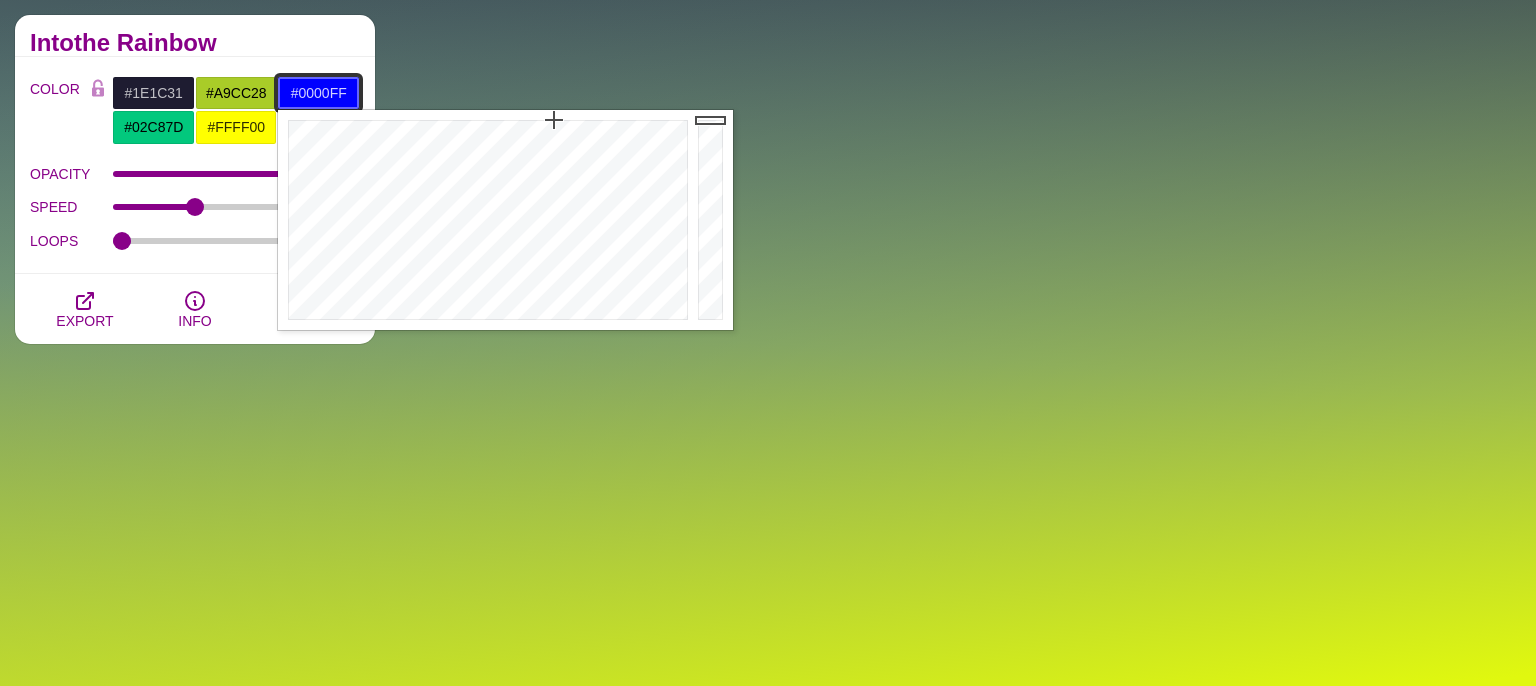 paste on "16454b" 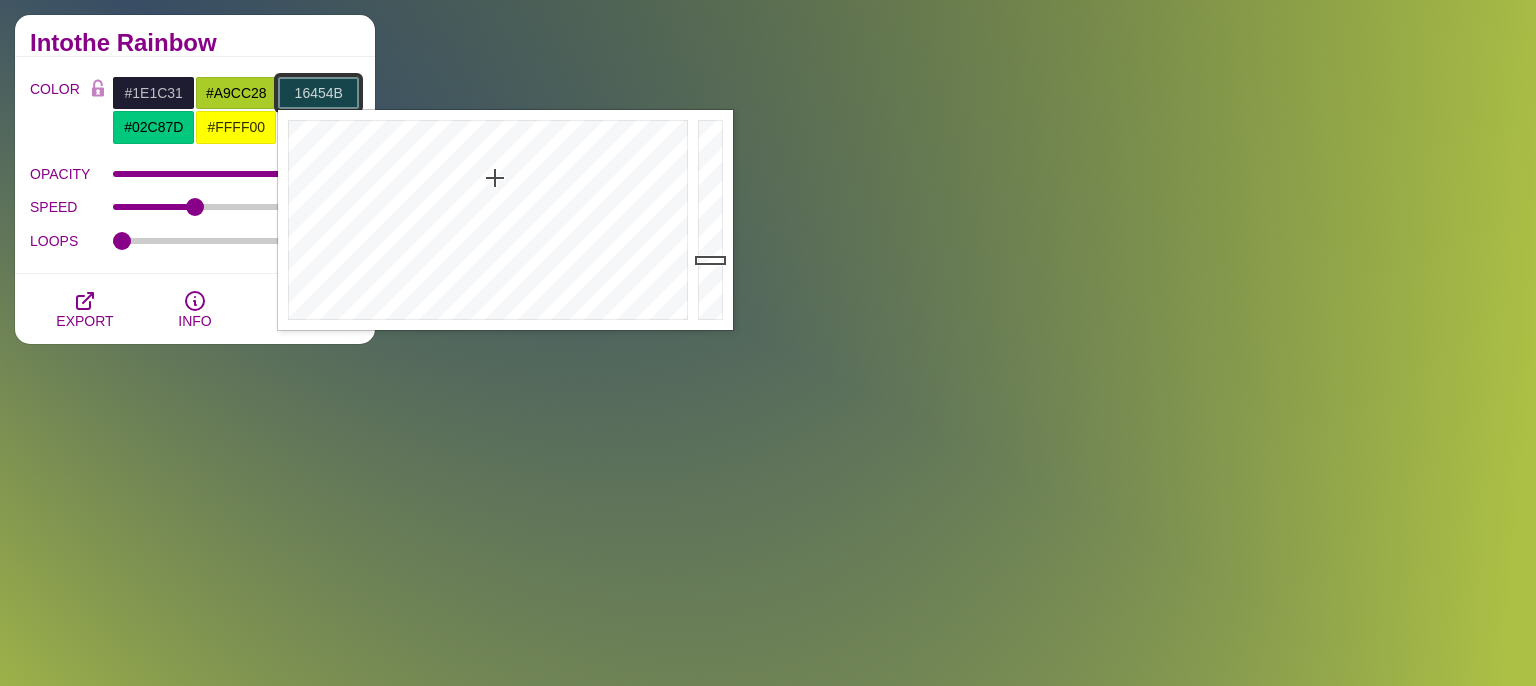 type on "#16454B" 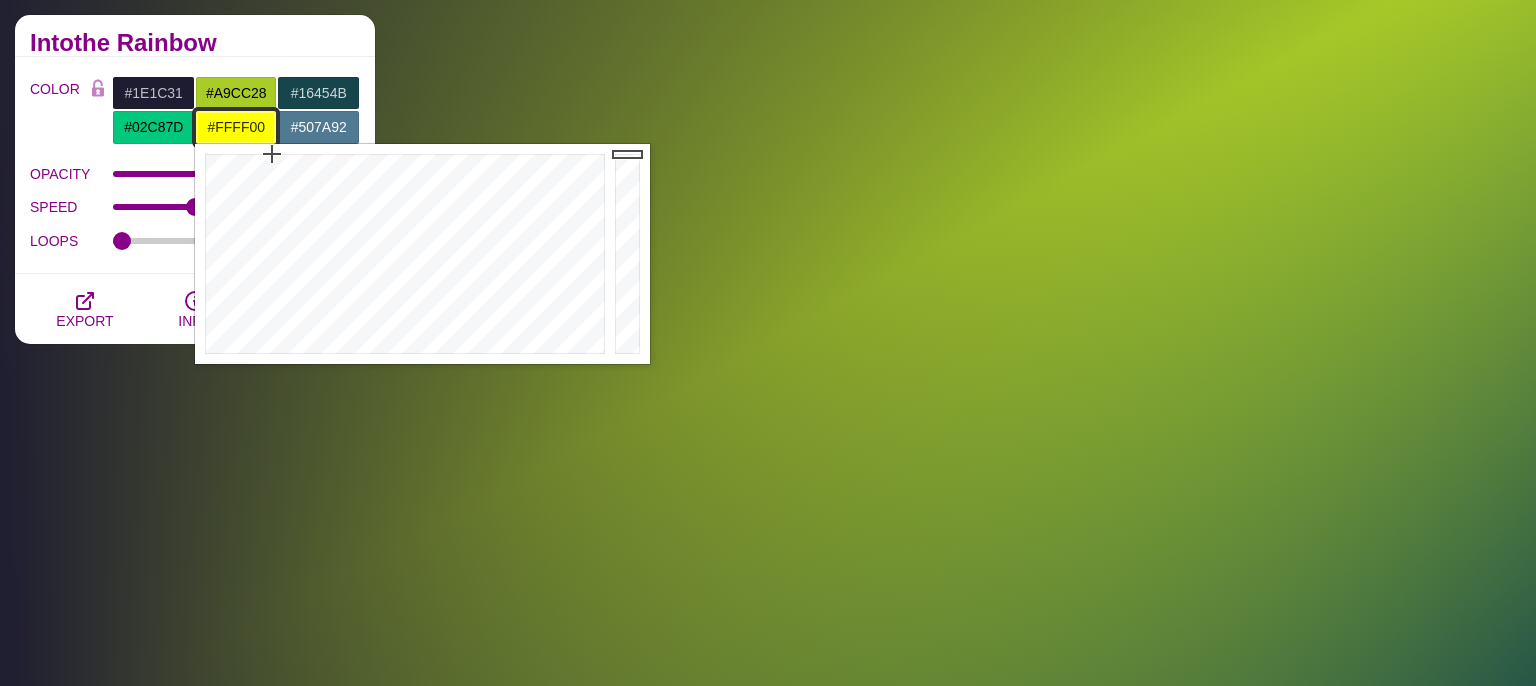 drag, startPoint x: 261, startPoint y: 126, endPoint x: 173, endPoint y: 123, distance: 88.051125 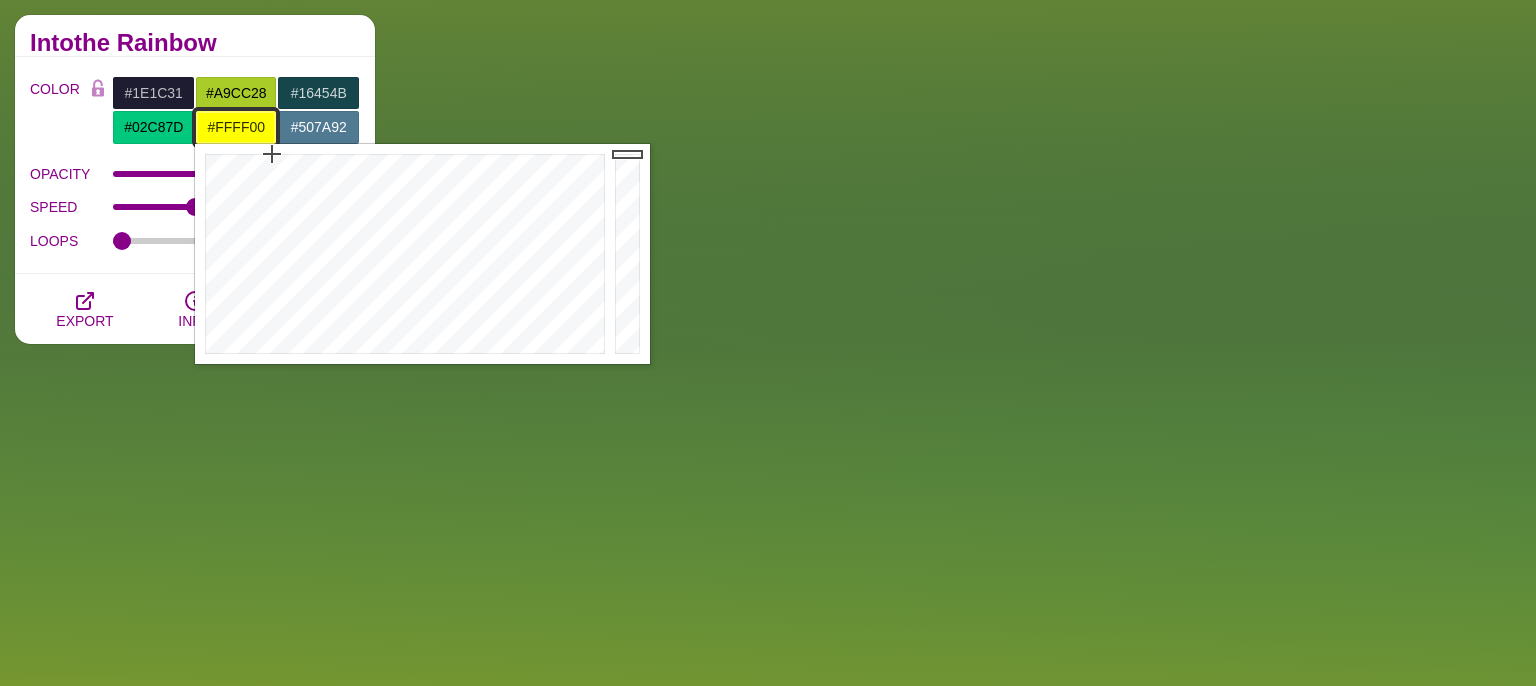click on "#FFFF00" at bounding box center [236, 127] 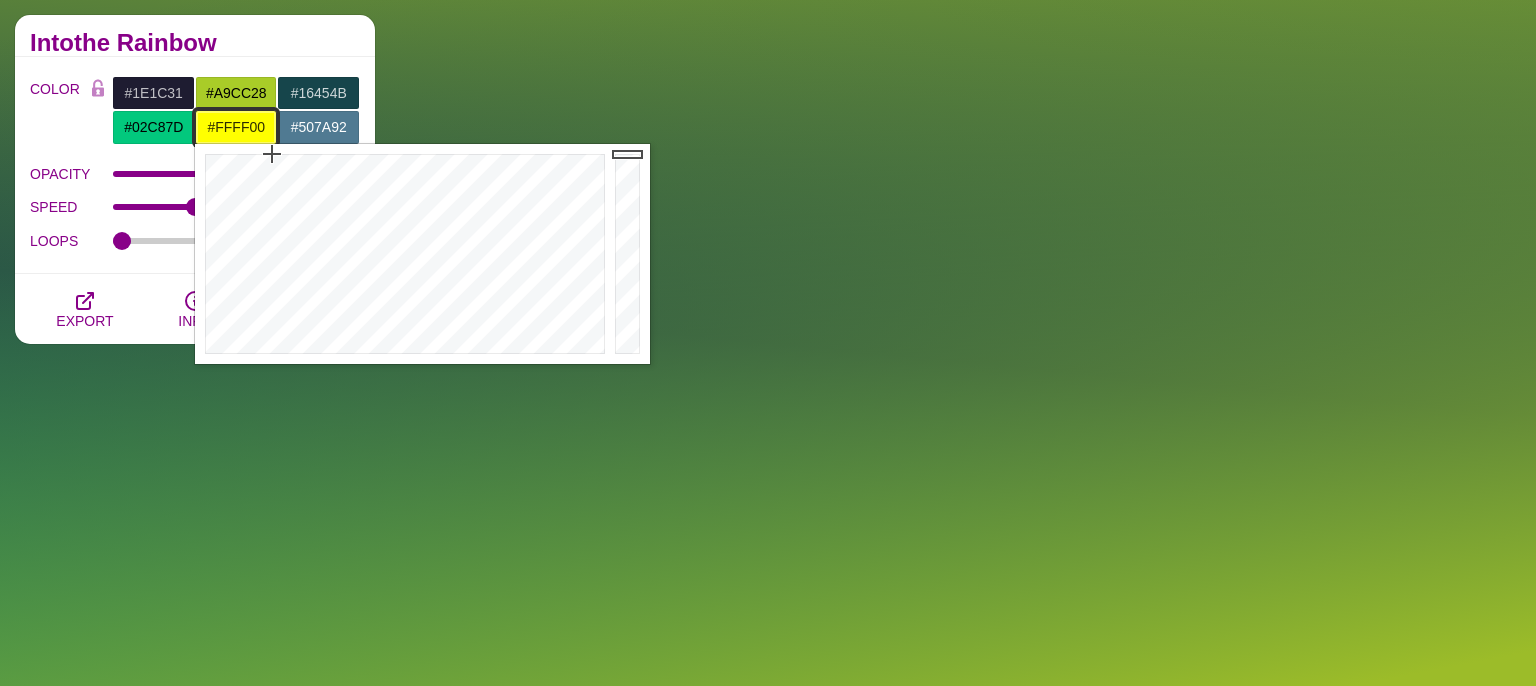 paste on "16454b" 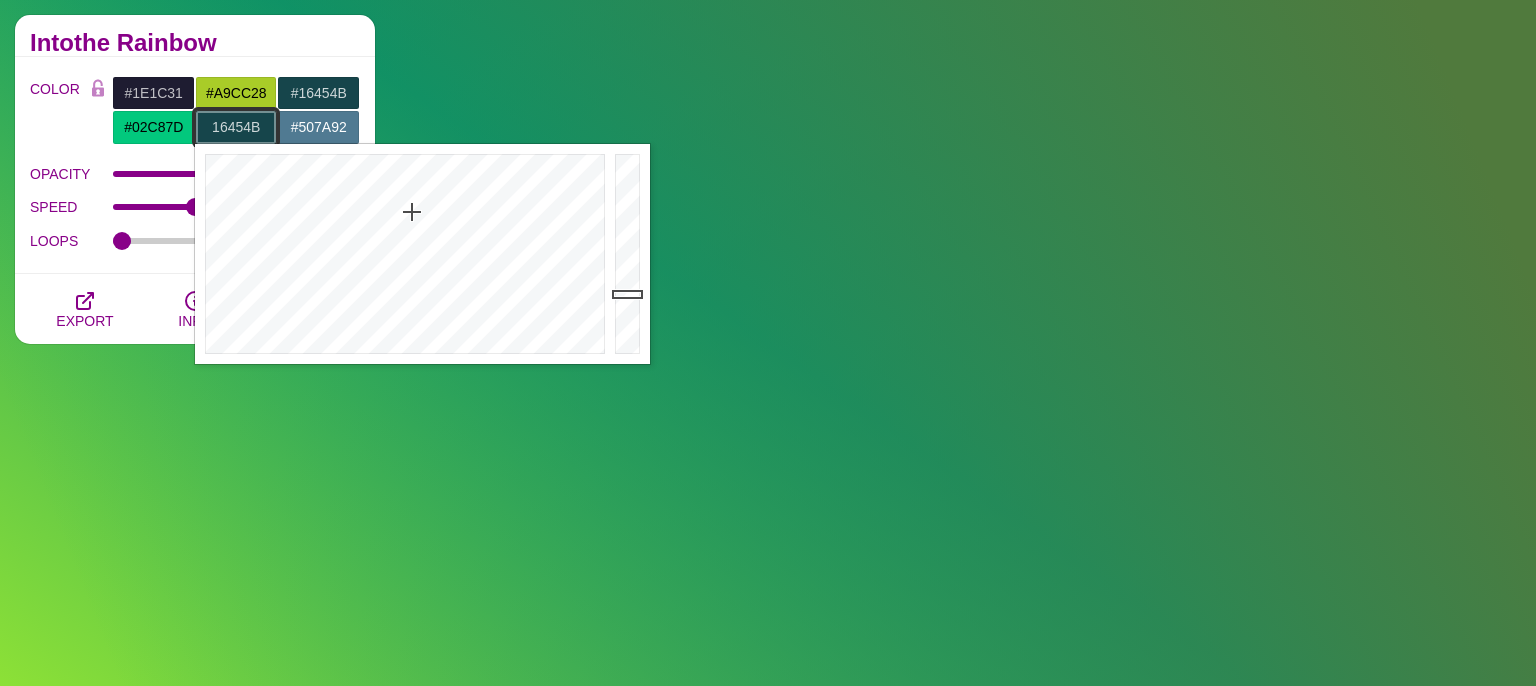 type on "#16454B" 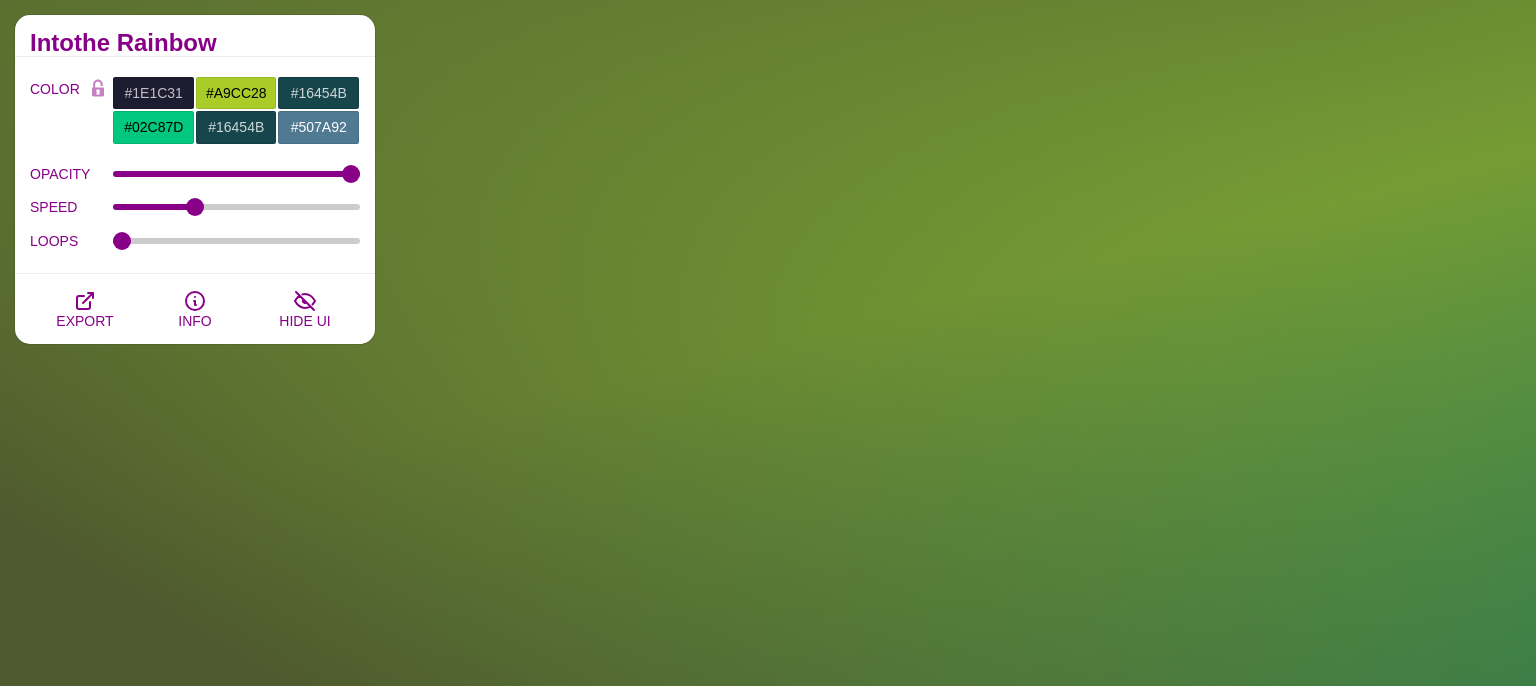 click on "Intothe Rainbow" at bounding box center (195, 43) 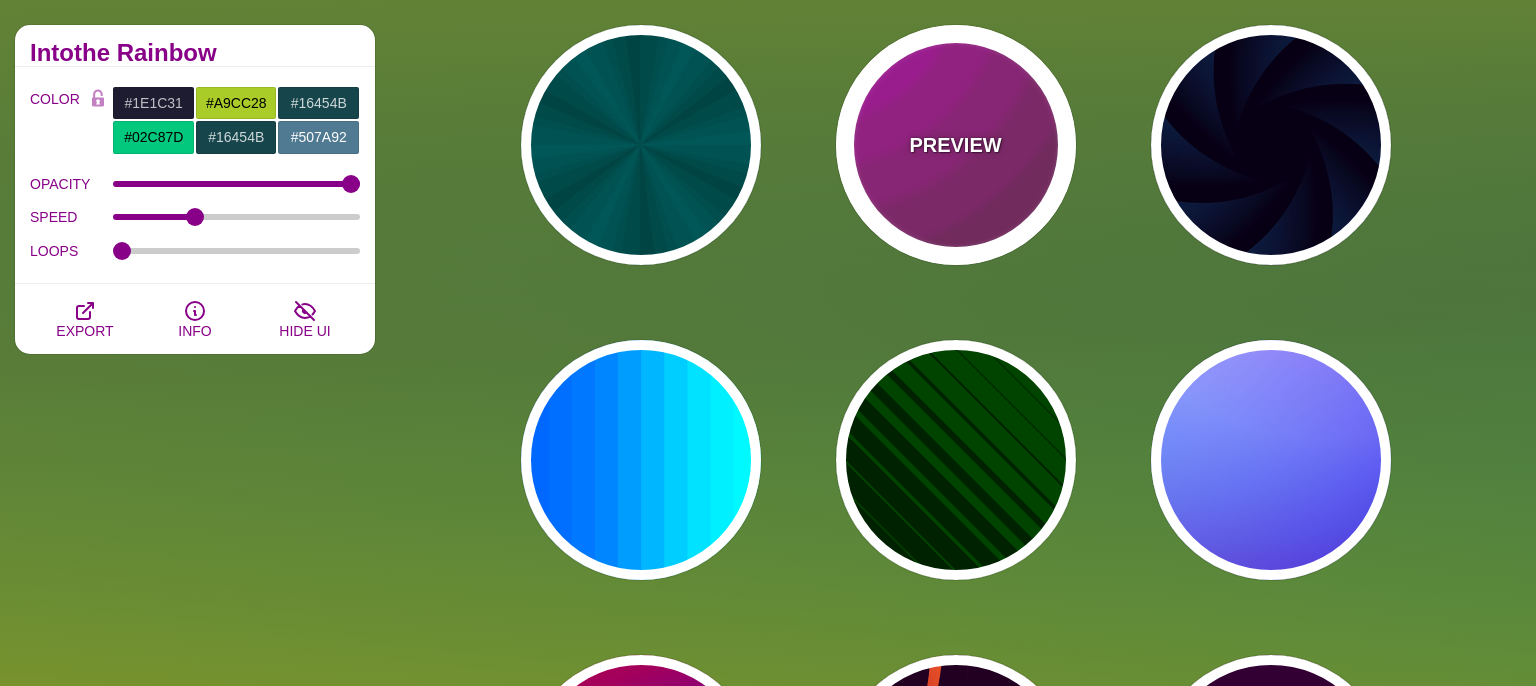 scroll, scrollTop: 211, scrollLeft: 0, axis: vertical 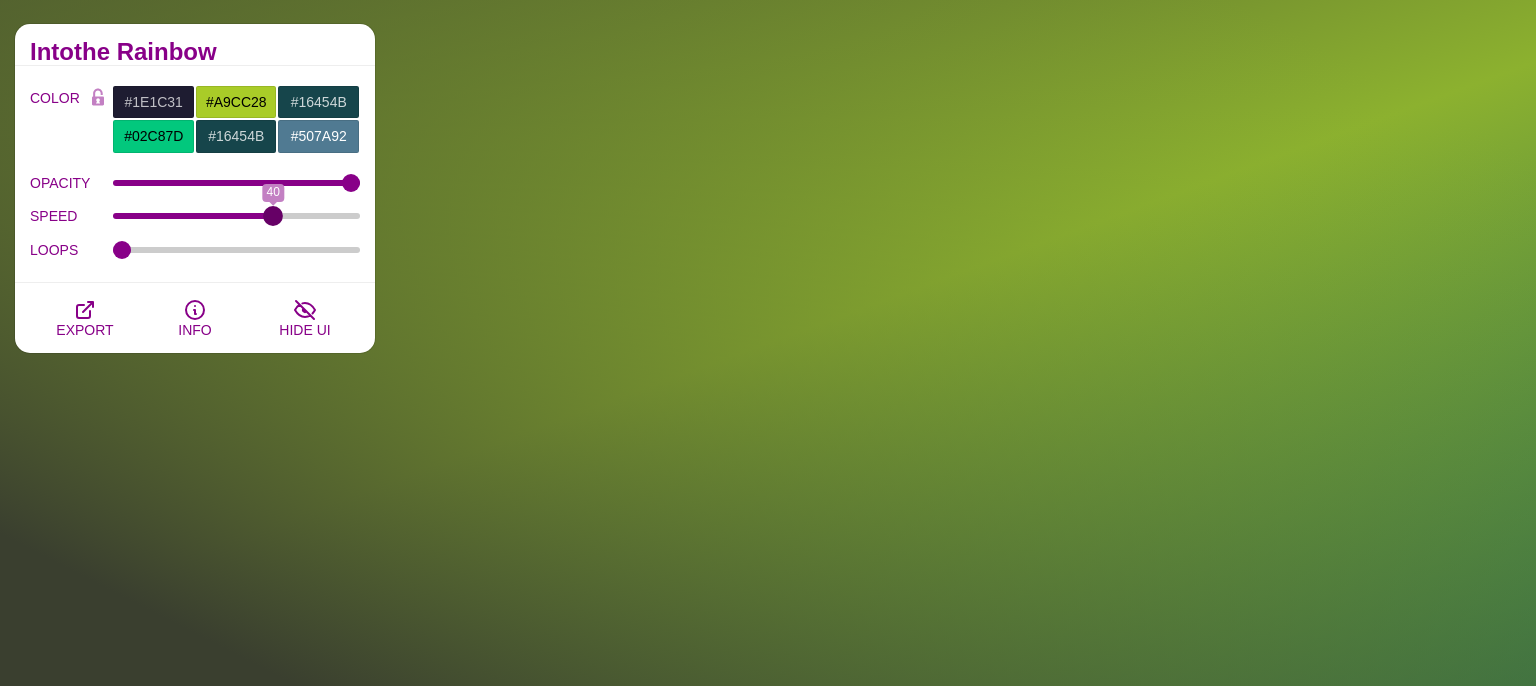 type on "40" 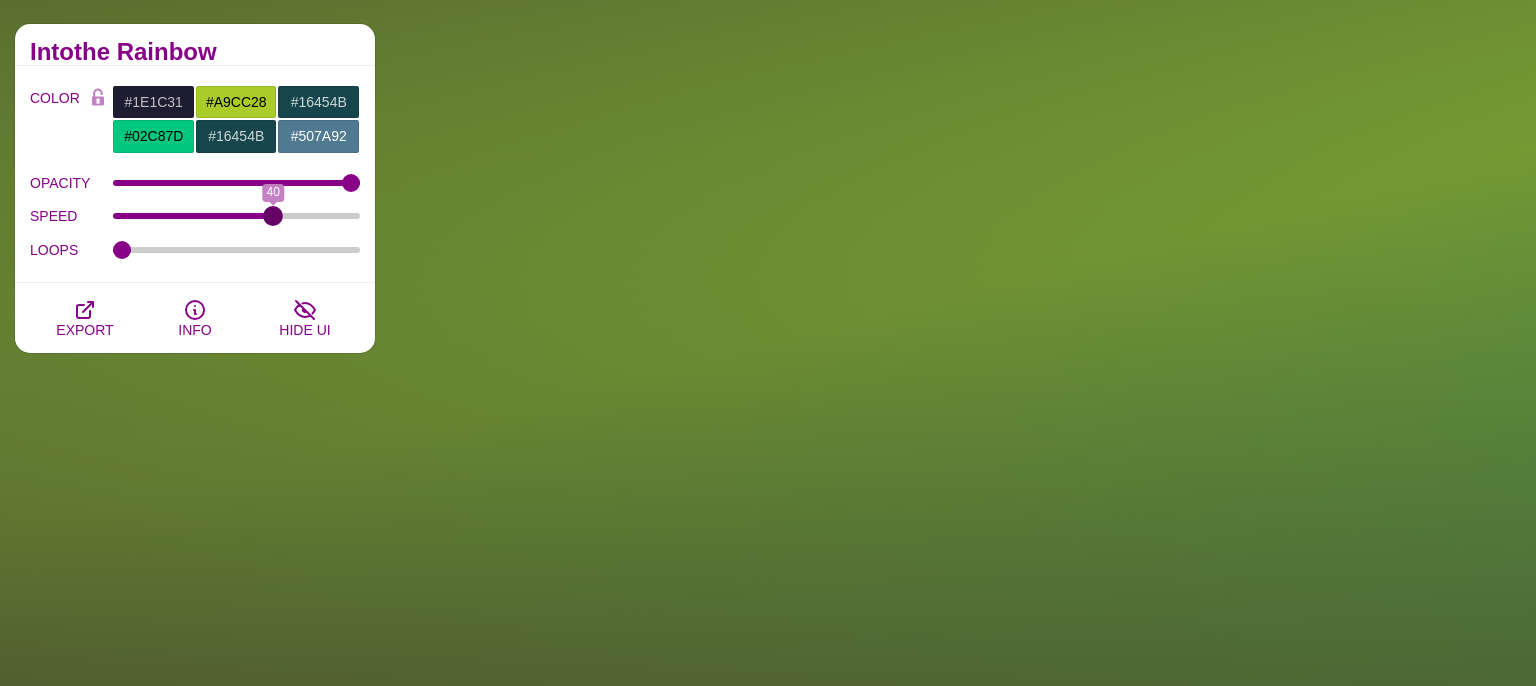 click on "SPEED" at bounding box center (237, 216) 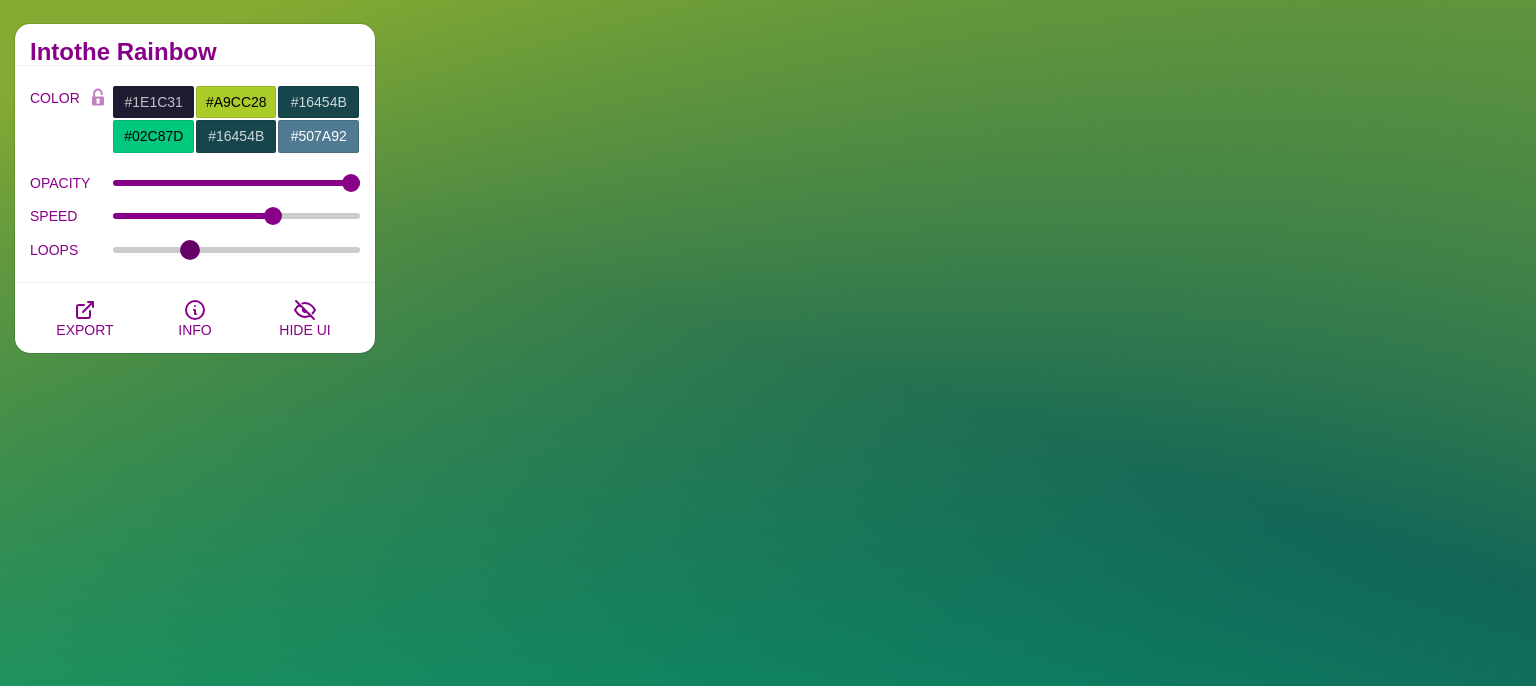 click on "LOOPS" at bounding box center (237, 250) 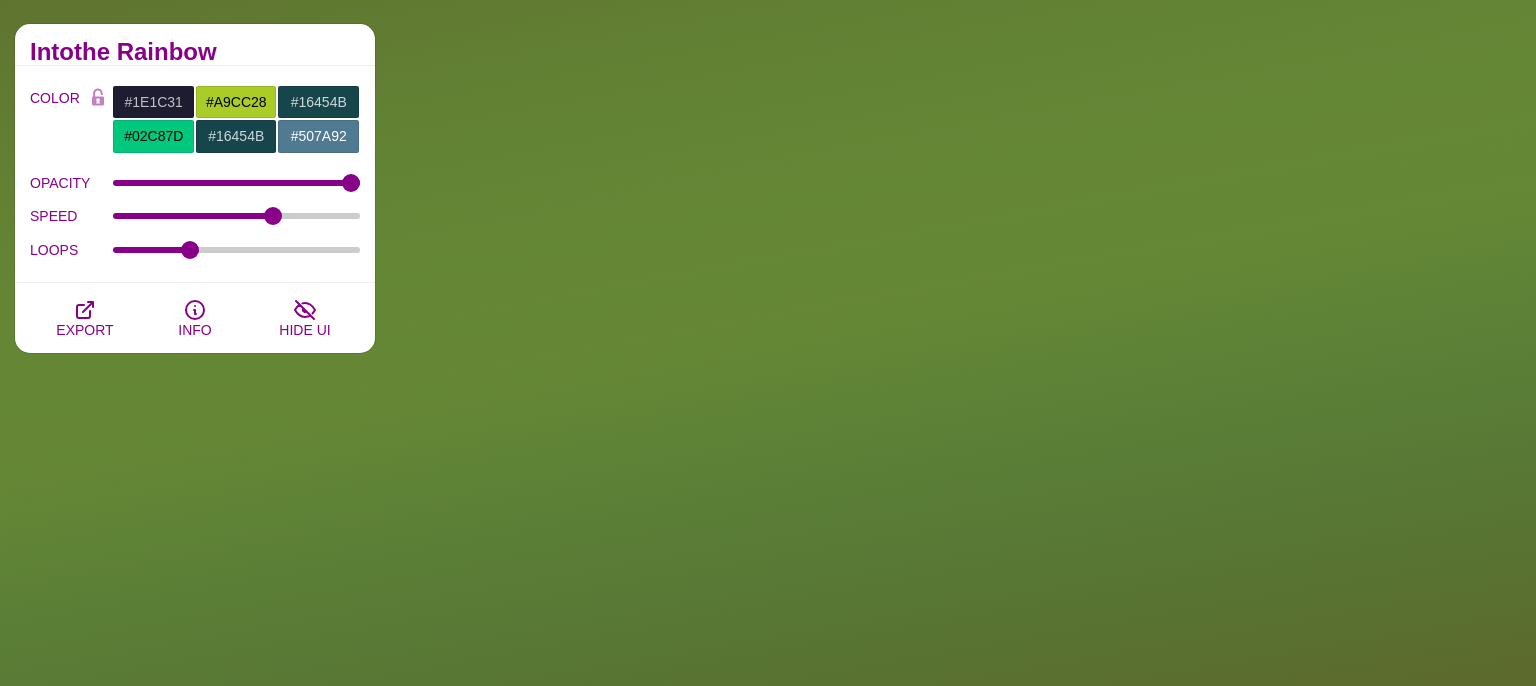 click on "LOOPS
3" at bounding box center [195, 250] 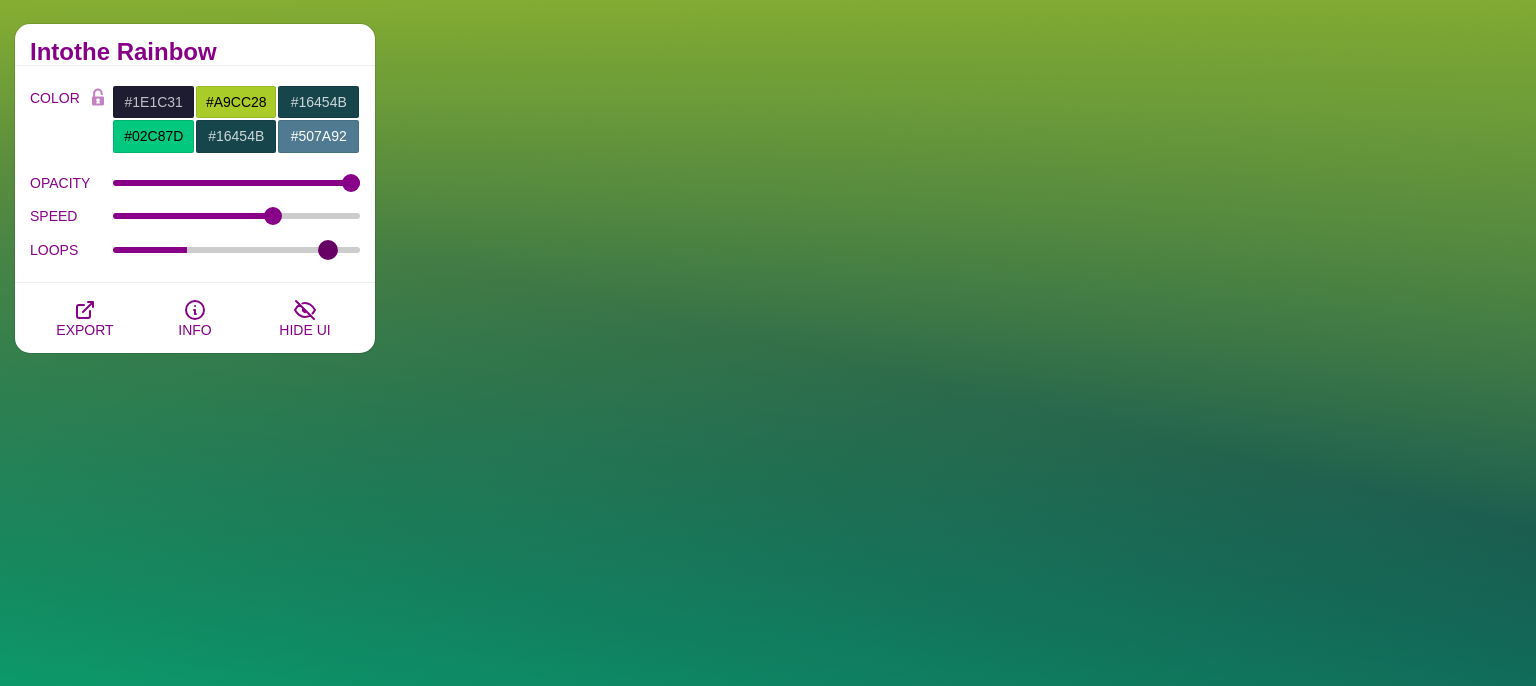 type on "9" 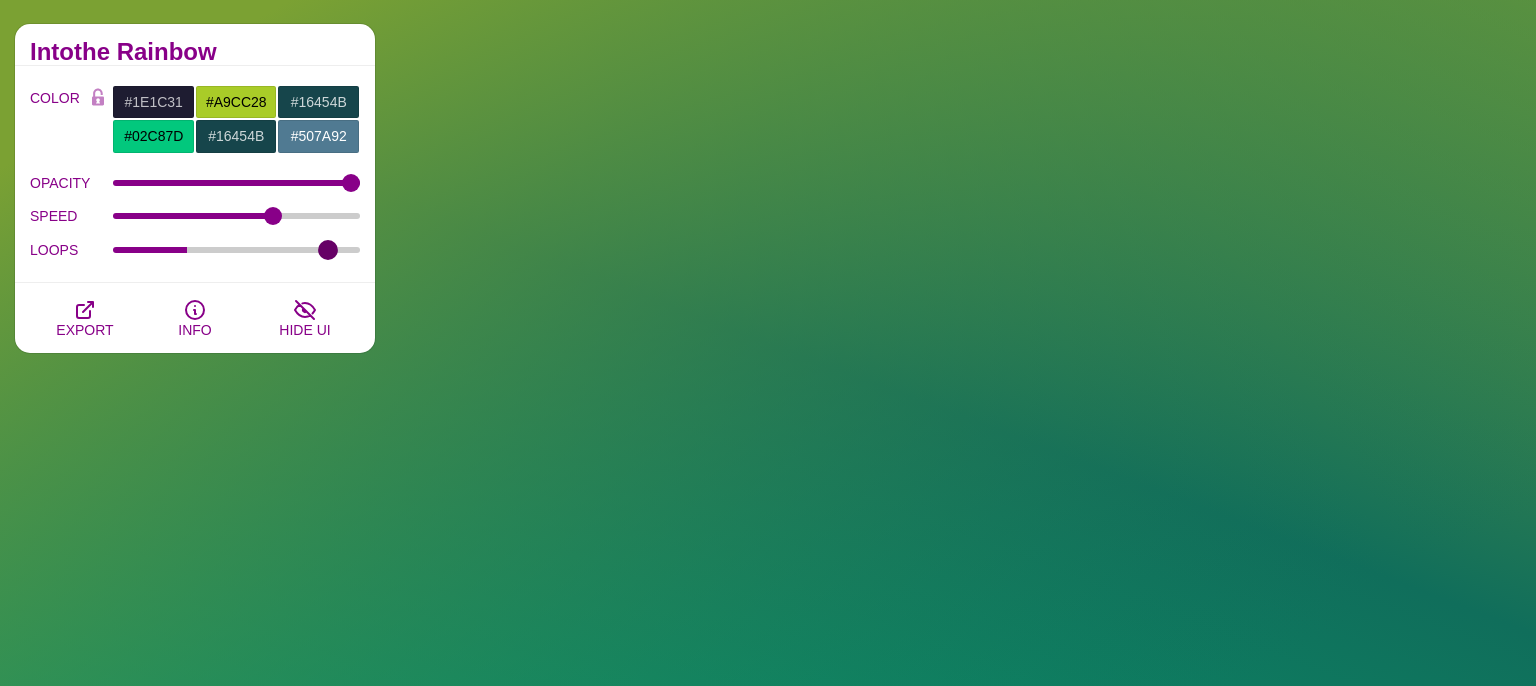 click on "LOOPS" at bounding box center [237, 250] 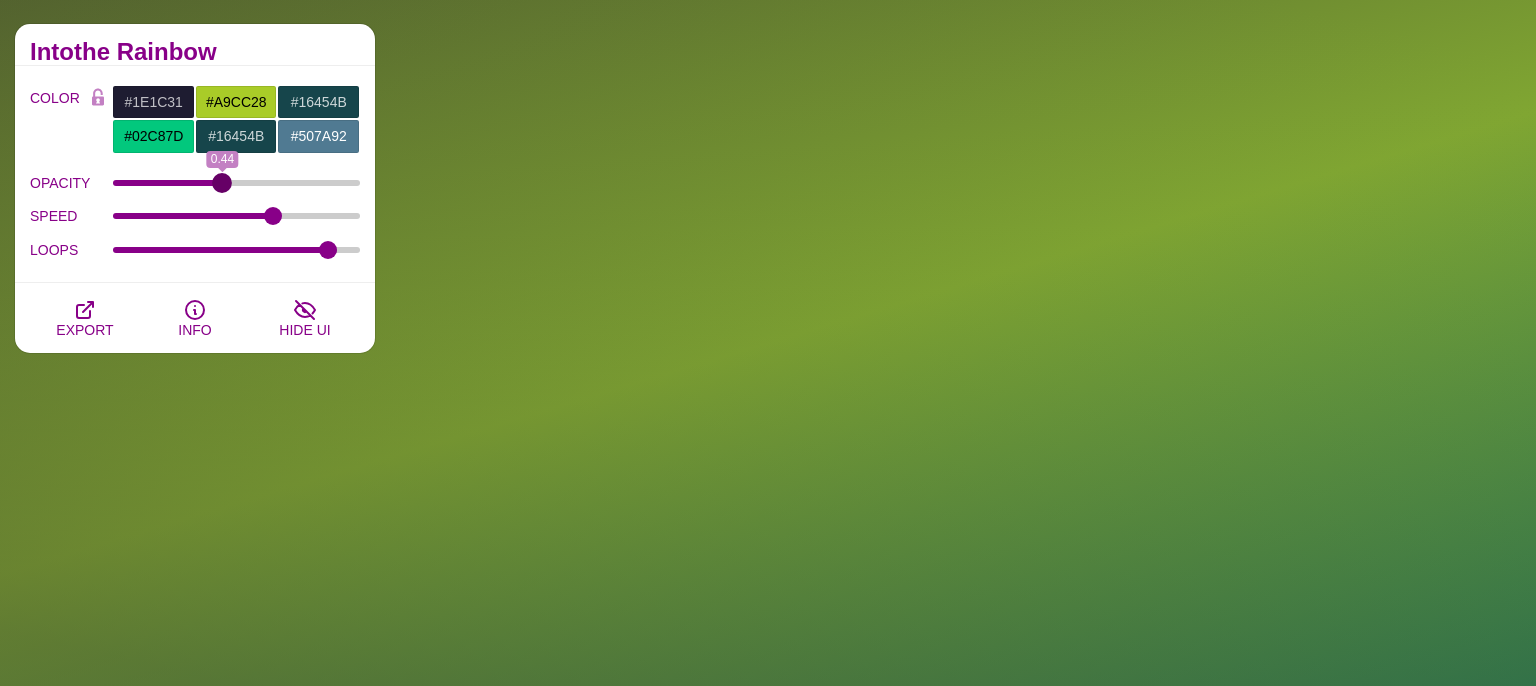 click on "OPACITY" at bounding box center (237, 183) 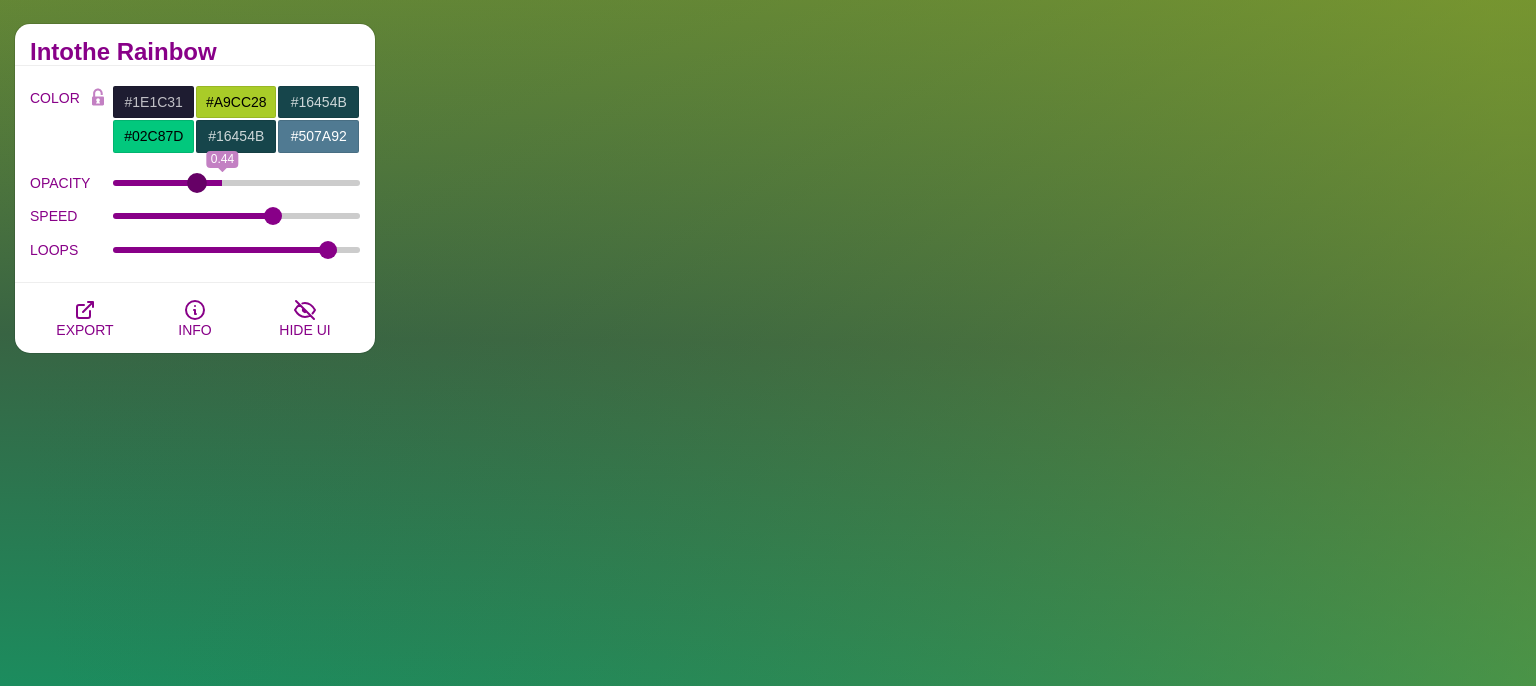 click on "OPACITY" at bounding box center (237, 183) 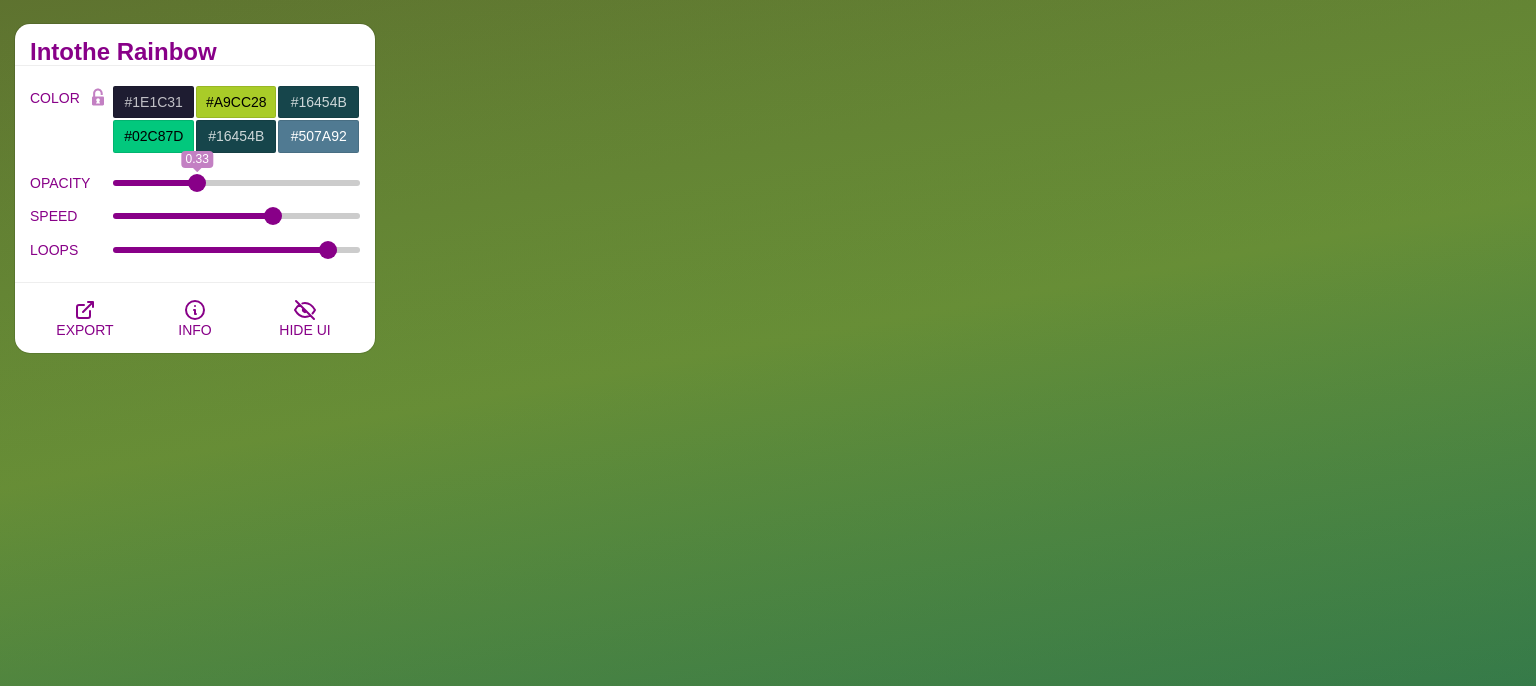 click on "OPACITY
0.33" at bounding box center (195, 183) 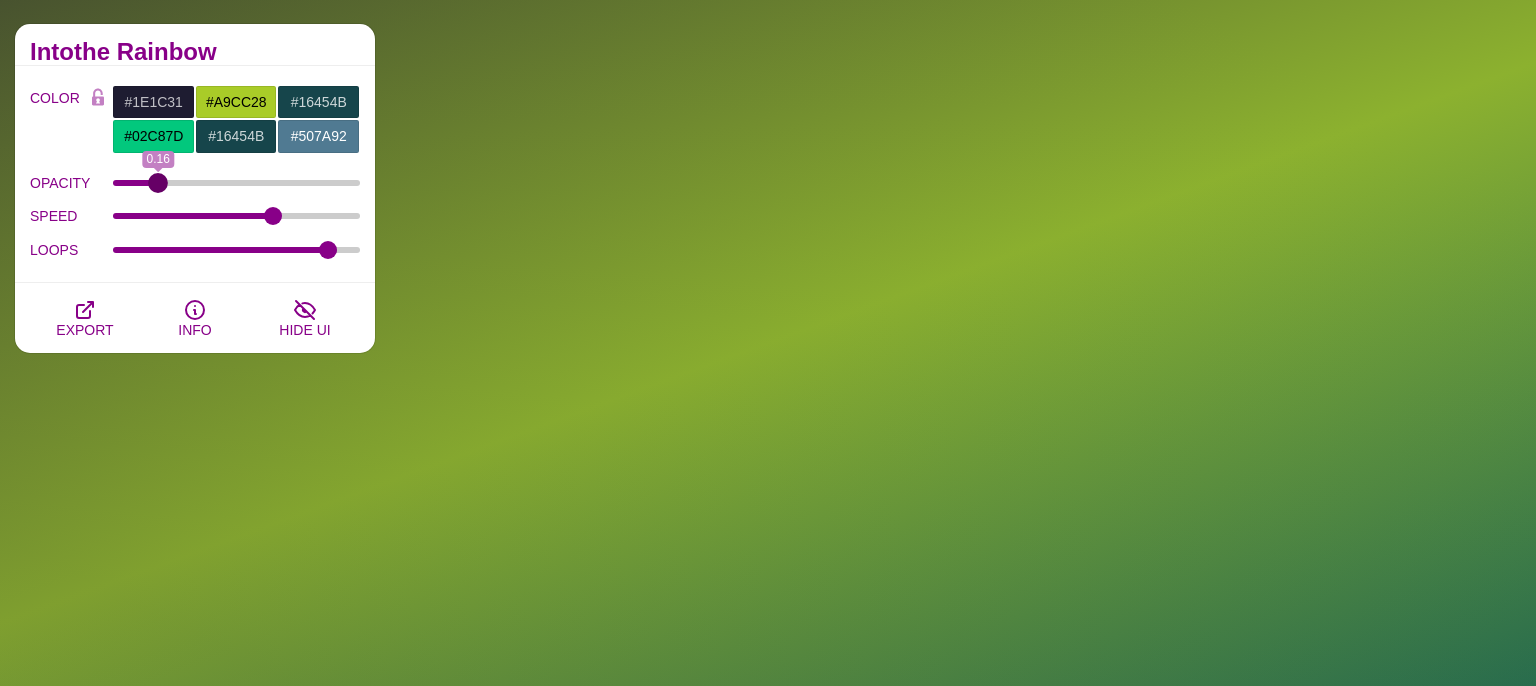 click on "OPACITY" at bounding box center [237, 183] 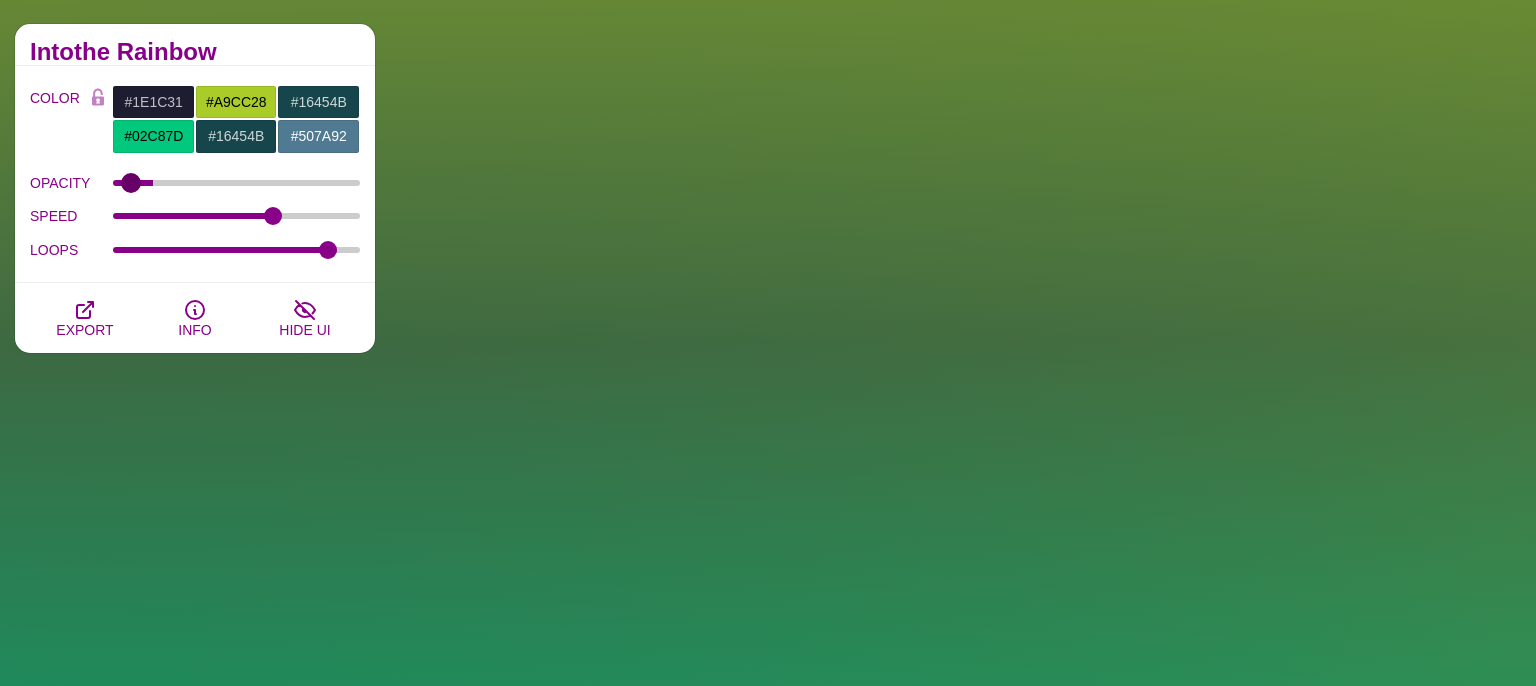 click on "OPACITY" at bounding box center (237, 183) 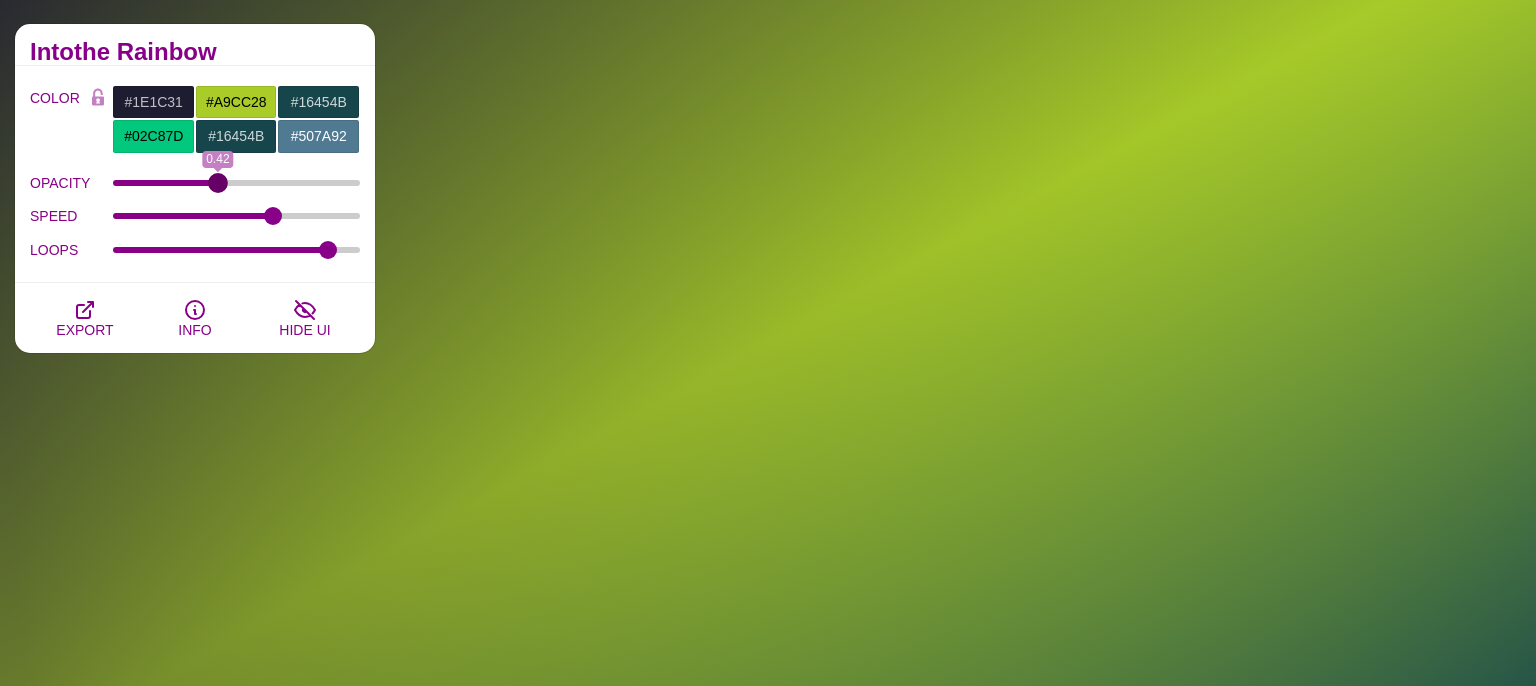 drag, startPoint x: 133, startPoint y: 182, endPoint x: 218, endPoint y: 181, distance: 85.00588 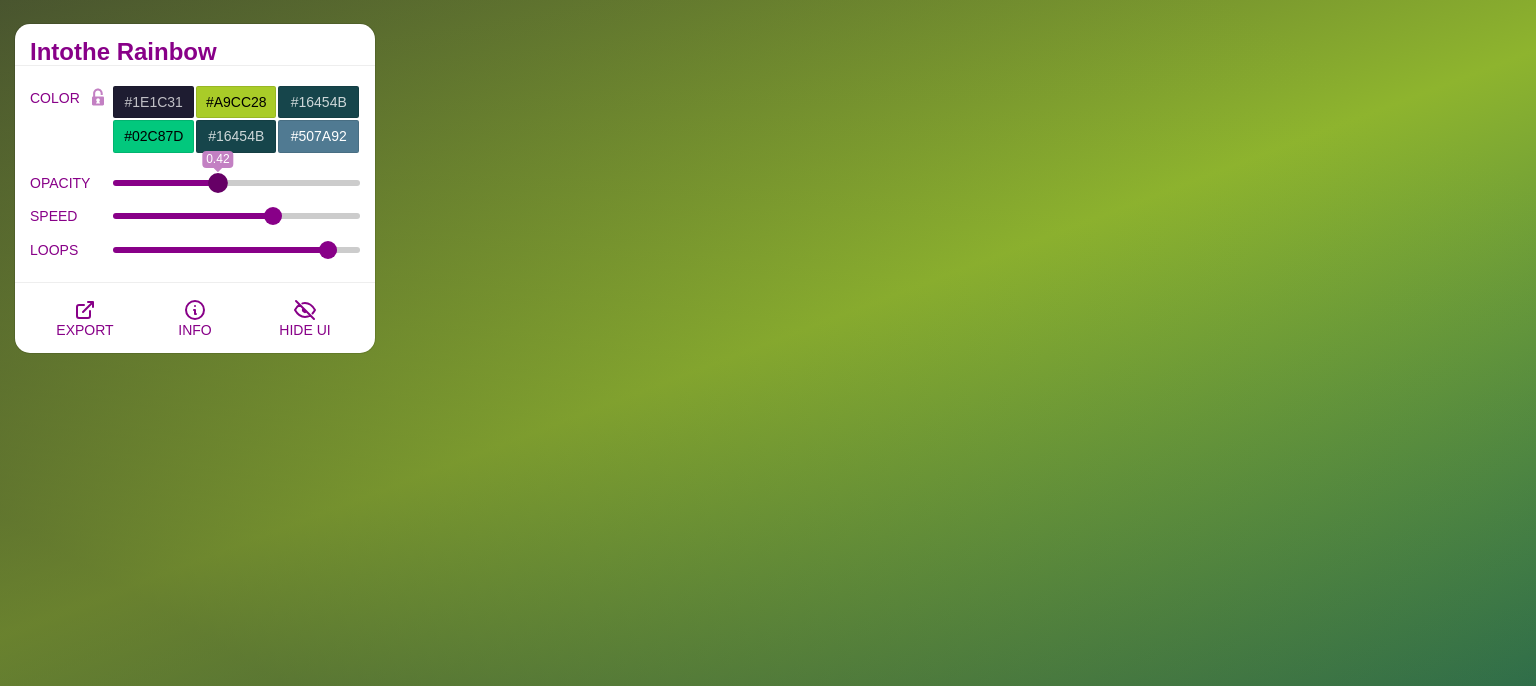 click on "OPACITY" at bounding box center [237, 183] 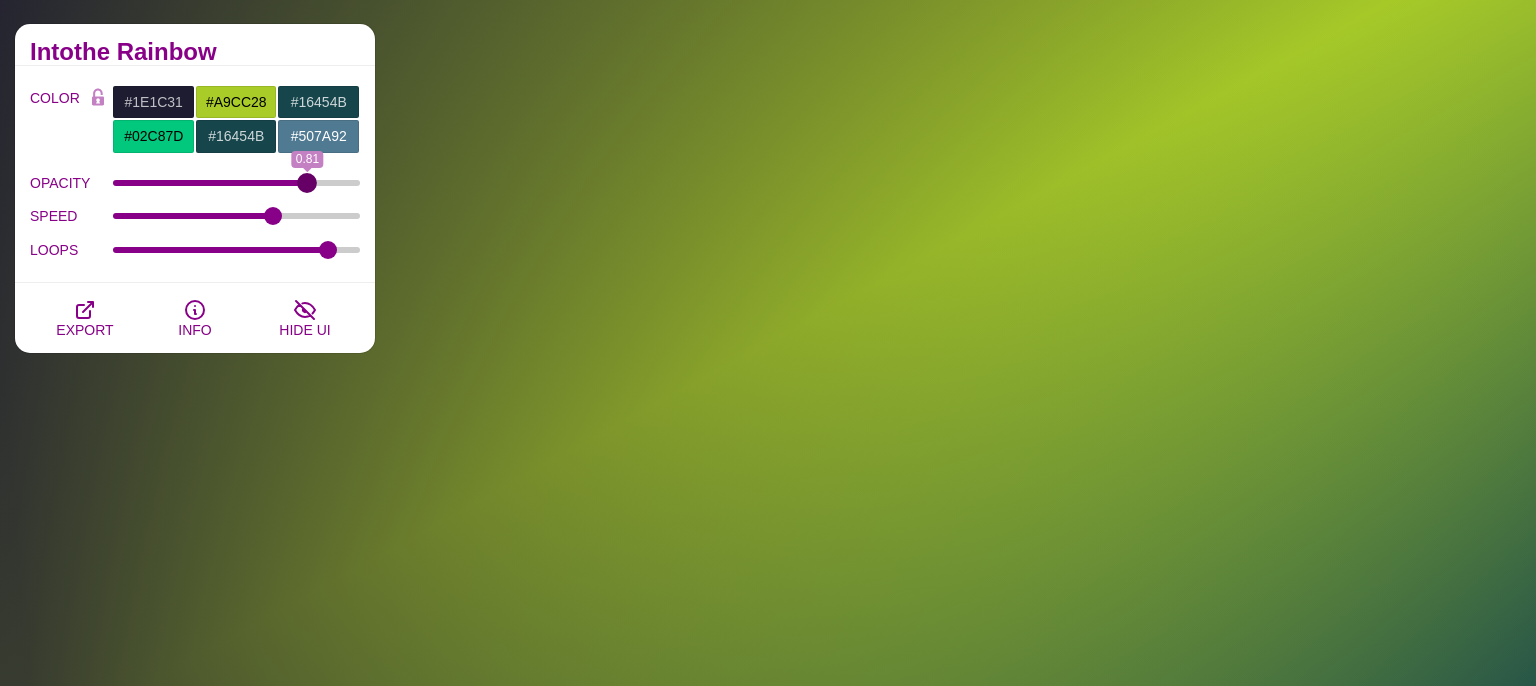 click on "OPACITY" at bounding box center [237, 183] 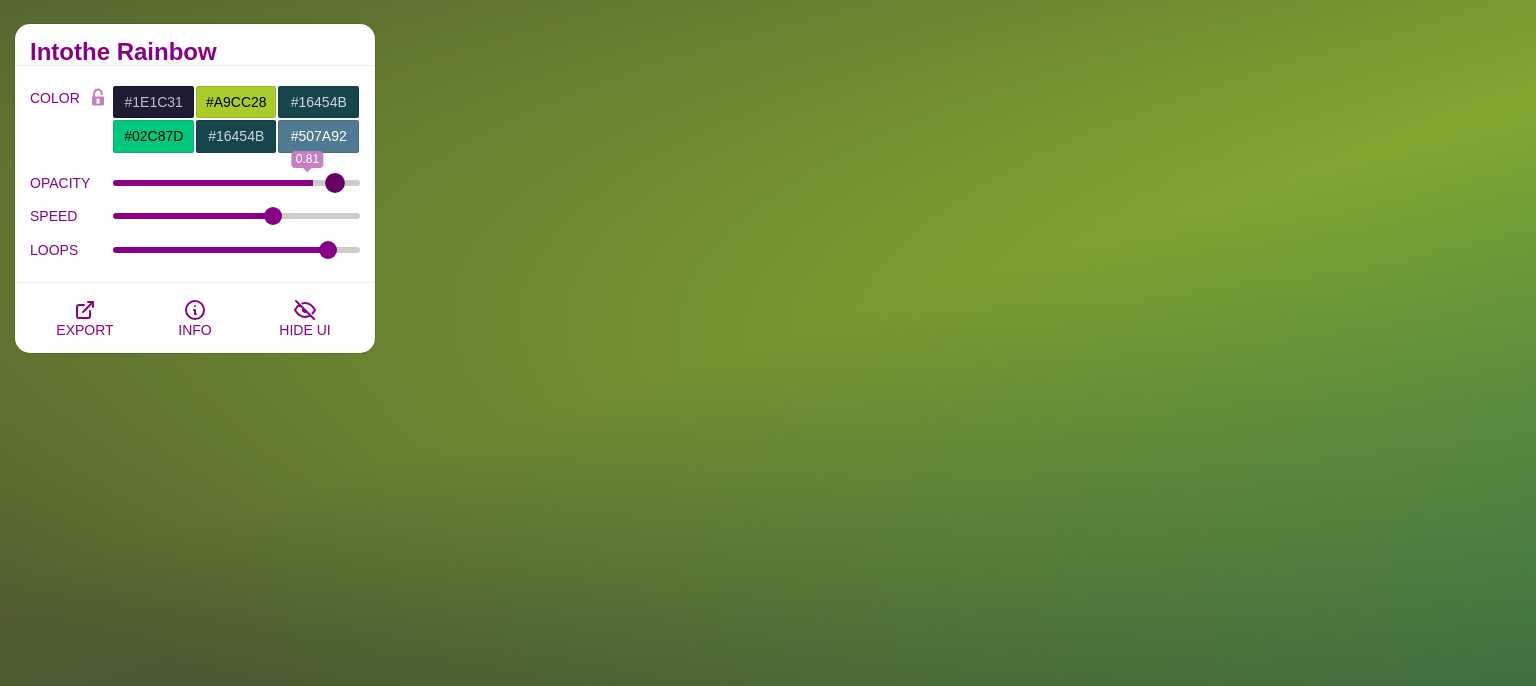 click on "OPACITY" at bounding box center (237, 183) 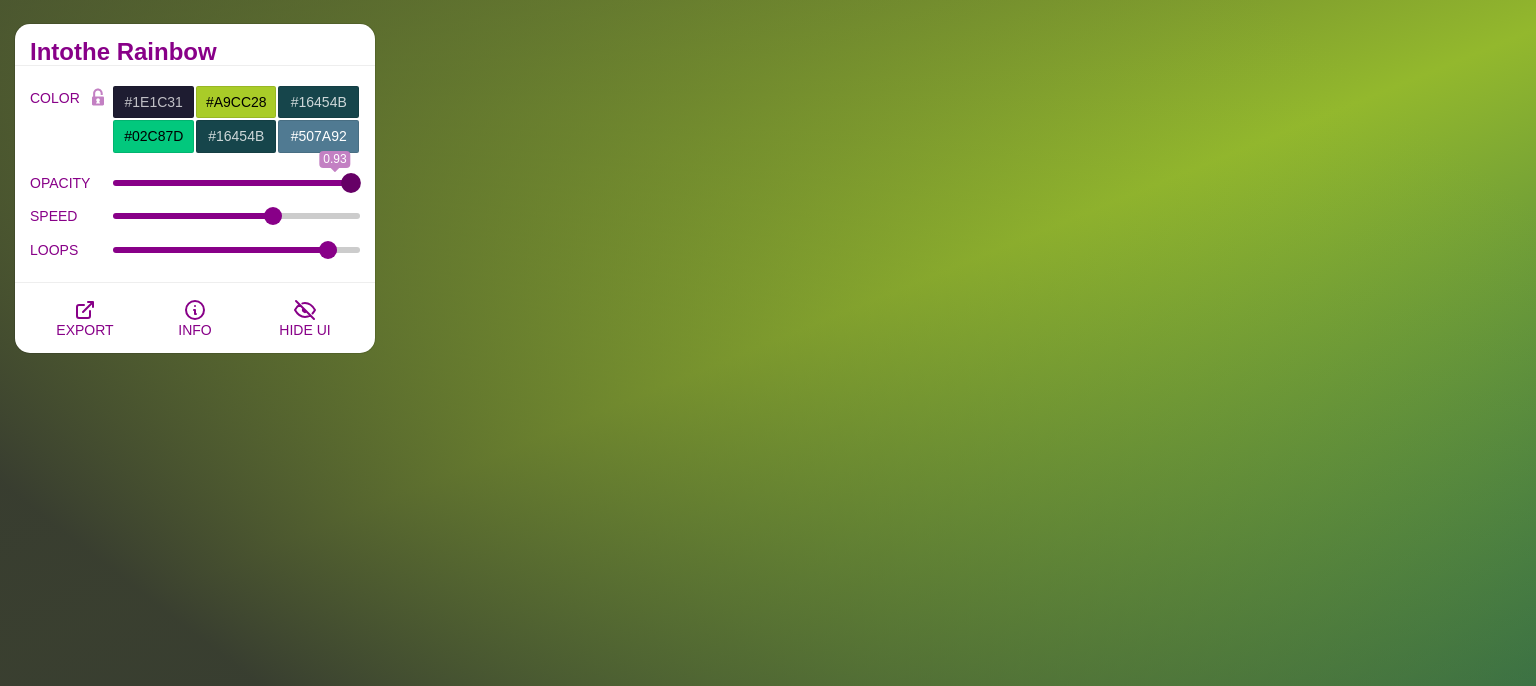 click on "OPACITY" at bounding box center (237, 183) 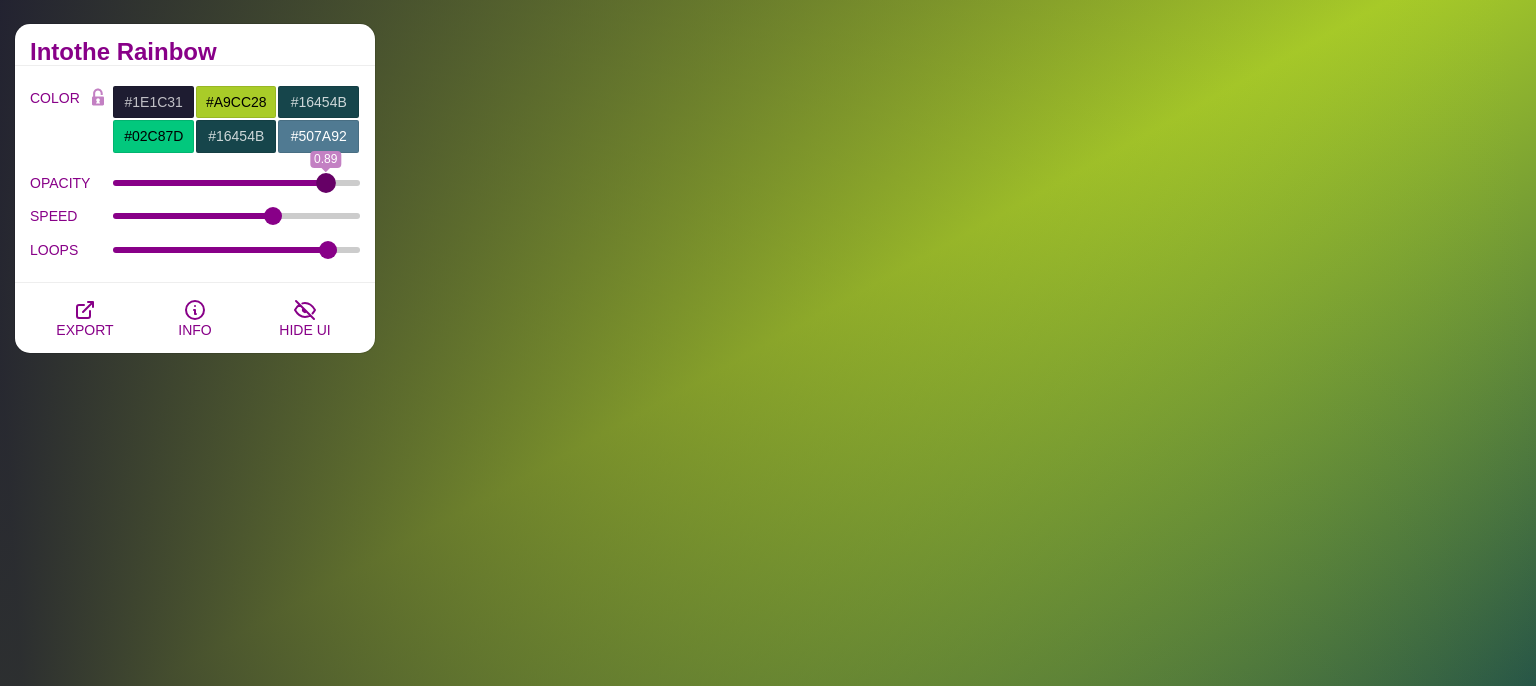 click on "OPACITY" at bounding box center (237, 183) 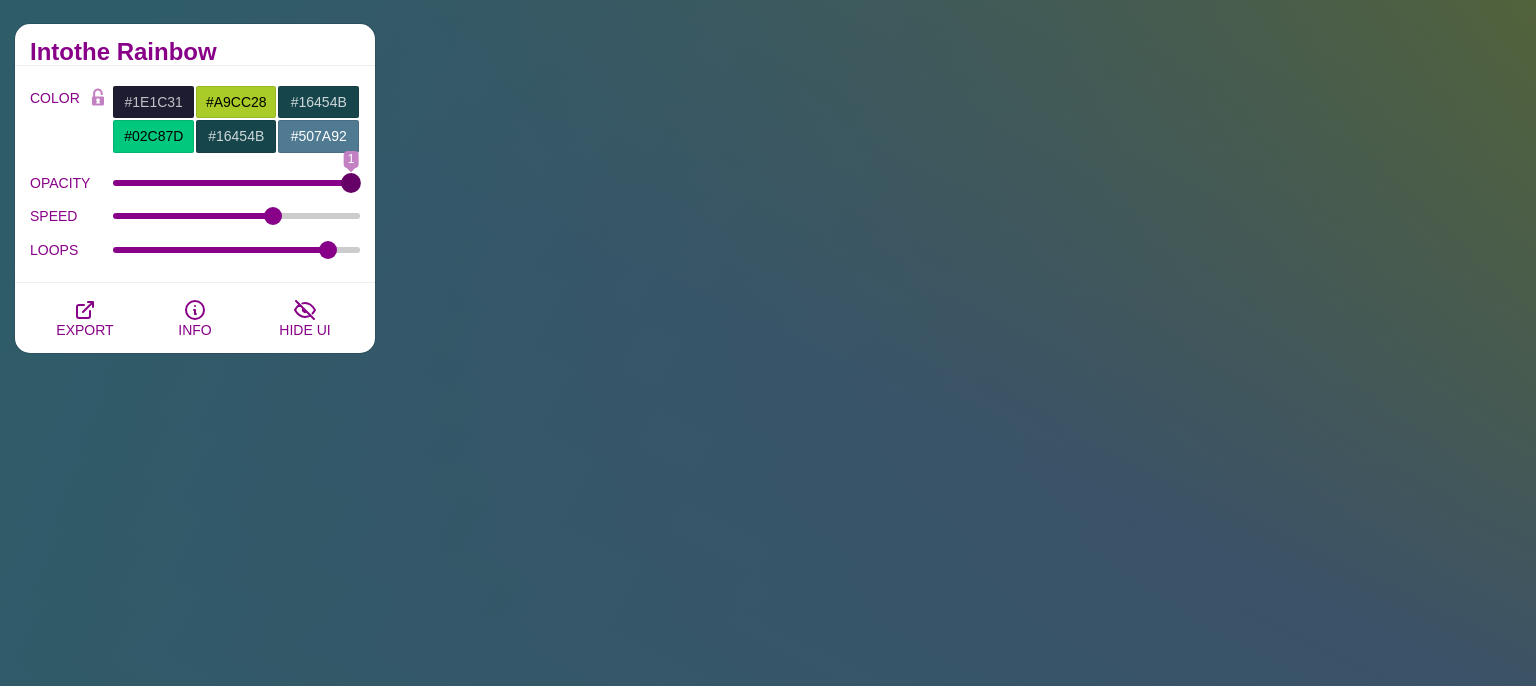 drag, startPoint x: 330, startPoint y: 178, endPoint x: 393, endPoint y: 182, distance: 63.126858 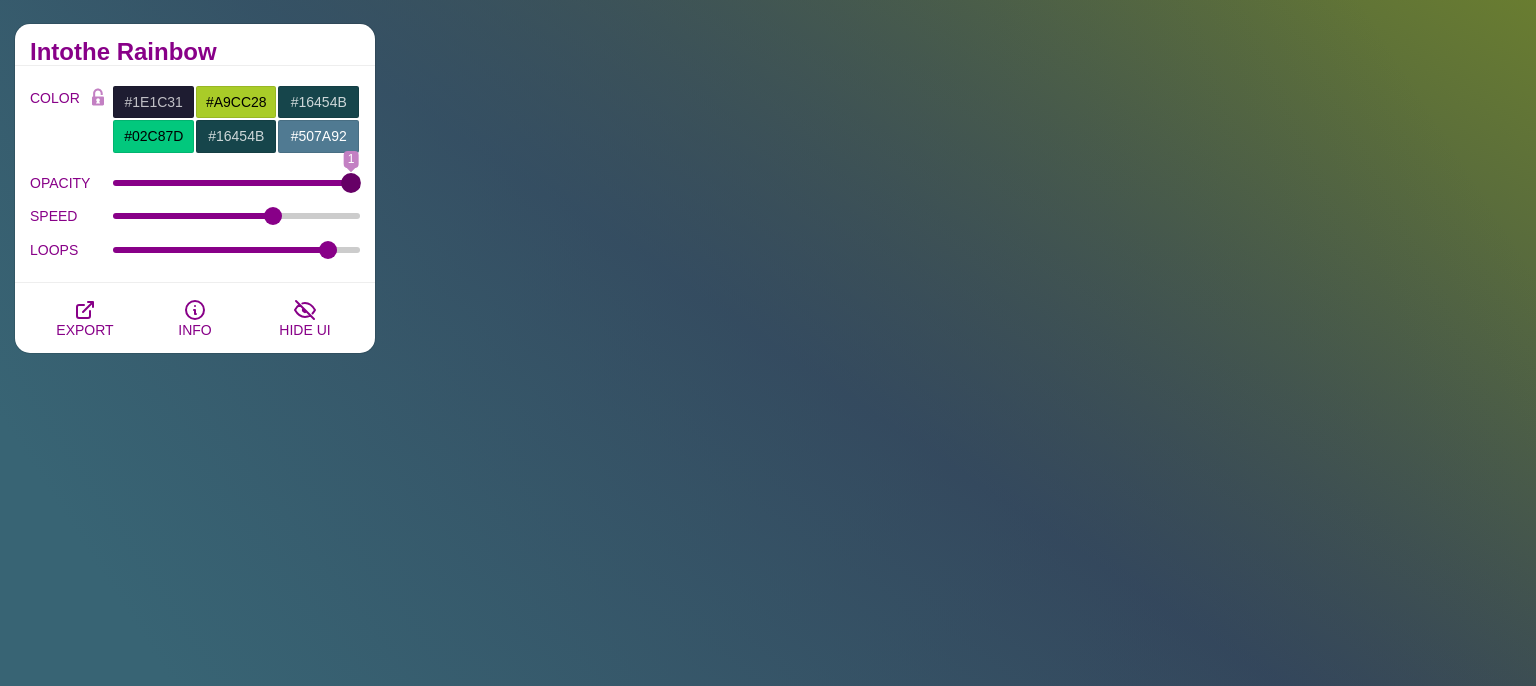 type on "1" 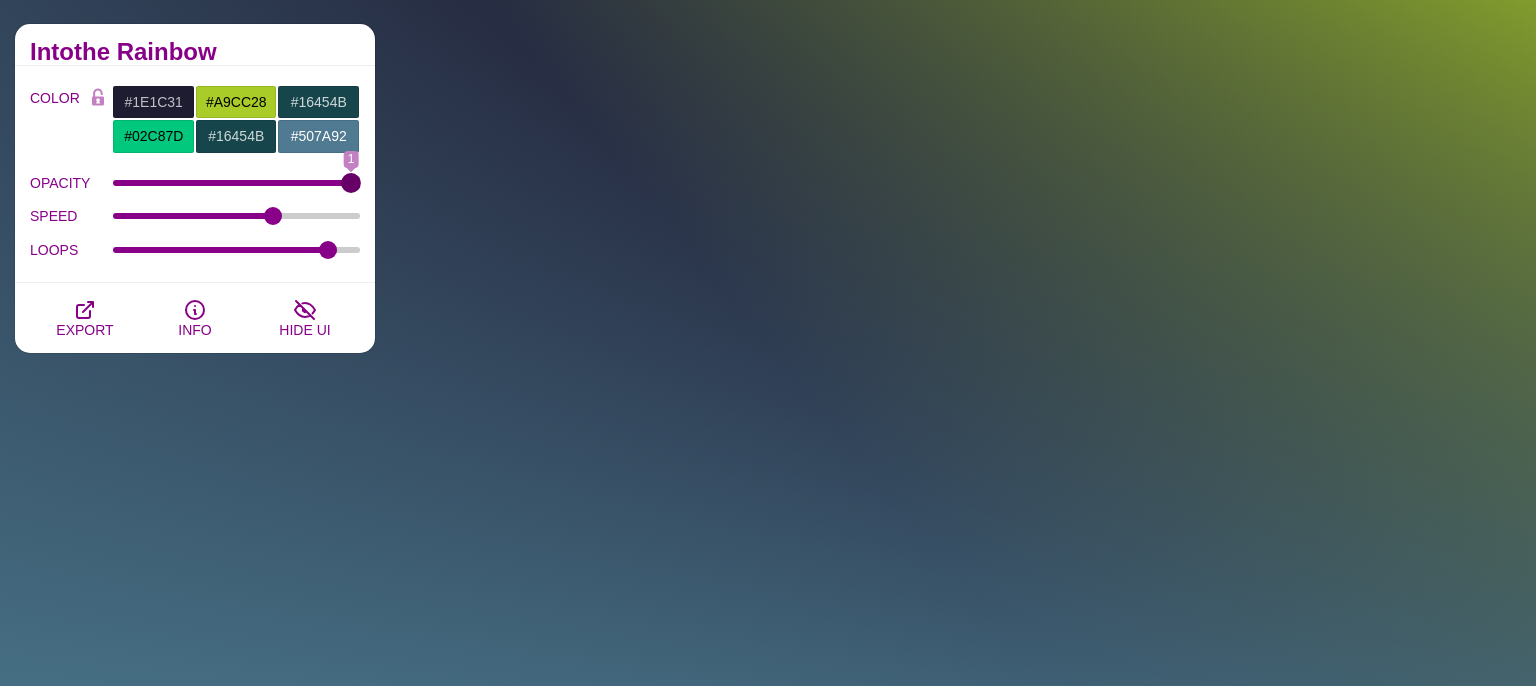 click on "OPACITY" at bounding box center [237, 183] 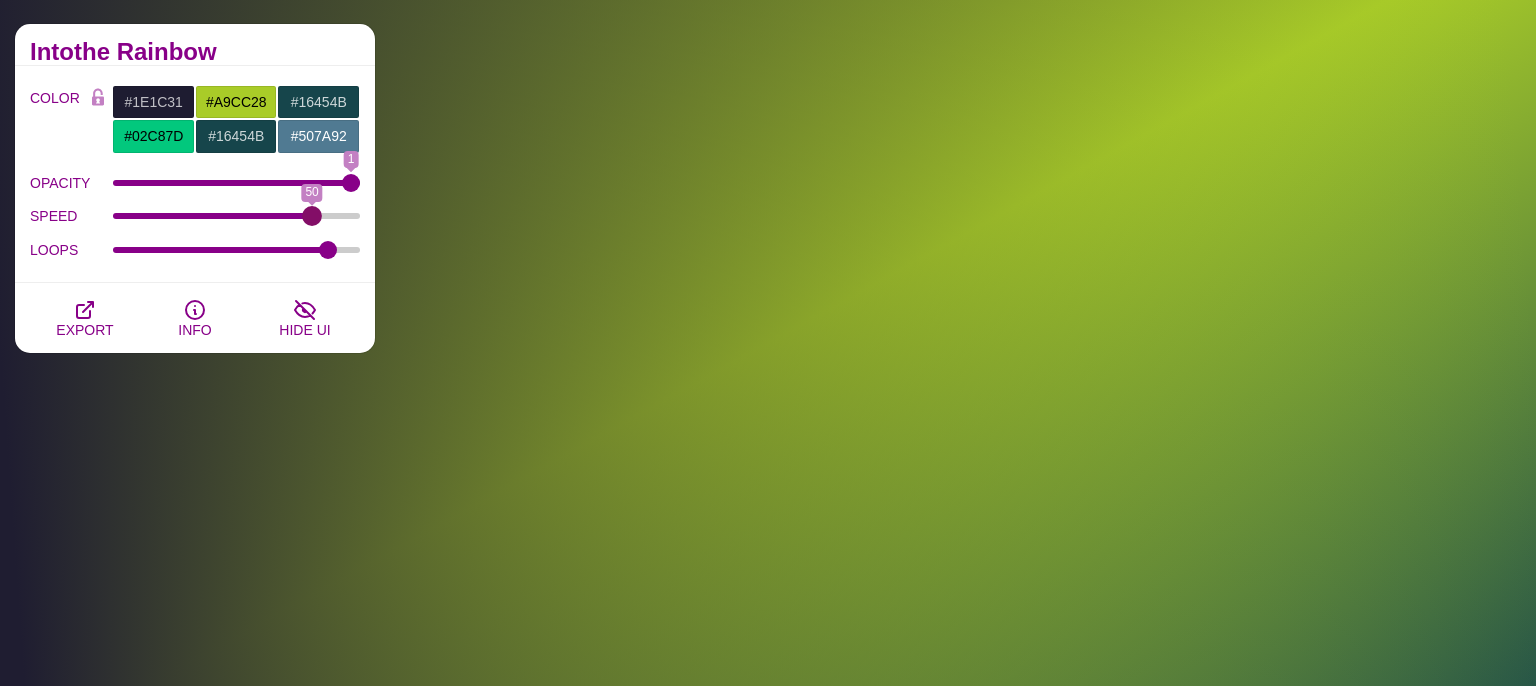 click on "SPEED" at bounding box center [237, 216] 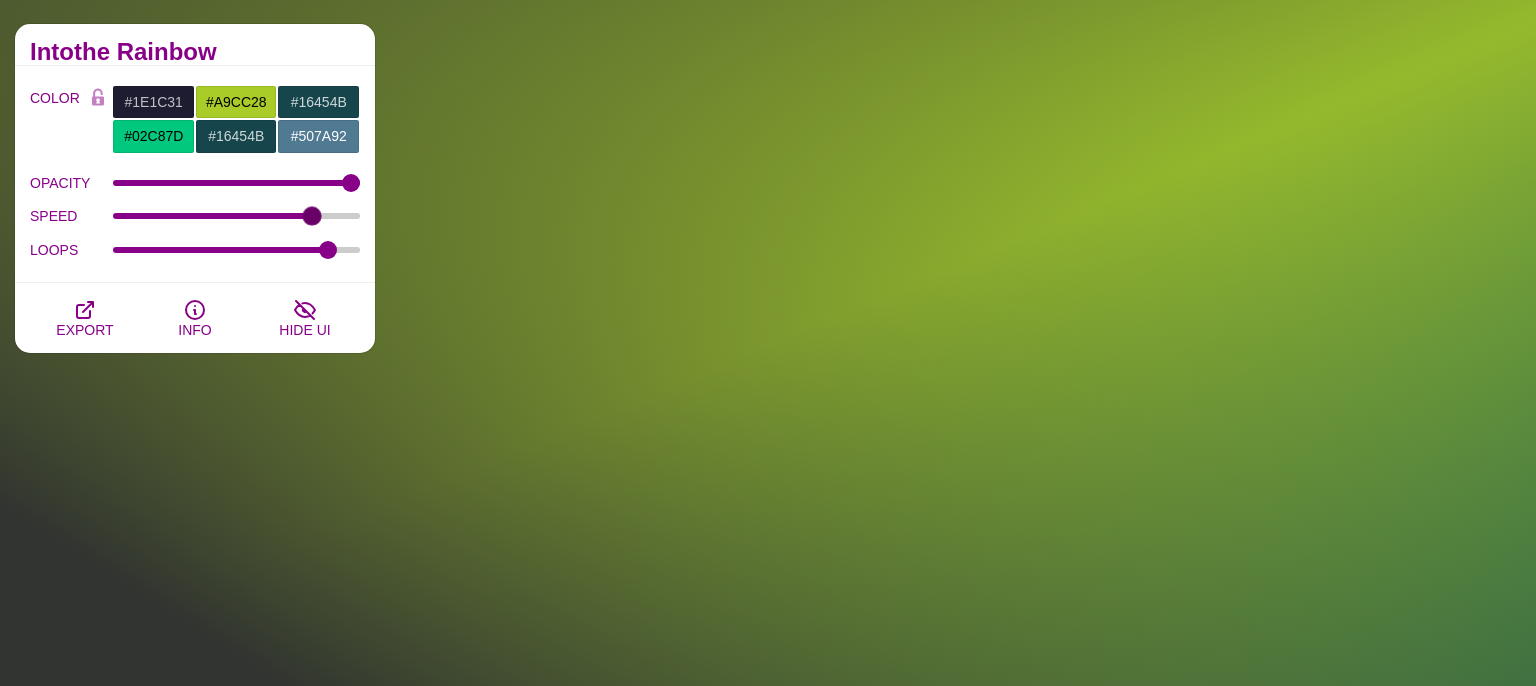 click on "SPEED
50" at bounding box center [195, 216] 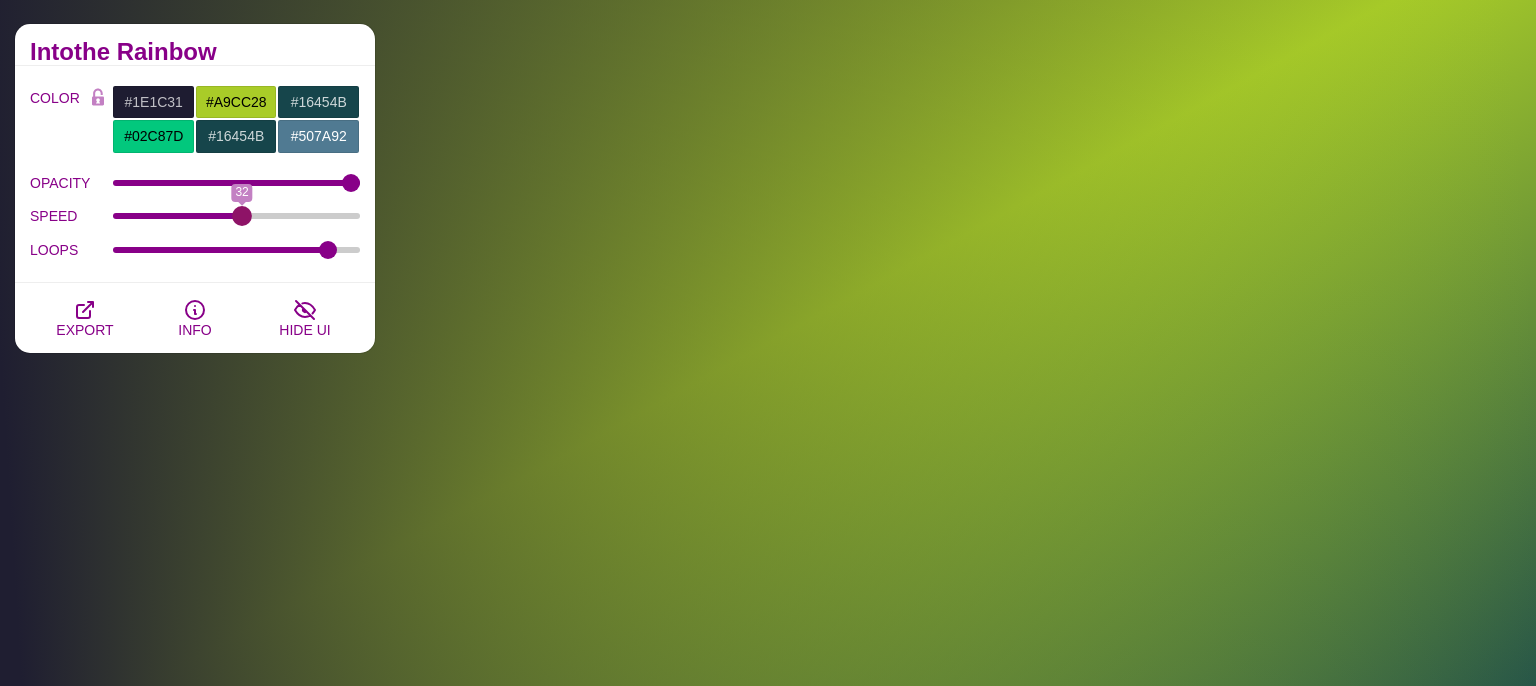 type on "32" 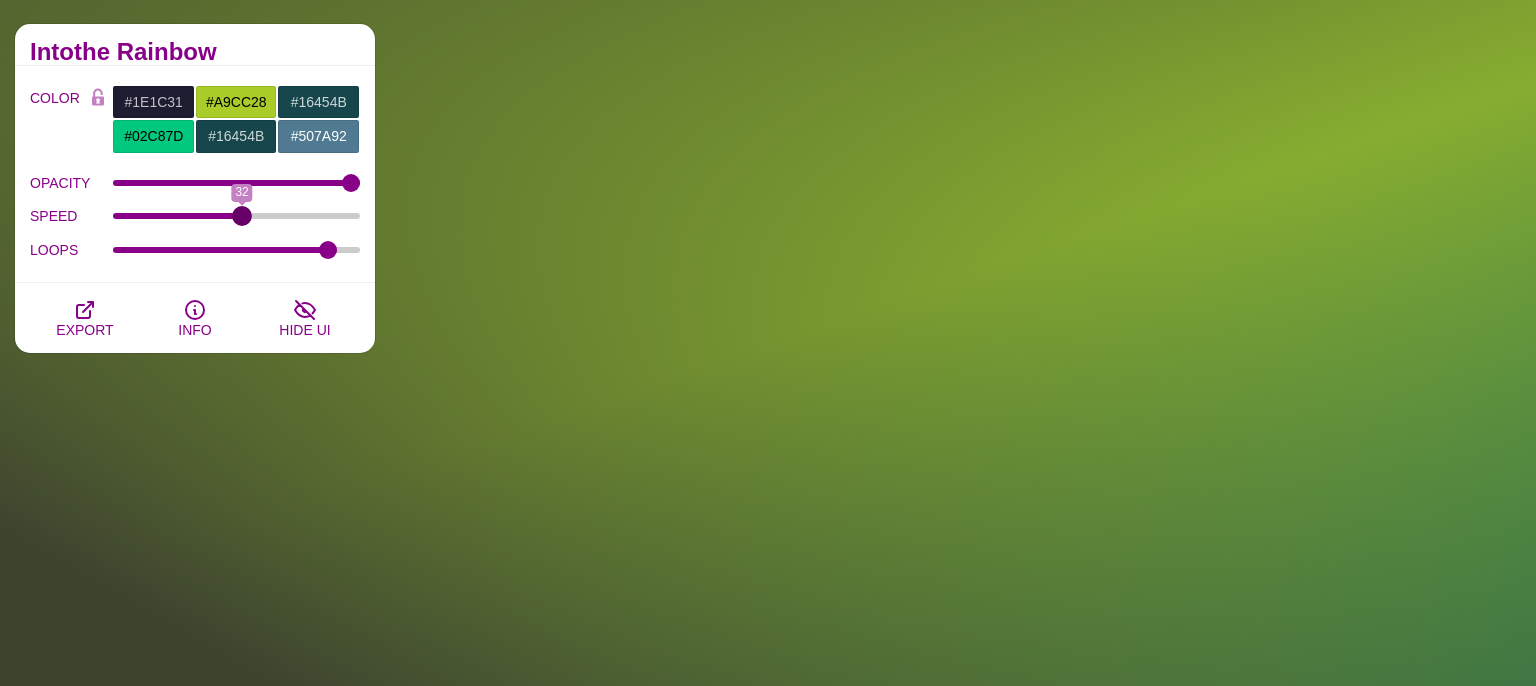 click on "SPEED" at bounding box center [237, 216] 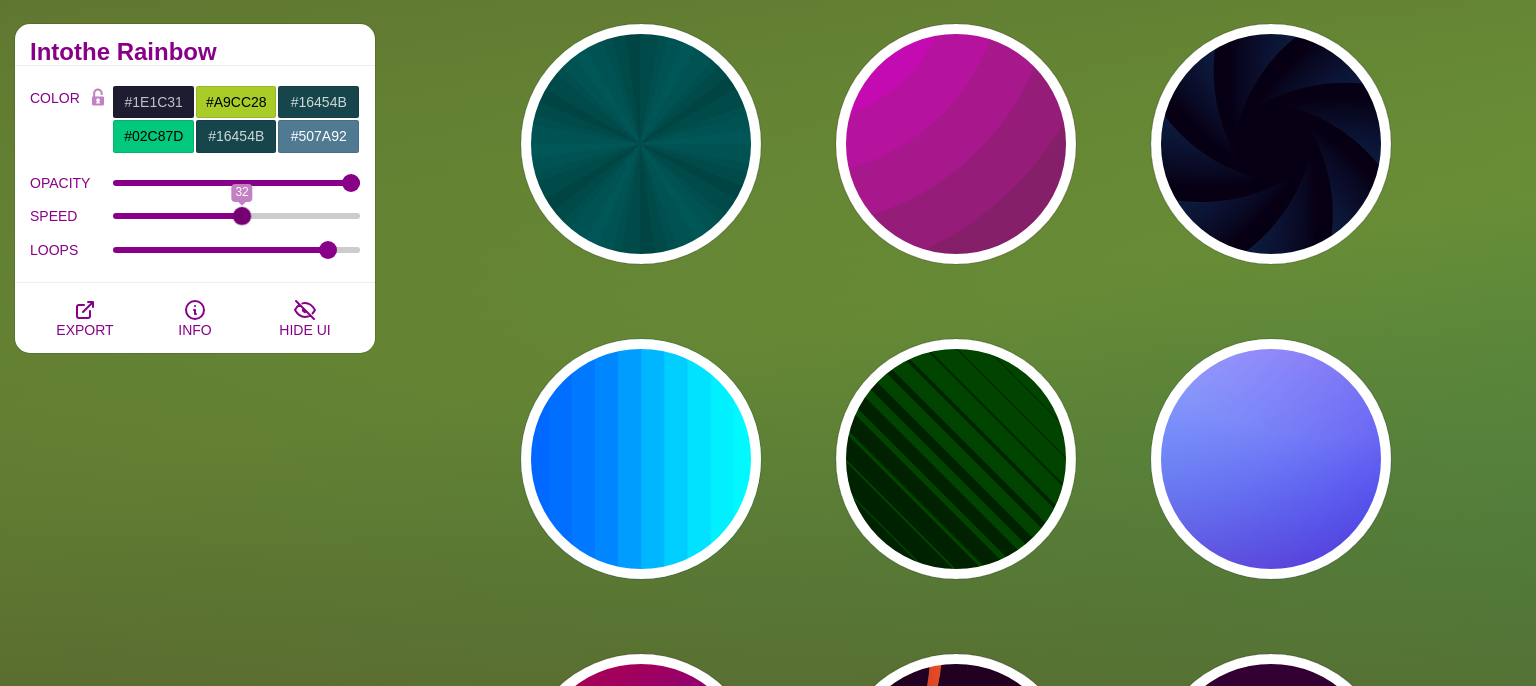 click on "PREVIEW PREVIEW PREVIEW PREVIEW PREVIEW PREVIEW PREVIEW PREVIEW PREVIEW PREVIEW PREVIEW PREVIEW PREVIEW PREVIEW PREVIEW PREVIEW PREVIEW PREVIEW PREVIEW PREVIEW PREVIEW" at bounding box center [963, 1089] 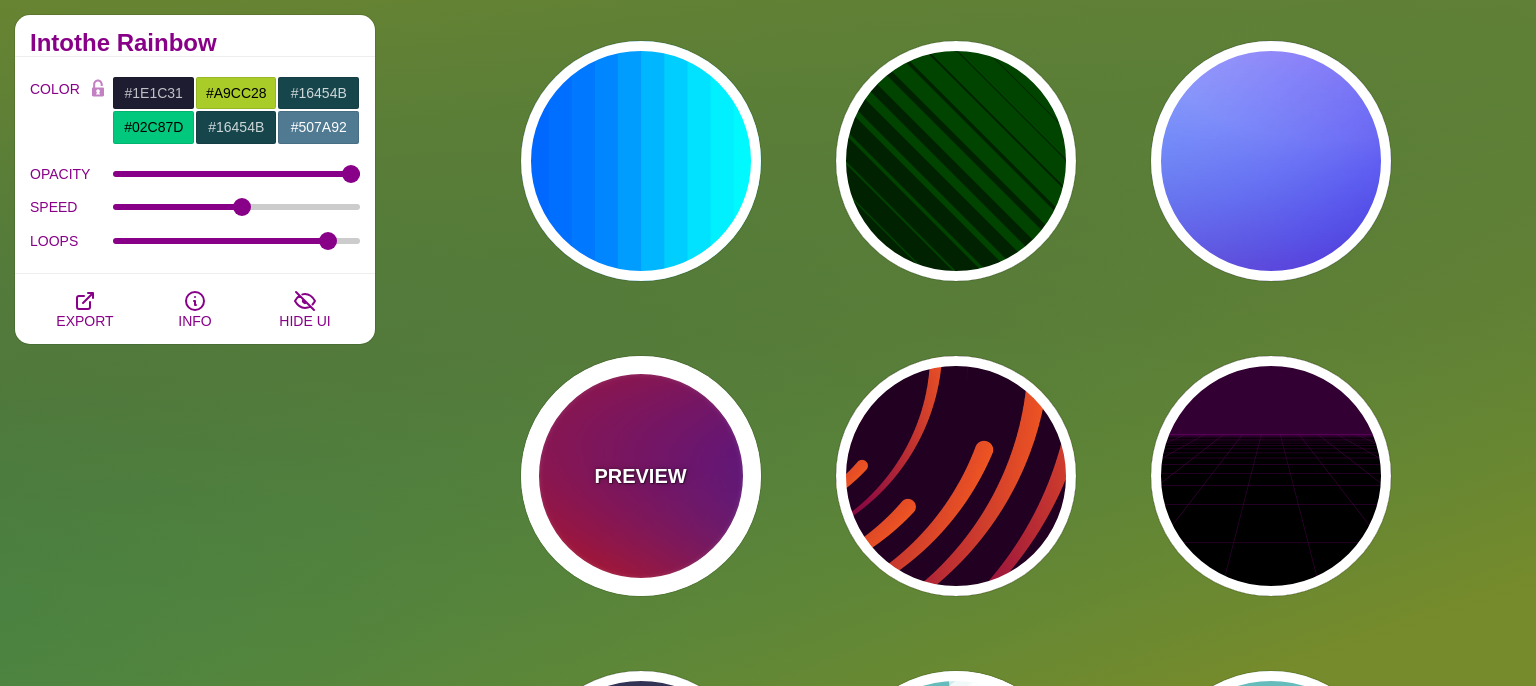 scroll, scrollTop: 528, scrollLeft: 0, axis: vertical 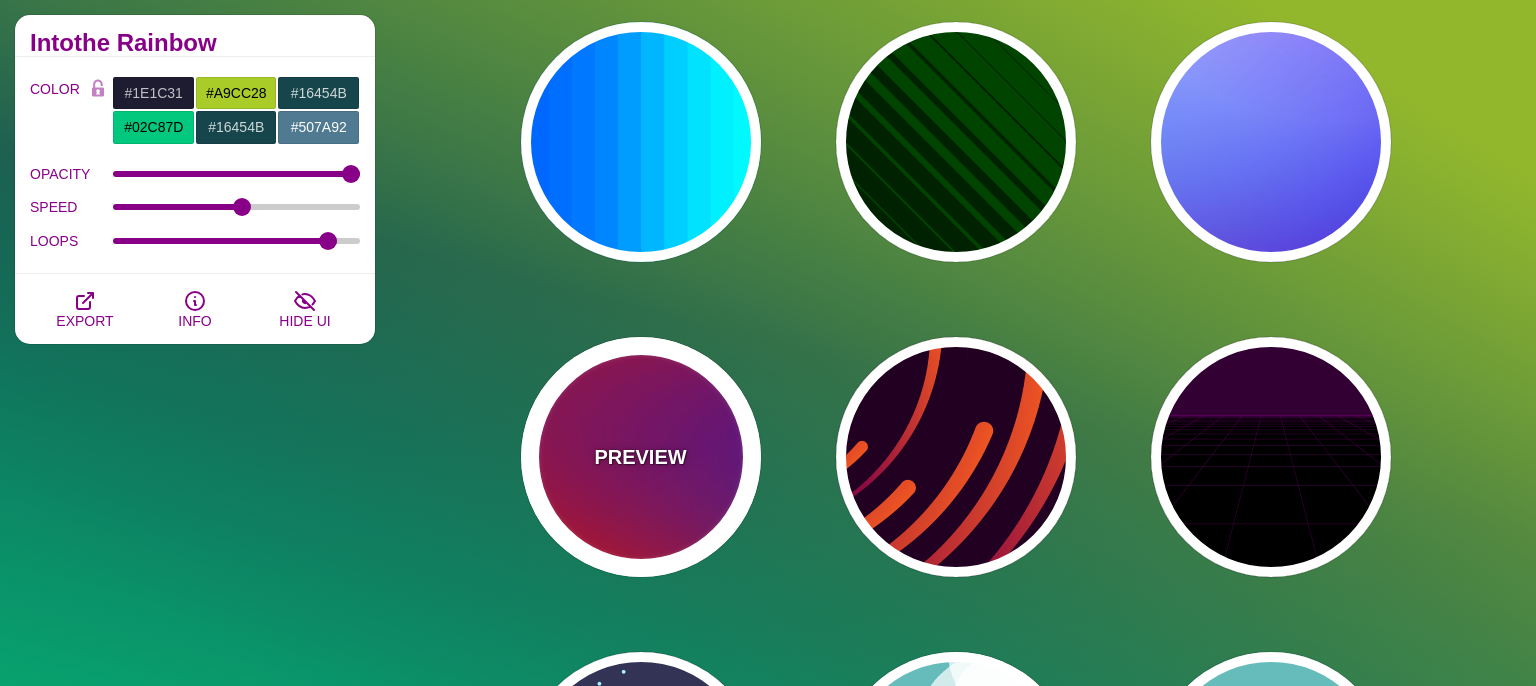 click on "PREVIEW" at bounding box center [640, 457] 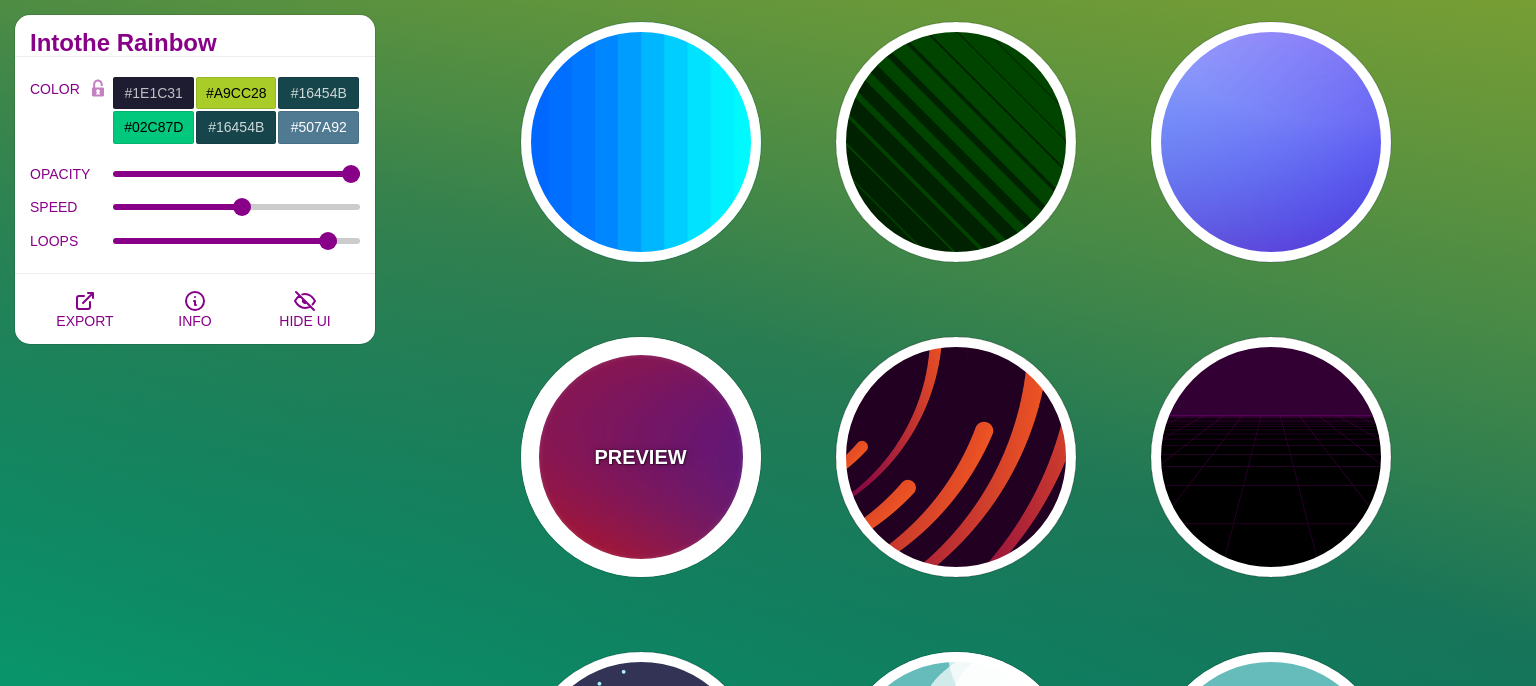 type on "#FF0000" 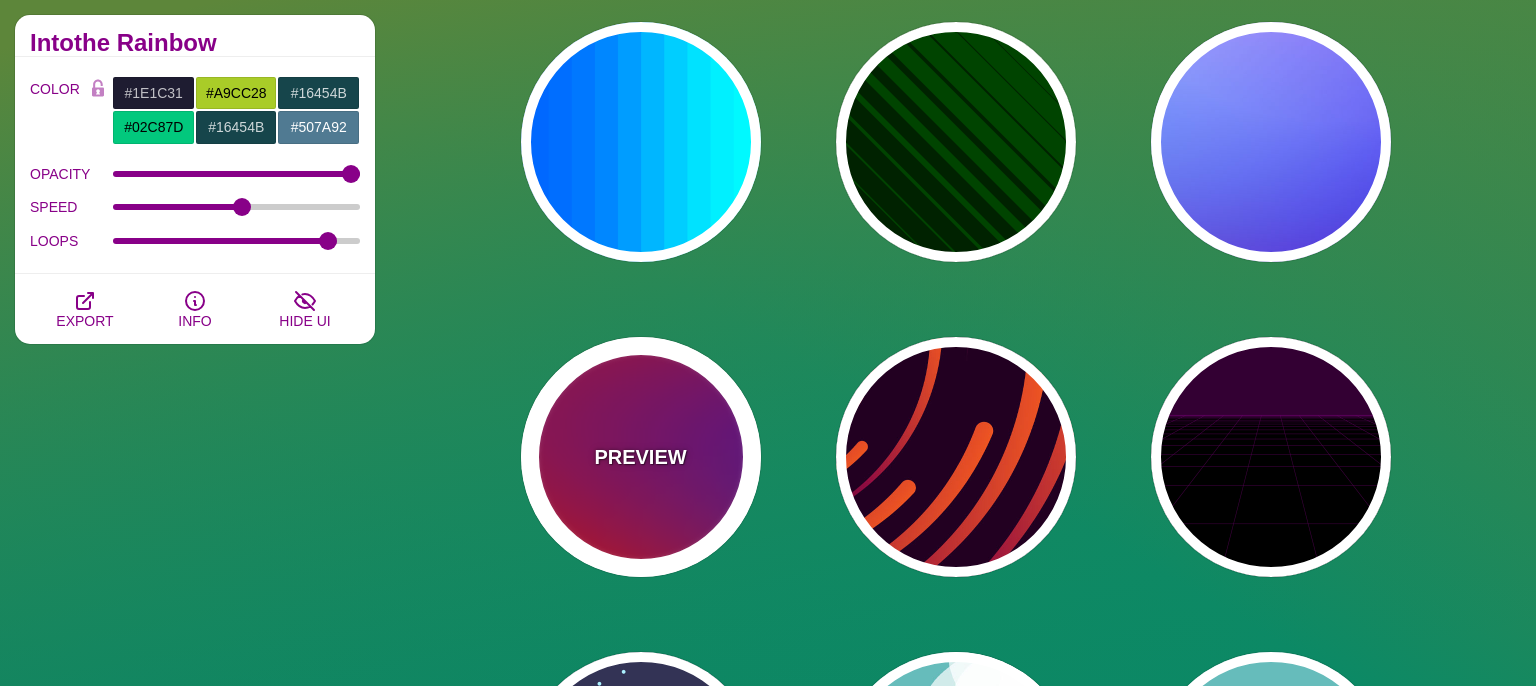 type on "#800080" 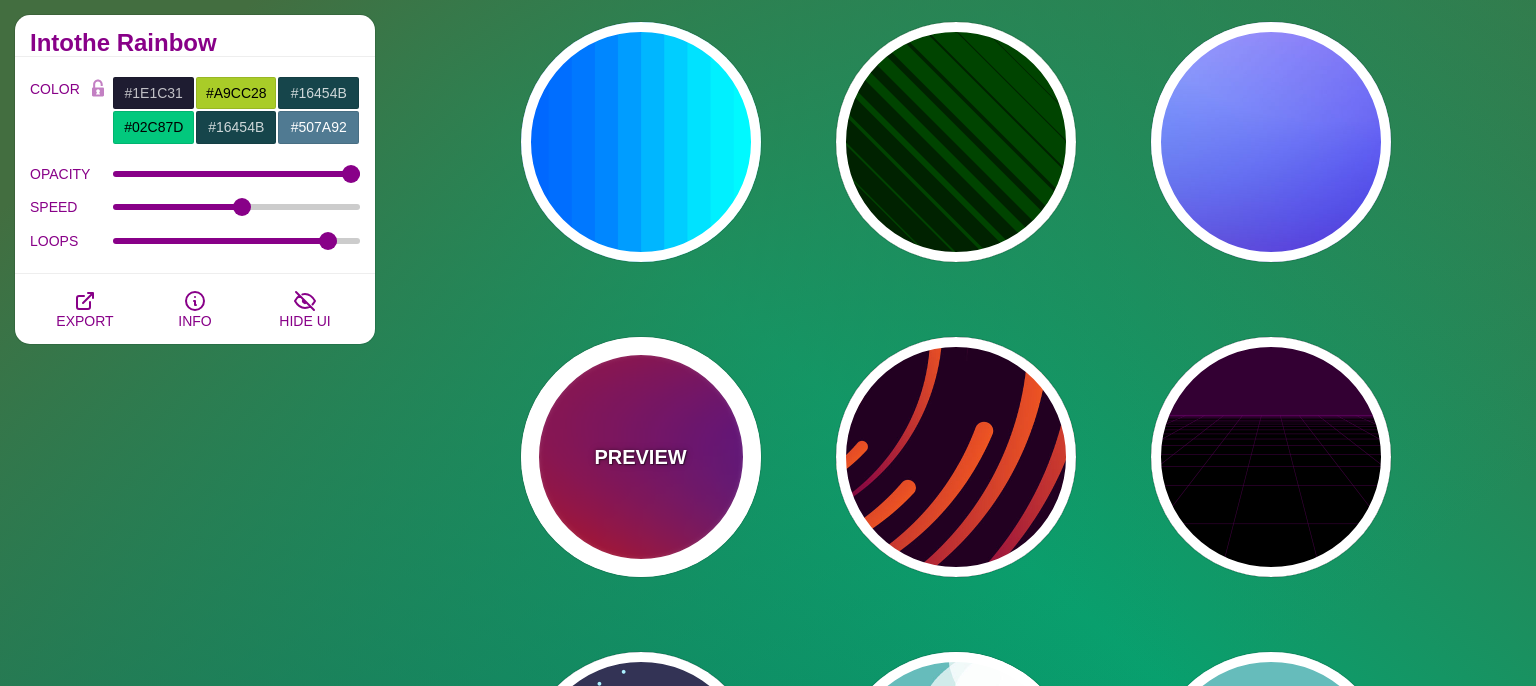 type on "#0000FF" 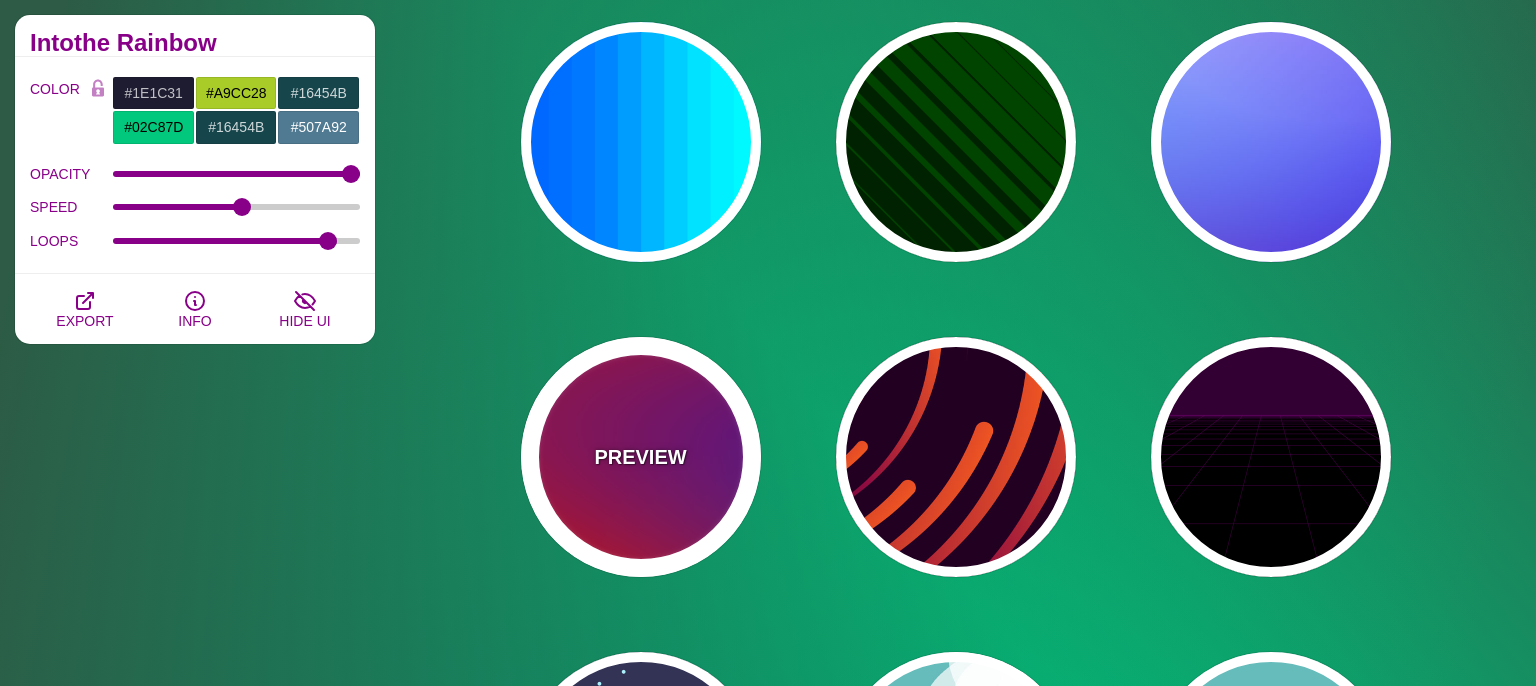 type on "#00EEBB" 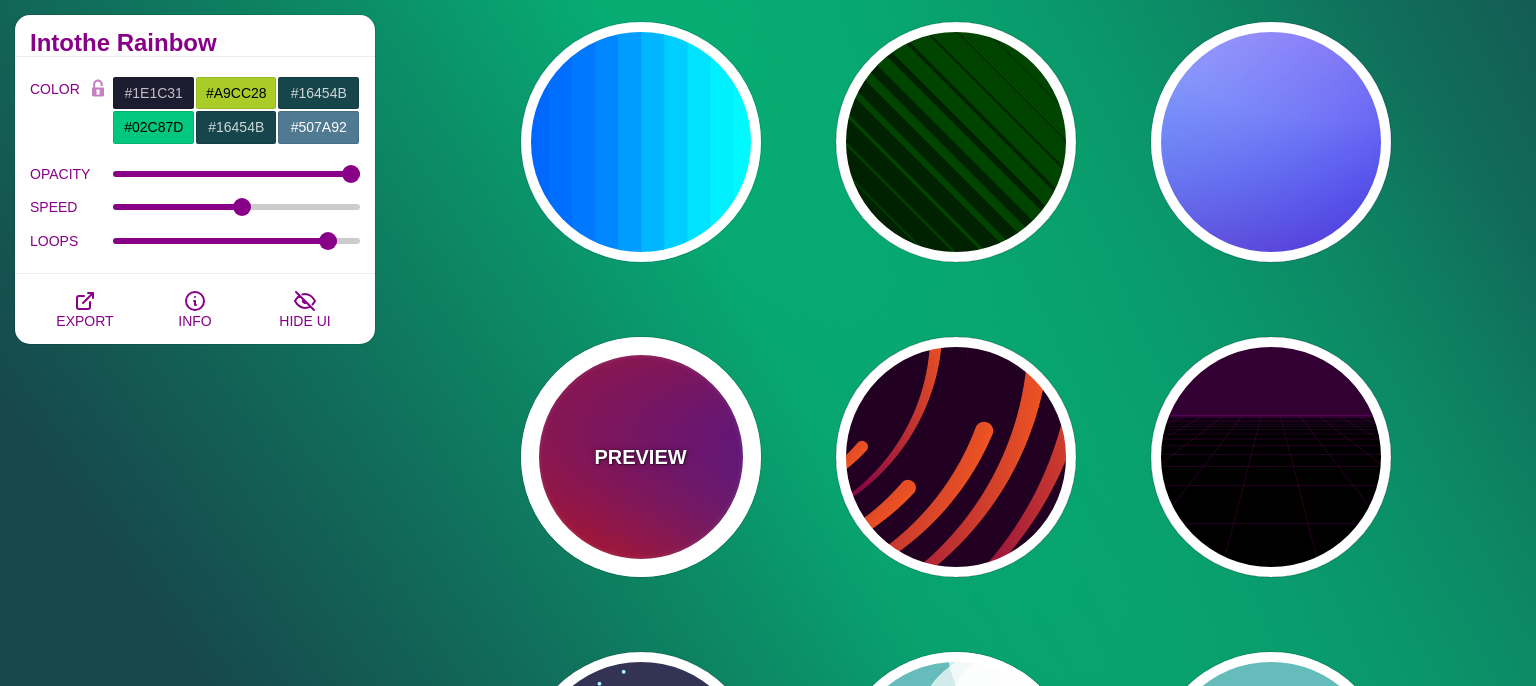 type on "#FFFF00" 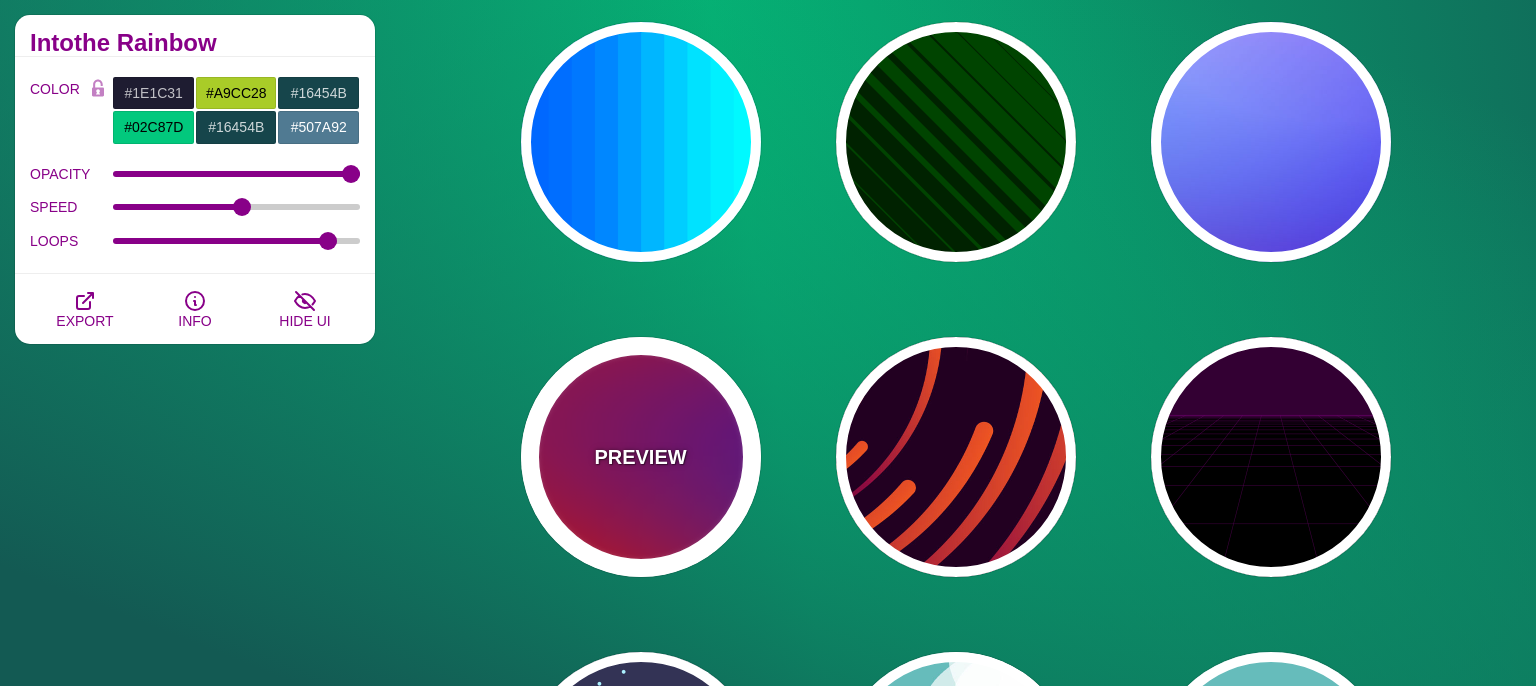 type on "#FFA500" 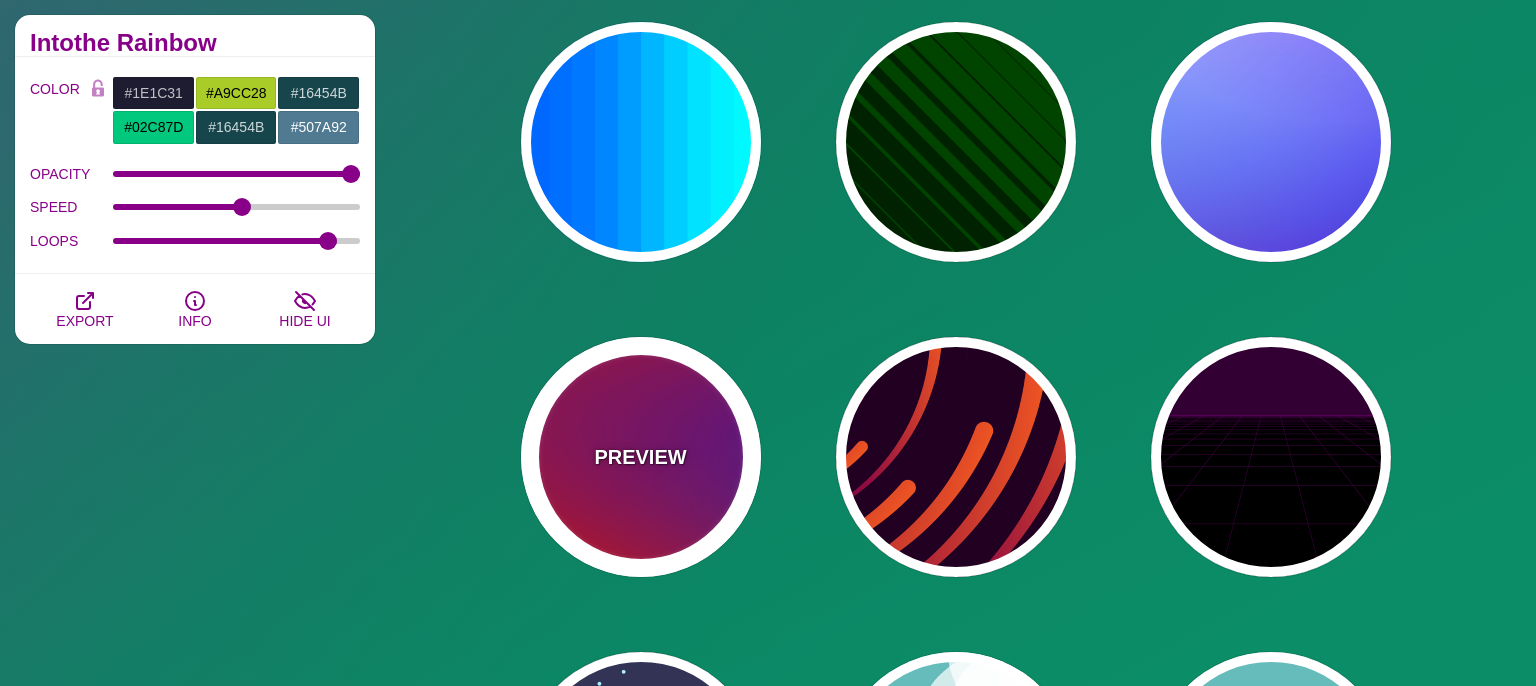type on "20" 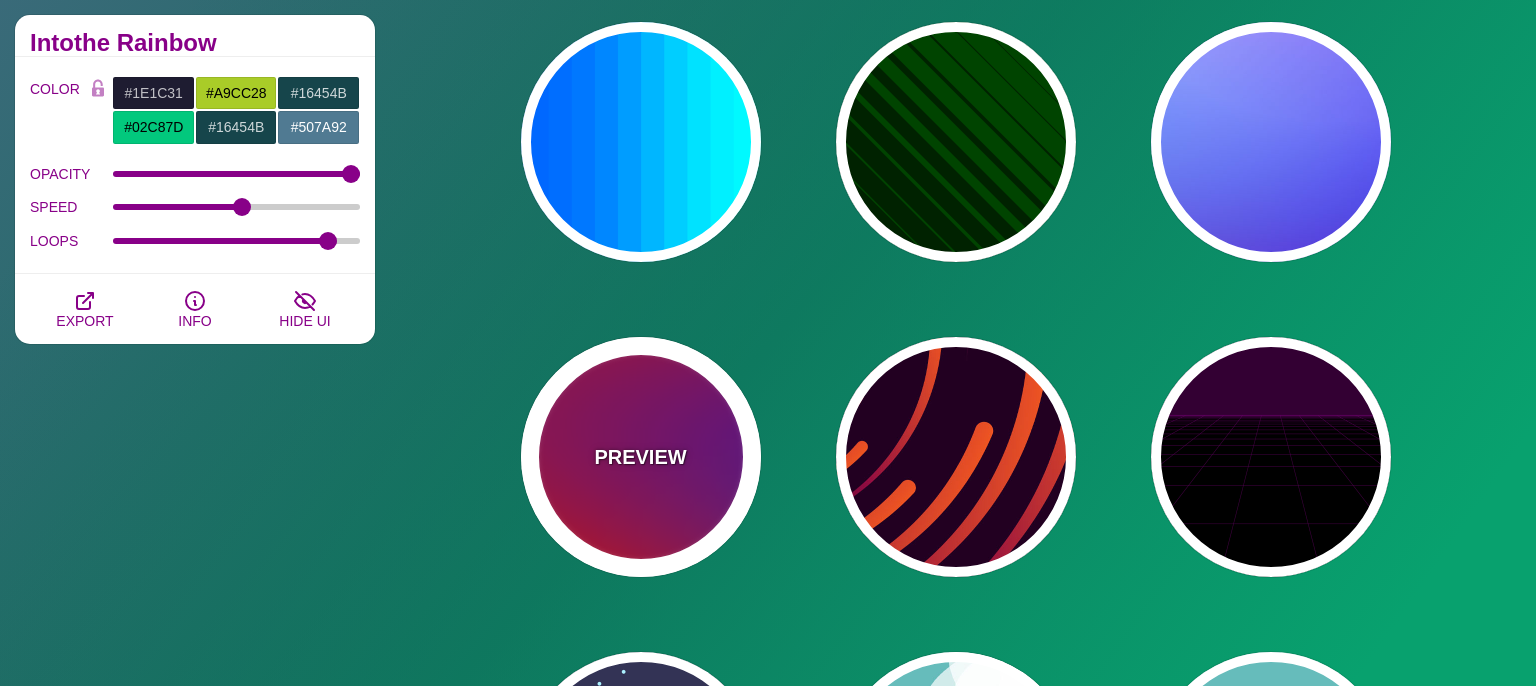 type on "0" 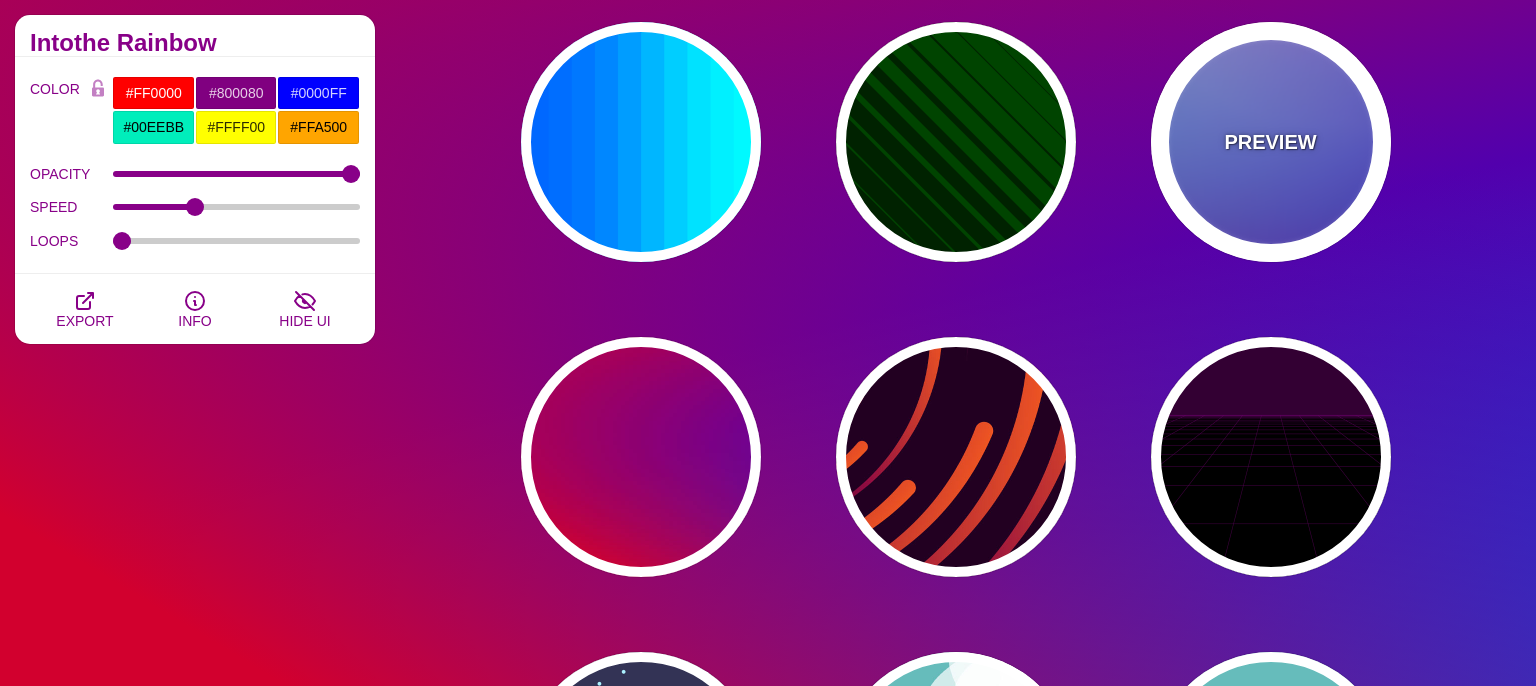 click on "PREVIEW" at bounding box center [1271, 142] 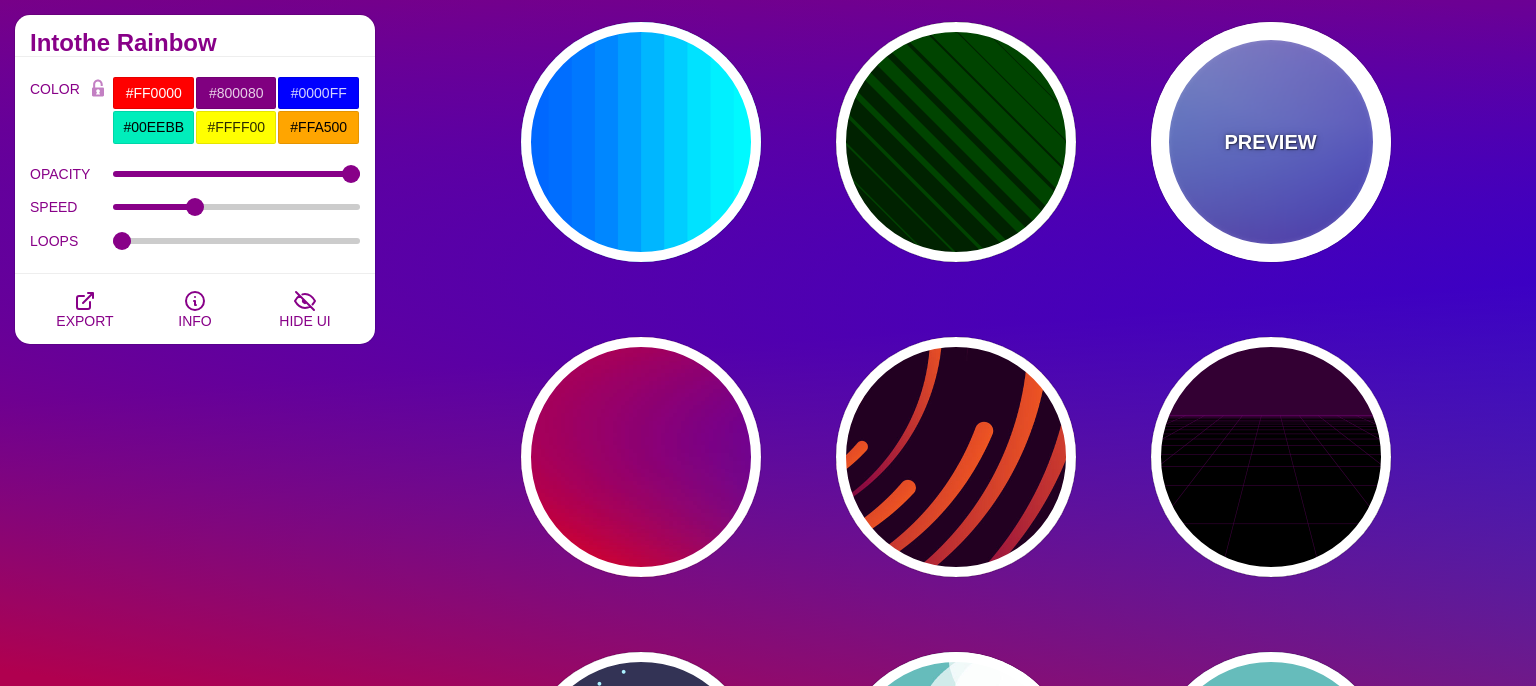 type on "#0000FF" 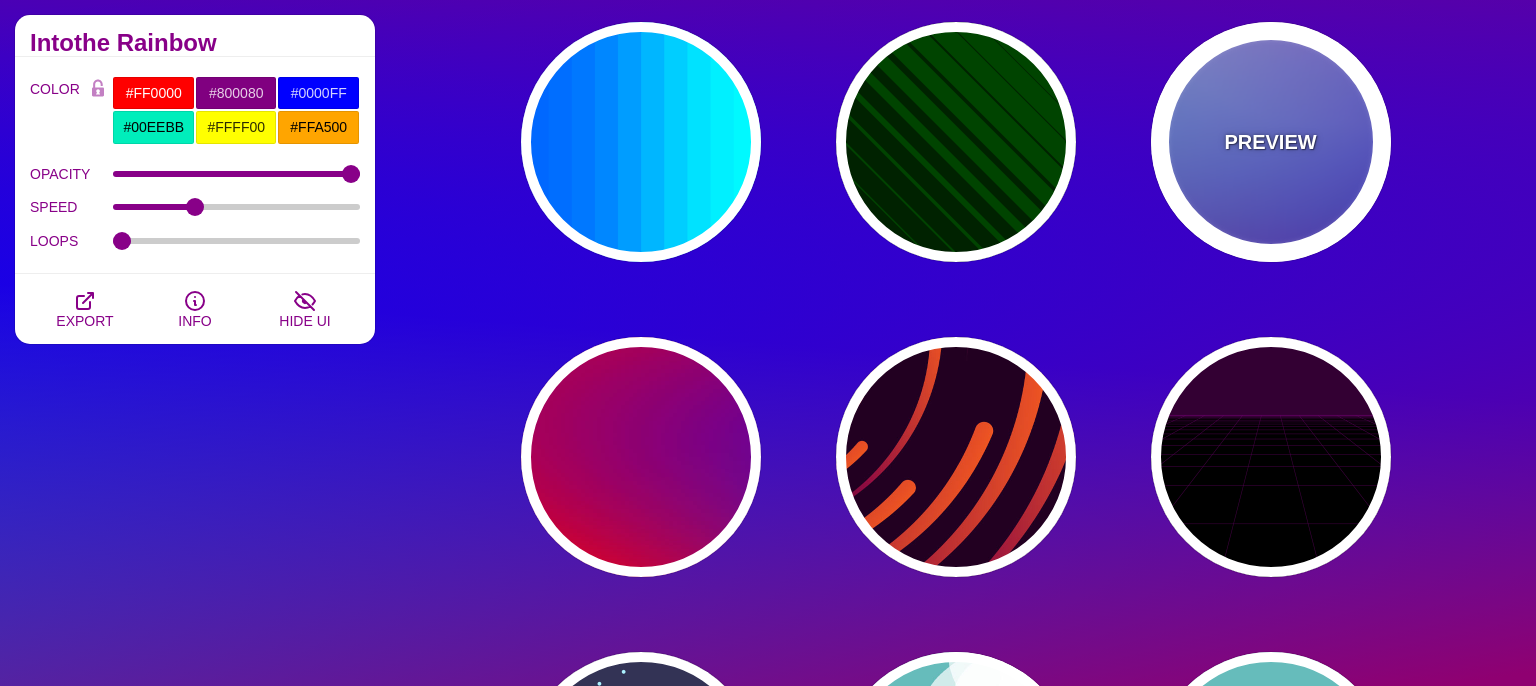 type on "#0099FF" 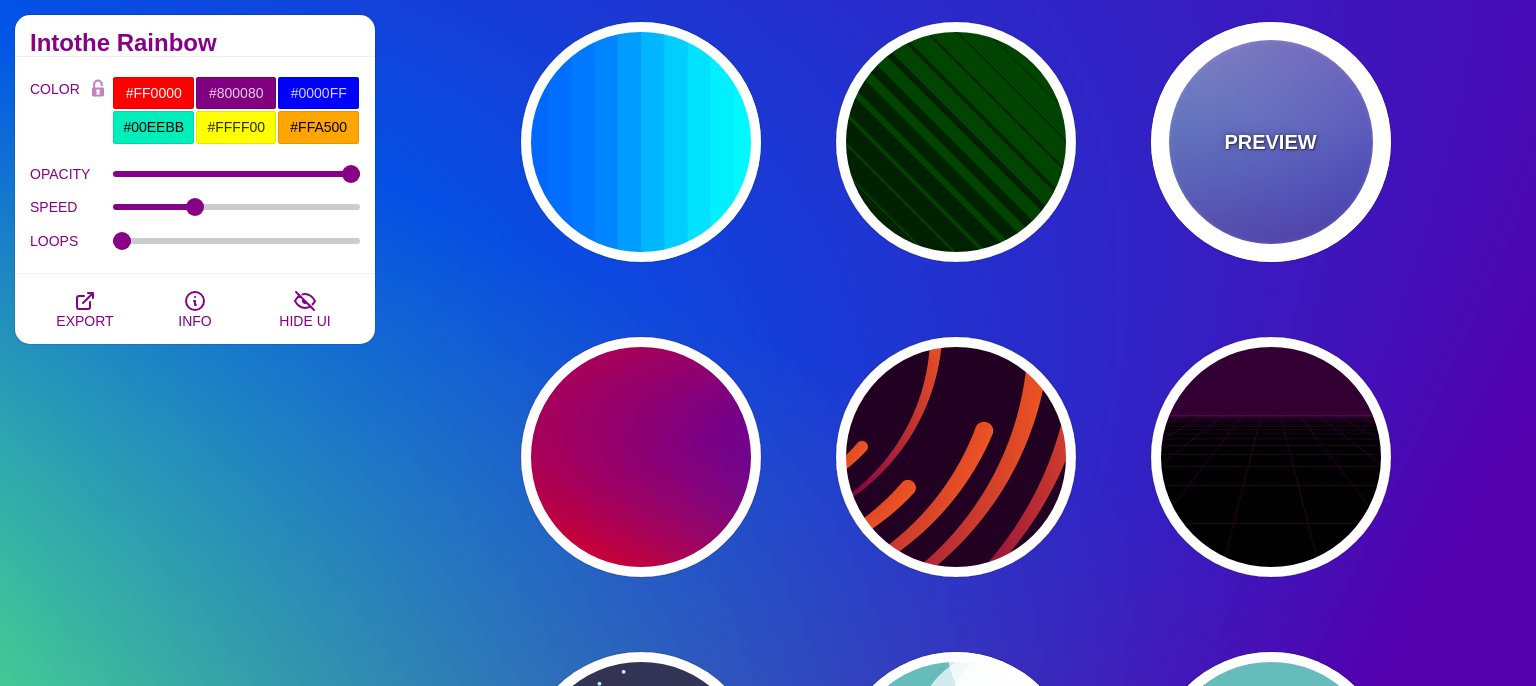 type on "#FFFFFF" 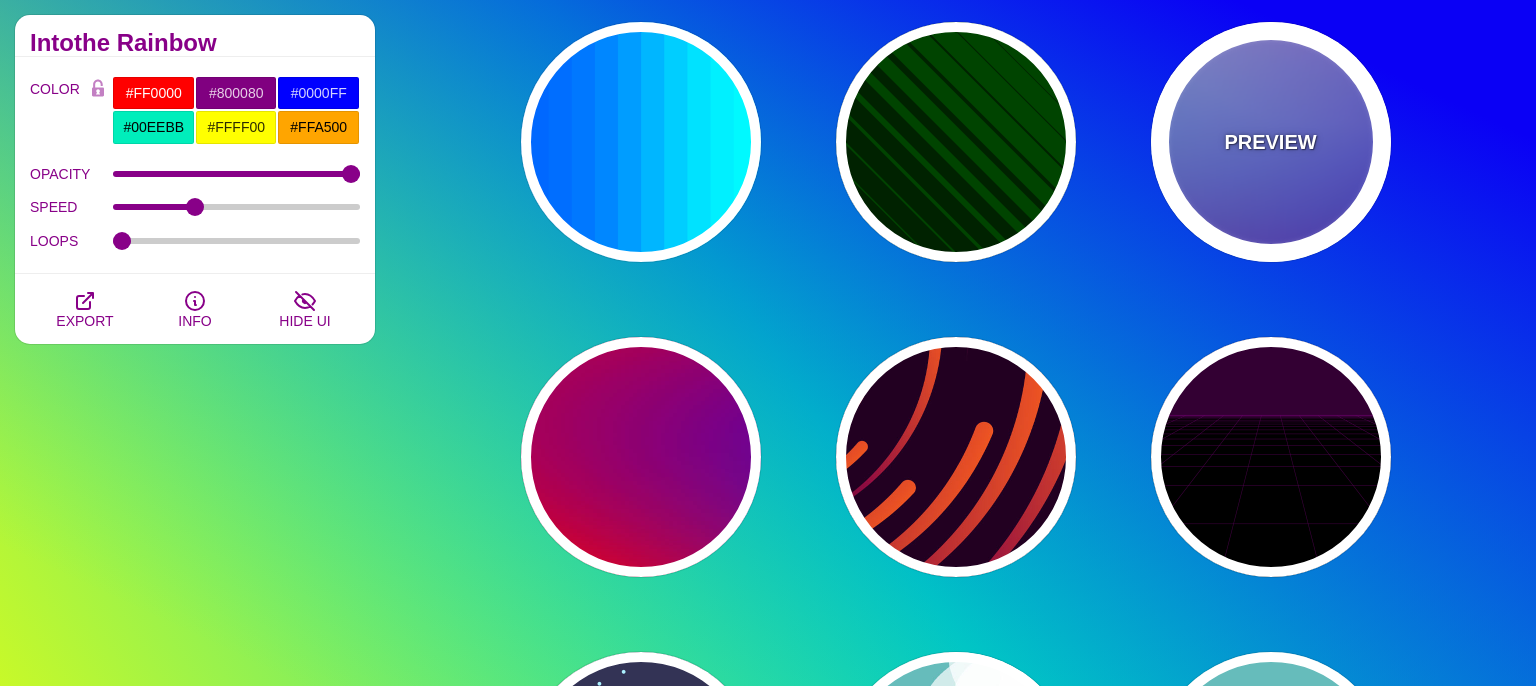 type on "#FF99FF" 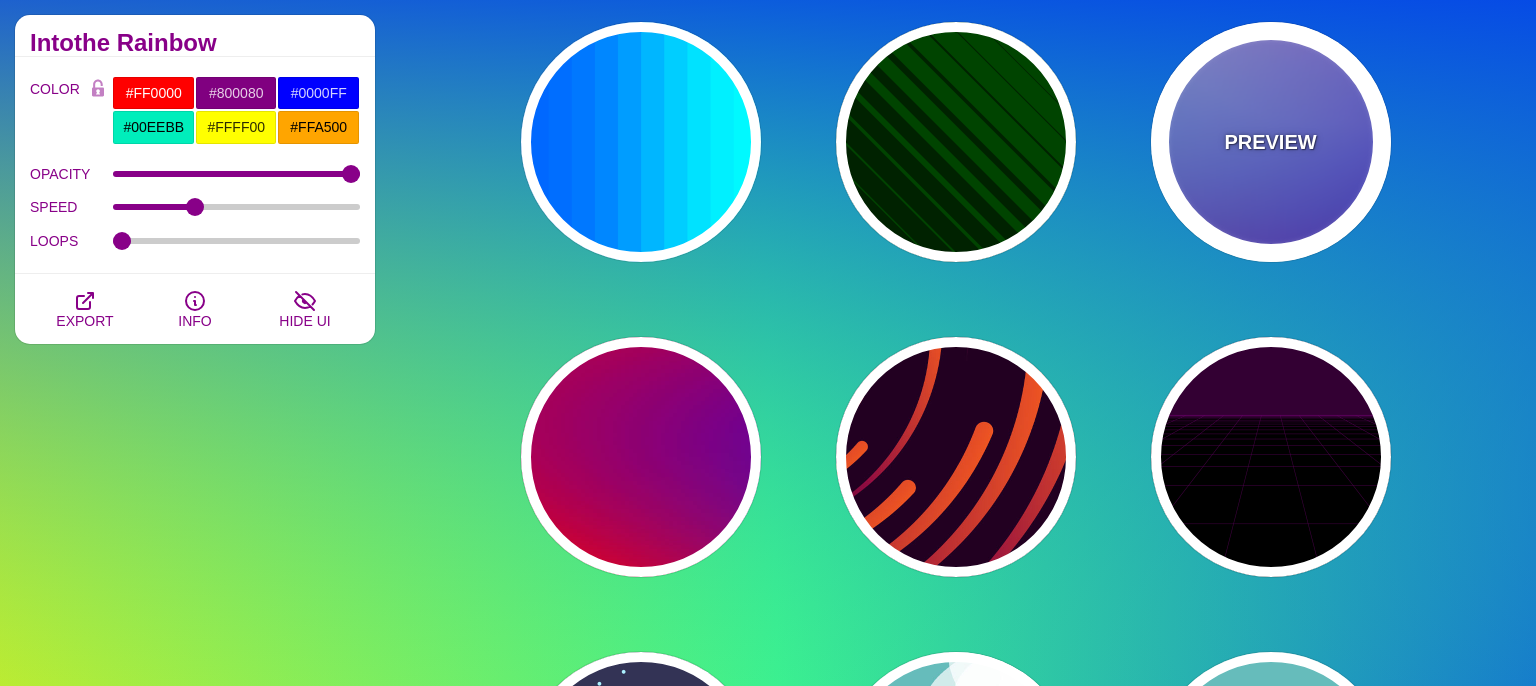type on "#880088" 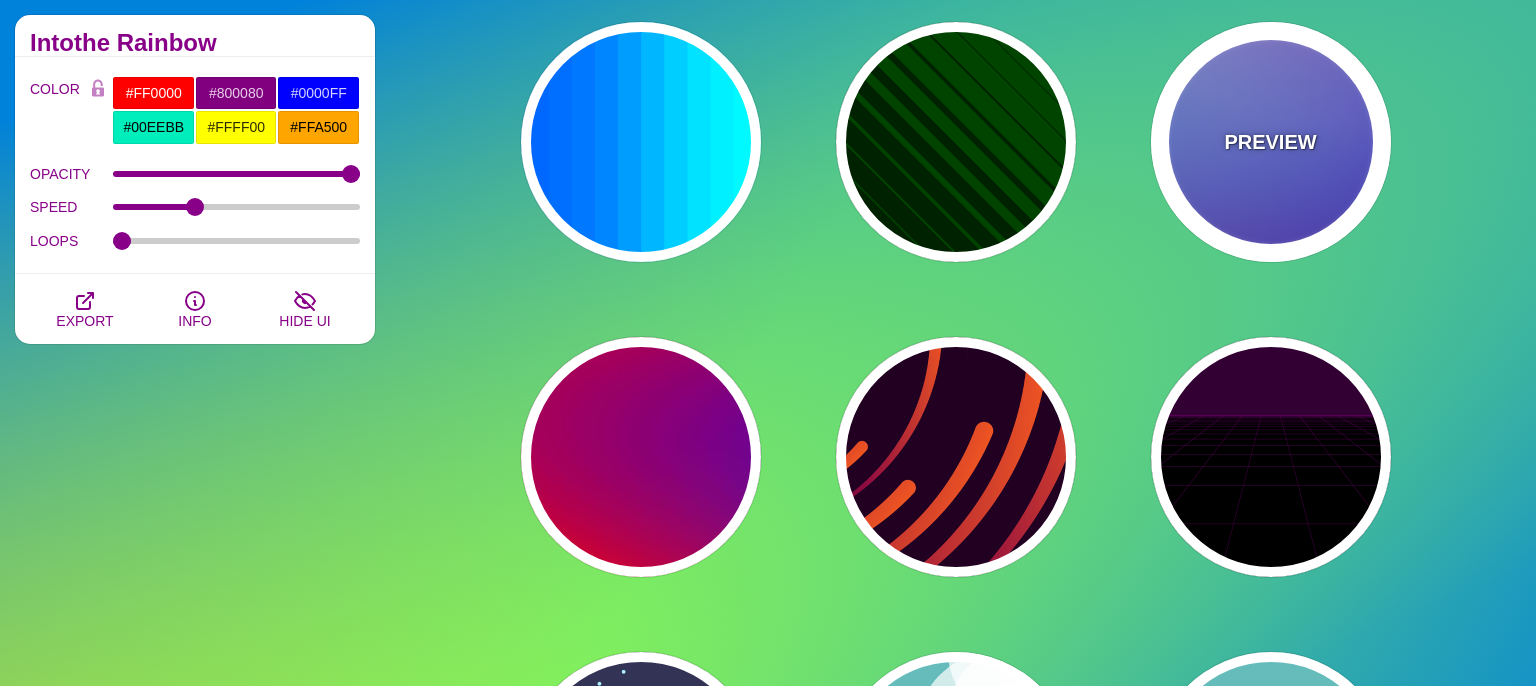 type on "12" 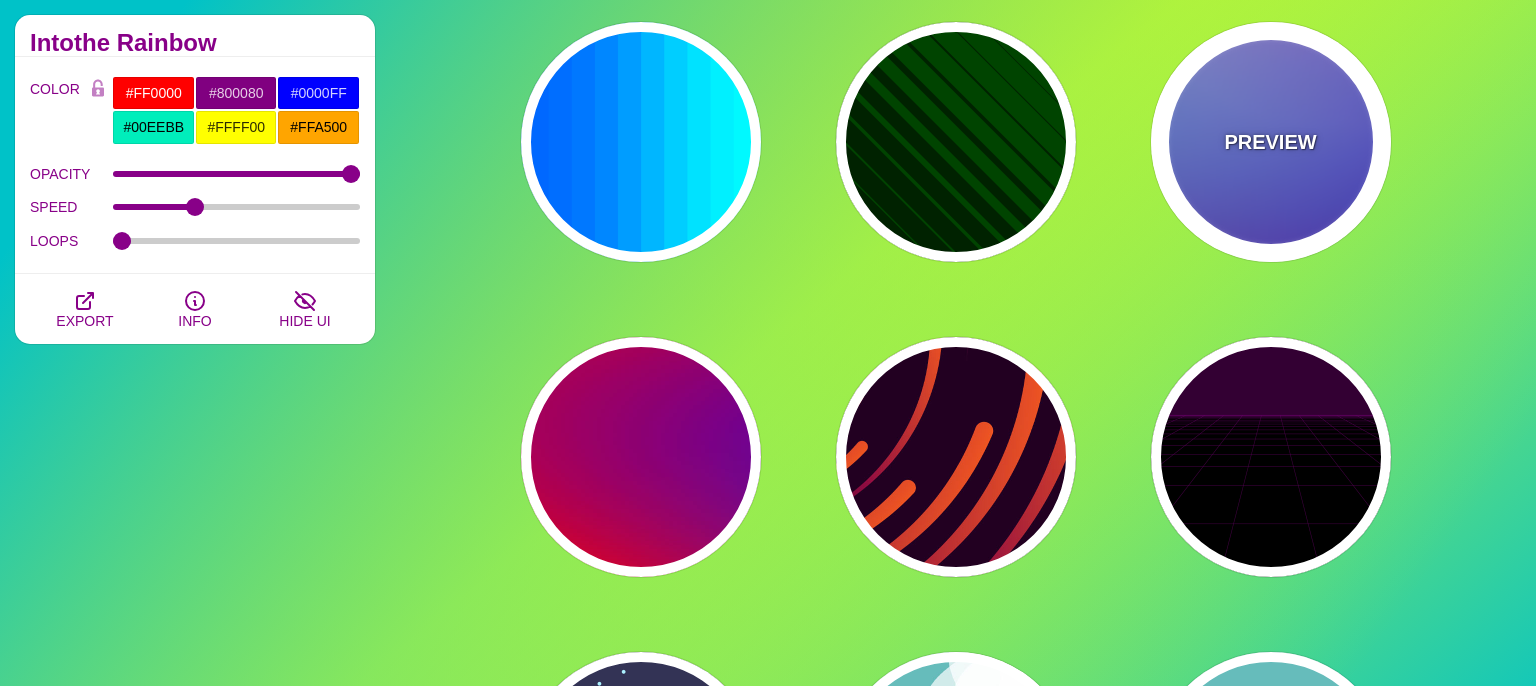 type on "0" 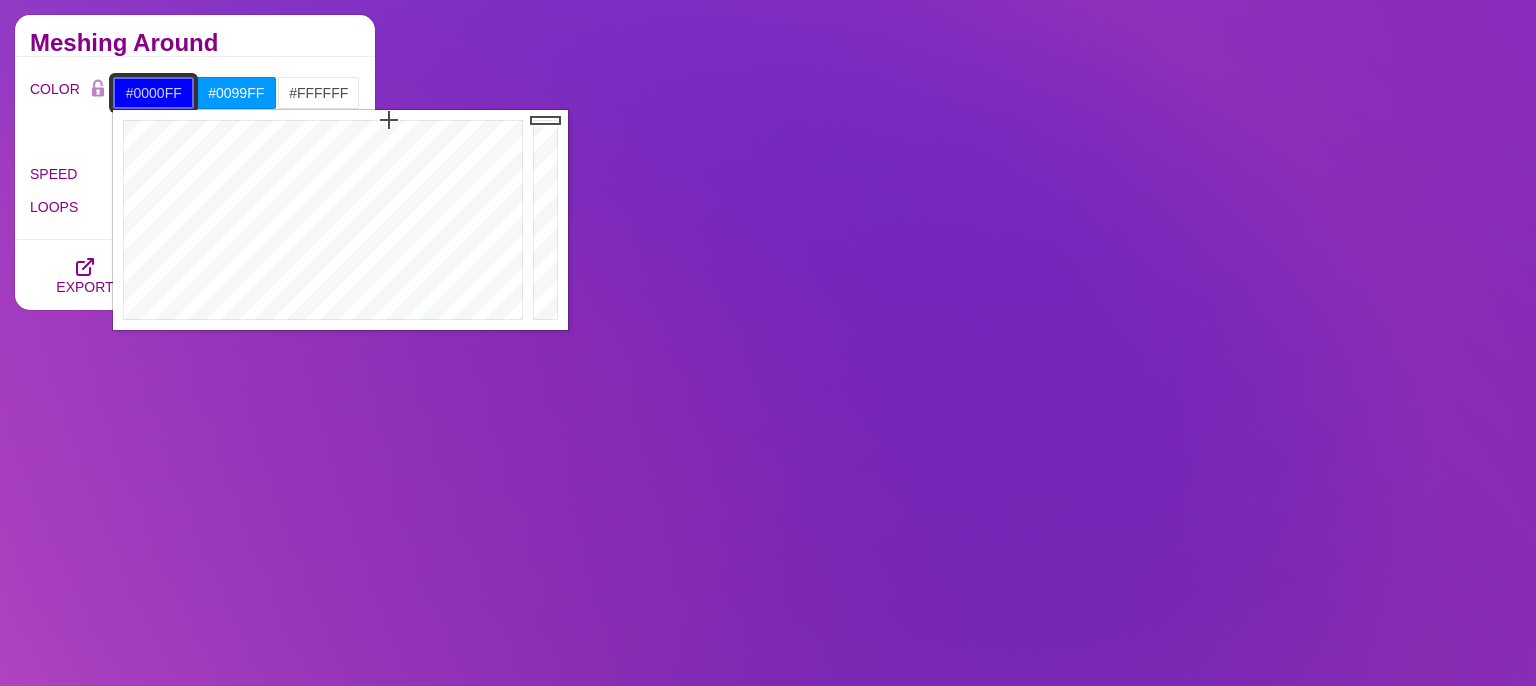 drag, startPoint x: 170, startPoint y: 85, endPoint x: 2, endPoint y: 94, distance: 168.2409 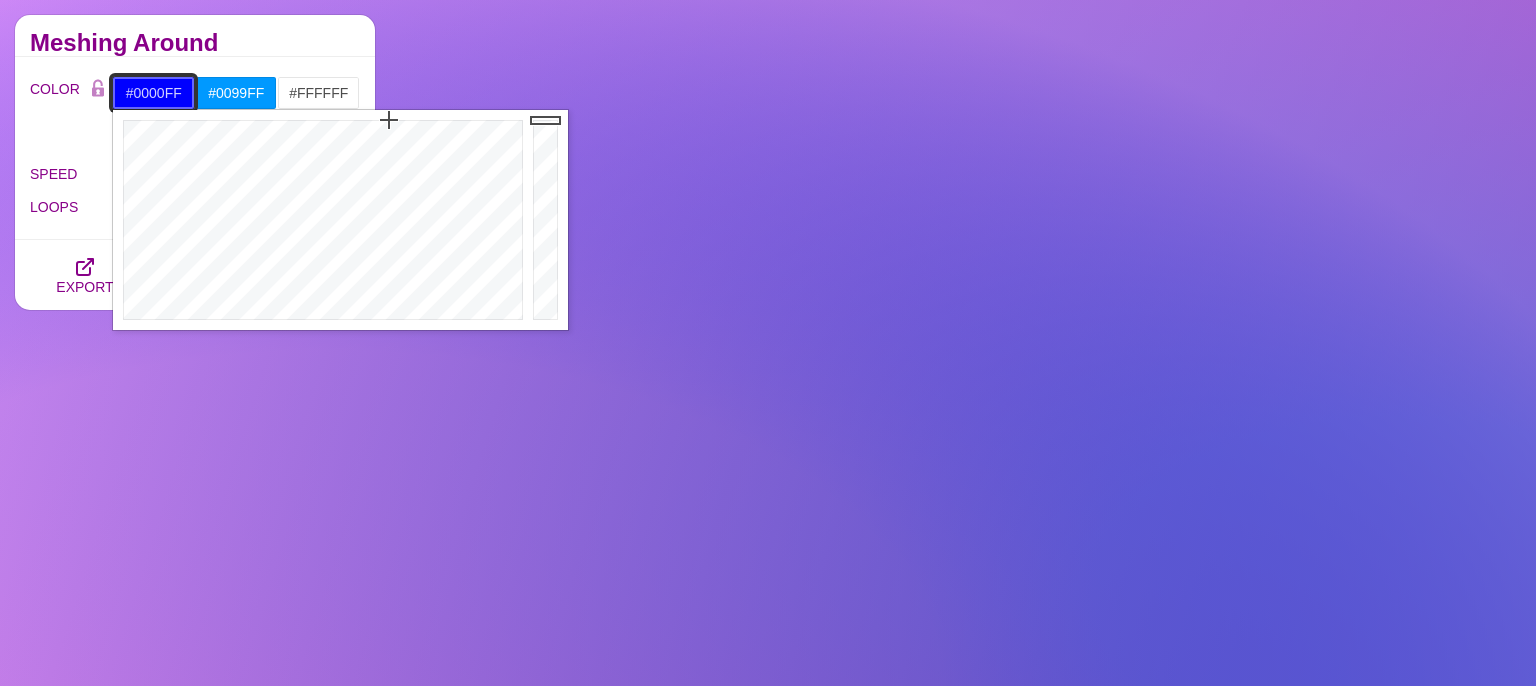 click on "#0000FF" at bounding box center [153, 93] 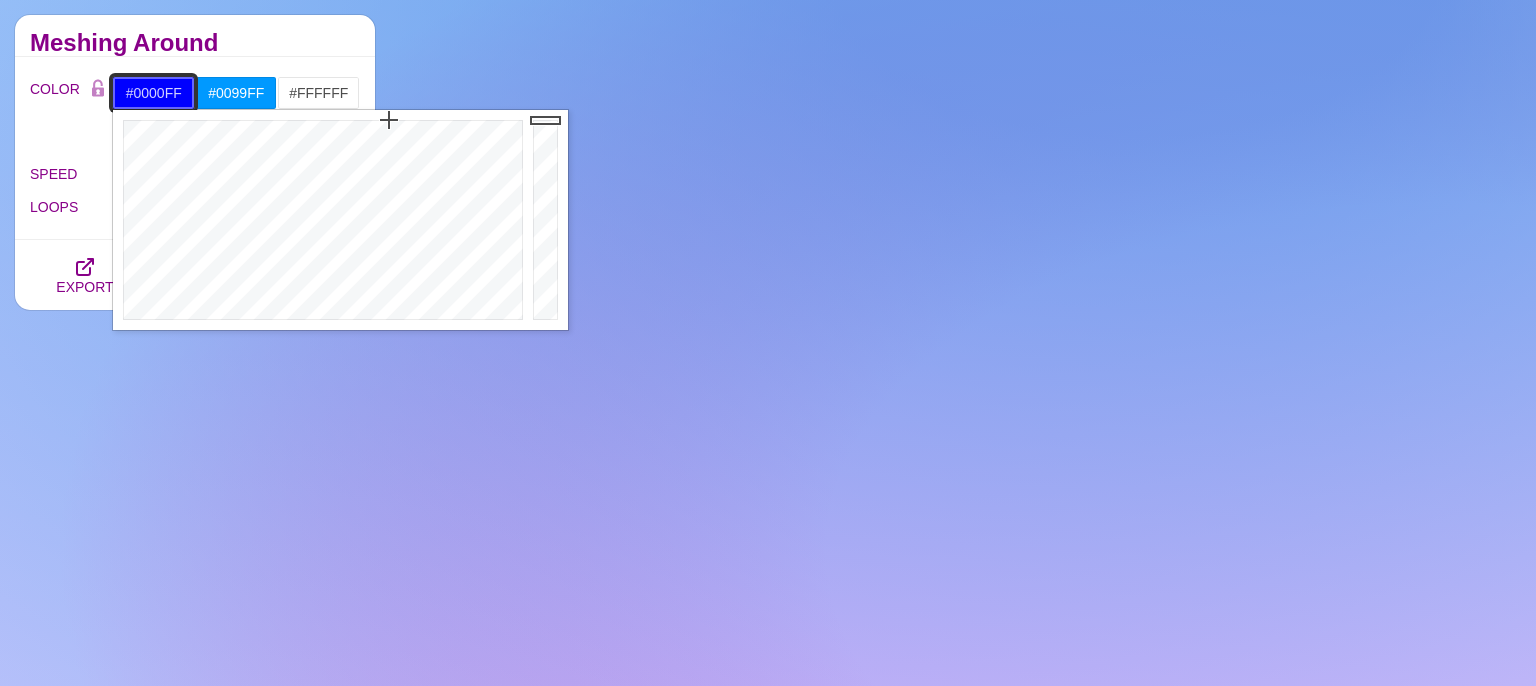 paste on "1f1d33" 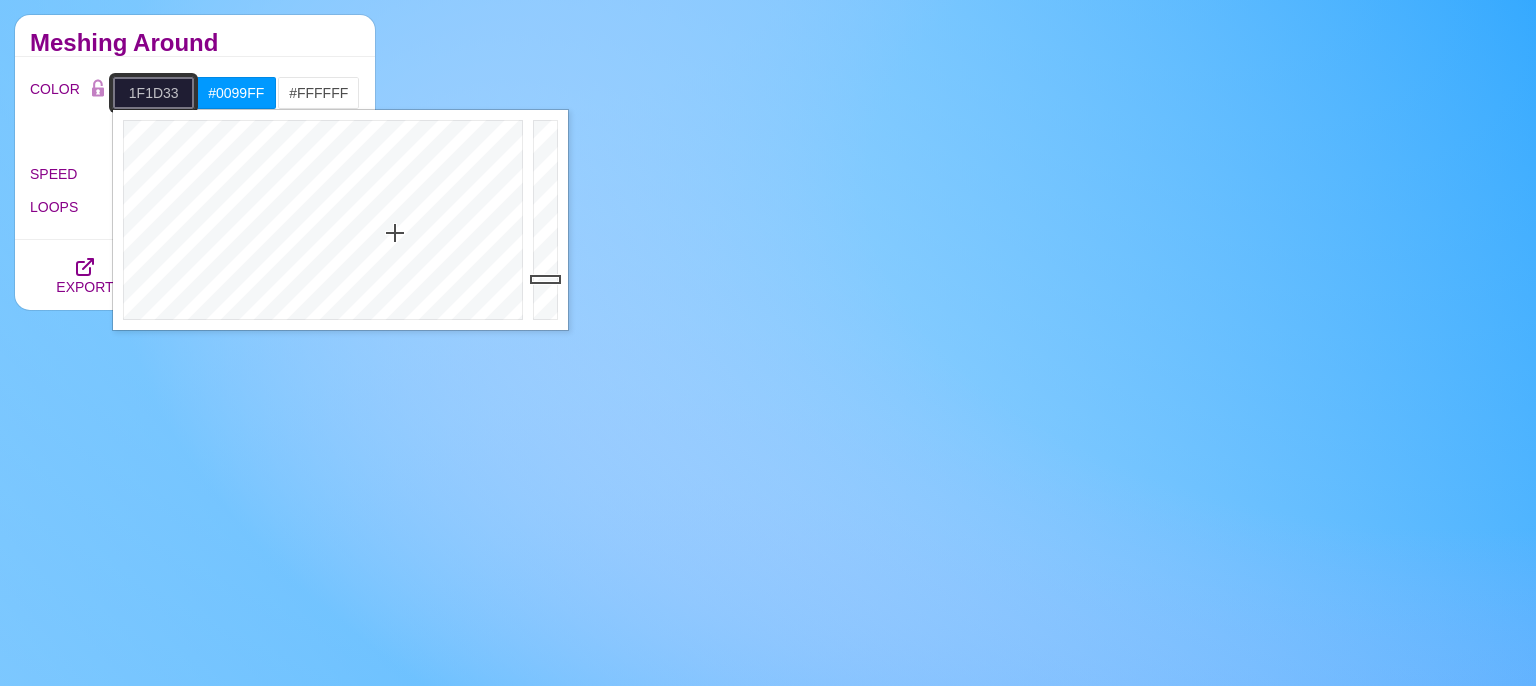 type on "#1F1D33" 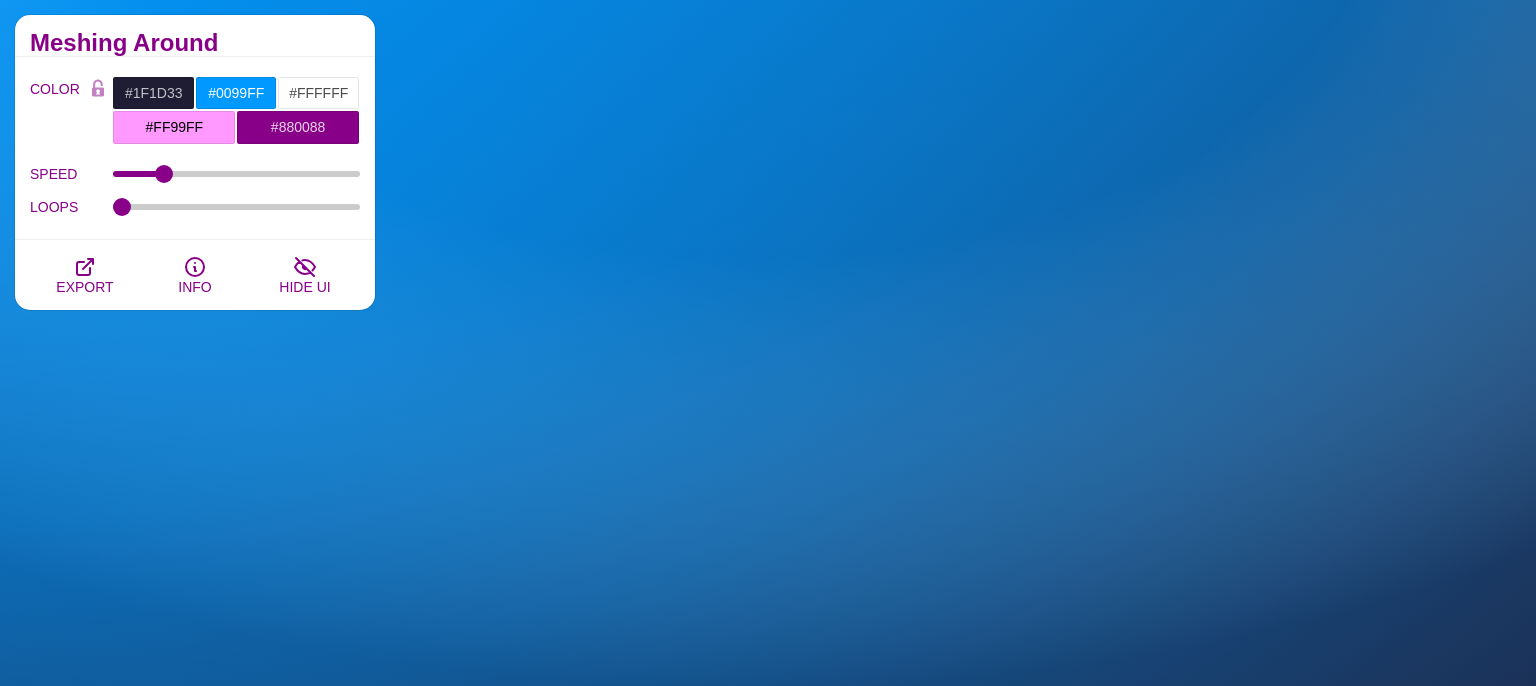 click on "Meshing Around" at bounding box center [195, 43] 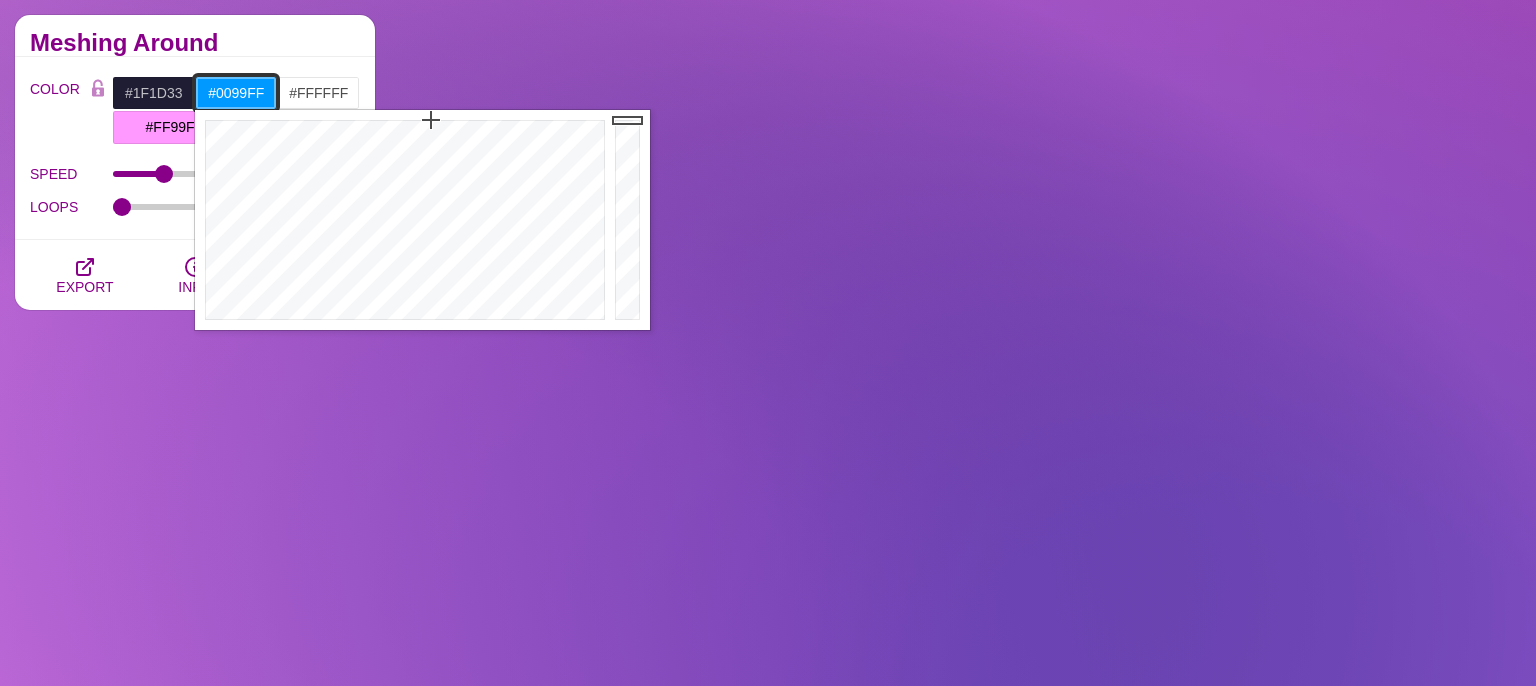 drag, startPoint x: 270, startPoint y: 86, endPoint x: 87, endPoint y: 115, distance: 185.28357 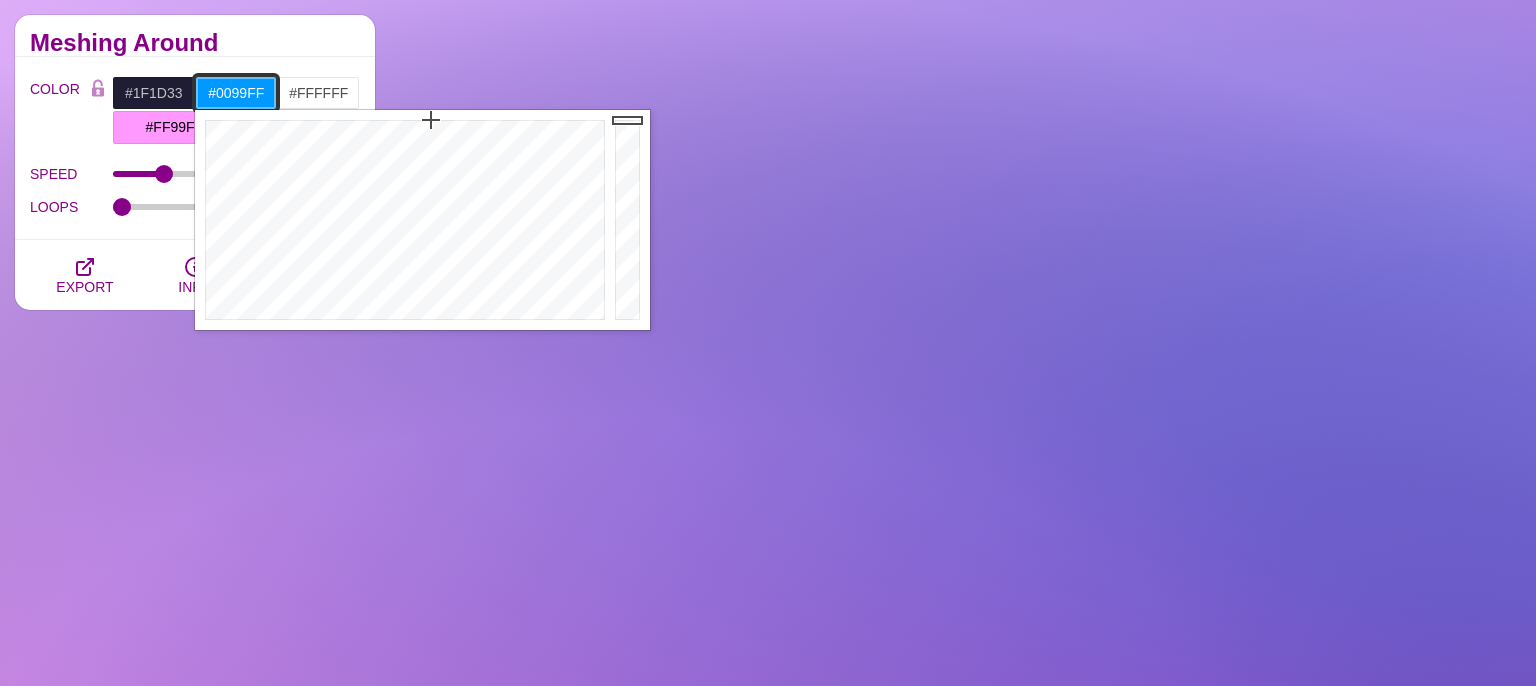 click on "#0099FF" at bounding box center [236, 93] 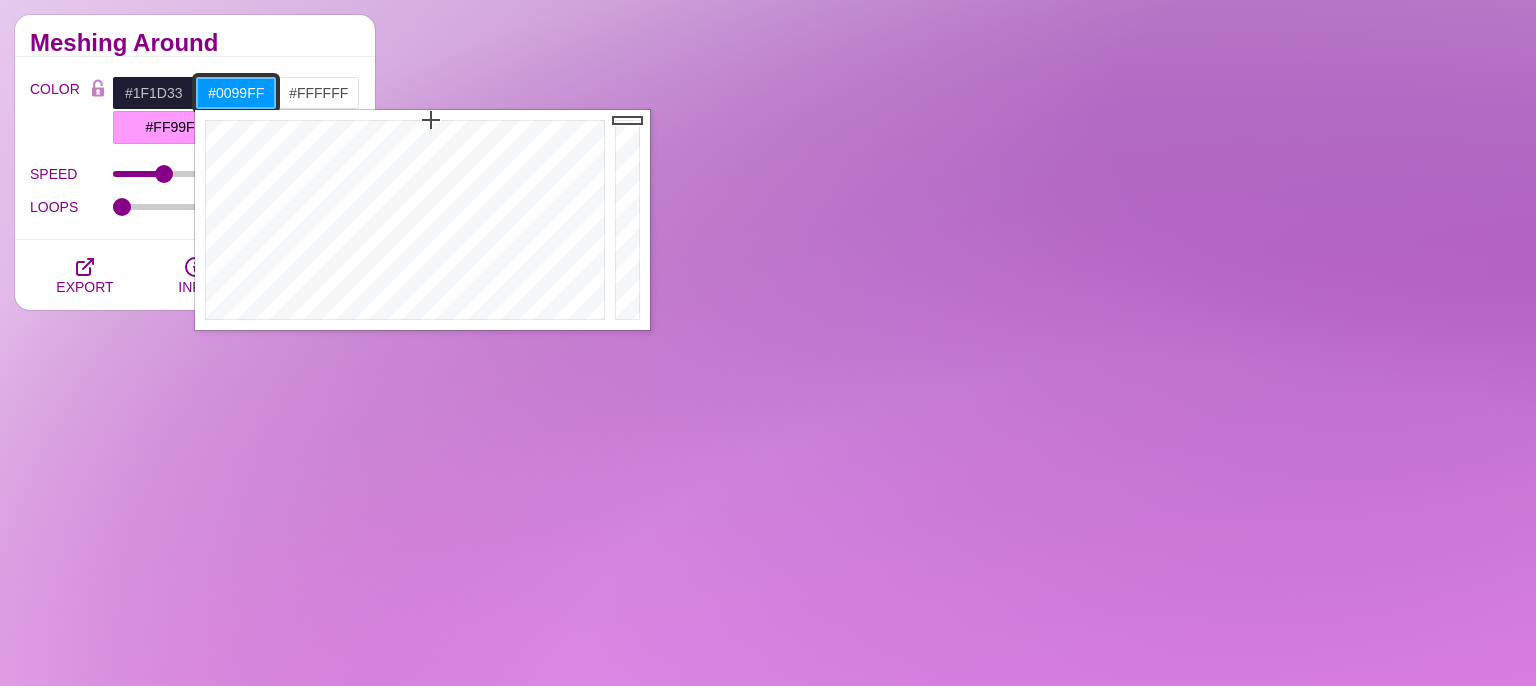 paste on "a9cc28" 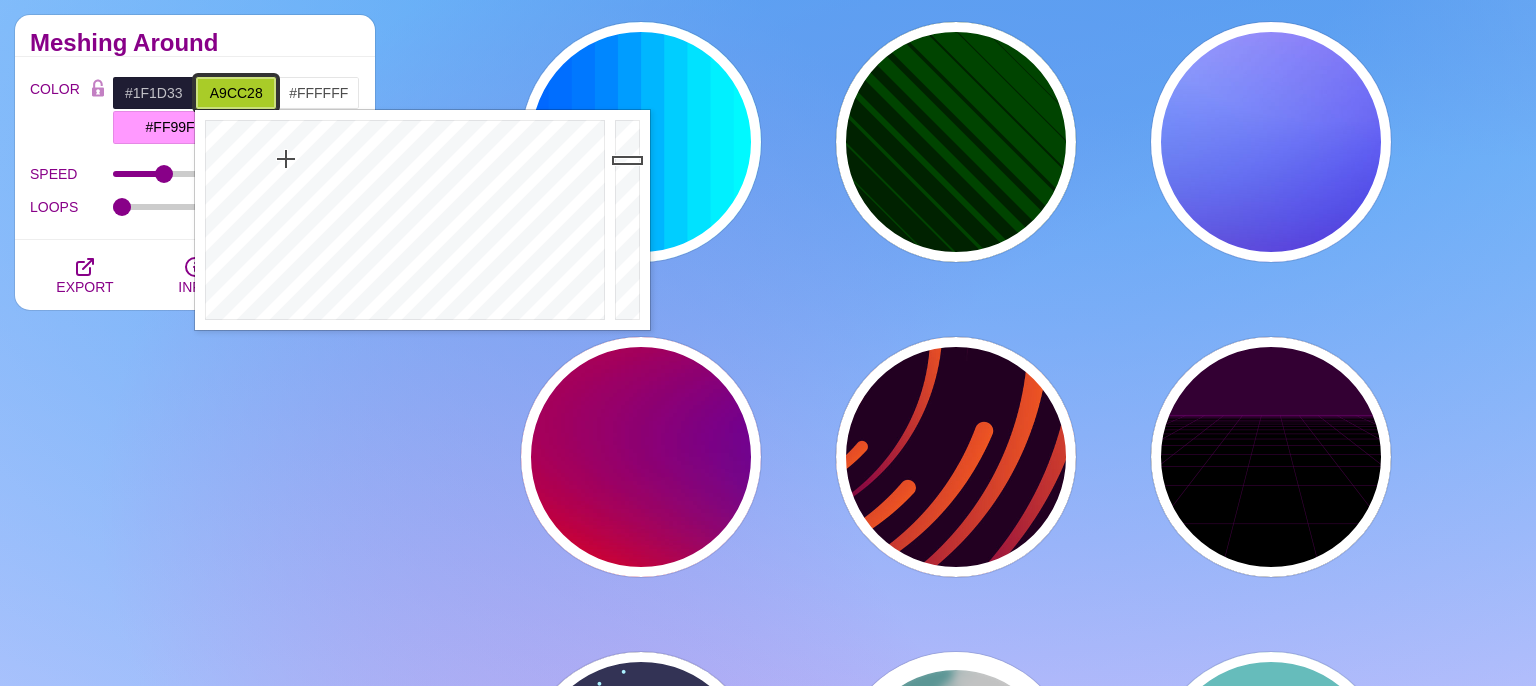 type on "#A9CC28" 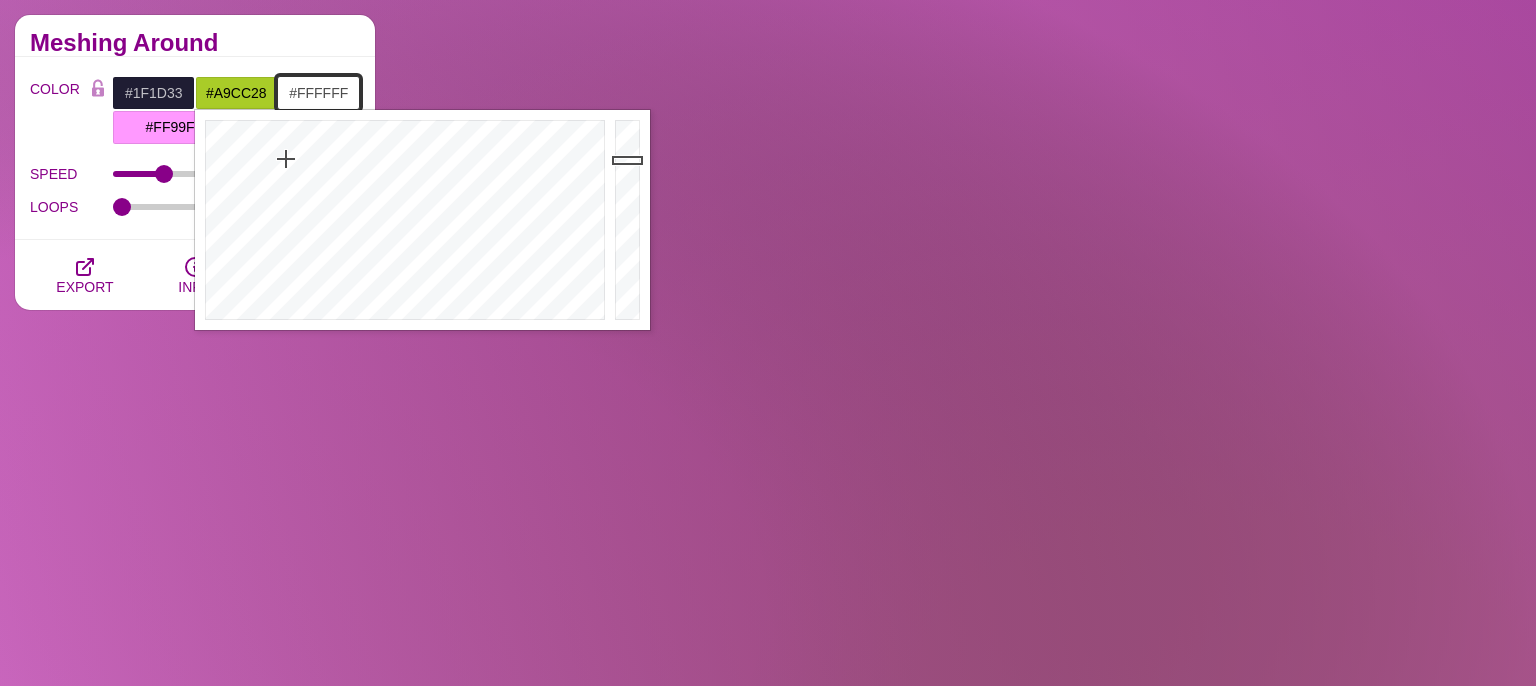 click on "#FFFFFF" at bounding box center [318, 93] 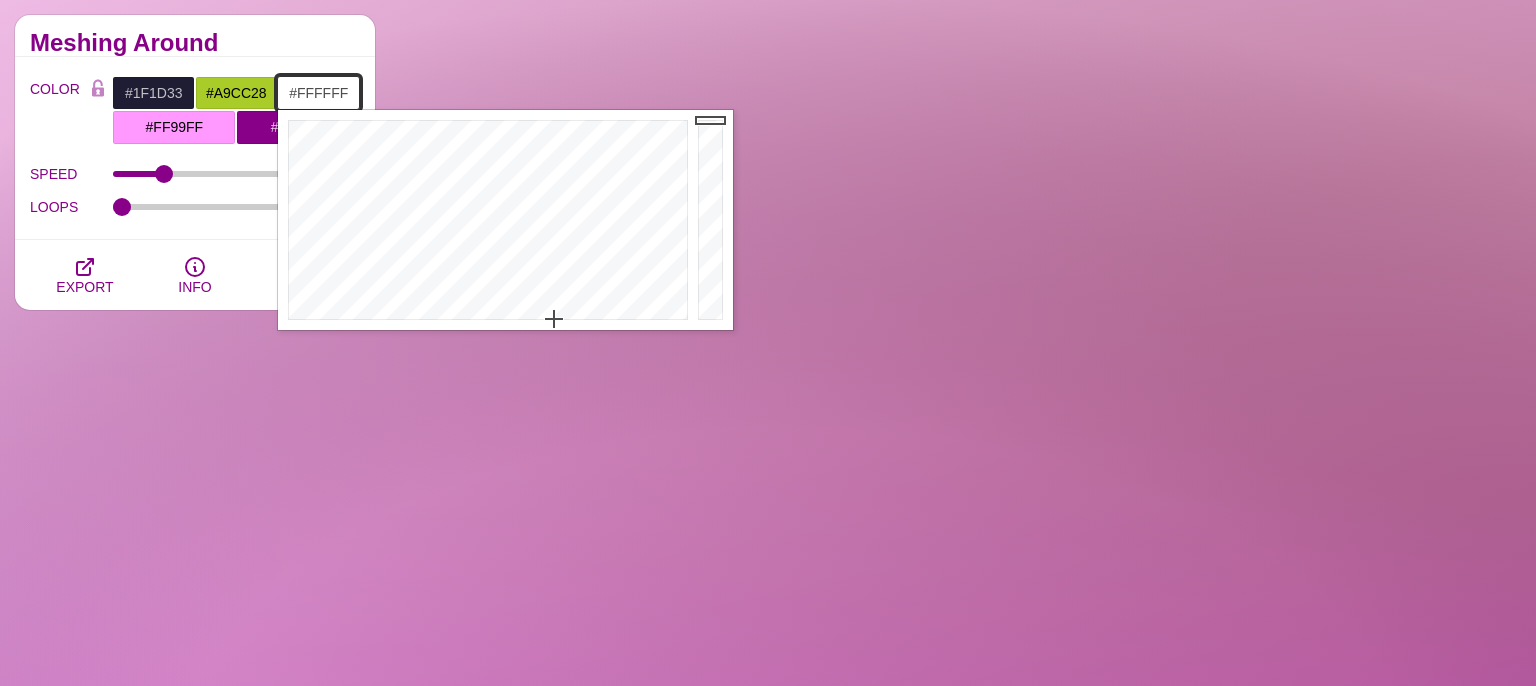 drag, startPoint x: 343, startPoint y: 89, endPoint x: 274, endPoint y: 103, distance: 70.40597 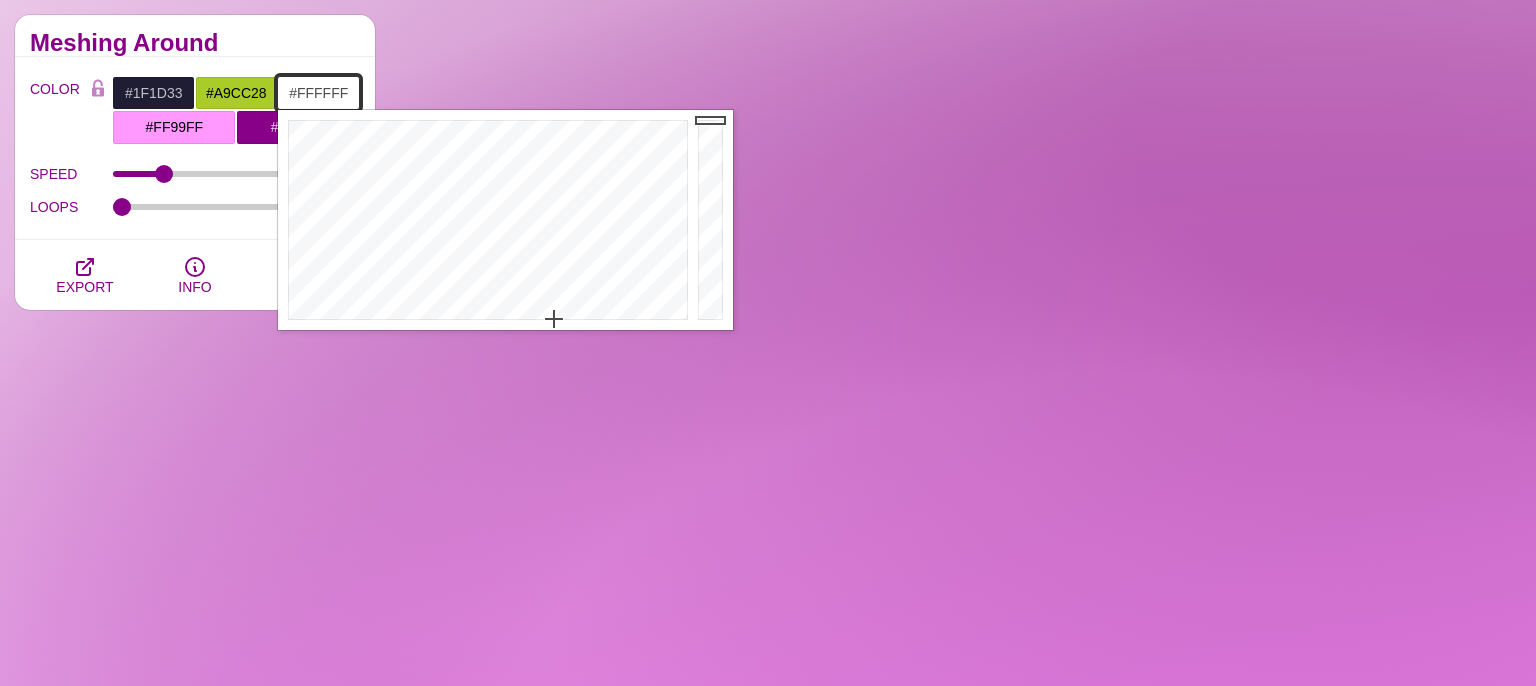 click on "#FFFFFF" at bounding box center [318, 93] 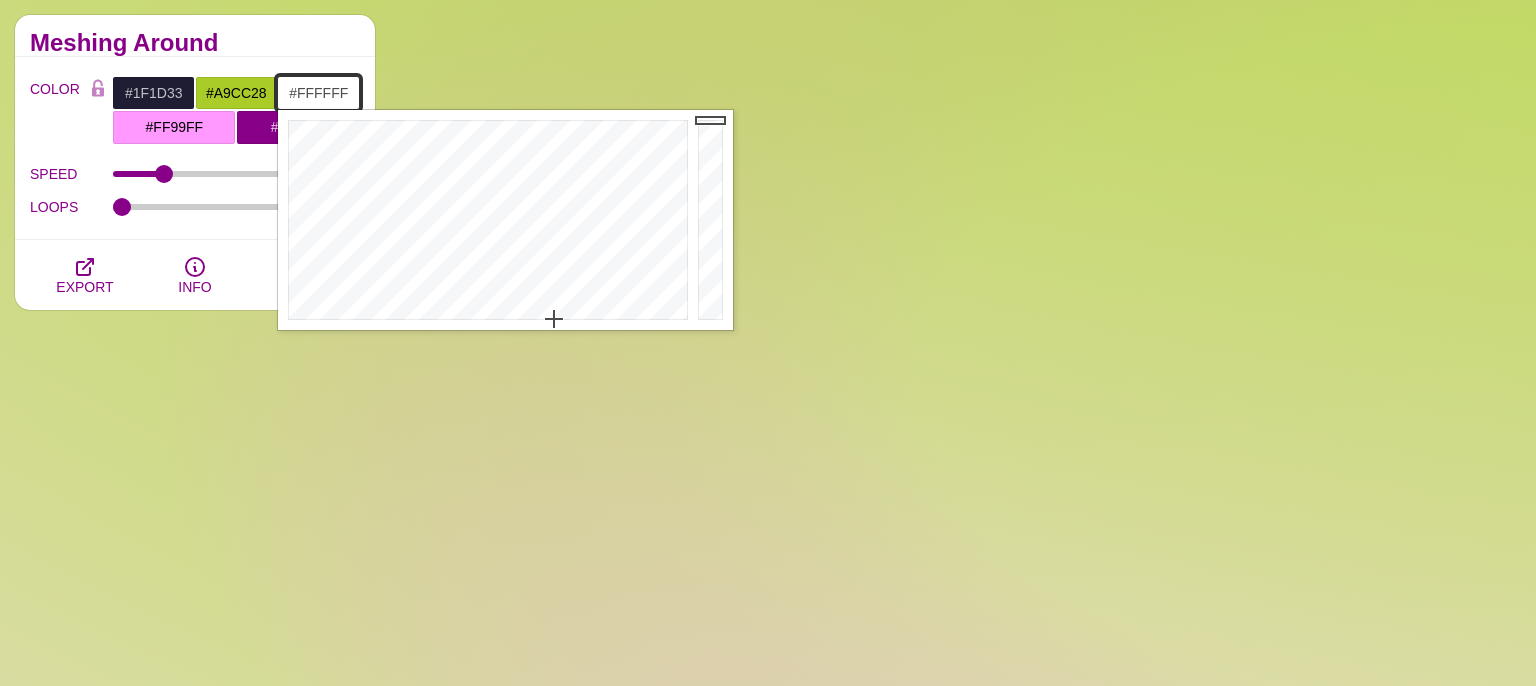 paste on "02c87d" 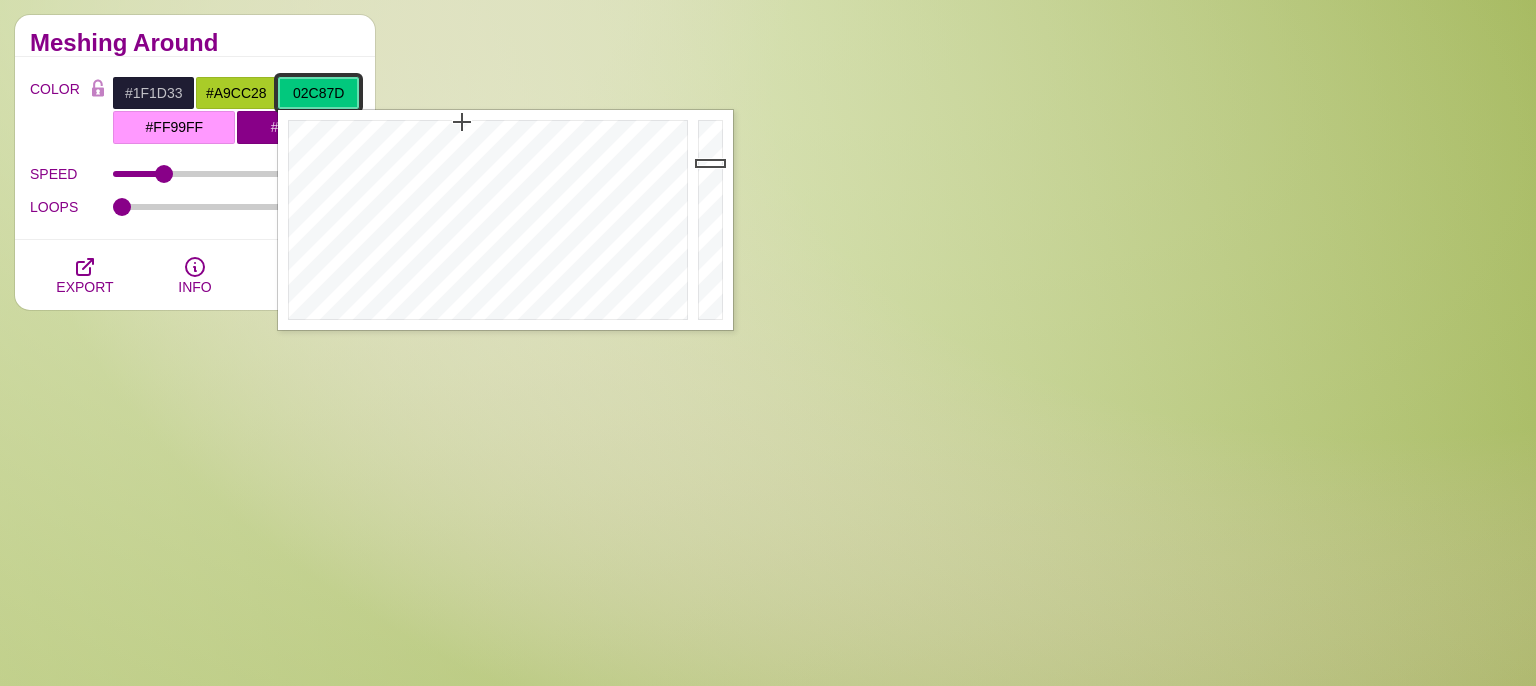 type on "#02C87D" 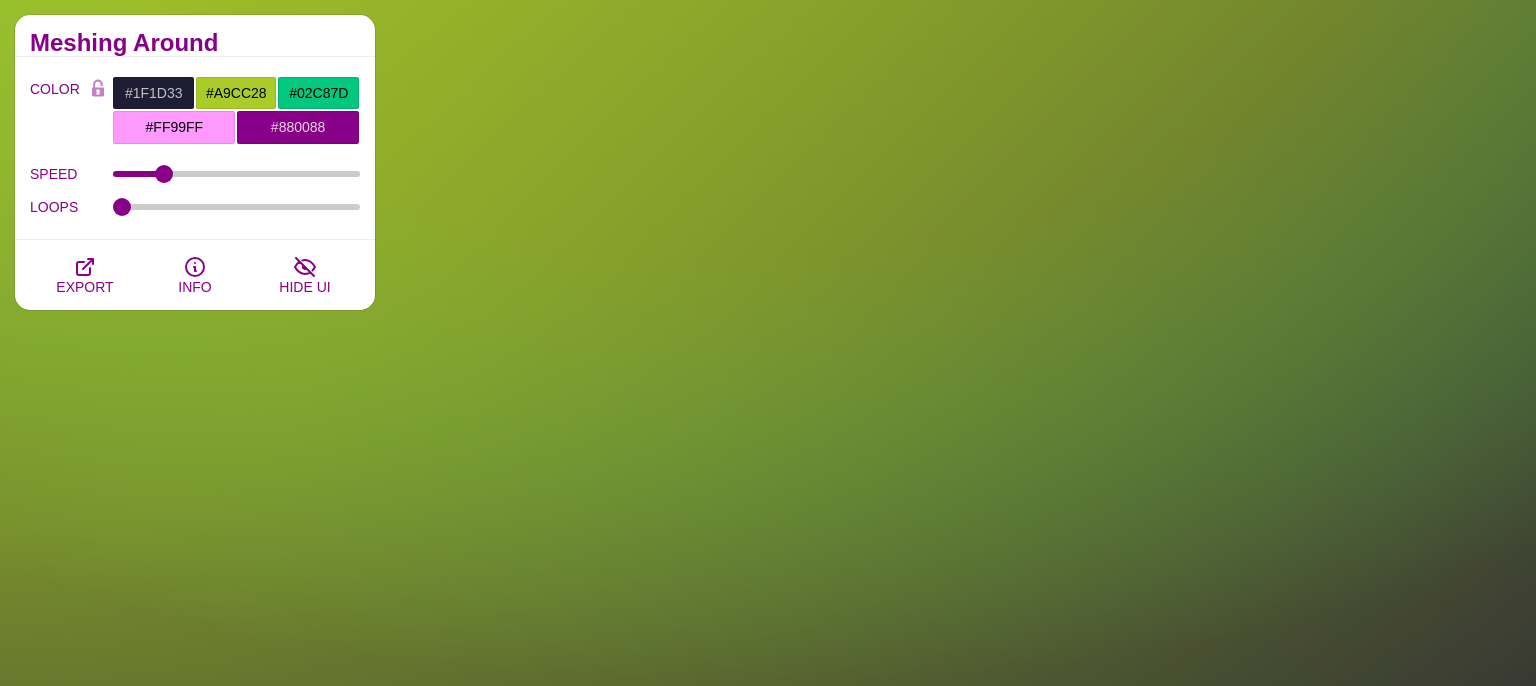 click on "Meshing Around" at bounding box center (195, 43) 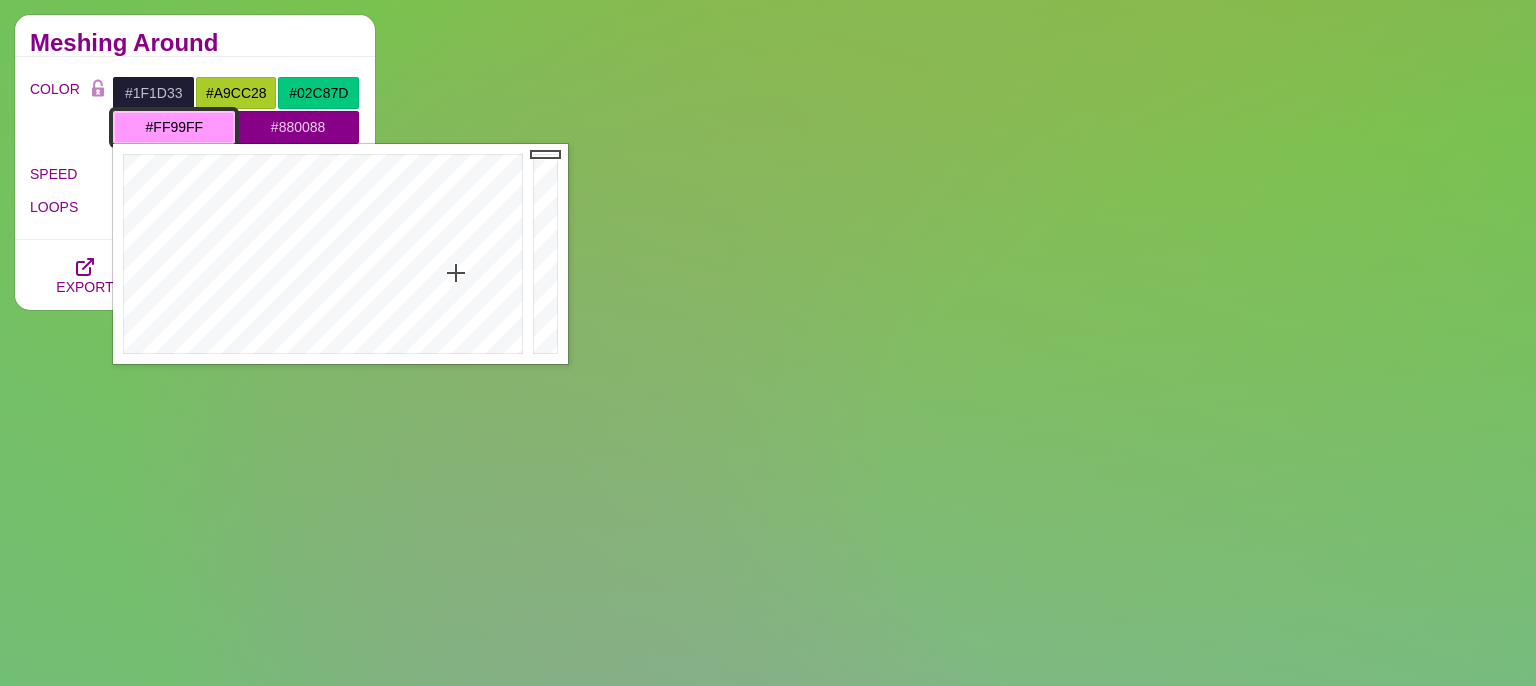click on "#FF99FF" at bounding box center (174, 127) 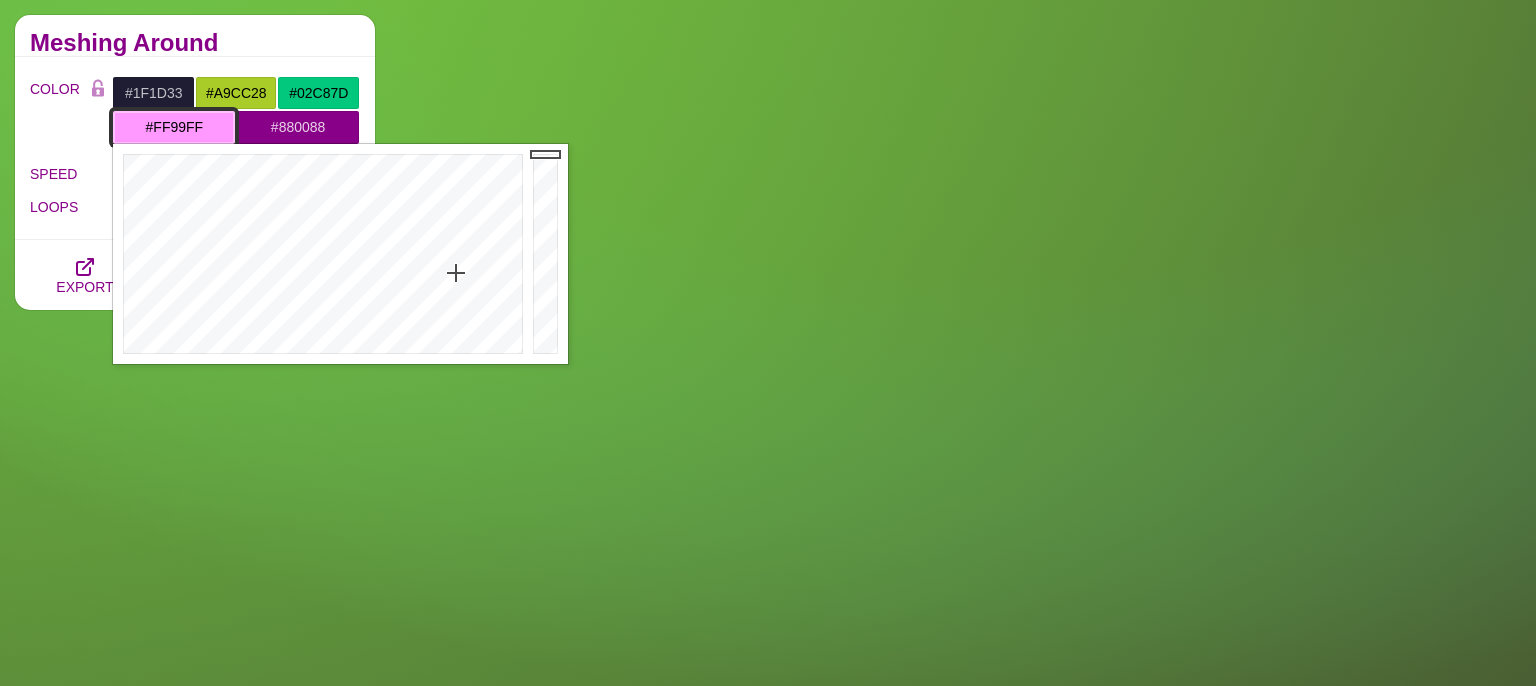drag, startPoint x: 210, startPoint y: 125, endPoint x: 103, endPoint y: 141, distance: 108.18965 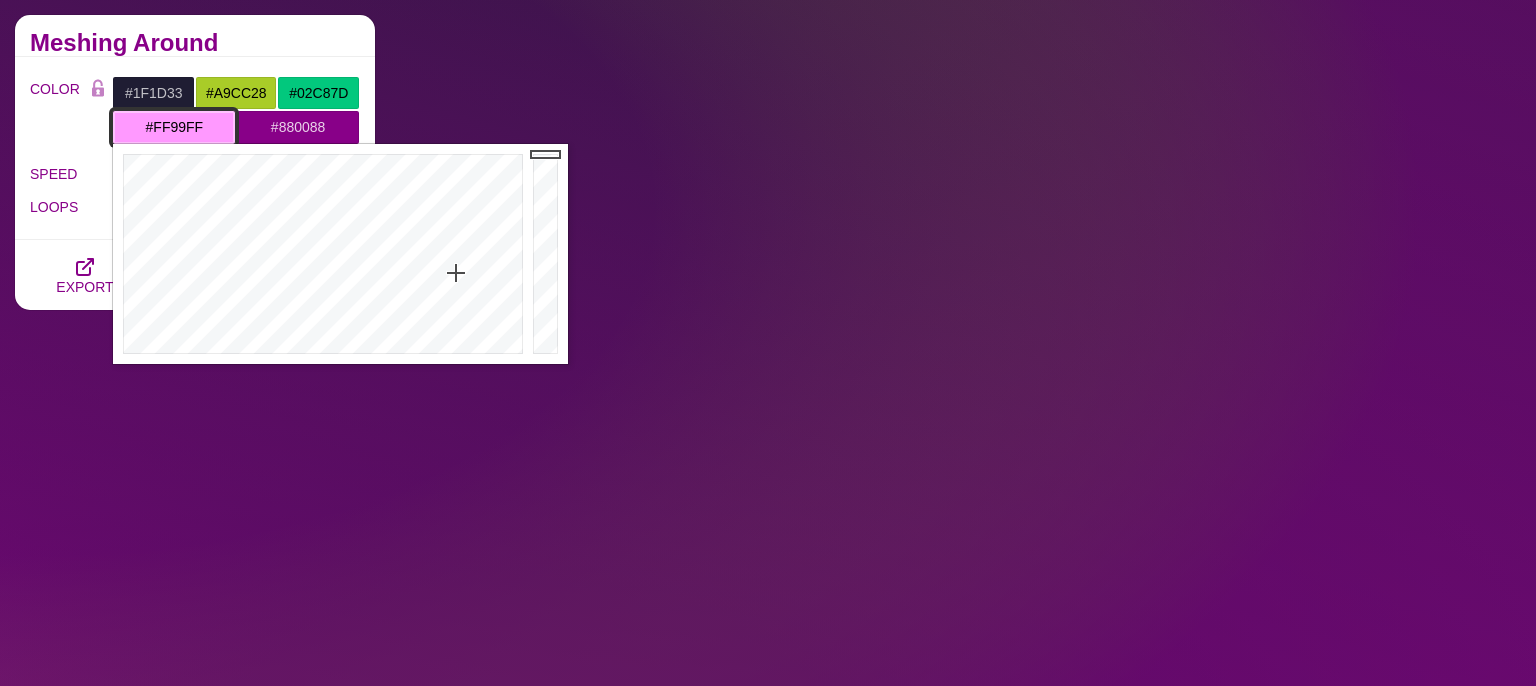 click on "#FF99FF" at bounding box center [174, 127] 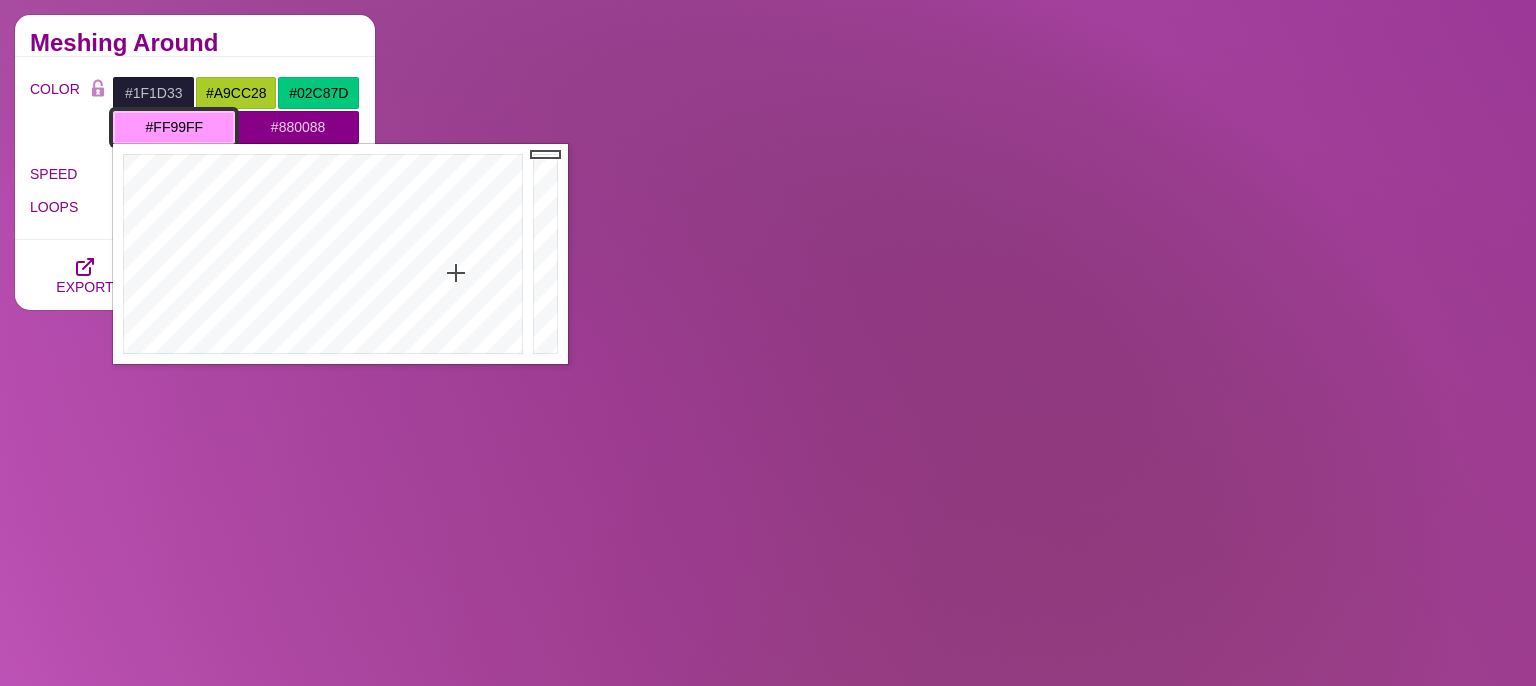 paste on "4f7c93" 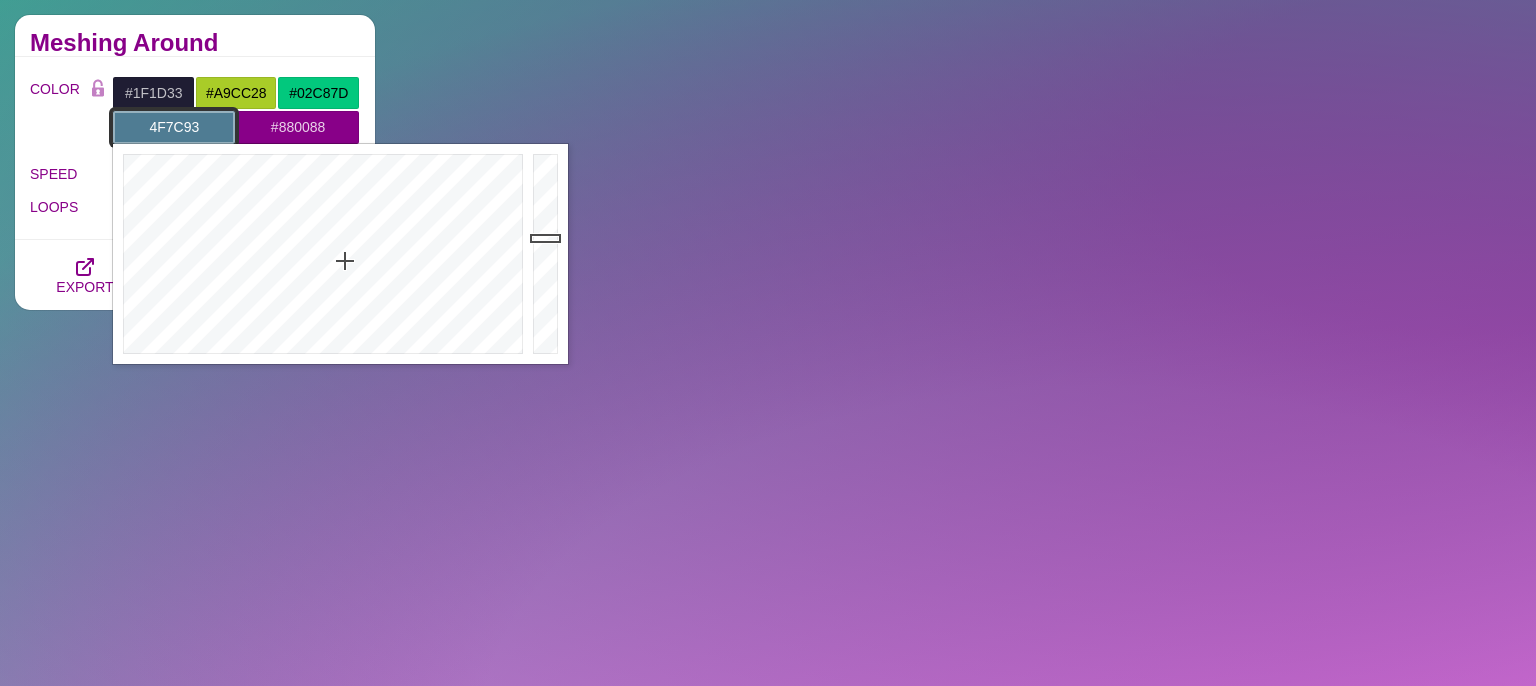 type on "#4F7C93" 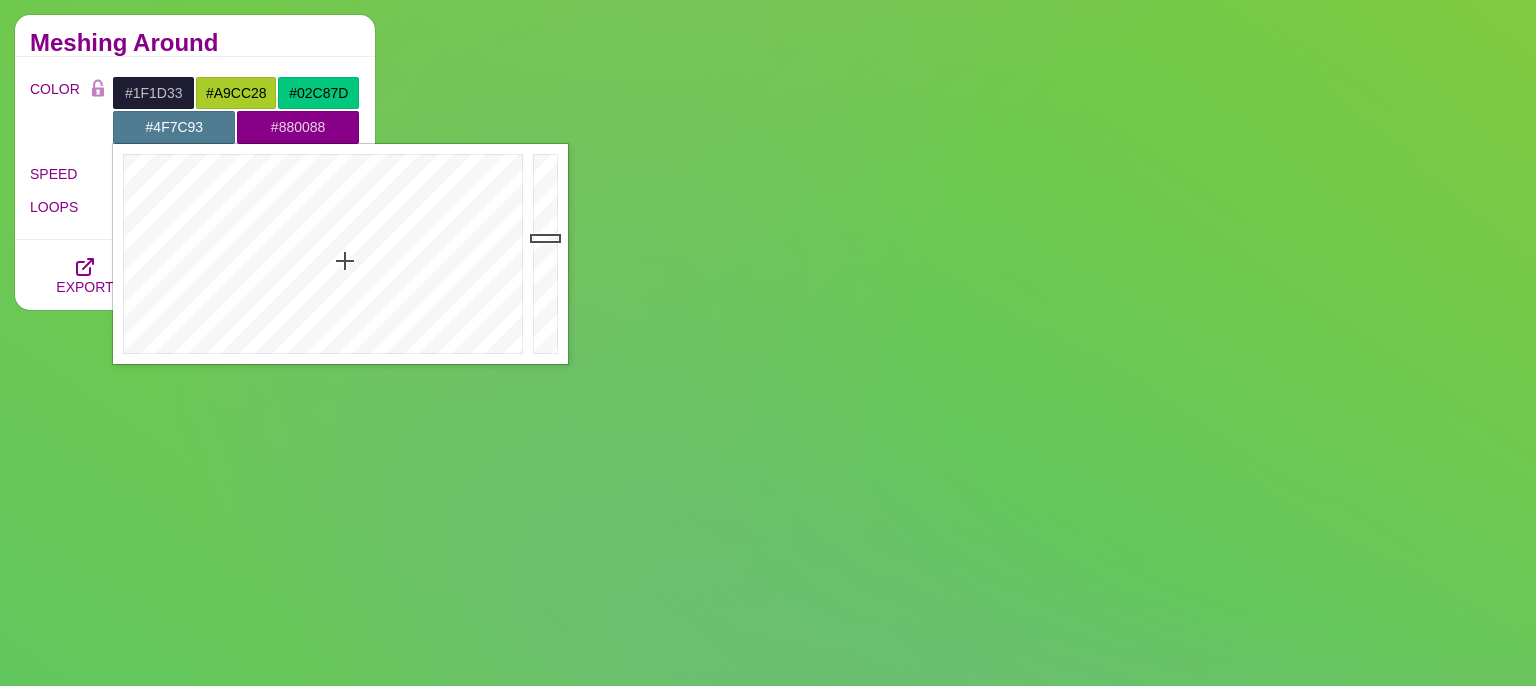 click on "Meshing Around" at bounding box center [195, 43] 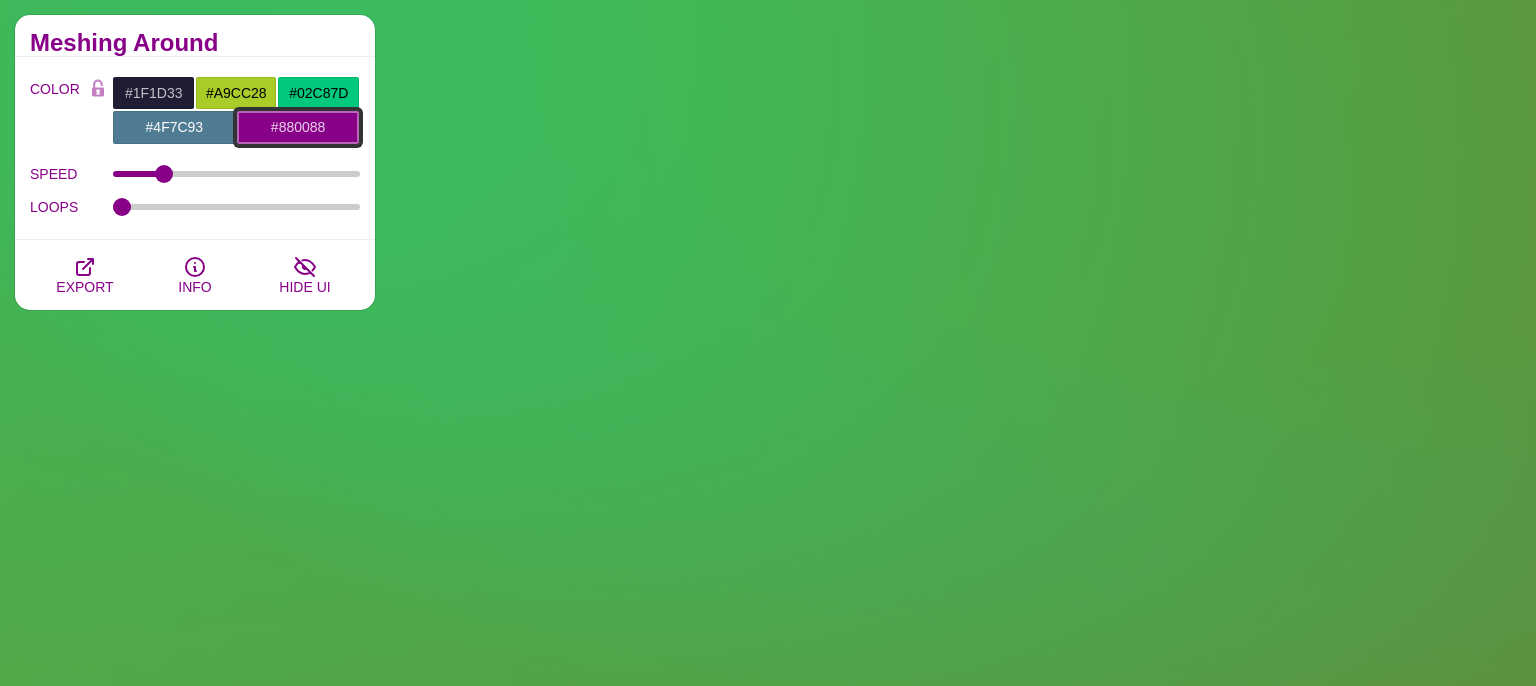 click on "#880088" at bounding box center (298, 127) 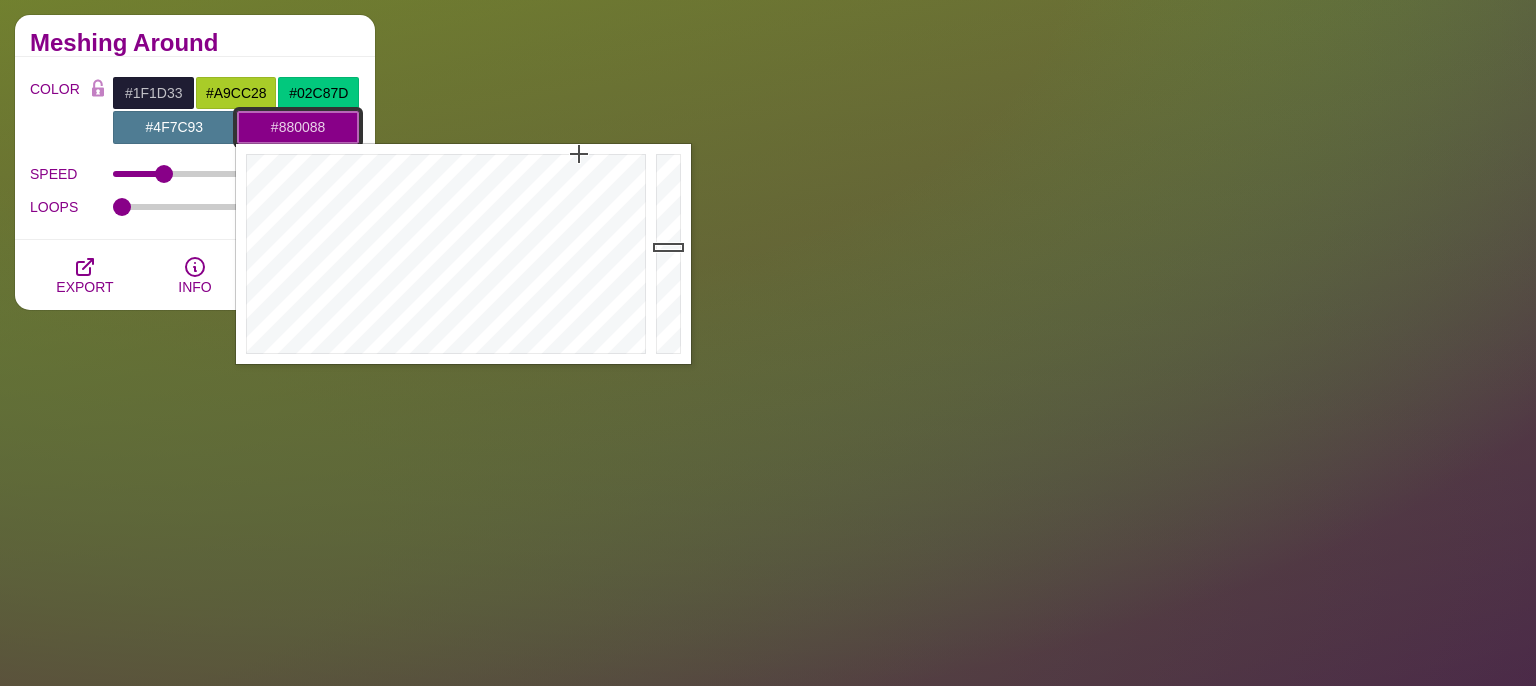 drag, startPoint x: 342, startPoint y: 123, endPoint x: 177, endPoint y: 118, distance: 165.07574 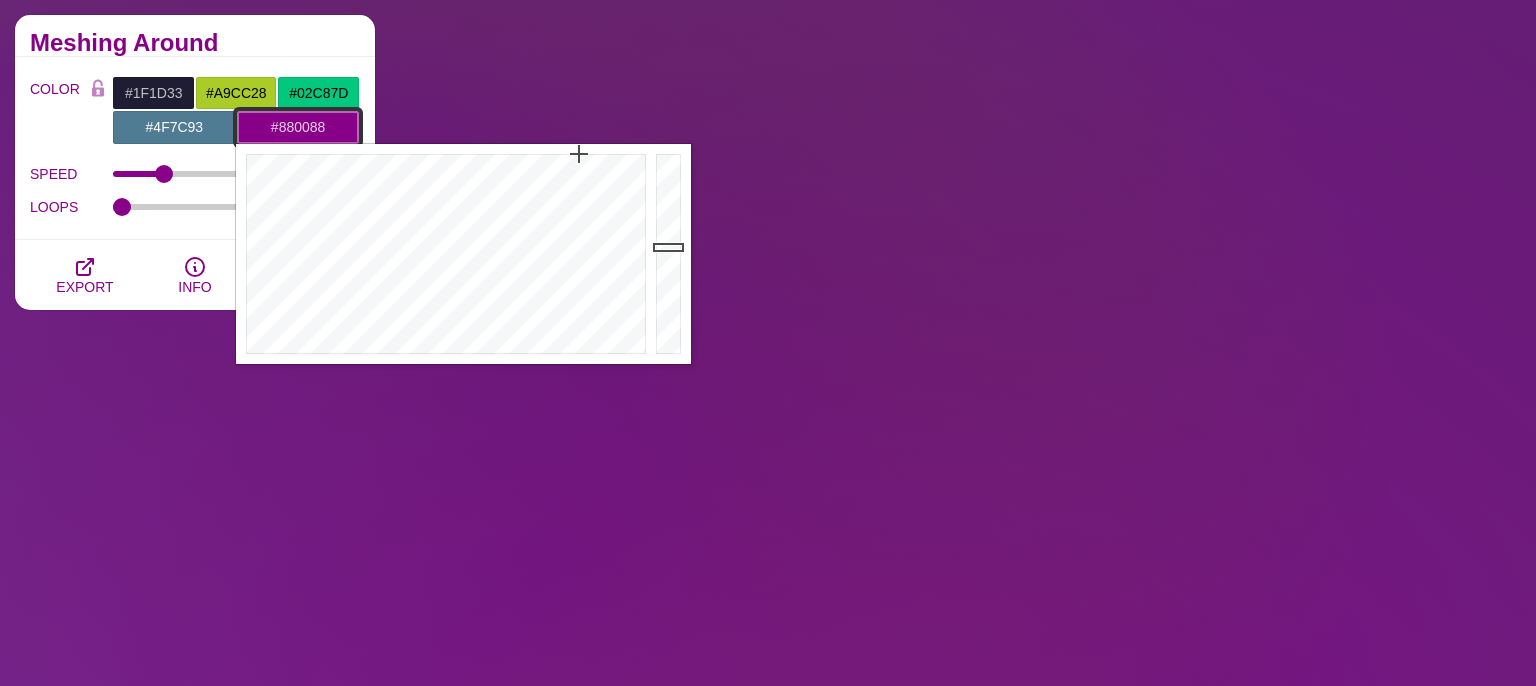 click on "#880088" at bounding box center (298, 127) 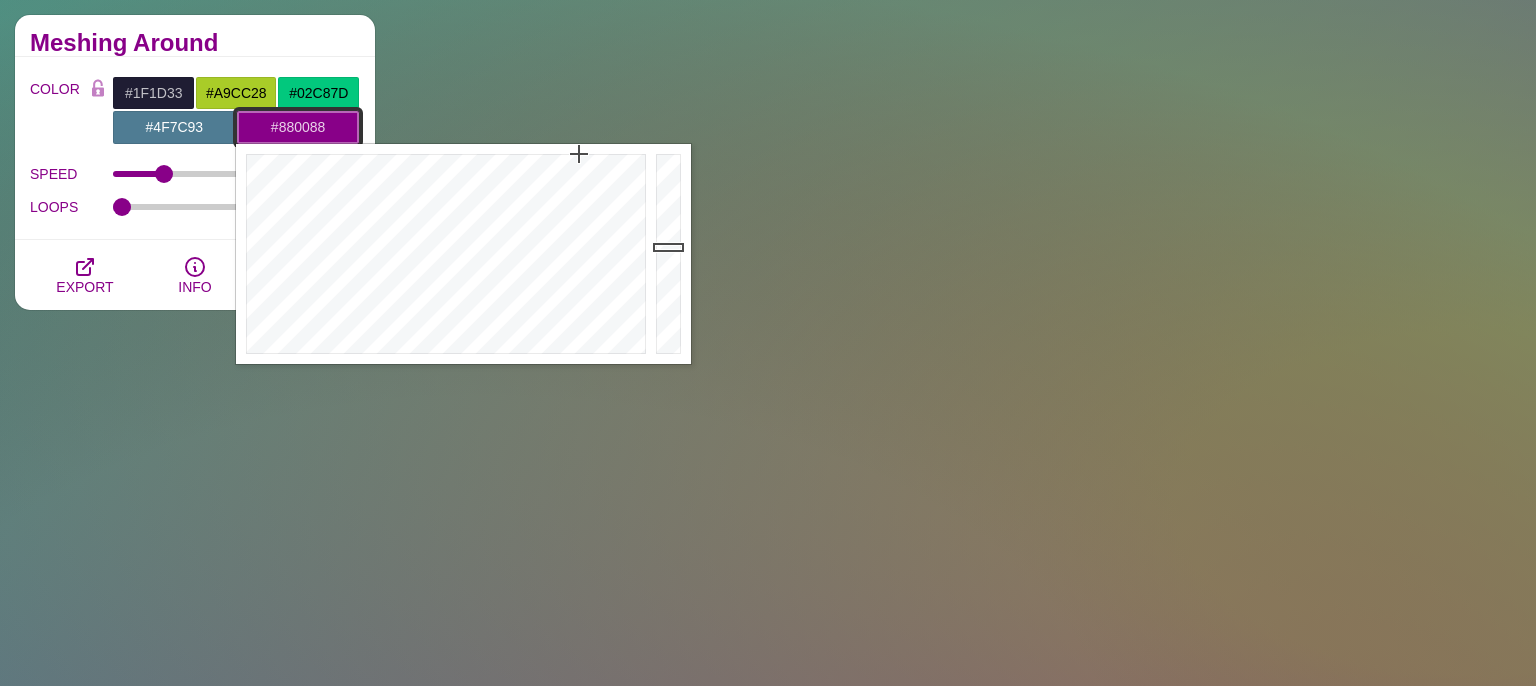 paste on "17524c" 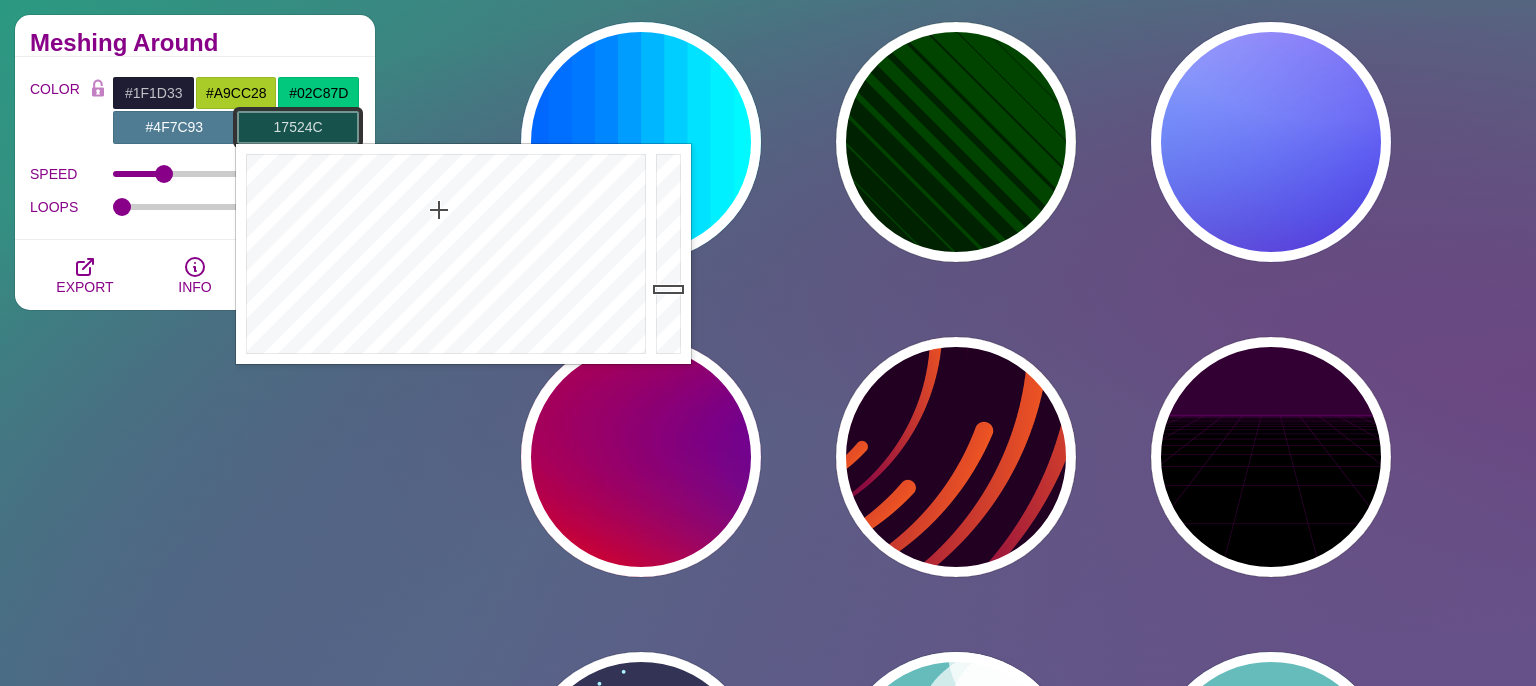 type on "#17524C" 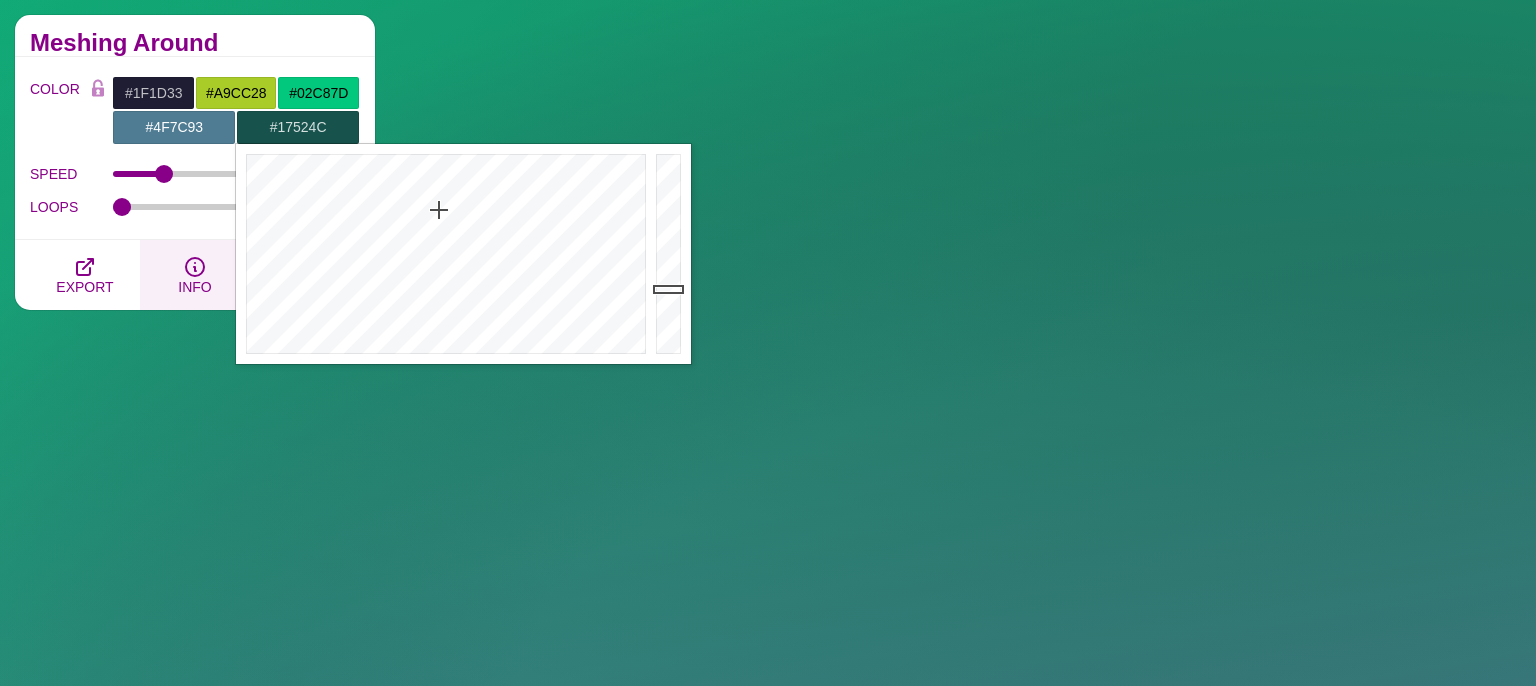 click on "INFO" at bounding box center [195, 275] 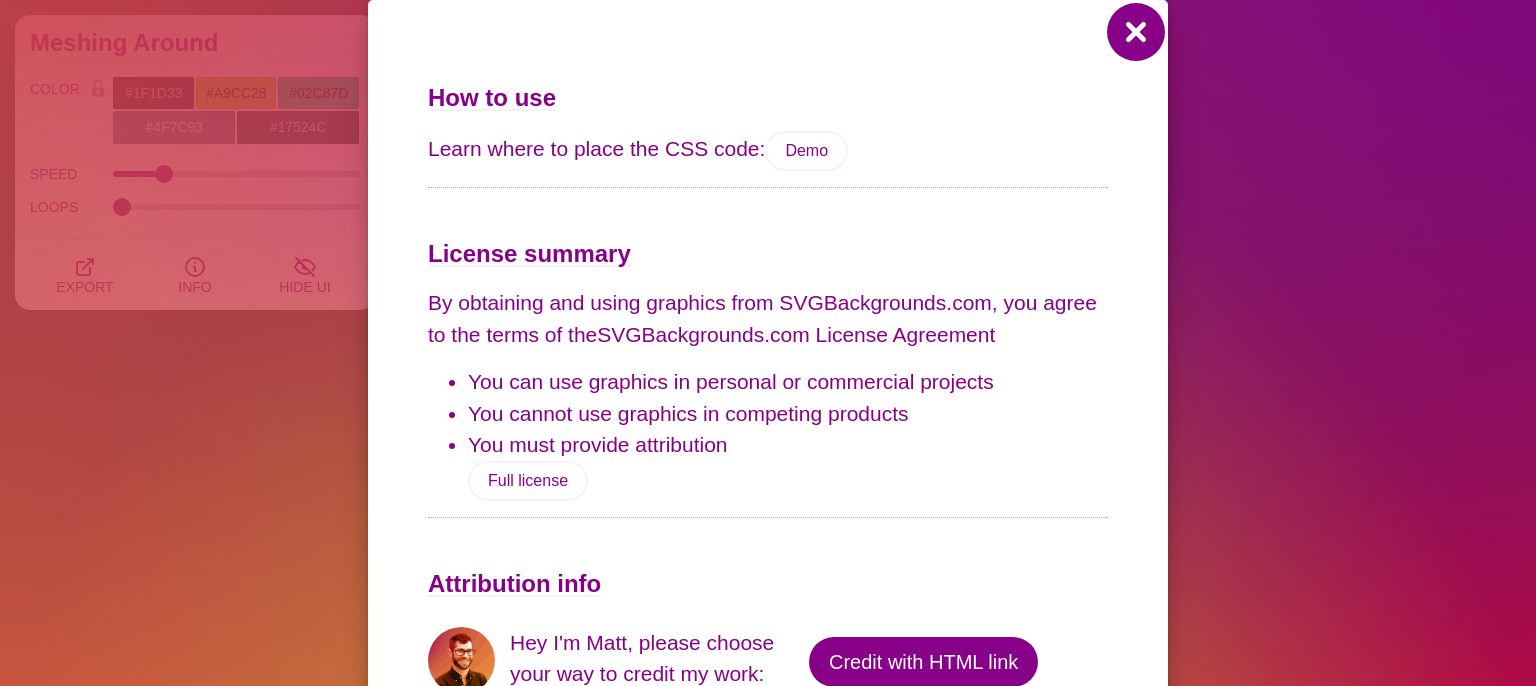 click at bounding box center (1136, 32) 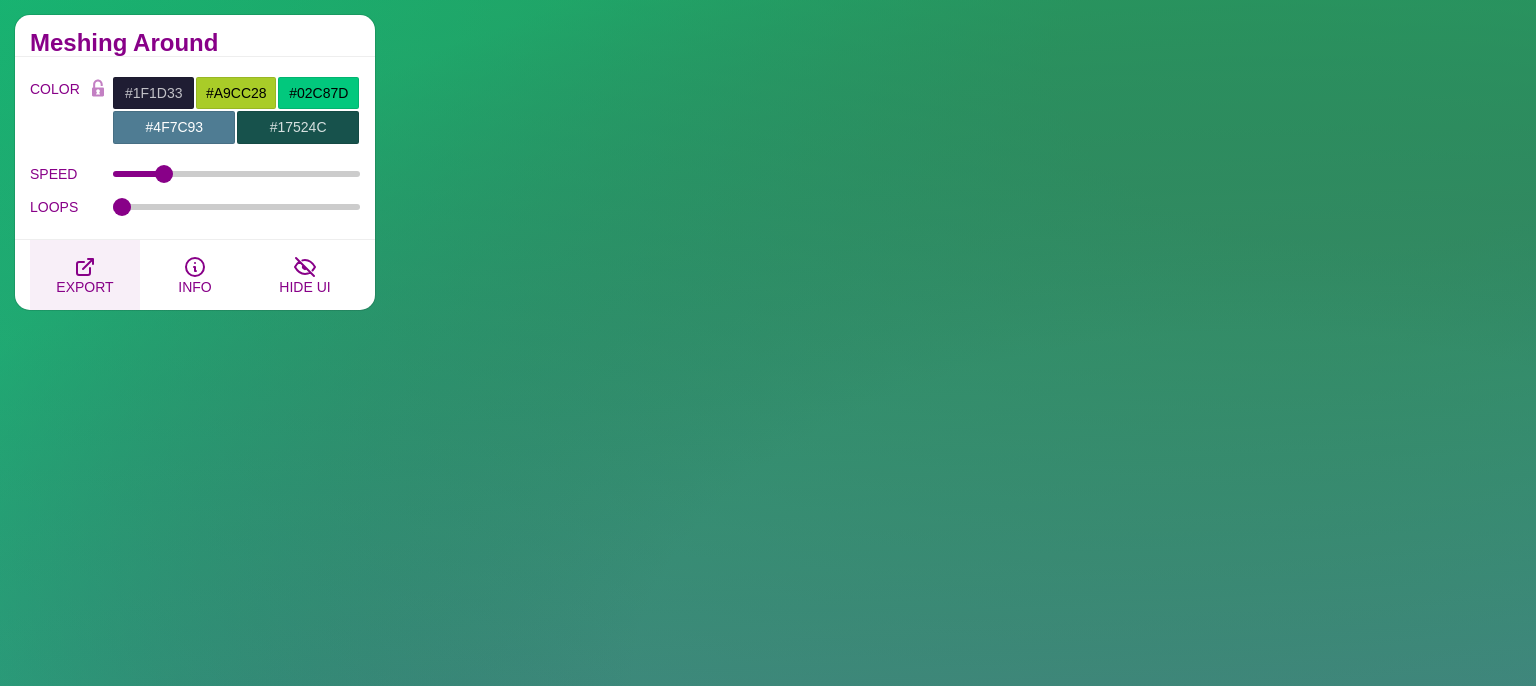 click on "EXPORT" at bounding box center [85, 275] 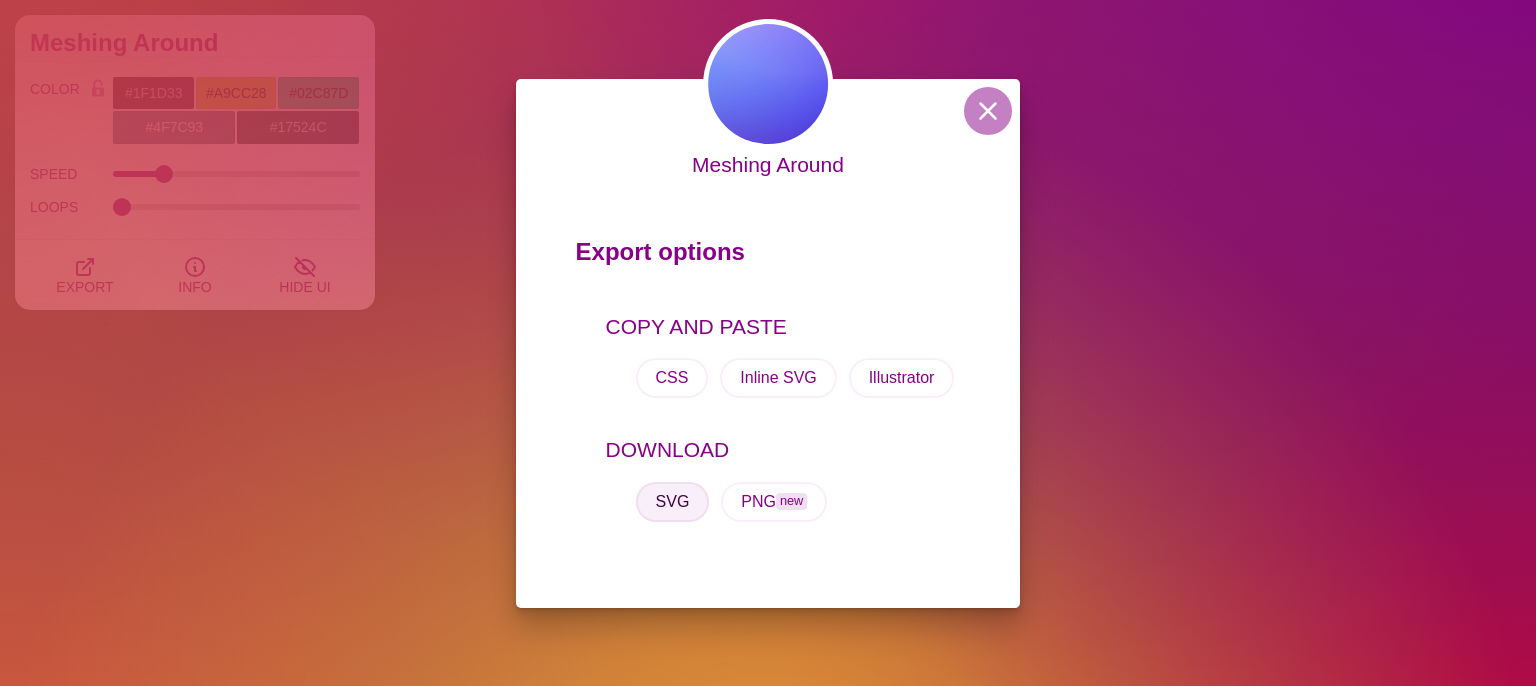 click on "SVG" at bounding box center [673, 502] 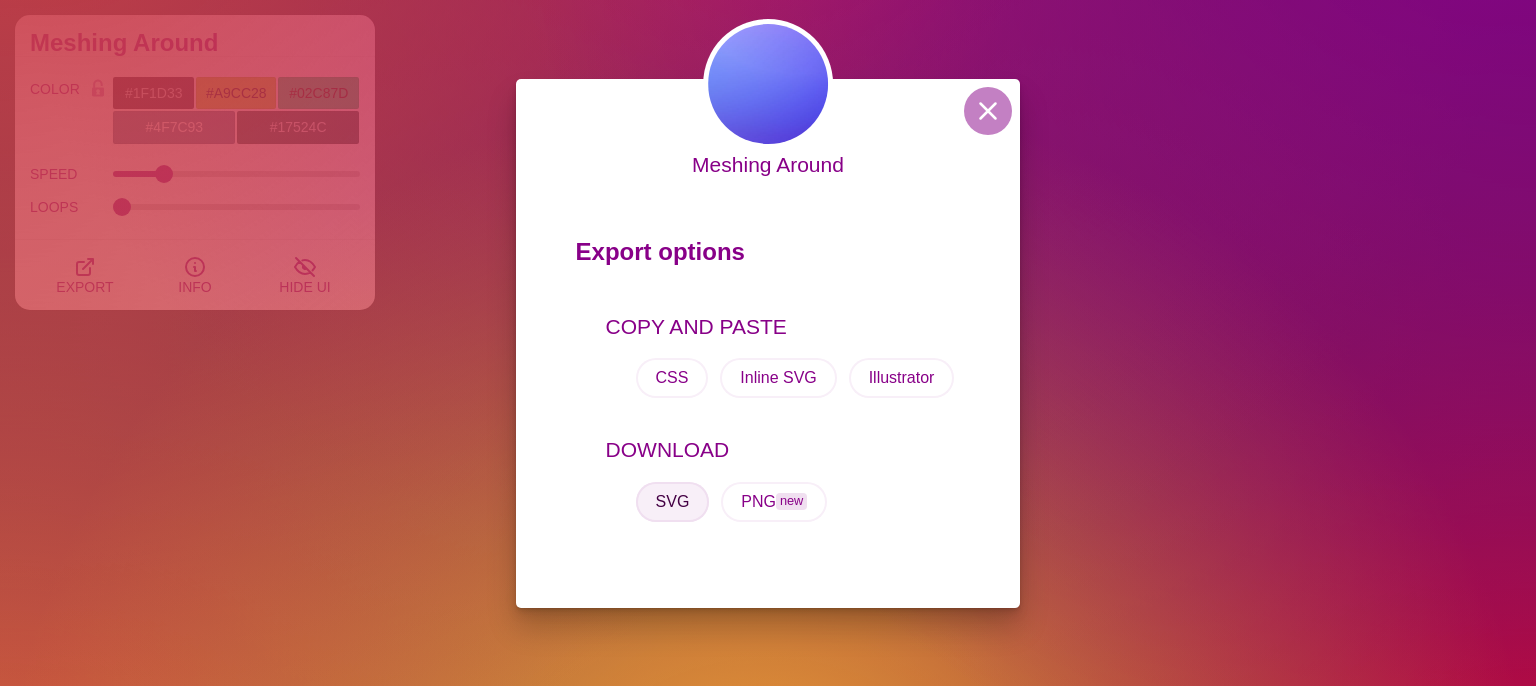 type 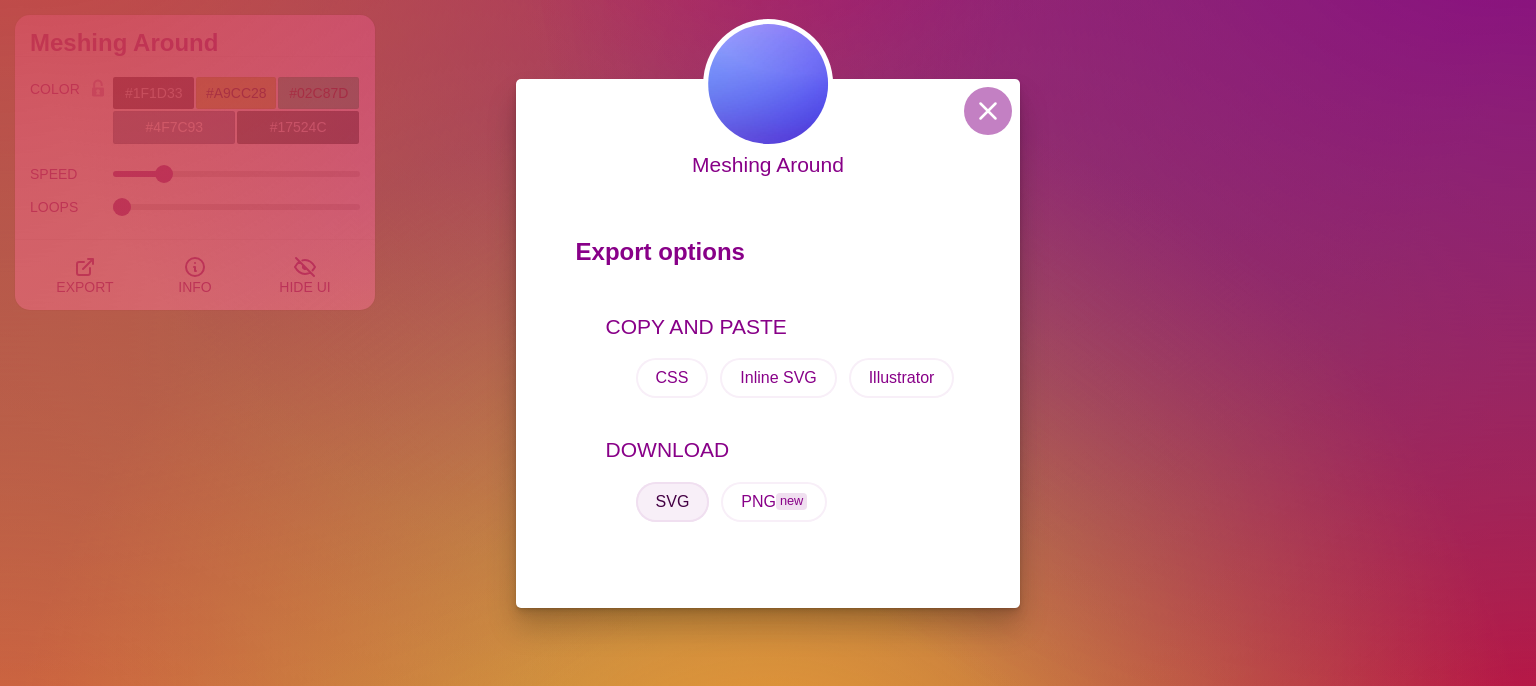 click on "SVG" at bounding box center [673, 502] 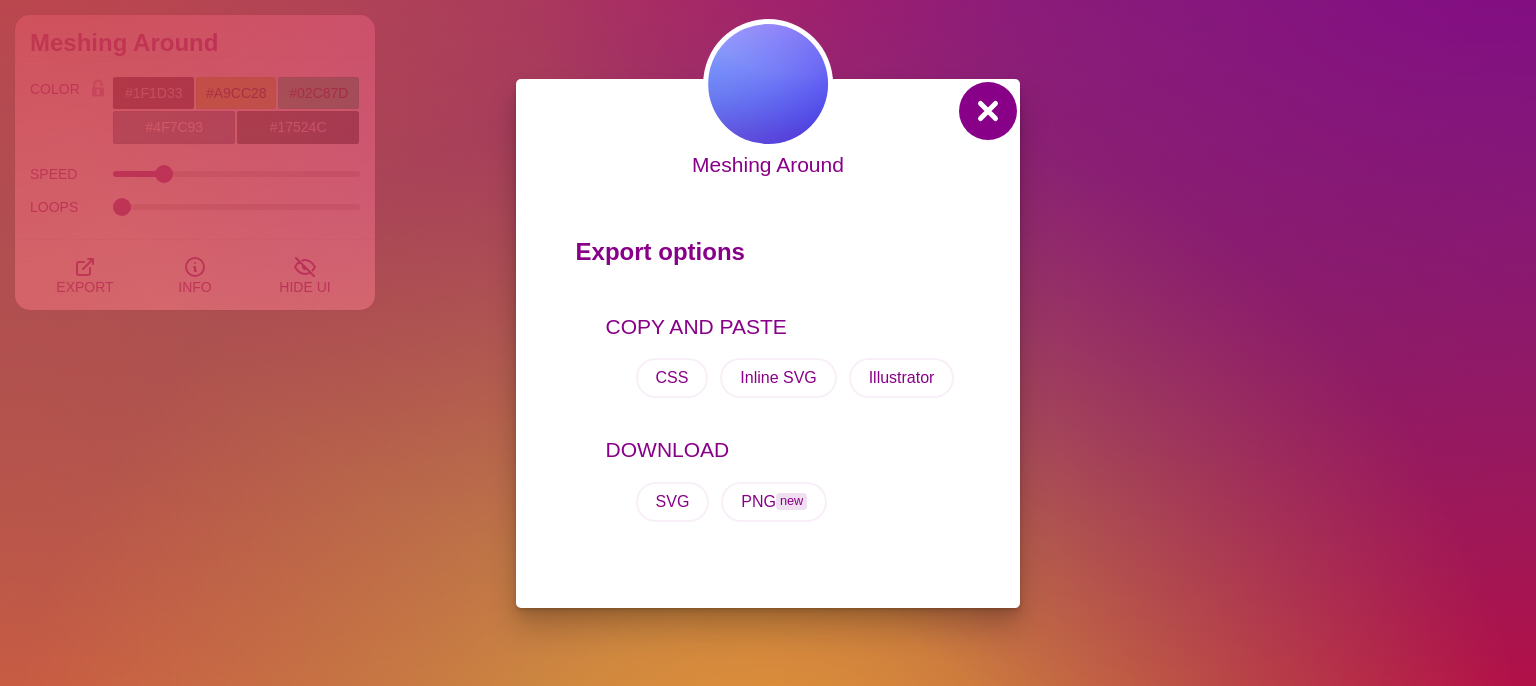 click at bounding box center (988, 111) 